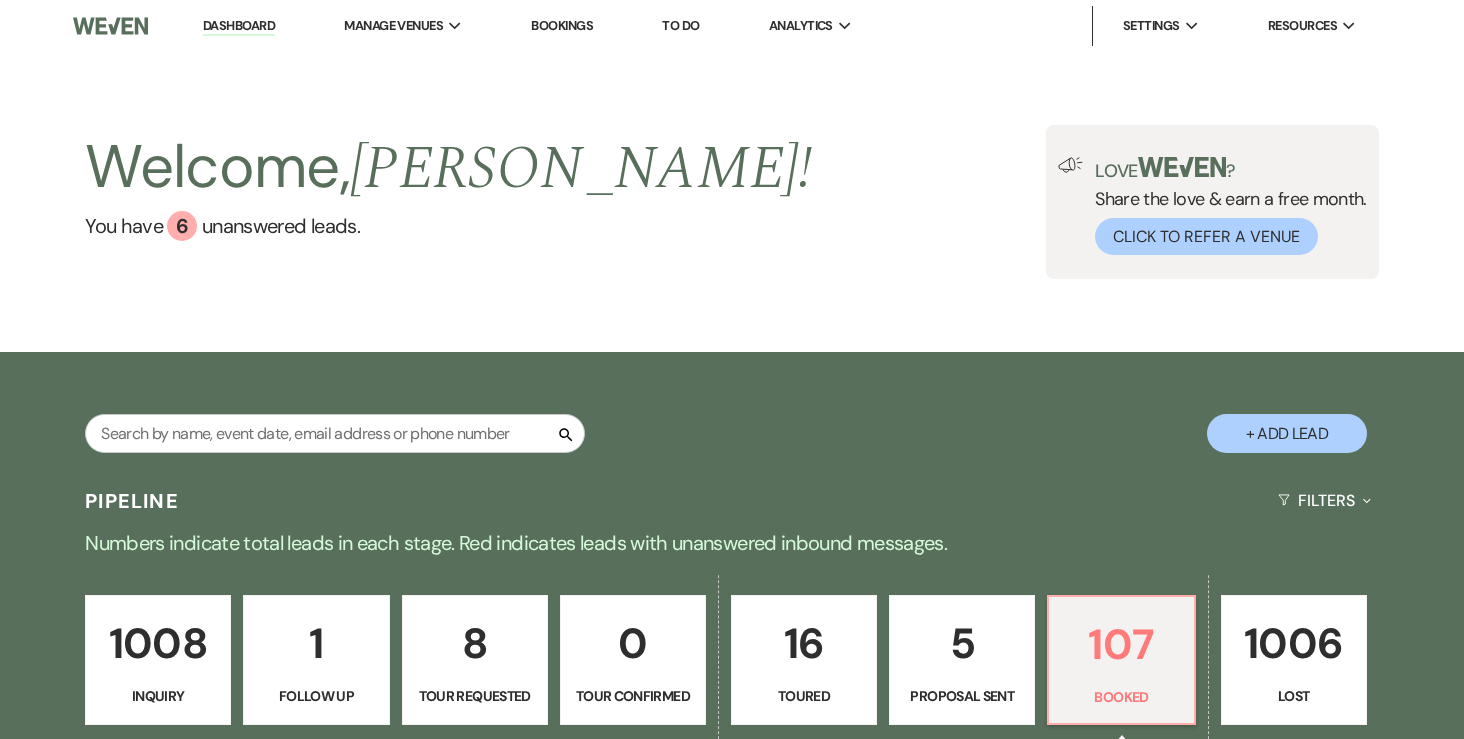 scroll, scrollTop: 737, scrollLeft: 0, axis: vertical 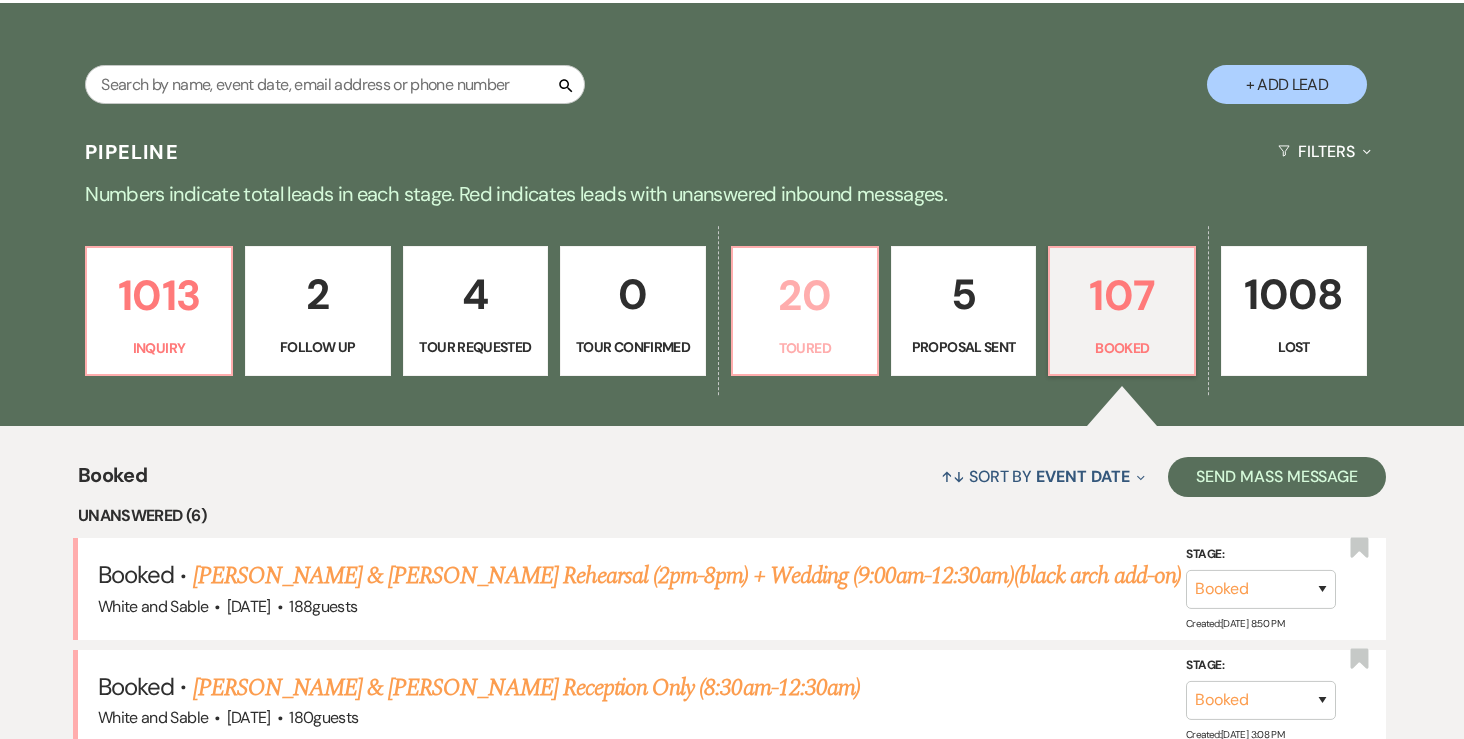 click on "Toured" at bounding box center [805, 348] 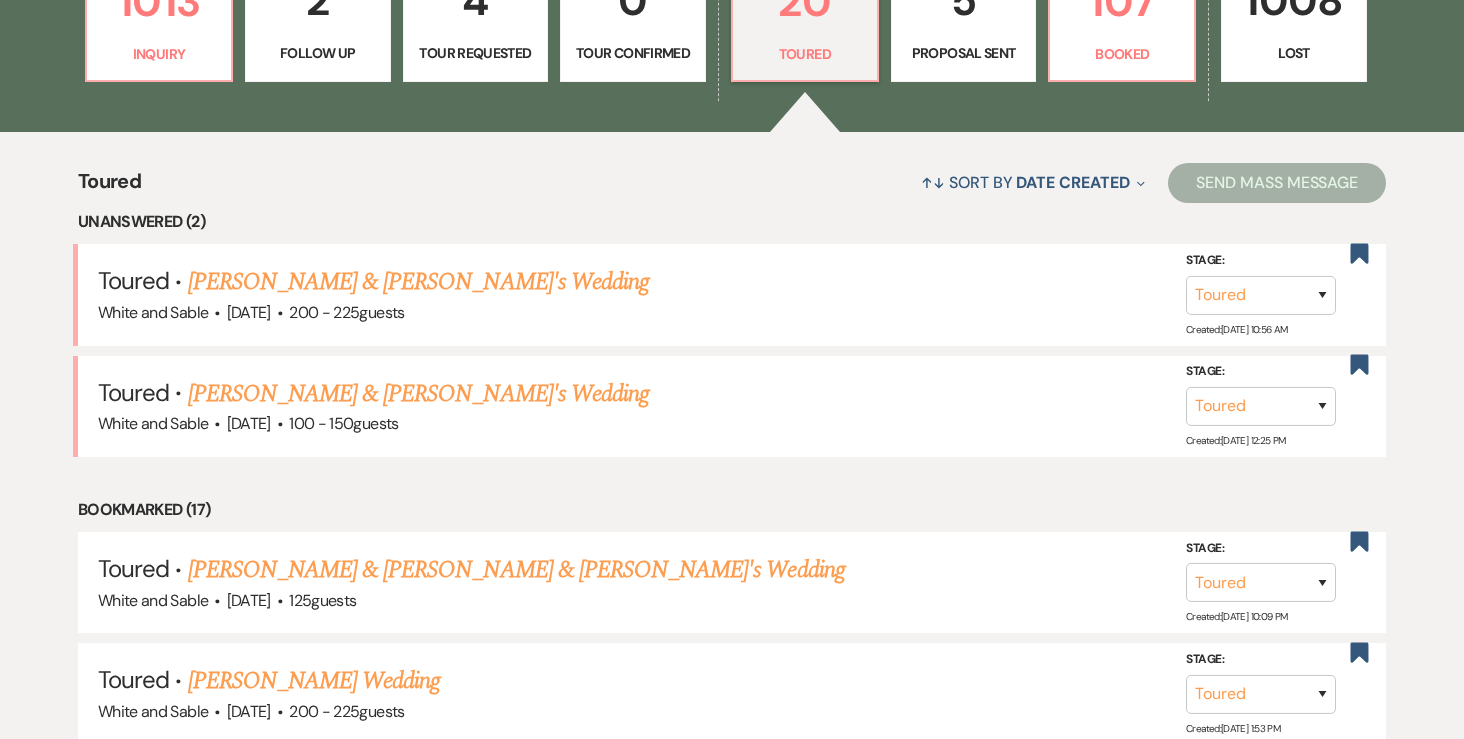 scroll, scrollTop: 644, scrollLeft: 0, axis: vertical 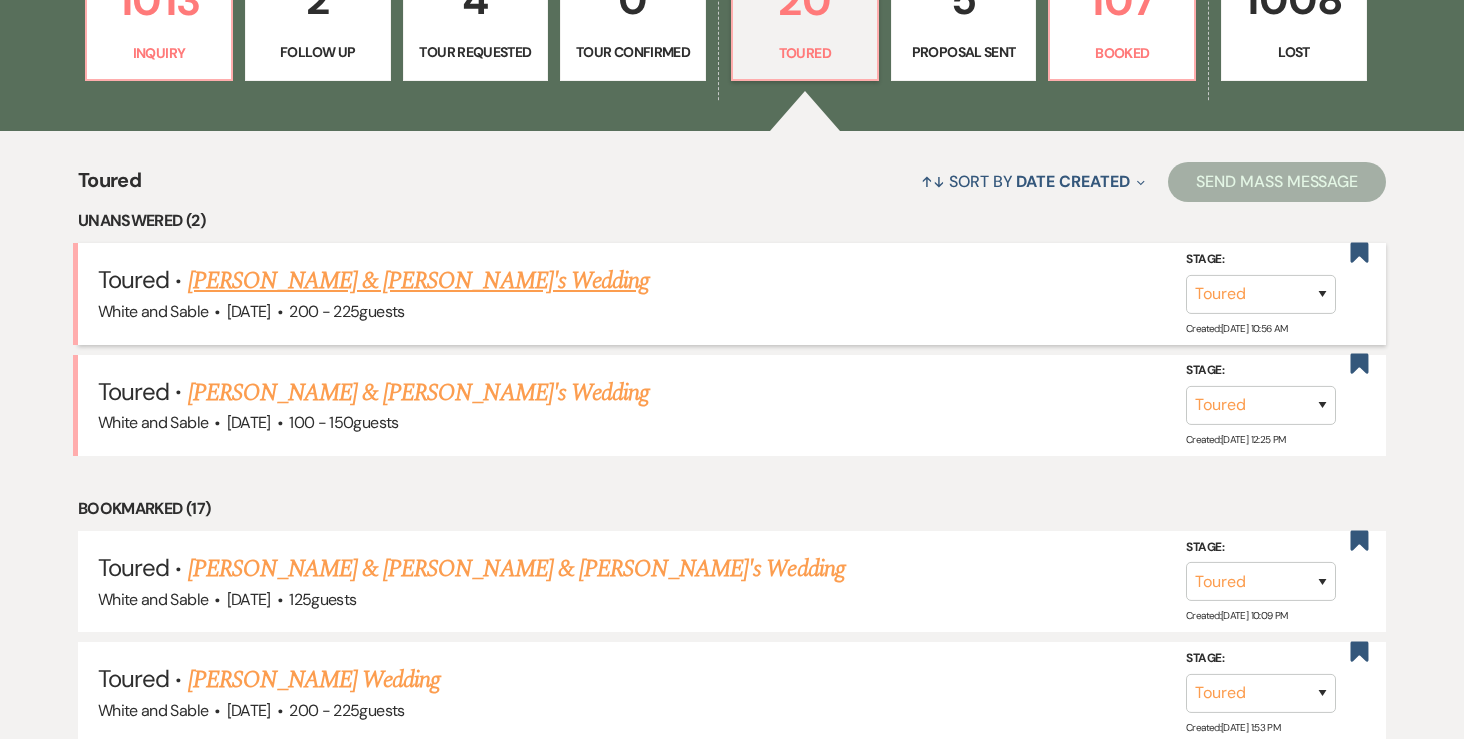 click on "Paige Reiners & Fiance's Wedding" at bounding box center (419, 281) 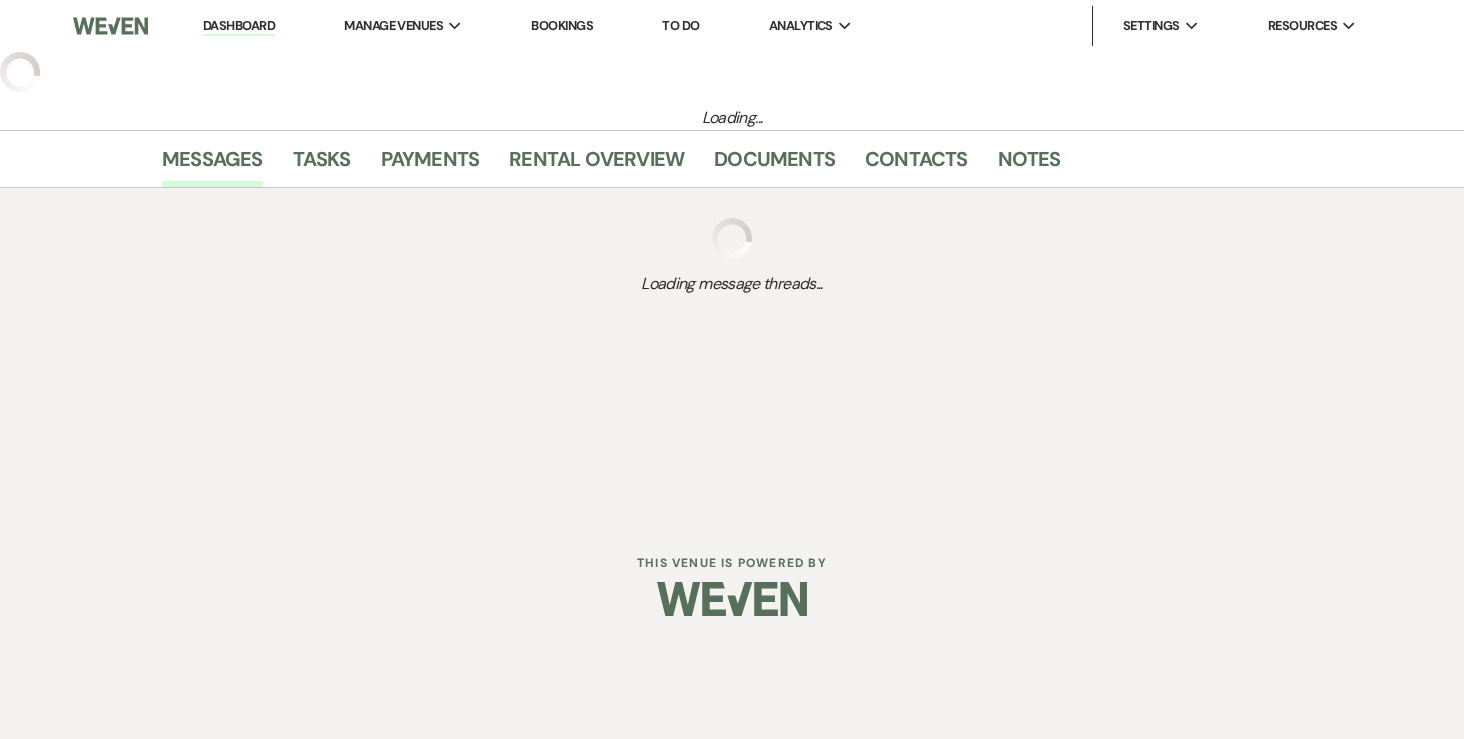 select on "5" 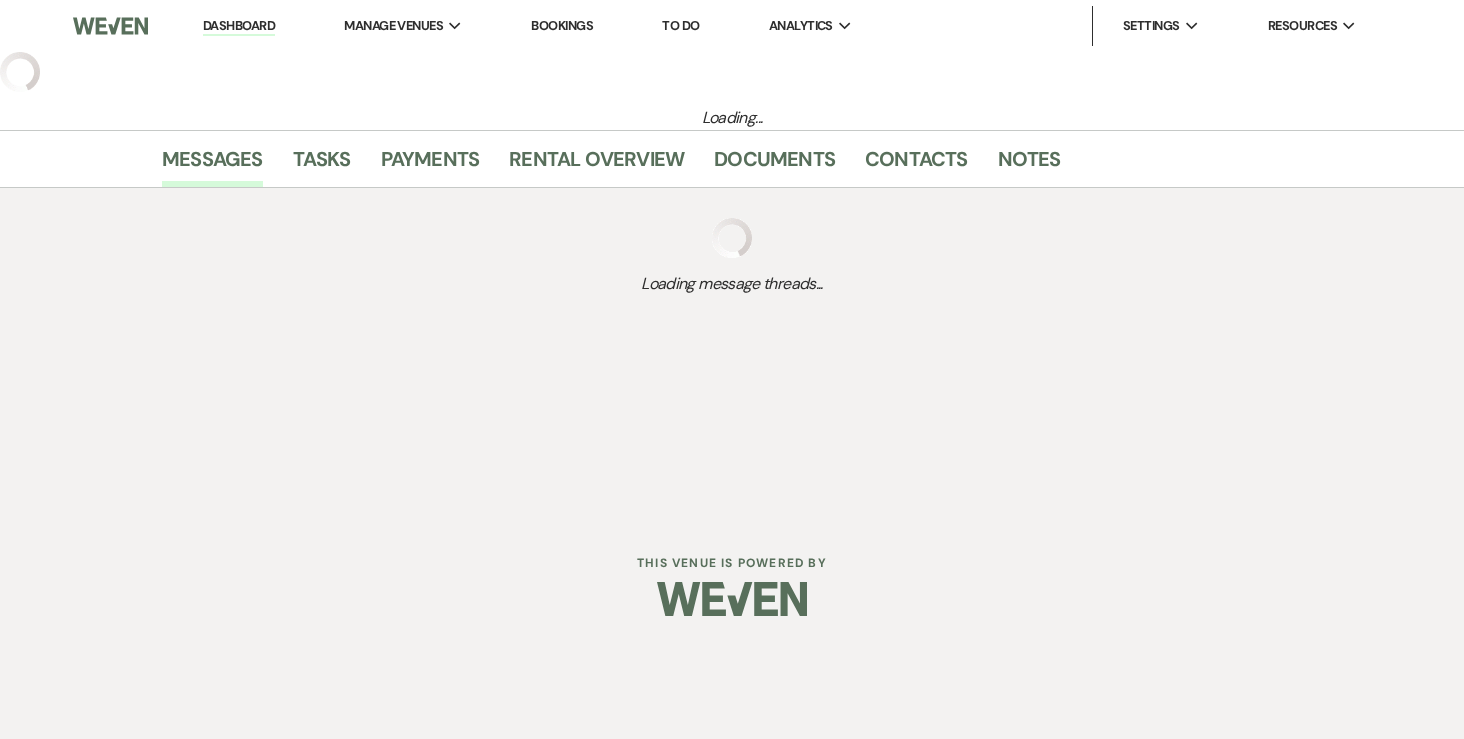 select on "5" 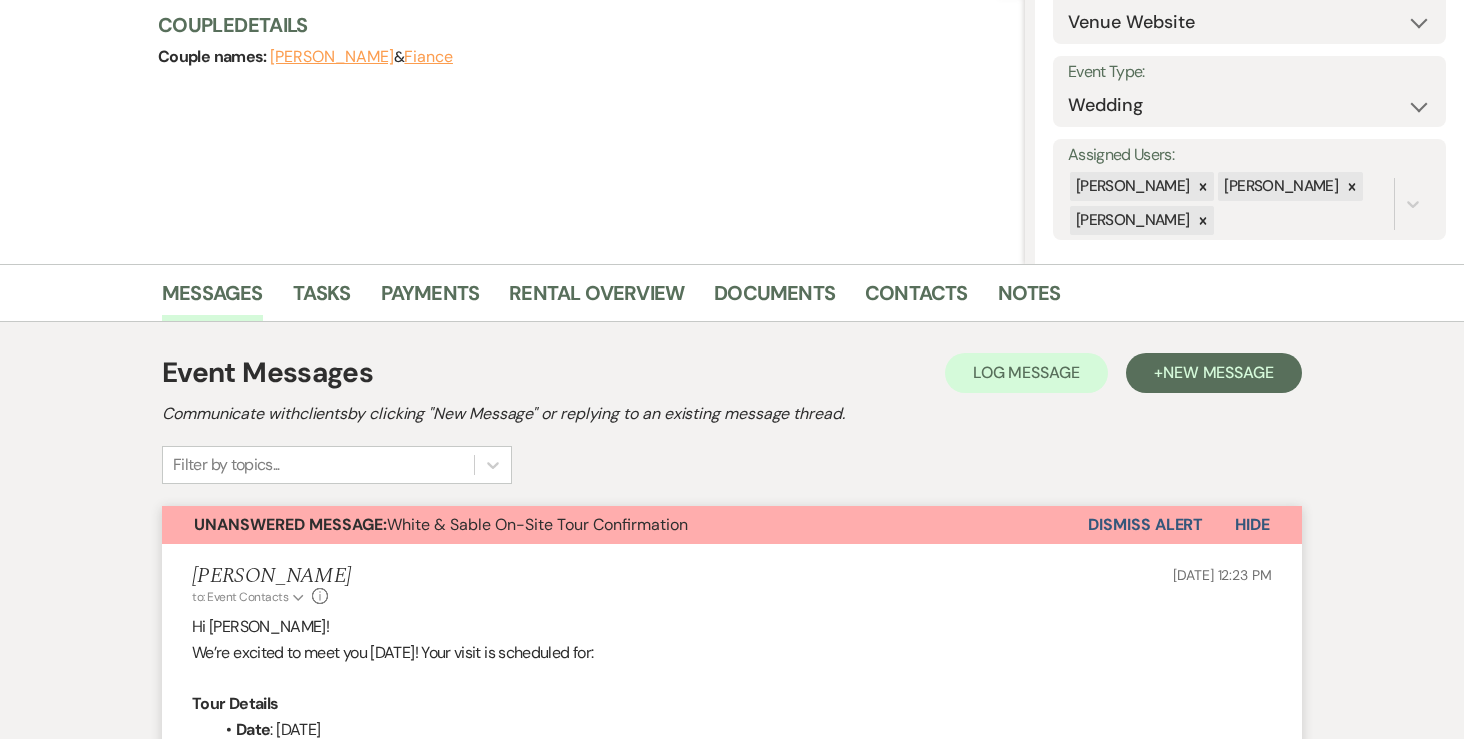 scroll, scrollTop: 243, scrollLeft: 0, axis: vertical 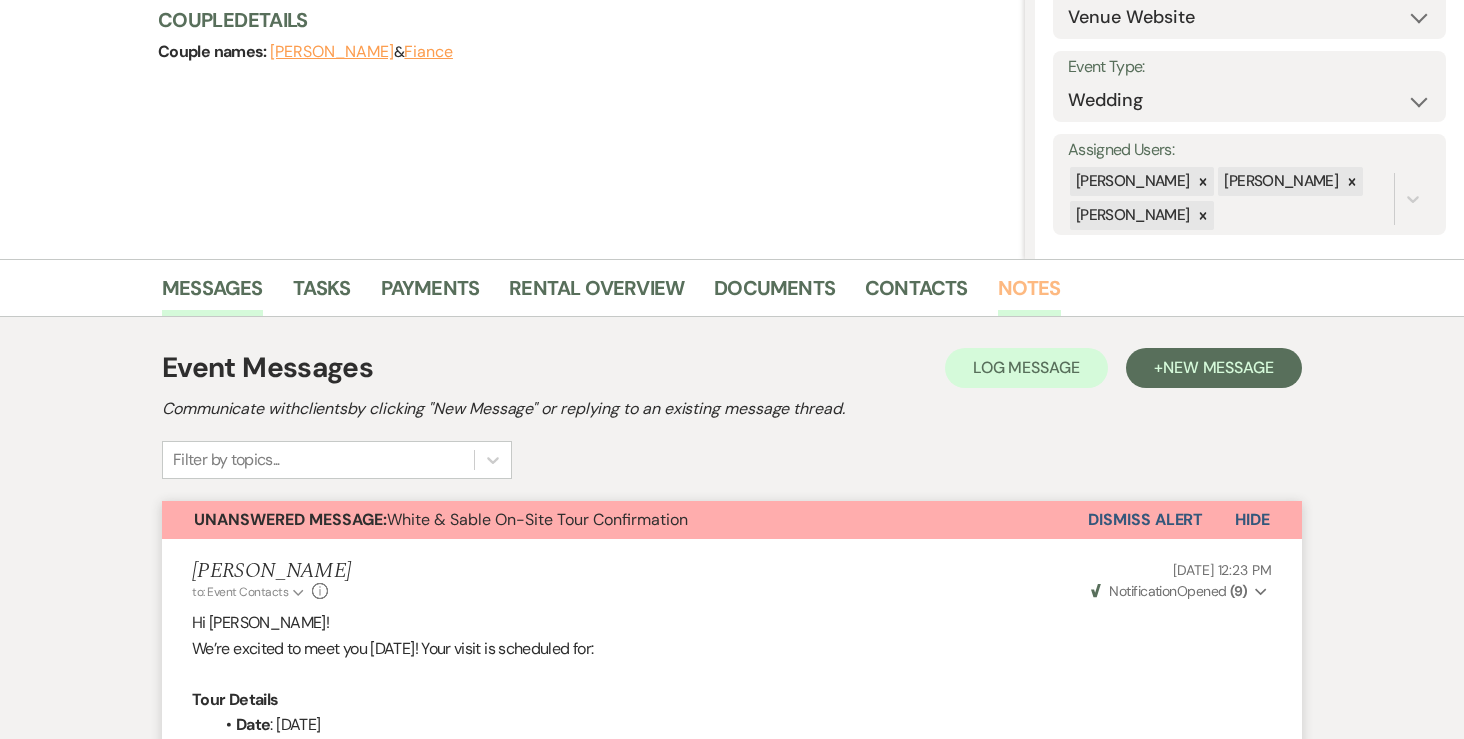 click on "Notes" at bounding box center [1029, 294] 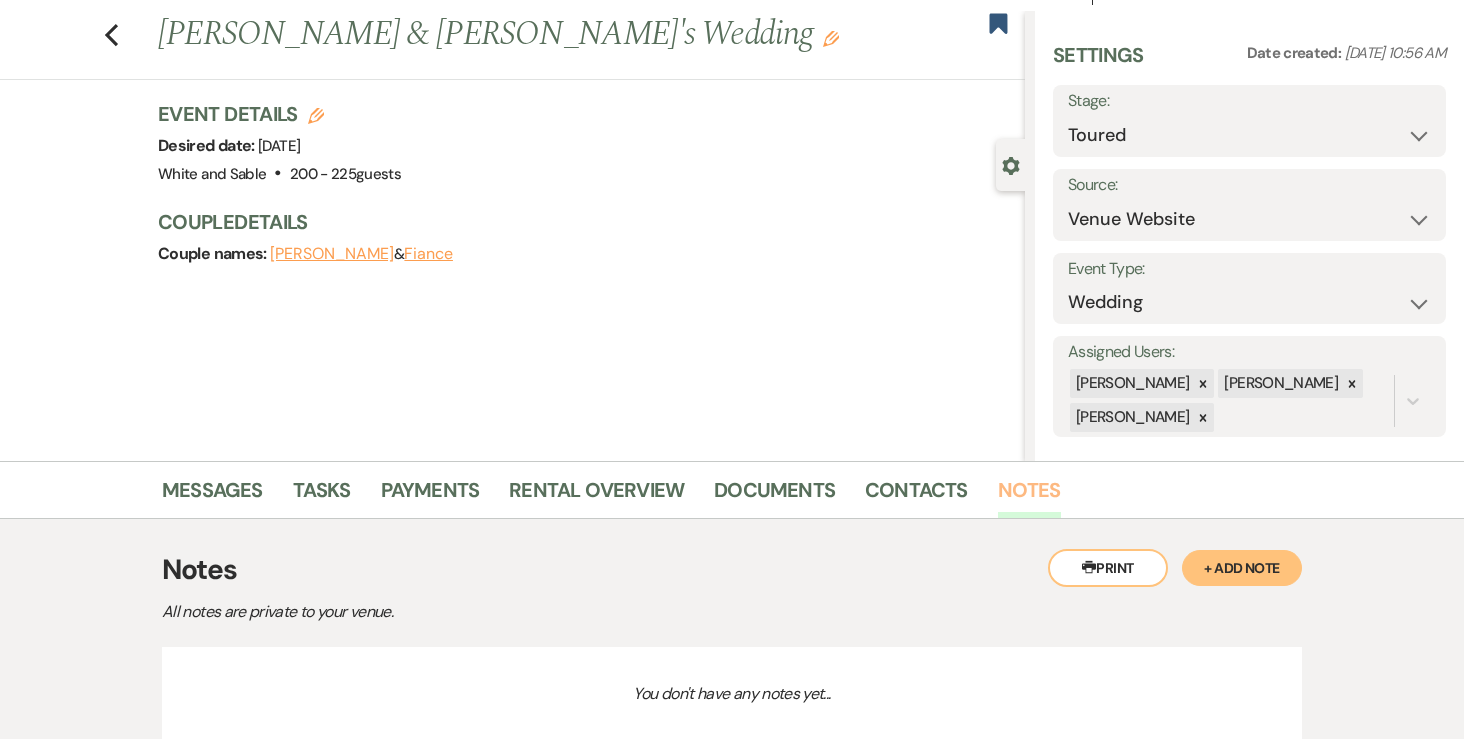 scroll, scrollTop: 47, scrollLeft: 0, axis: vertical 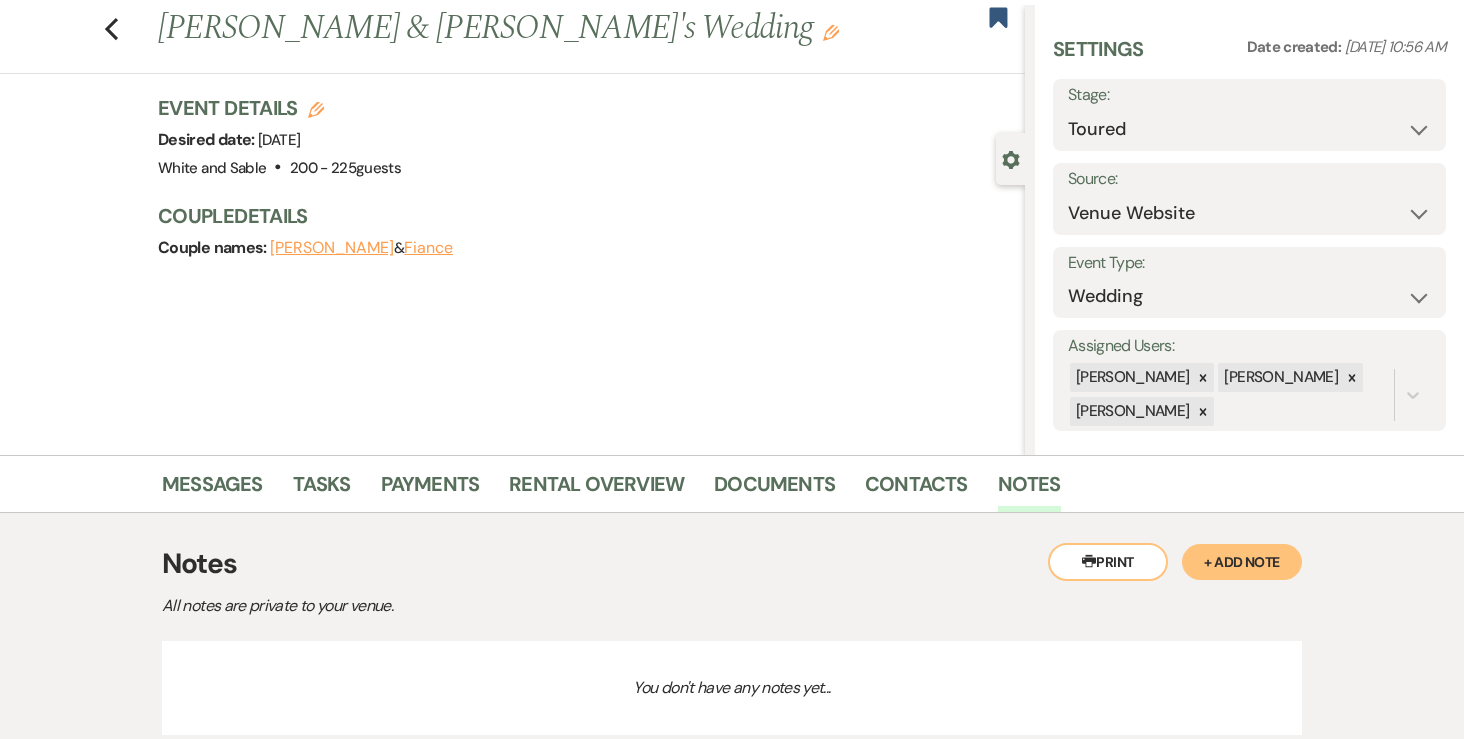 click on "Fiance" at bounding box center [428, 248] 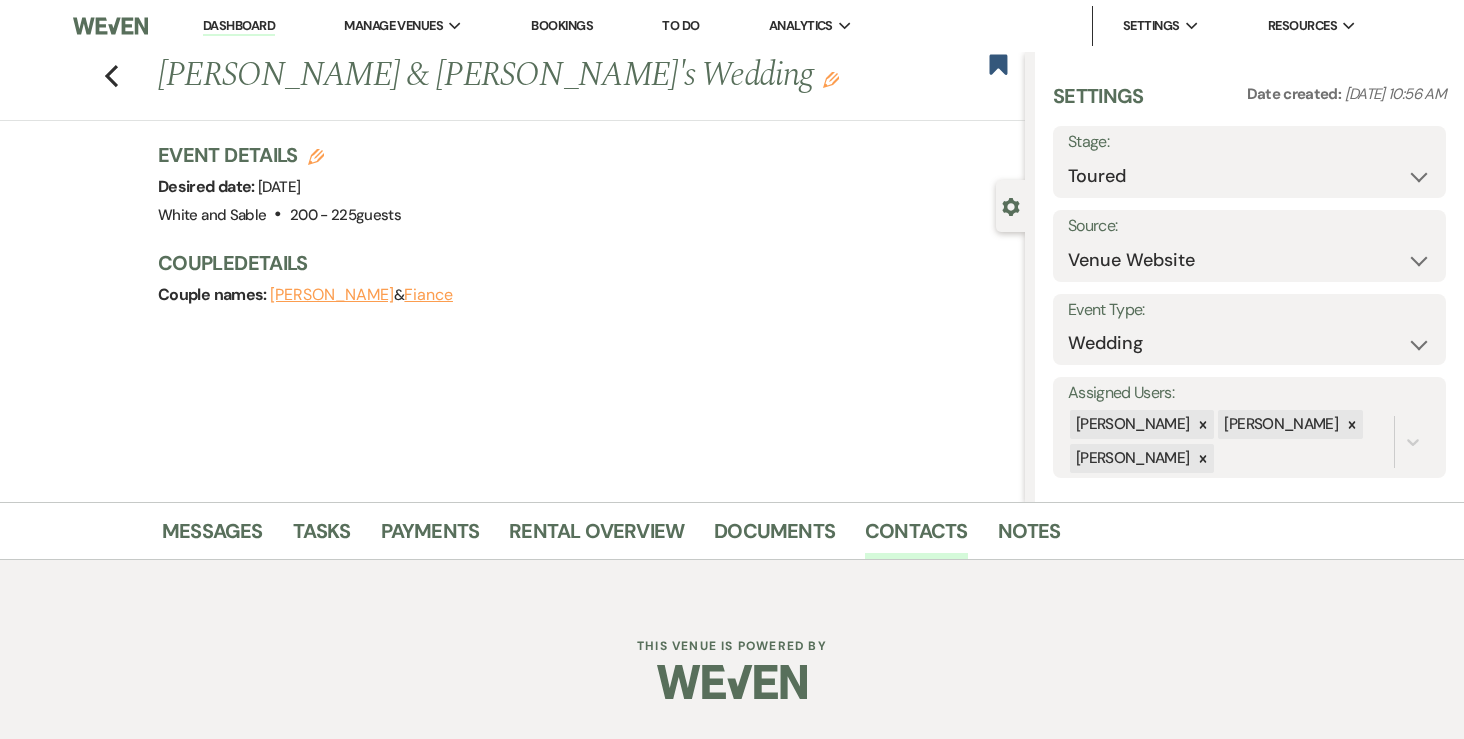 scroll, scrollTop: 0, scrollLeft: 0, axis: both 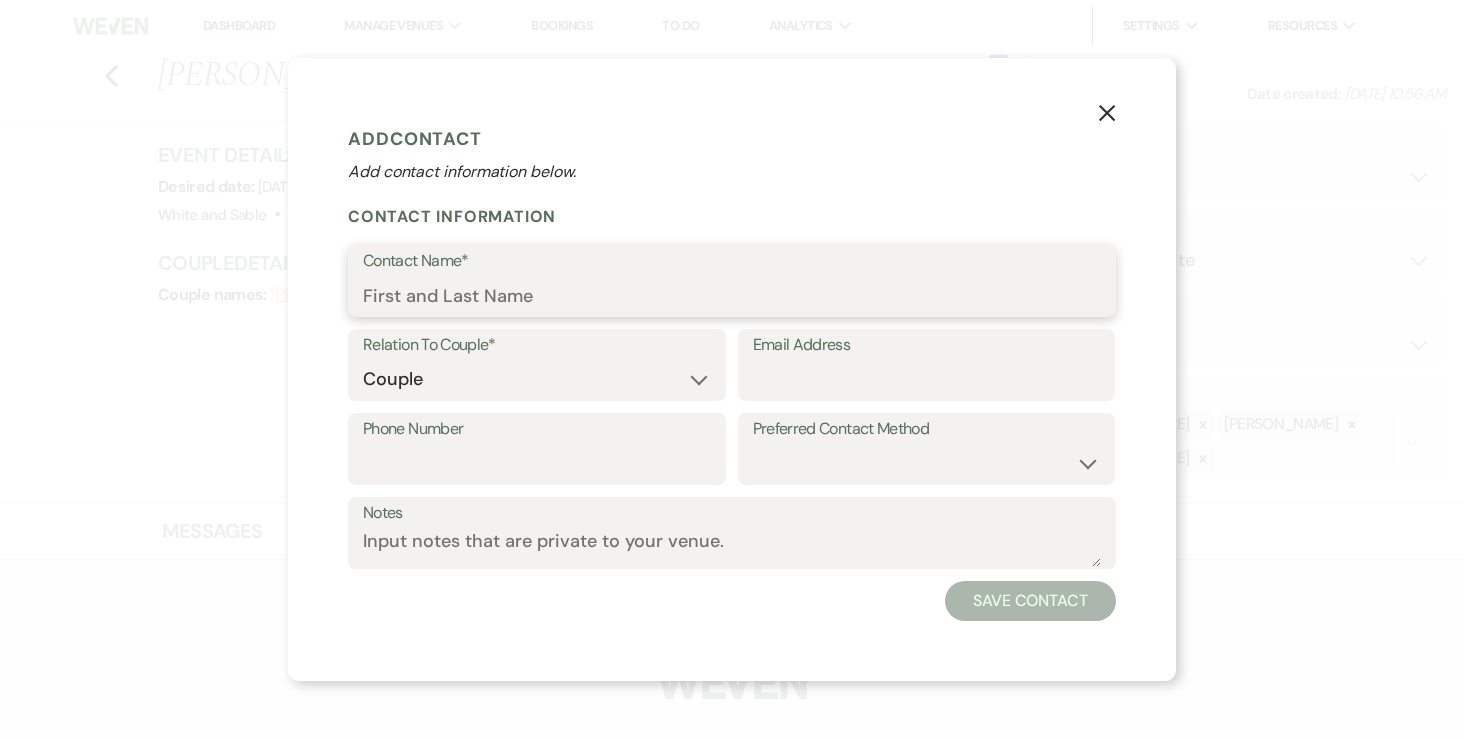 click on "Contact Name*" at bounding box center (732, 295) 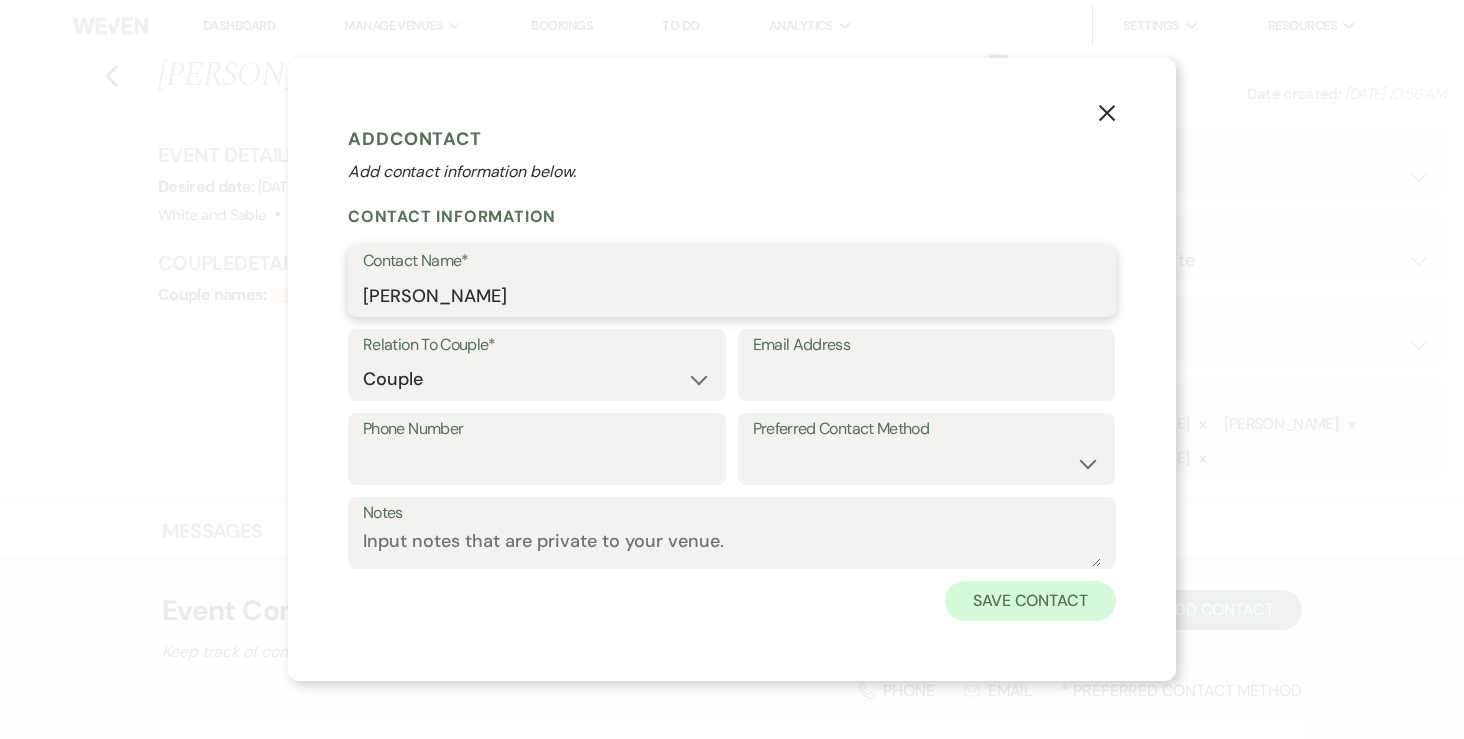 type on "Brad" 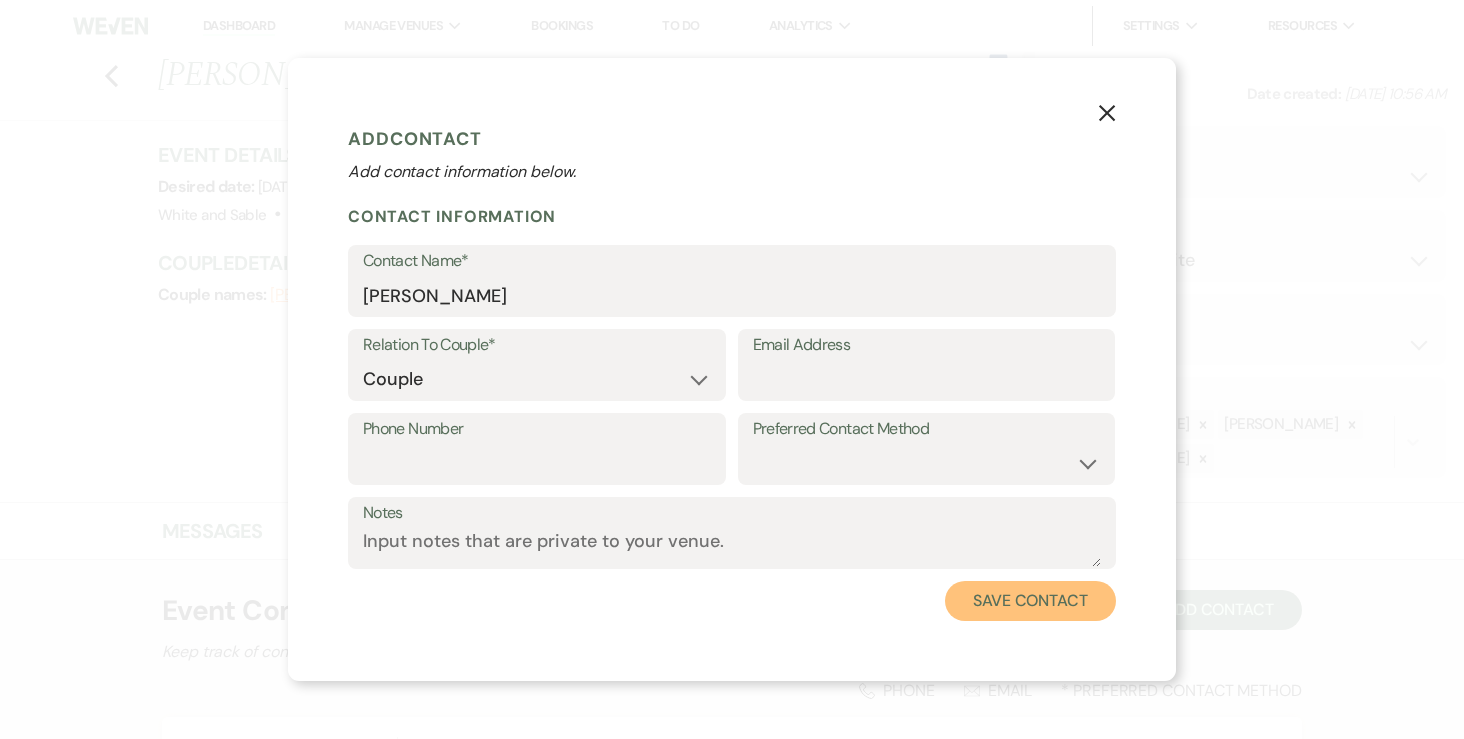click on "Save Contact" at bounding box center (1030, 601) 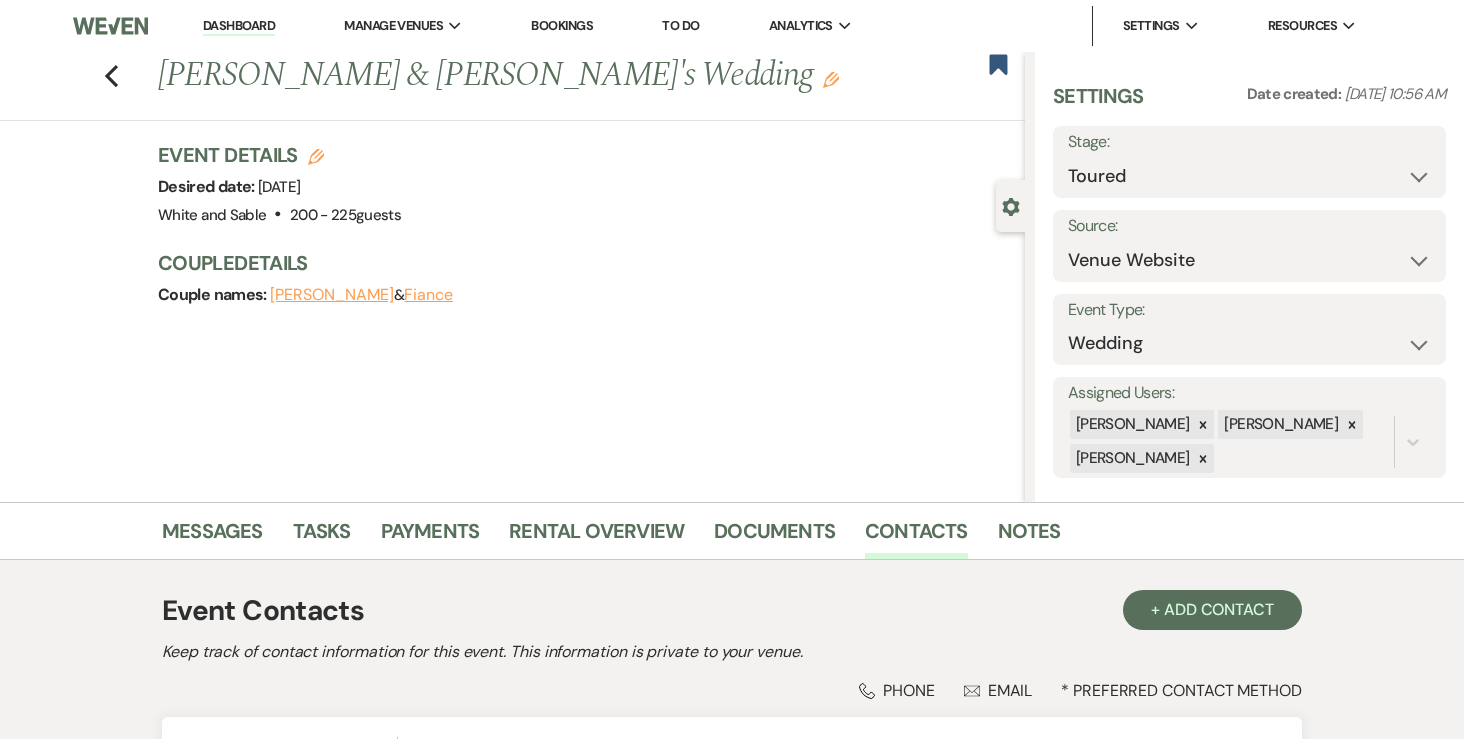 click on "Previous Paige Reiners & Brad's Wedding Edit" at bounding box center (586, 76) 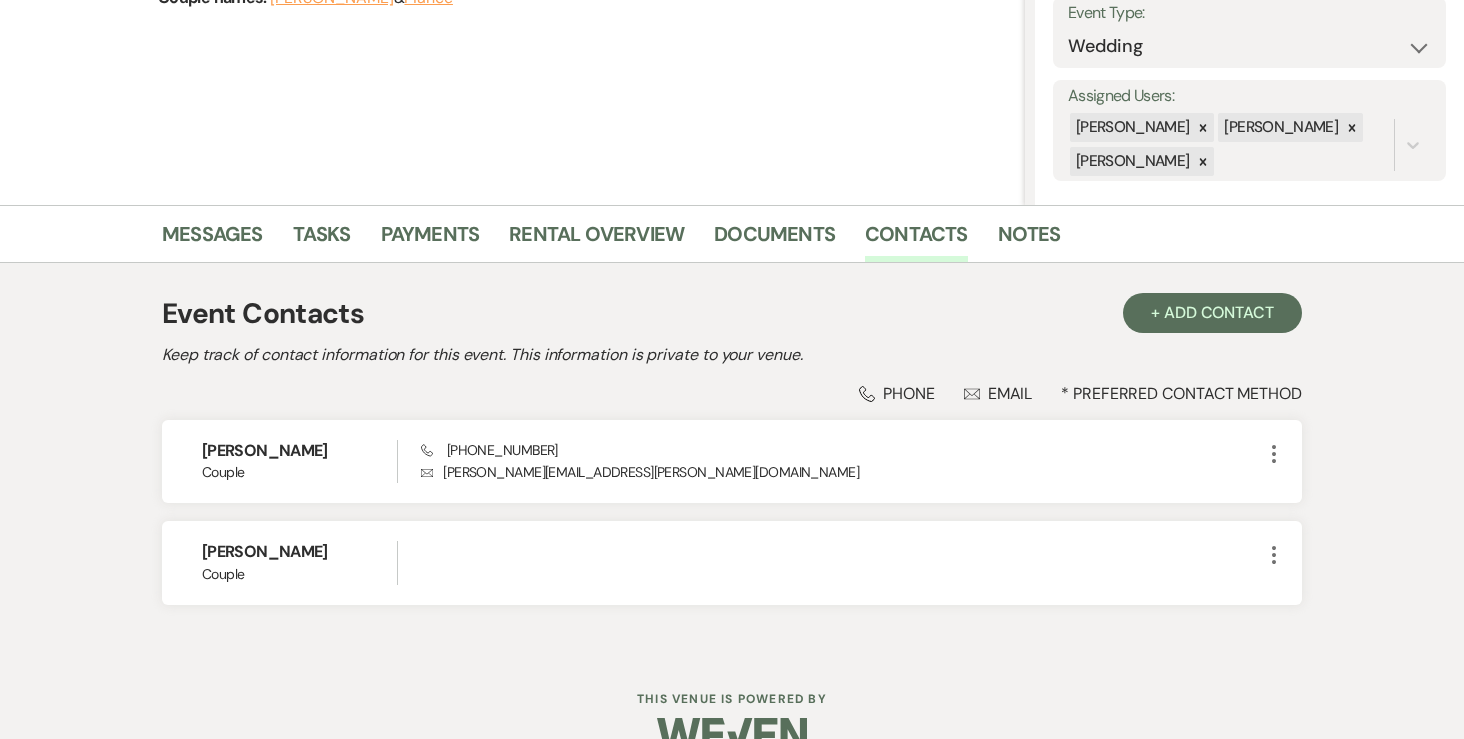 scroll, scrollTop: 339, scrollLeft: 0, axis: vertical 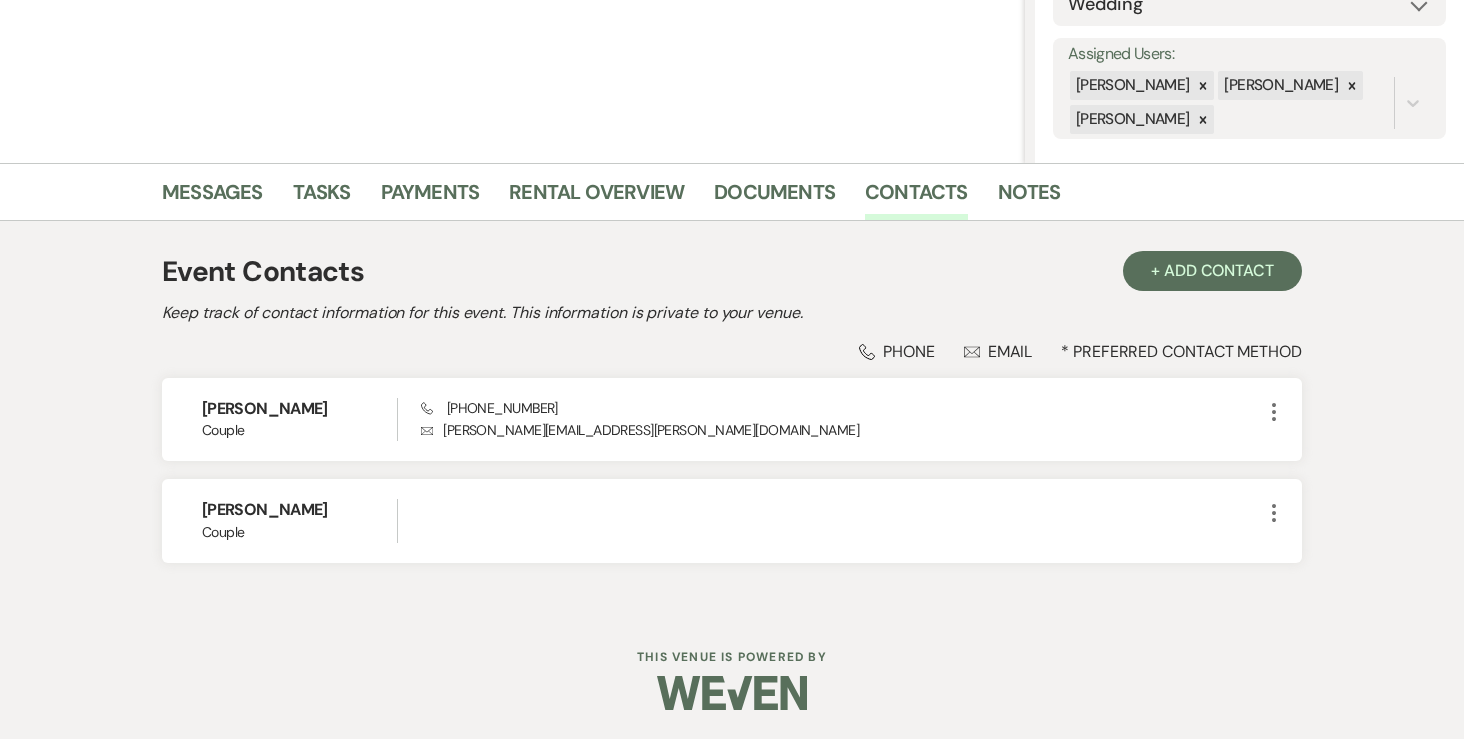 click on "Messages" at bounding box center [227, 196] 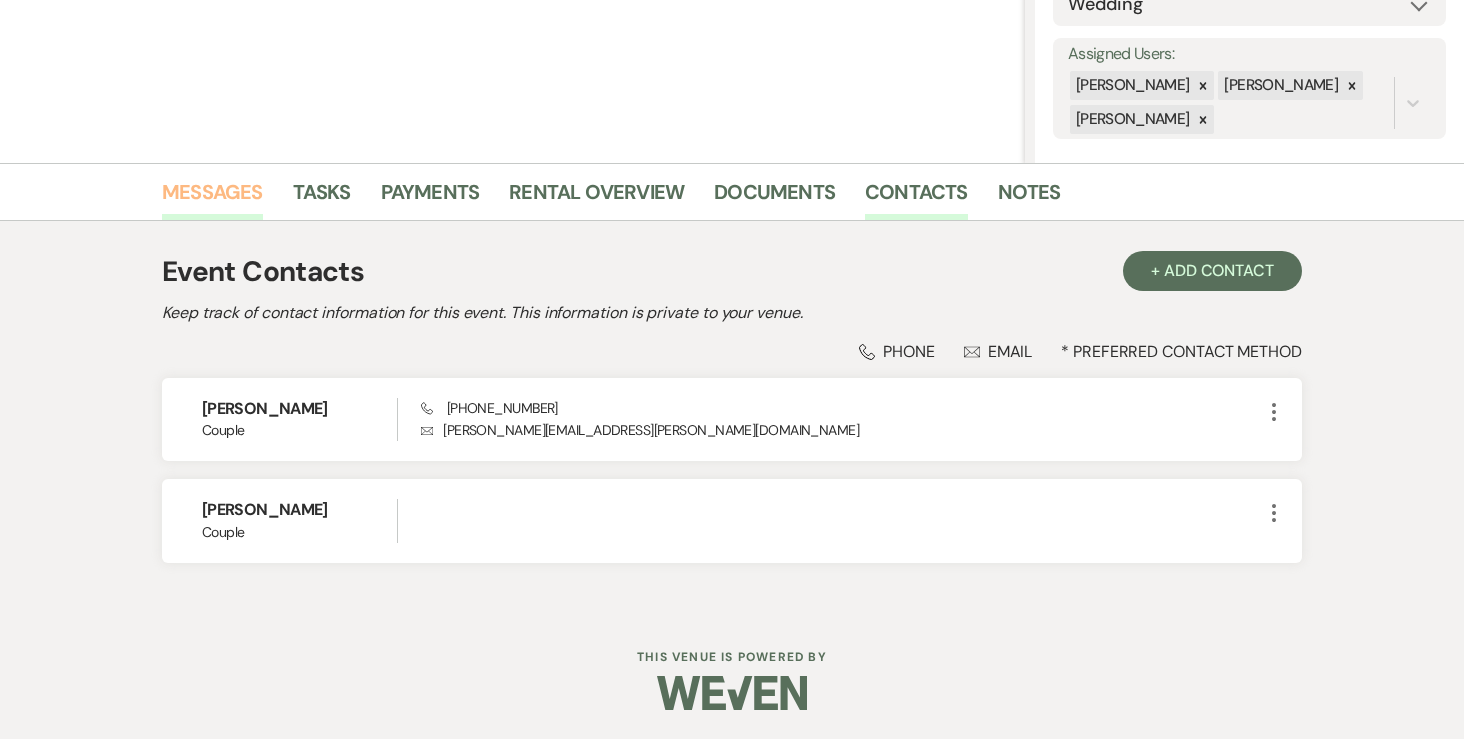 click on "Messages" at bounding box center [212, 198] 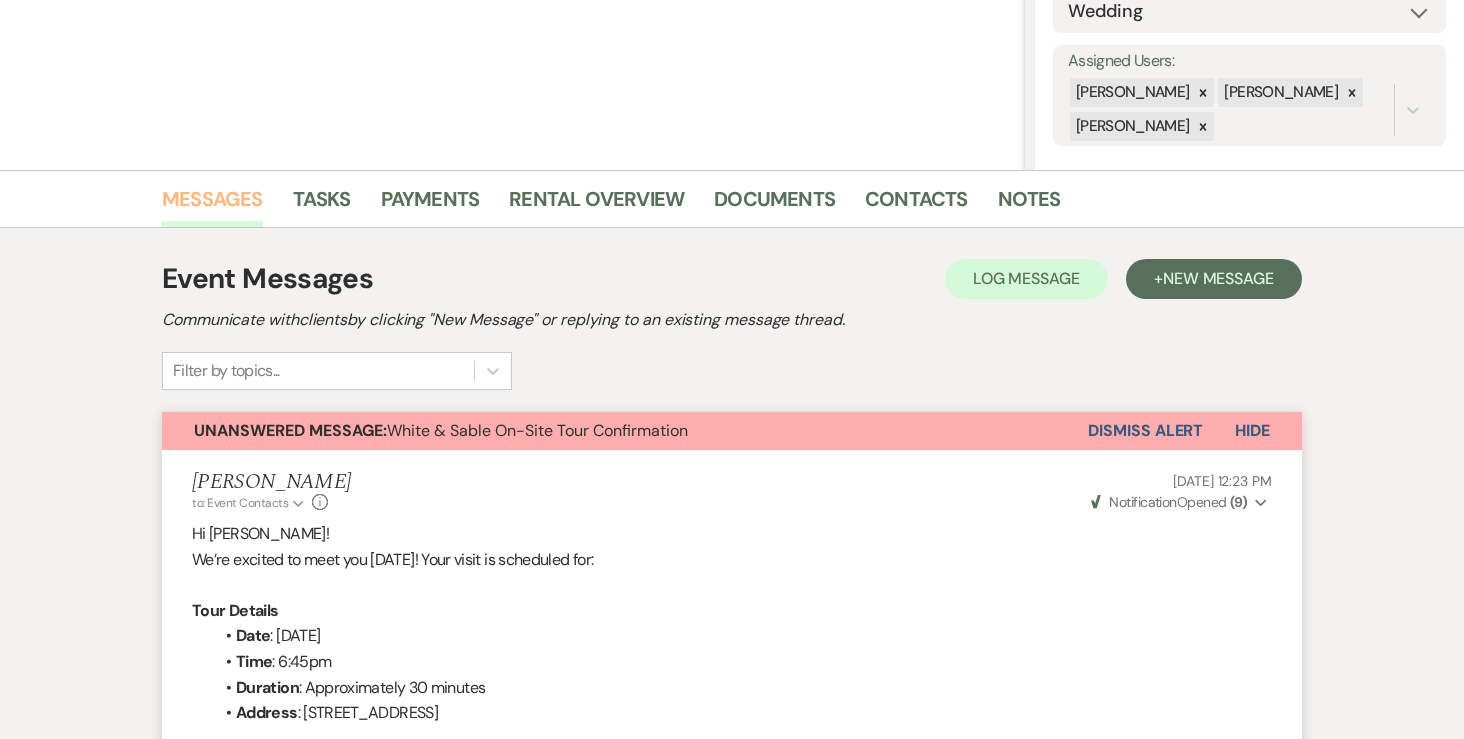 scroll, scrollTop: 0, scrollLeft: 0, axis: both 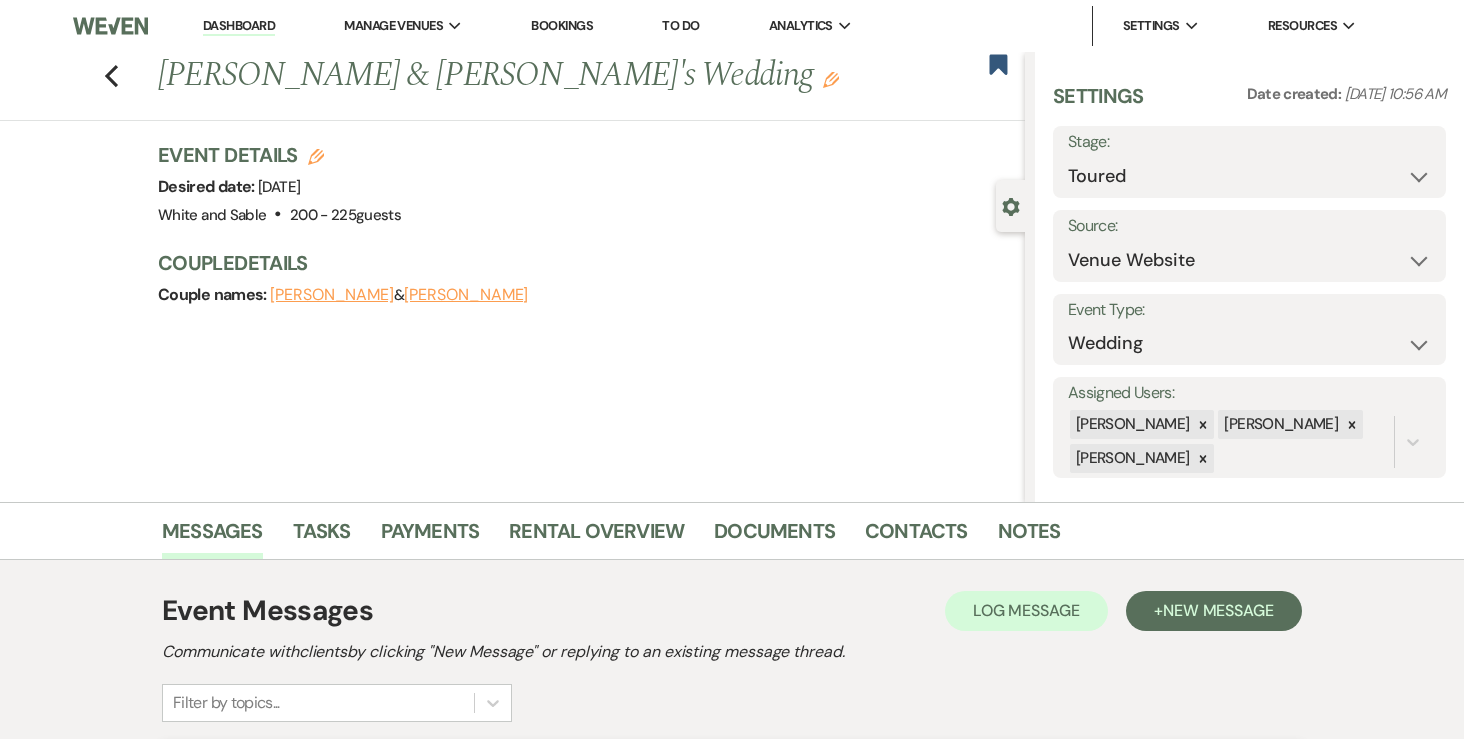 click 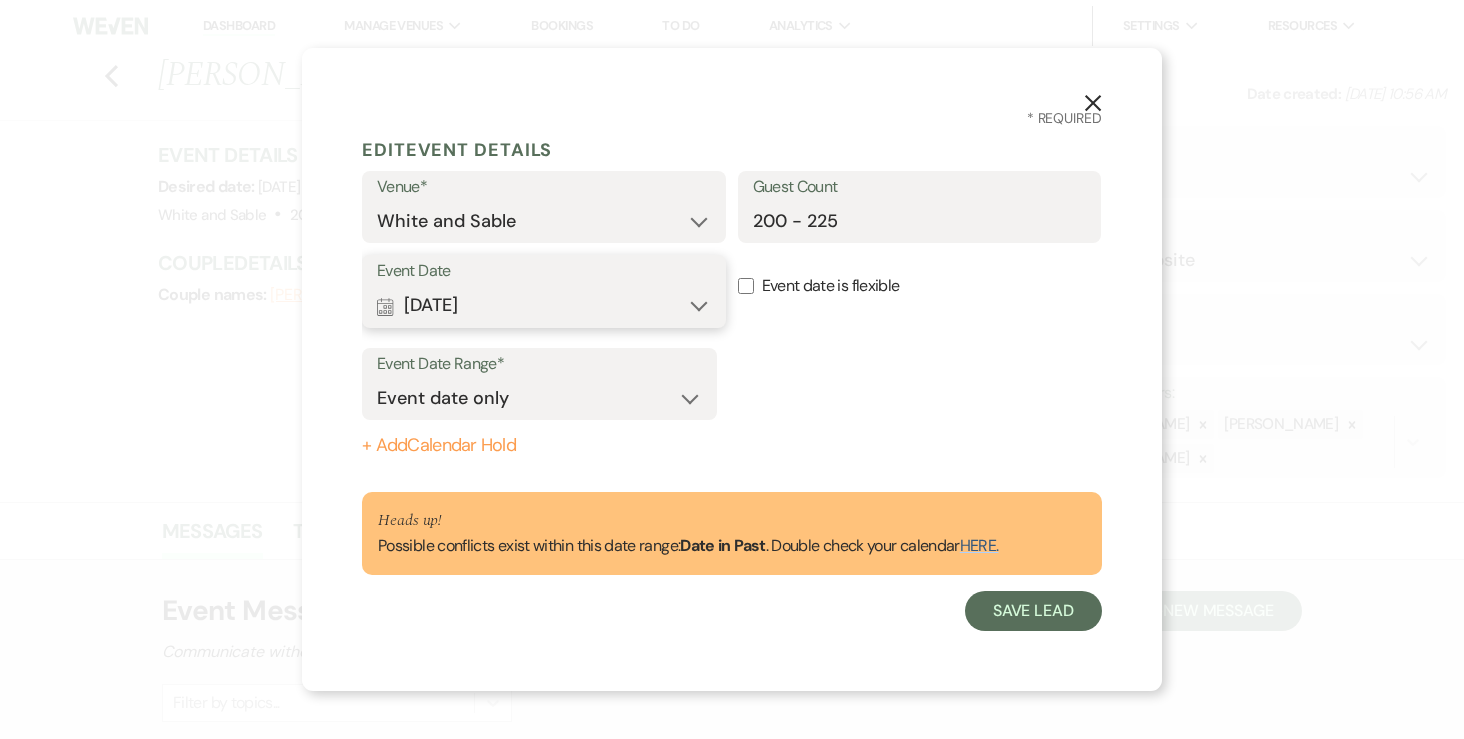 click on "Calendar Jun 20, 2025 Expand" at bounding box center (544, 306) 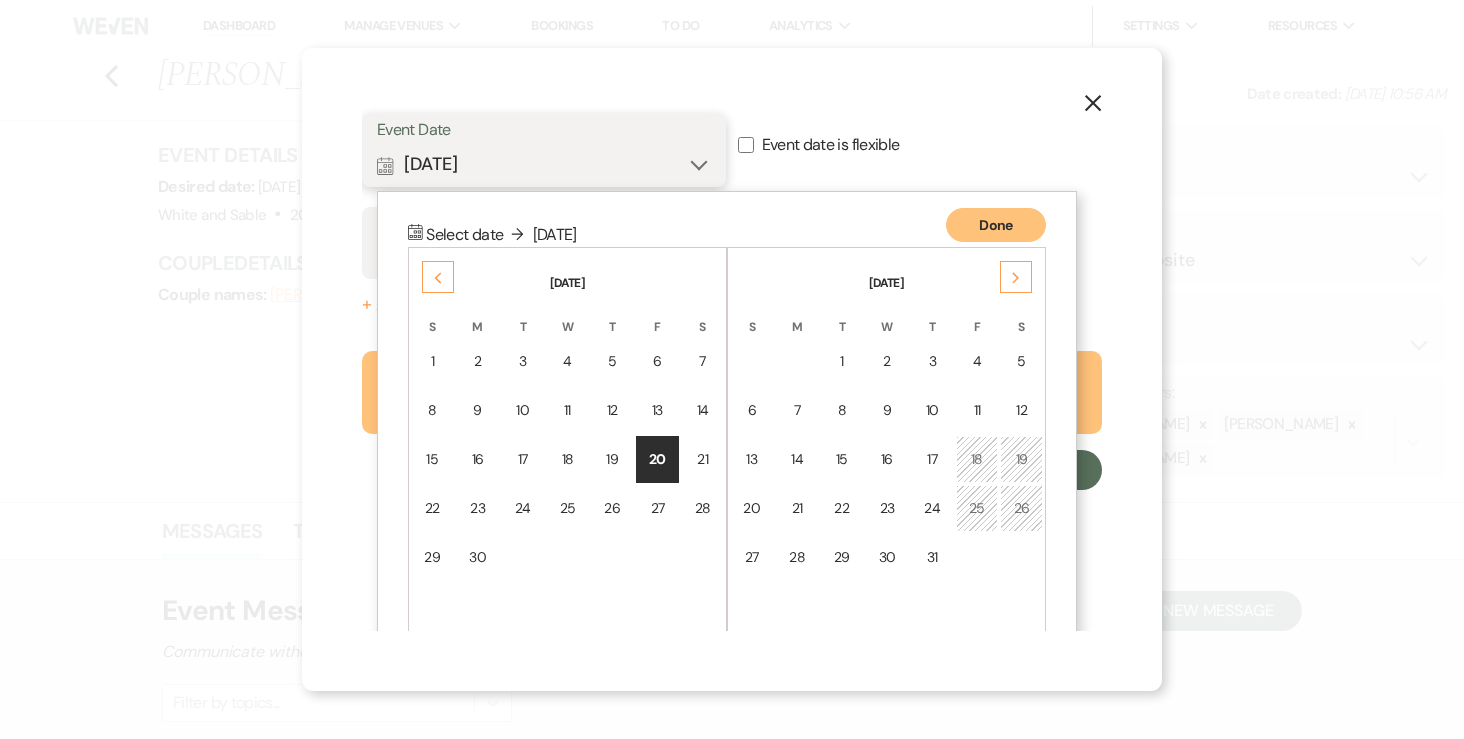 scroll, scrollTop: 174, scrollLeft: 0, axis: vertical 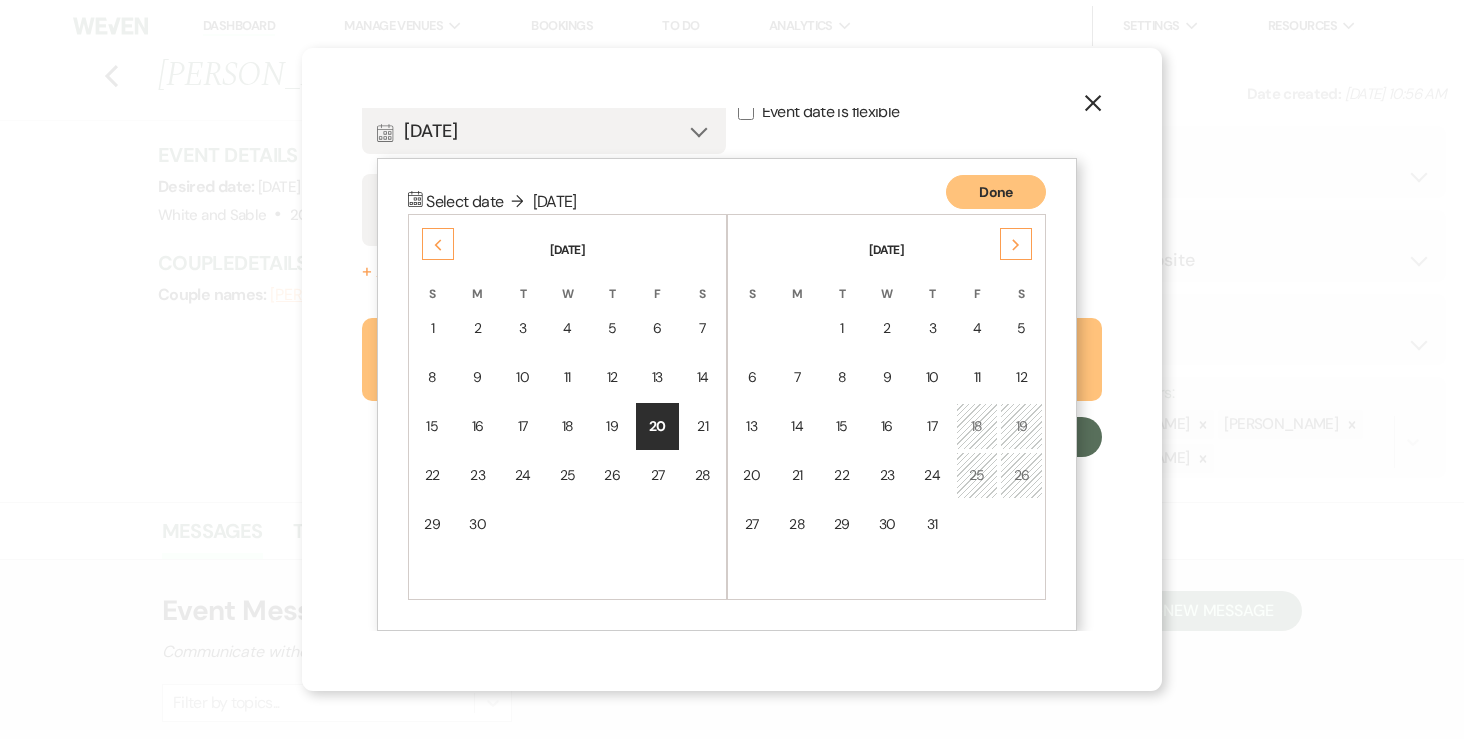 click on "25" at bounding box center (977, 475) 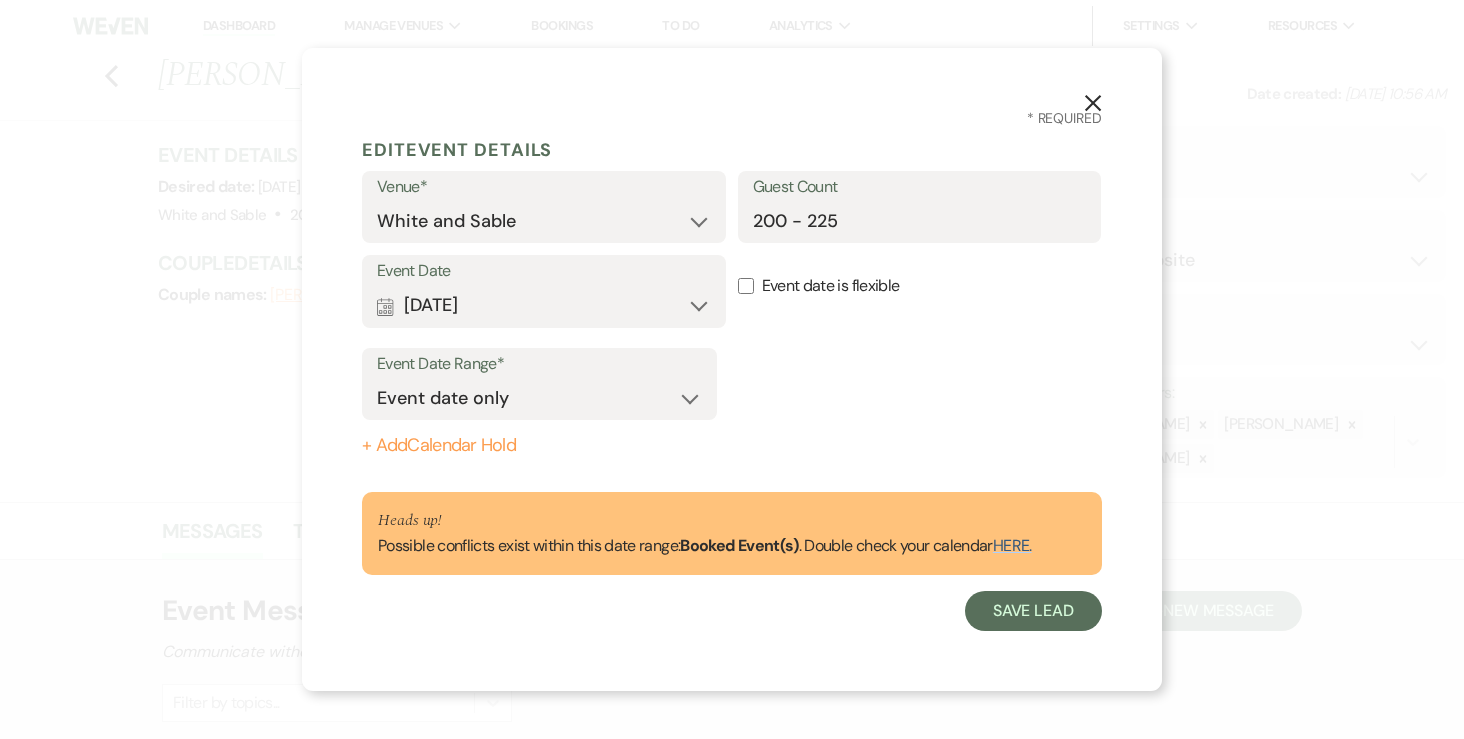 click on "HERE." at bounding box center [1012, 545] 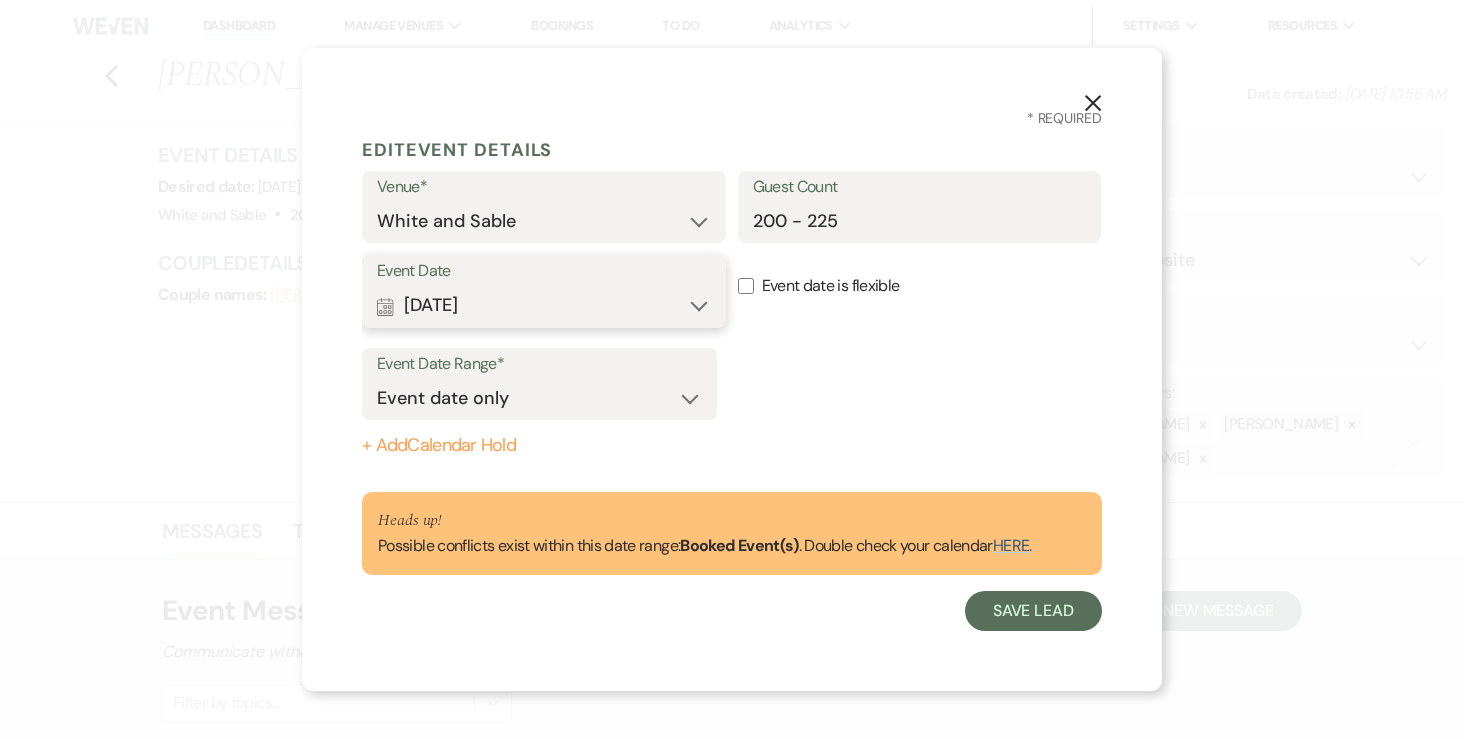 click on "Calendar Jul 25, 2025 Expand" at bounding box center [544, 306] 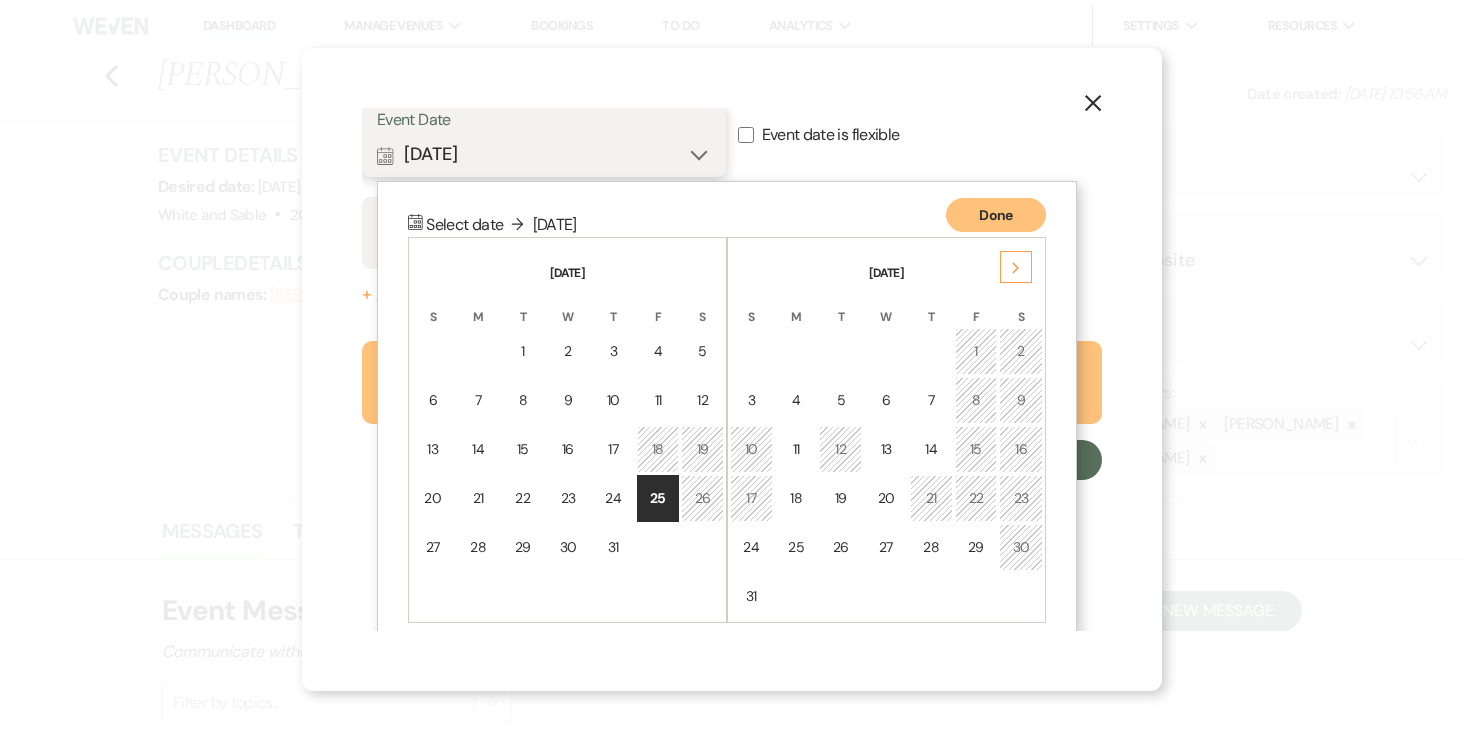 scroll, scrollTop: 174, scrollLeft: 0, axis: vertical 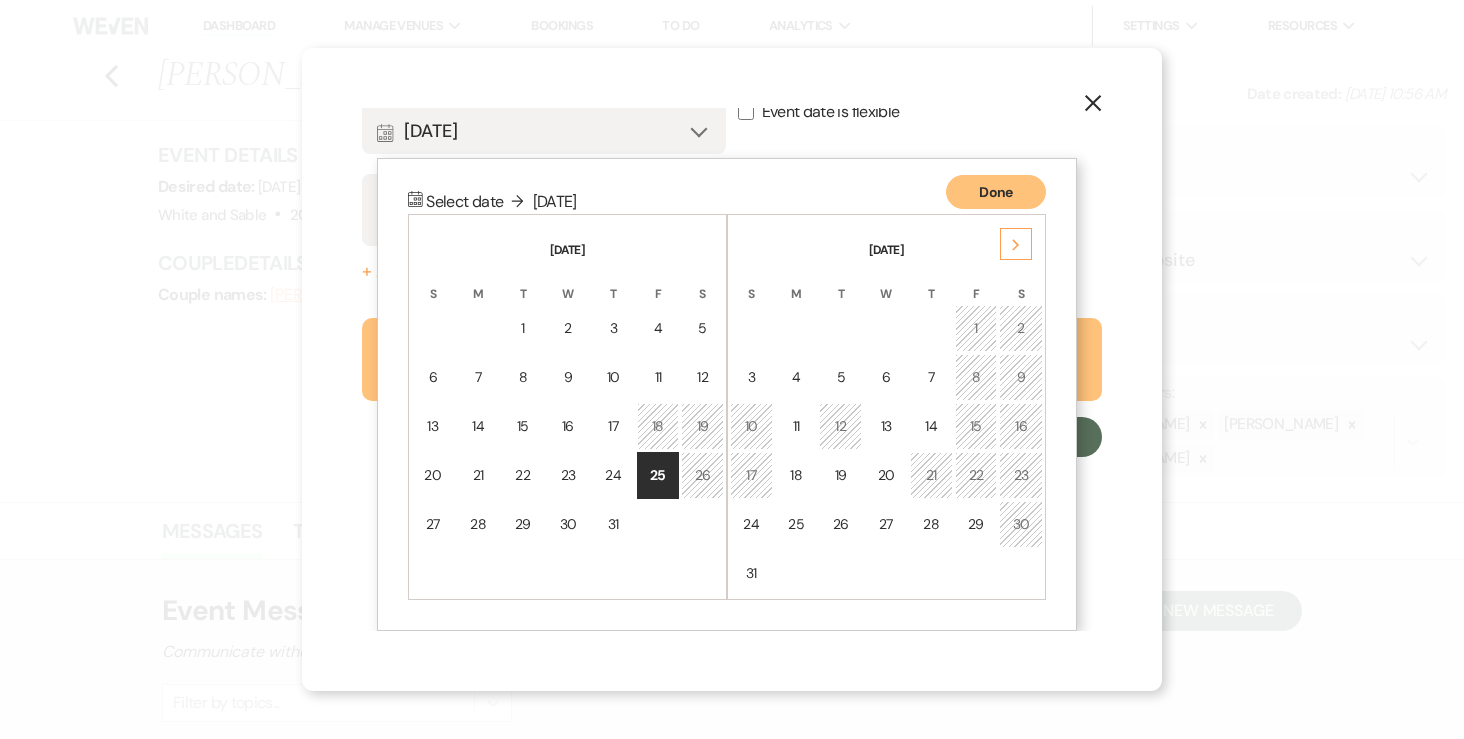 click on "Next" 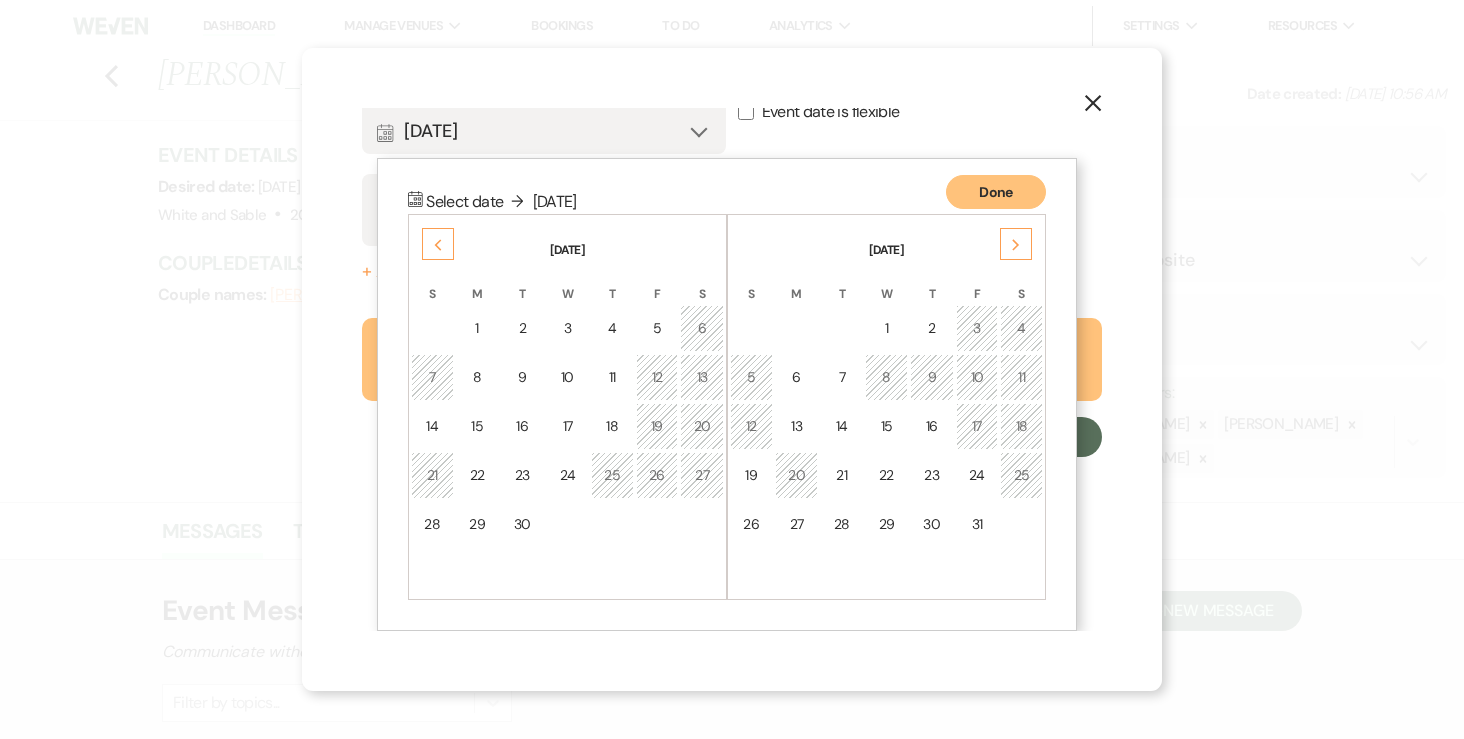 click on "Next" 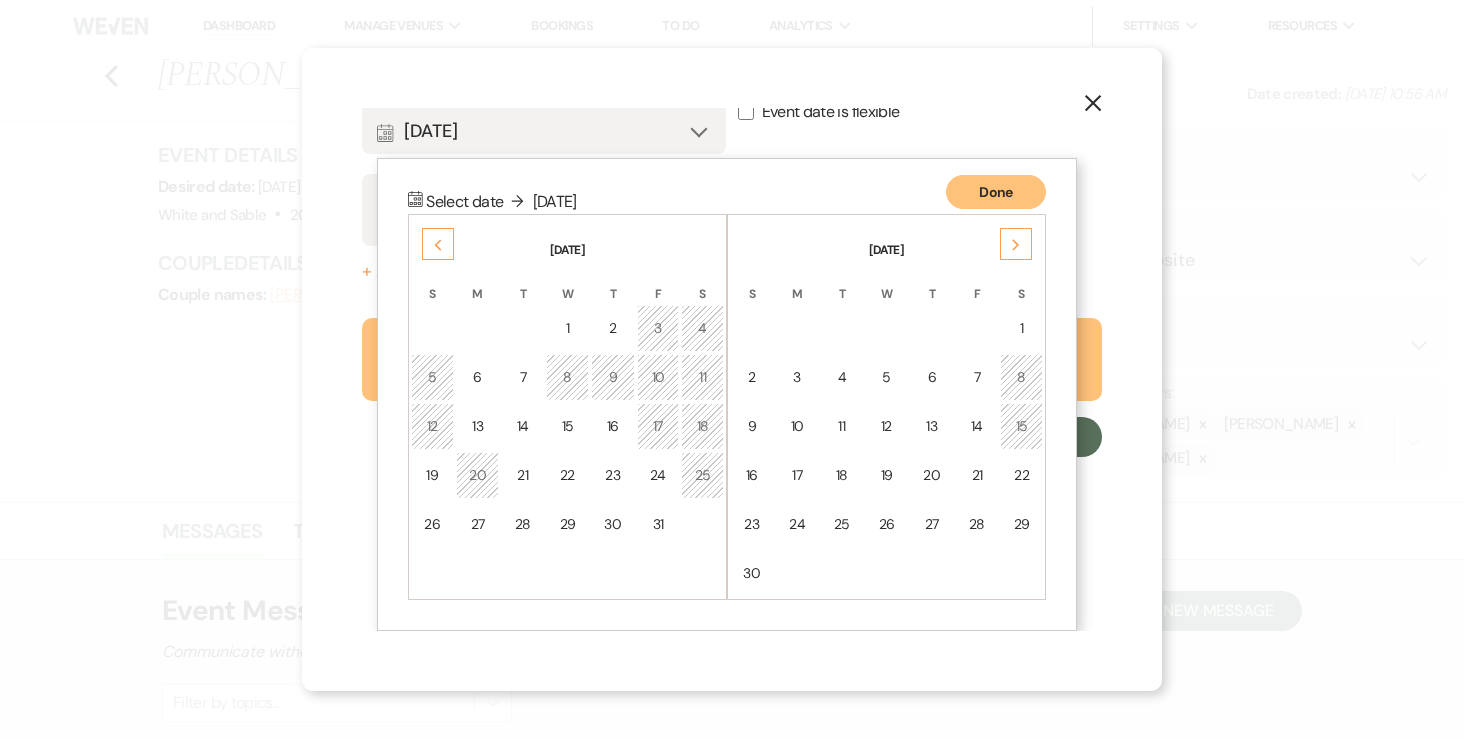 click on "Next" 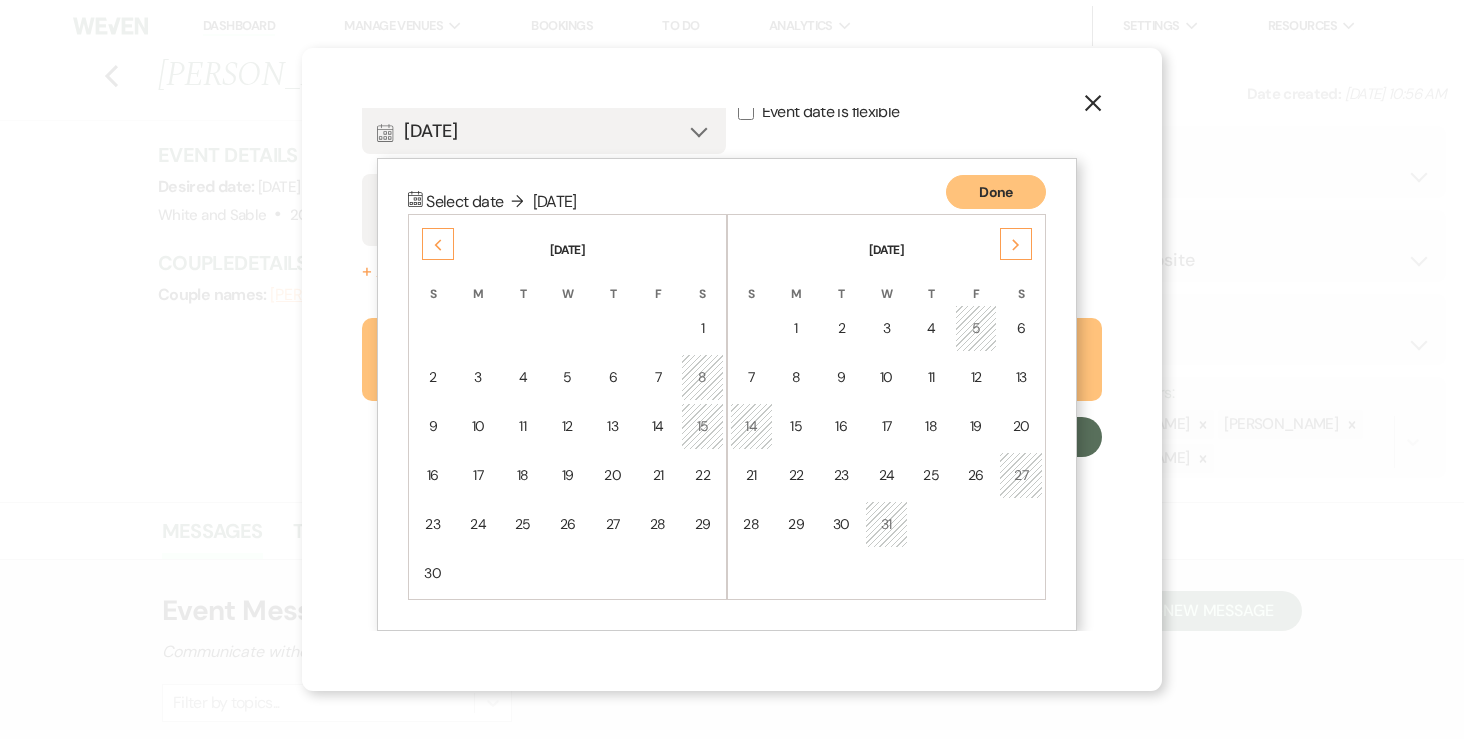 click on "Next" 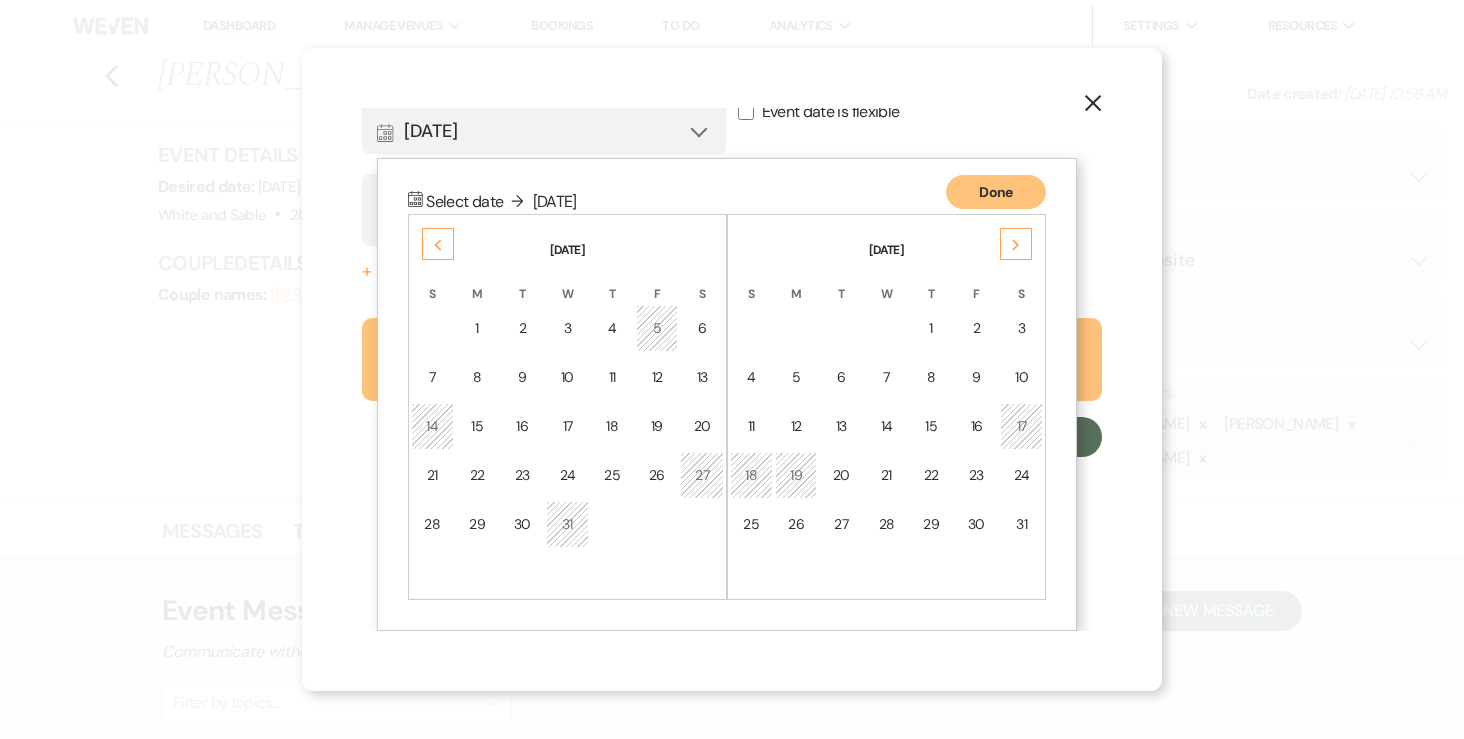 click on "Next" 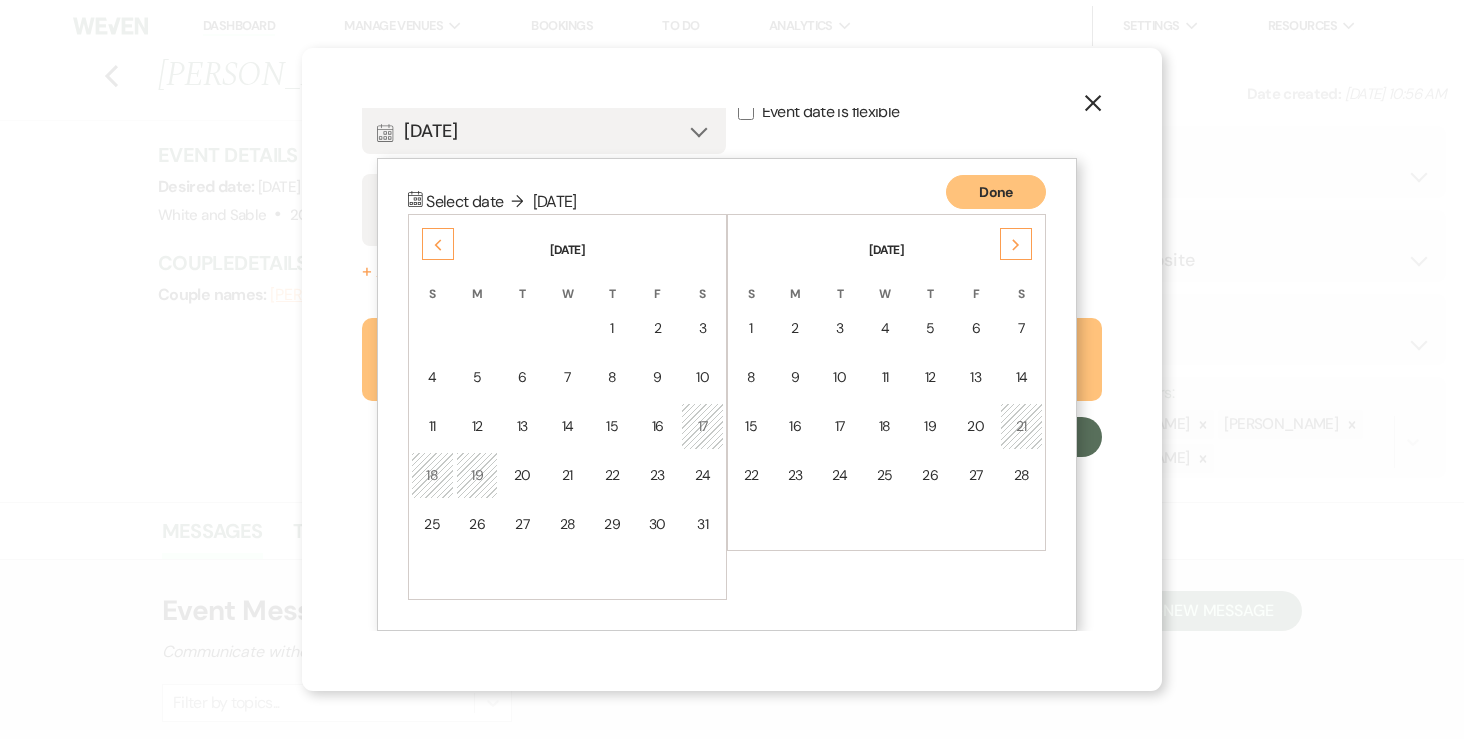 click on "Next" 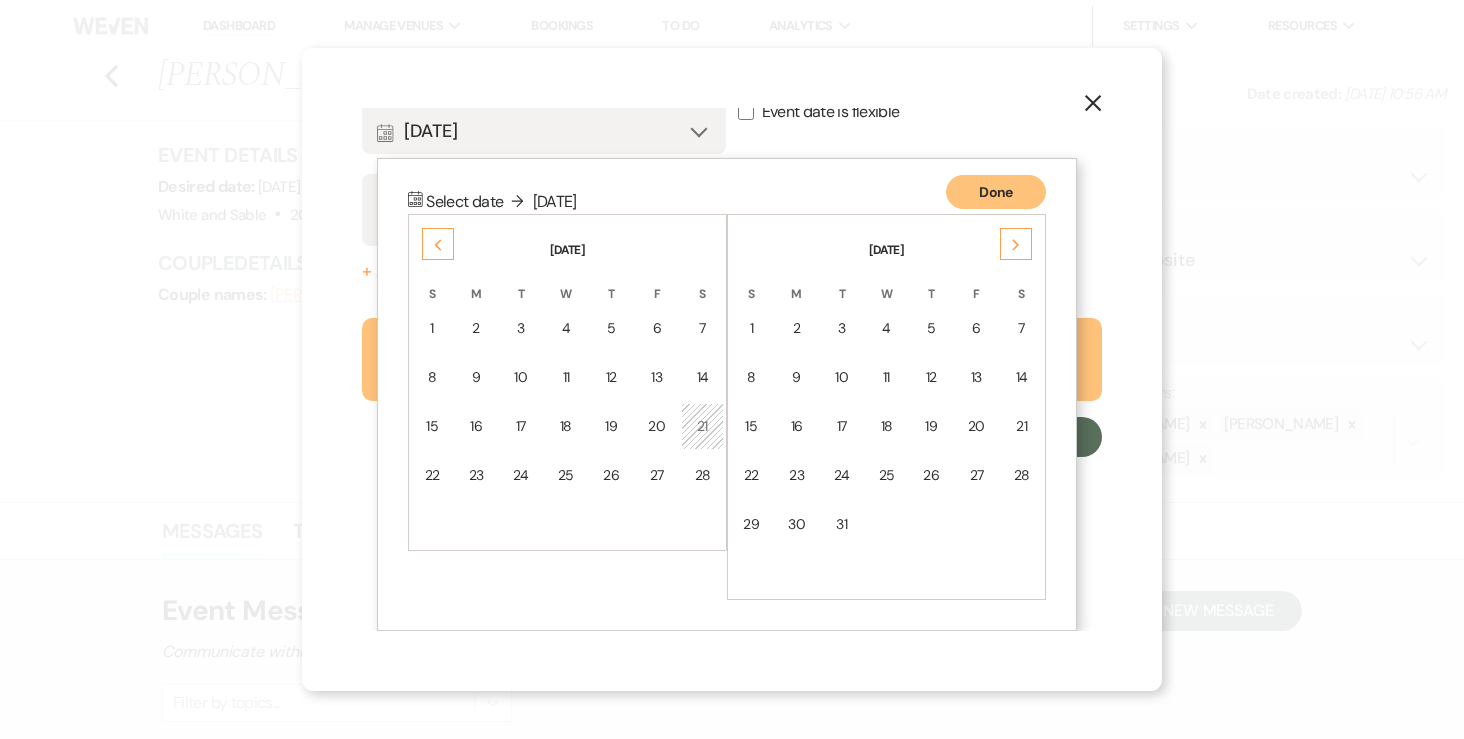 click on "Next" 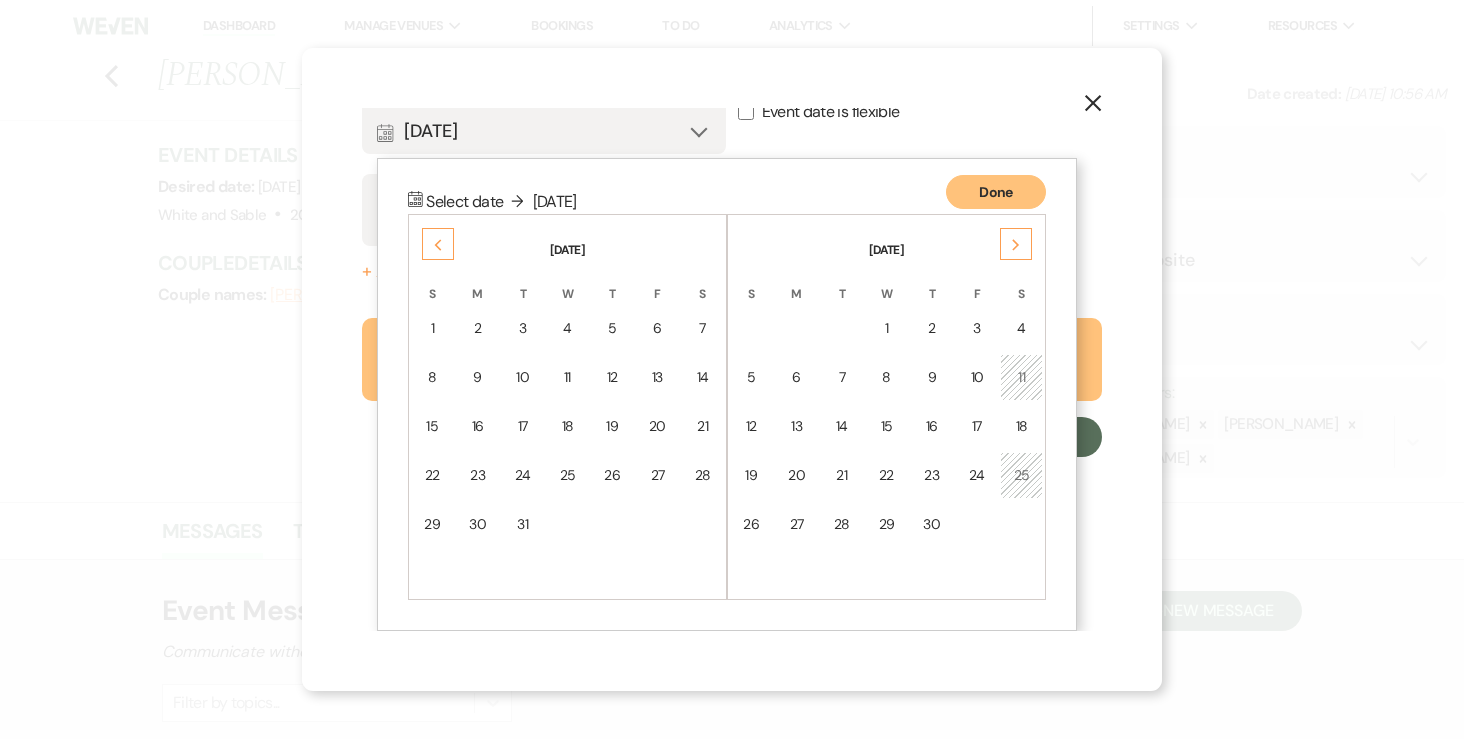 click on "Next" 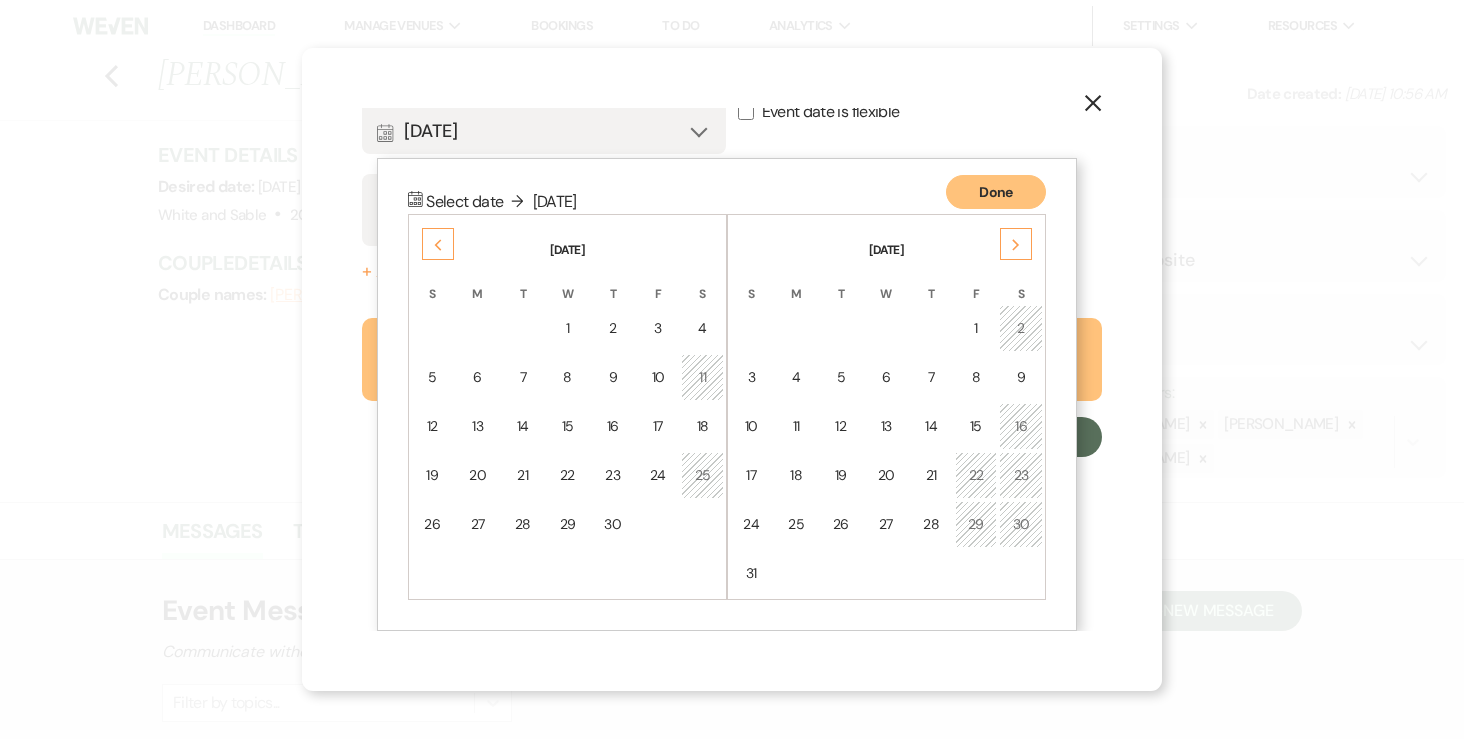 click on "Next" 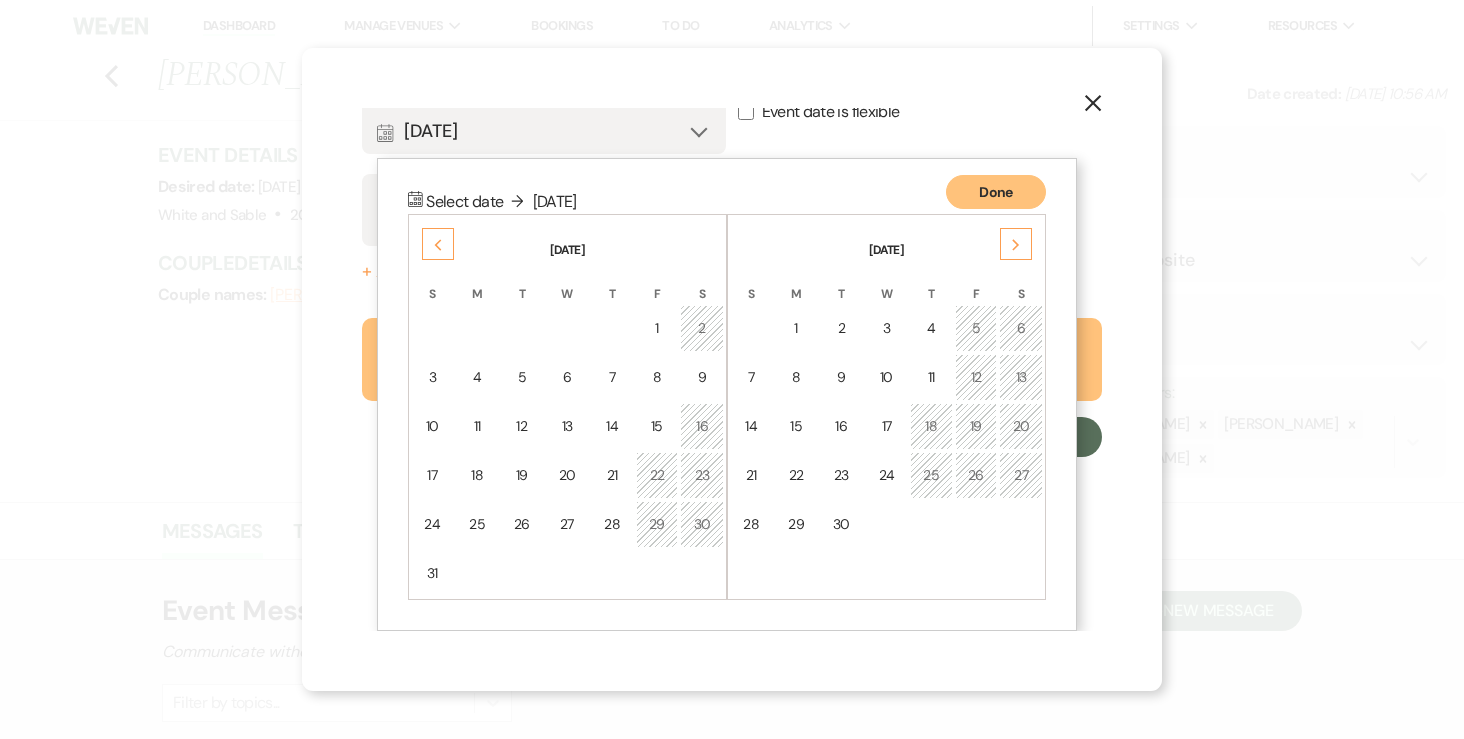 click on "Next" 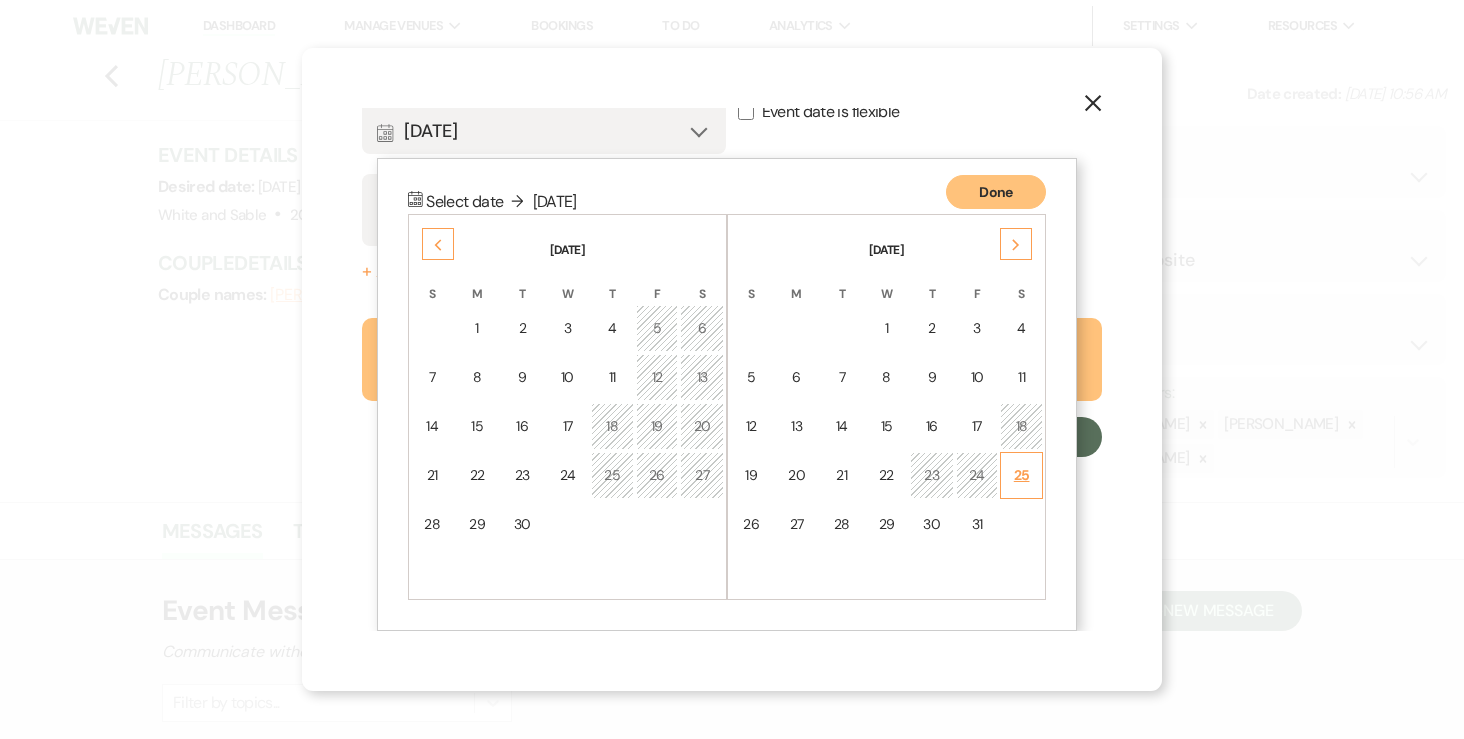 click on "25" at bounding box center (1021, 475) 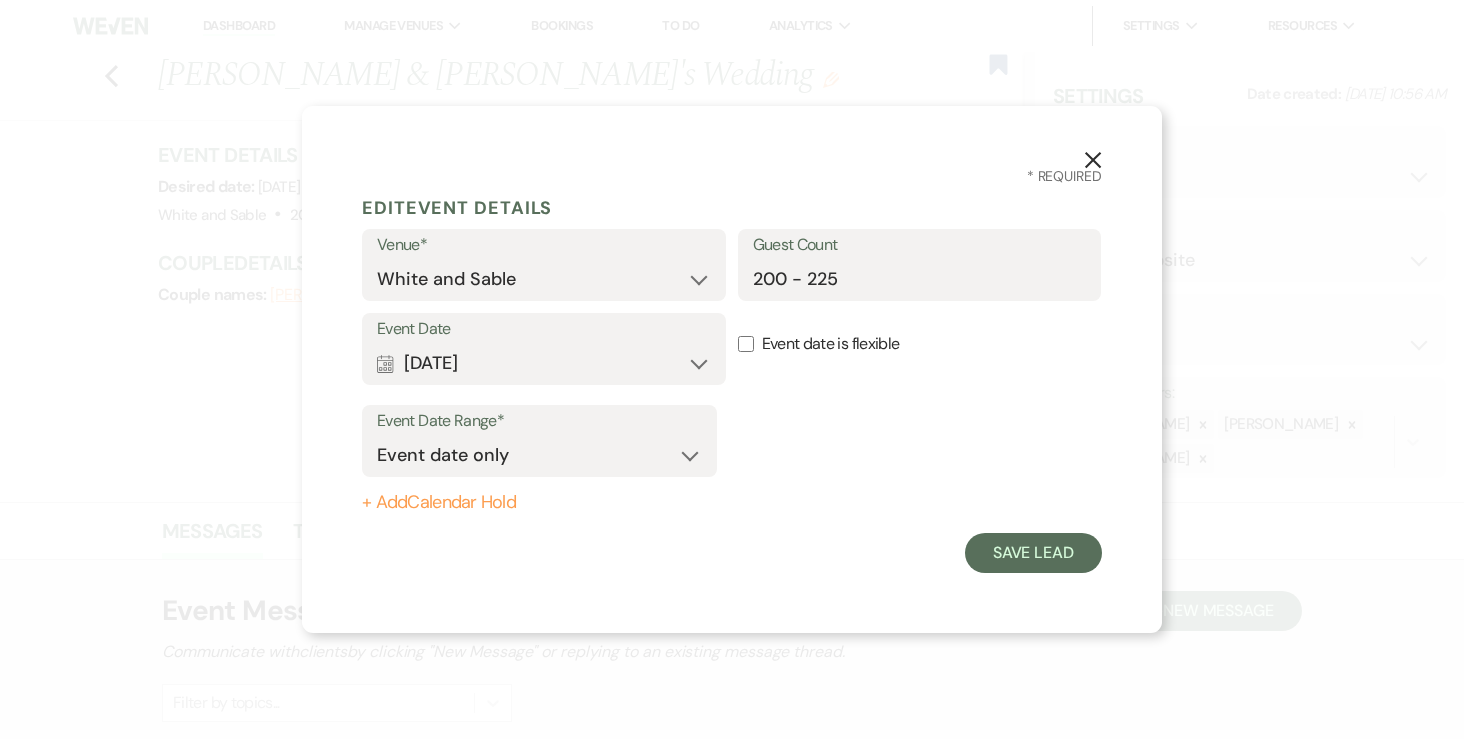 click on "+ Add  Calendar Hold" at bounding box center [539, 503] 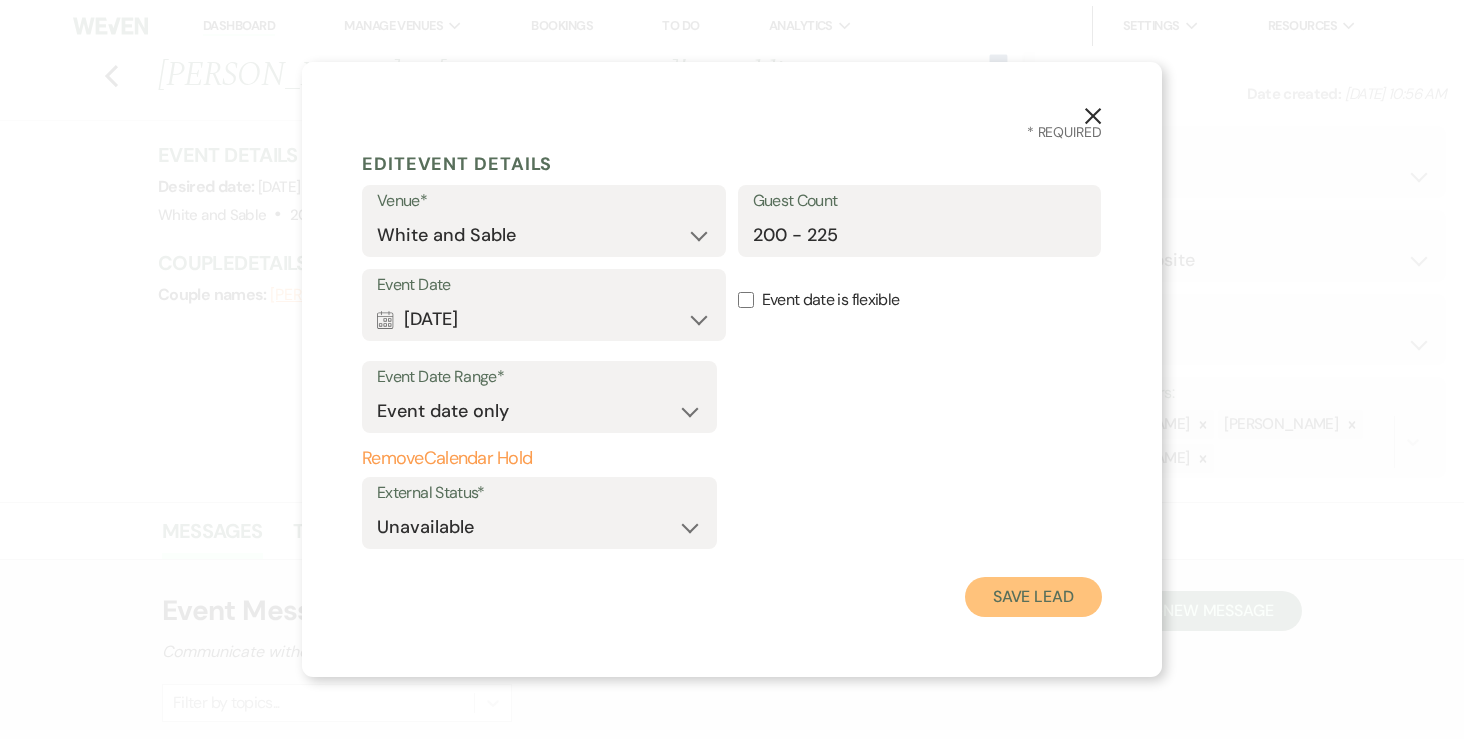 click on "Save Lead" at bounding box center [1033, 597] 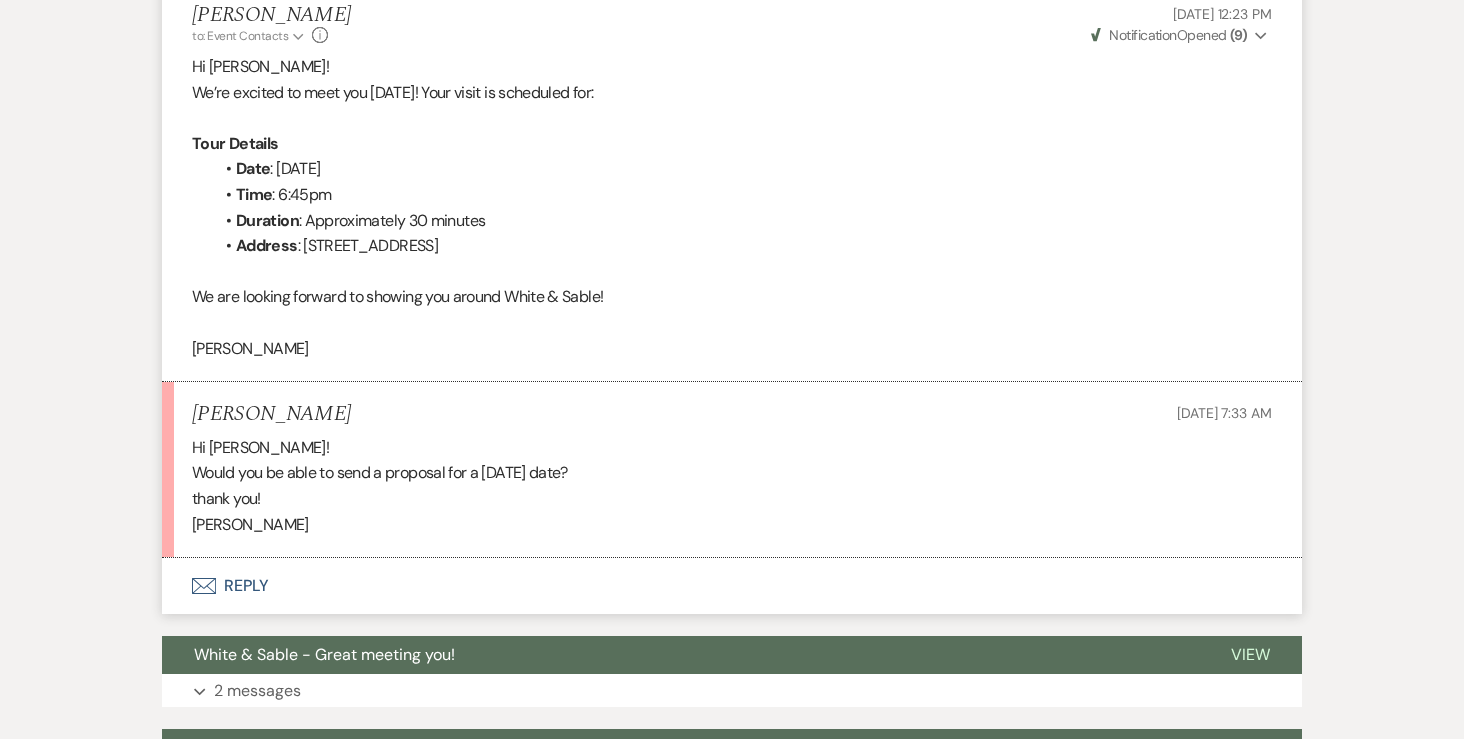 scroll, scrollTop: 811, scrollLeft: 0, axis: vertical 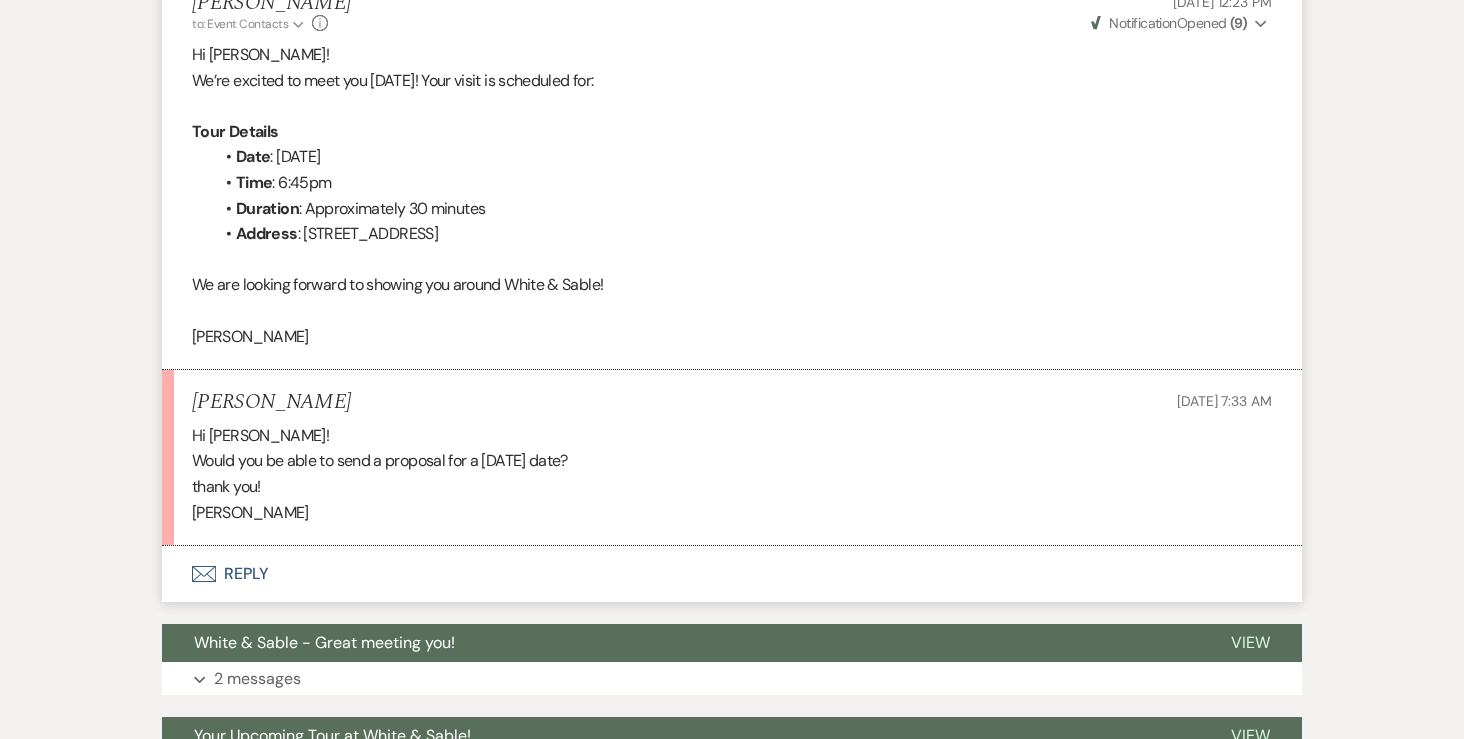 click on "Envelope Reply" at bounding box center (732, 574) 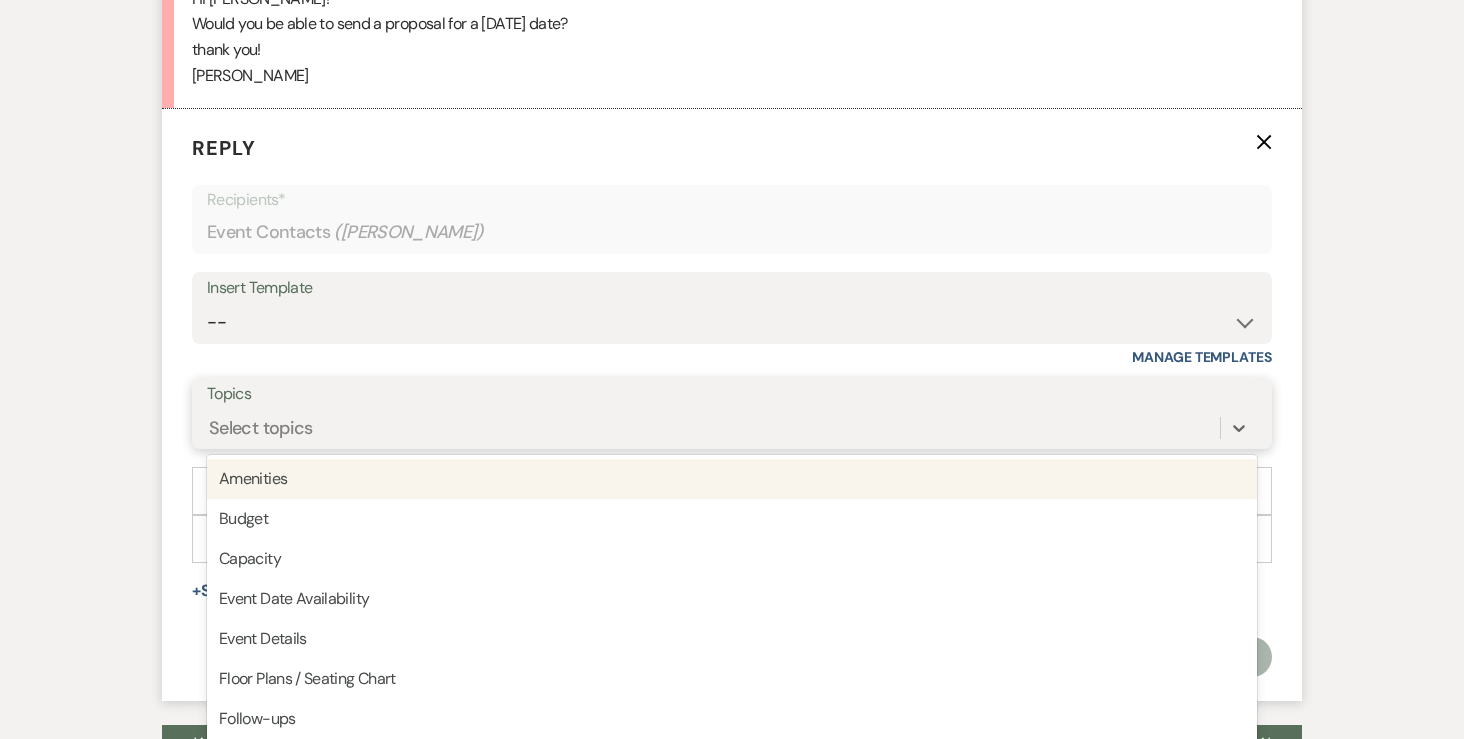click on "option Amenities focused, 1 of 20. 20 results available. Use Up and Down to choose options, press Enter to select the currently focused option, press Escape to exit the menu, press Tab to select the option and exit the menu. Select topics Amenities Budget Capacity Event Date Availability Event Details Floor Plans / Seating Chart Follow-ups Guest Count Home rental Insurance Local accommodations Mandatory rentals Menu Payment Policies Price Rental Agreement Touring Vendors Other" at bounding box center [732, 428] 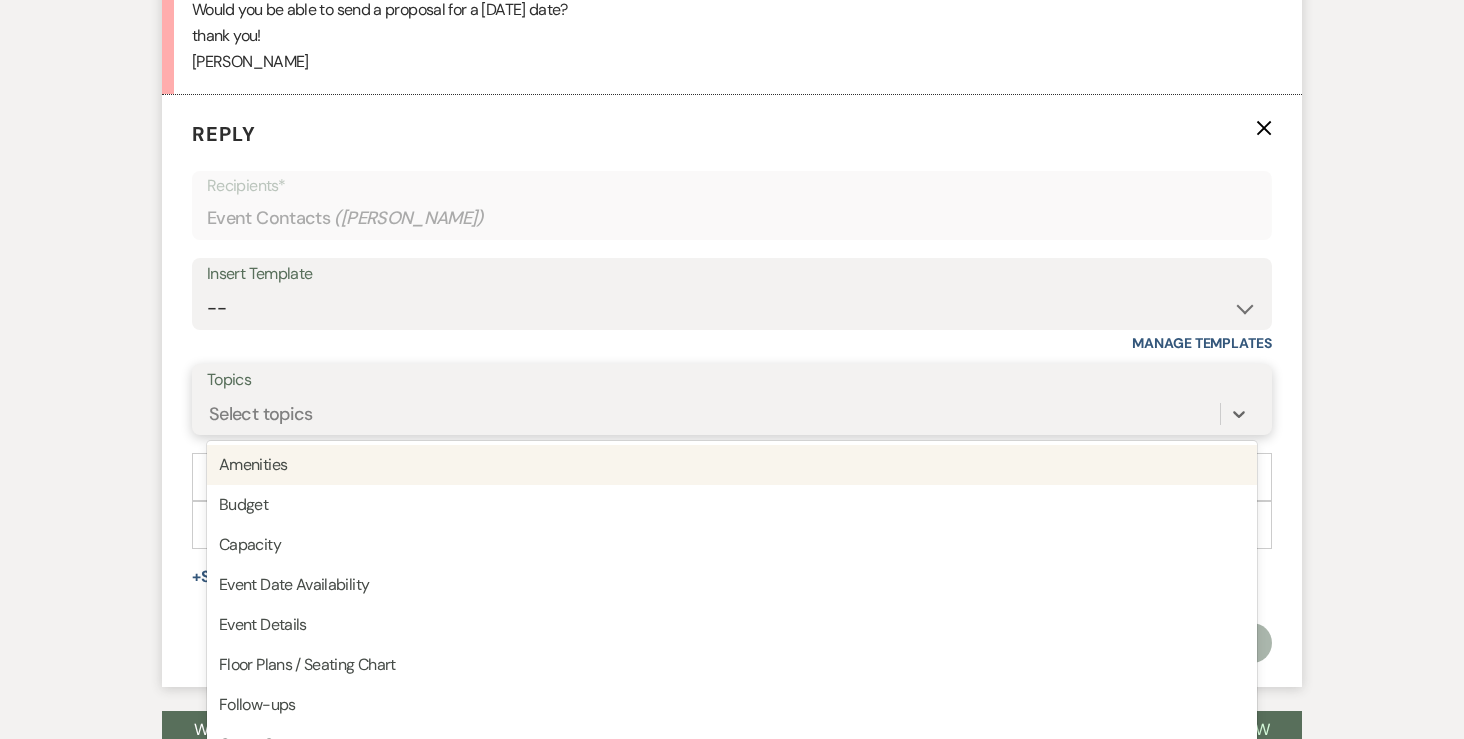 scroll, scrollTop: 1272, scrollLeft: 0, axis: vertical 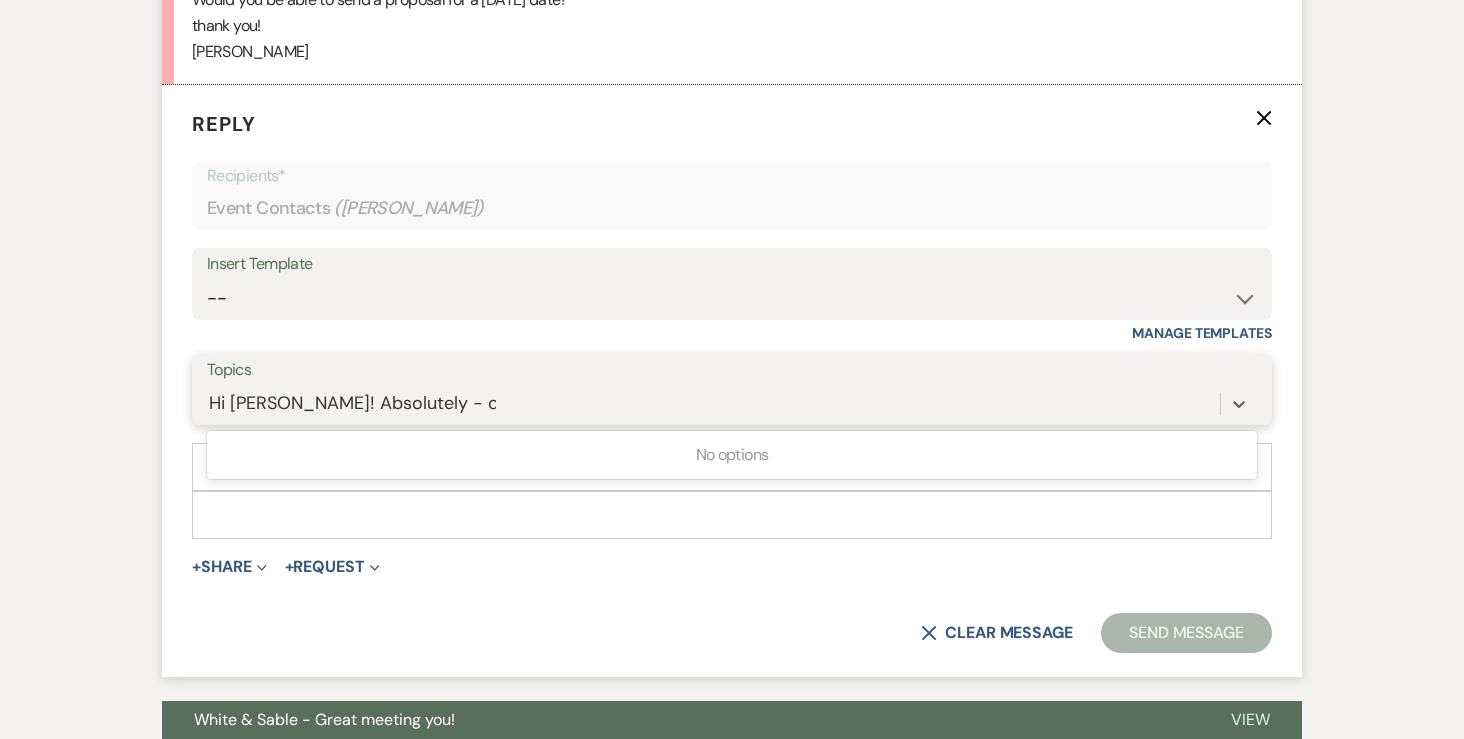 click on "No options" at bounding box center (732, 455) 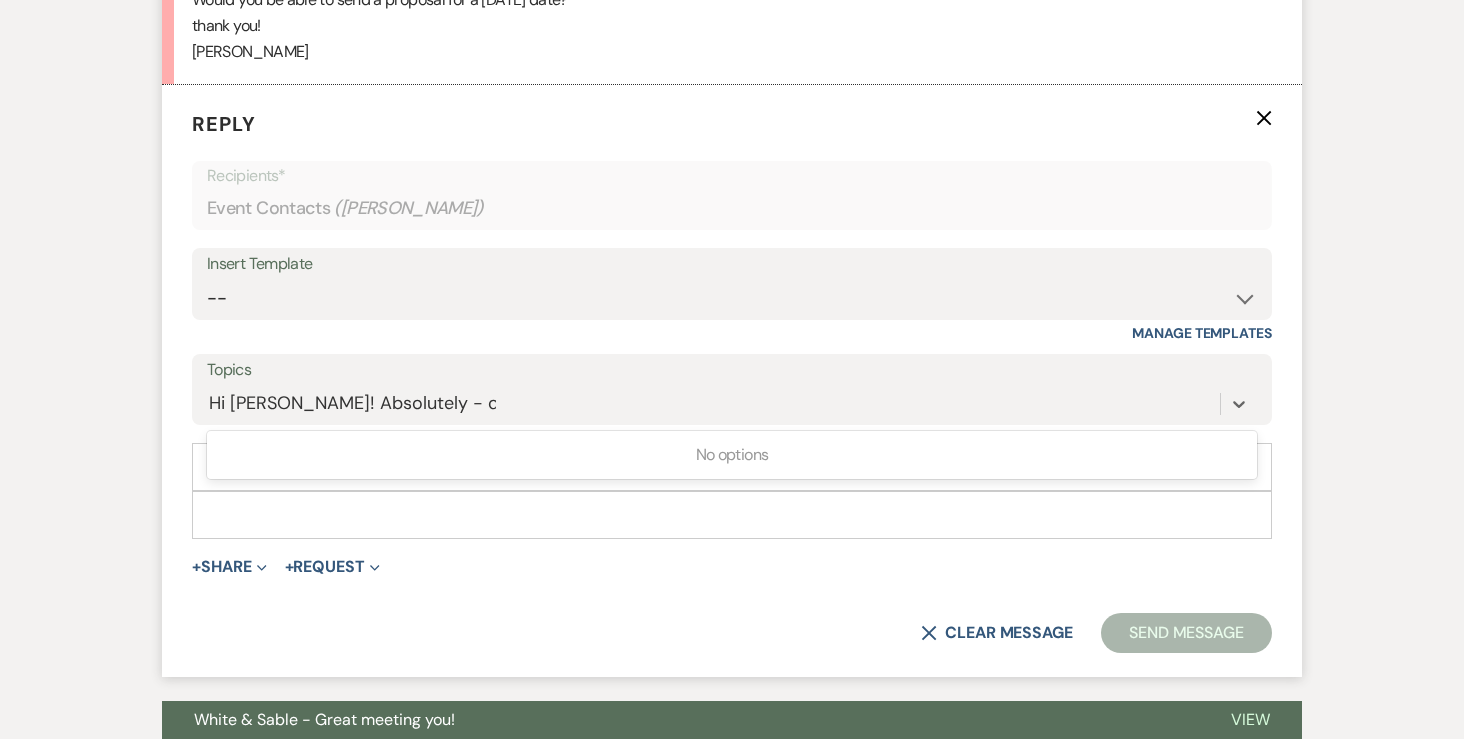 type 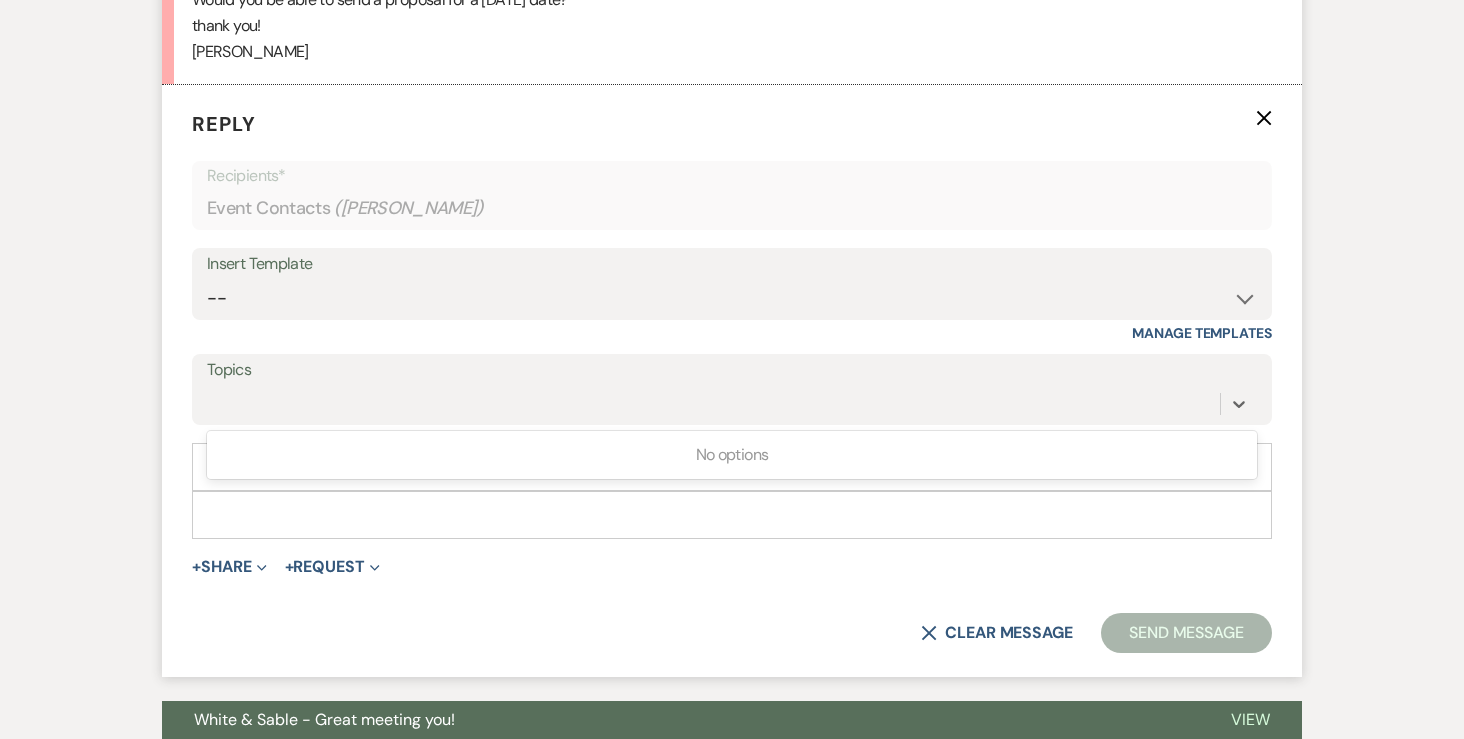 click on "Topics       0 results available for search term Hi Paige! Absolutely - can I get Bra. Use Up and Down to choose options, press Enter to select the currently focused option, press Escape to exit the menu, press Tab to select the option and exit the menu. Hi Paige! Absolutely - can I get Bra No options" at bounding box center (732, 389) 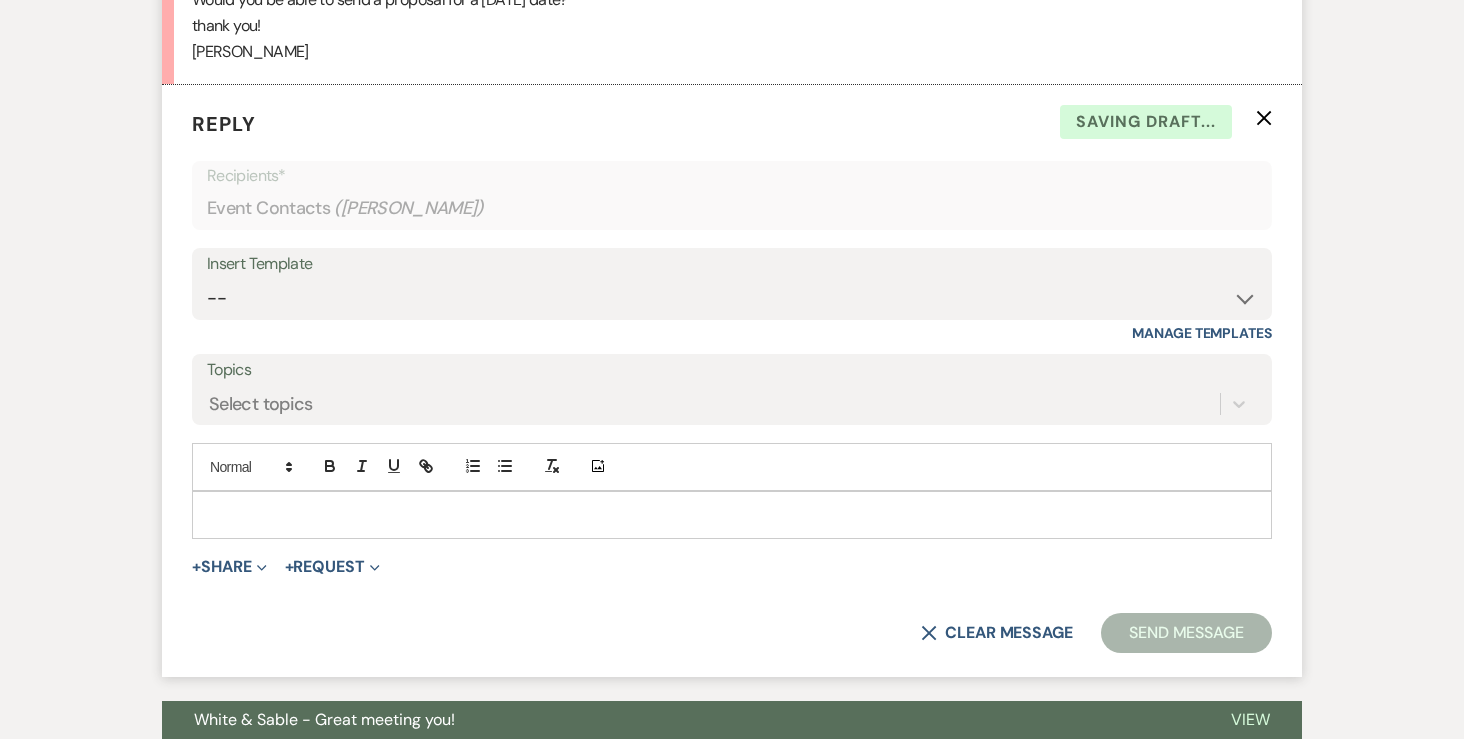 click on "Reply   X Saving draft... Recipients* Event Contacts   ( Paige Reiners )   Insert Template   -- Inquiry Response (Venue Guide) Schedule - Venue Tour Appt Confirmation Schedule - Venue Tour Appt Reminder Tour - Reschedule Tour - Follow-Up (Venue Guide) Proposal - Wedding Wedding Onboarding - Welcome Guide and Weven Planning Portal Introduction Inquiry Follow-Up: 5 Tips for Stress-Free Planning Inquiry - Available Dates Inquiry Follow-Up: Tour Invitation Inquiry Follow-Up: Unique Features Inquiry Follow-Up: Planning at W&S Insurance Exception Response Friday Weddings Sunday Weddings Baseball Poop or get off toliet (Venue Guide) Concession Speech Onboarding - Welcome Magazine and Weven Planning Portal Introduction (NON-Wedding Events) Day-of Coordinators Schedule - Venue IN-PERSON Tour Appt Confirmation Outside Food Info Cooper Films Thursday Weddings Hire a Host / Host a Toast Follow-follow up Recommended Vendors Weekend Tours Catering Guidelines & Vendor COI Requirements Inventory List to Booked Couples" at bounding box center [732, 381] 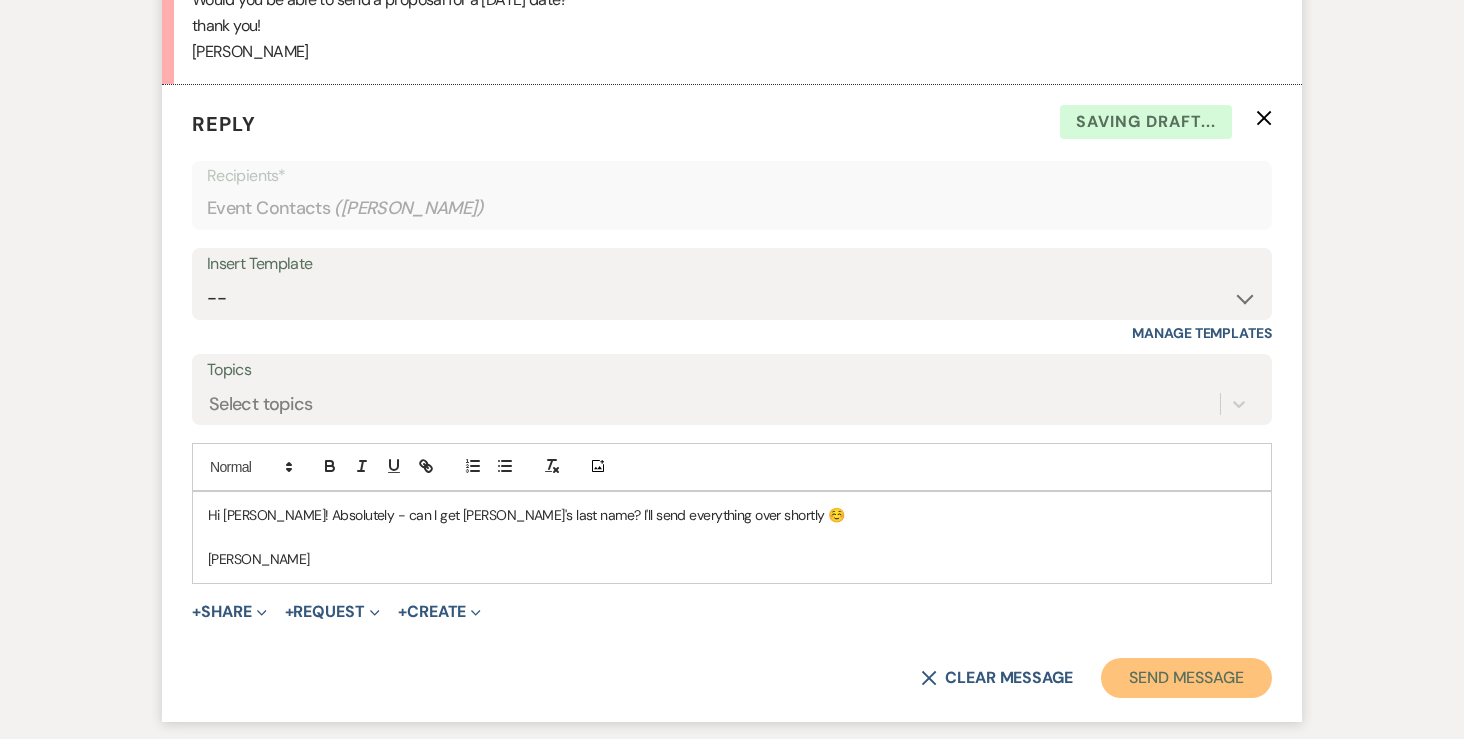 click on "Send Message" at bounding box center (1186, 678) 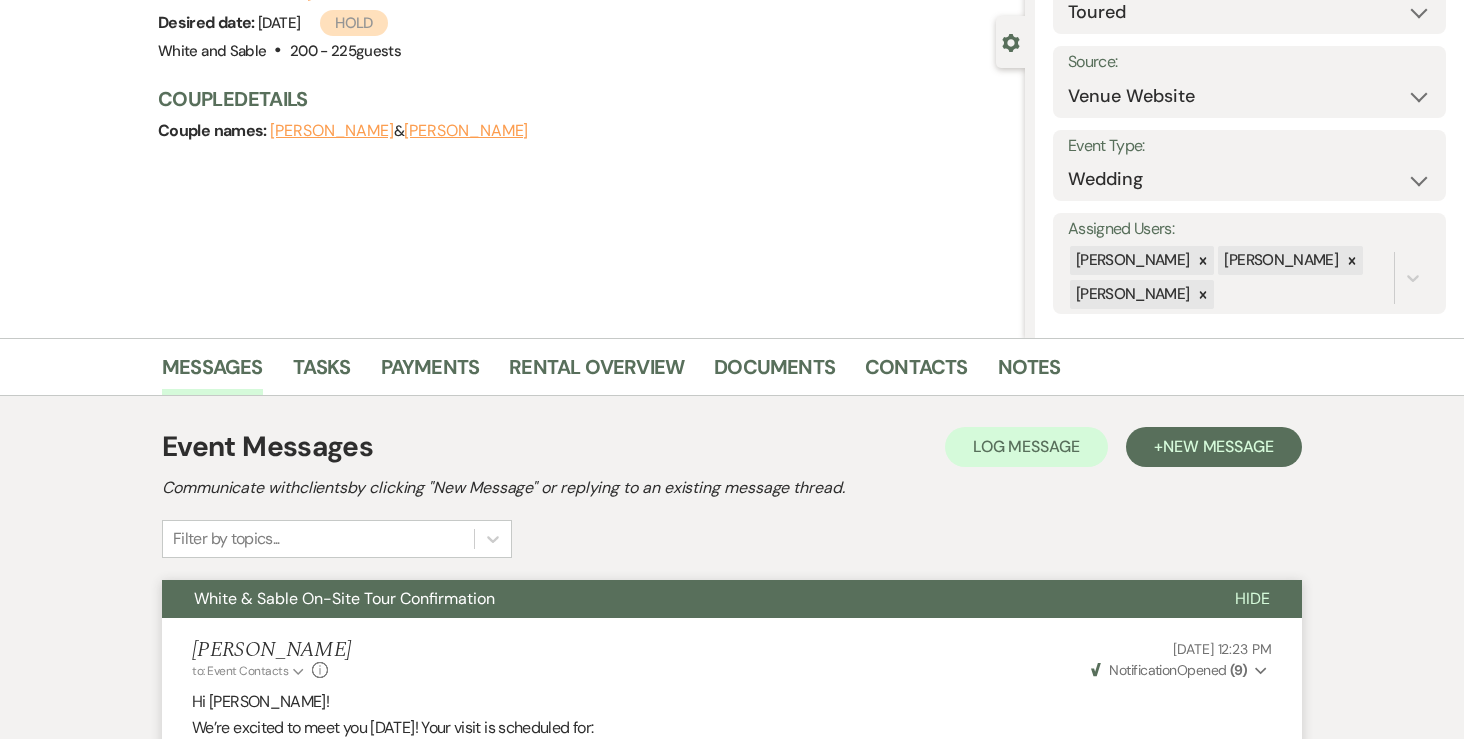 scroll, scrollTop: 195, scrollLeft: 0, axis: vertical 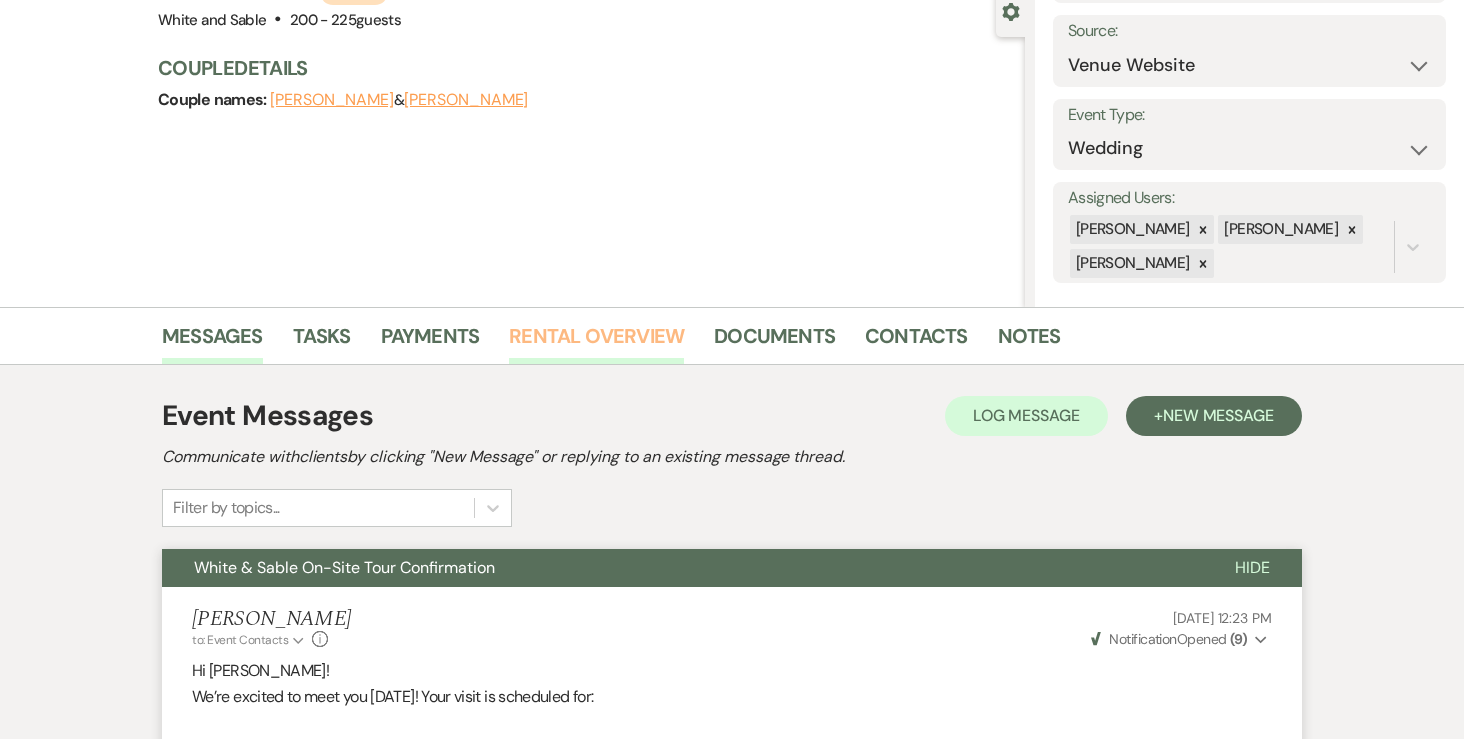 click on "Rental Overview" at bounding box center (596, 342) 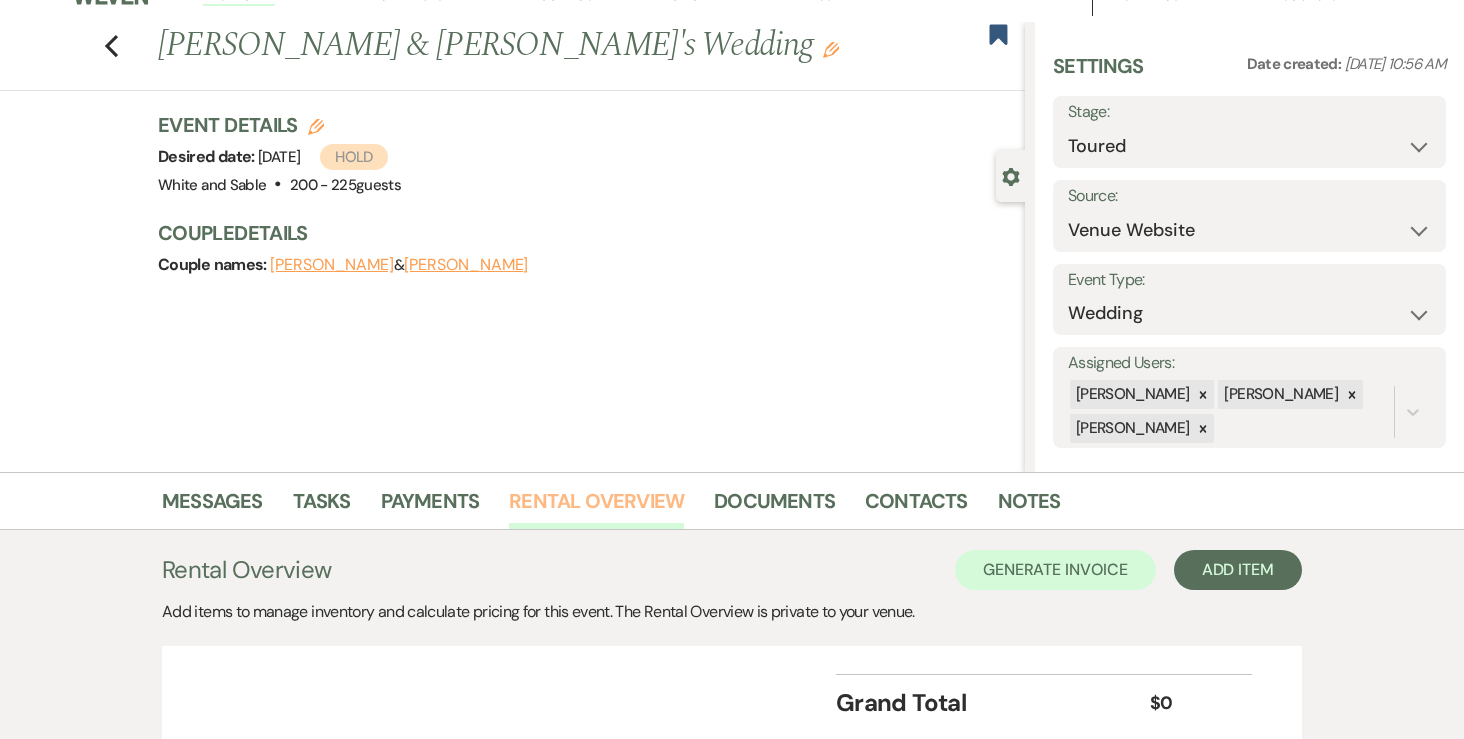 scroll, scrollTop: 189, scrollLeft: 0, axis: vertical 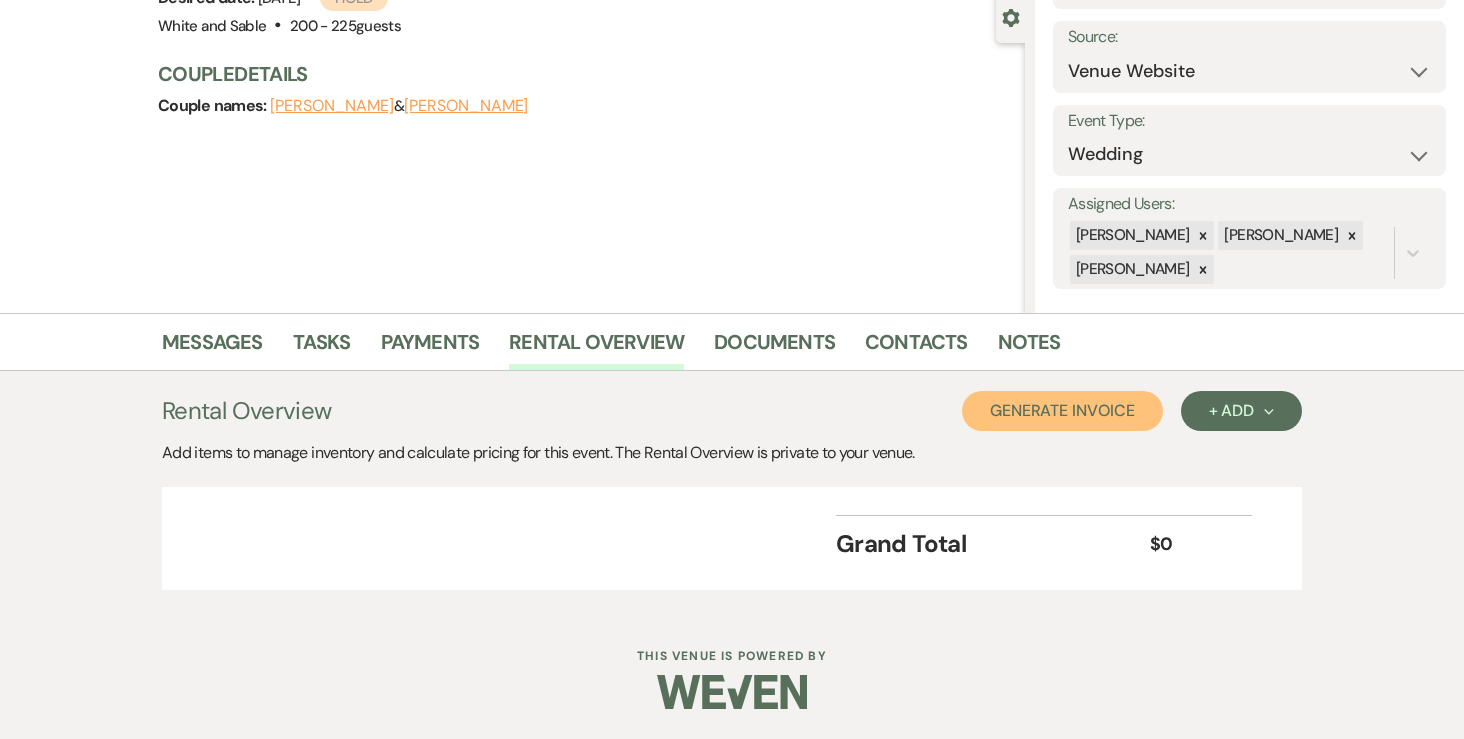 click on "Generate Invoice" at bounding box center (1062, 411) 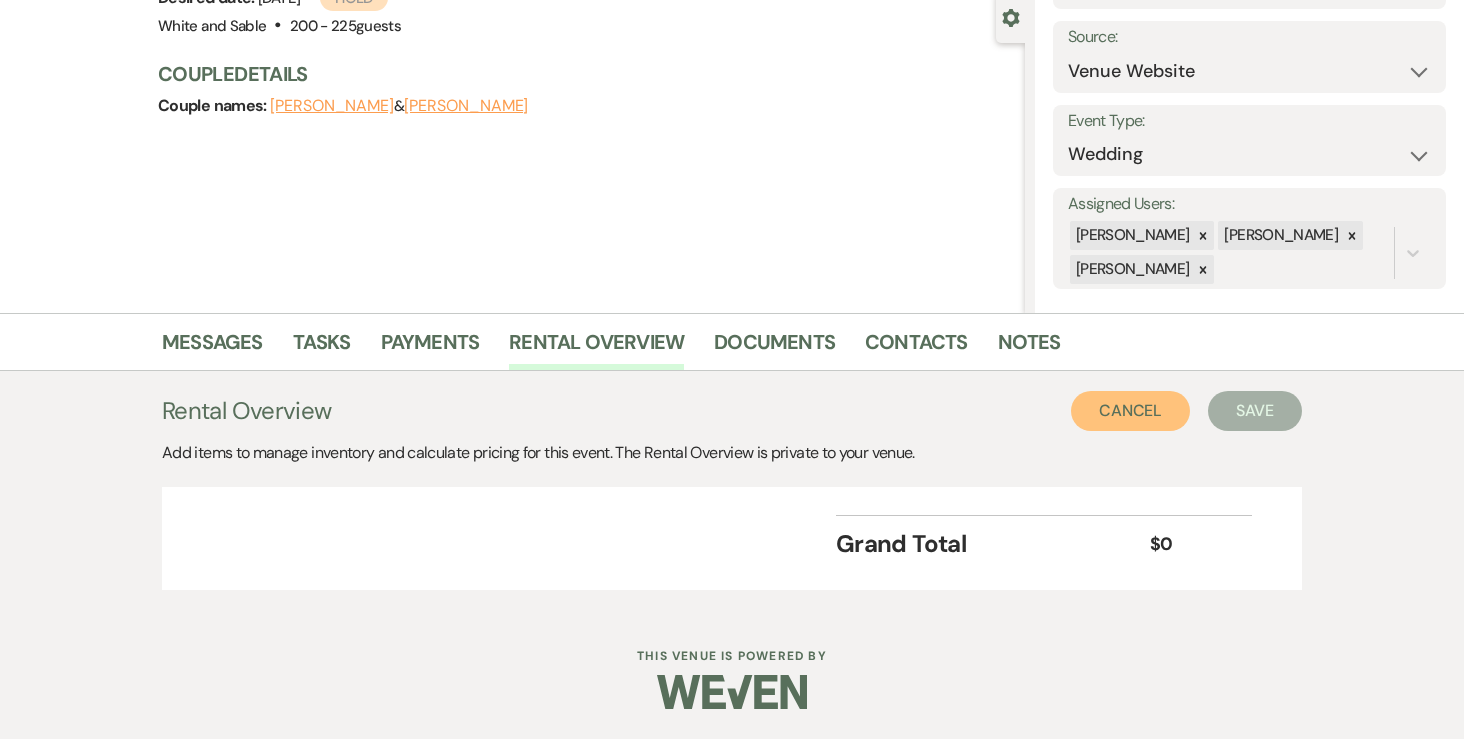 click on "Cancel" at bounding box center (1131, 411) 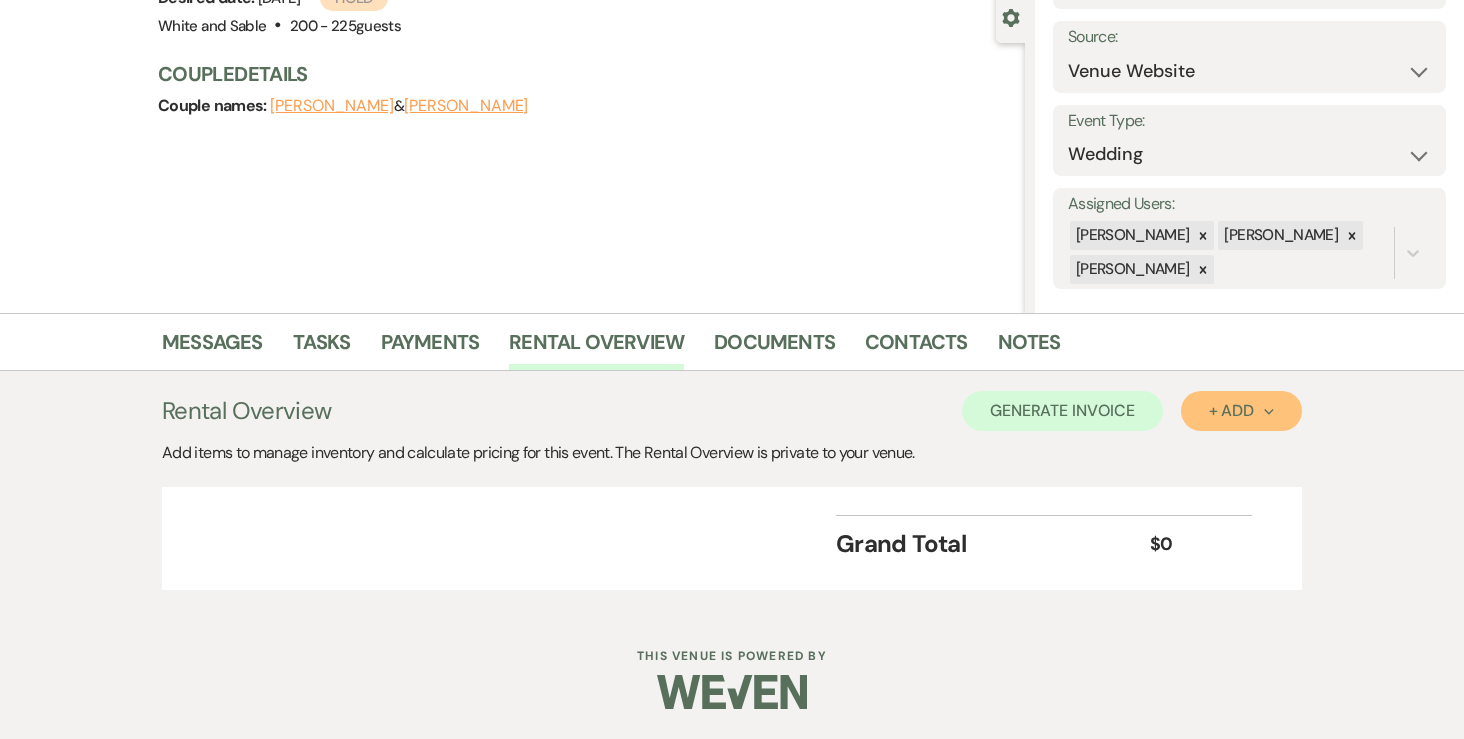 click on "+ Add Next" at bounding box center (1241, 411) 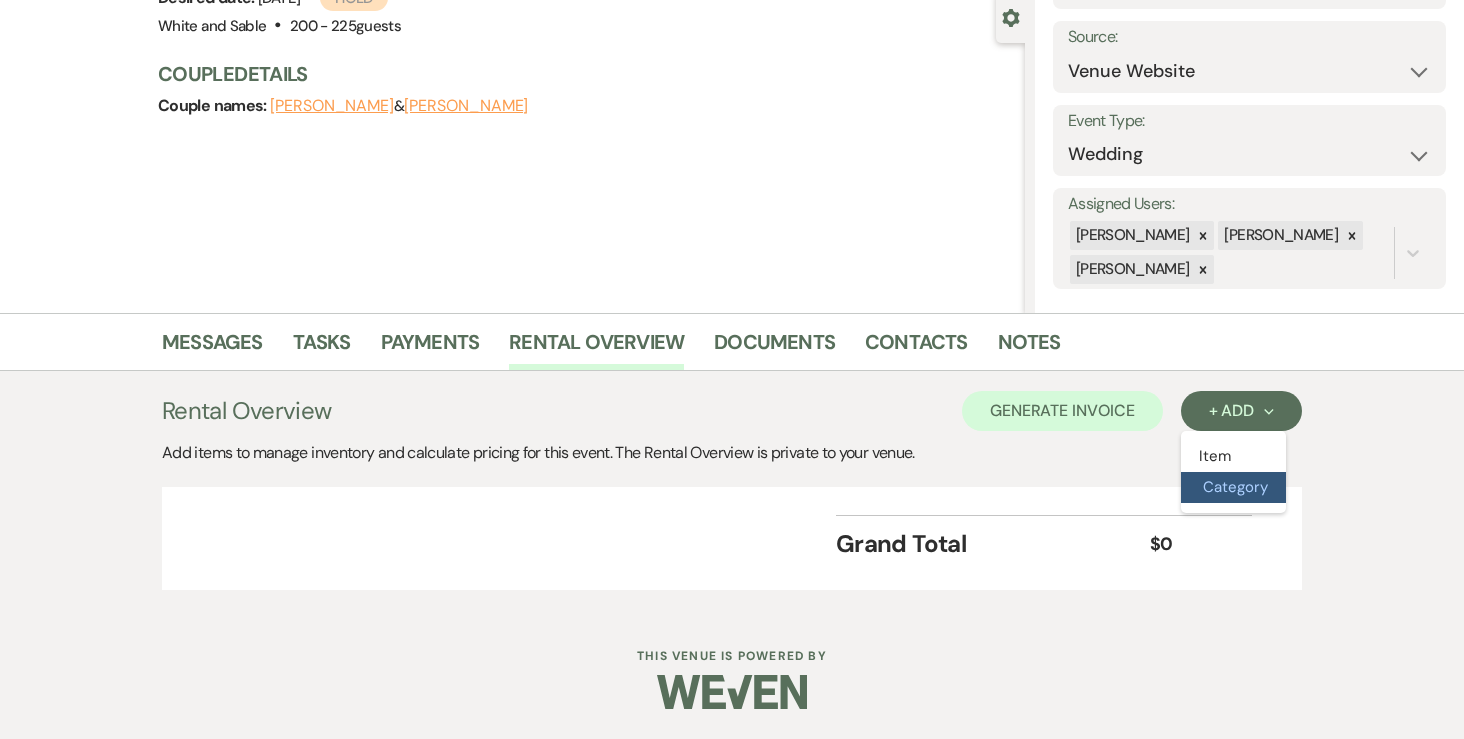 click on "Category" at bounding box center (1233, 487) 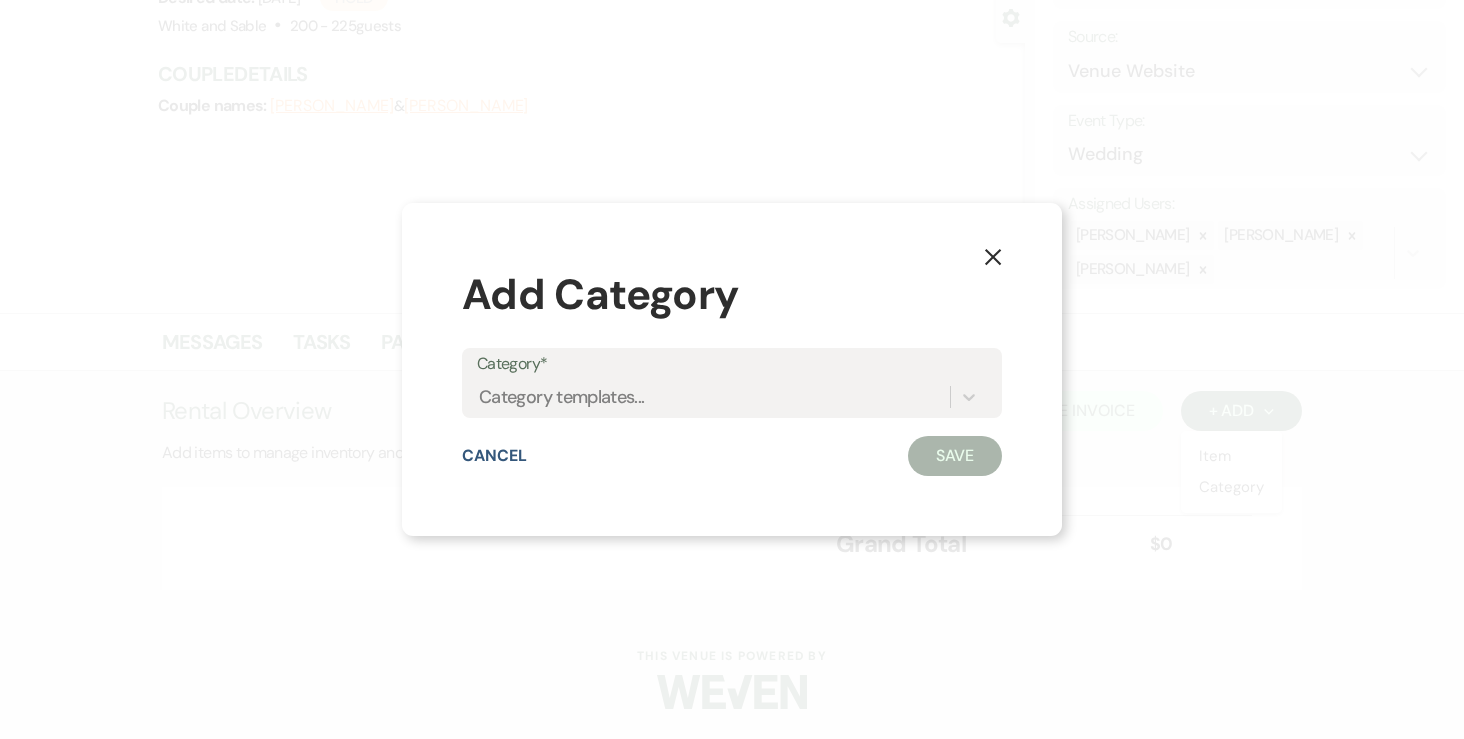 click 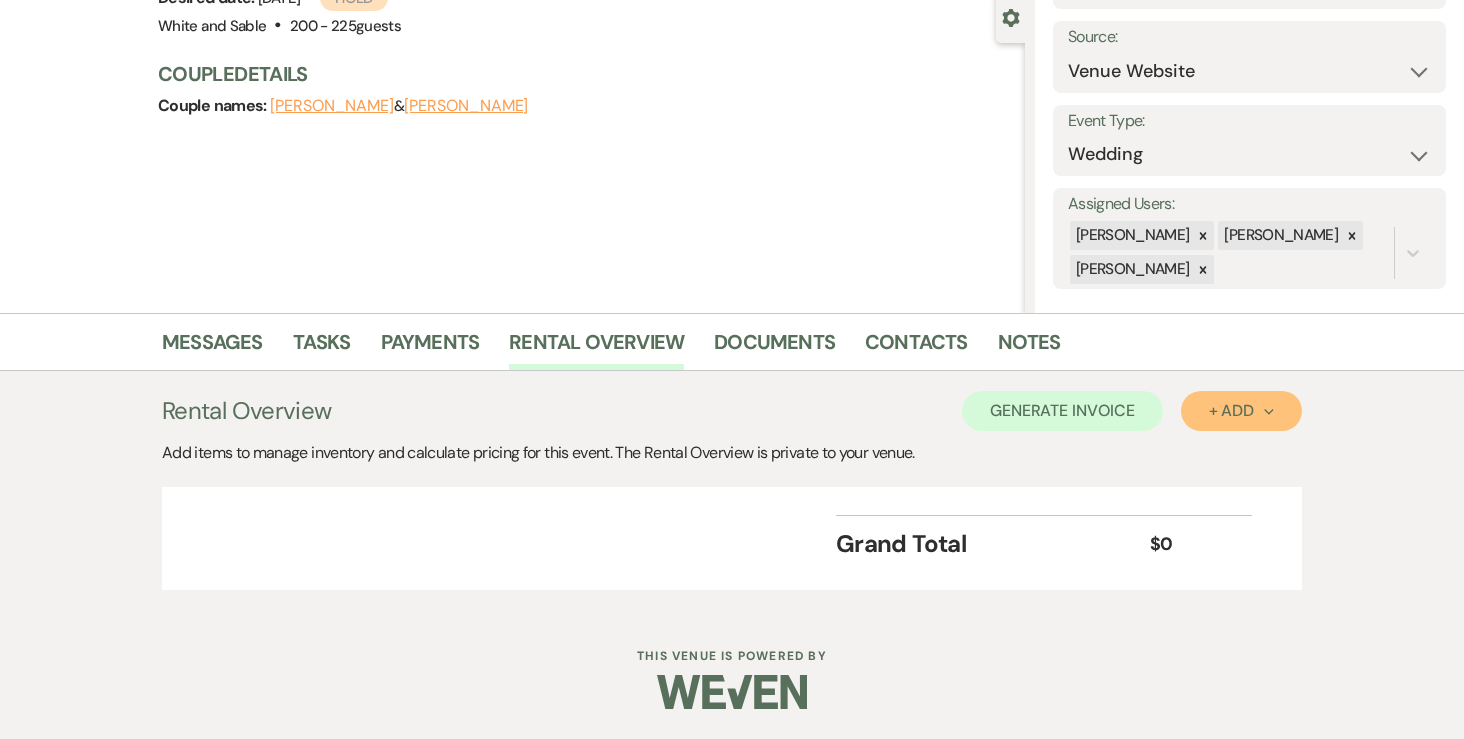 click on "+ Add Next" at bounding box center (1241, 411) 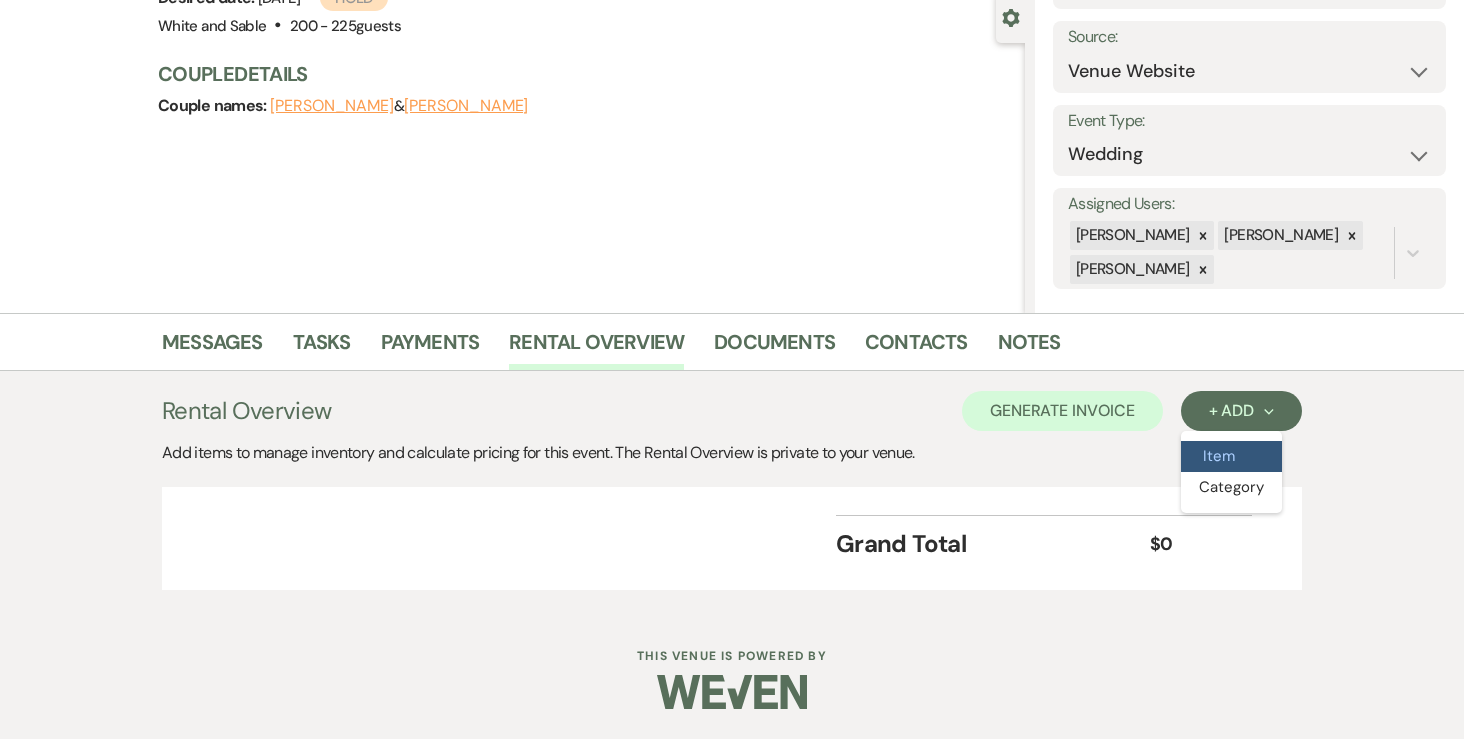 click on "Item" at bounding box center (1231, 456) 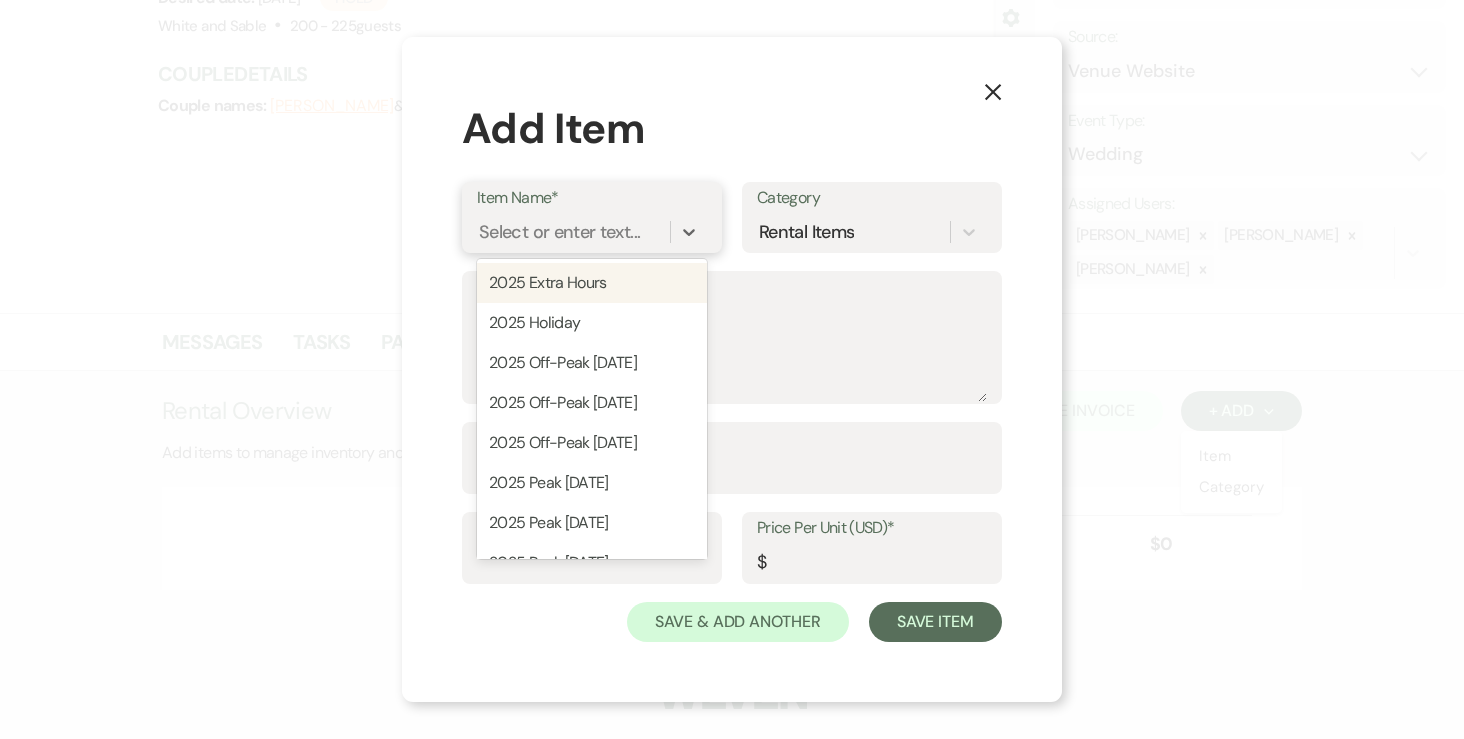click on "Select or enter text..." at bounding box center (559, 232) 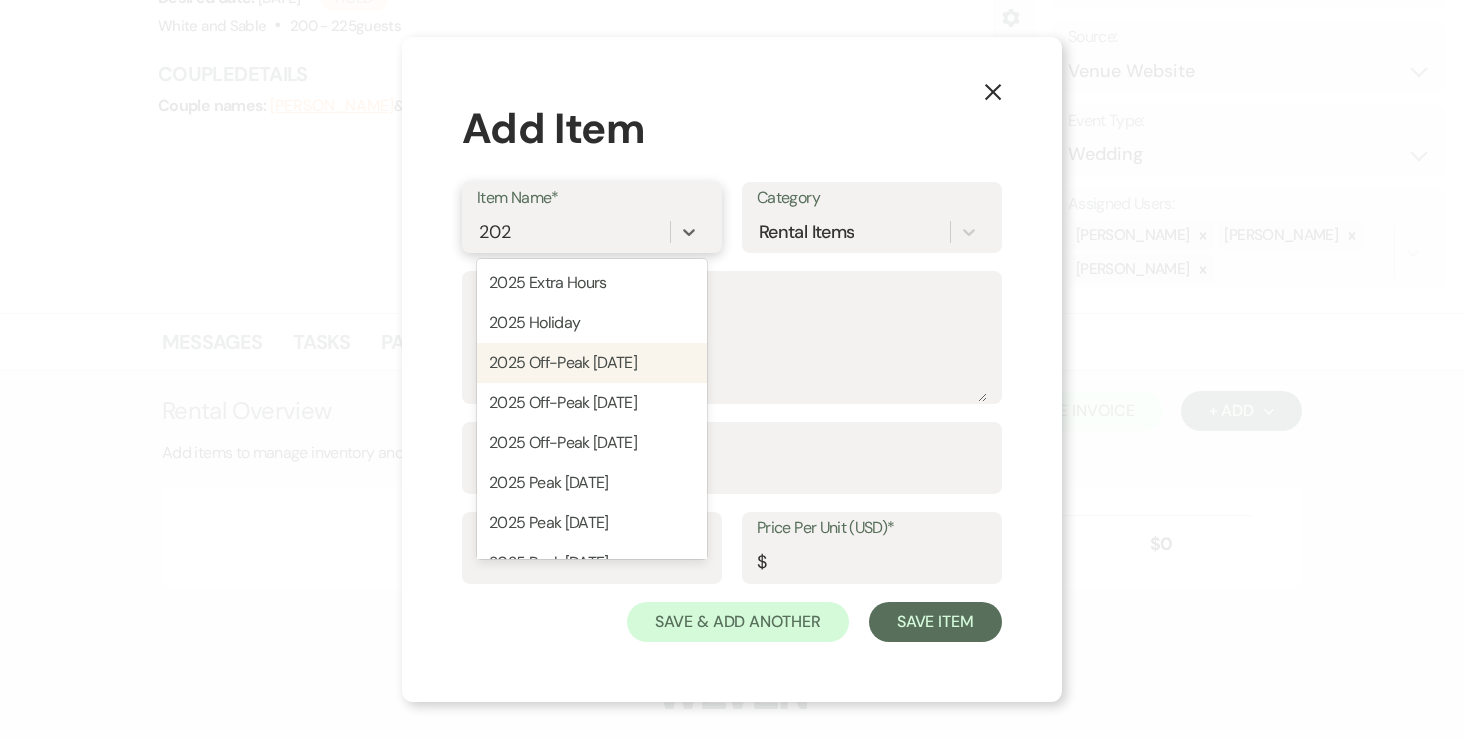 type on "2026" 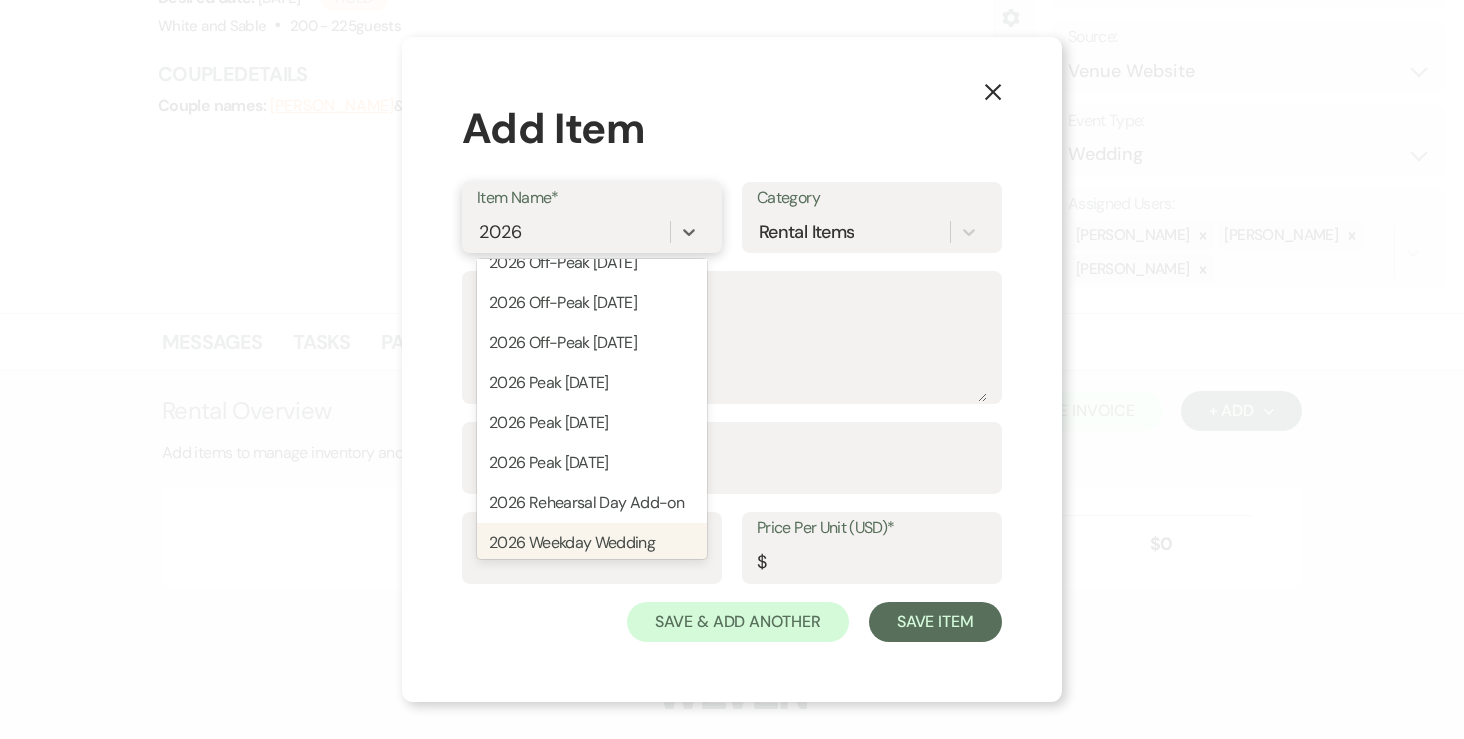 scroll, scrollTop: 0, scrollLeft: 0, axis: both 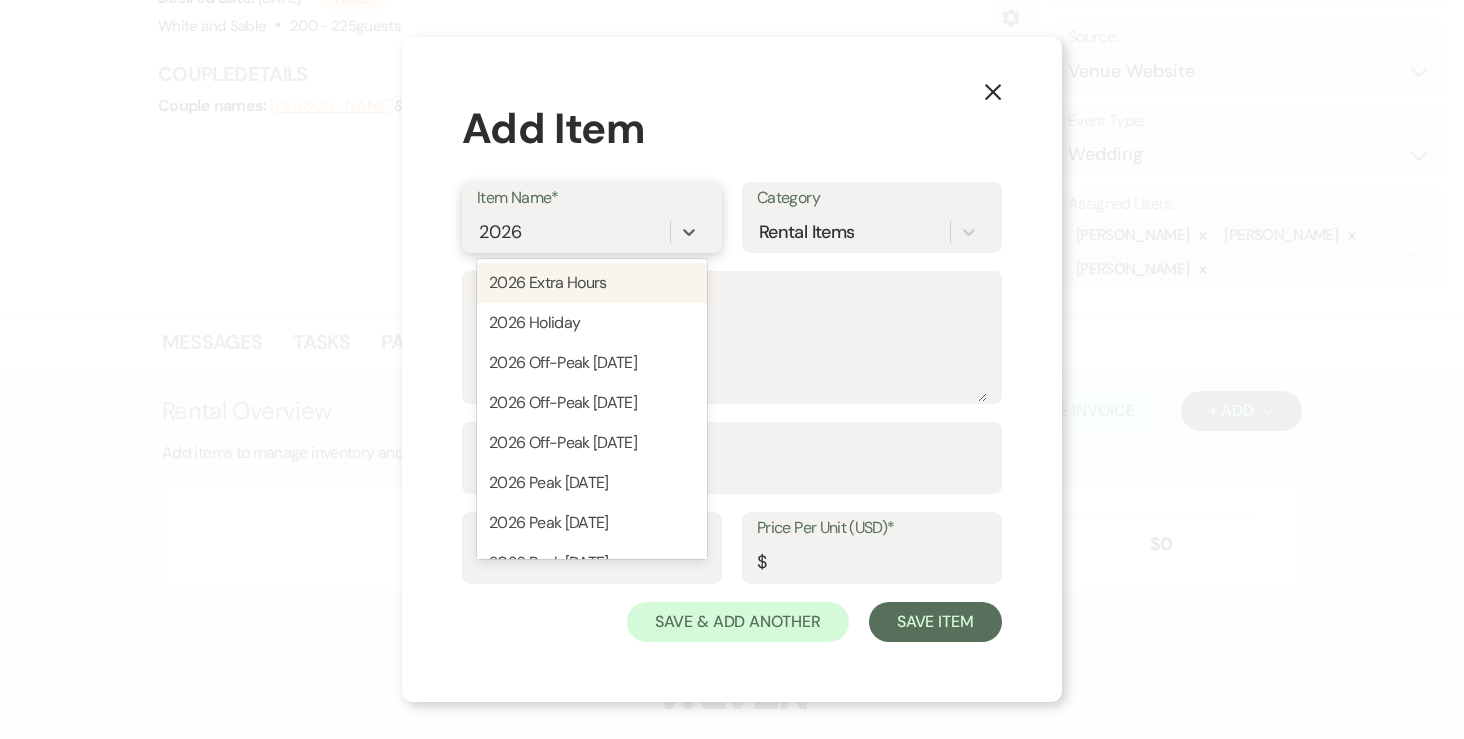 click on "2026 Extra Hours" at bounding box center [592, 283] 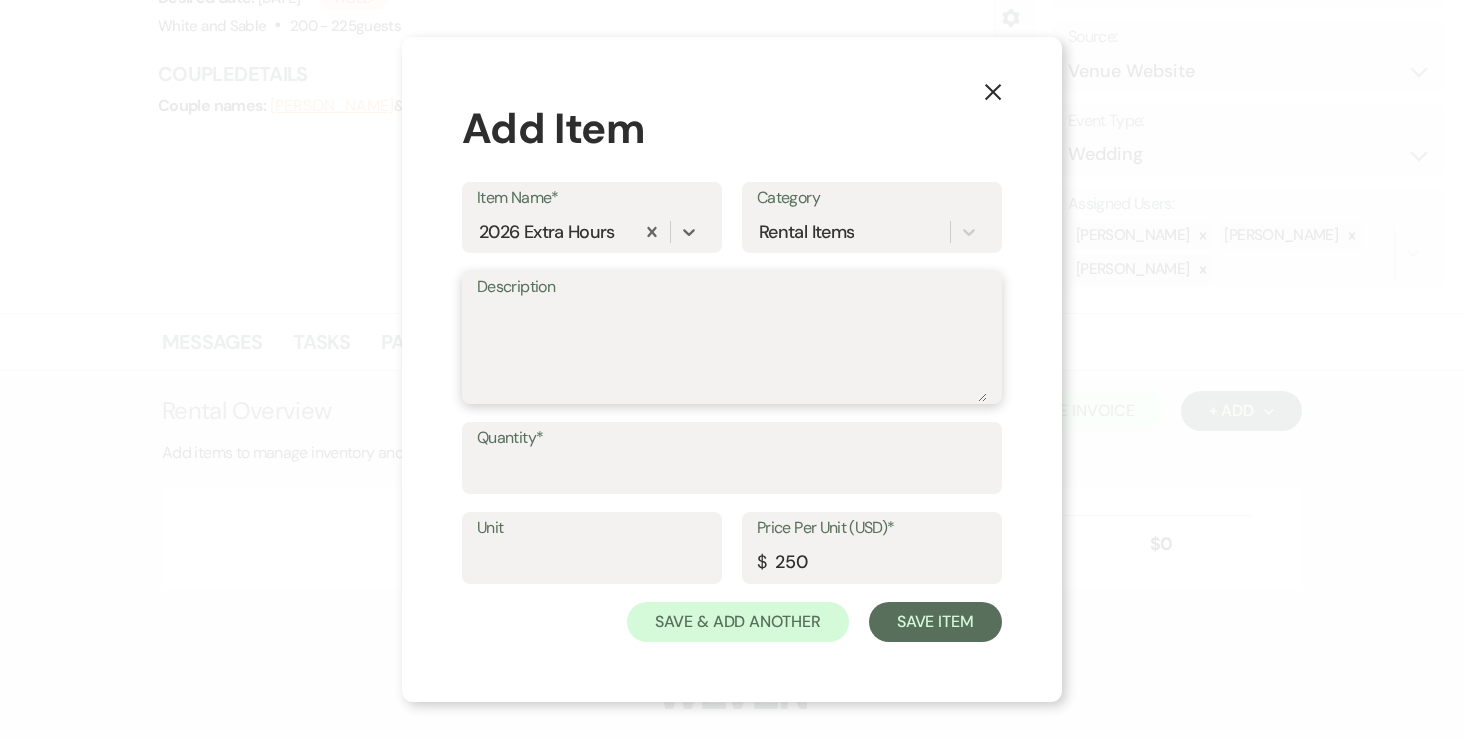 click on "Description" at bounding box center (732, 352) 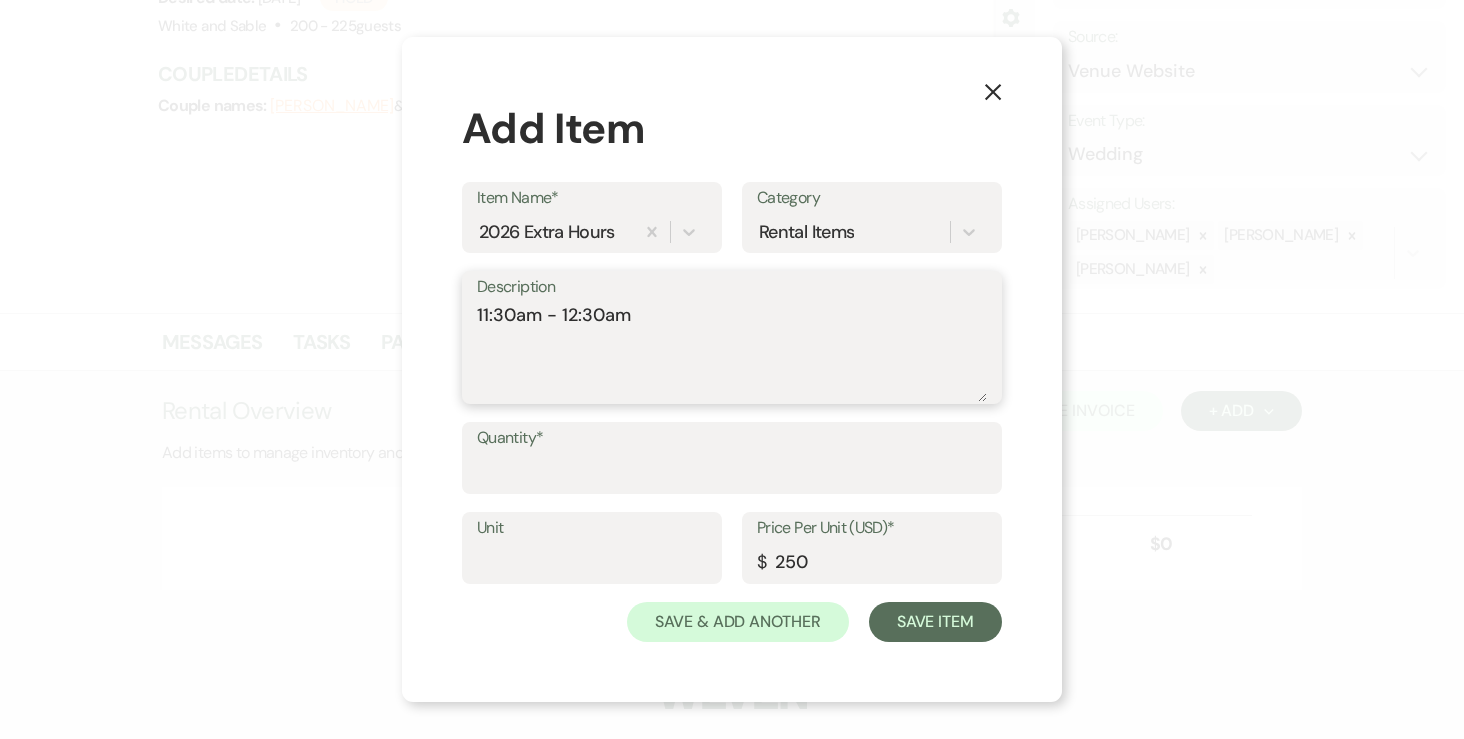 type on "11:30am - 12:30am" 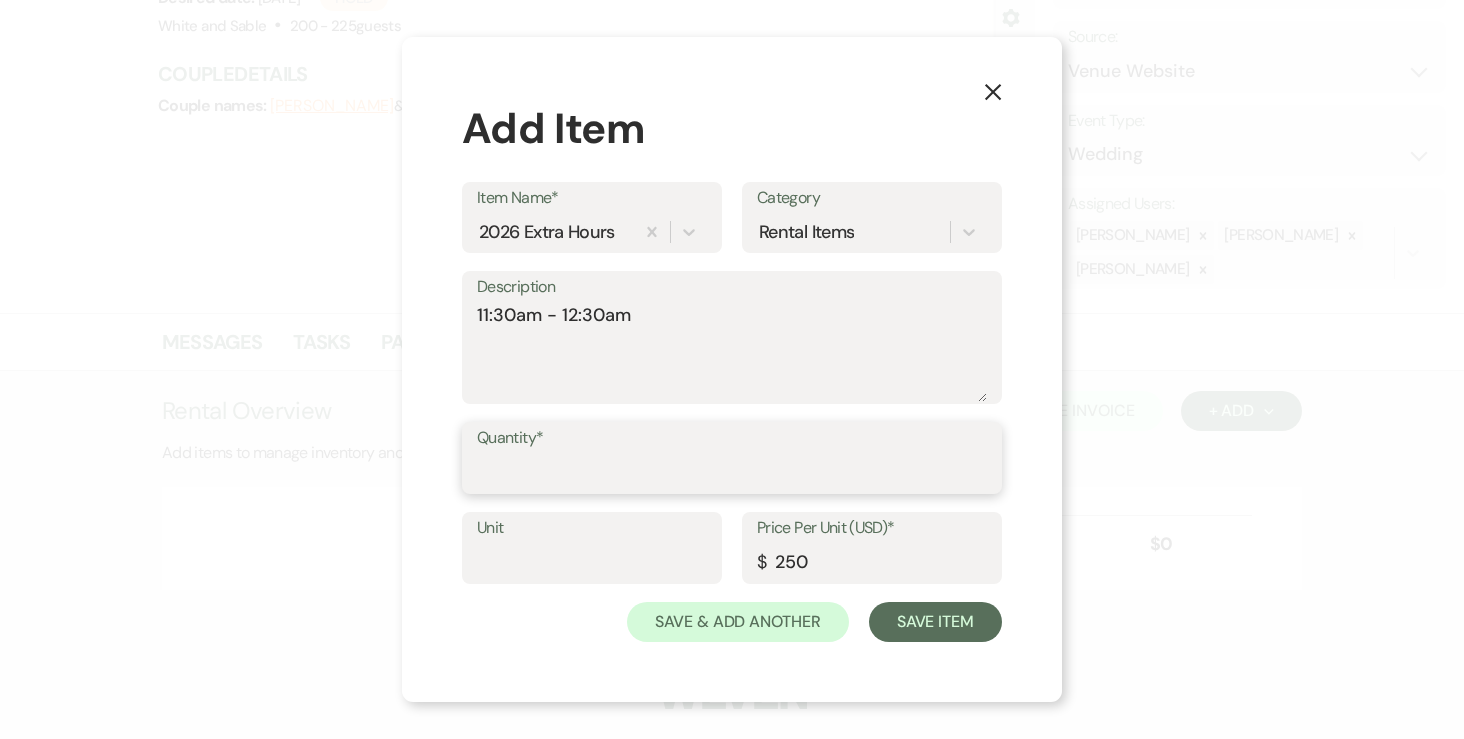 click on "Quantity*" at bounding box center [732, 472] 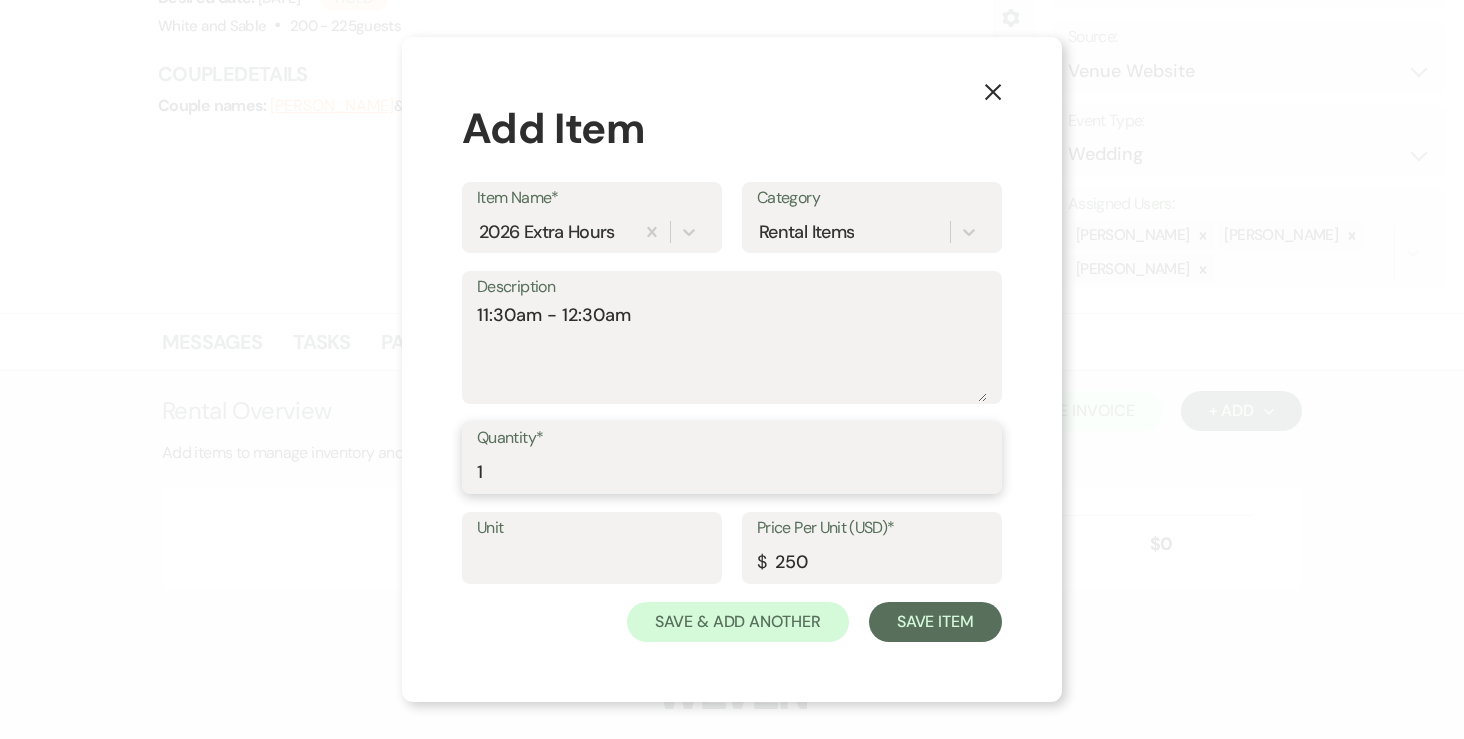 type on "1" 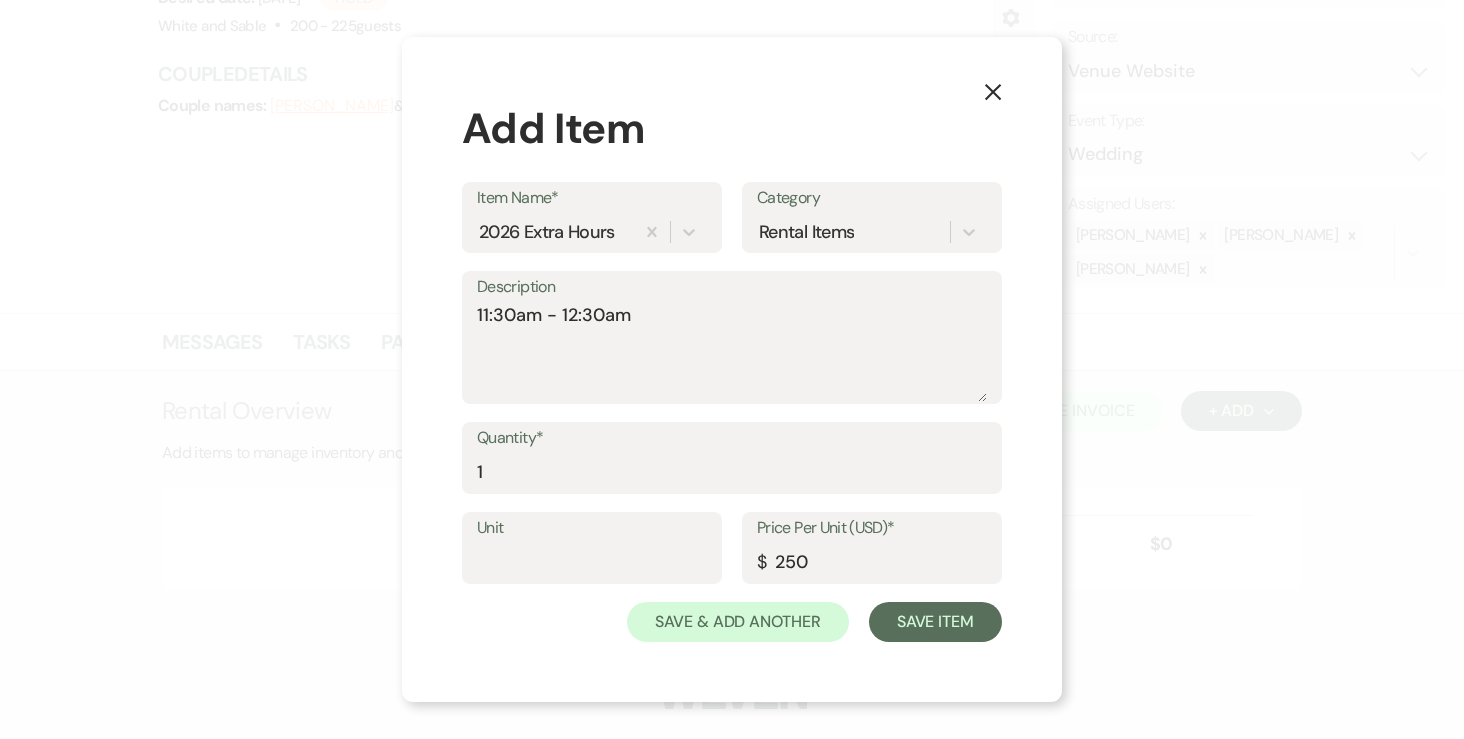 click on "Item Name*" at bounding box center (592, 198) 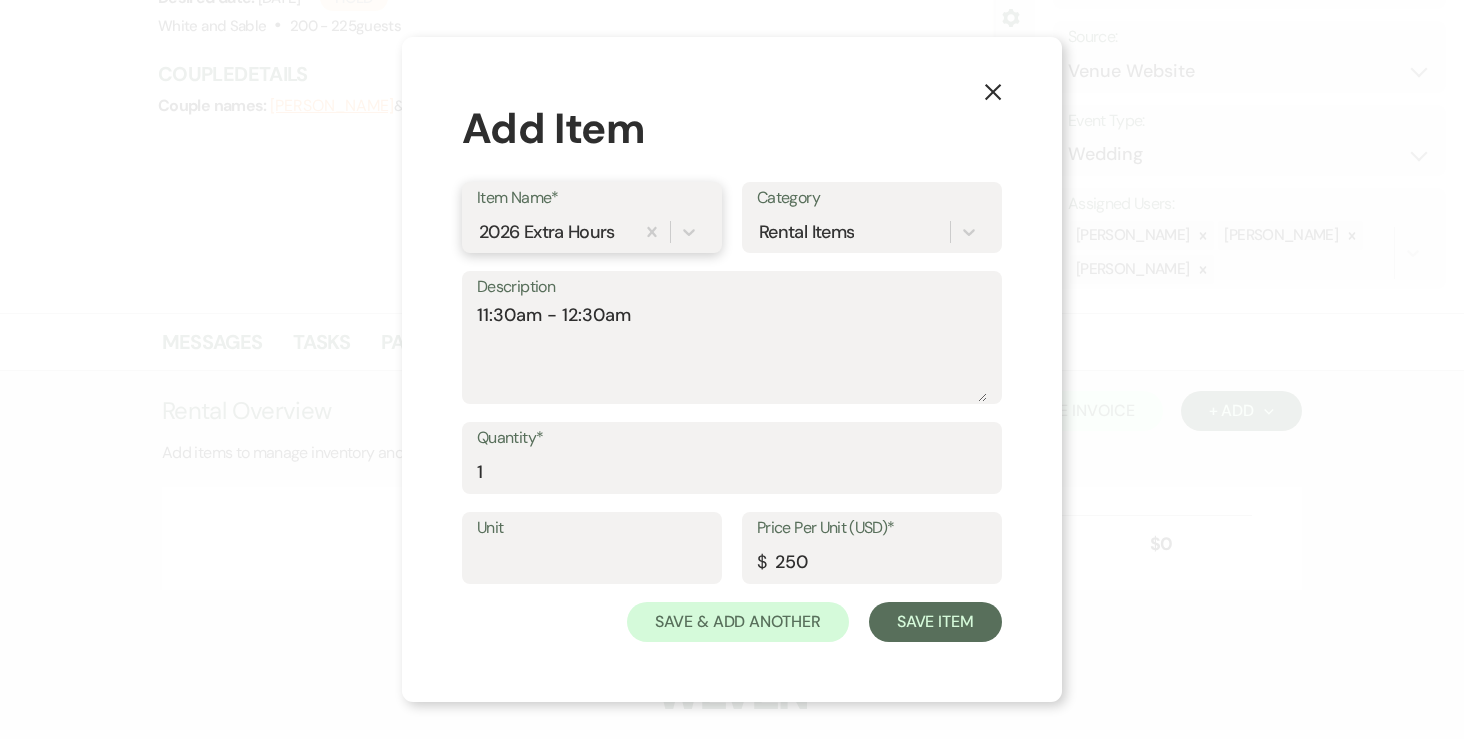 click on "Item Name*" at bounding box center [480, 232] 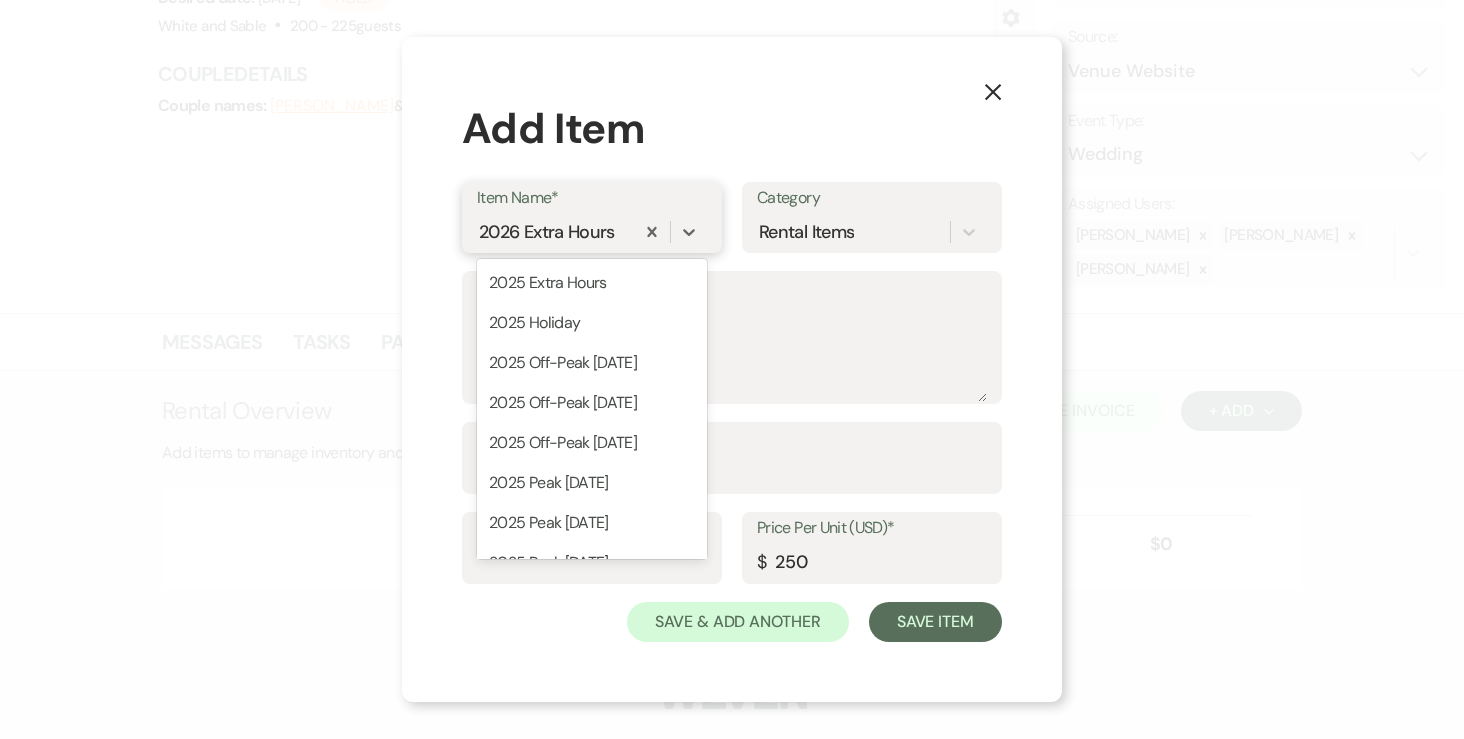 click on "2026 Extra Hours" at bounding box center (547, 232) 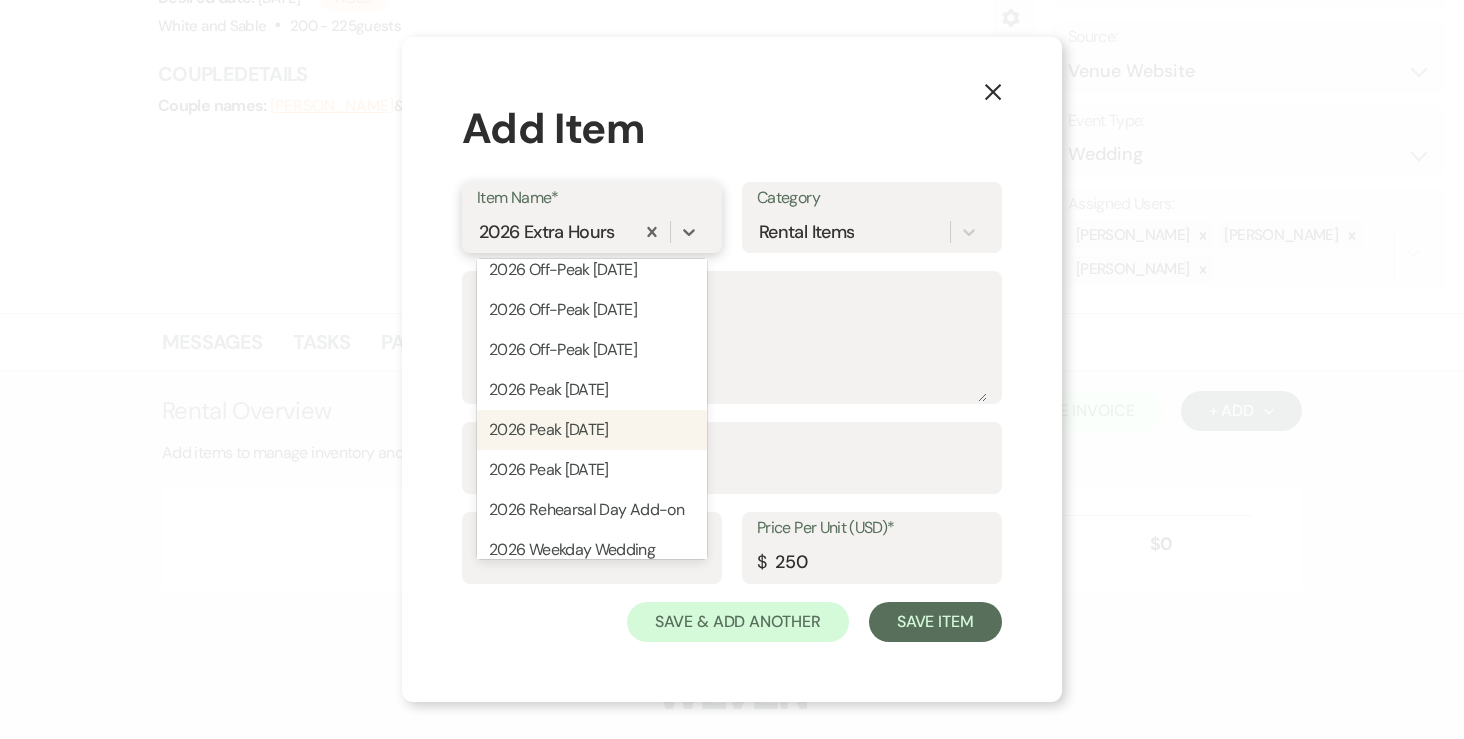 scroll, scrollTop: 518, scrollLeft: 0, axis: vertical 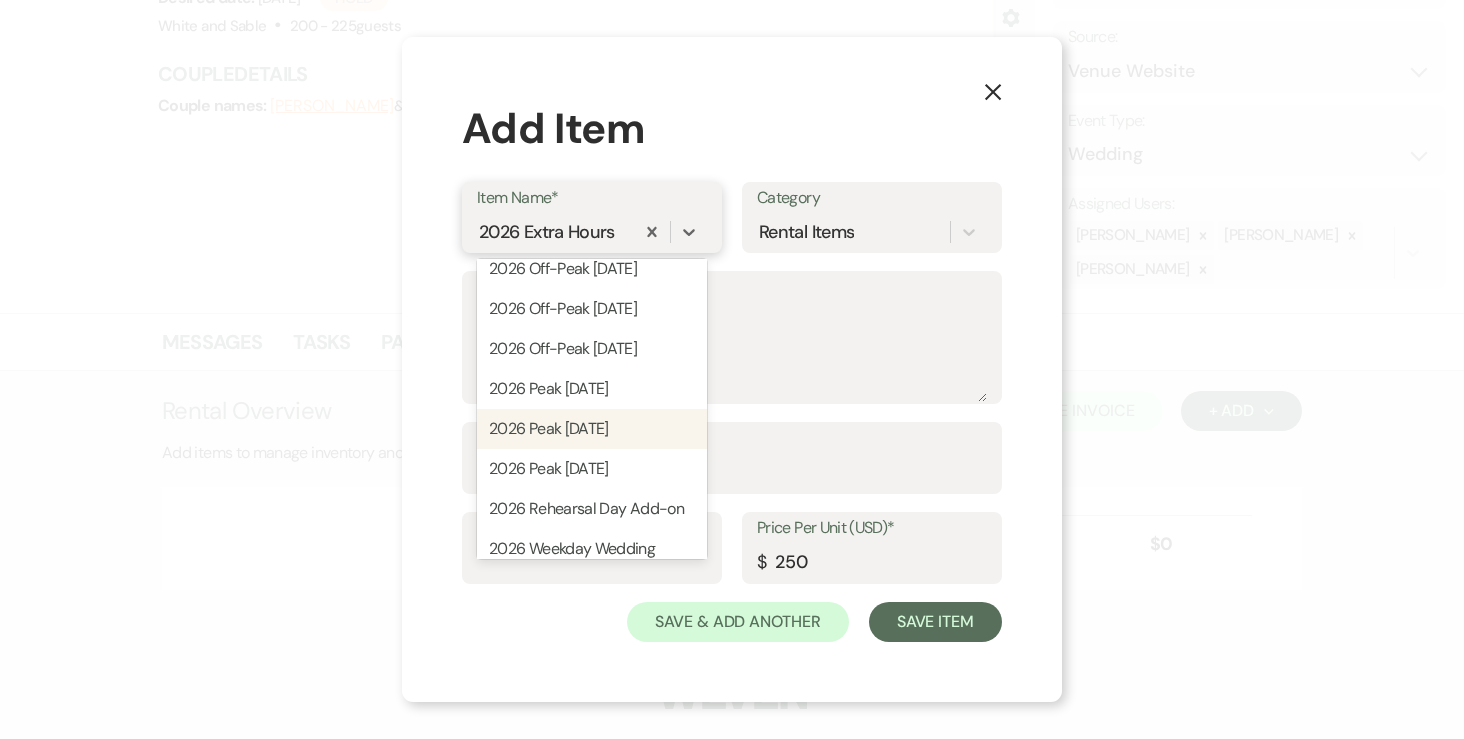 click on "2026 Peak Saturday" at bounding box center (592, 429) 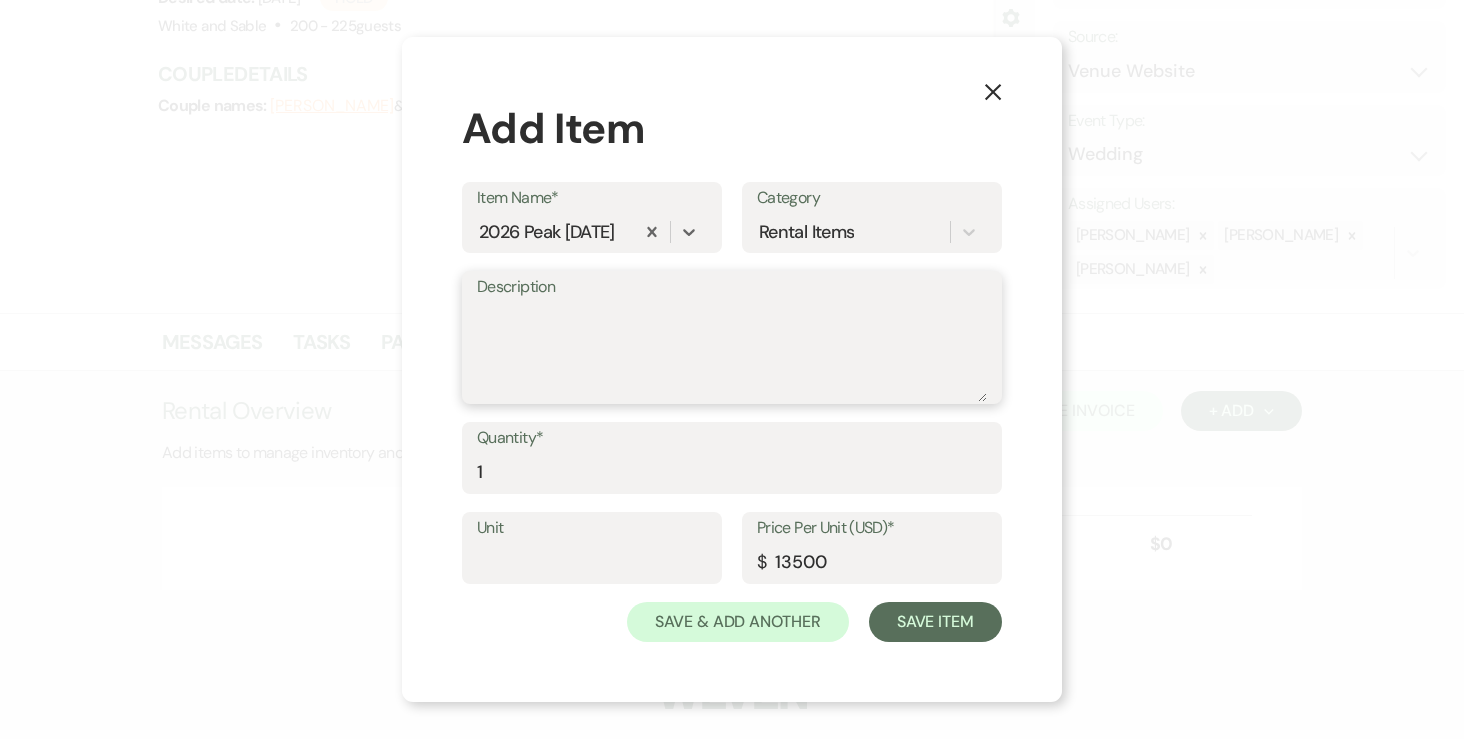click on "Description" at bounding box center (732, 352) 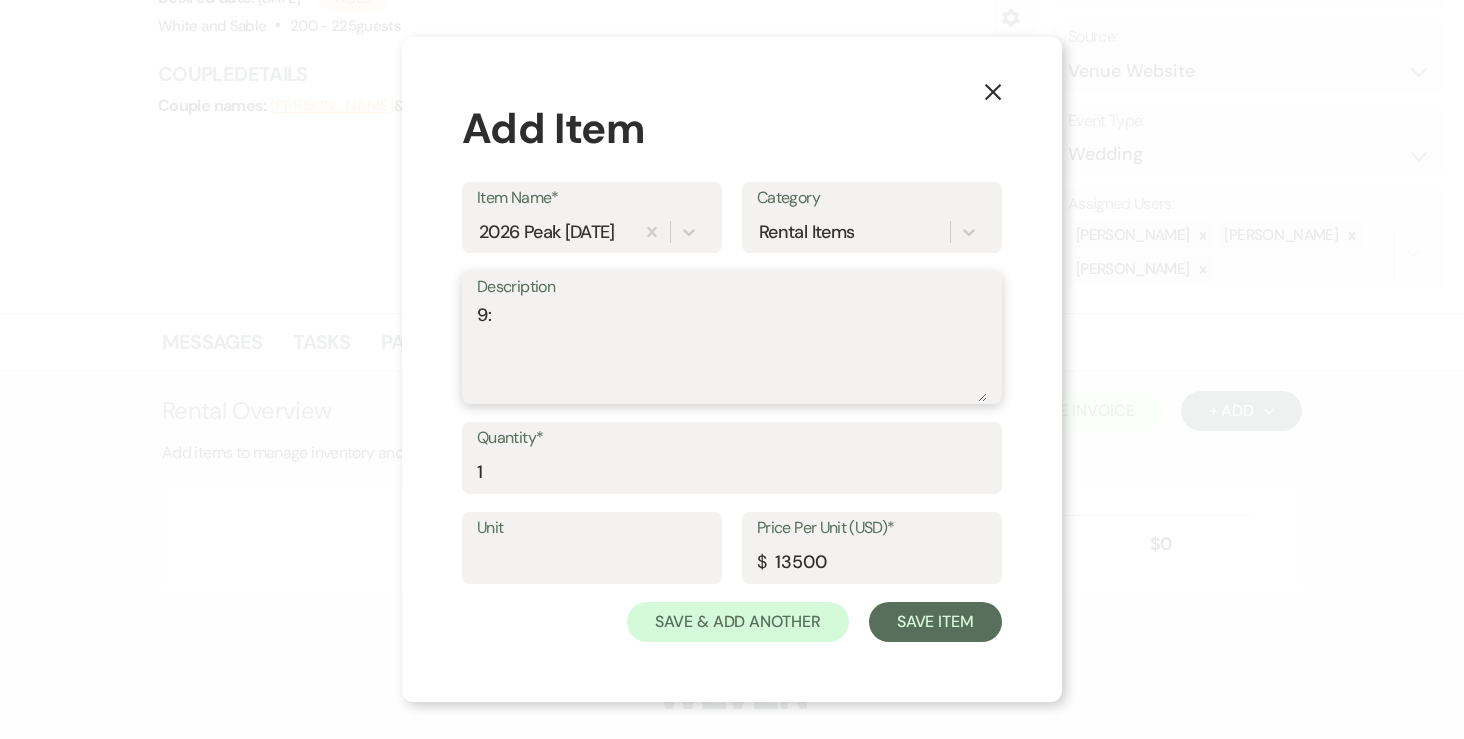 type on "9" 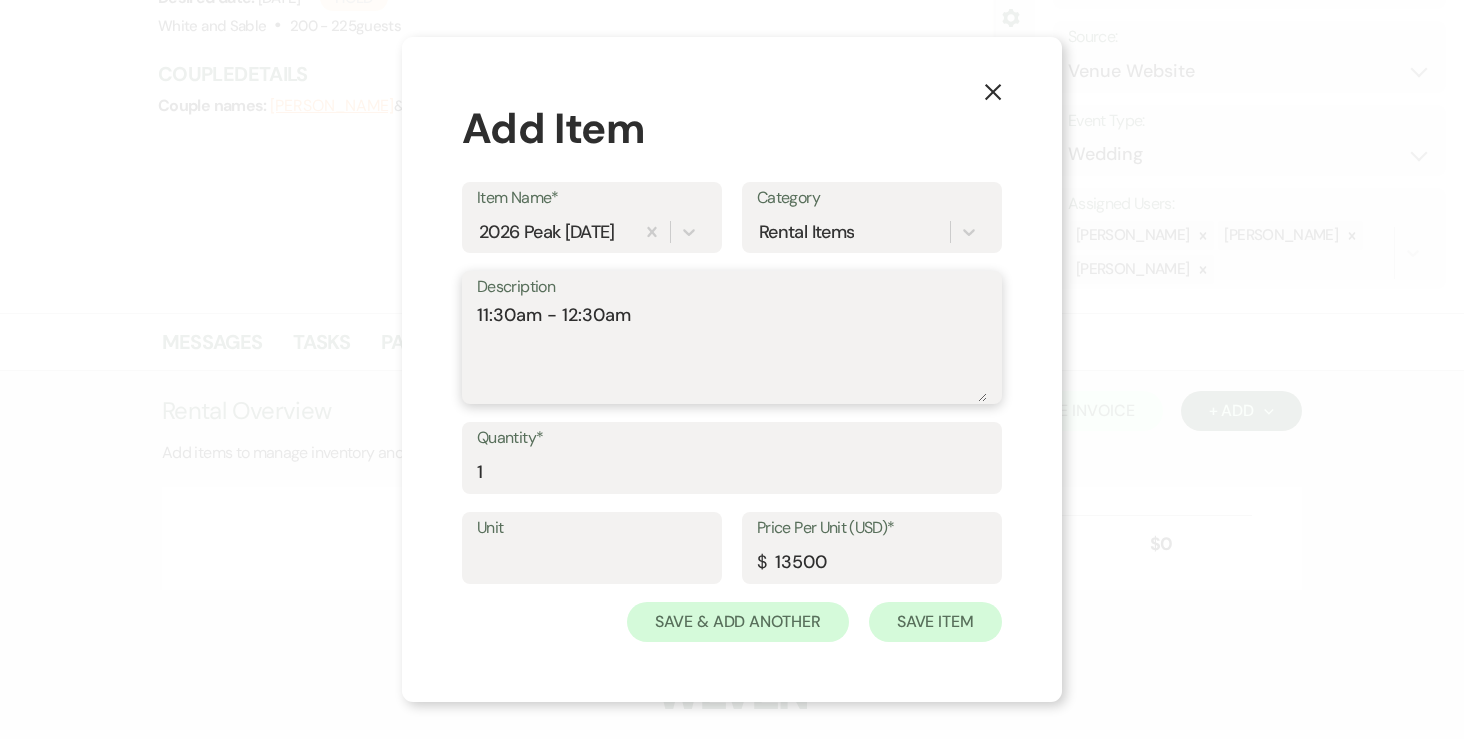 type on "11:30am - 12:30am" 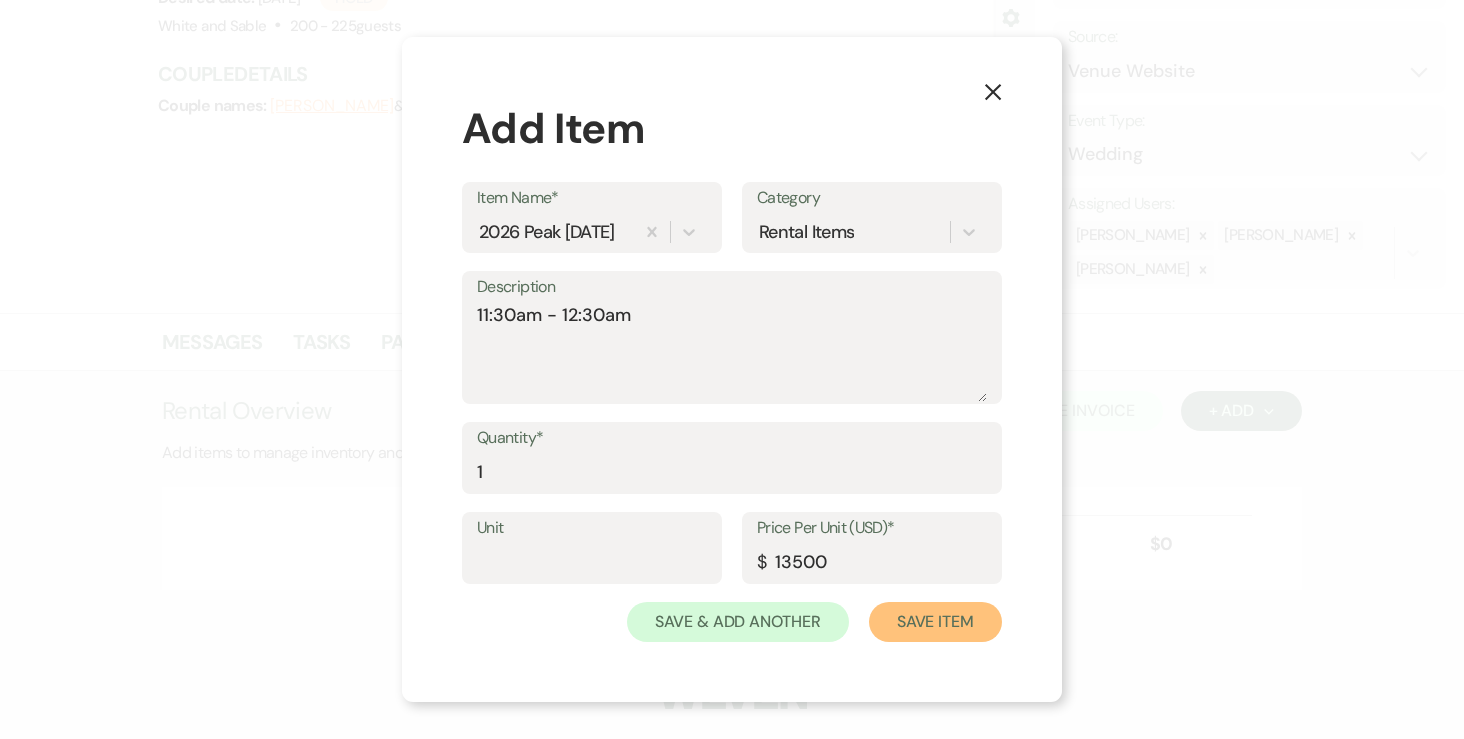 click on "Save Item" at bounding box center [935, 622] 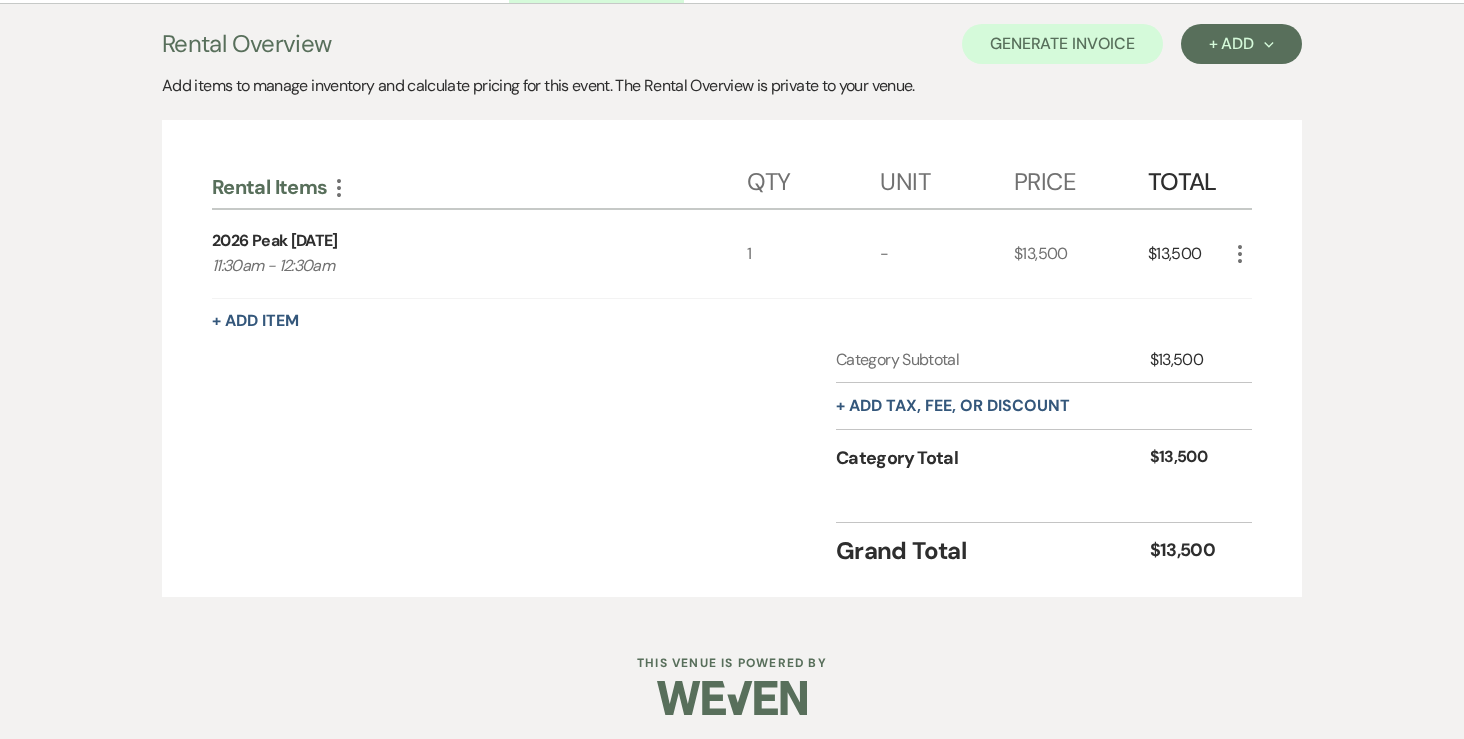 scroll, scrollTop: 562, scrollLeft: 0, axis: vertical 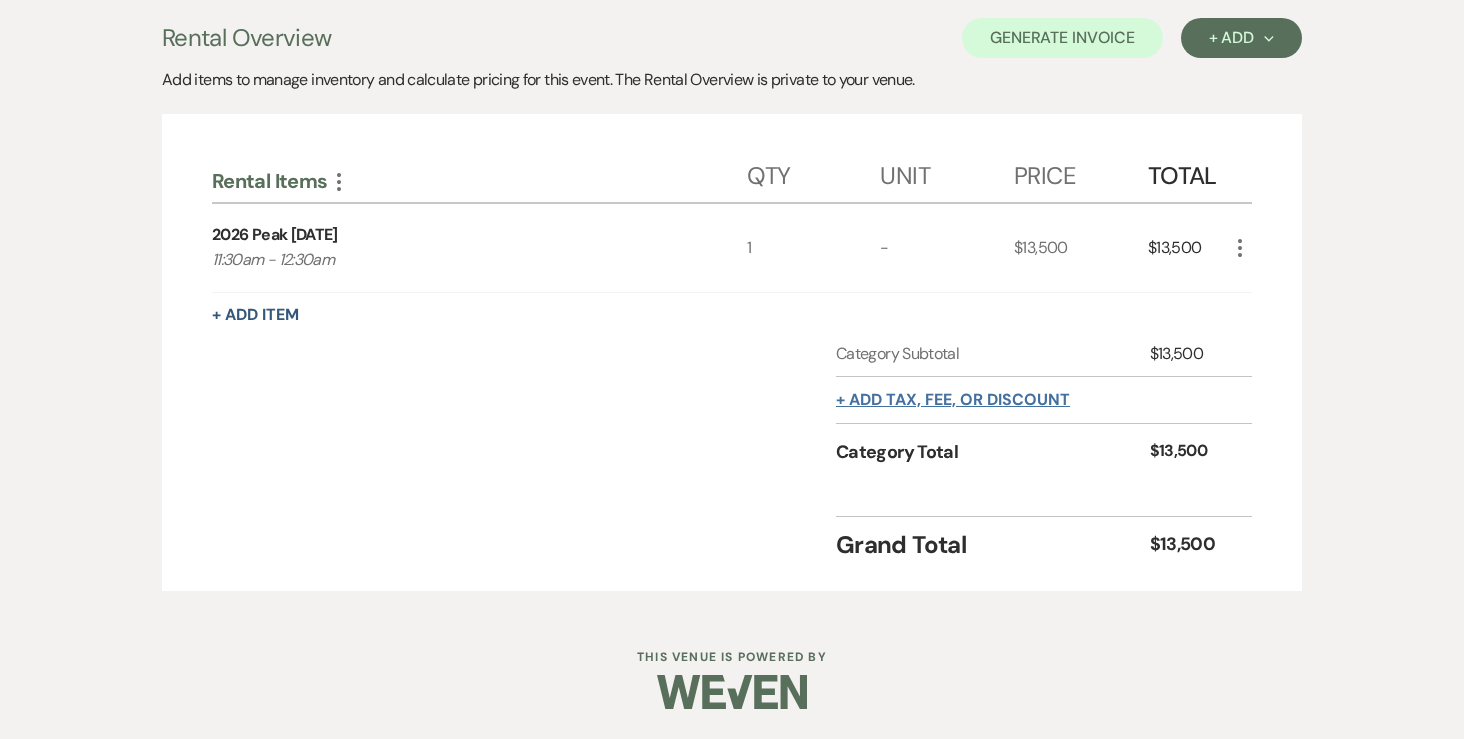 click on "+ Add tax, fee, or discount" at bounding box center (953, 400) 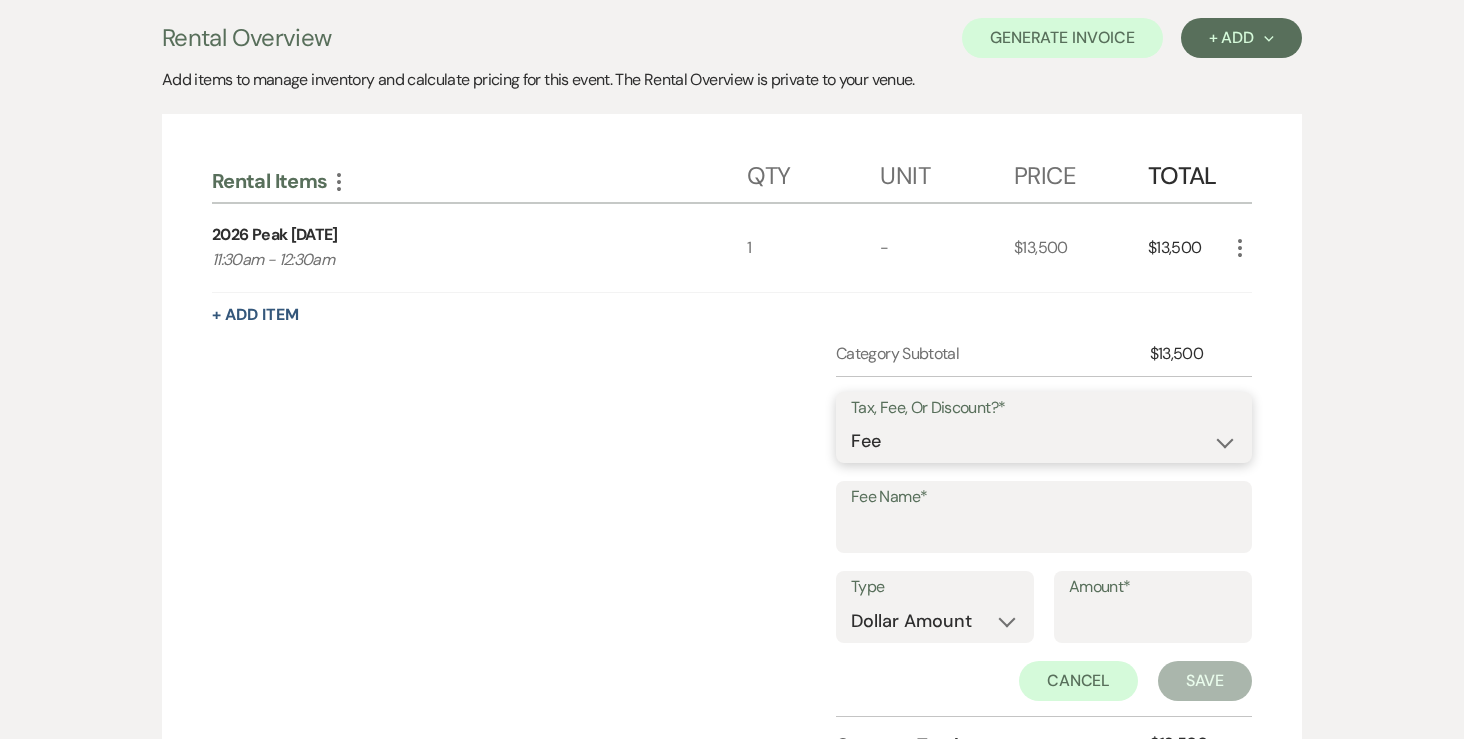 click on "Fee Discount Tax" at bounding box center (1044, 441) 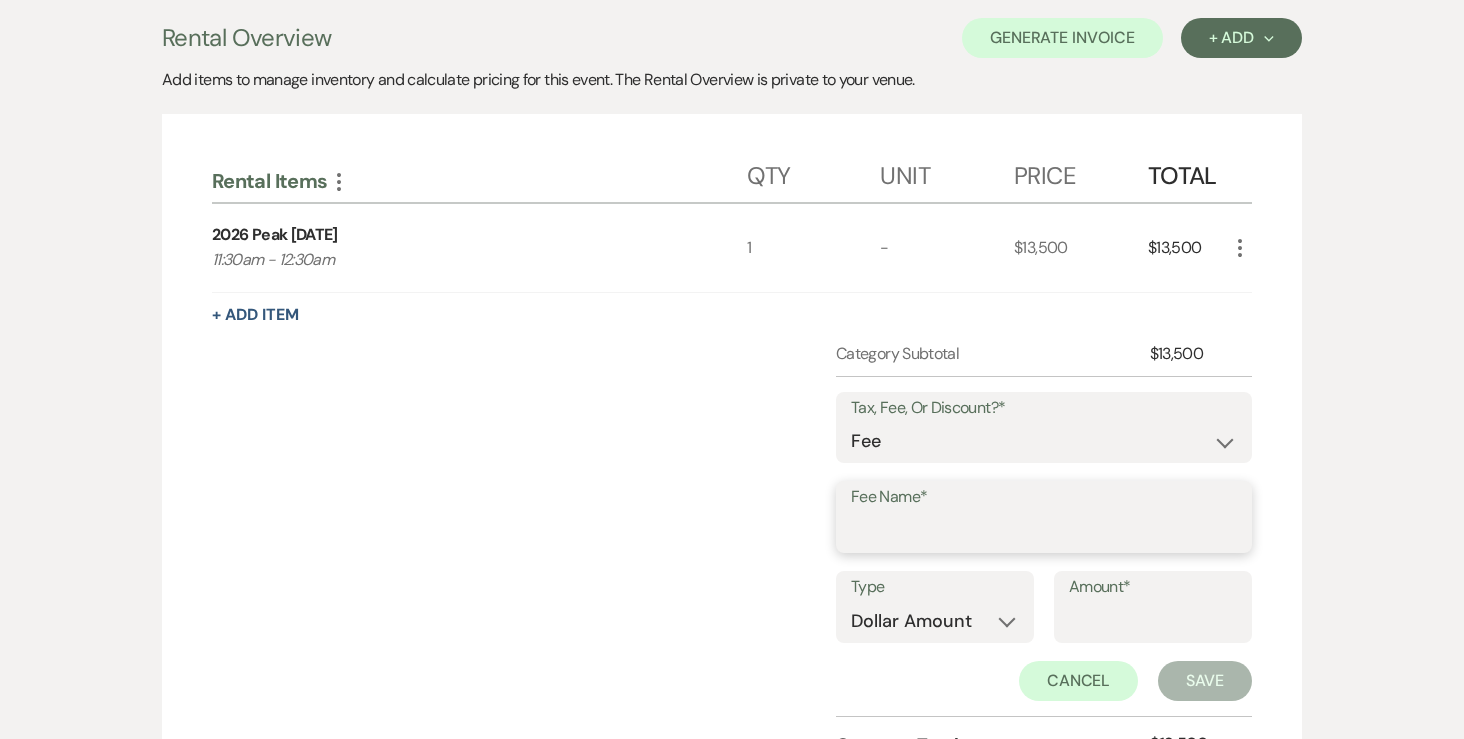 click on "Fee Name*" at bounding box center [1044, 531] 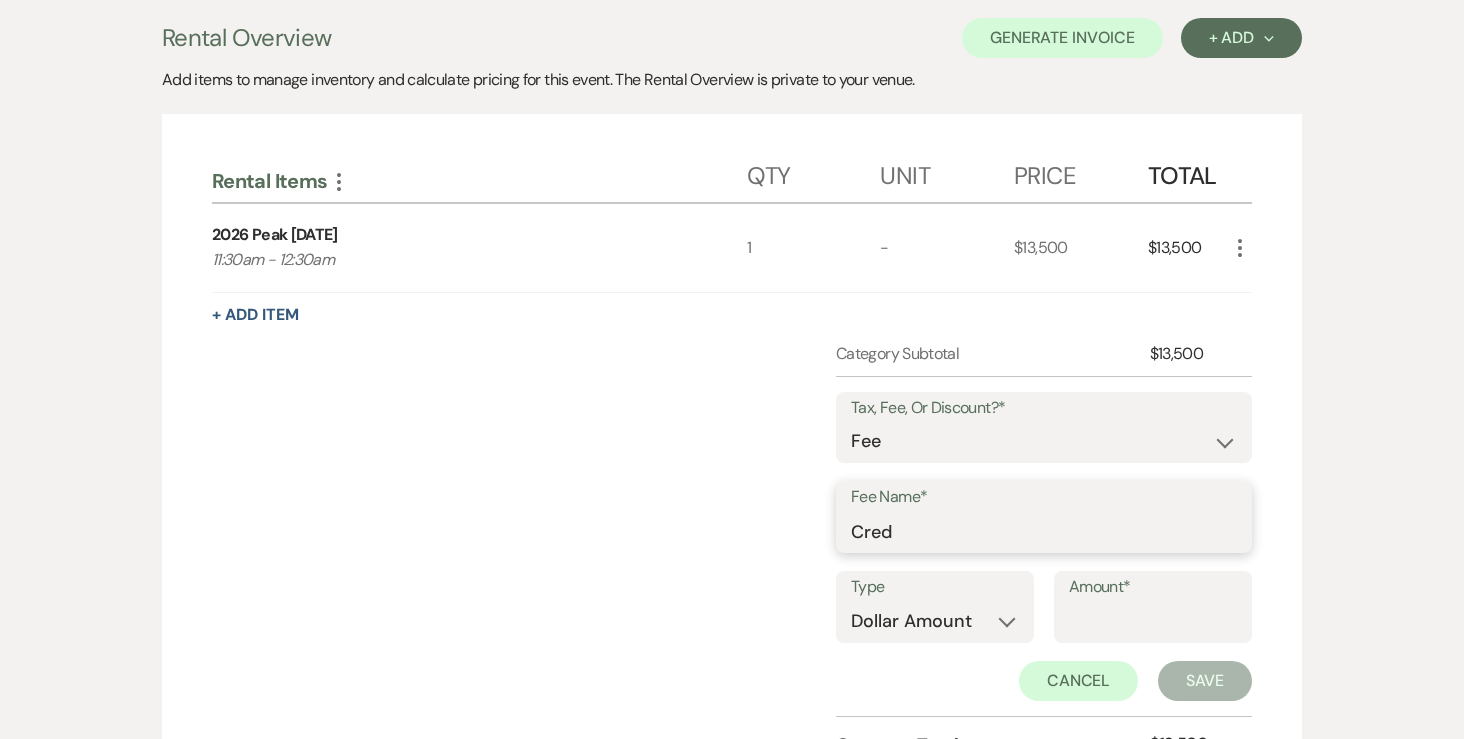 type on "Credit Card Fee" 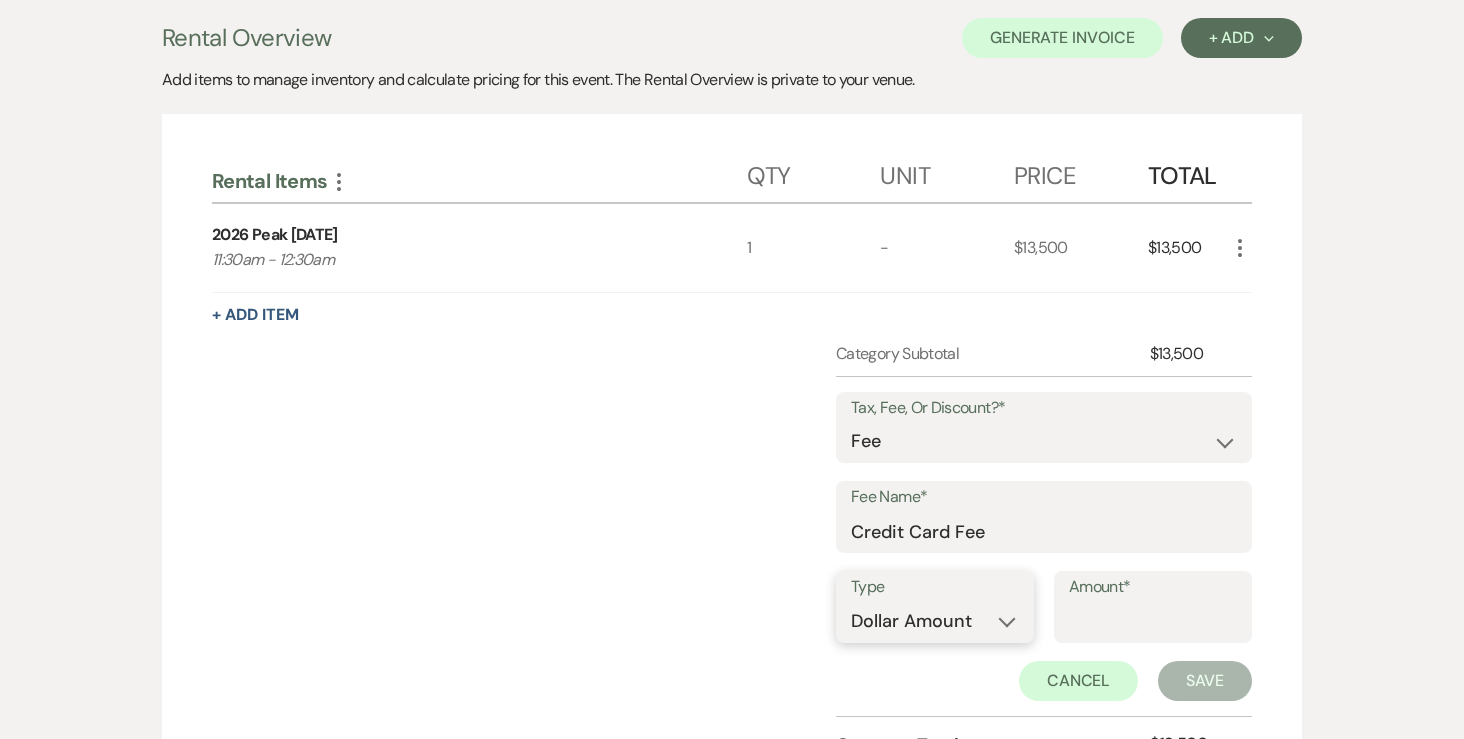 click on "Dollar Amount Percentage" at bounding box center [935, 621] 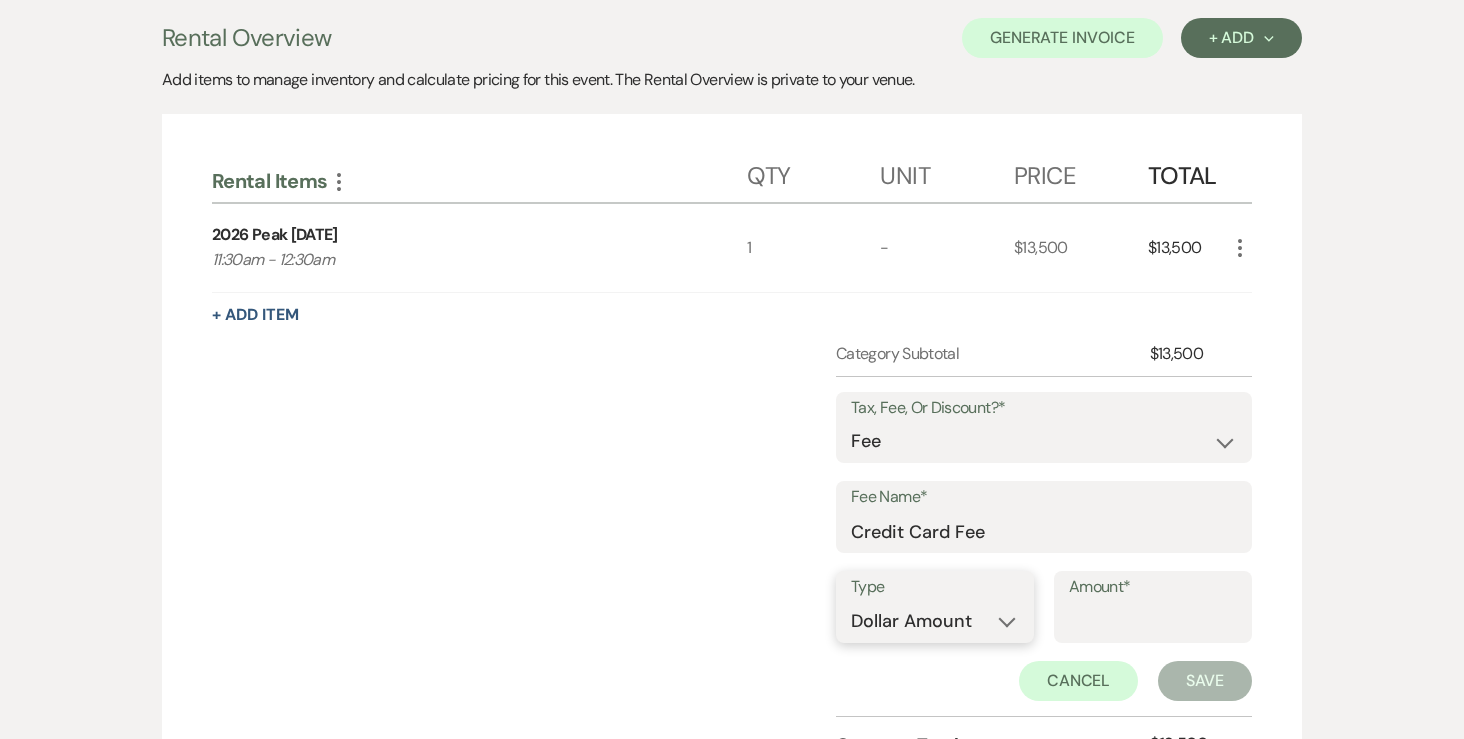 select on "false" 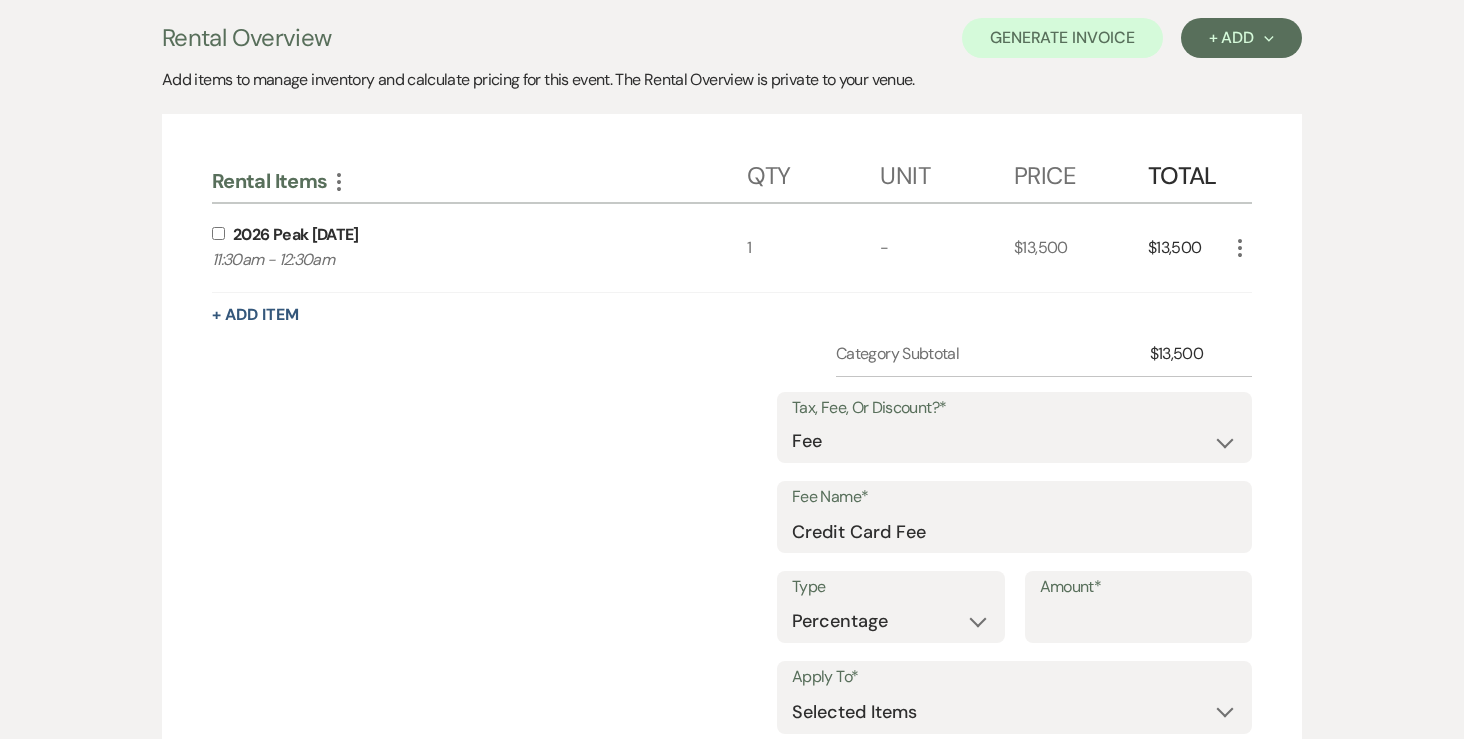 click on "Amount*" at bounding box center [1139, 621] 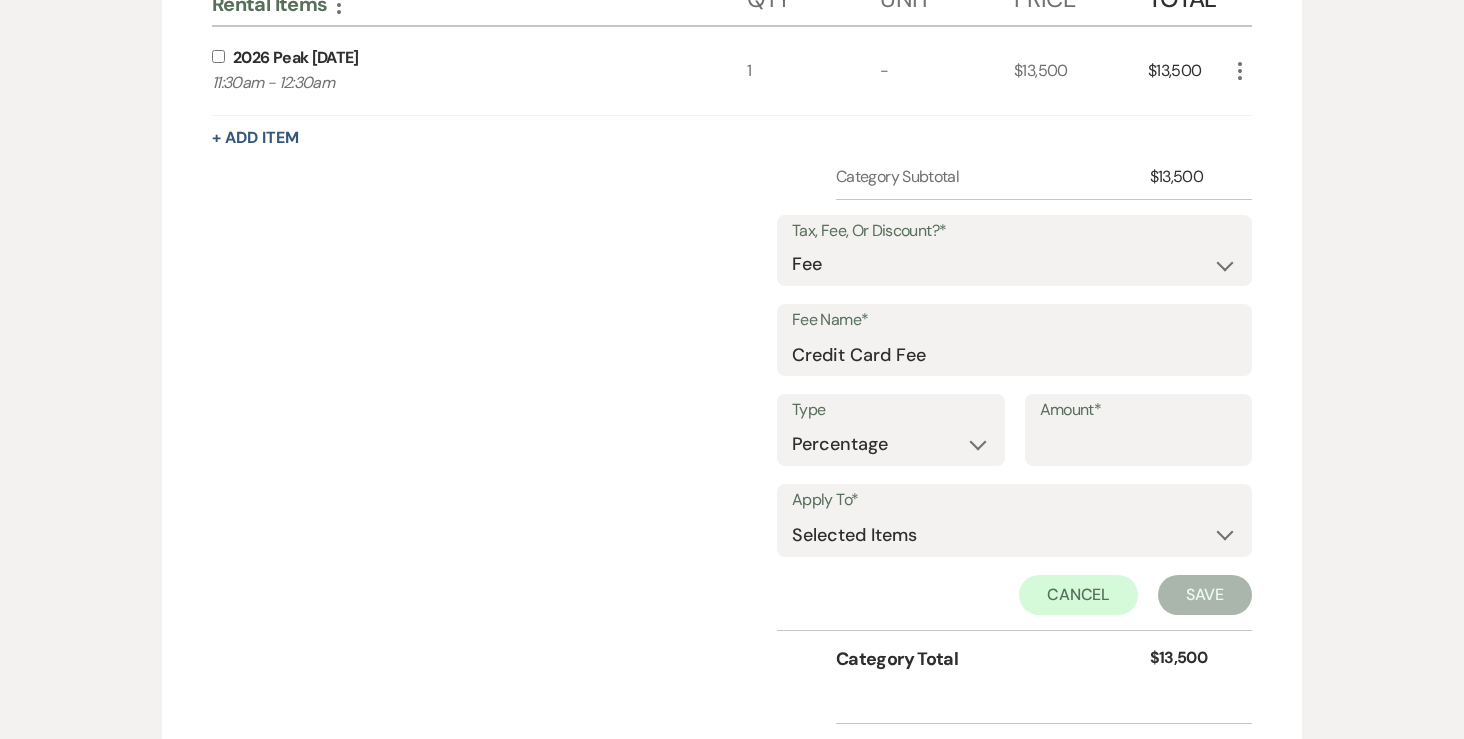 scroll, scrollTop: 744, scrollLeft: 0, axis: vertical 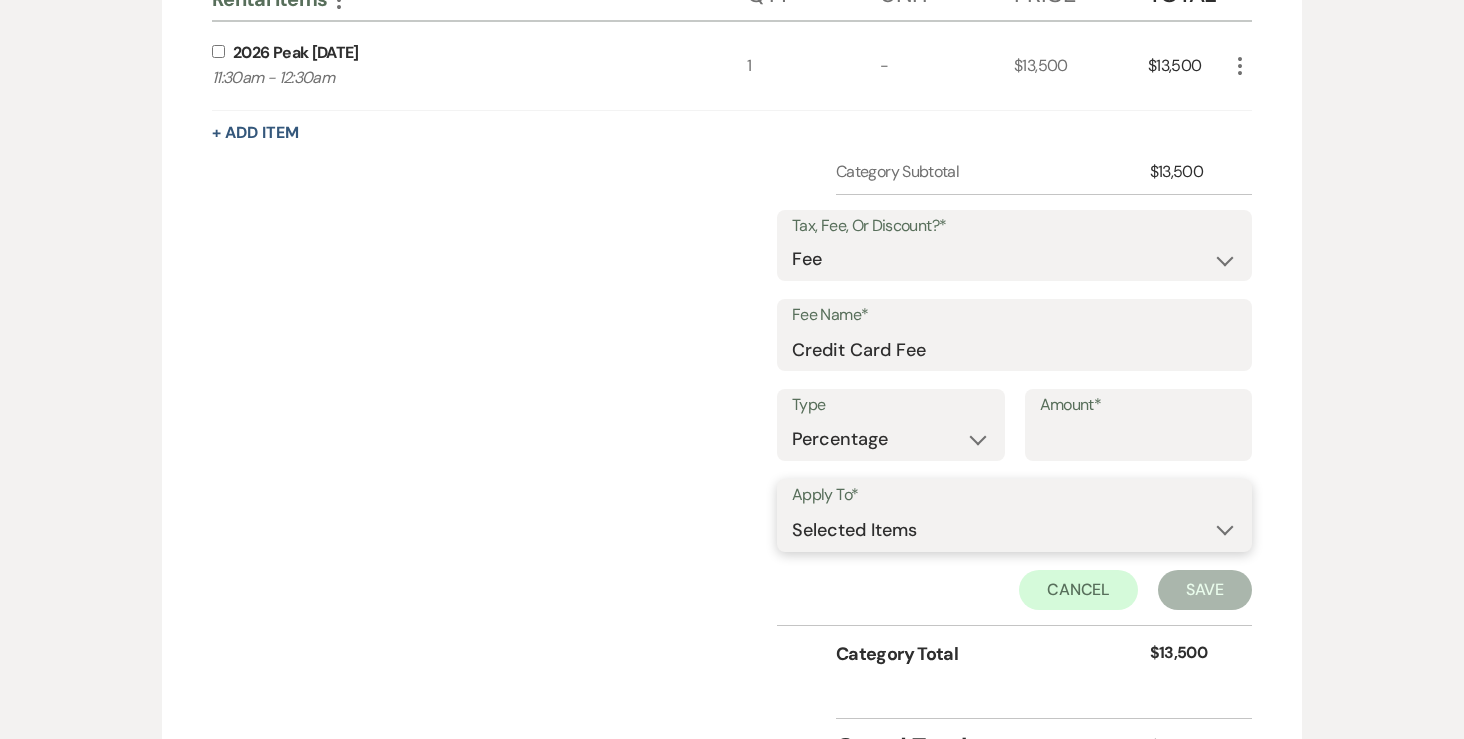 click on "Selected Items Category Subtotal (before all Taxes/Fees/Discounts) Category Total (after all Taxes/Fees/Discounts)" at bounding box center (1014, 530) 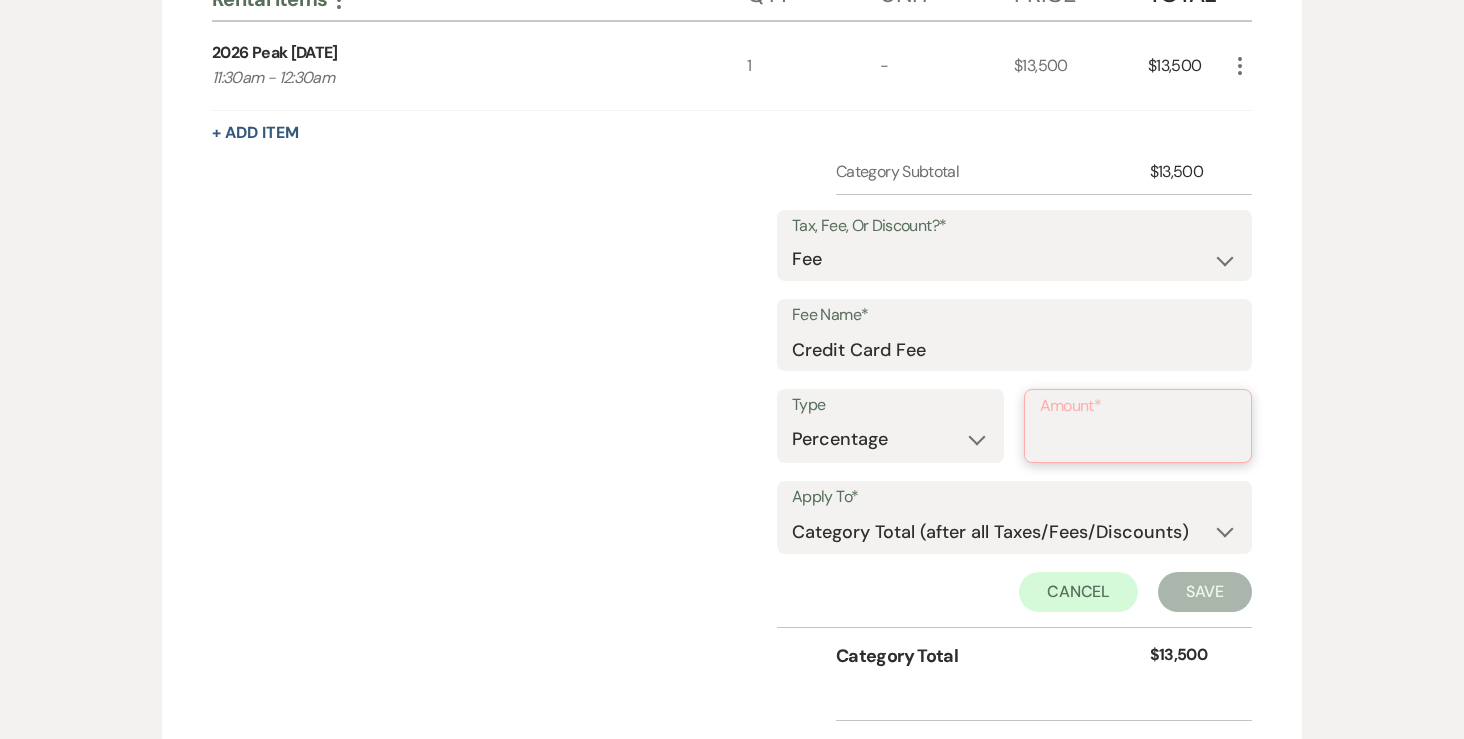 click on "Amount*" at bounding box center (1138, 440) 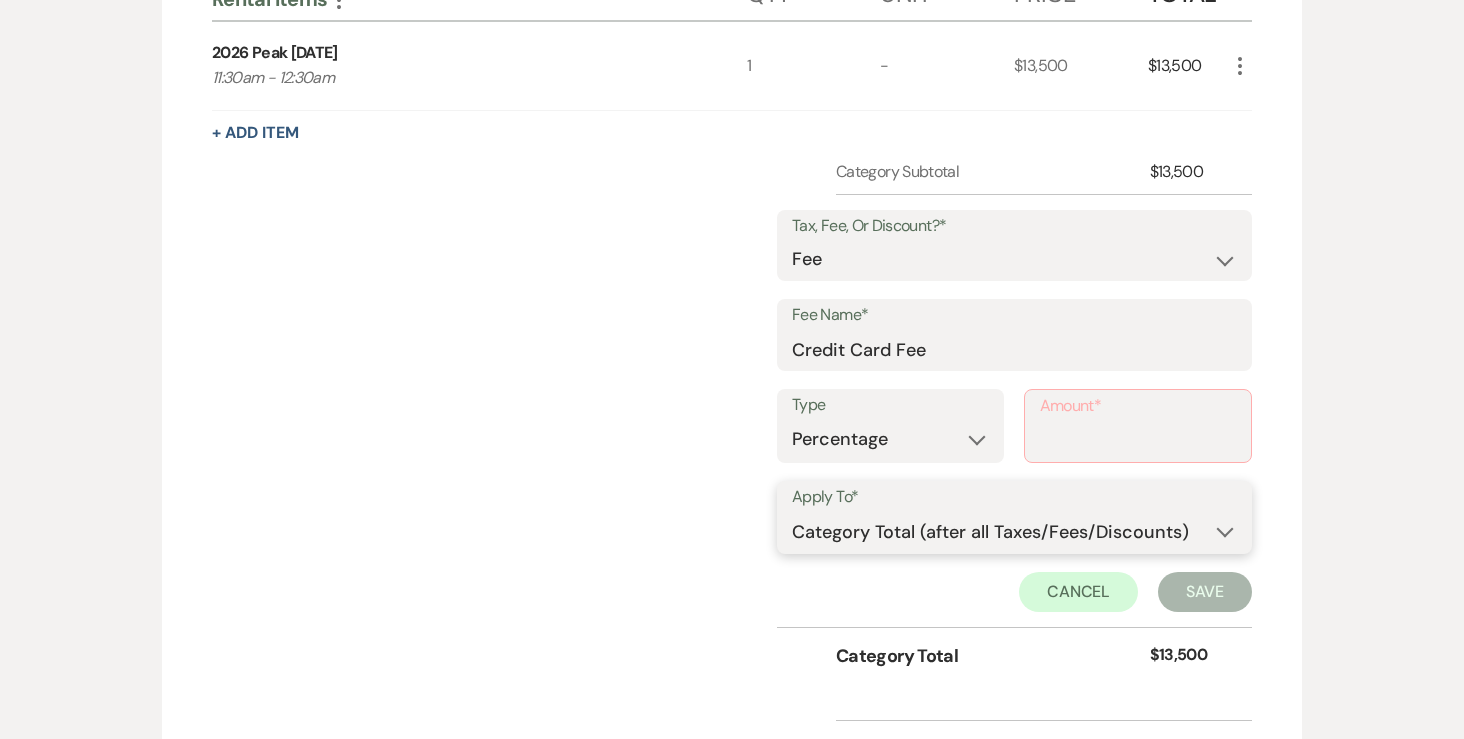 click on "Selected Items Category Subtotal (before all Taxes/Fees/Discounts) Category Total (after all Taxes/Fees/Discounts)" at bounding box center [1014, 532] 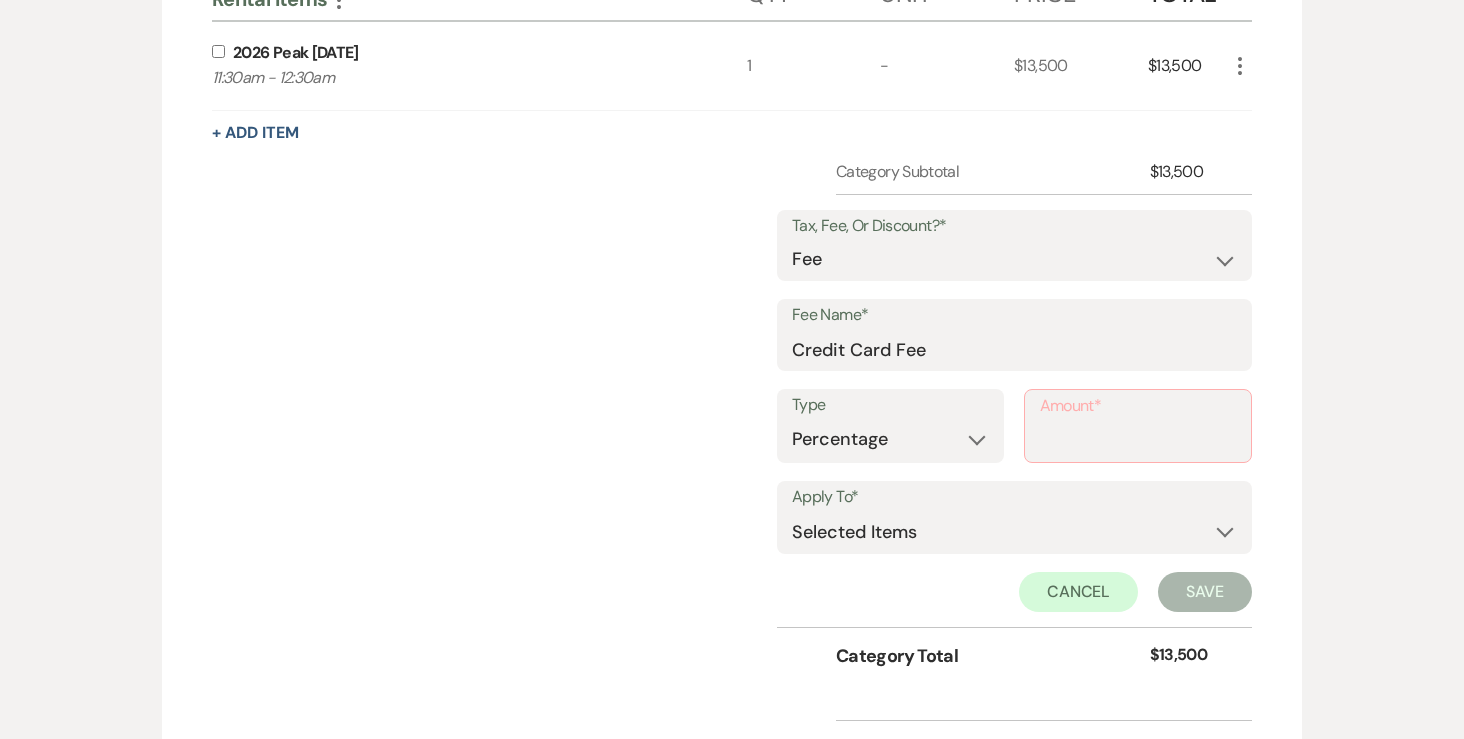 click at bounding box center (218, 51) 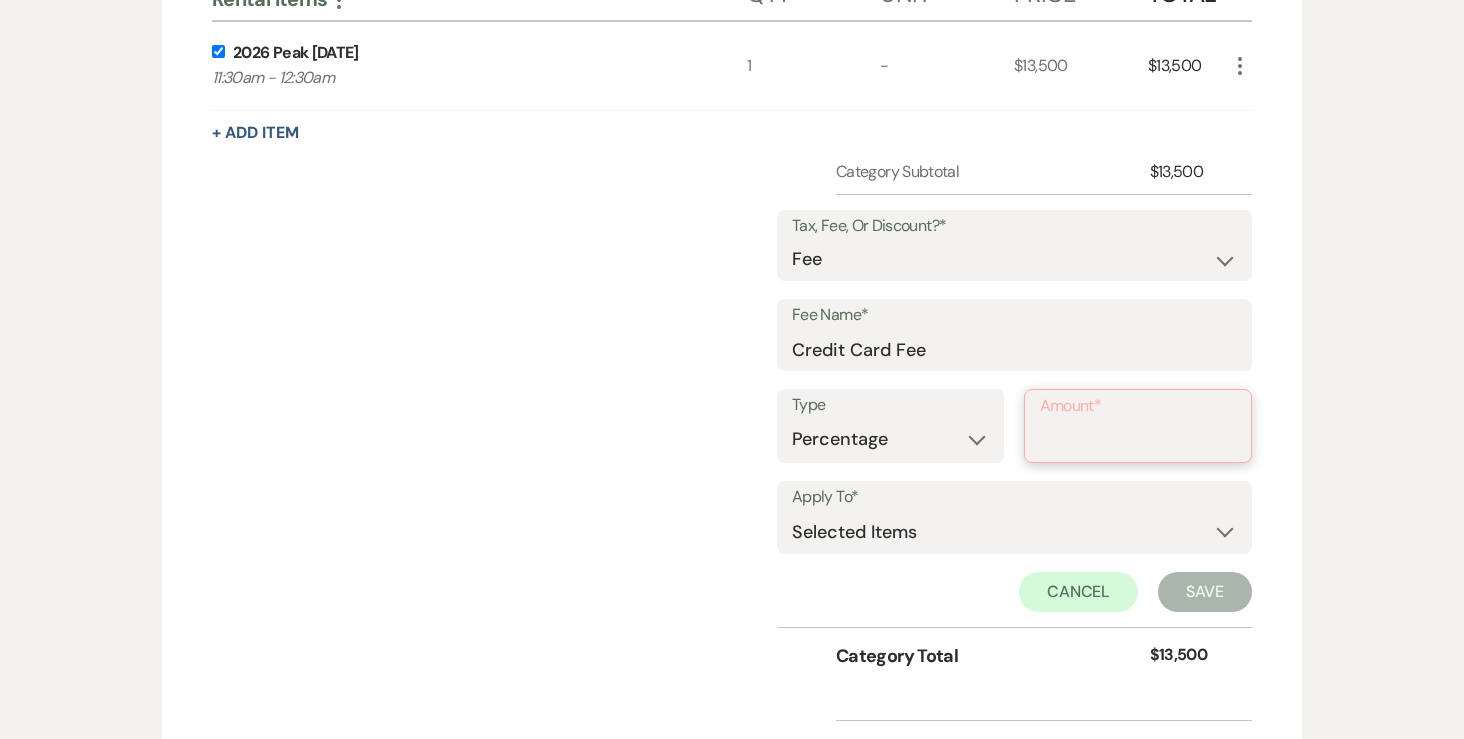 click on "Amount*" at bounding box center [1138, 440] 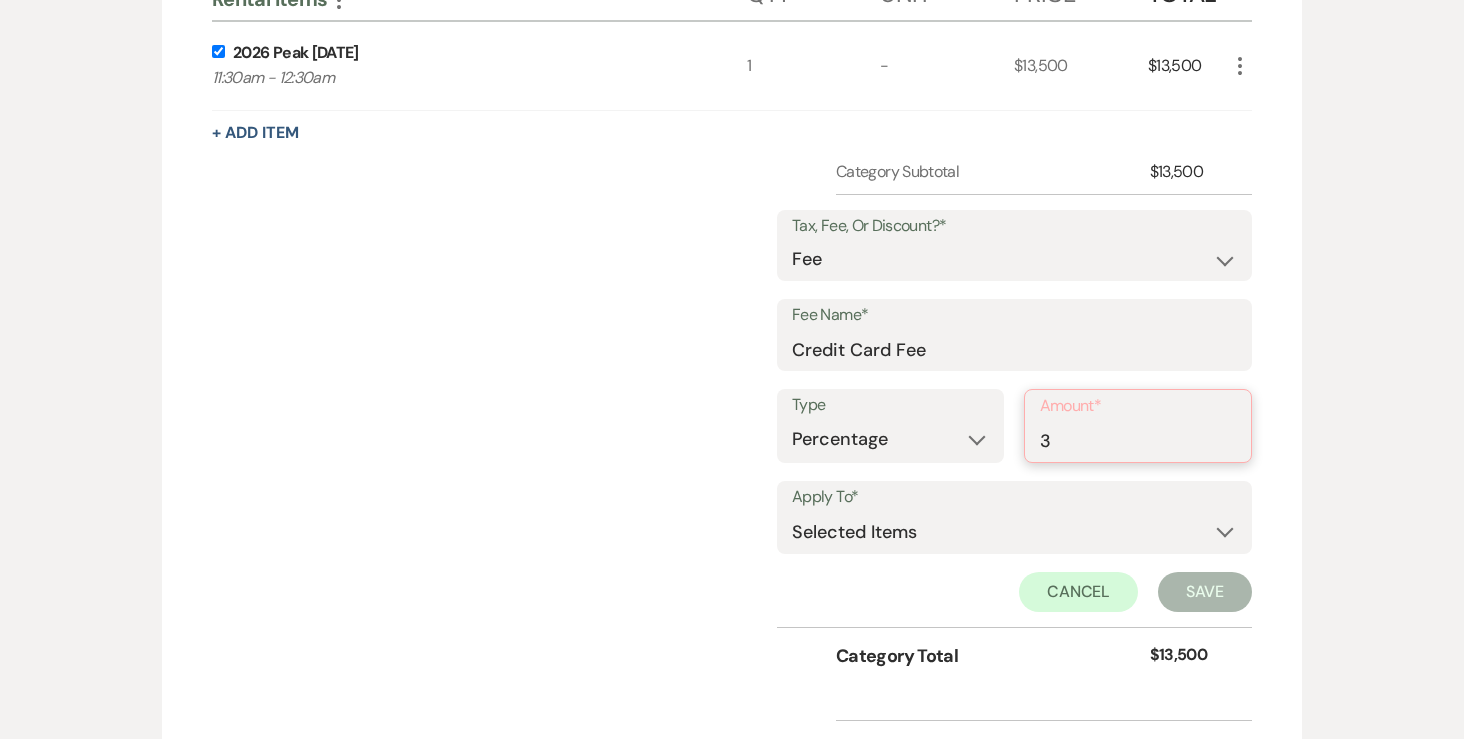 type on "3" 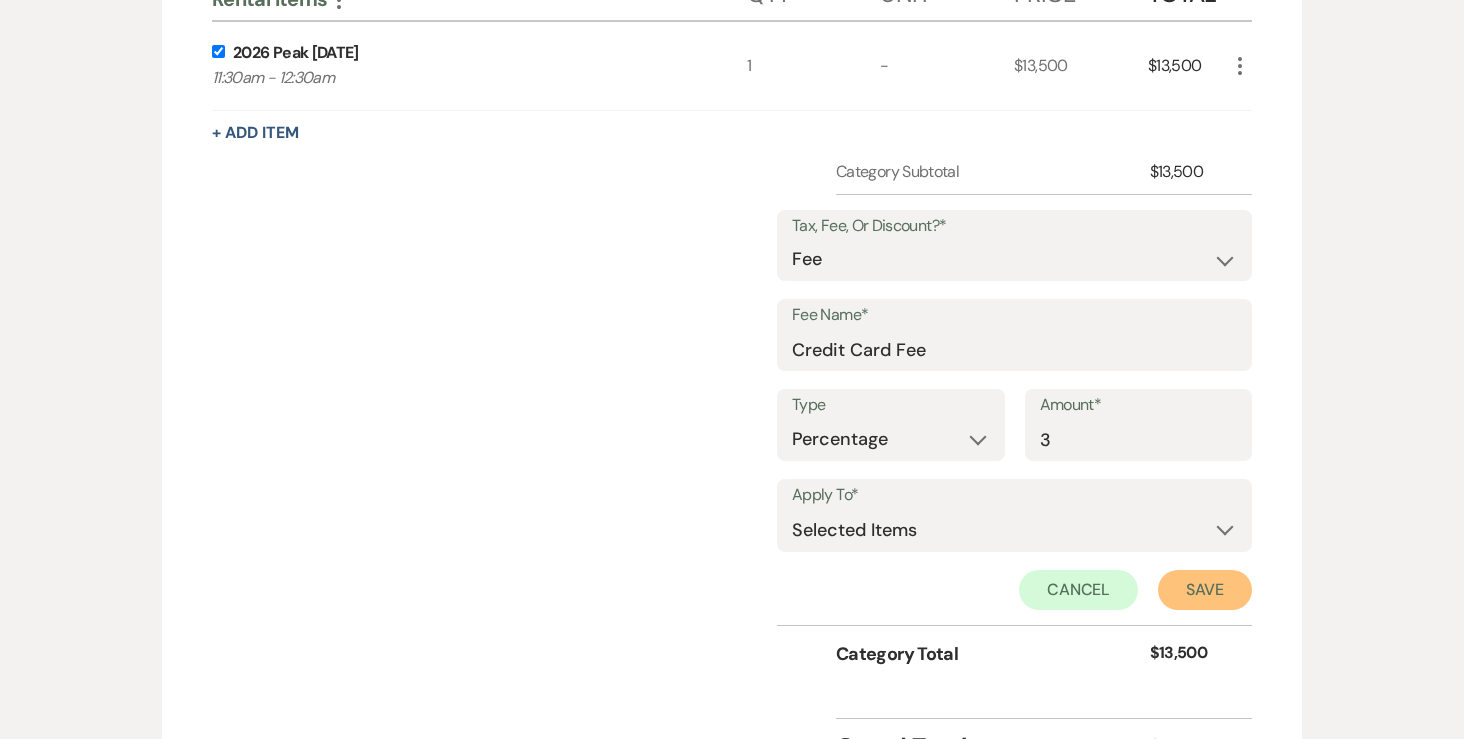 click on "Save" at bounding box center [1205, 590] 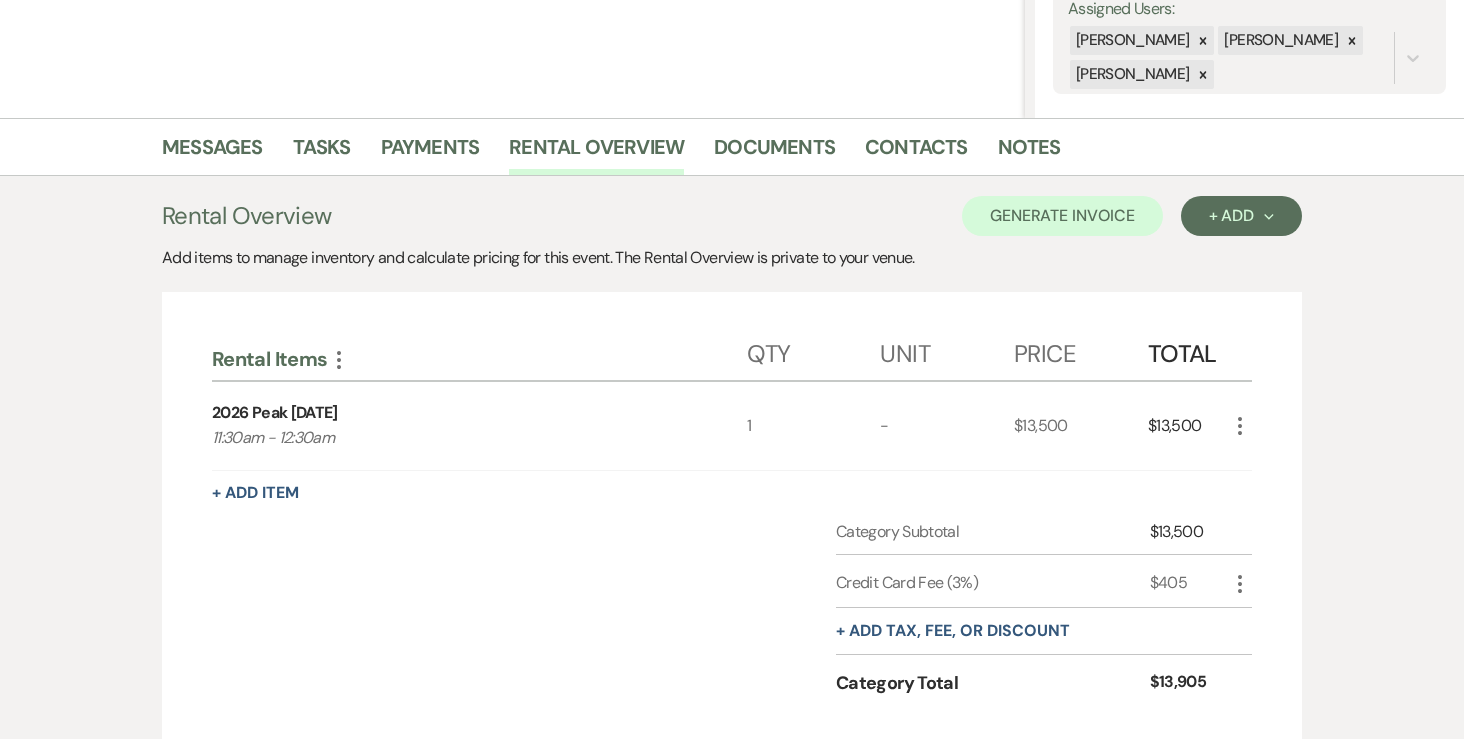 scroll, scrollTop: 329, scrollLeft: 0, axis: vertical 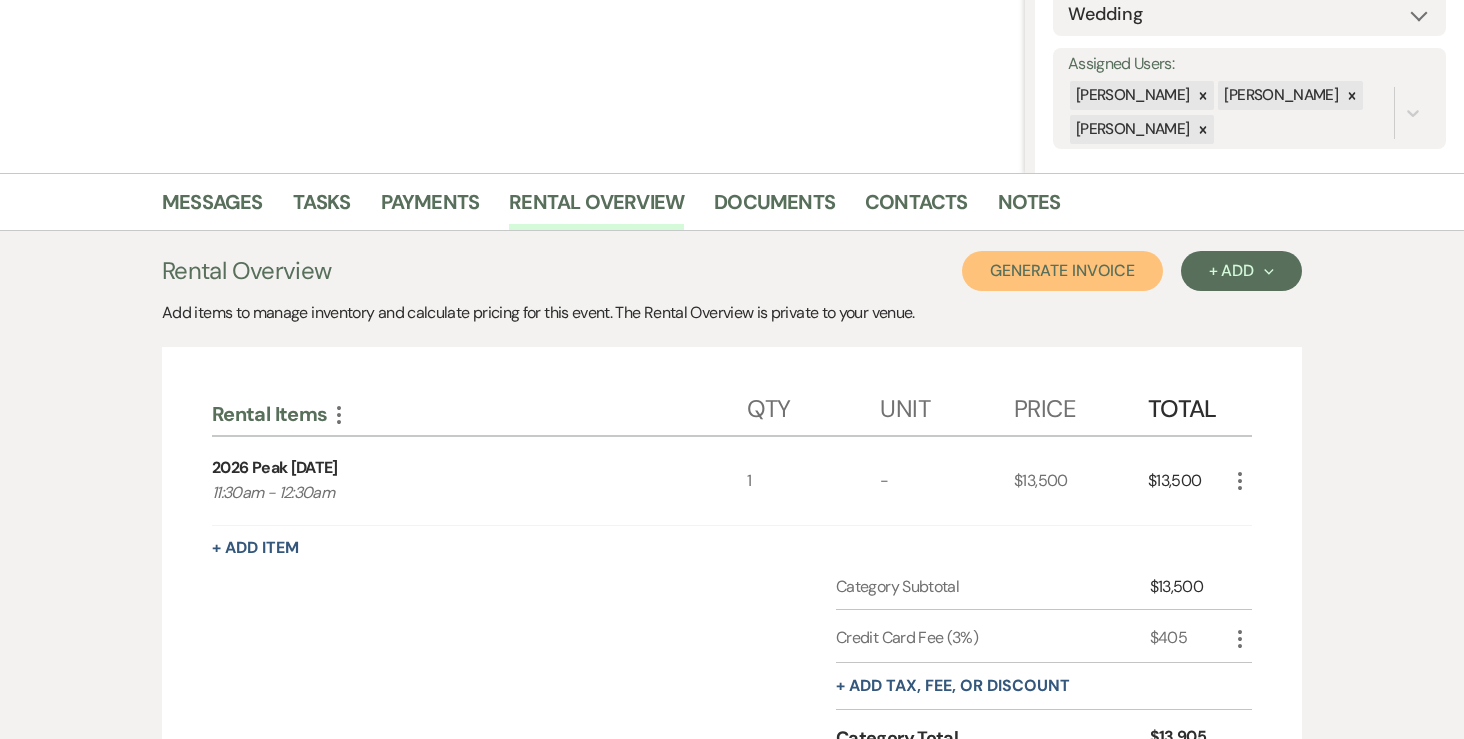 click on "Generate Invoice" at bounding box center [1062, 271] 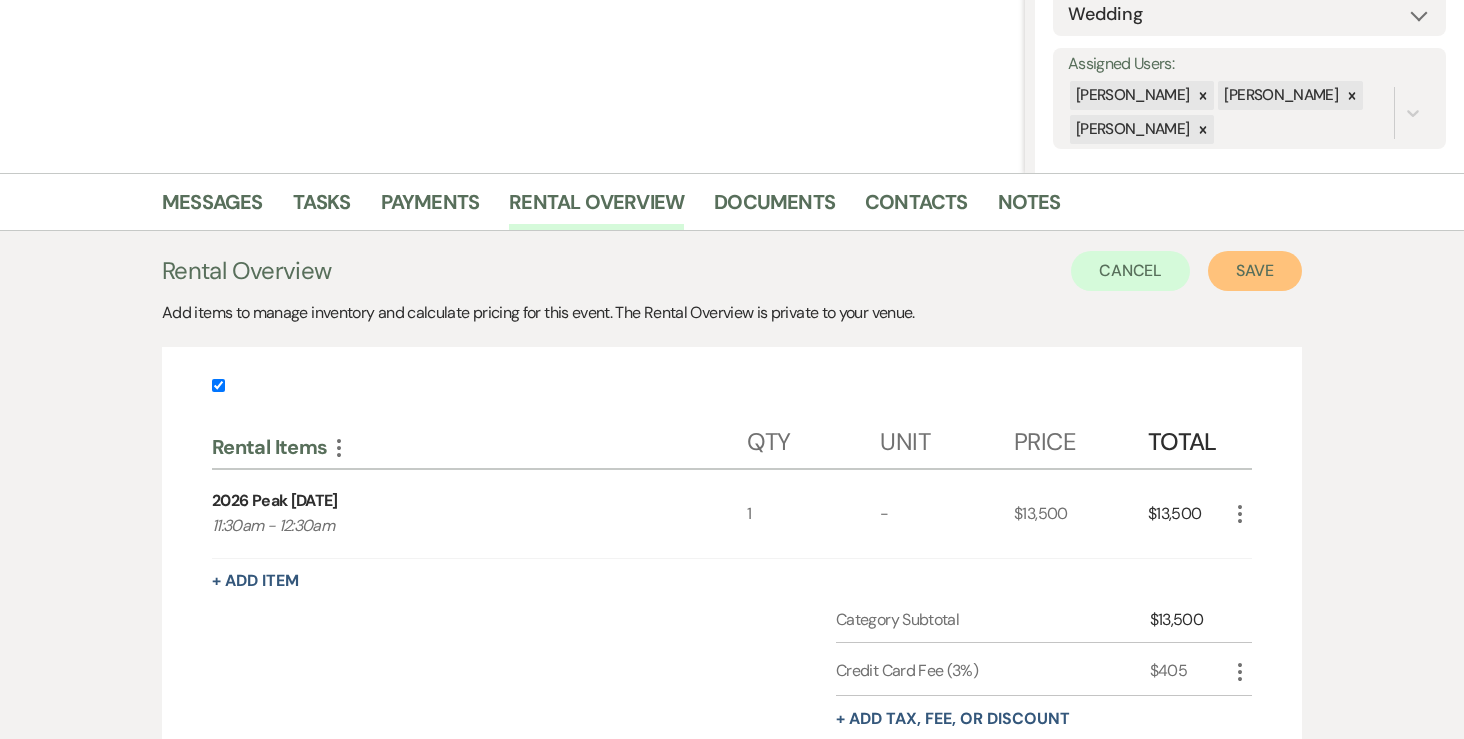 click on "Save" at bounding box center [1255, 271] 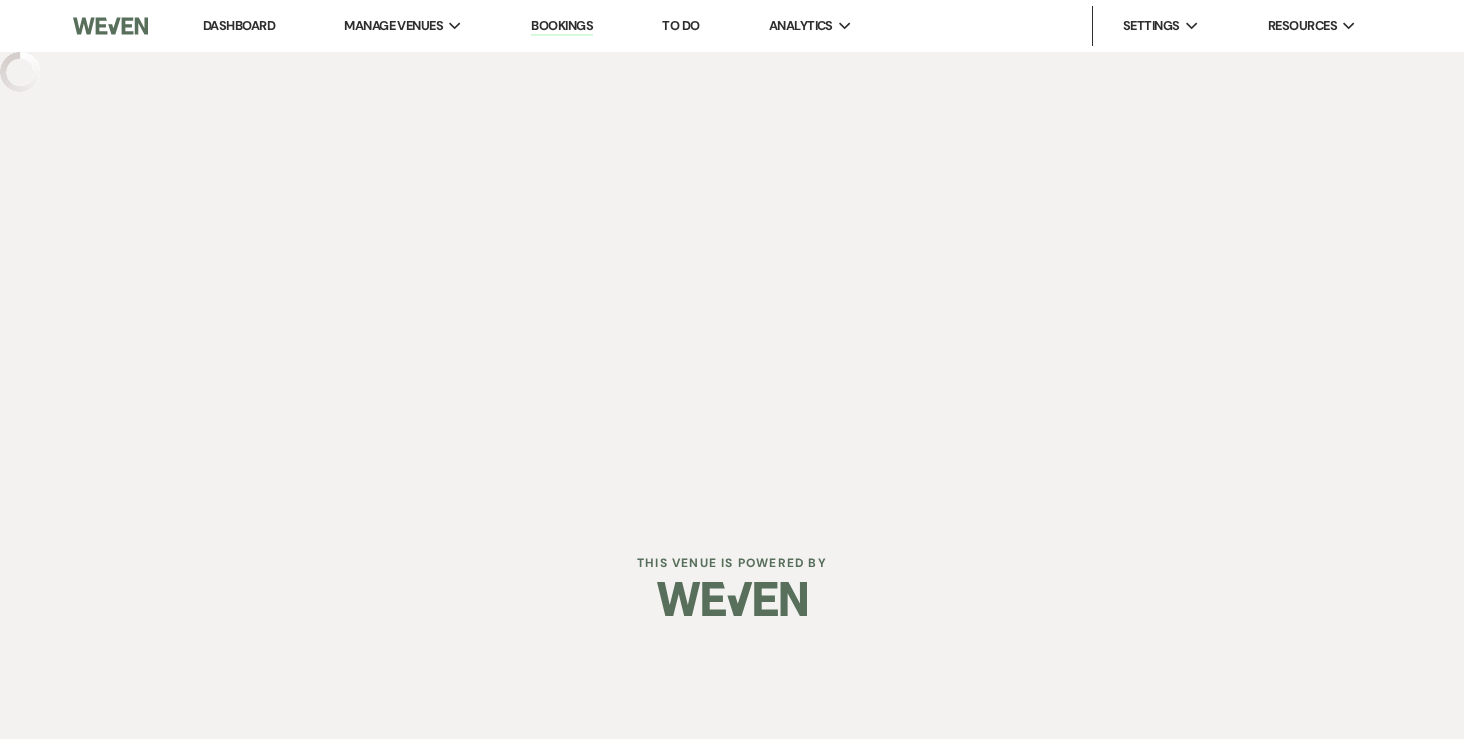 scroll, scrollTop: 0, scrollLeft: 0, axis: both 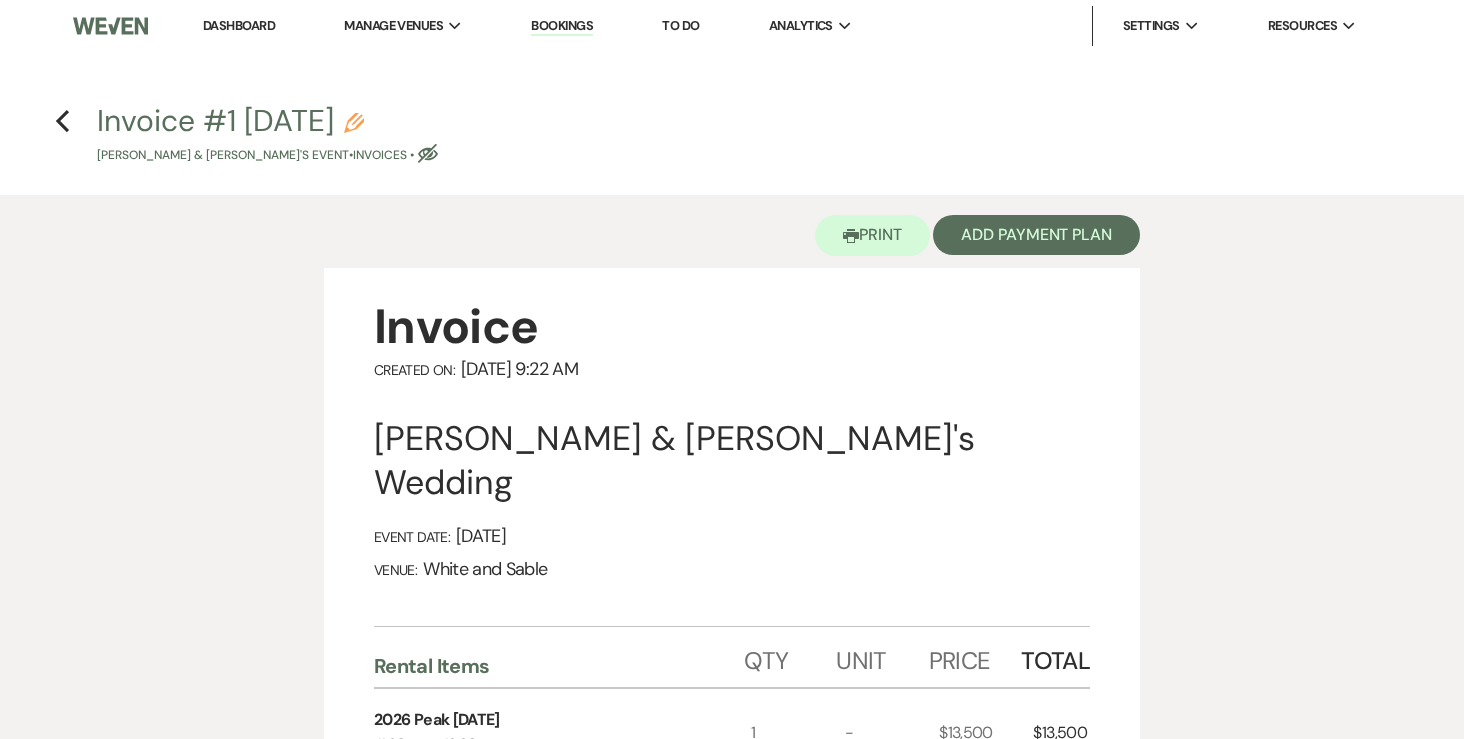 click on "Pencil" 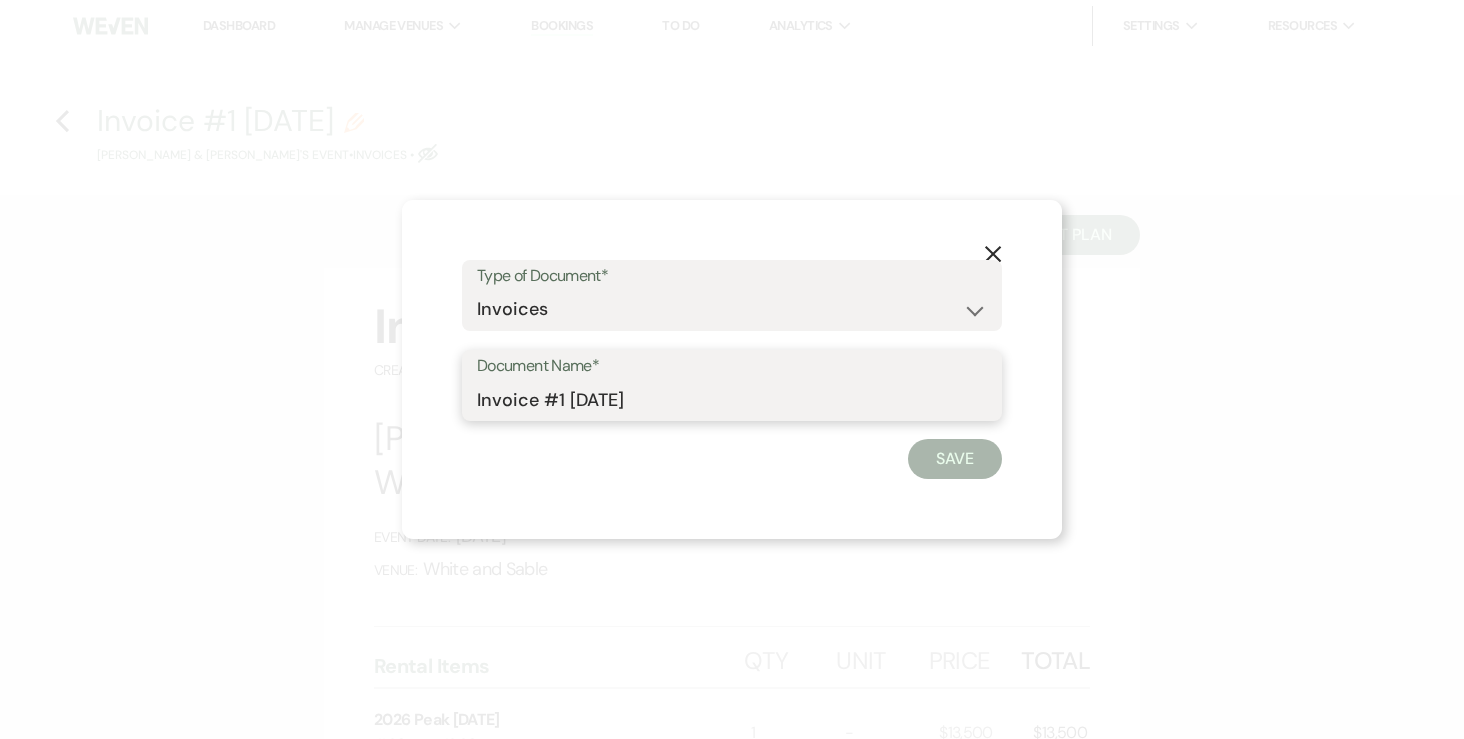 click on "Invoice #1 7-16-2025" at bounding box center [732, 399] 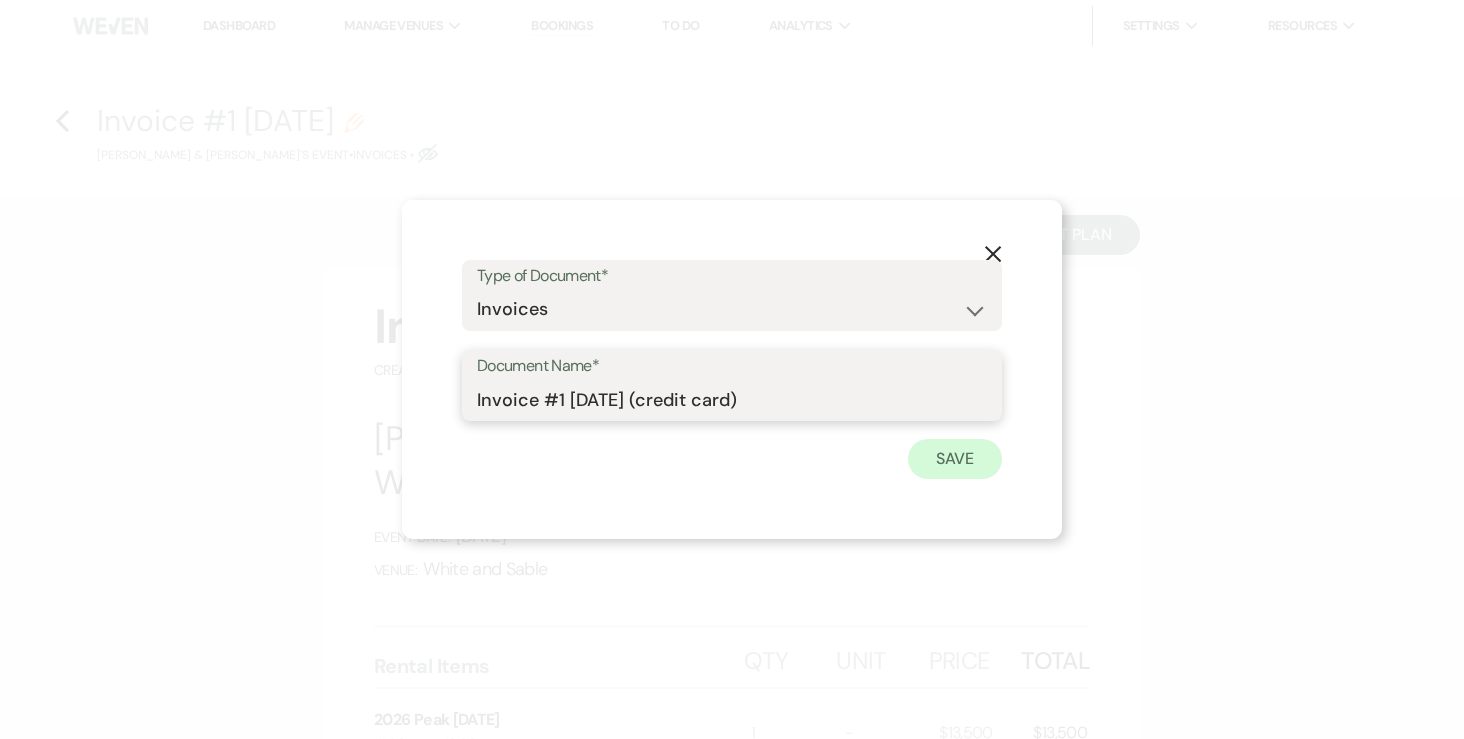 type on "Invoice #1 7-16-2025 (credit card)" 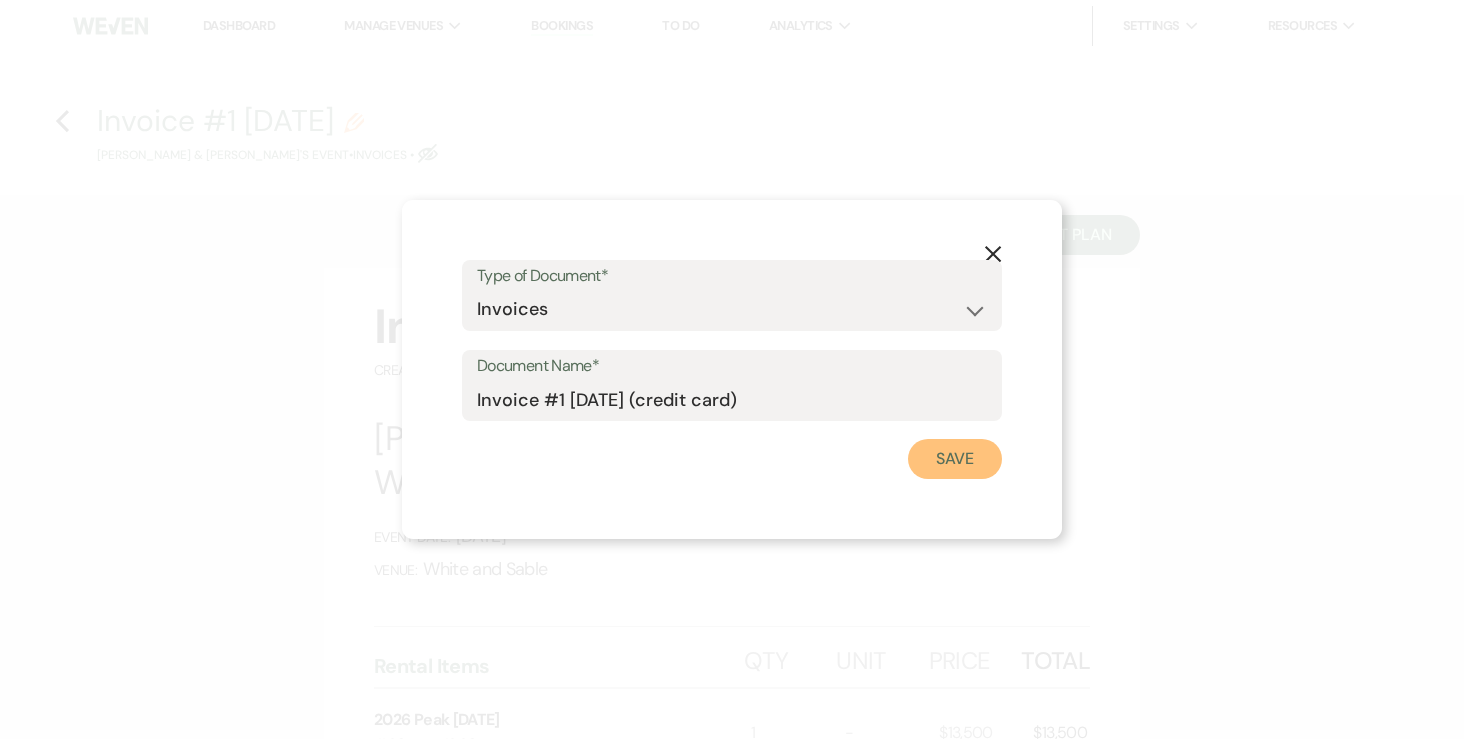 click on "Save" at bounding box center [955, 459] 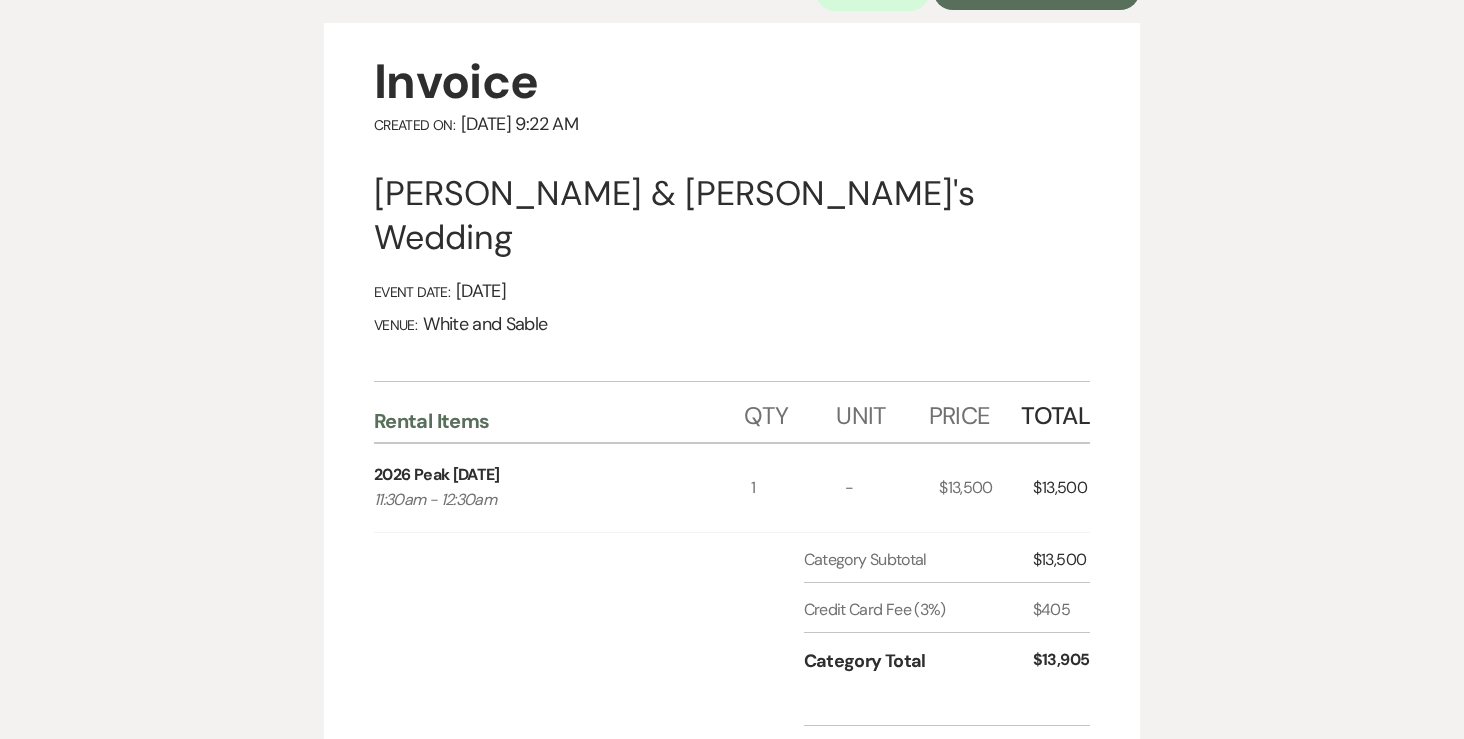 scroll, scrollTop: 5, scrollLeft: 0, axis: vertical 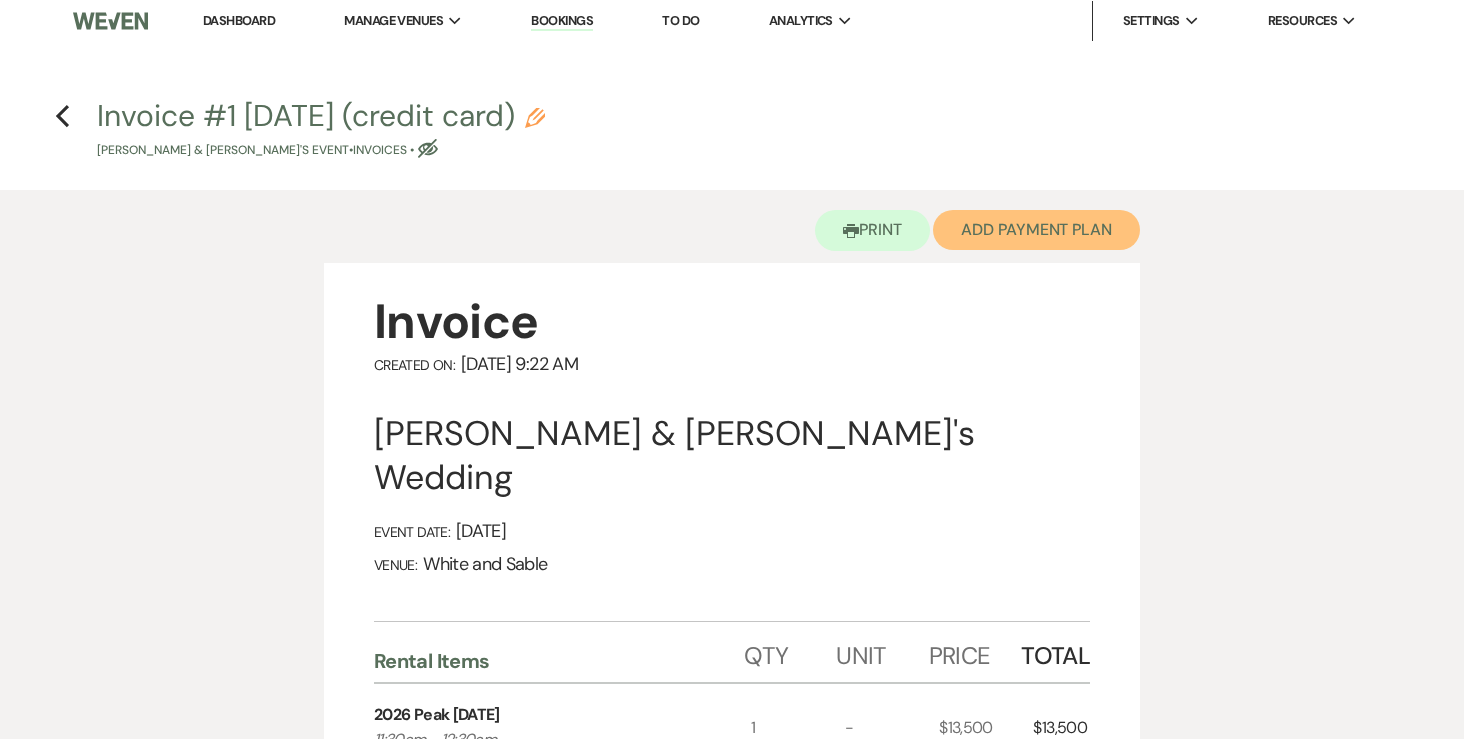 click on "Add Payment Plan" at bounding box center (1036, 230) 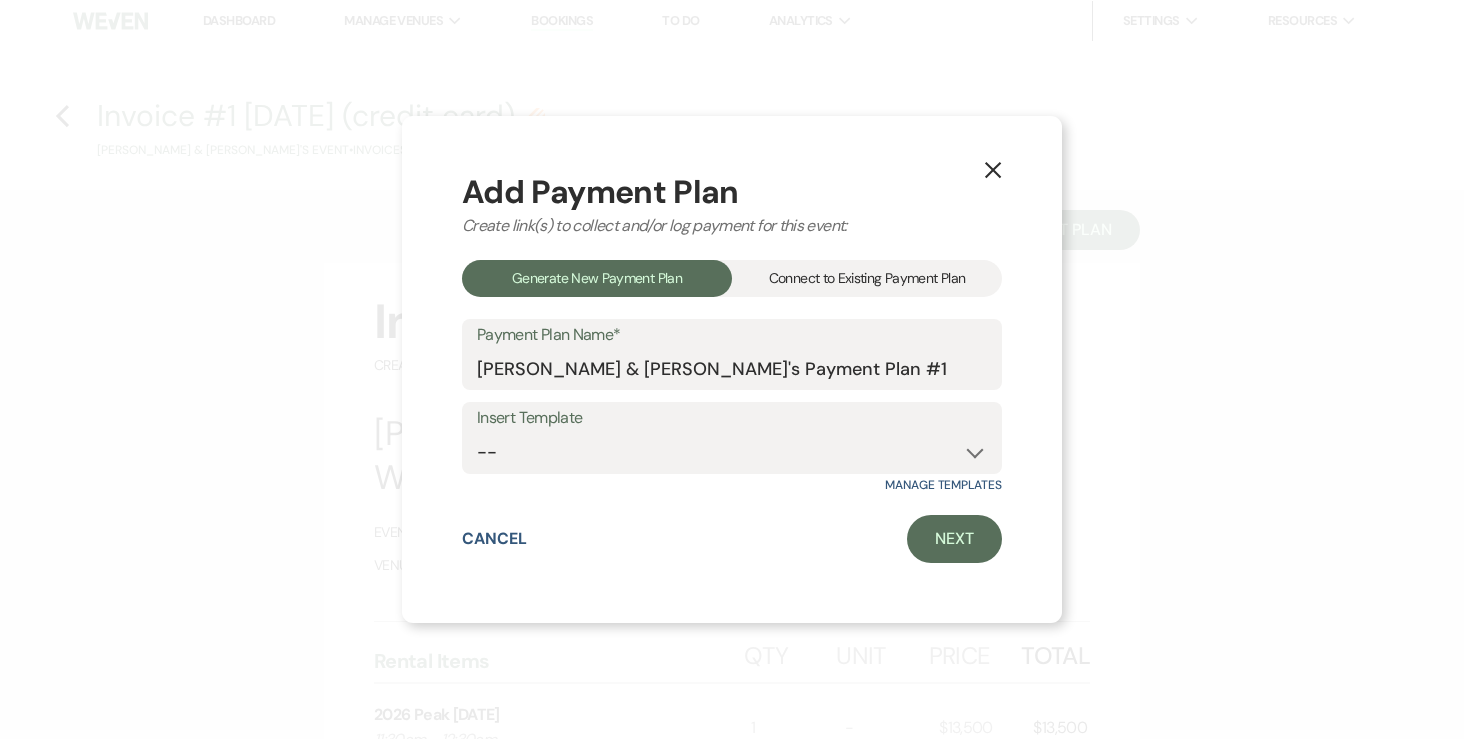 click on "Insert Template" at bounding box center [732, 418] 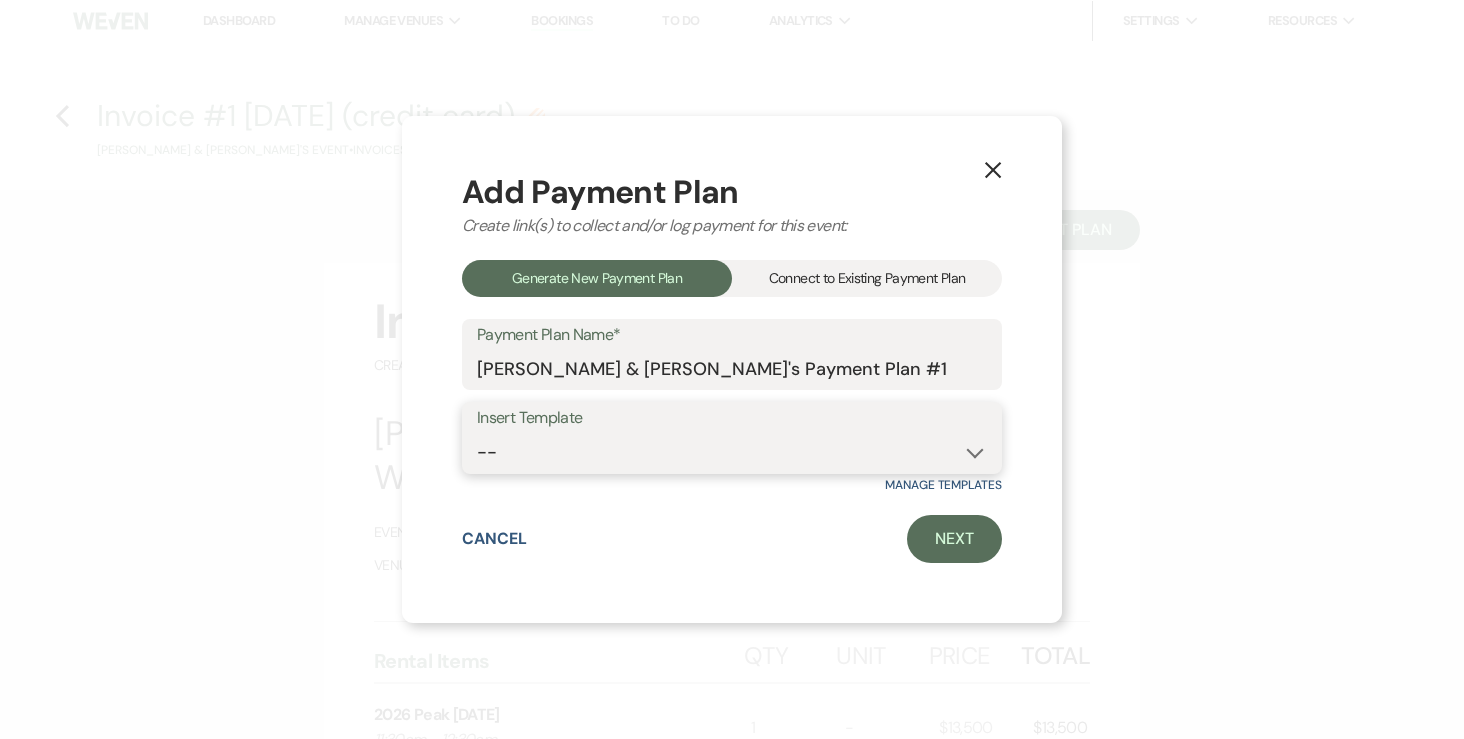 click on "-- Wedding Payments - Credit Card (3% Fee) Wedding Payments - ACH/Check/Cash" at bounding box center (732, 452) 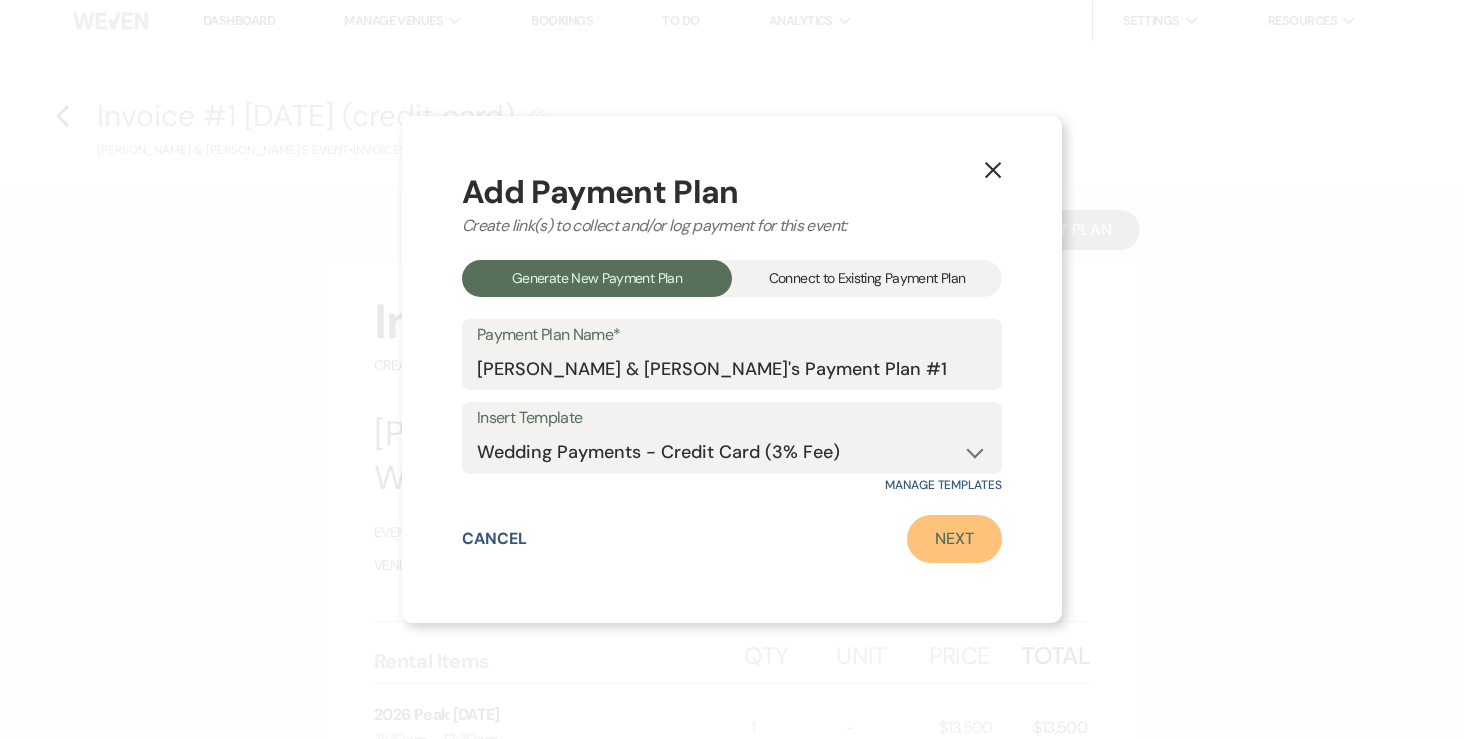 click on "Next" at bounding box center [954, 539] 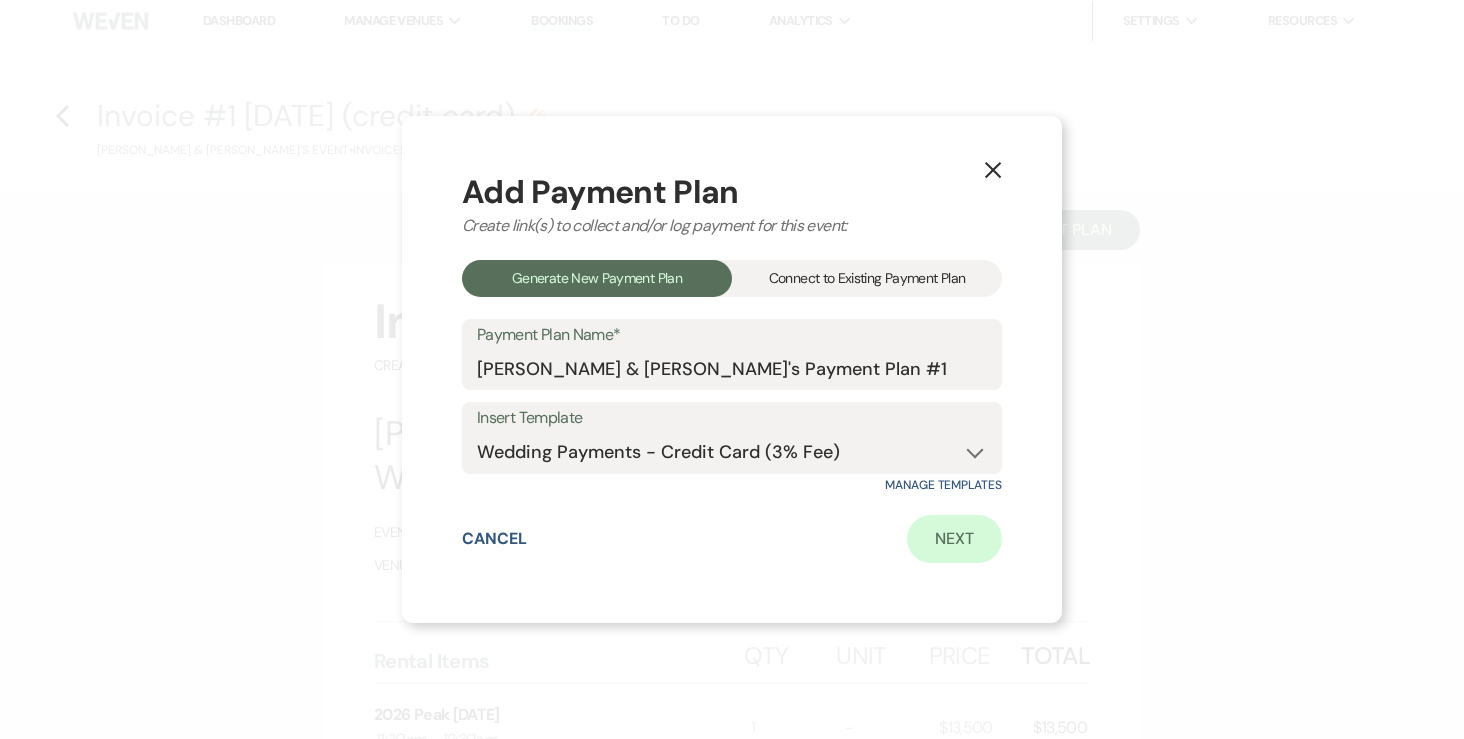 scroll, scrollTop: 0, scrollLeft: 0, axis: both 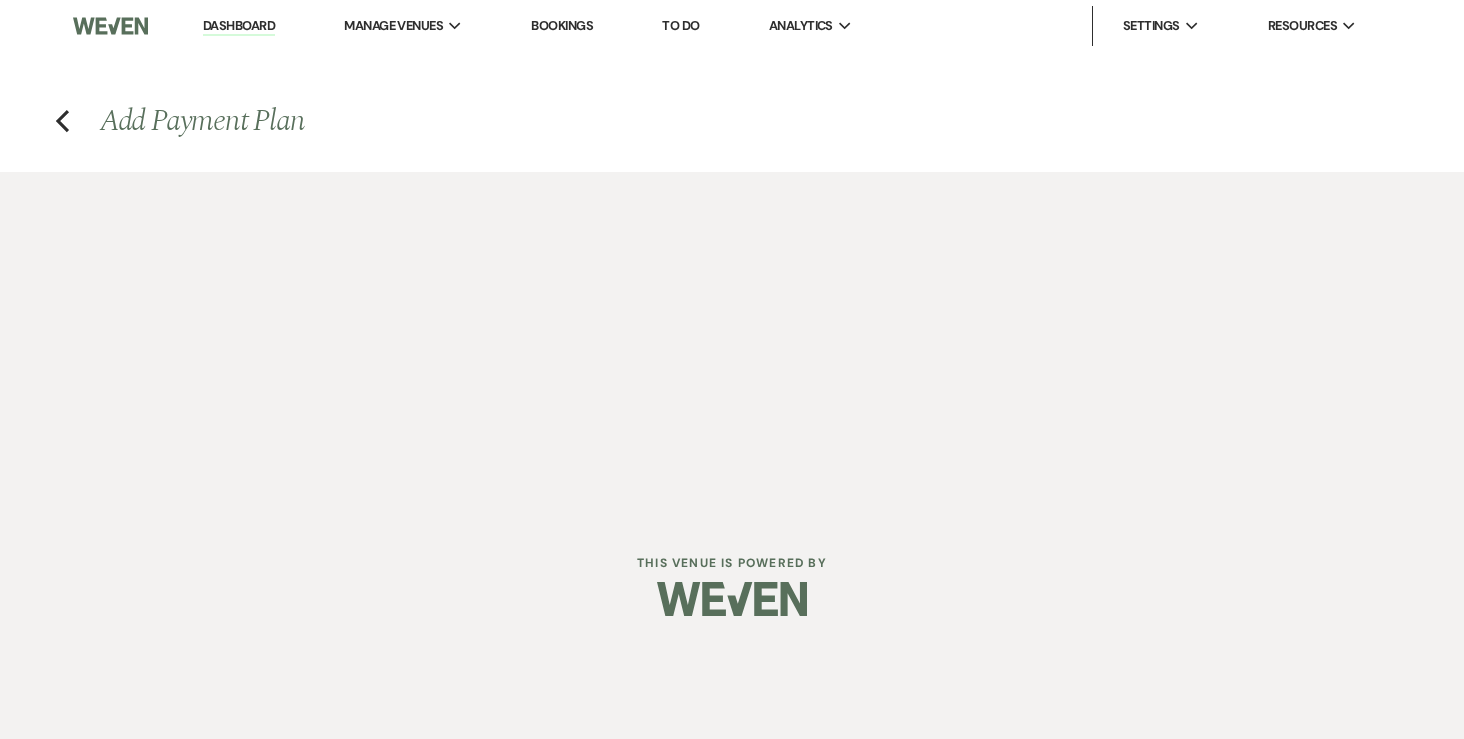 select on "25928" 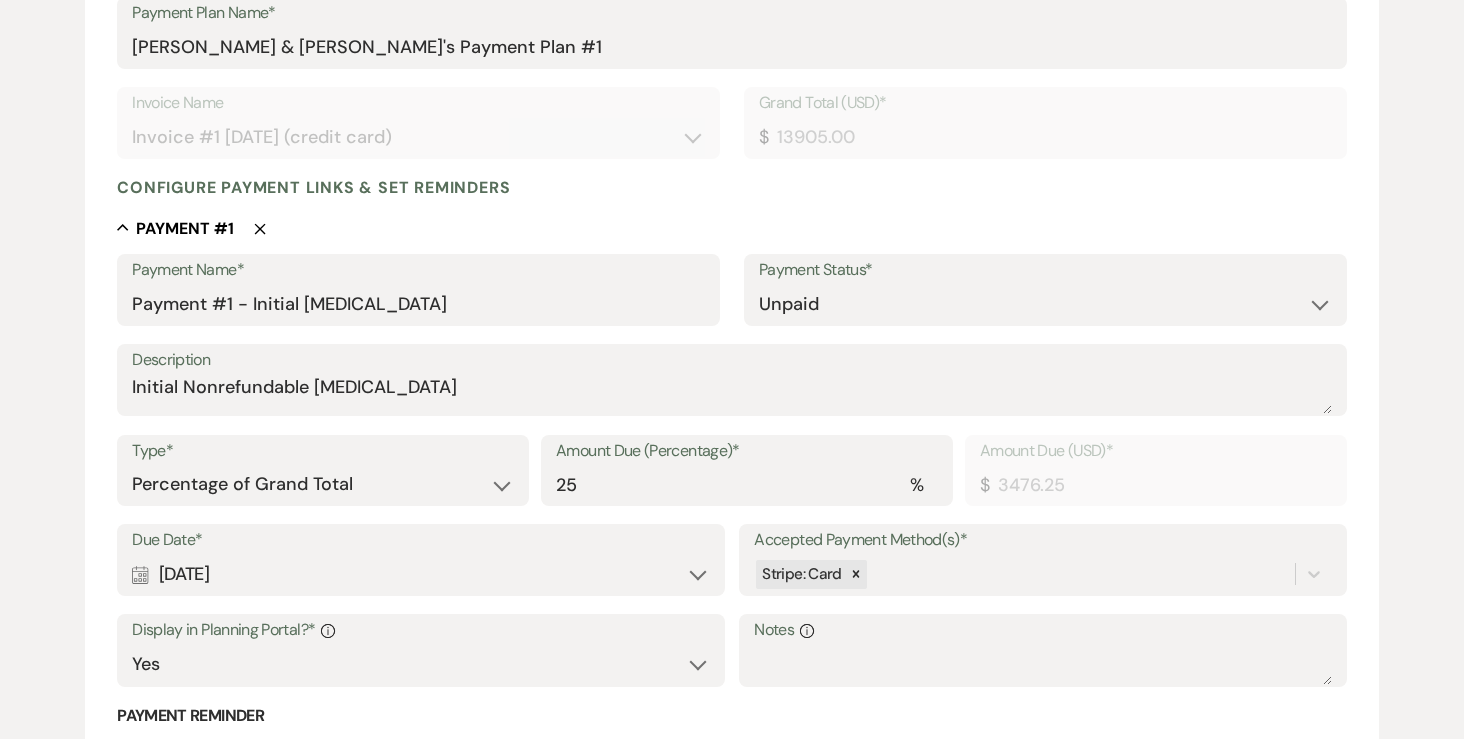scroll, scrollTop: 355, scrollLeft: 0, axis: vertical 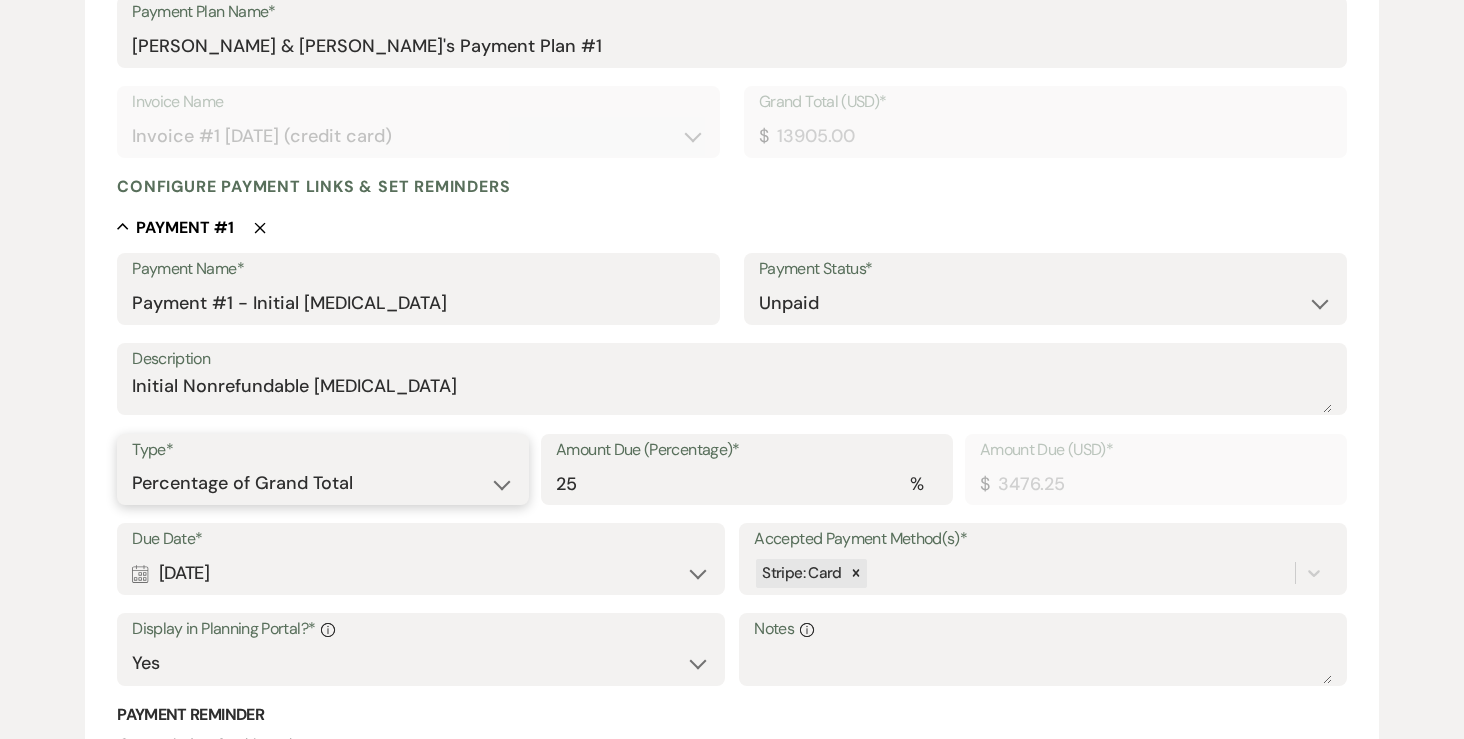 click on "Dollar Amount Percentage of Grand Total" at bounding box center [323, 483] 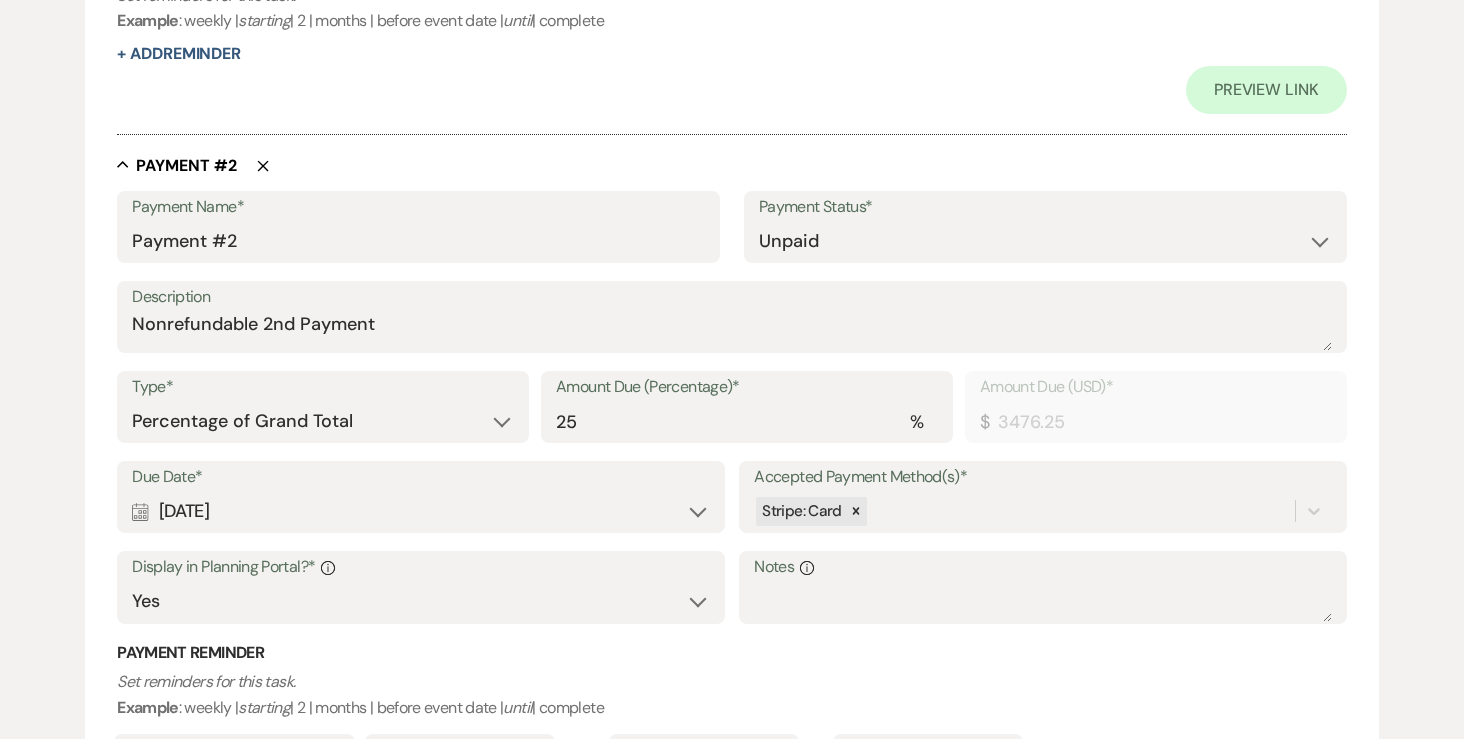 scroll, scrollTop: 1119, scrollLeft: 0, axis: vertical 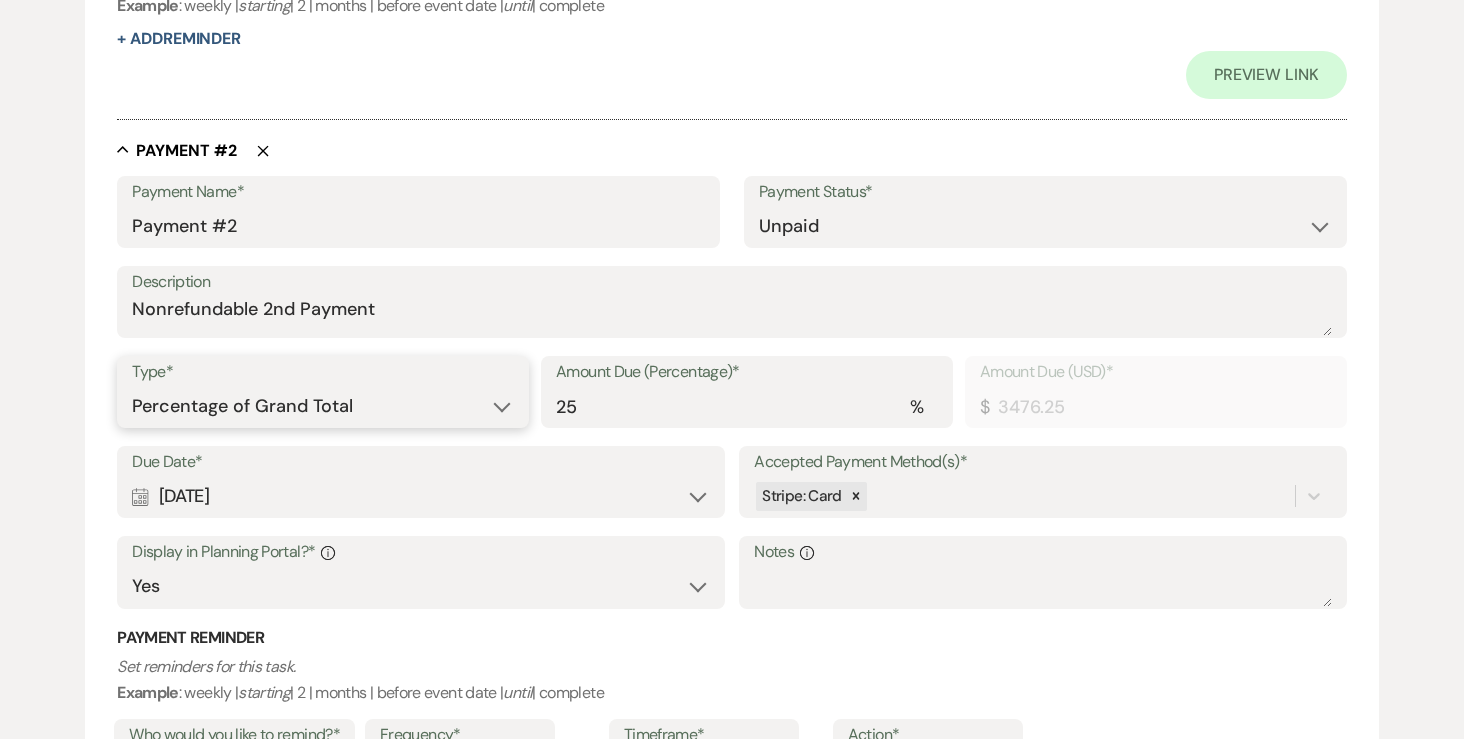 click on "Dollar Amount Percentage of Grand Total" at bounding box center [323, 406] 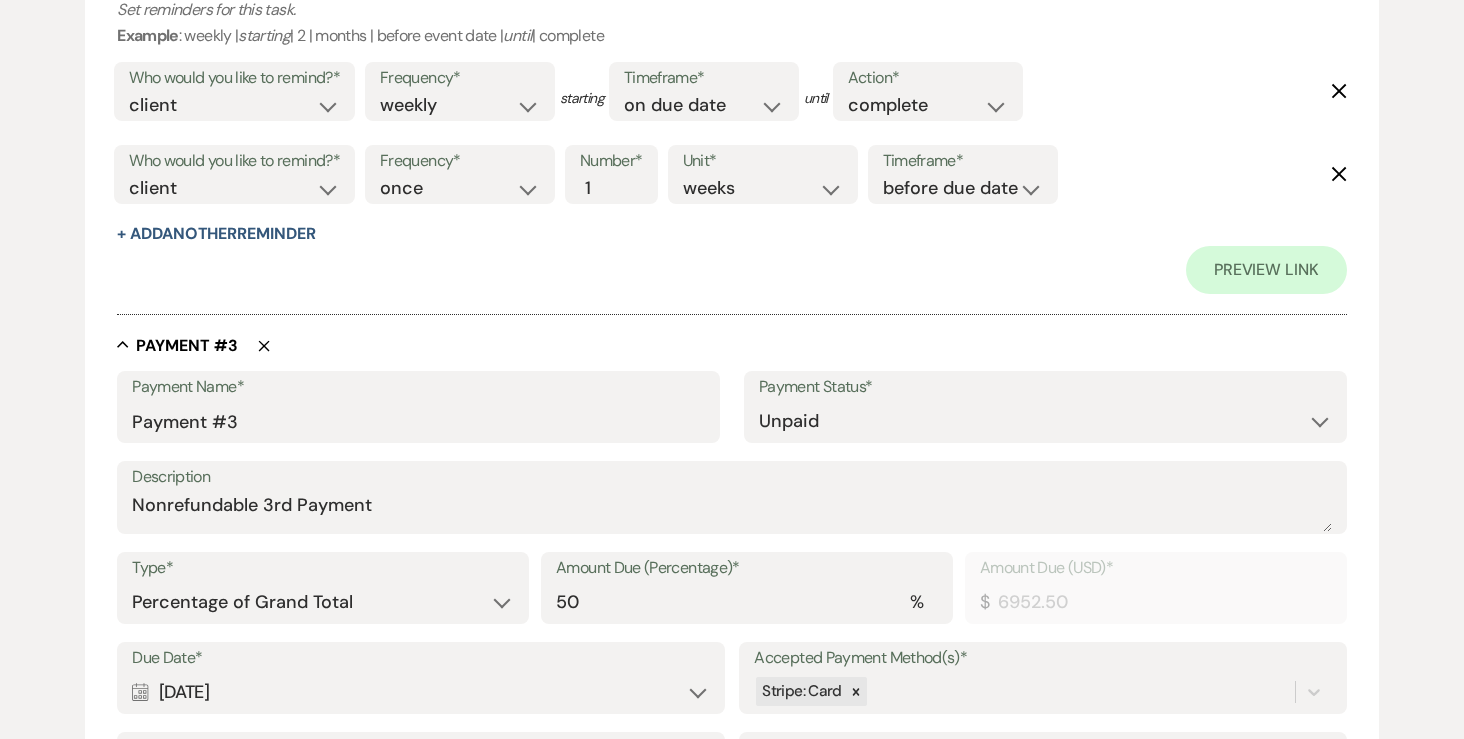 scroll, scrollTop: 1943, scrollLeft: 0, axis: vertical 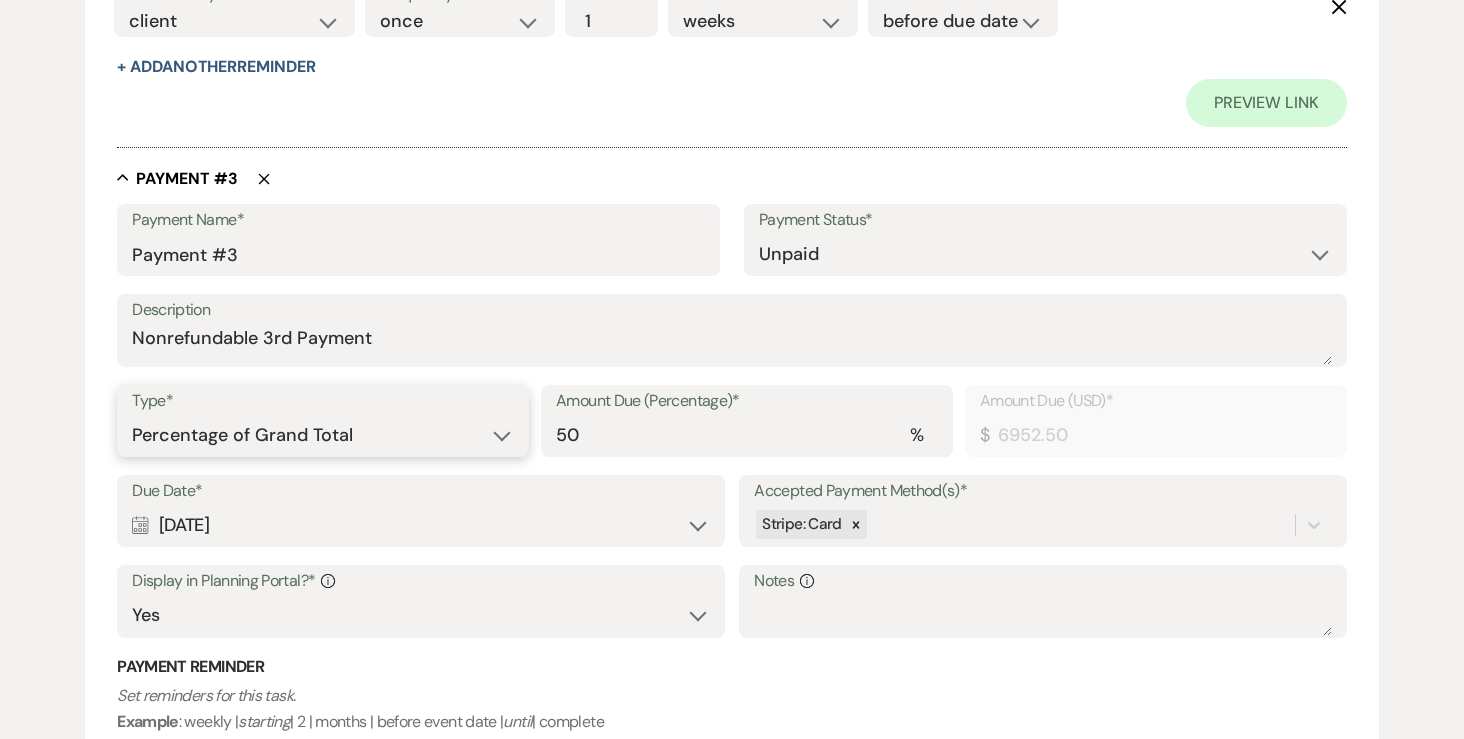 click on "Dollar Amount Percentage of Grand Total" at bounding box center (323, 435) 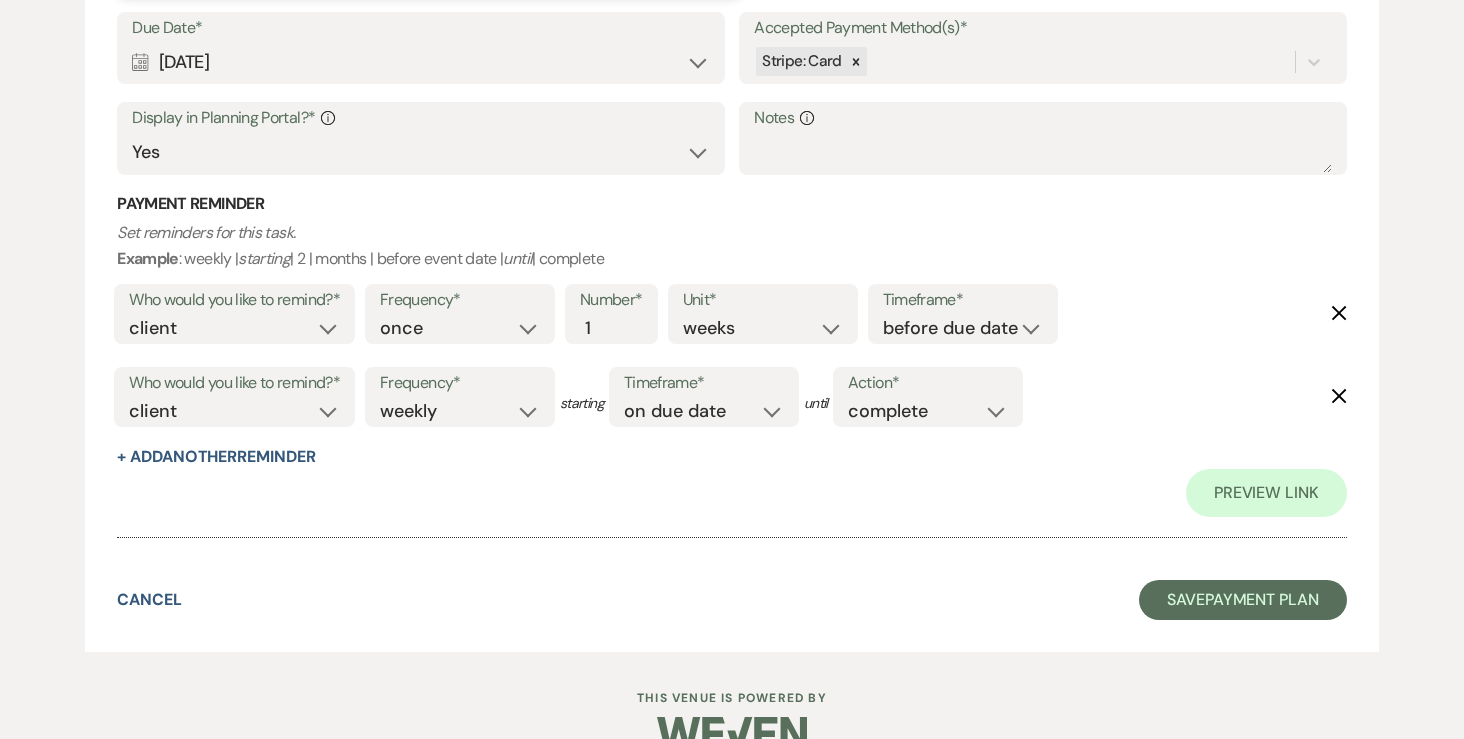 scroll, scrollTop: 2446, scrollLeft: 0, axis: vertical 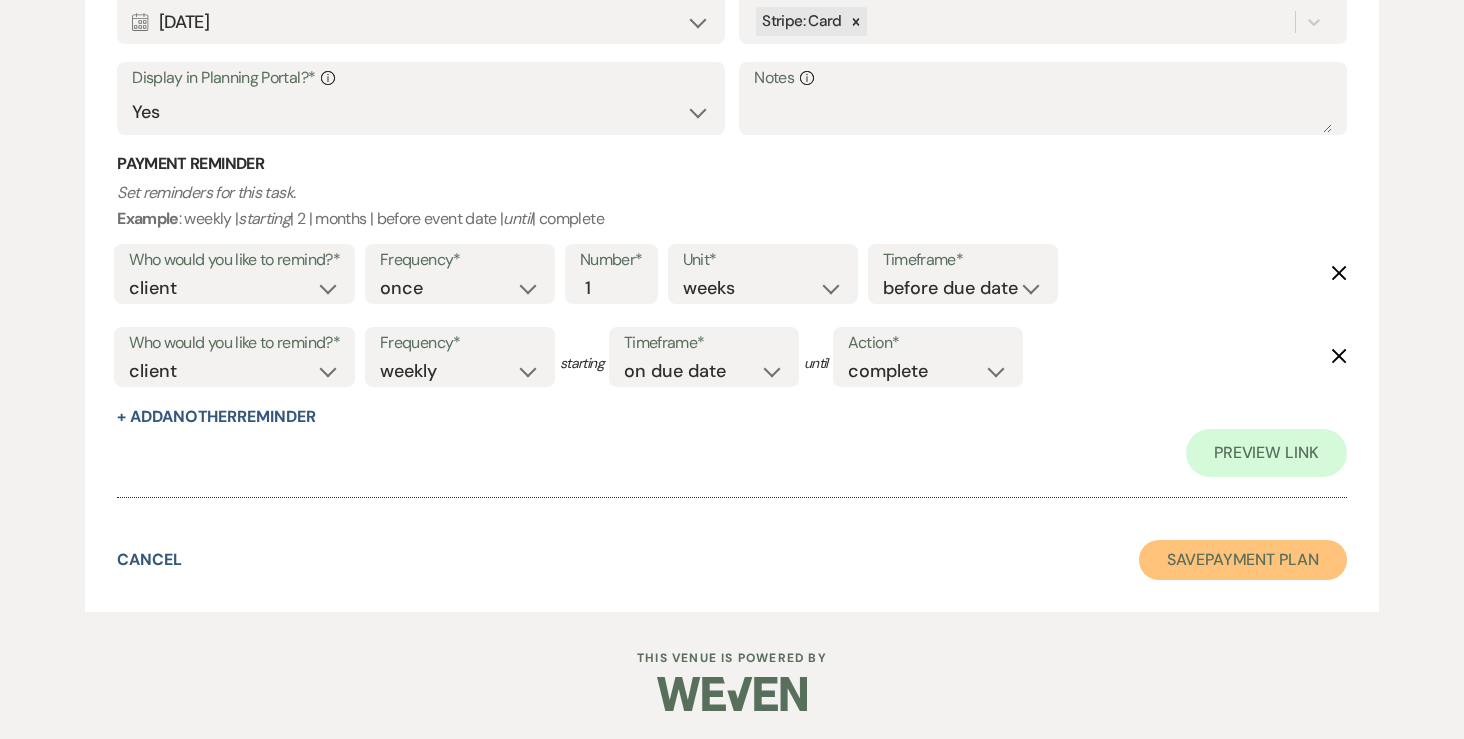 click on "Save  Payment Plan" at bounding box center (1243, 560) 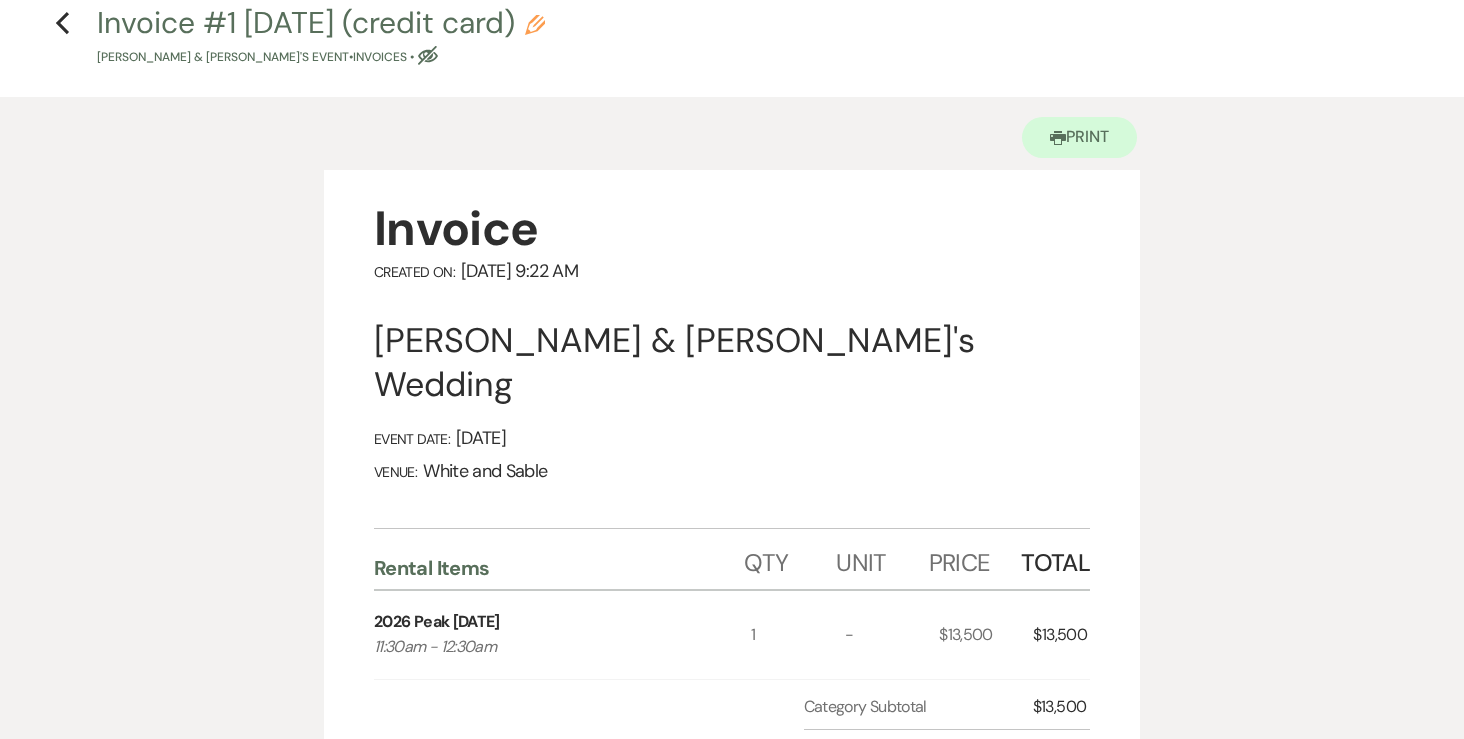 scroll, scrollTop: 0, scrollLeft: 0, axis: both 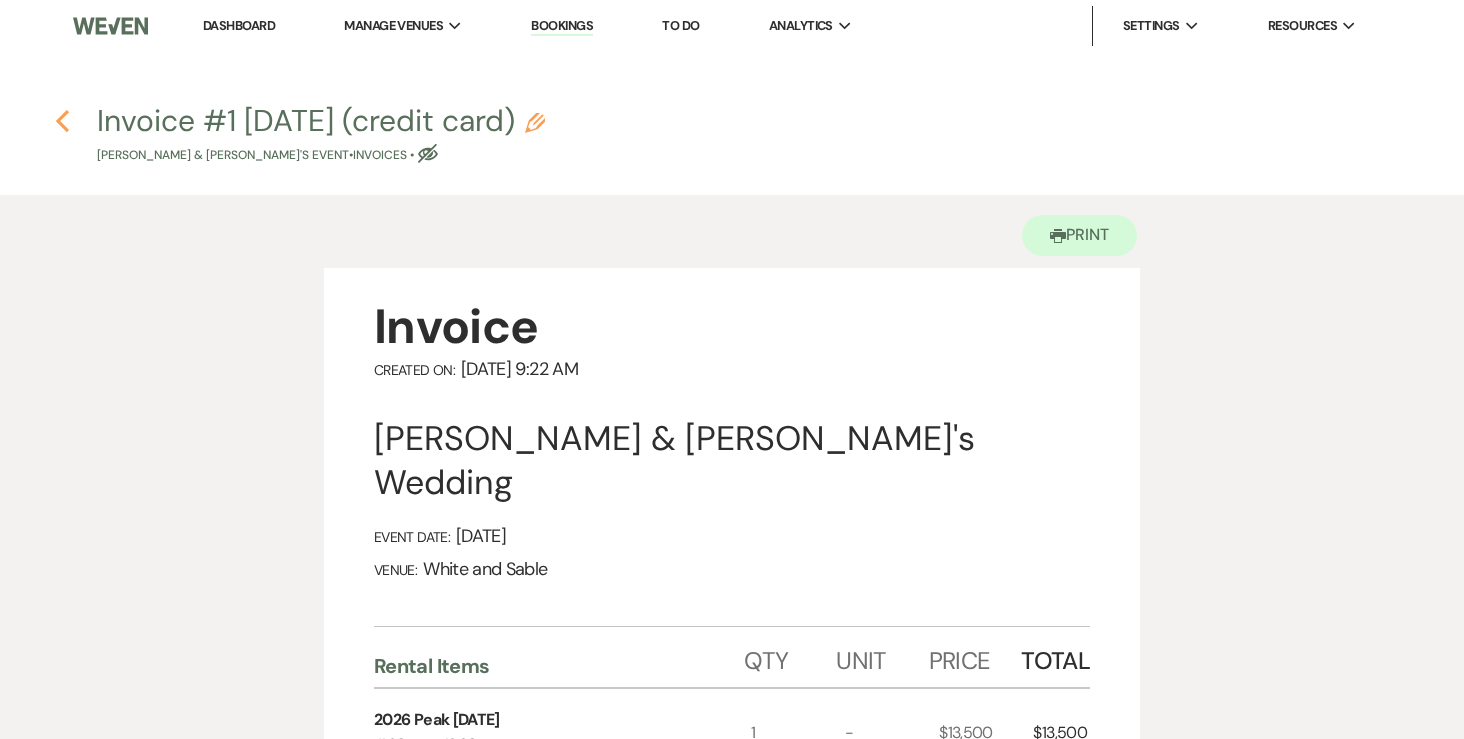 click on "Previous" 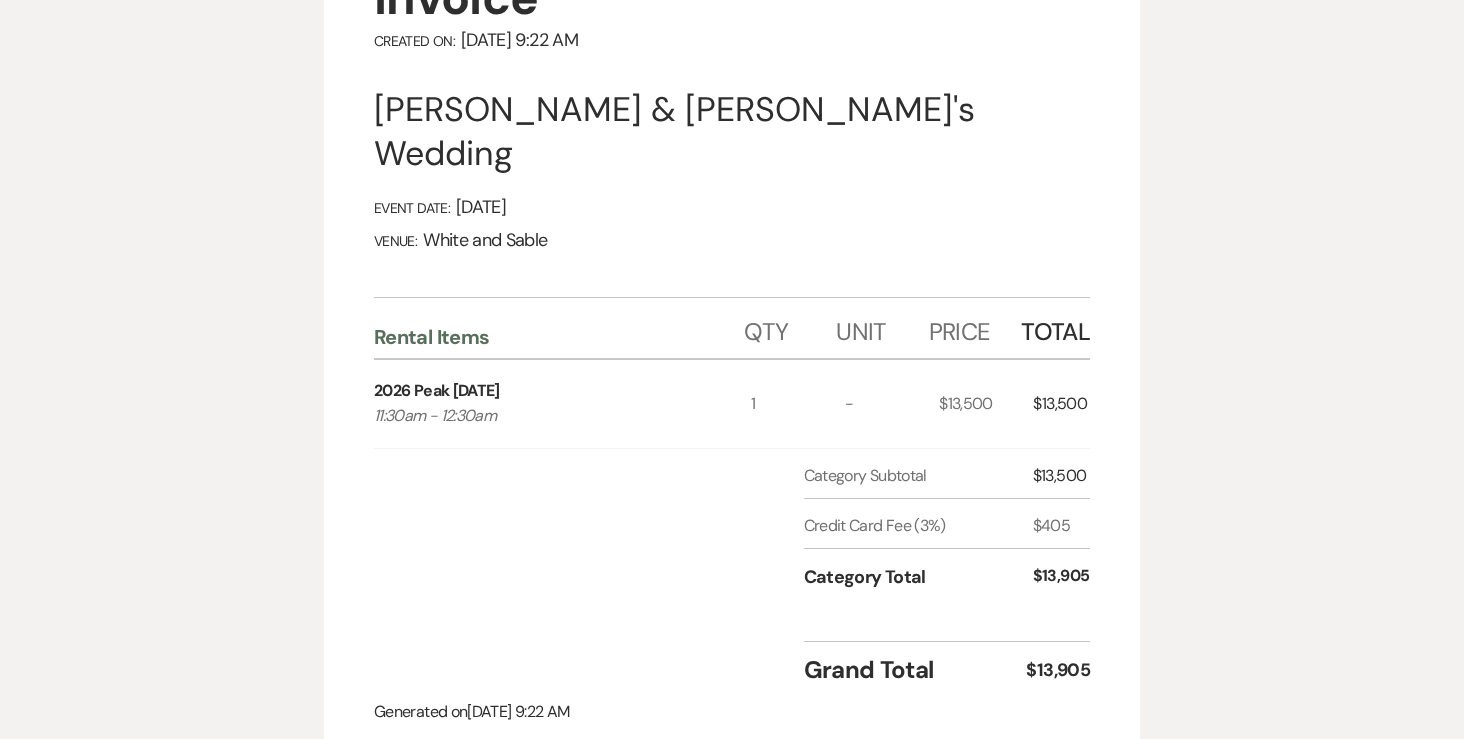 select on "5" 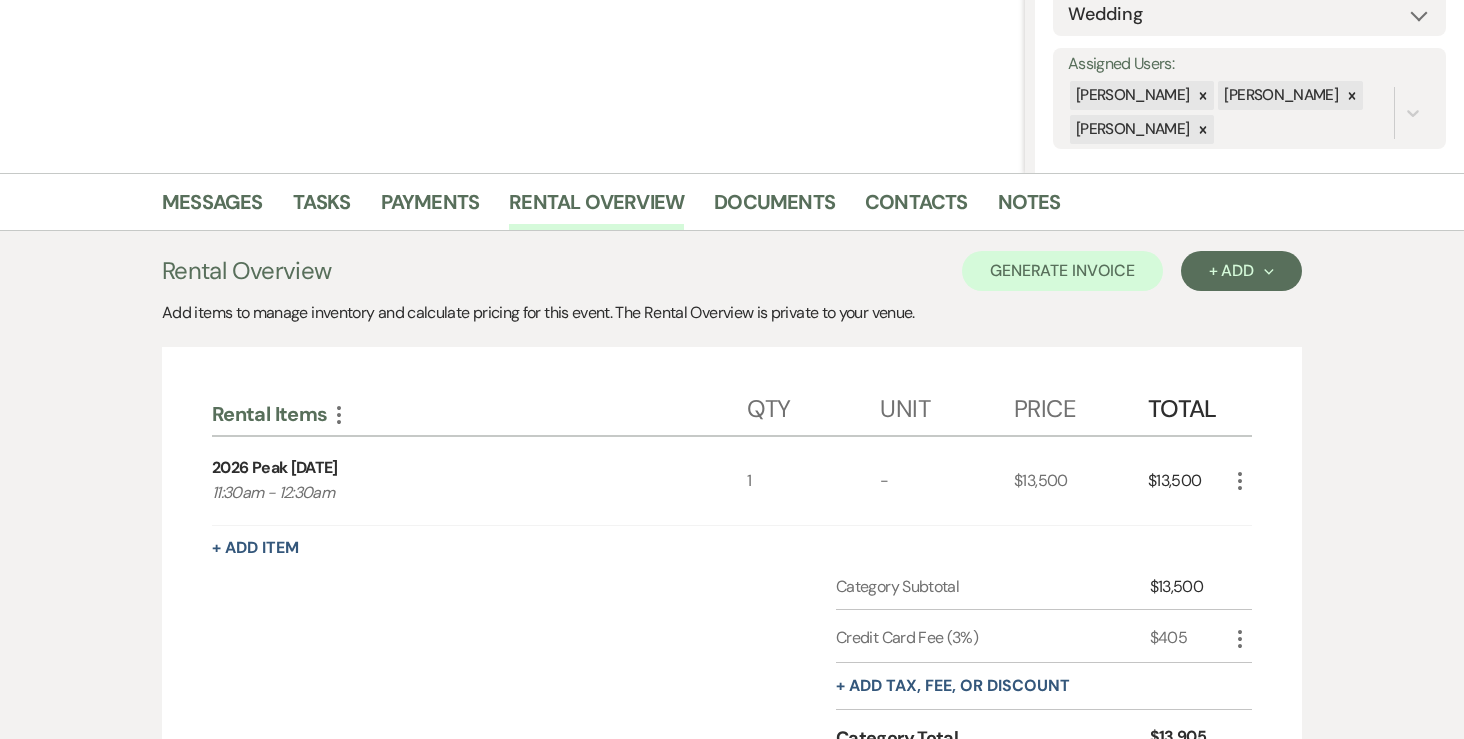 scroll, scrollTop: 304, scrollLeft: 0, axis: vertical 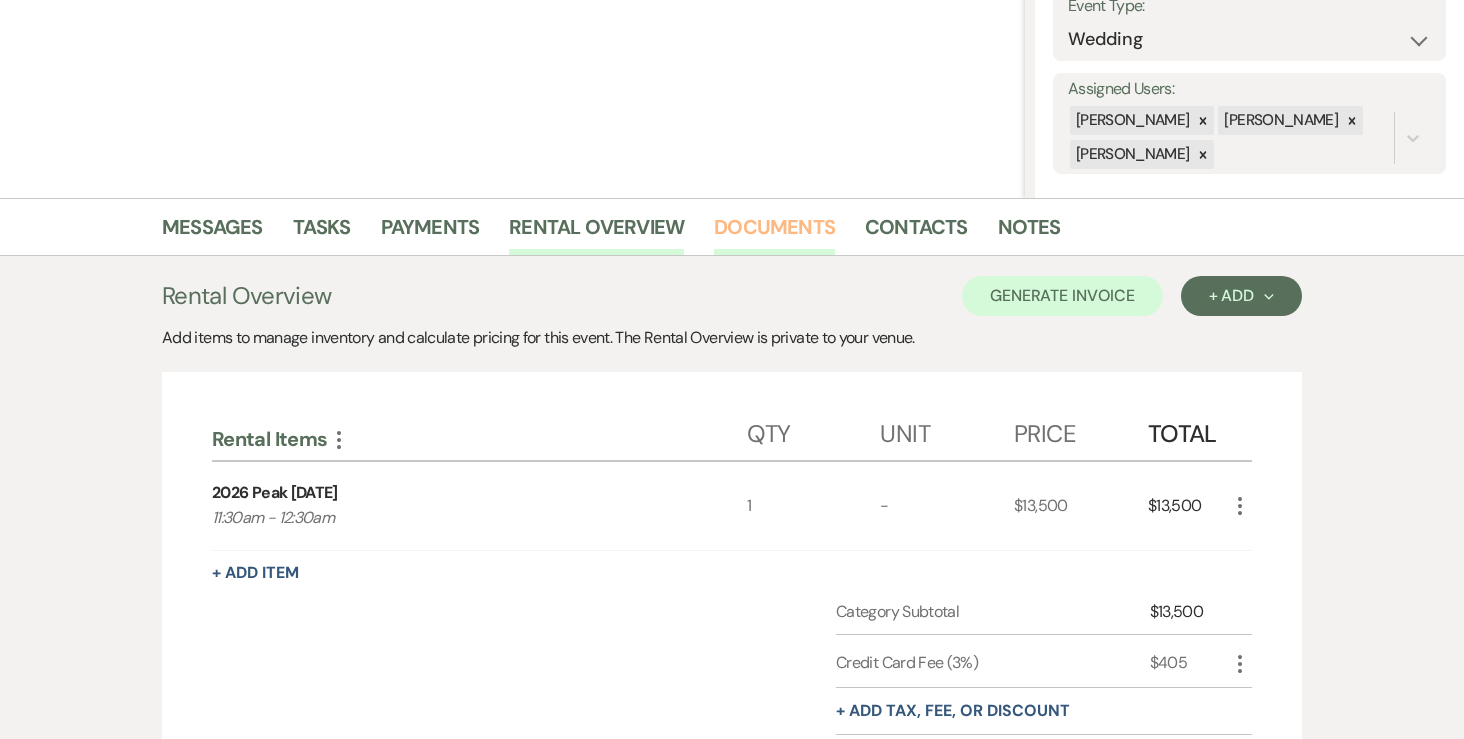 click on "Documents" at bounding box center [774, 233] 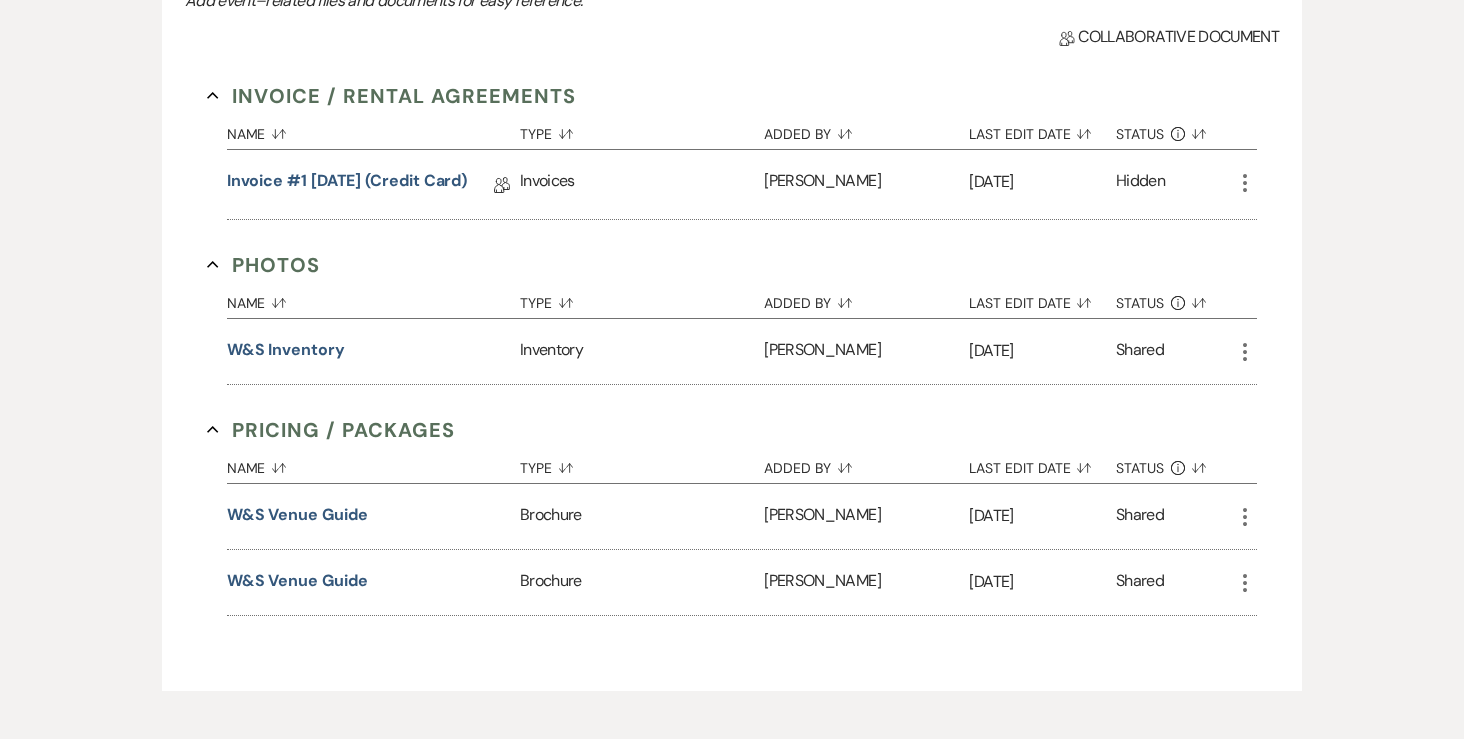scroll, scrollTop: 501, scrollLeft: 0, axis: vertical 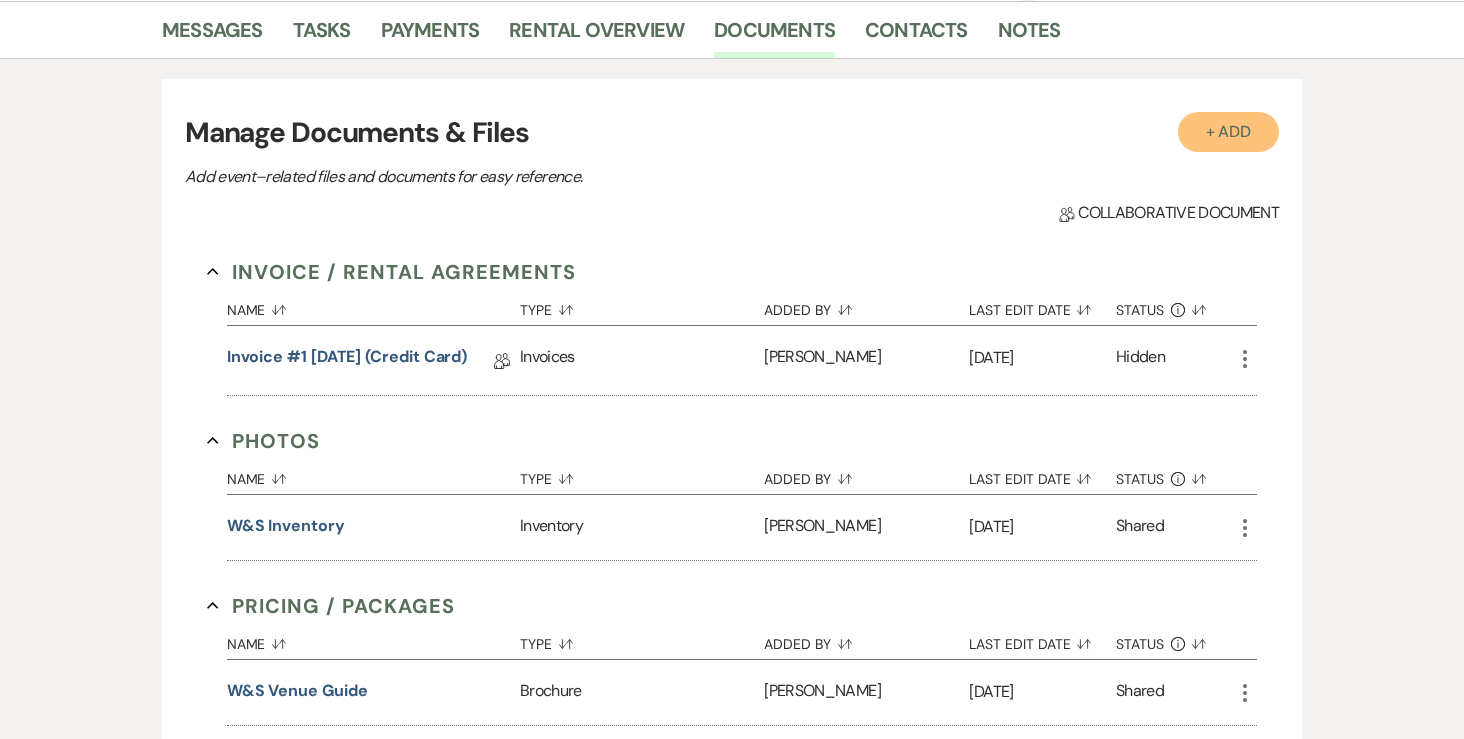 click on "+ Add" at bounding box center (1229, 132) 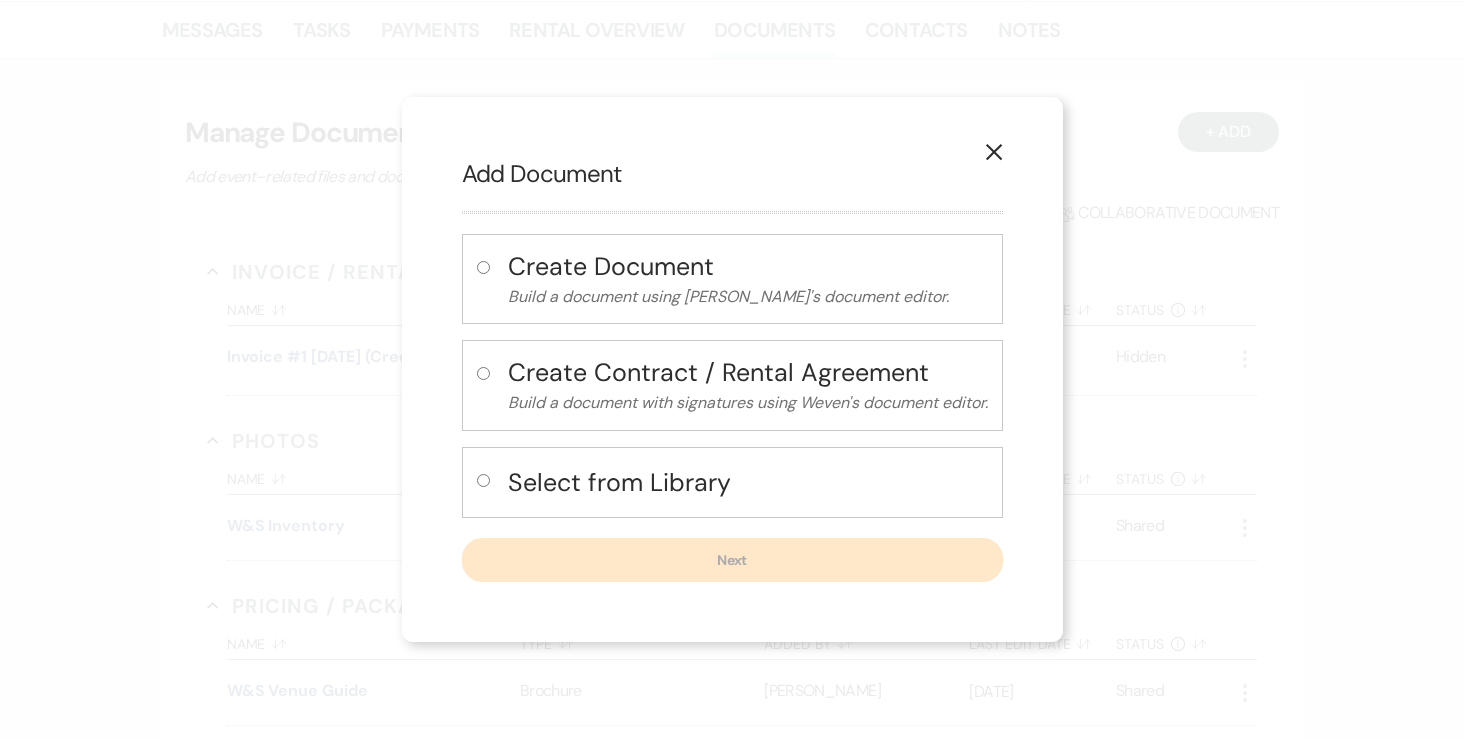 click at bounding box center [483, 373] 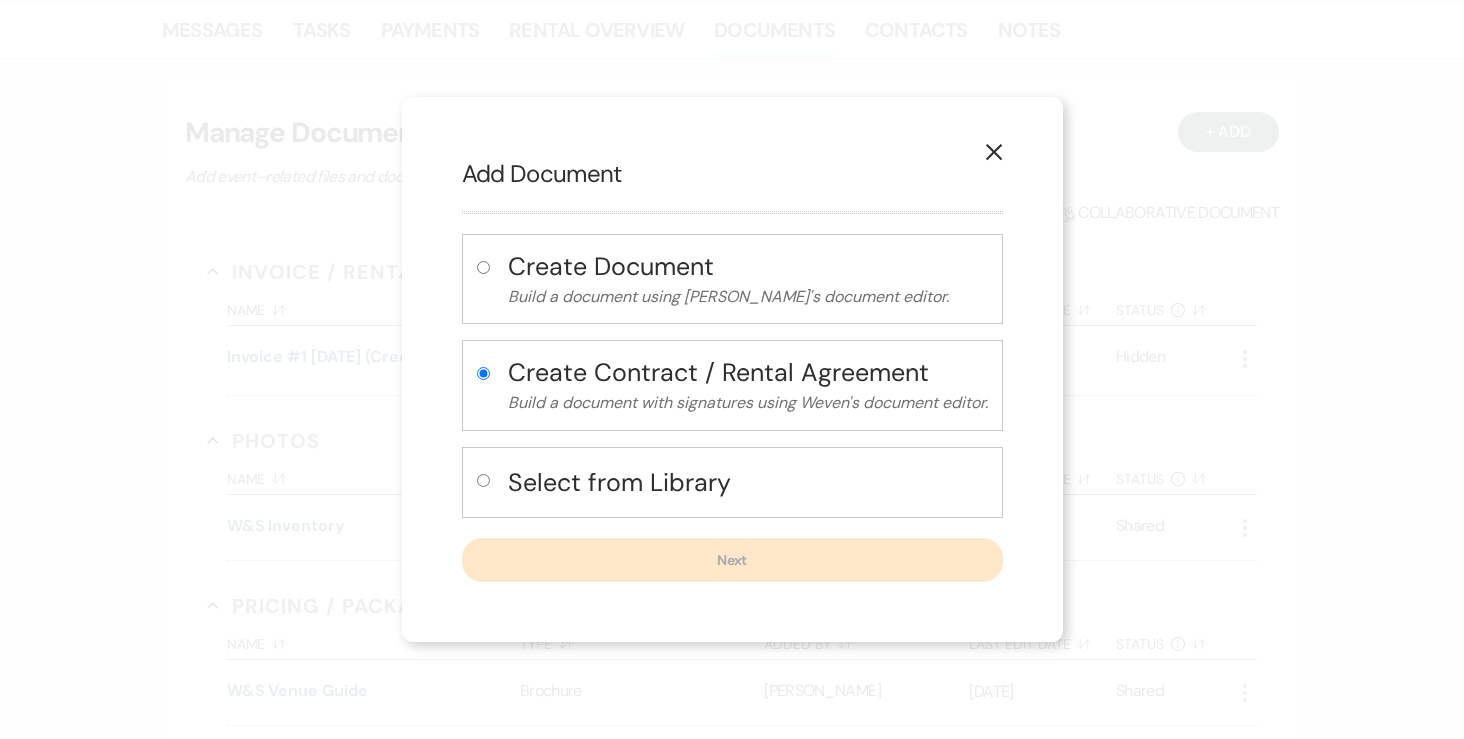 radio on "true" 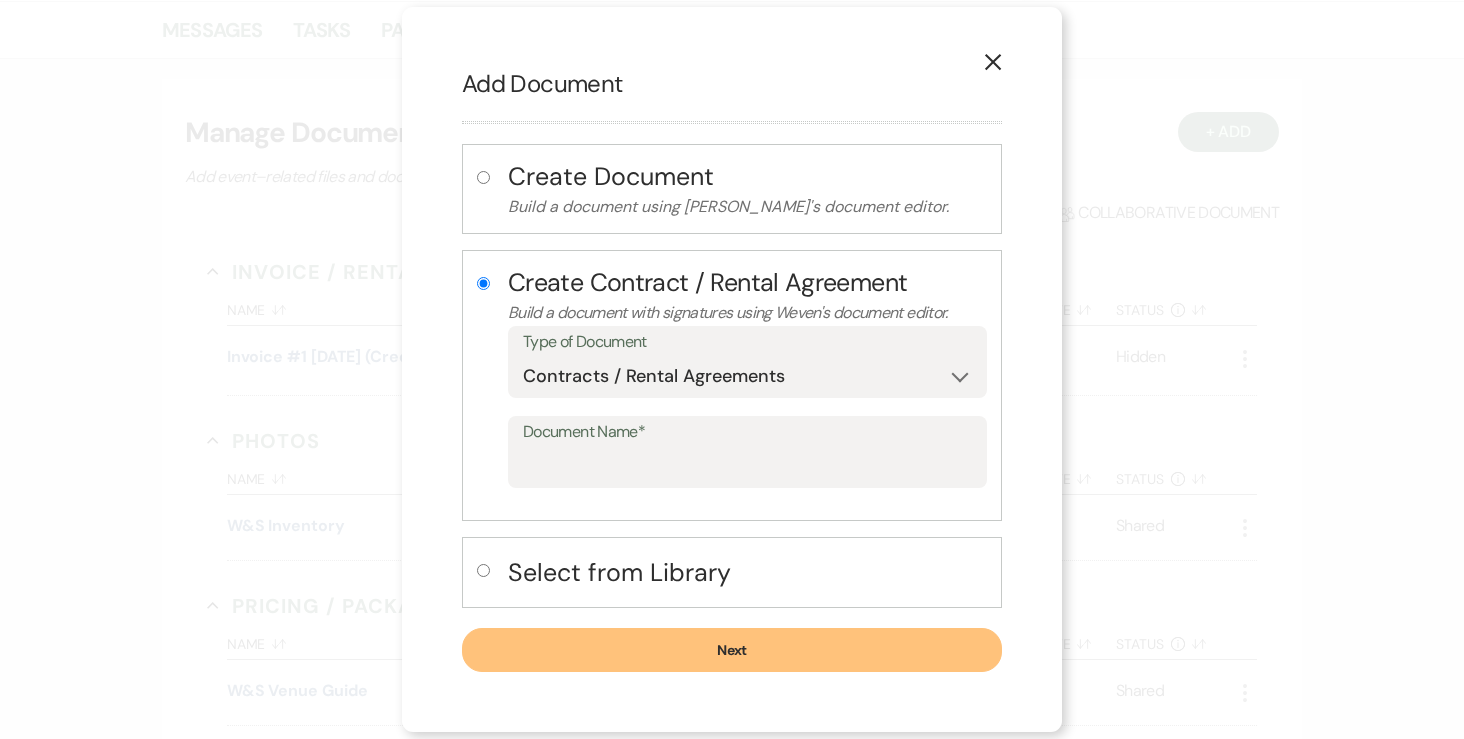 click at bounding box center (483, 570) 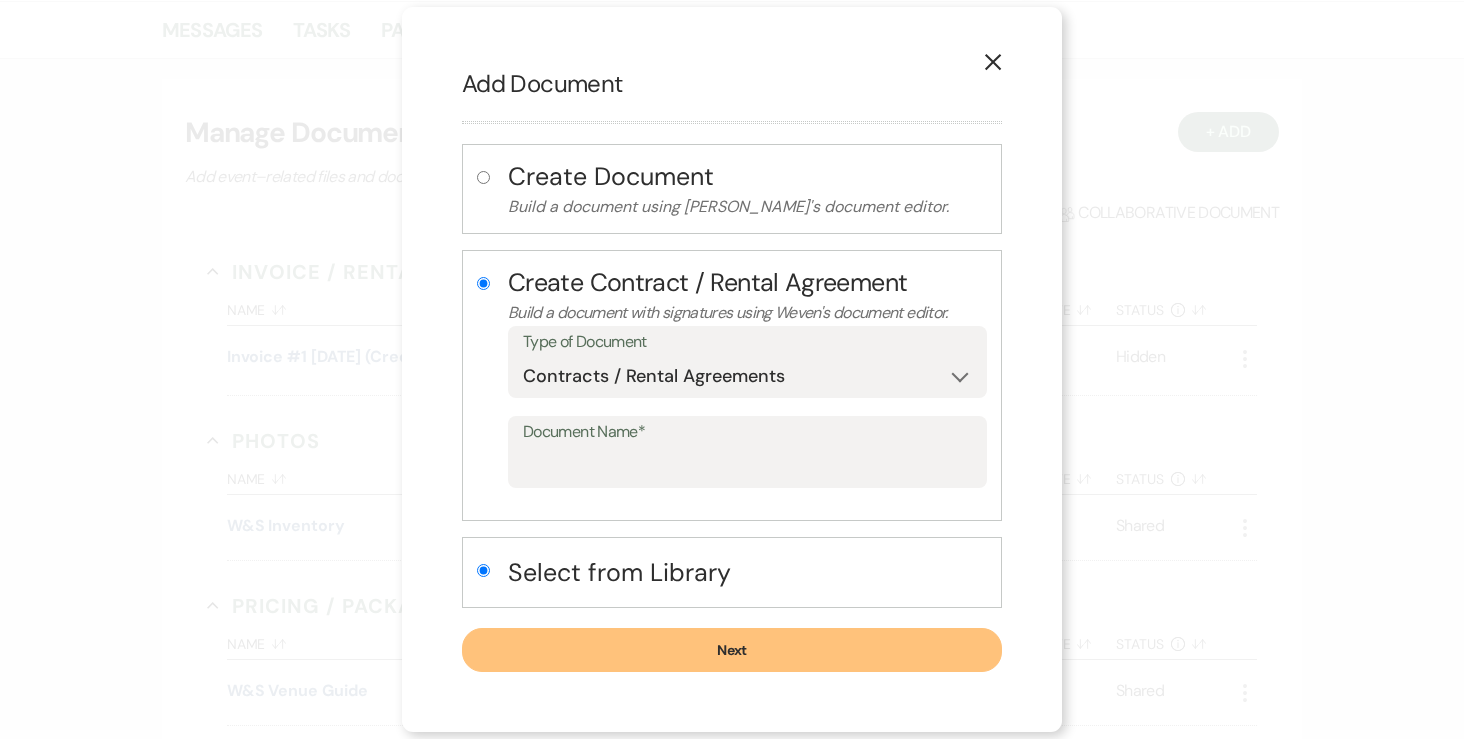 radio on "true" 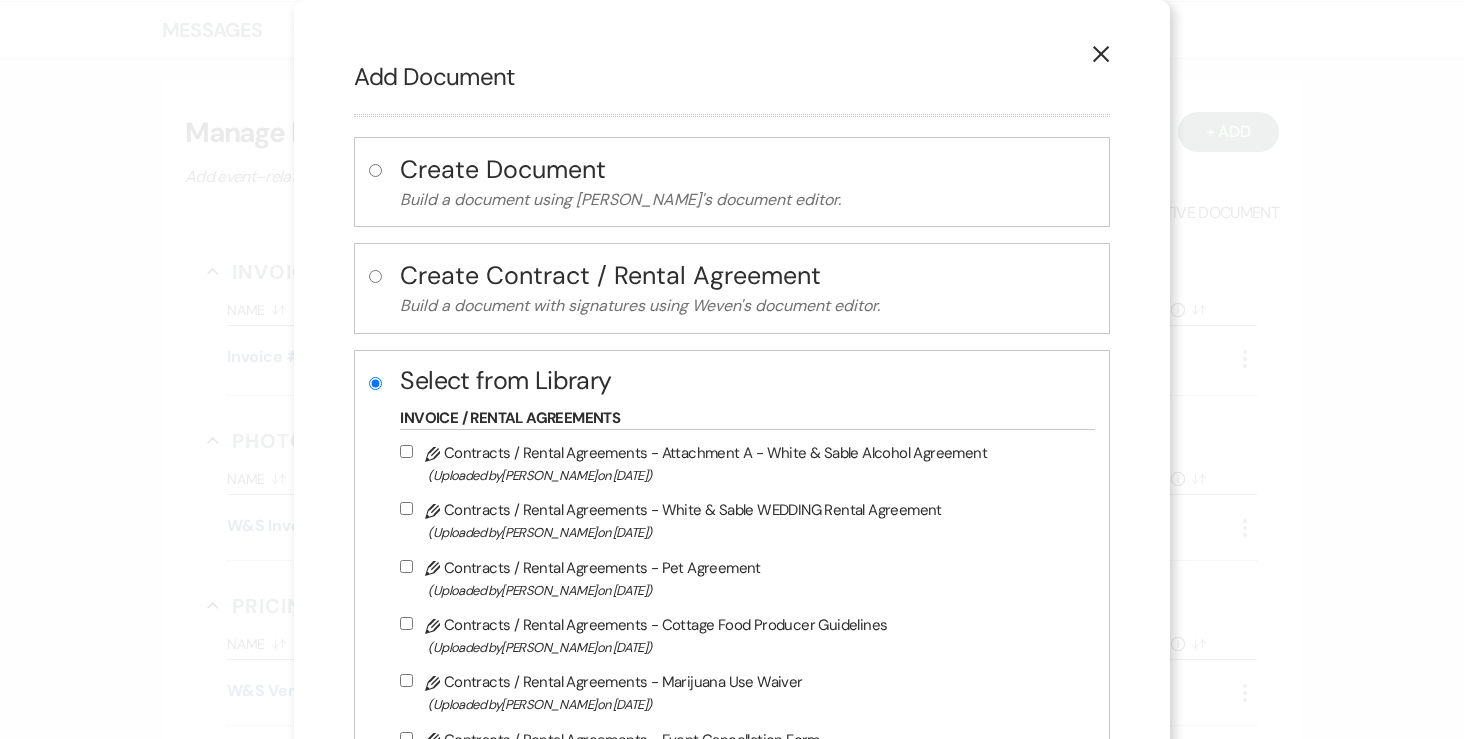 scroll, scrollTop: 83, scrollLeft: 0, axis: vertical 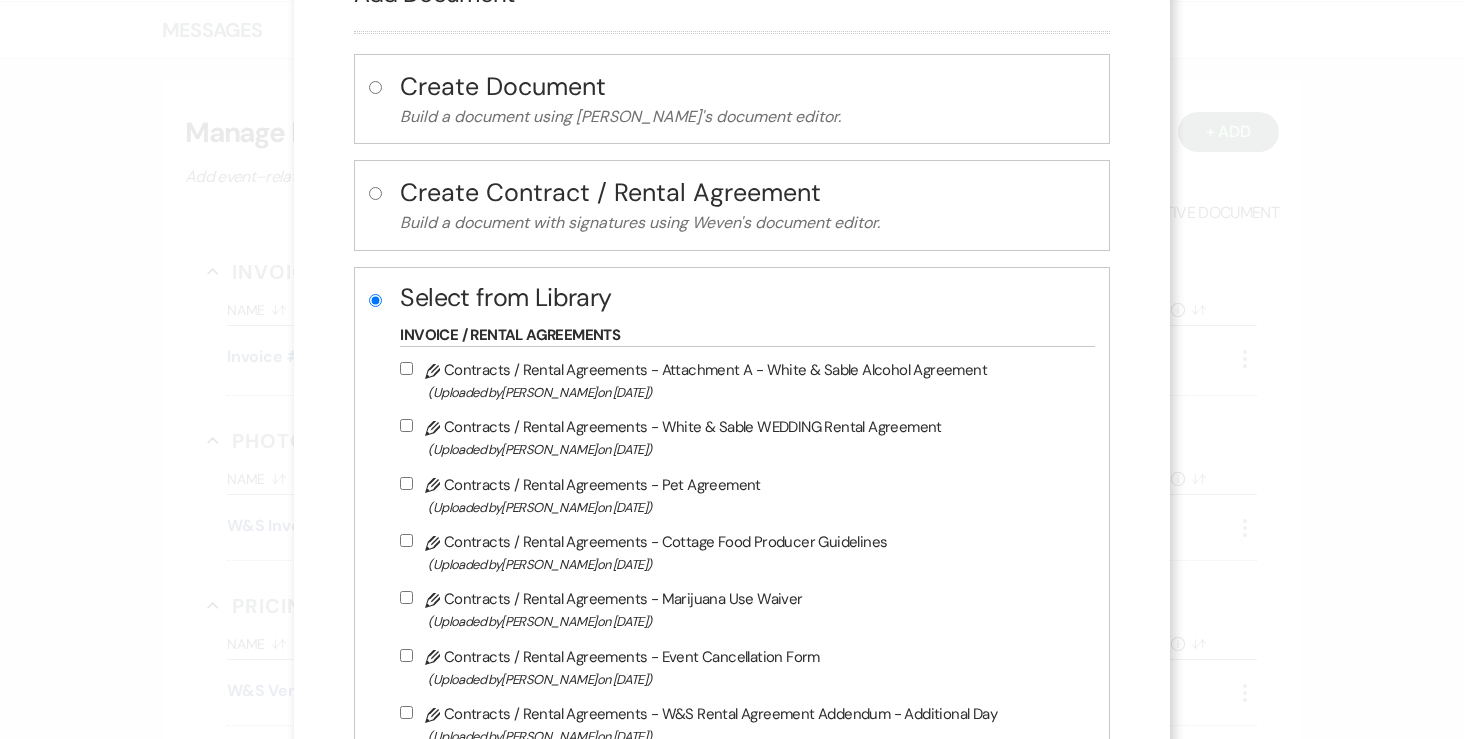 click on "Pencil Contracts / Rental Agreements - White & Sable WEDDING Rental Agreement (Uploaded by  Angela Oldenburger  on   Apr 1st, 2024 )" at bounding box center (742, 437) 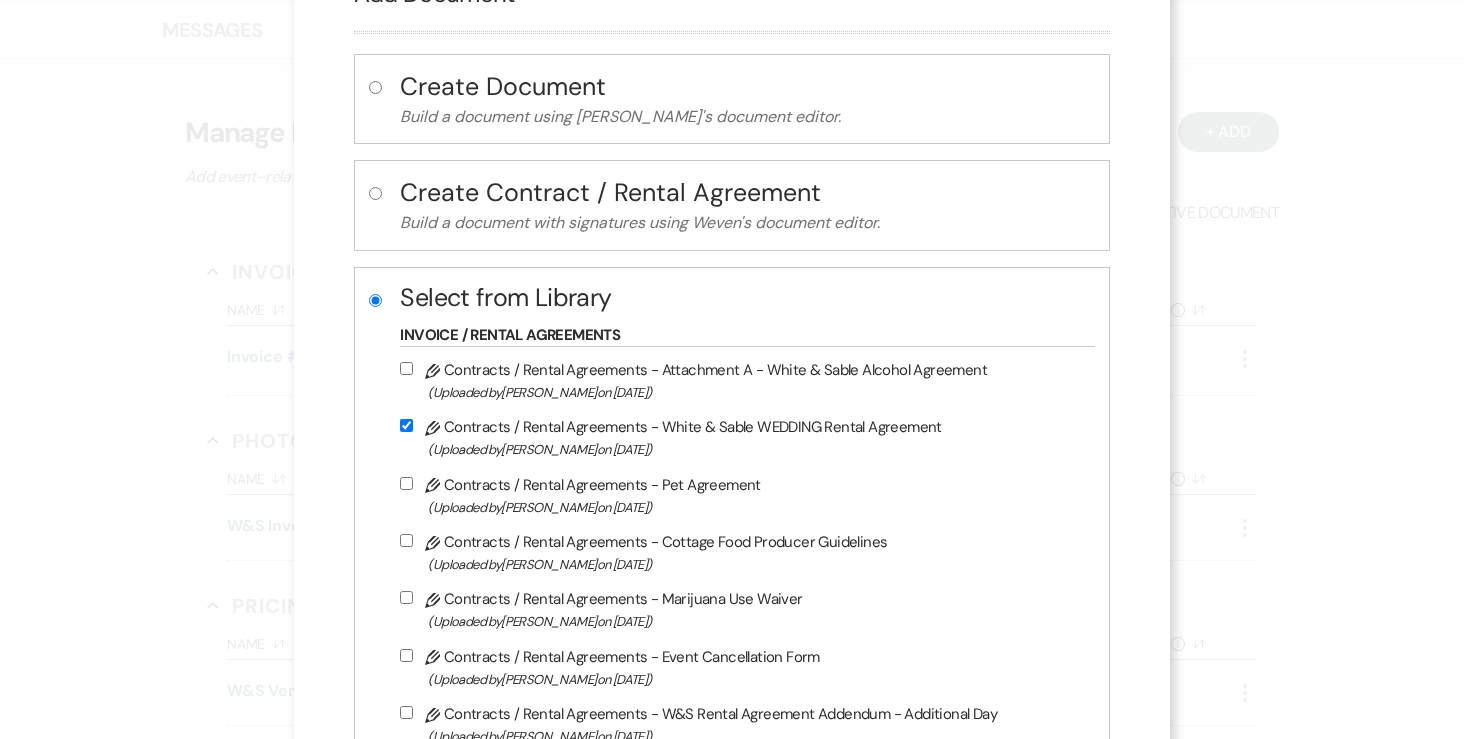 click on "Select from Library Select From Library Files Invoice / Rental Agreements   Pencil Contracts / Rental Agreements - Attachment A - White & Sable Alcohol Agreement (Uploaded by  Angela Oldenburger  on   Mar 21st, 2024 )   Pencil Contracts / Rental Agreements - White & Sable WEDDING Rental Agreement (Uploaded by  Angela Oldenburger  on   Apr 1st, 2024 )   Pencil Contracts / Rental Agreements - Pet Agreement (Uploaded by  Angela Oldenburger  on   Aug 3rd, 2024 )   Pencil Contracts / Rental Agreements - Cottage Food Producer Guidelines (Uploaded by  Angela Oldenburger  on   Aug 21st, 2024 )   Pencil Contracts / Rental Agreements - Marijuana Use Waiver (Uploaded by  Angela Oldenburger  on   Nov 8th, 2024 )   Pencil Contracts / Rental Agreements - Event Cancellation Form (Uploaded by  Angela Oldenburger  on   Dec 5th, 2024 )   Pencil Contracts / Rental Agreements - W&S Rental Agreement Addendum - Additional Day (Uploaded by  Angela Oldenburger  on   Jan 12th, 2025 )   Pencil (Uploaded by  Angela Oldenburger  on" at bounding box center (731, 940) 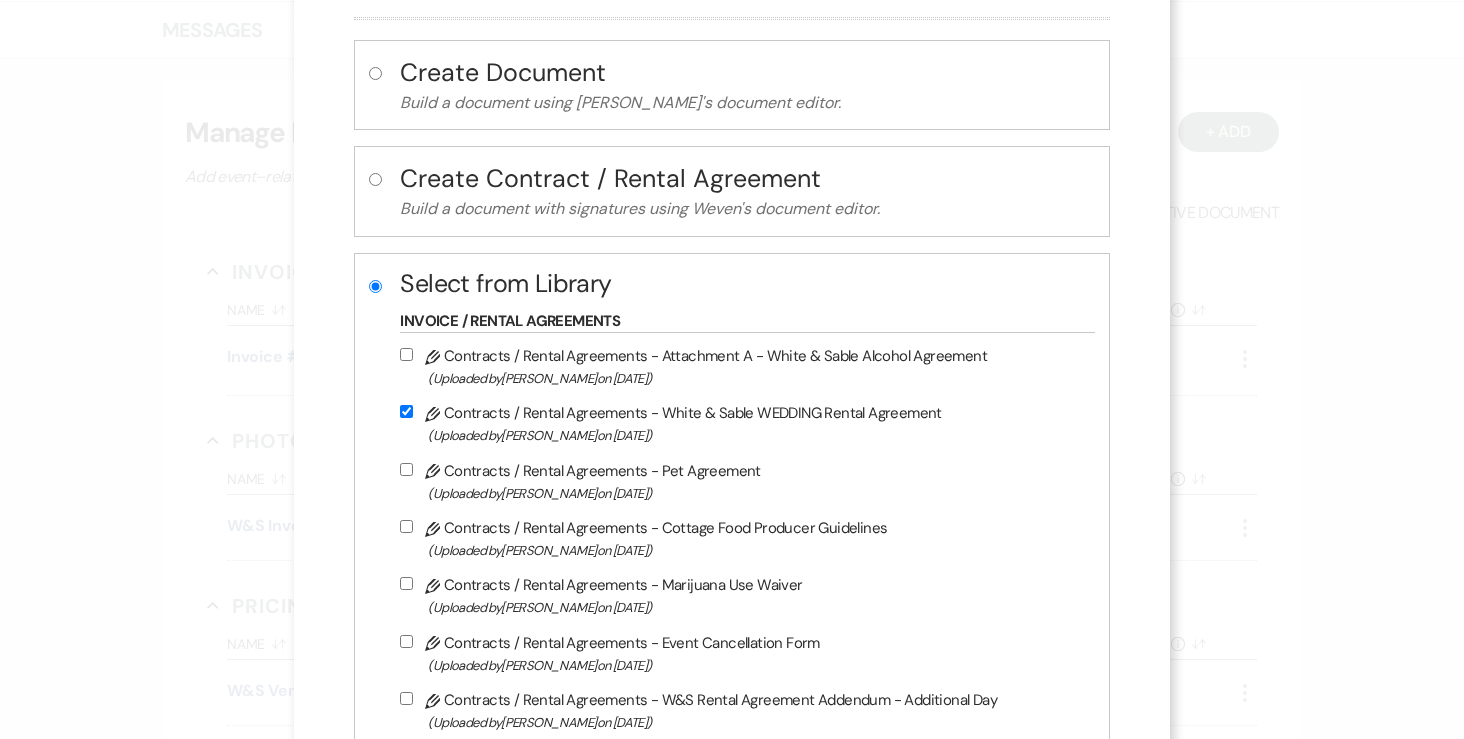 click on "Pencil Contracts / Rental Agreements - Attachment A - White & Sable Alcohol Agreement (Uploaded by  Angela Oldenburger  on   Mar 21st, 2024 )" at bounding box center (406, 354) 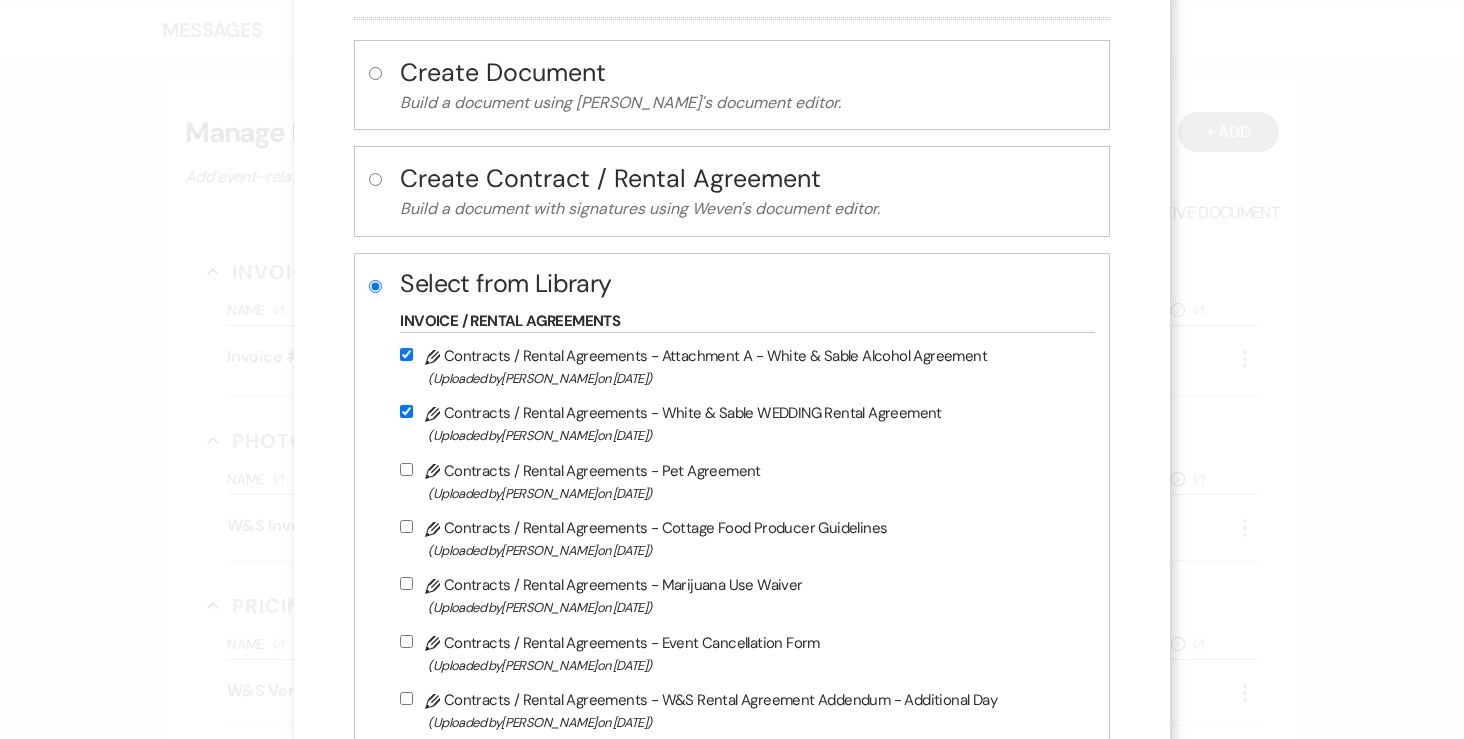 checkbox on "true" 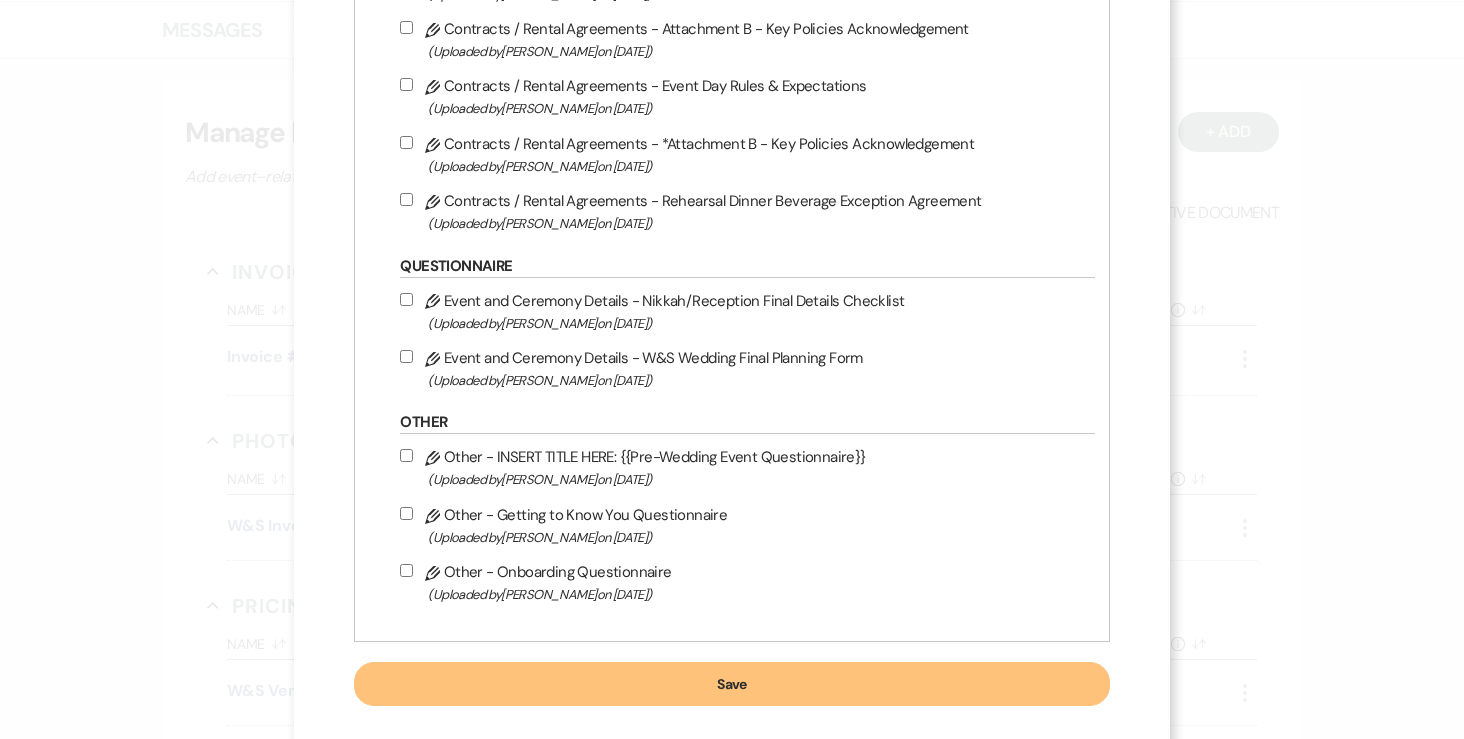 scroll, scrollTop: 1092, scrollLeft: 0, axis: vertical 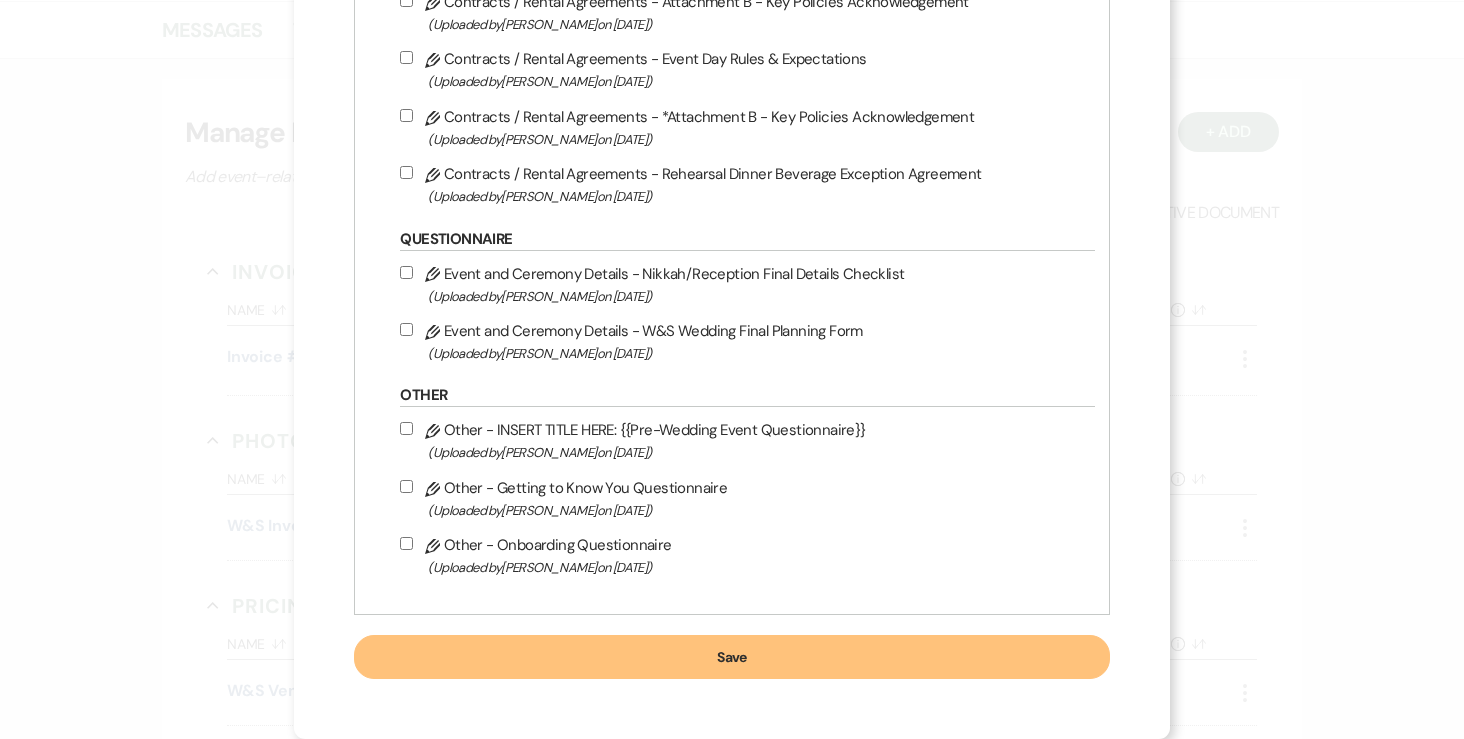 click on "Save" at bounding box center [731, 657] 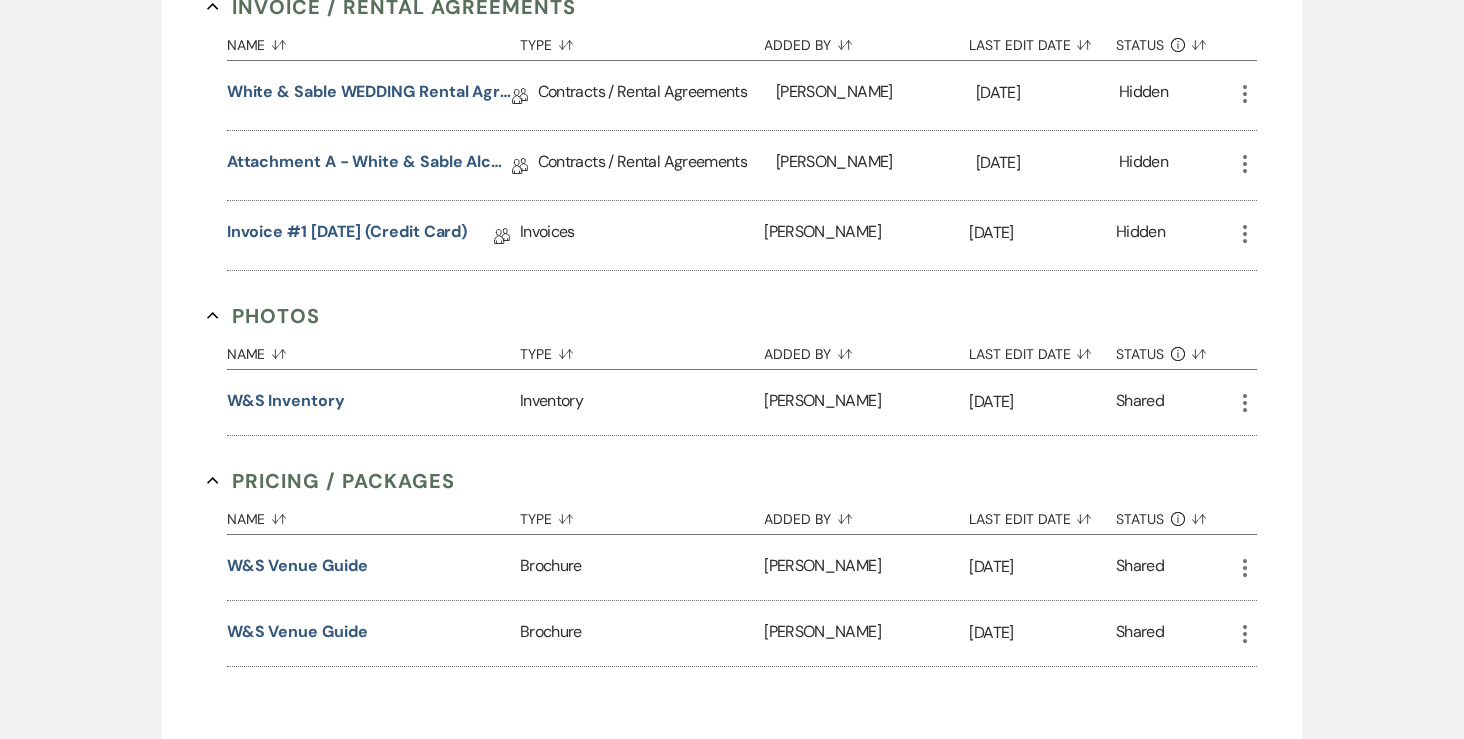 scroll, scrollTop: 593, scrollLeft: 0, axis: vertical 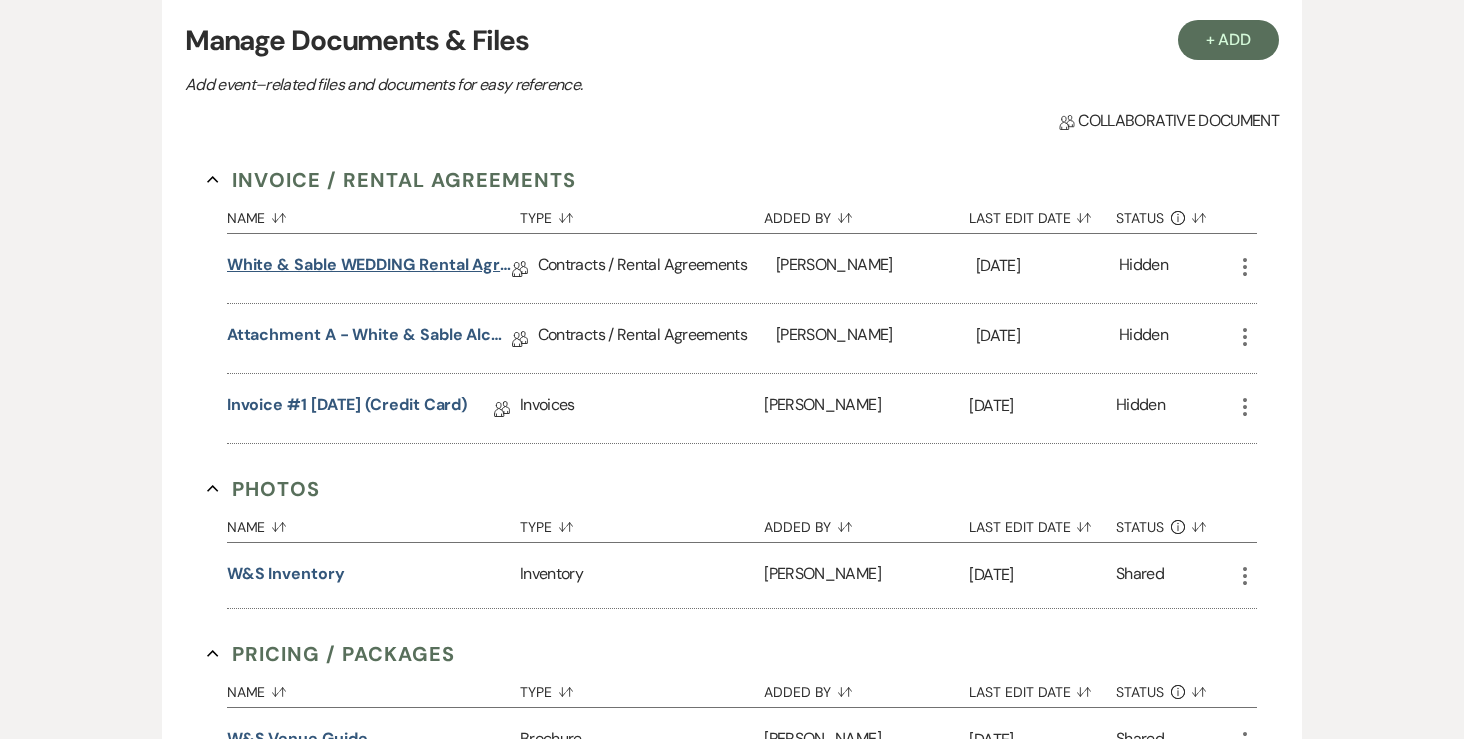 click on "White & Sable WEDDING Rental Agreement" at bounding box center (369, 268) 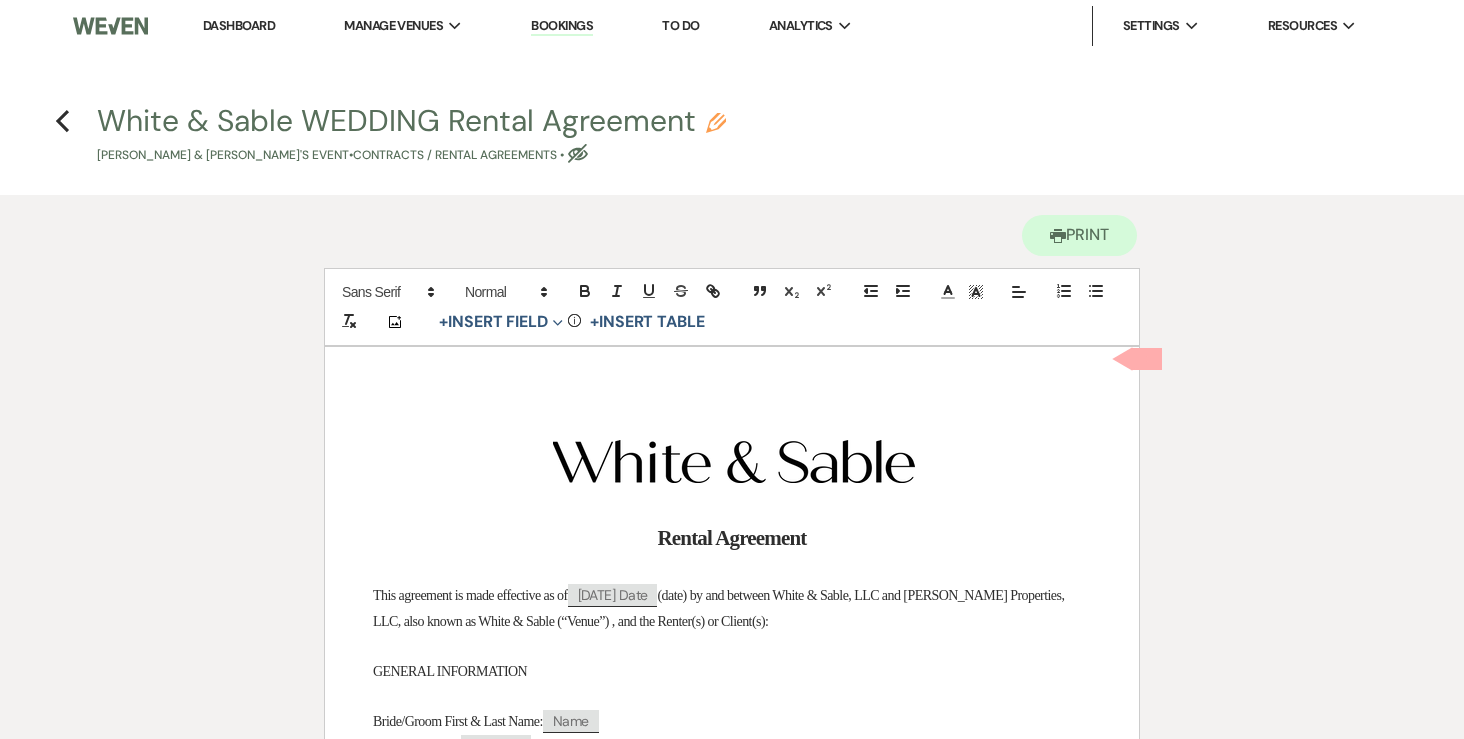 click on "White & Sable WEDDING Rental Agreement Pencil Paige Reiners & Brad's Event  •  Contracts / Rental Agreements   •  Eye Blocked" at bounding box center [411, 135] 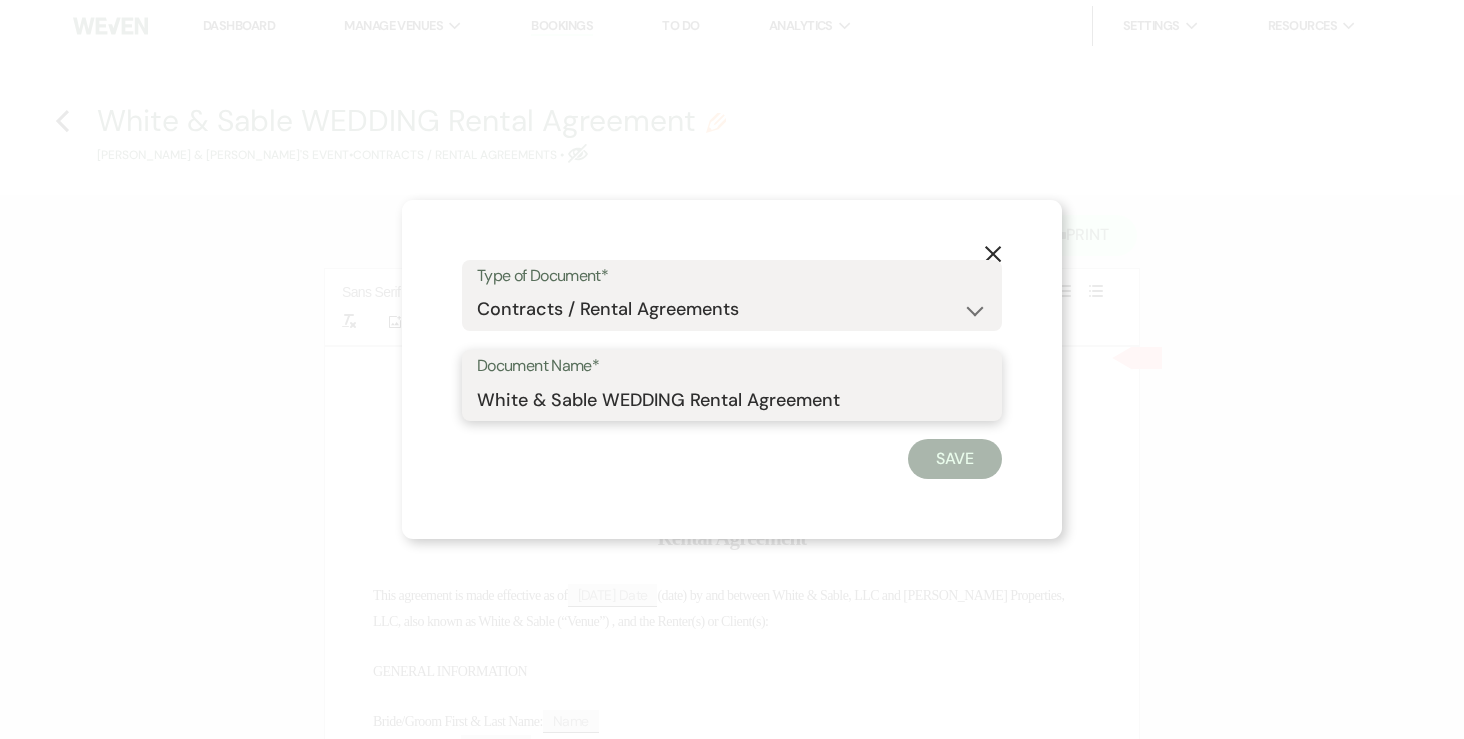 click on "White & Sable WEDDING Rental Agreement" at bounding box center (732, 399) 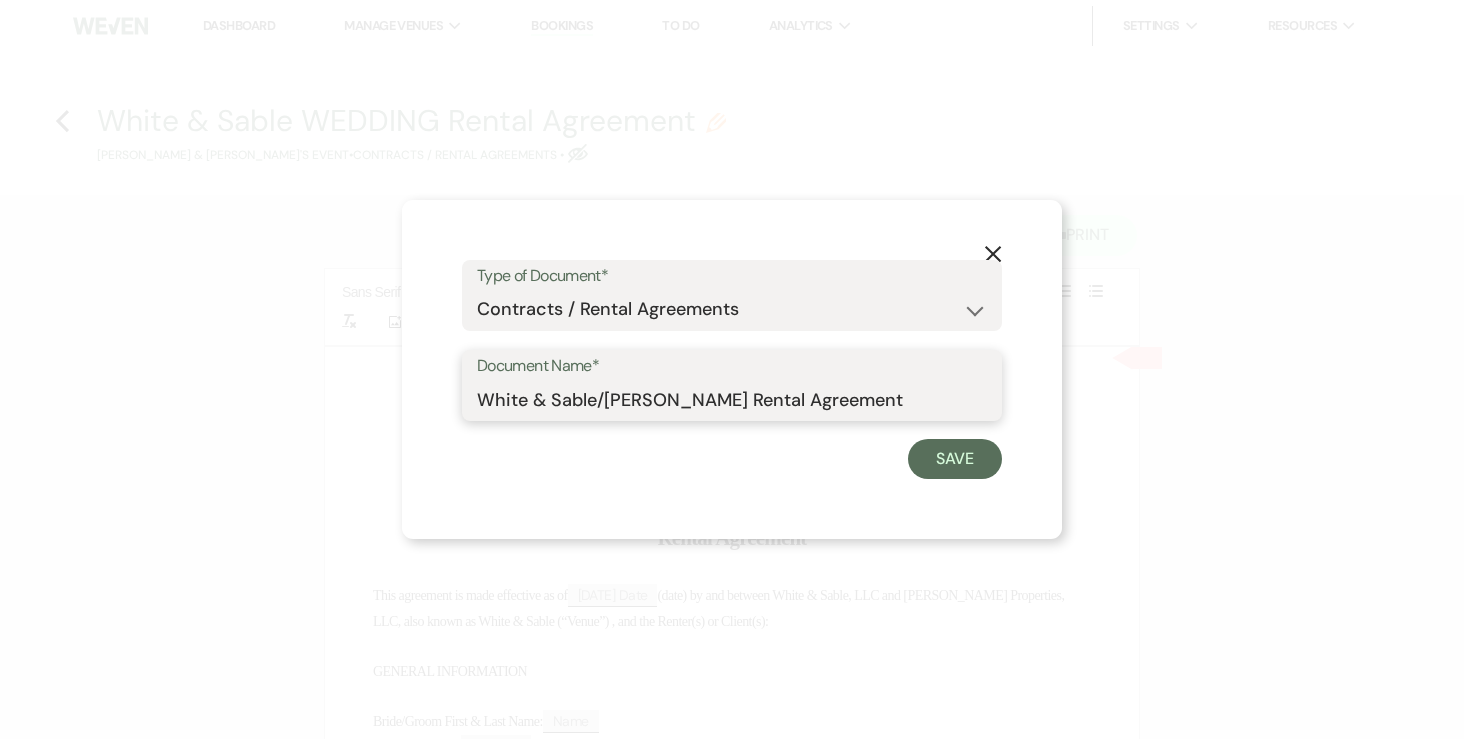 click on "White & Sable/Reiner Rental Agreement" at bounding box center [732, 399] 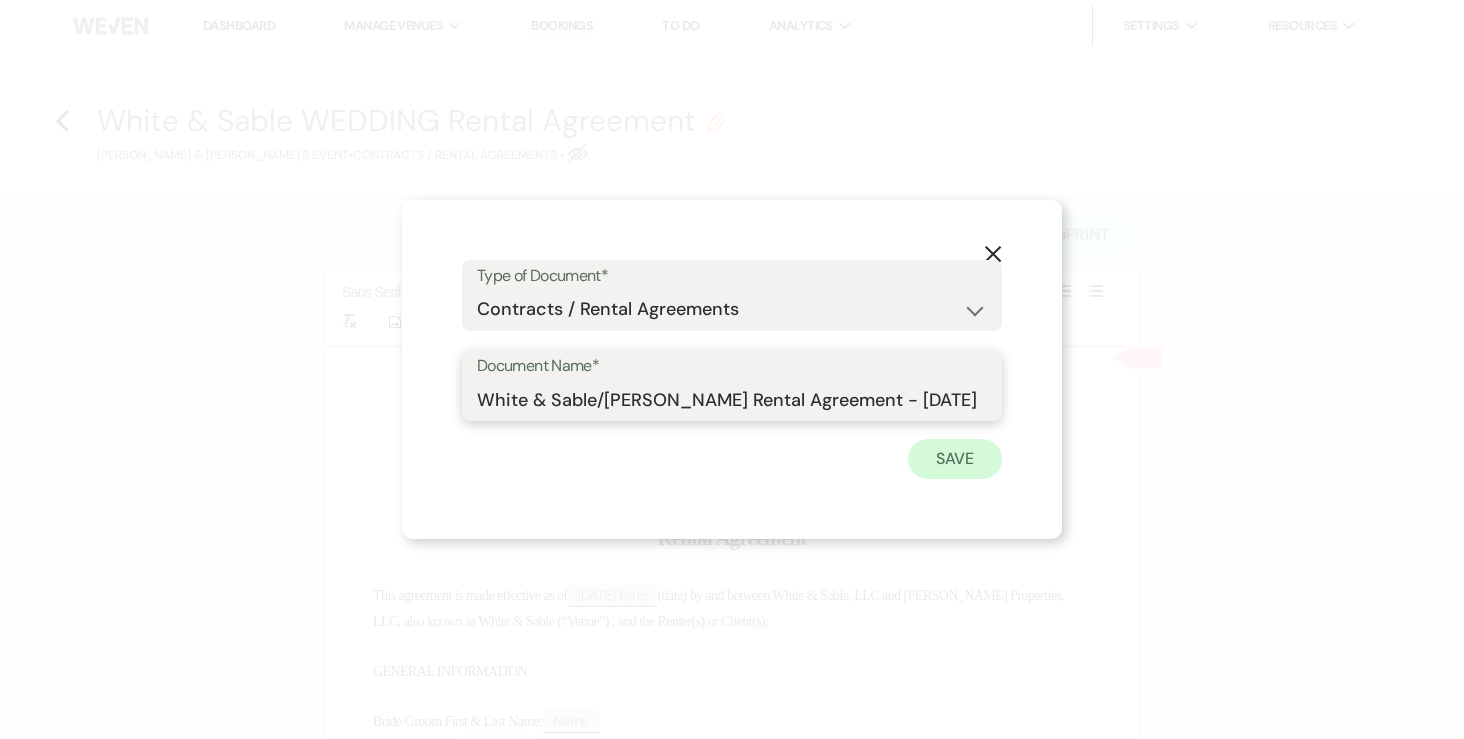type on "White & Sable/Reiner Rental Agreement - 7.25.26" 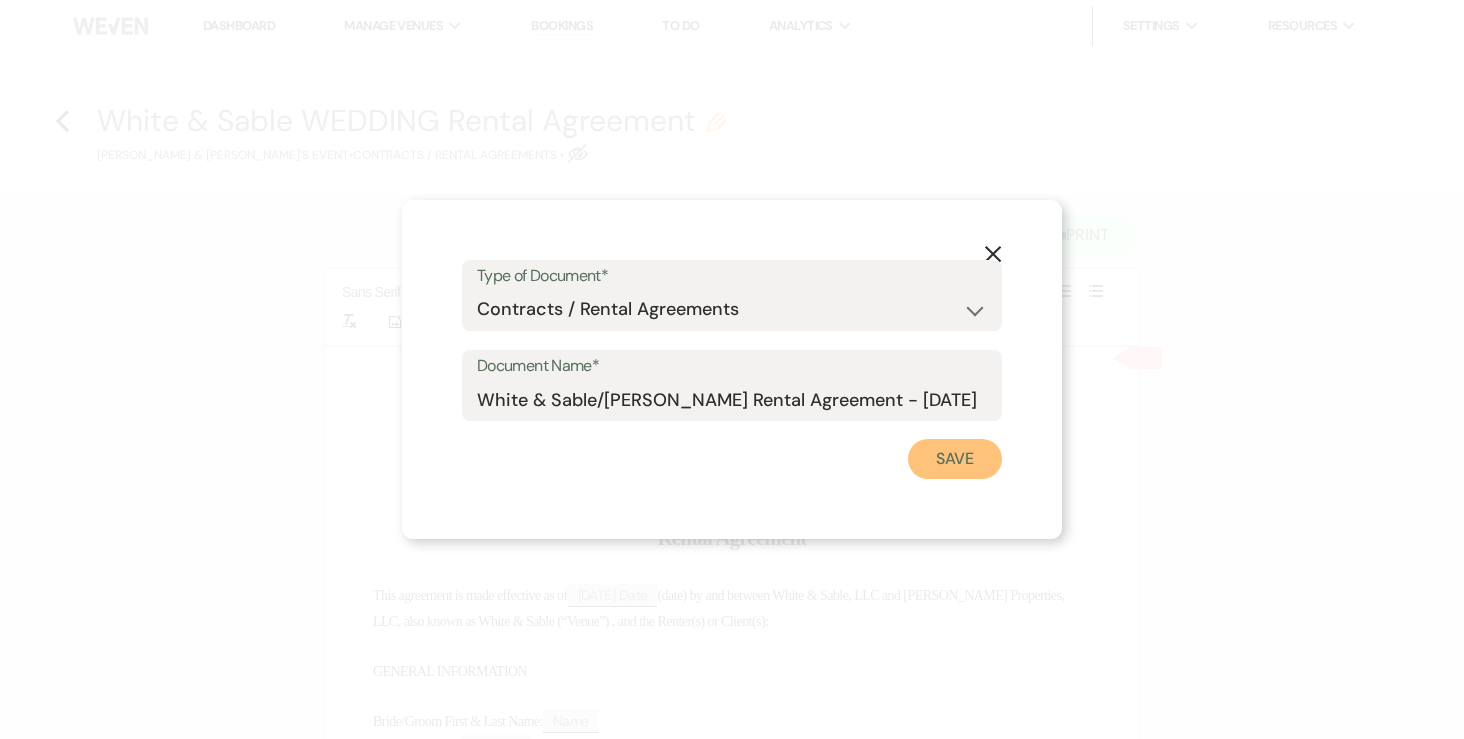 click on "Save" at bounding box center (955, 459) 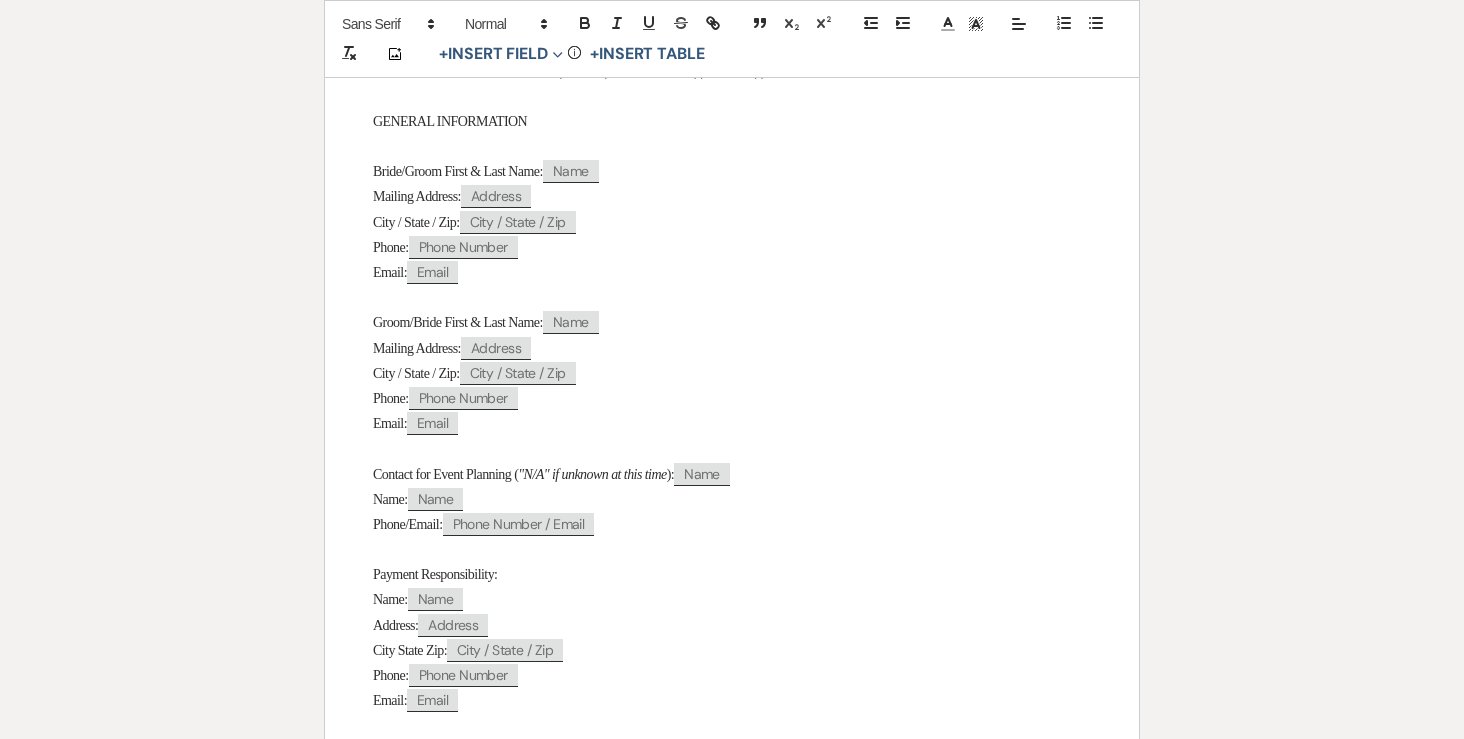 scroll, scrollTop: 526, scrollLeft: 0, axis: vertical 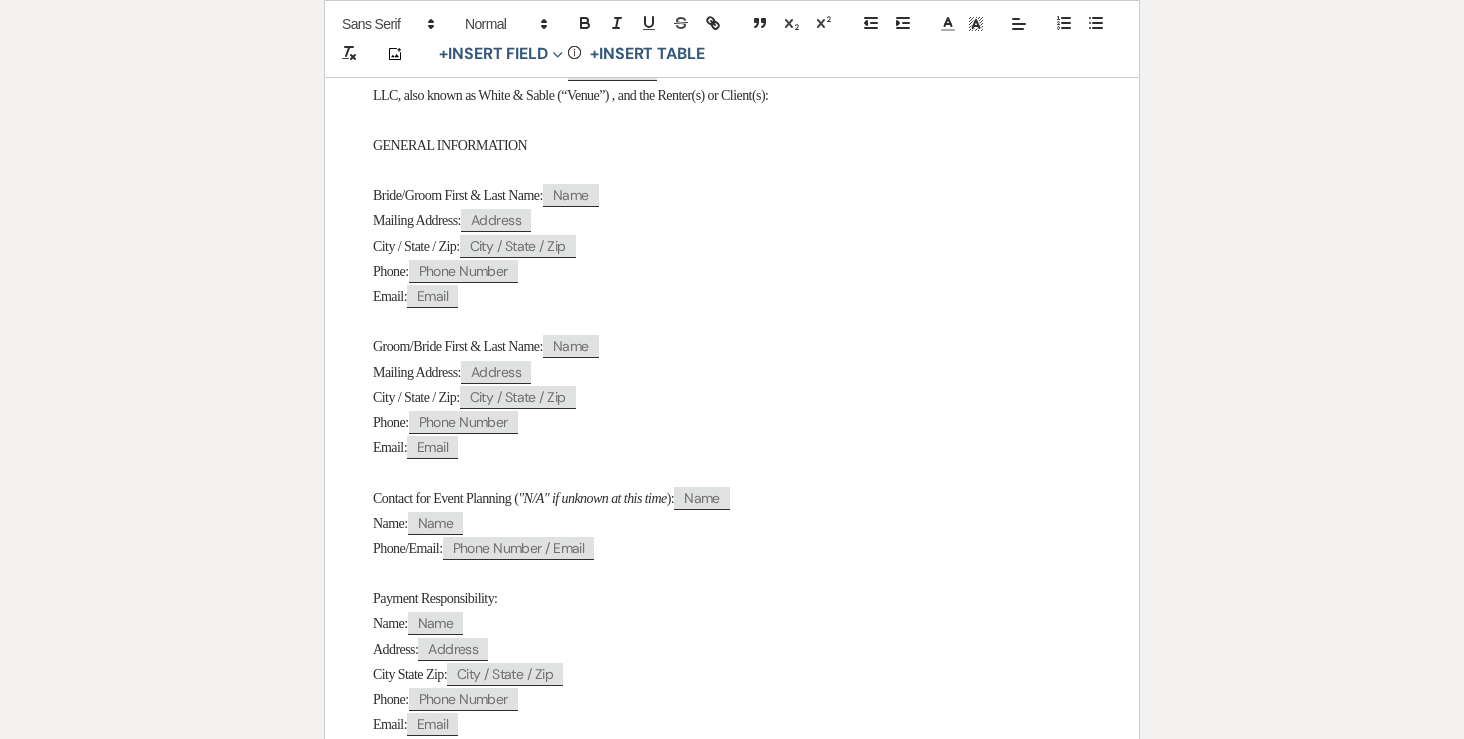 click on "Bride/Groom First & Last Name:" at bounding box center (458, 195) 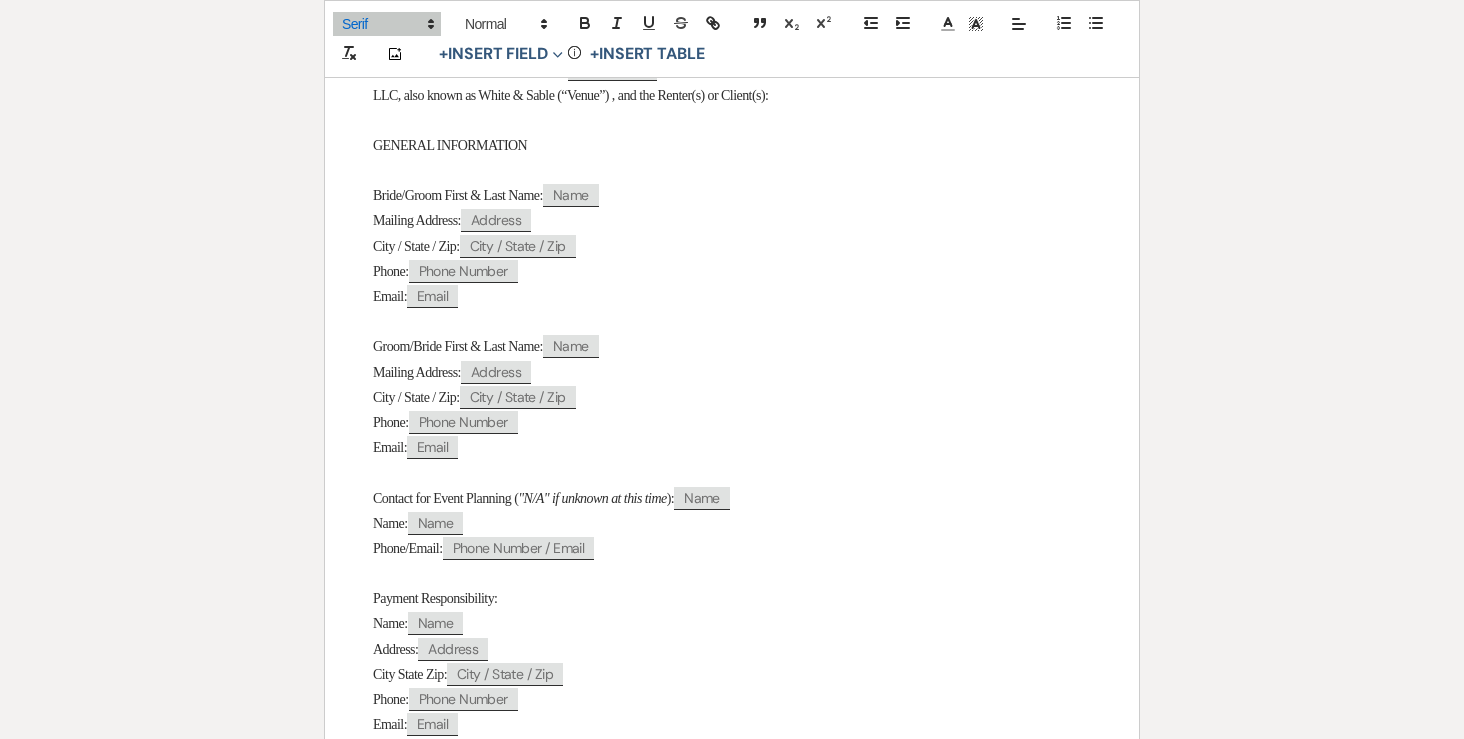 click on "Bride/Groom First & Last Name:" at bounding box center (458, 195) 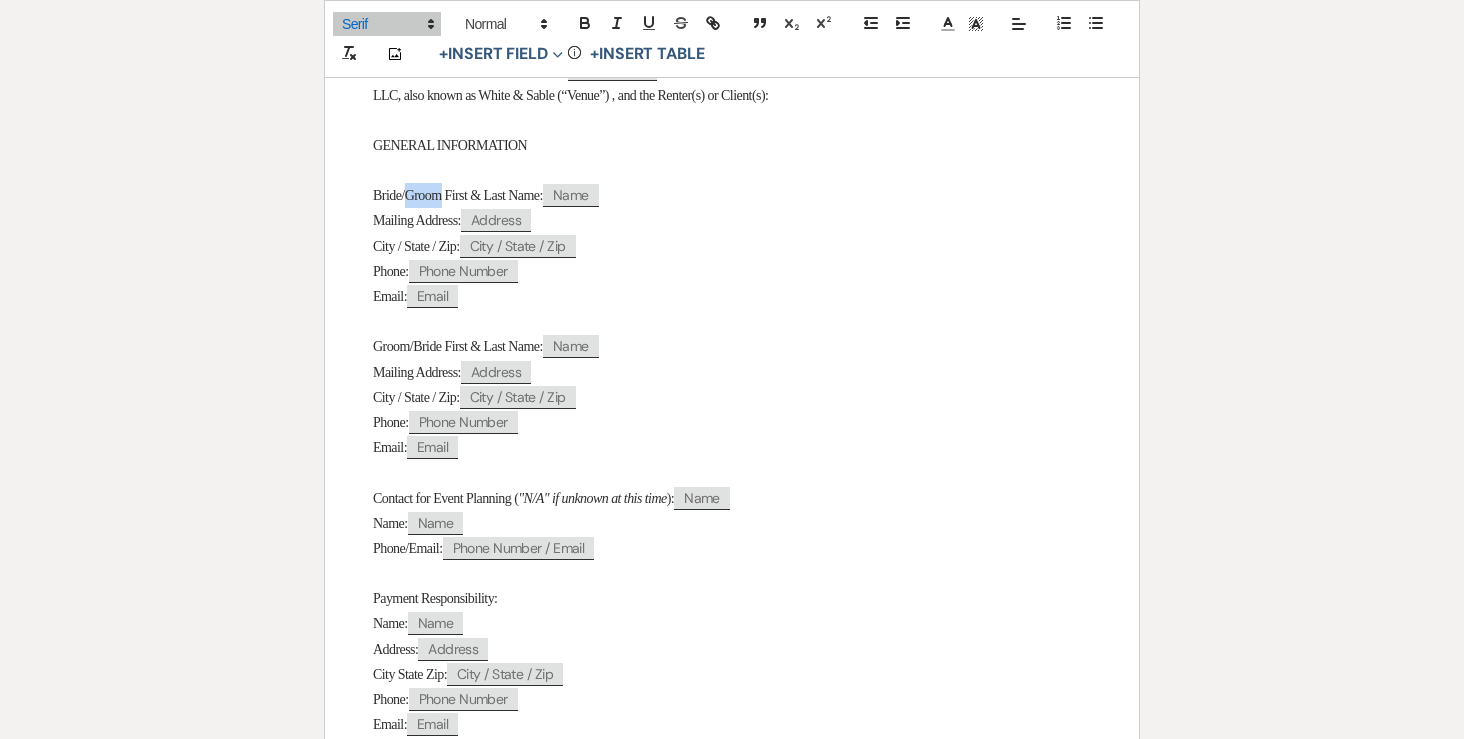 click on "Bride/Groom First & Last Name:" at bounding box center [458, 195] 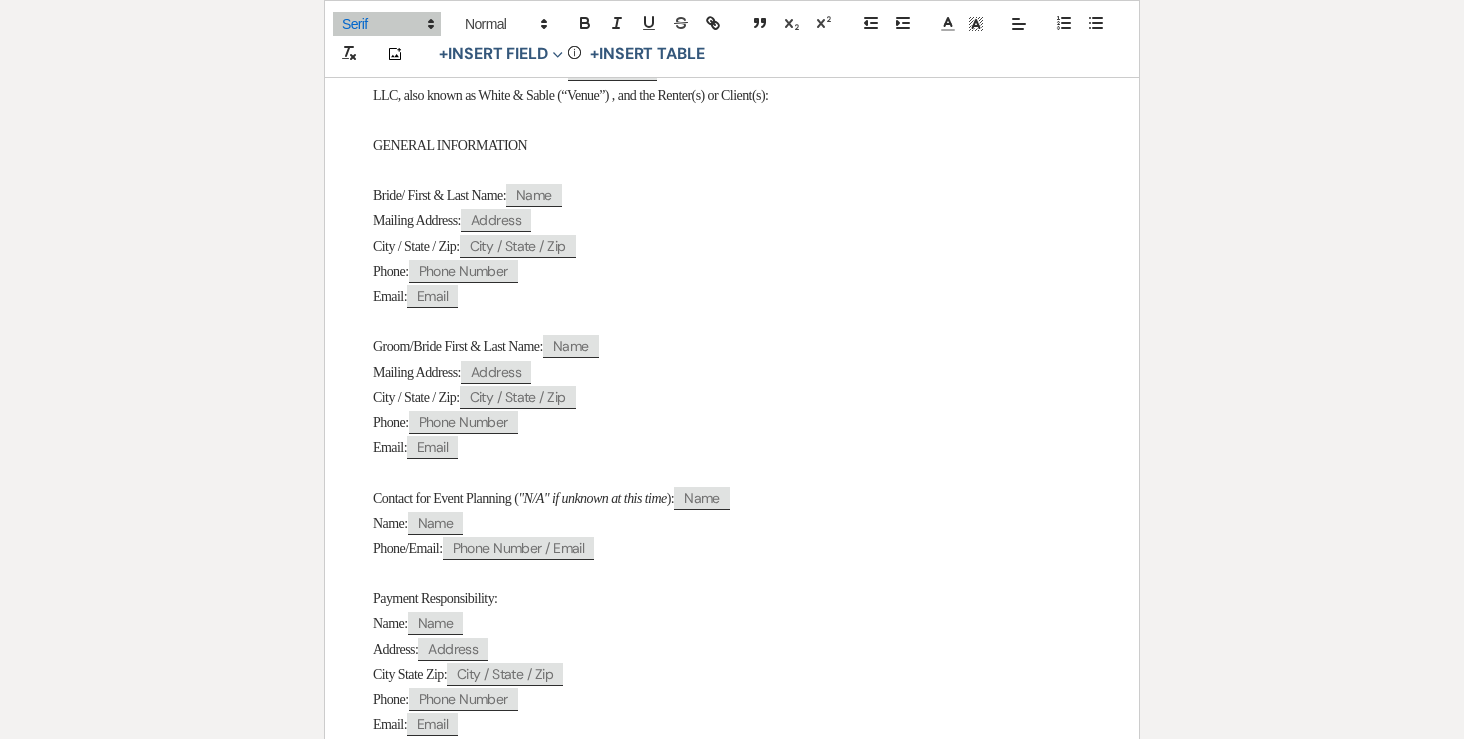 type 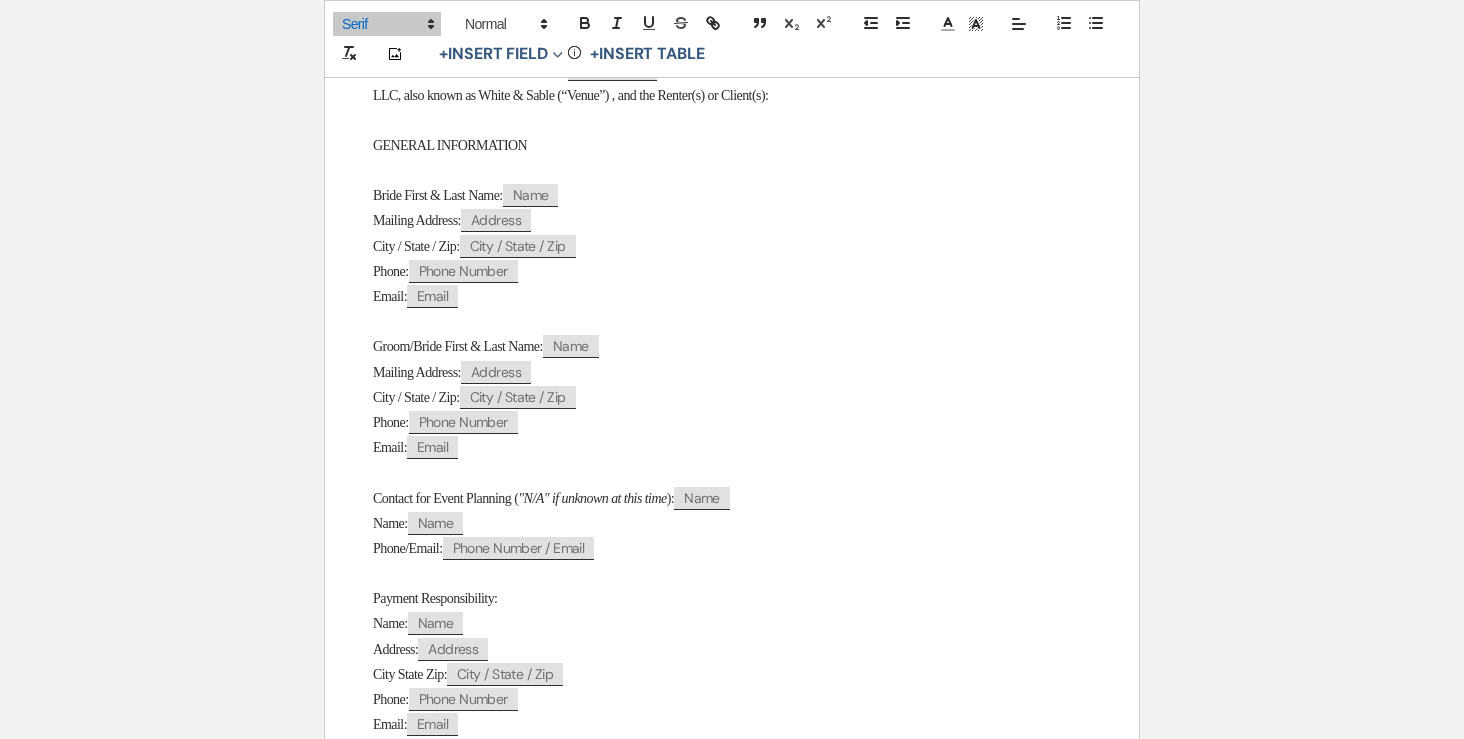 click on "Groom/Bride First & Last Name:" at bounding box center (458, 346) 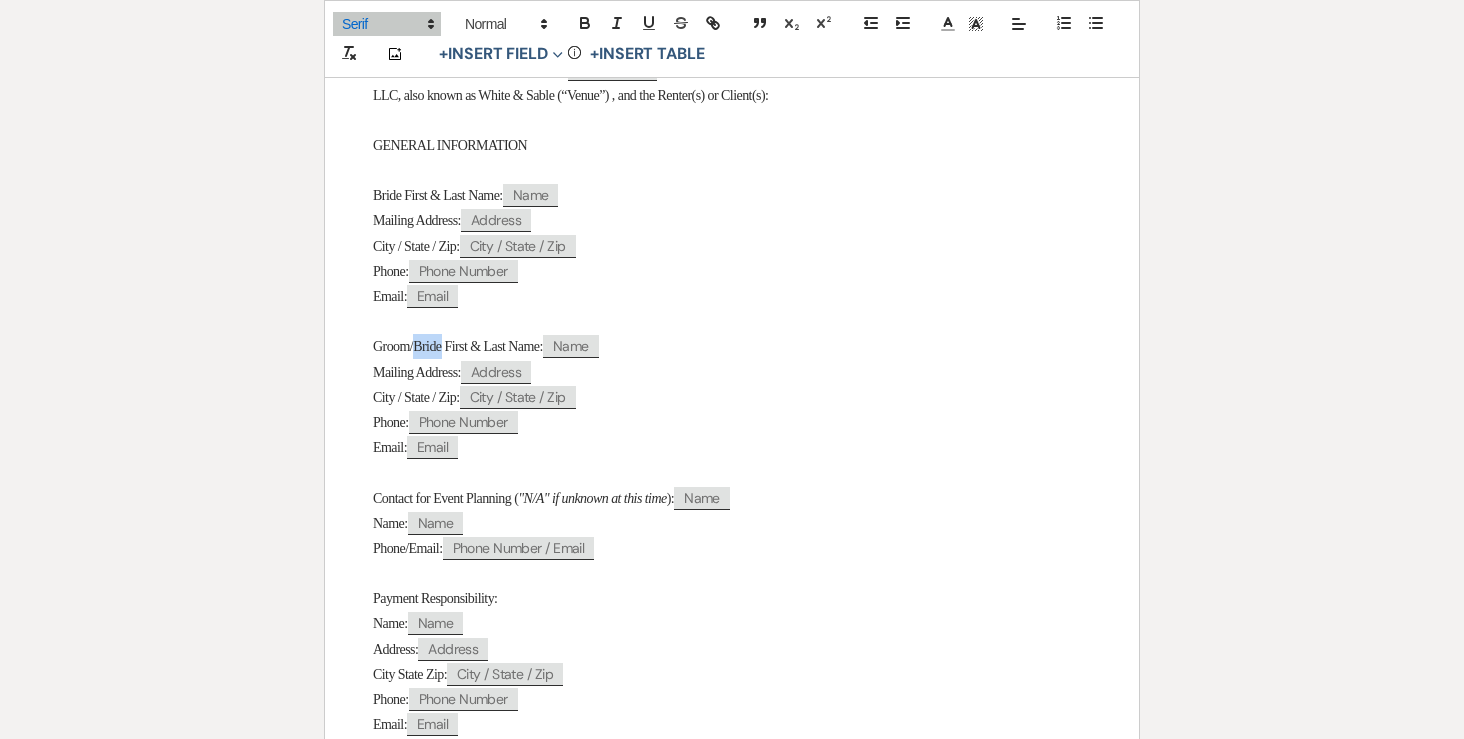 click on "Groom/Bride First & Last Name:" at bounding box center (458, 346) 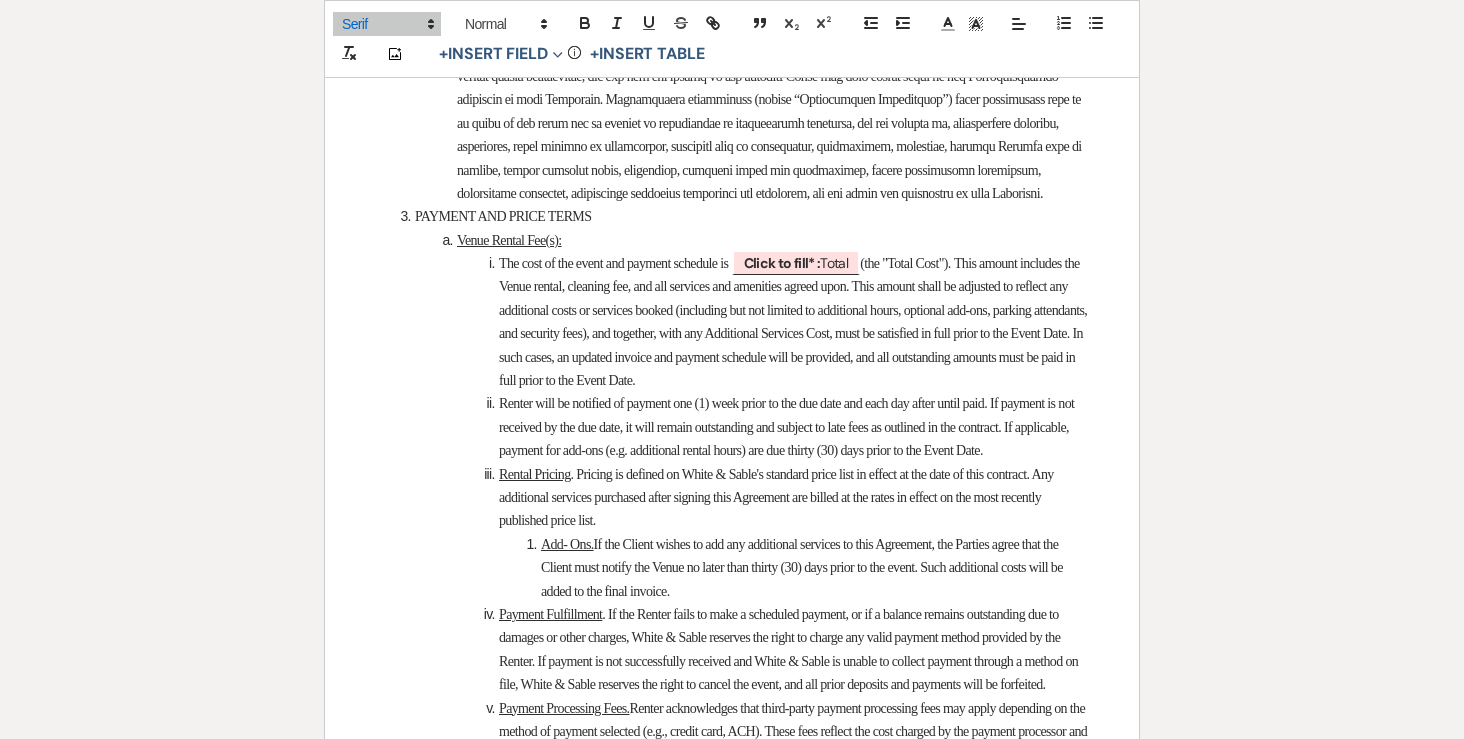 scroll, scrollTop: 2647, scrollLeft: 0, axis: vertical 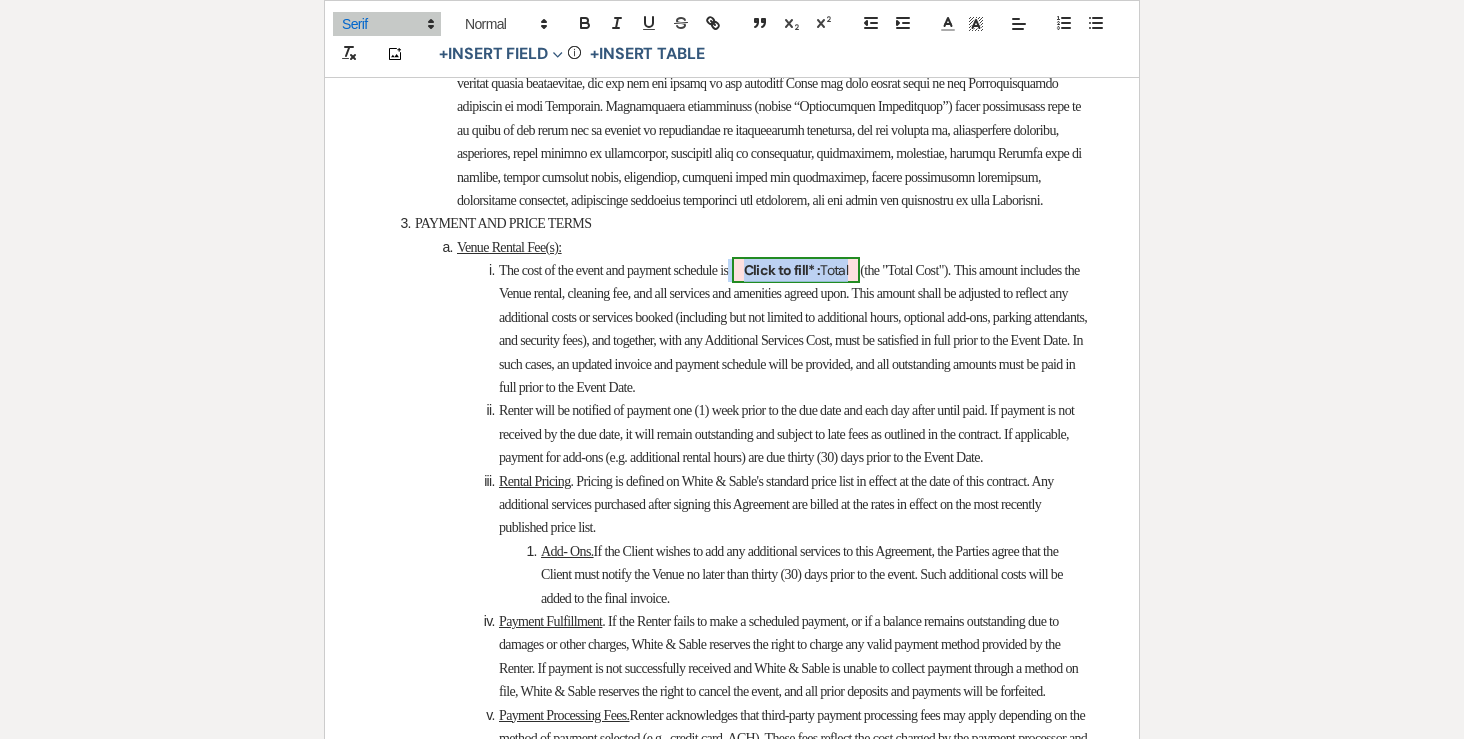 click on "Click to fill* :
Total" at bounding box center (796, 270) 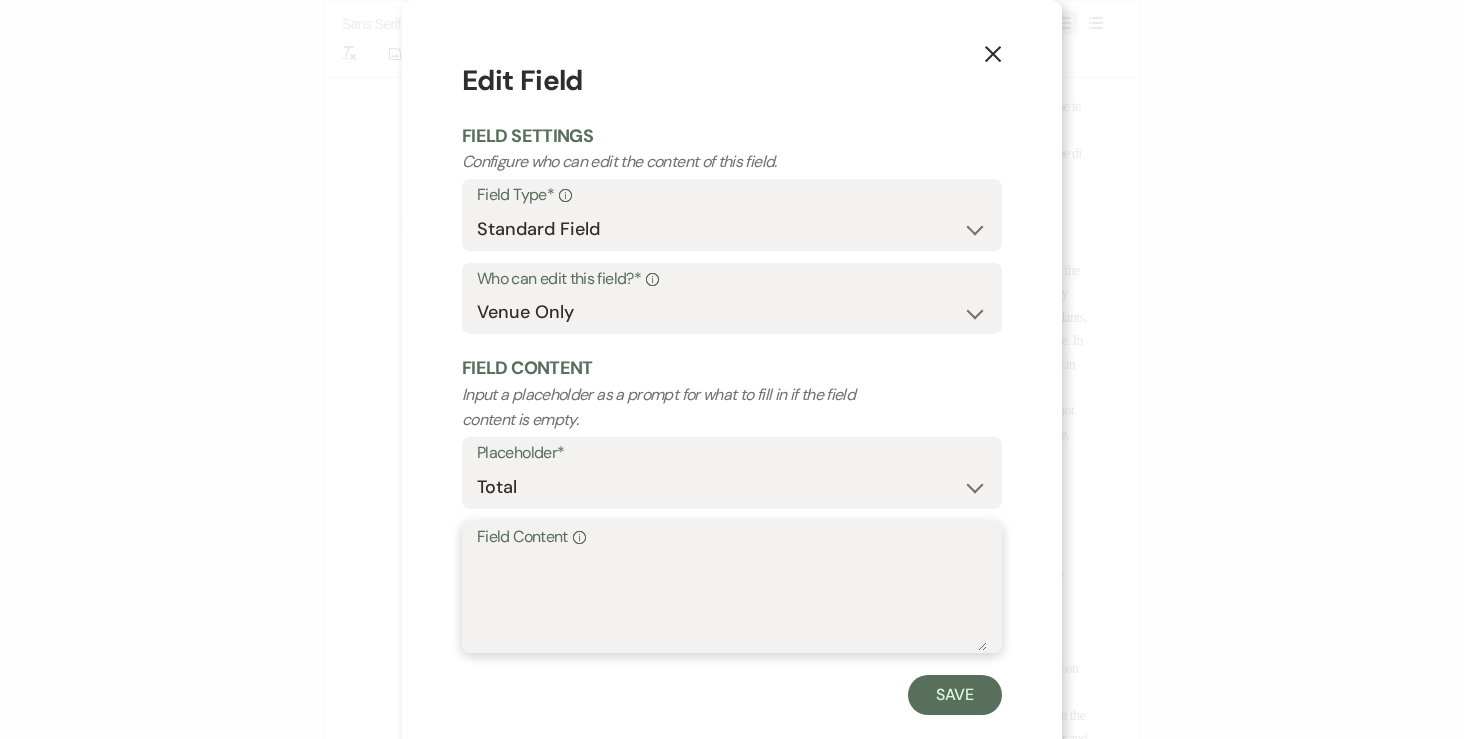 click on "Field Content Info" at bounding box center [732, 601] 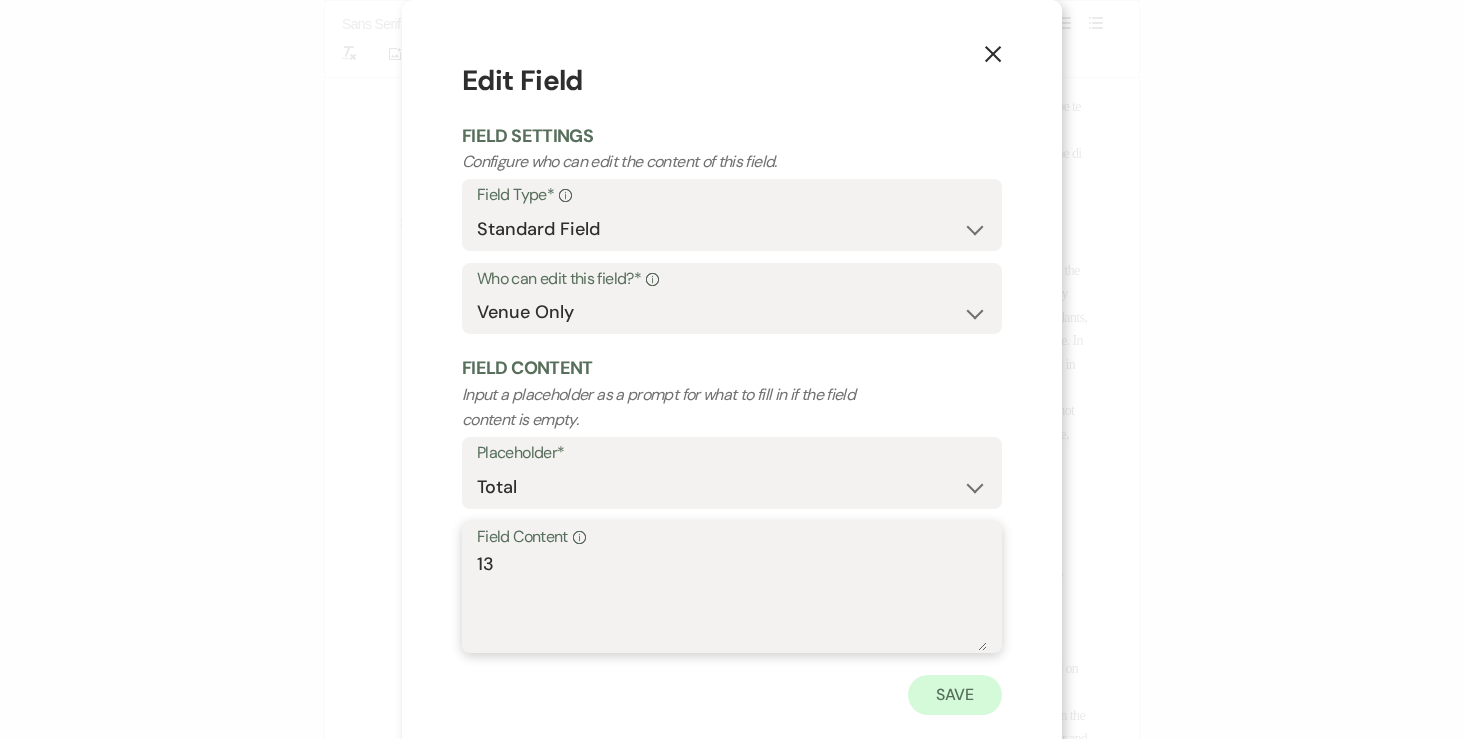 type on "13" 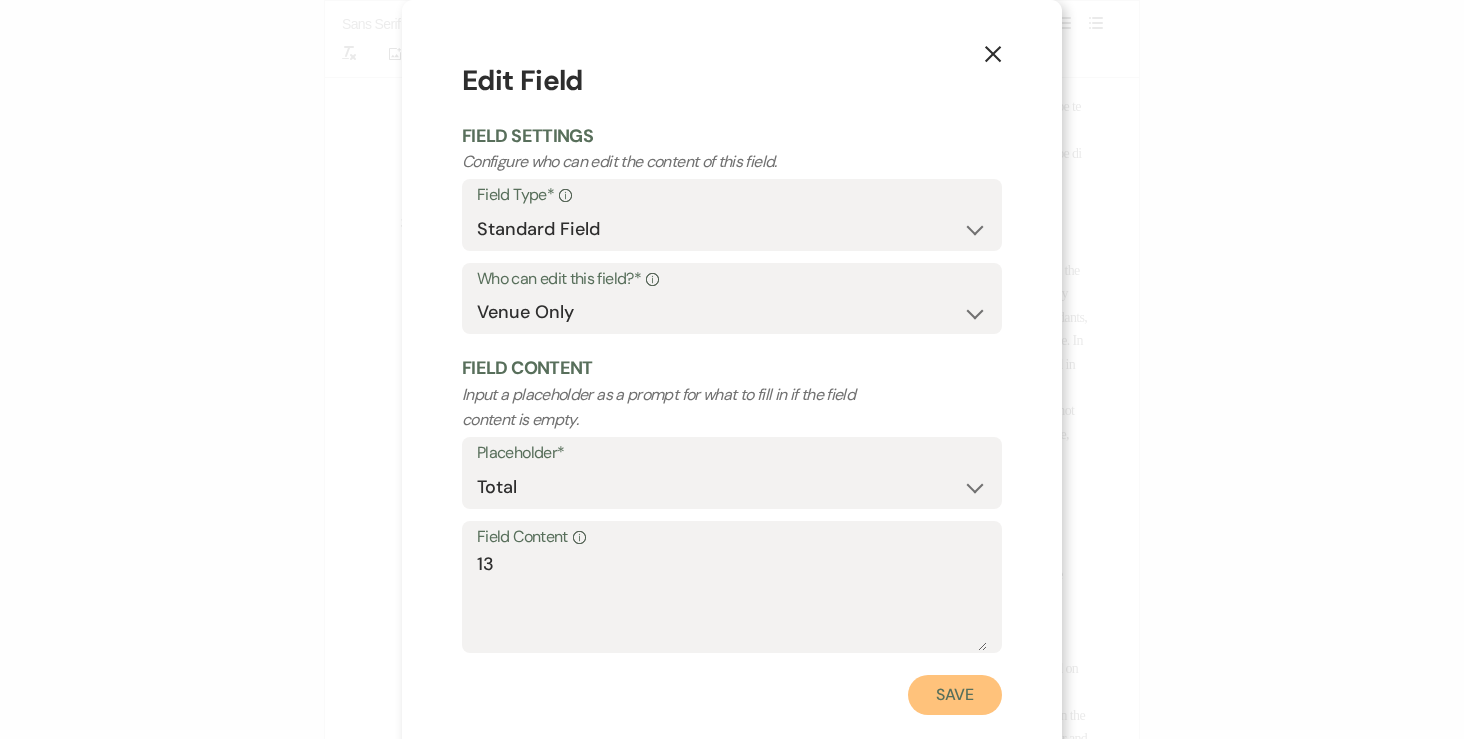 click on "Save" at bounding box center [955, 695] 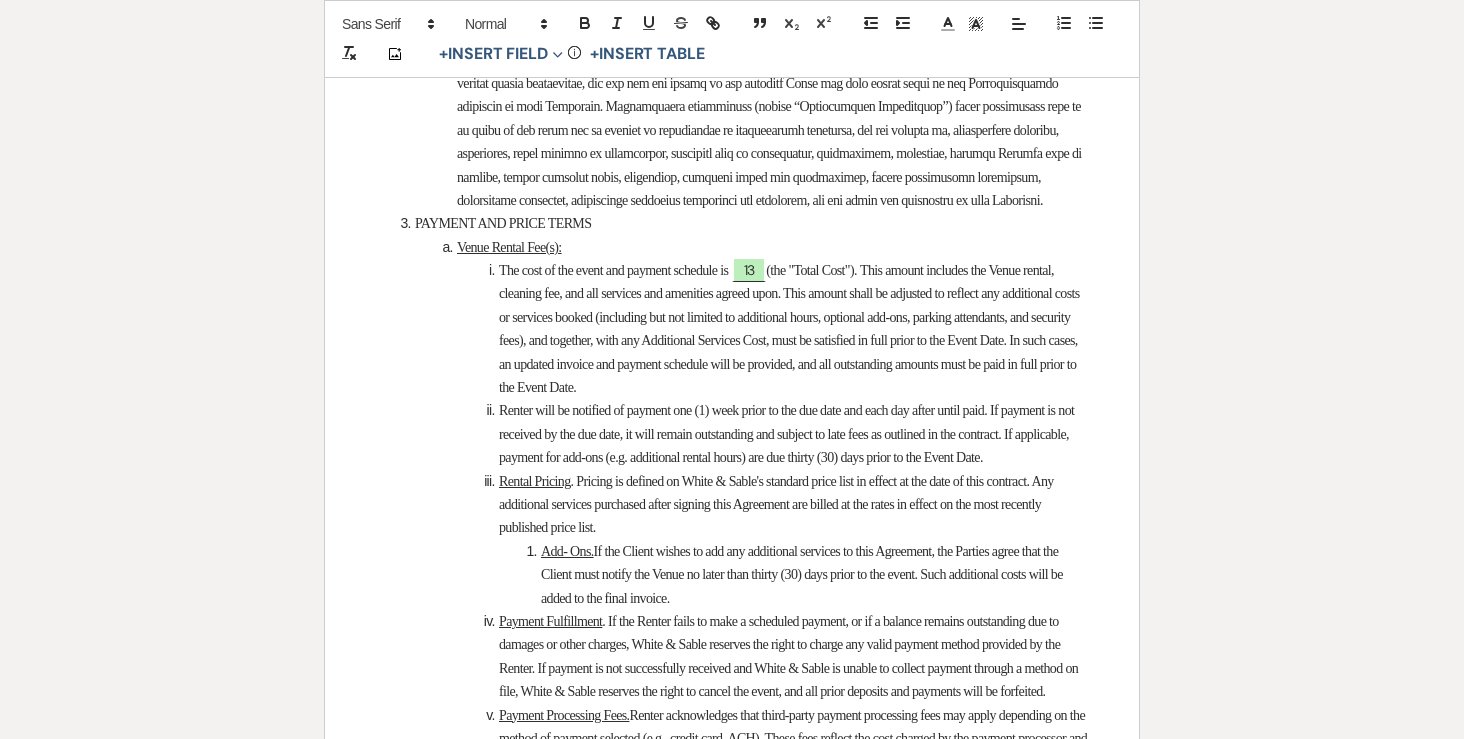 scroll, scrollTop: 2669, scrollLeft: 0, axis: vertical 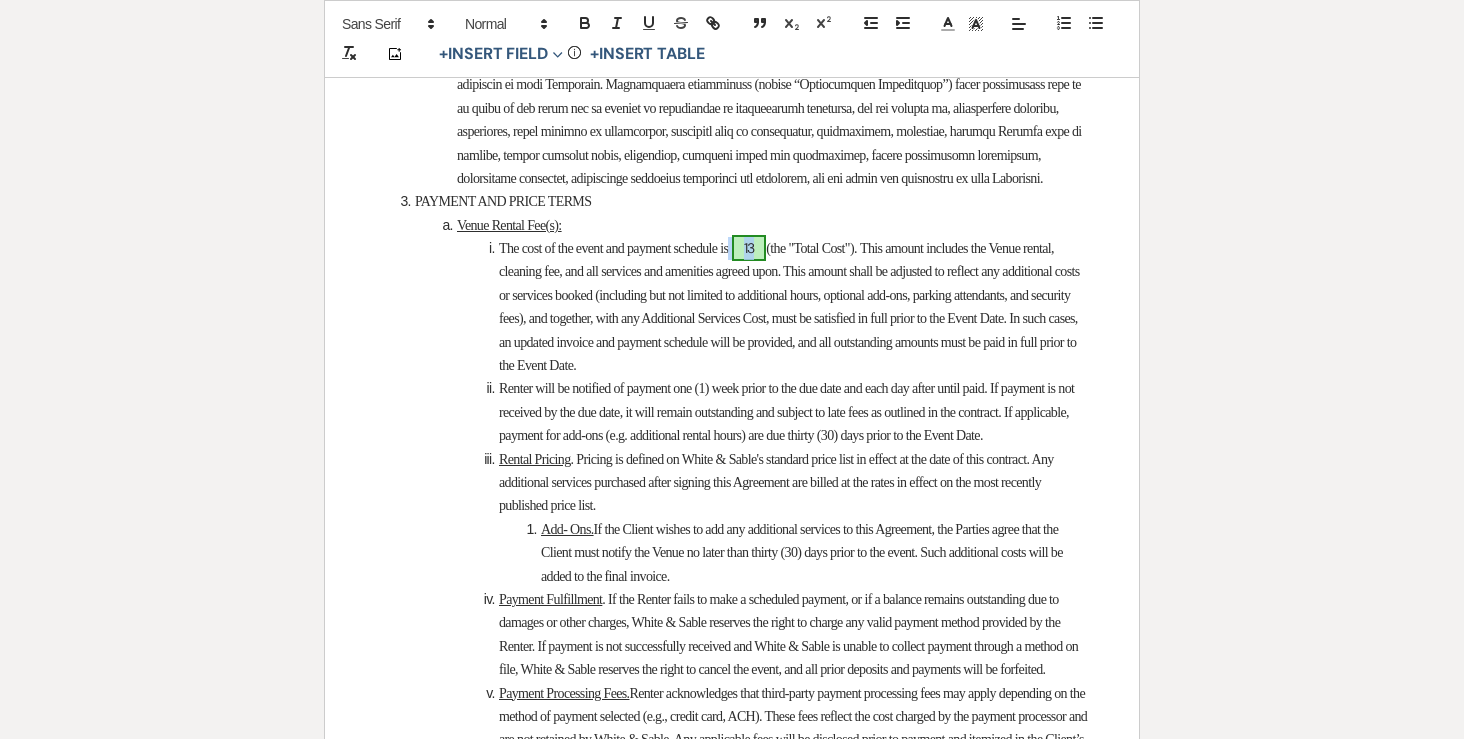 click on "13" at bounding box center (749, 248) 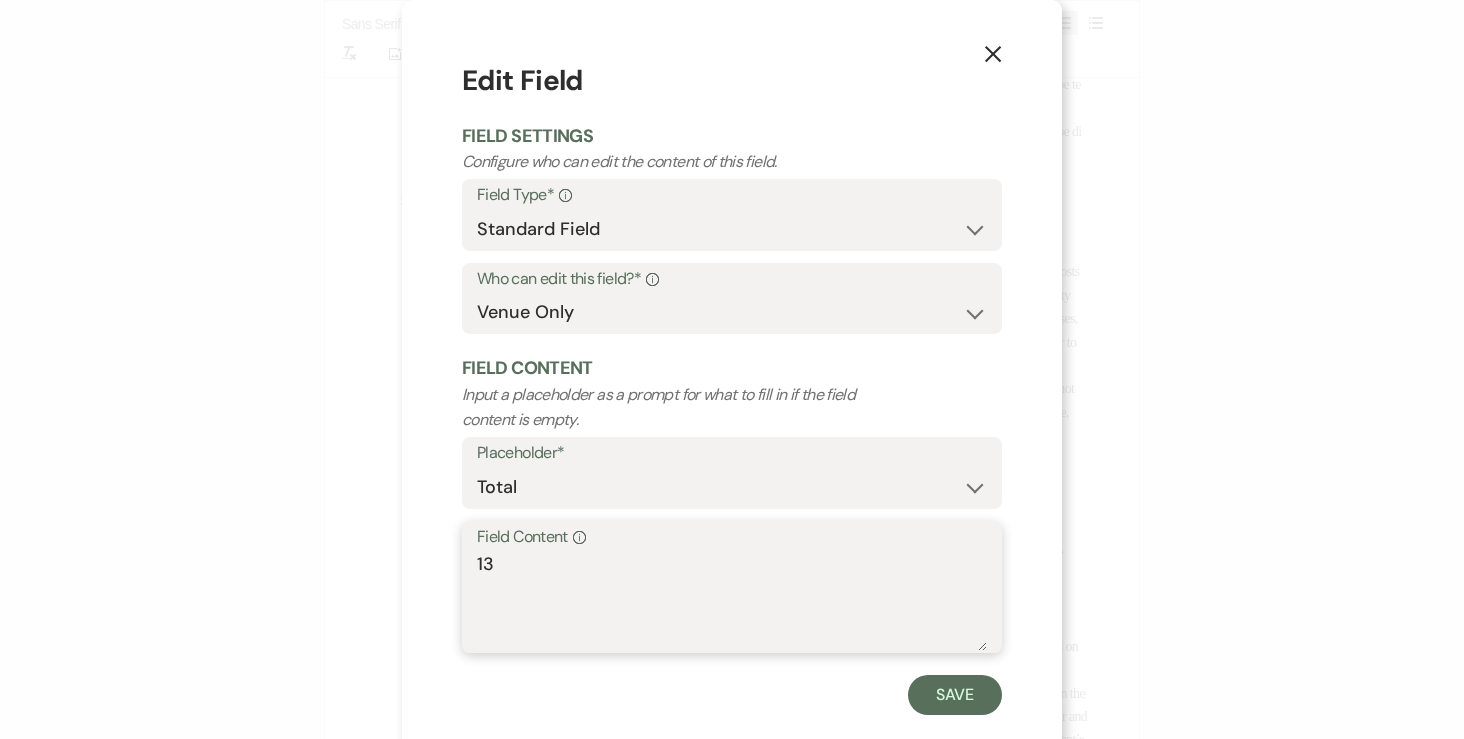 click on "13" at bounding box center [732, 601] 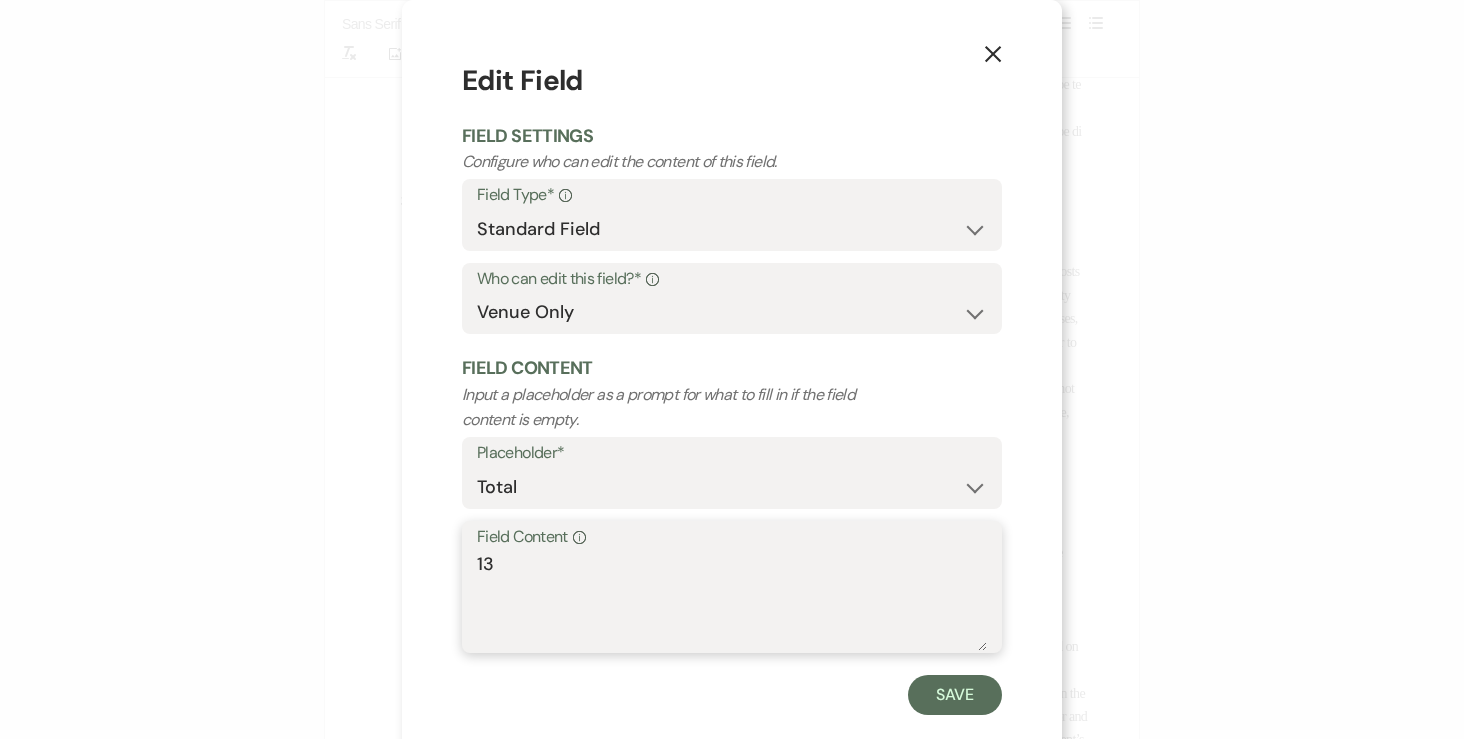 click on "13" at bounding box center [732, 601] 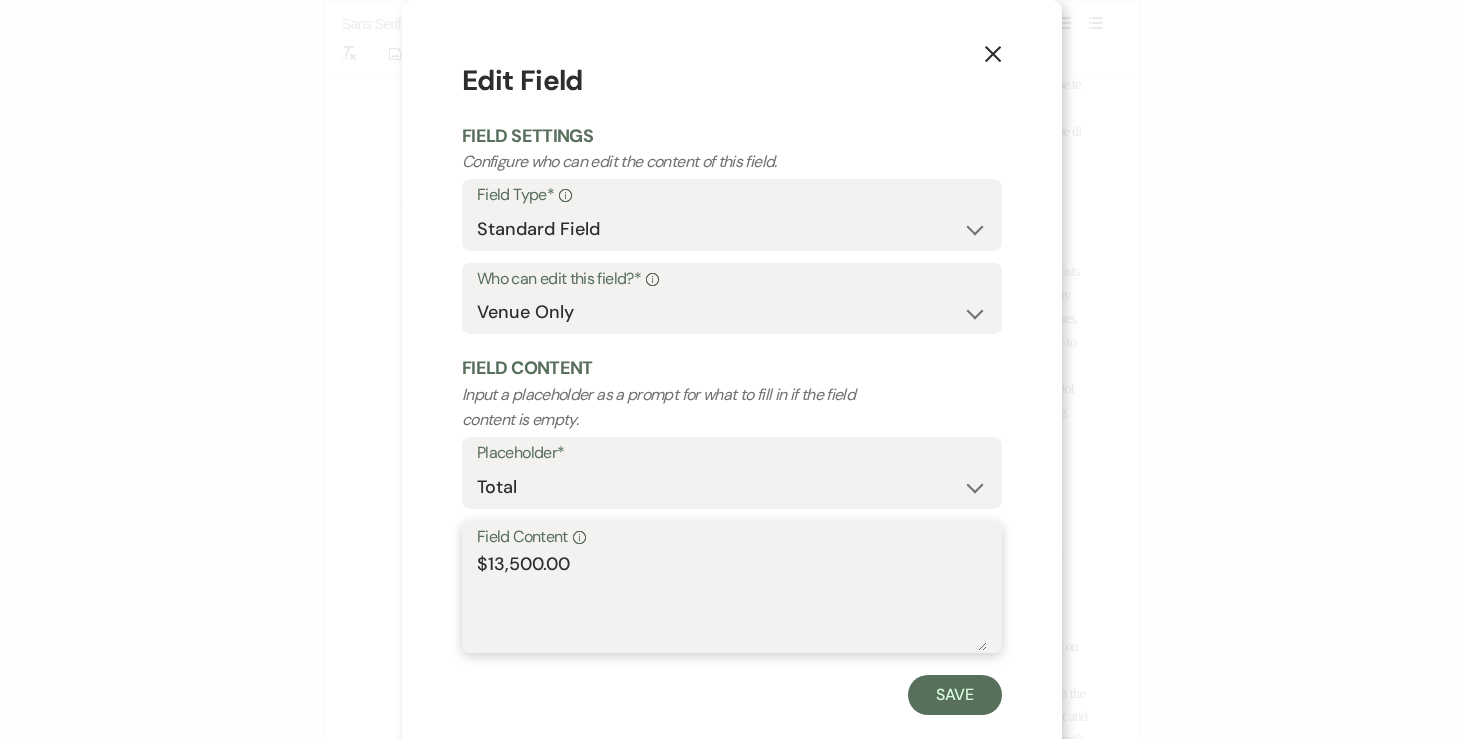 type on "$13,500.00" 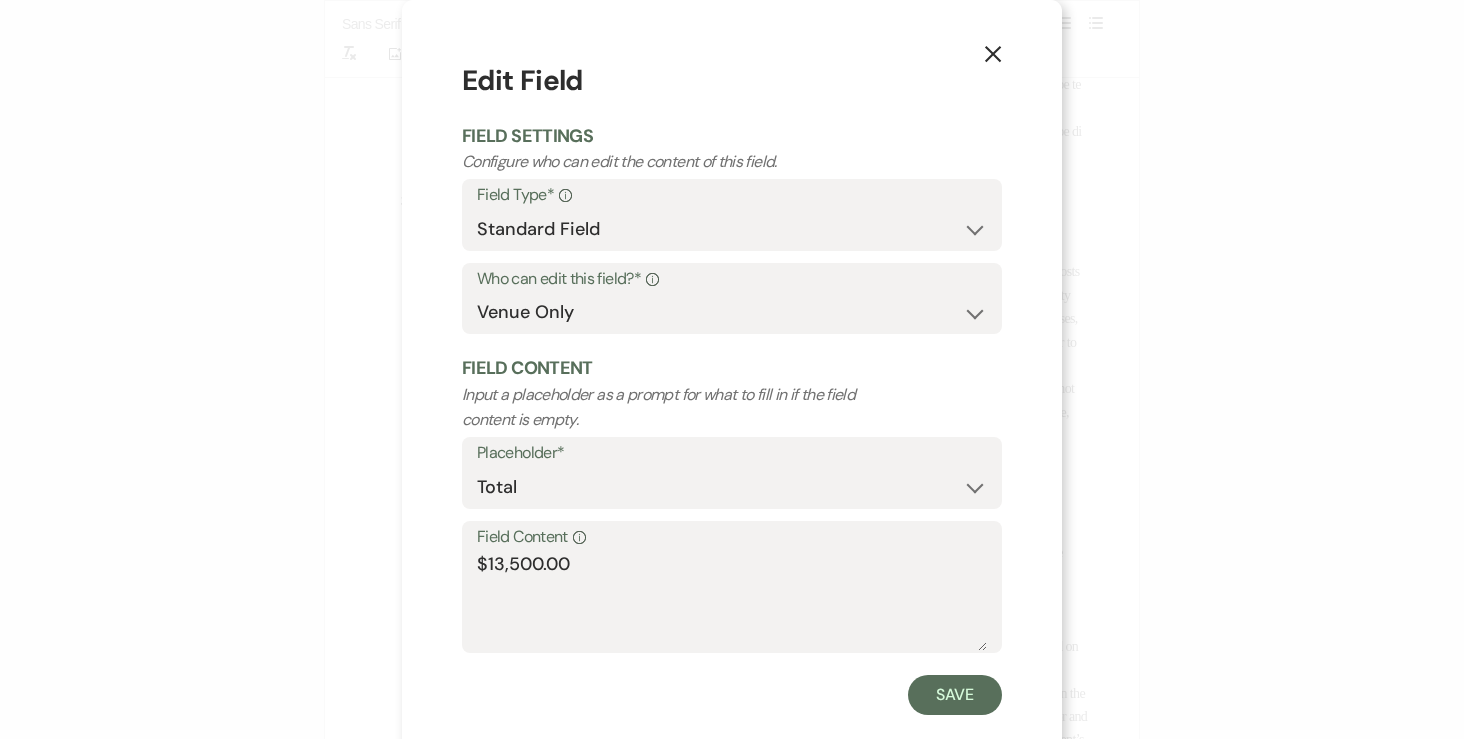 click on "Edit Field Field Settings Configure who can edit the content of this field. Field Type* Info Standard Field Smart Field Who can edit this field?* Info Both Venue & Client Client Only Venue Only Field Content Input a placeholder as a prompt for what to fill in if the field content is empty. Placeholder* Custom Placeholder Date Time Name Location Venue Name Type Number Budget Address Phone Number Email Amount Total Field Content Info $13,500.00 Save" at bounding box center [732, 387] 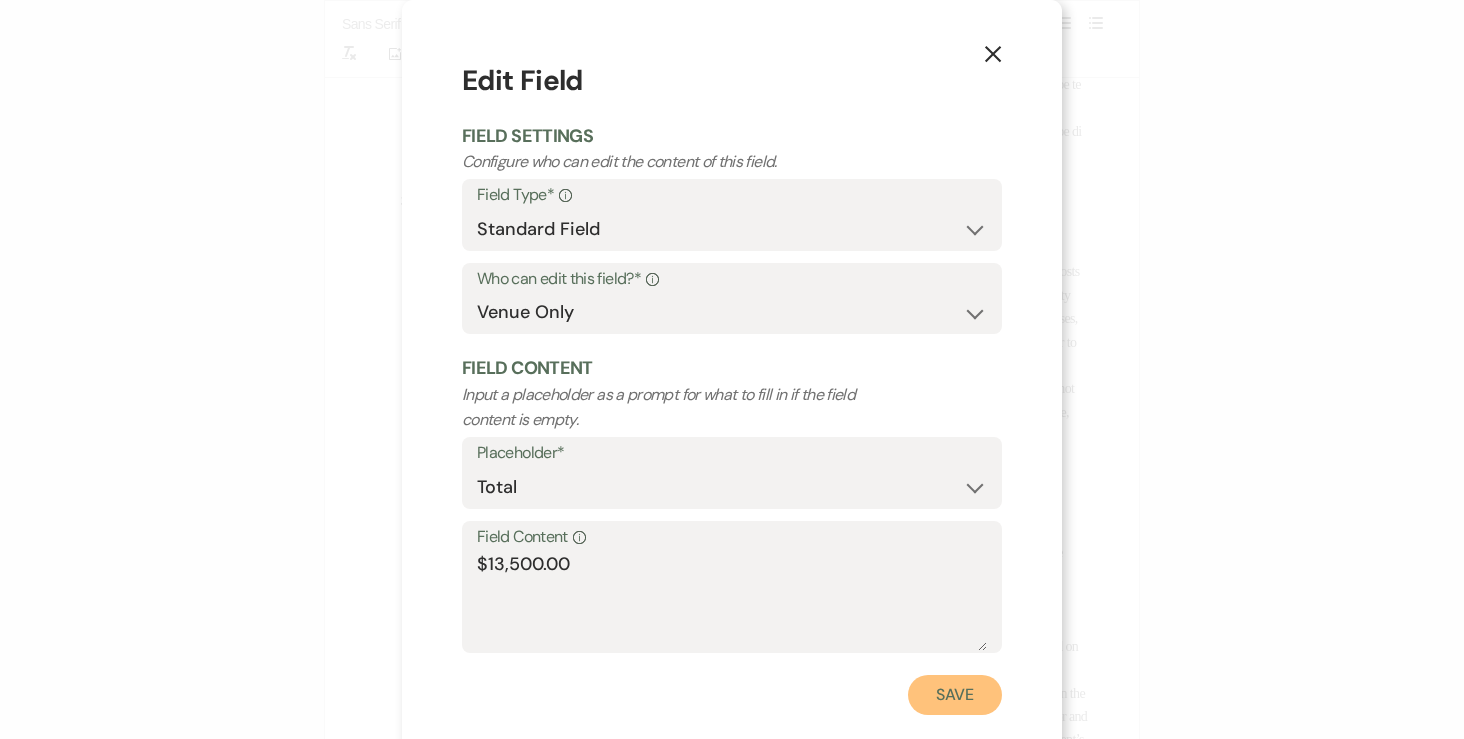 click on "Save" at bounding box center (955, 695) 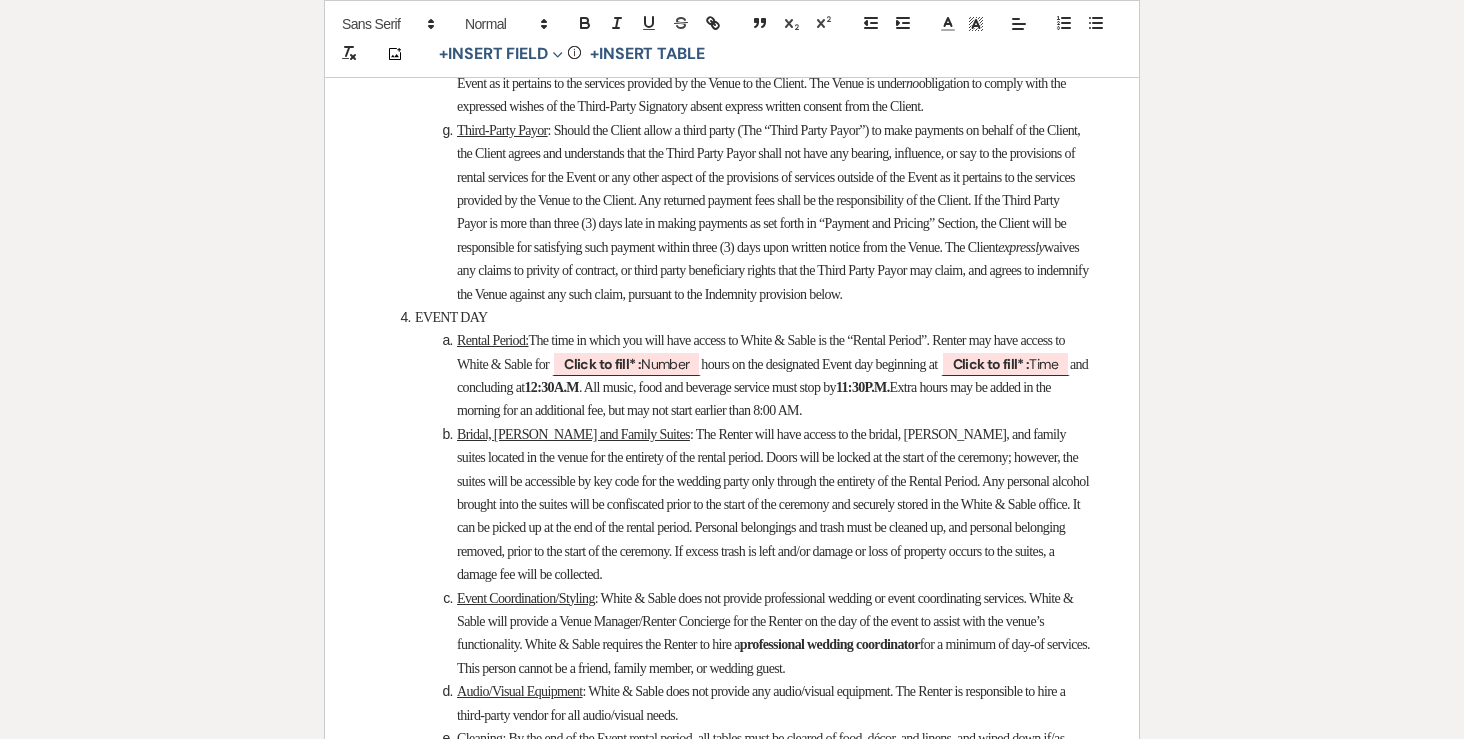 scroll, scrollTop: 4076, scrollLeft: 0, axis: vertical 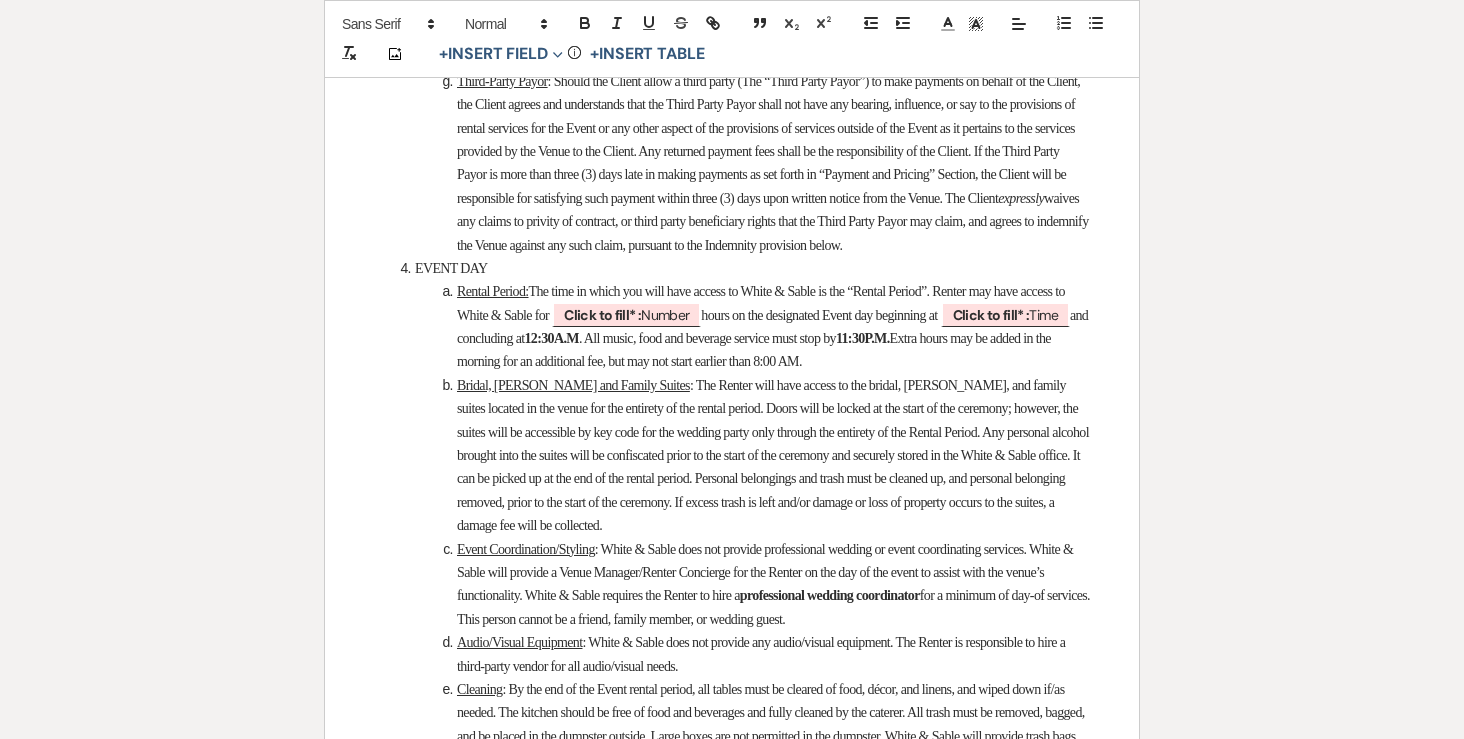 click on "12:30A.M" at bounding box center (552, 338) 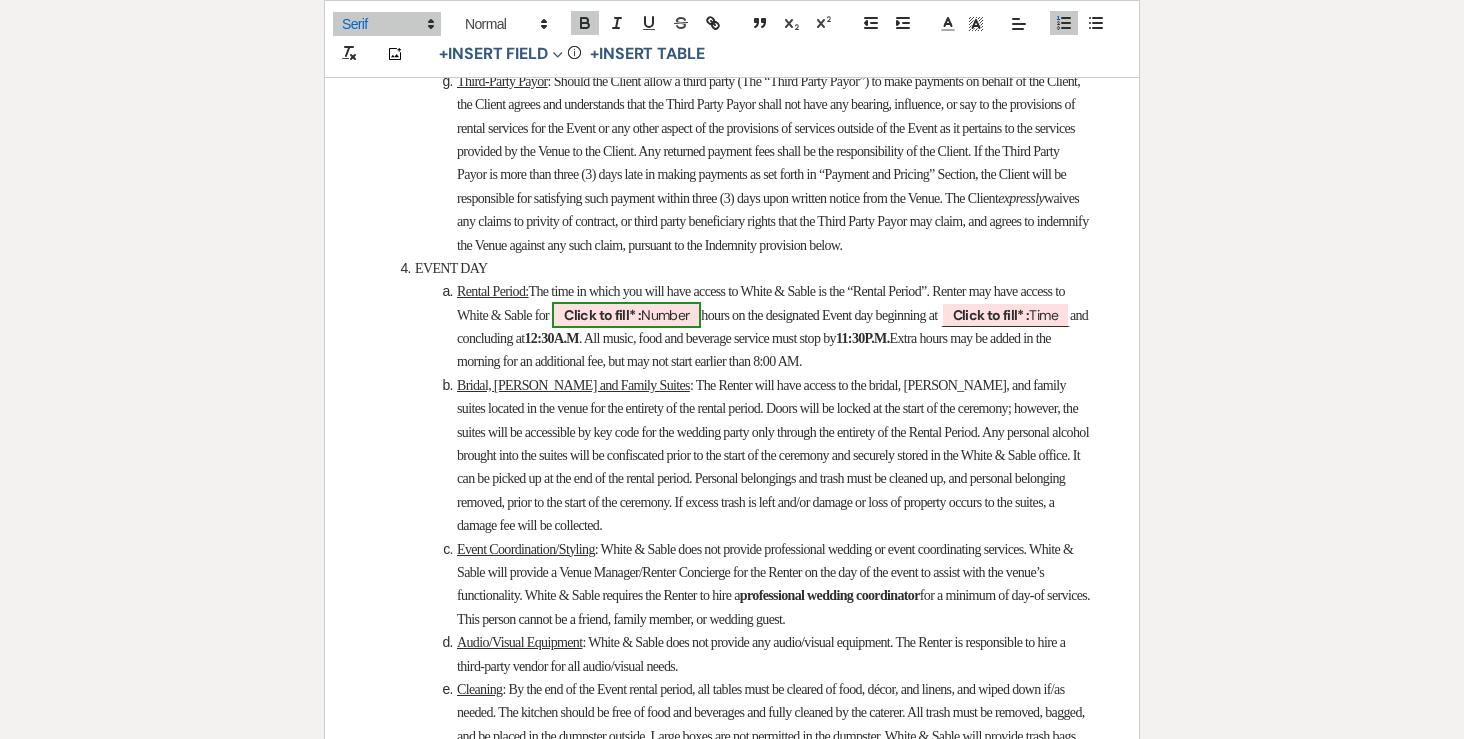 click on "Click to fill* :
Number" at bounding box center [626, 315] 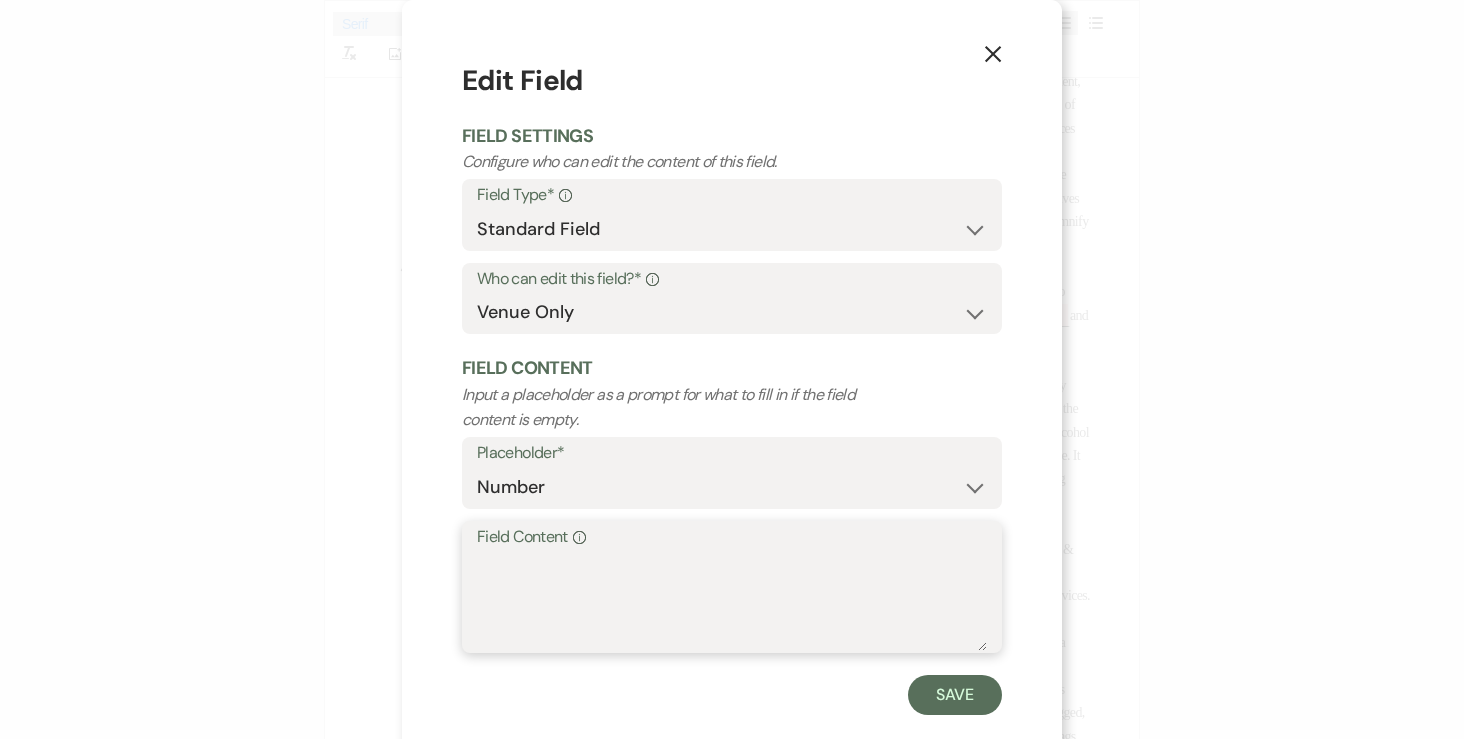 click on "Field Content Info" at bounding box center (732, 601) 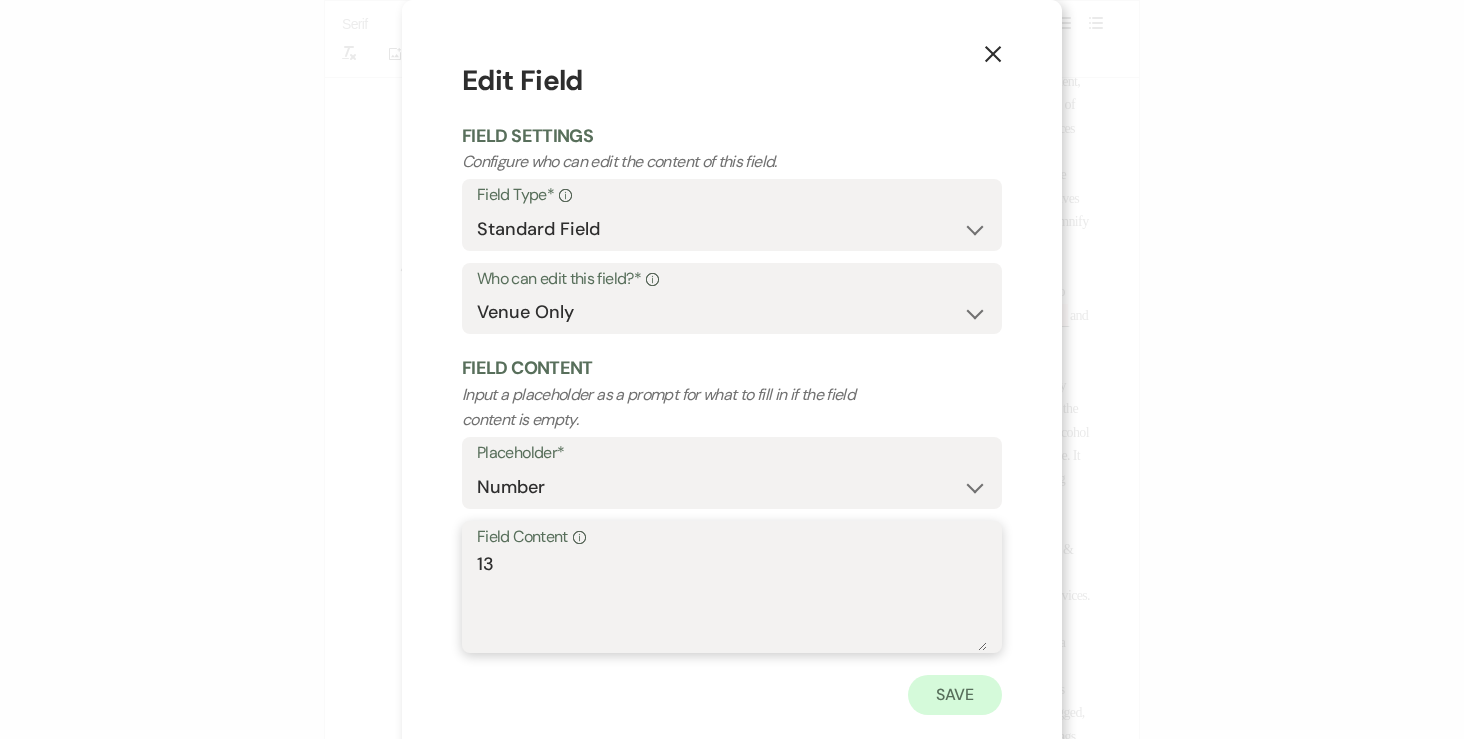 type on "13" 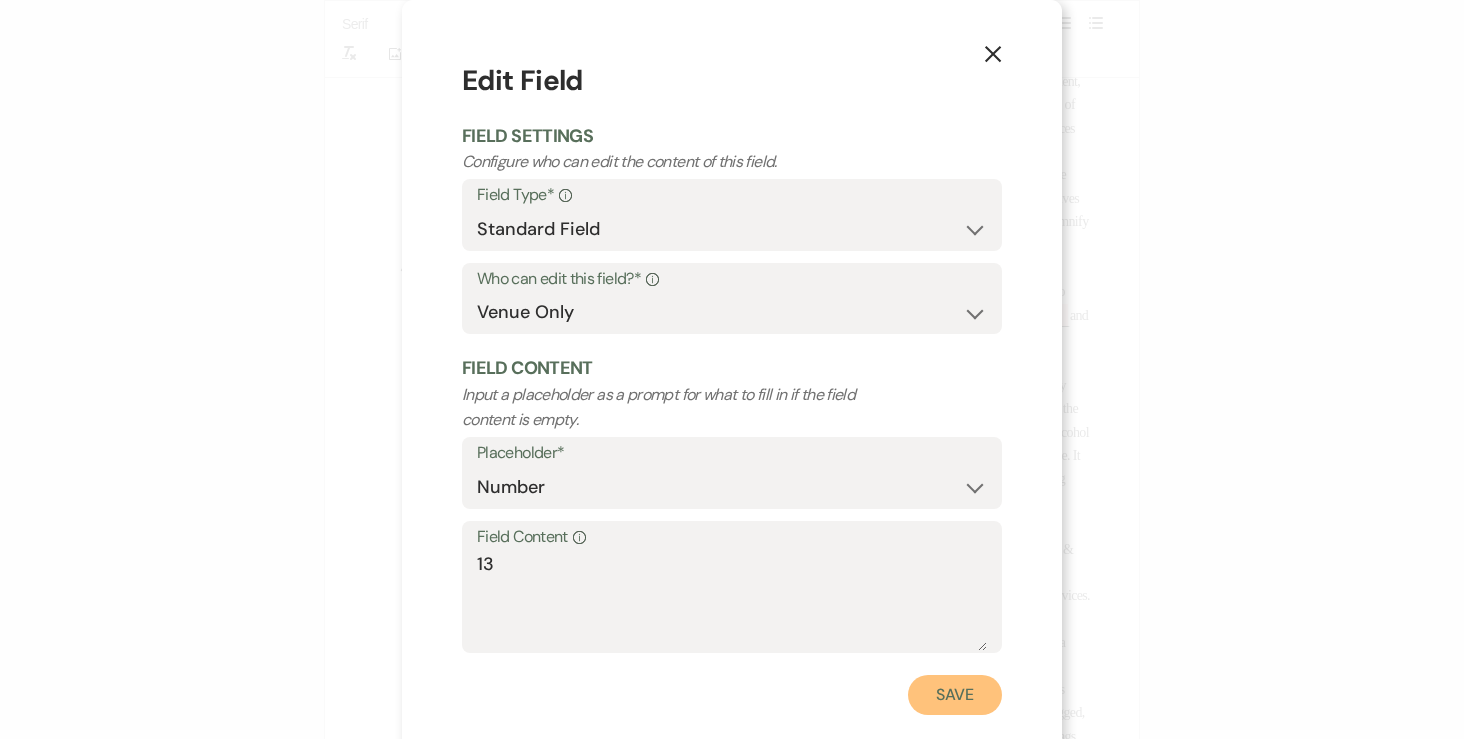 click on "Save" at bounding box center (955, 695) 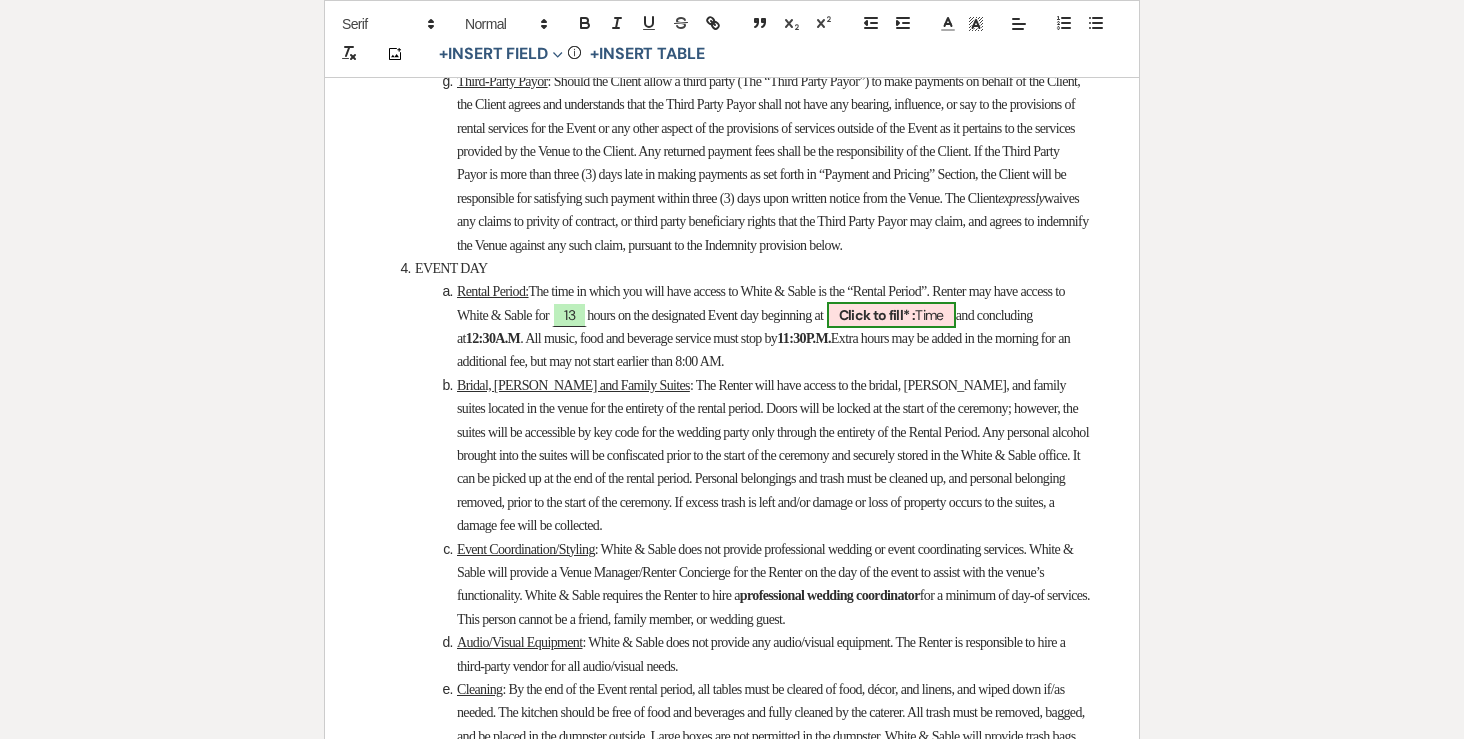 click on "Click to fill* :
Time" at bounding box center [891, 315] 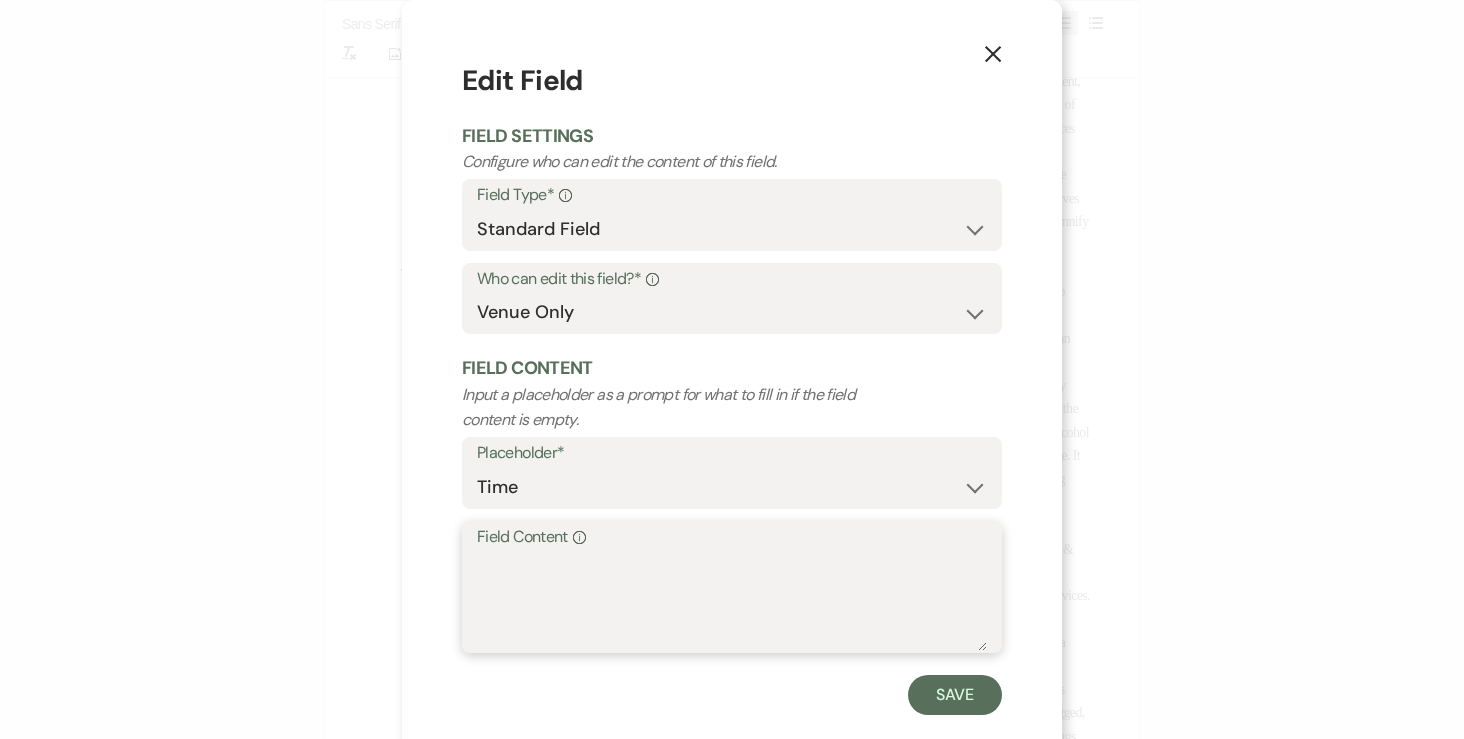 click on "Field Content Info" at bounding box center (732, 601) 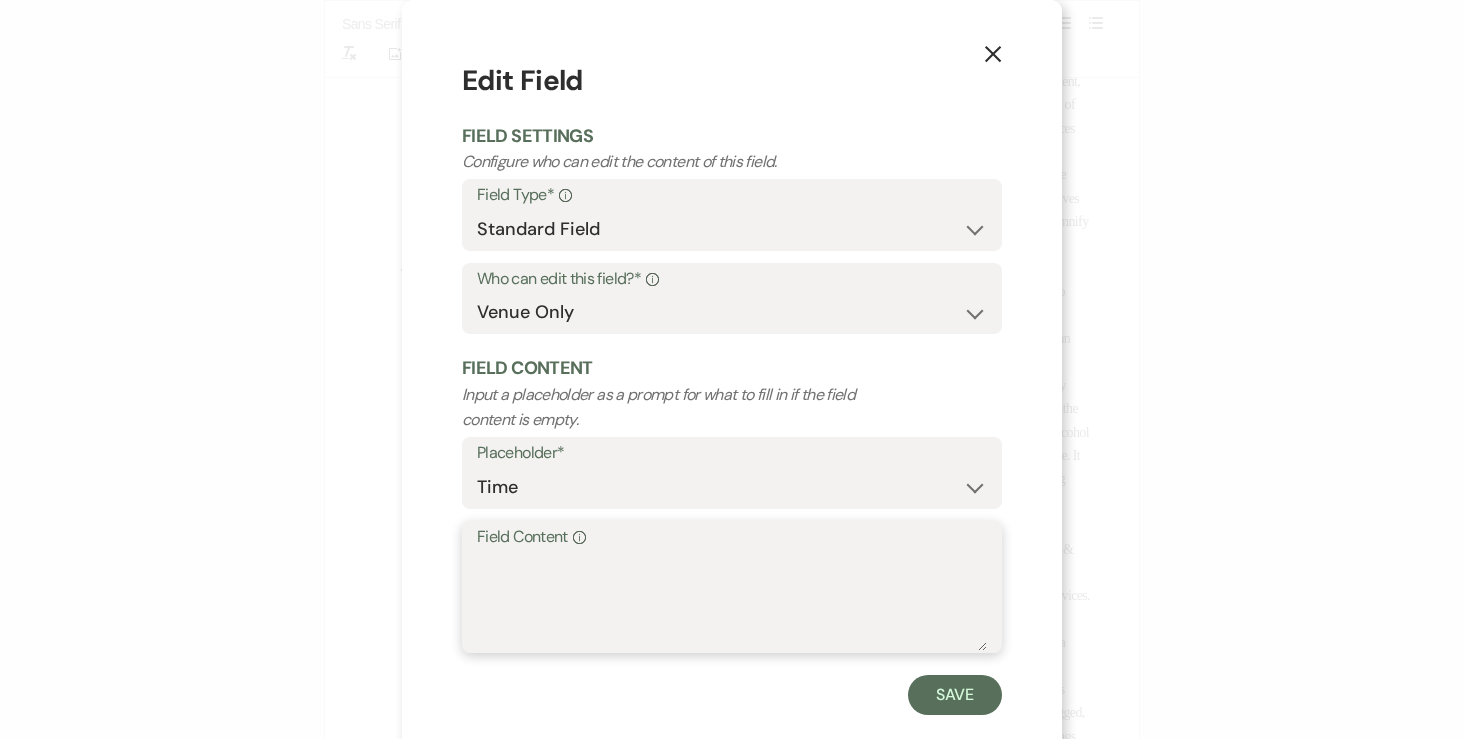 type on "9" 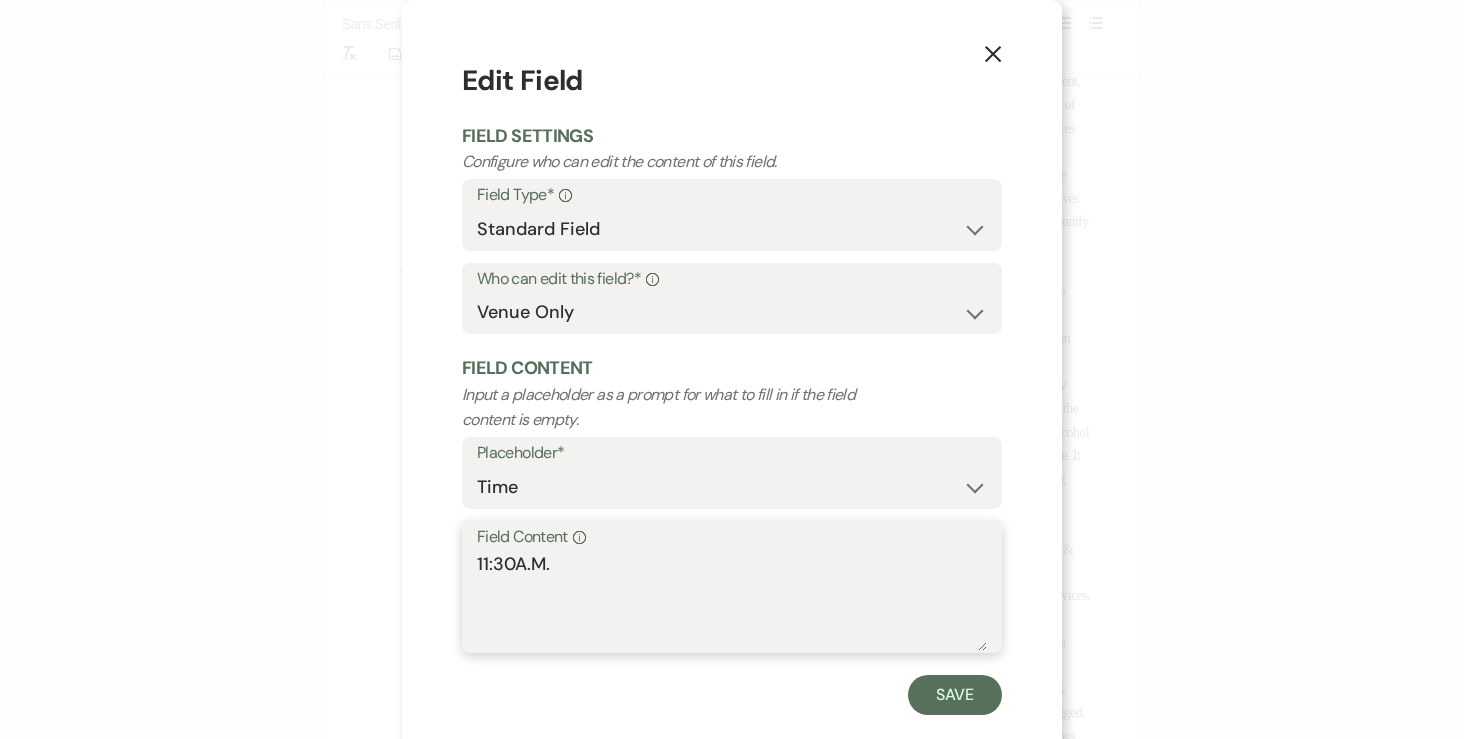 type on "11:30A.M." 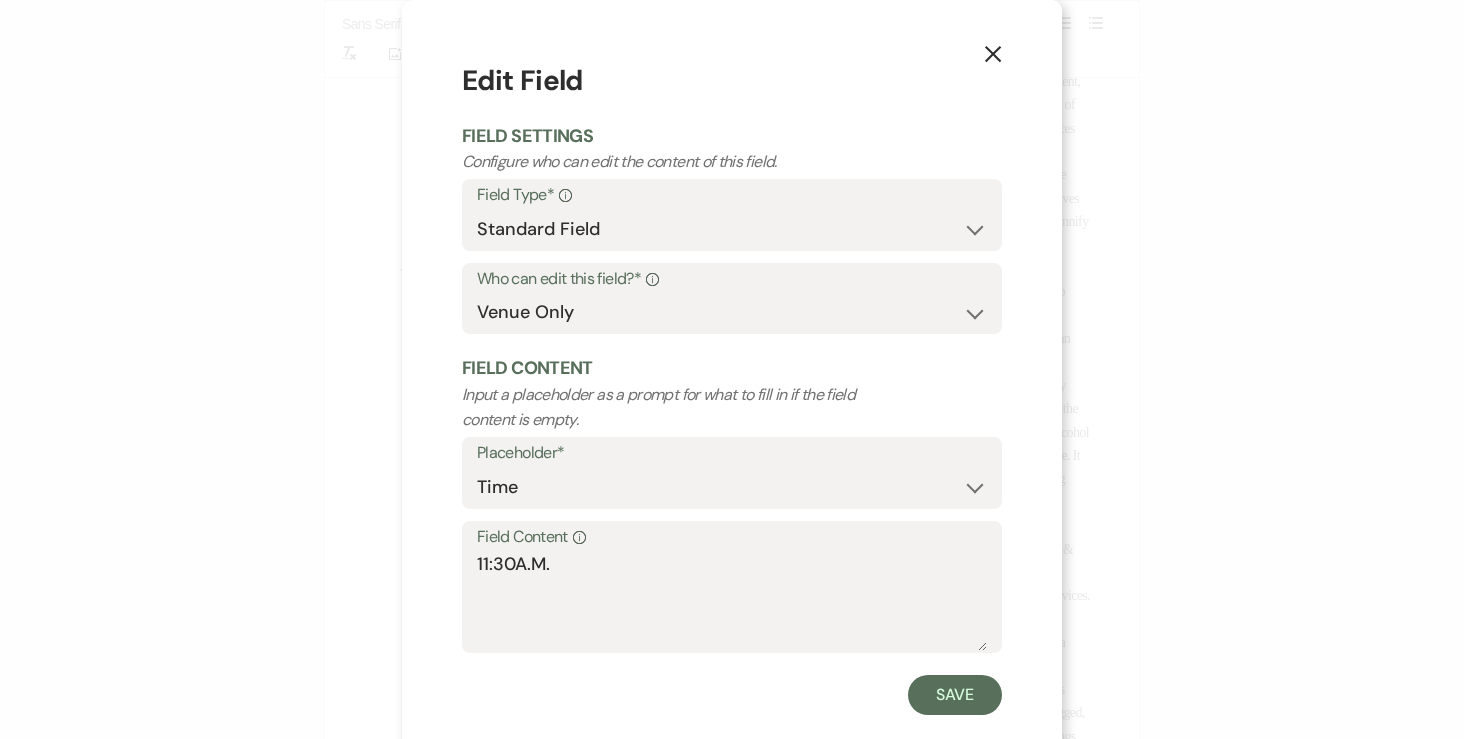 click on "Edit Field Field Settings Configure who can edit the content of this field. Field Type* Info Standard Field Smart Field Who can edit this field?* Info Both Venue & Client Client Only Venue Only Field Content Input a placeholder as a prompt for what to fill in if the field content is empty. Placeholder* Custom Placeholder Date Time Name Location Venue Name Type Number Budget Address Phone Number Email Amount Total Field Content Info 11:30A.M. Save" at bounding box center (732, 387) 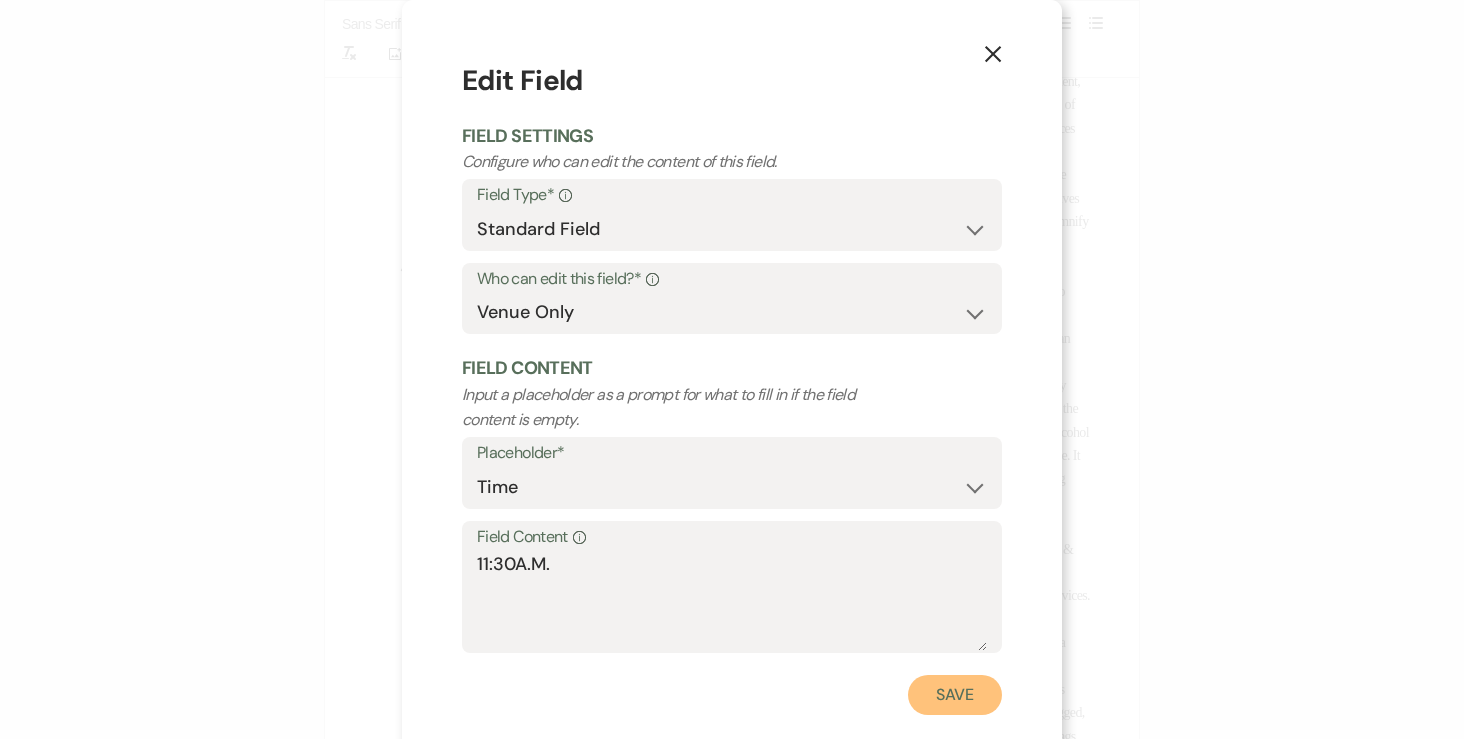 click on "Save" at bounding box center [955, 695] 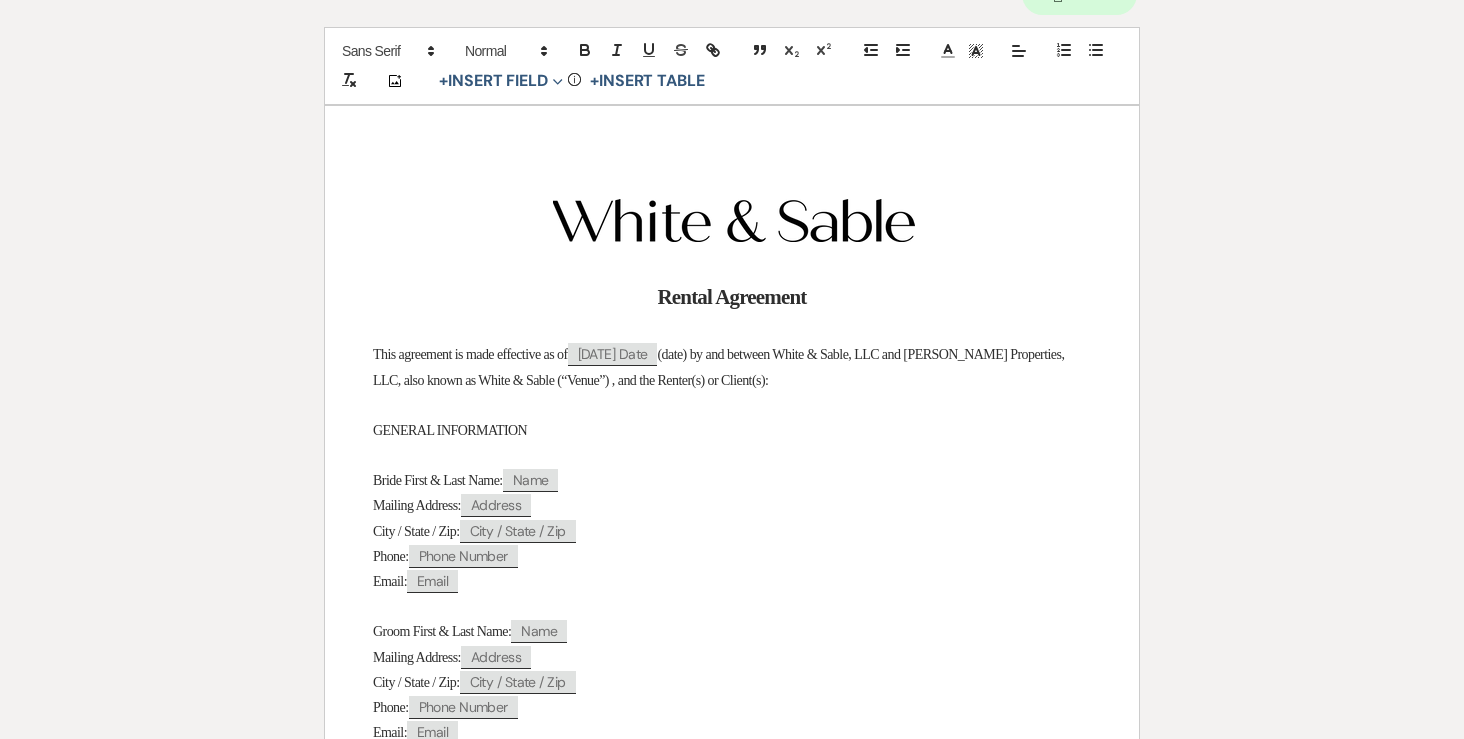 scroll, scrollTop: 0, scrollLeft: 0, axis: both 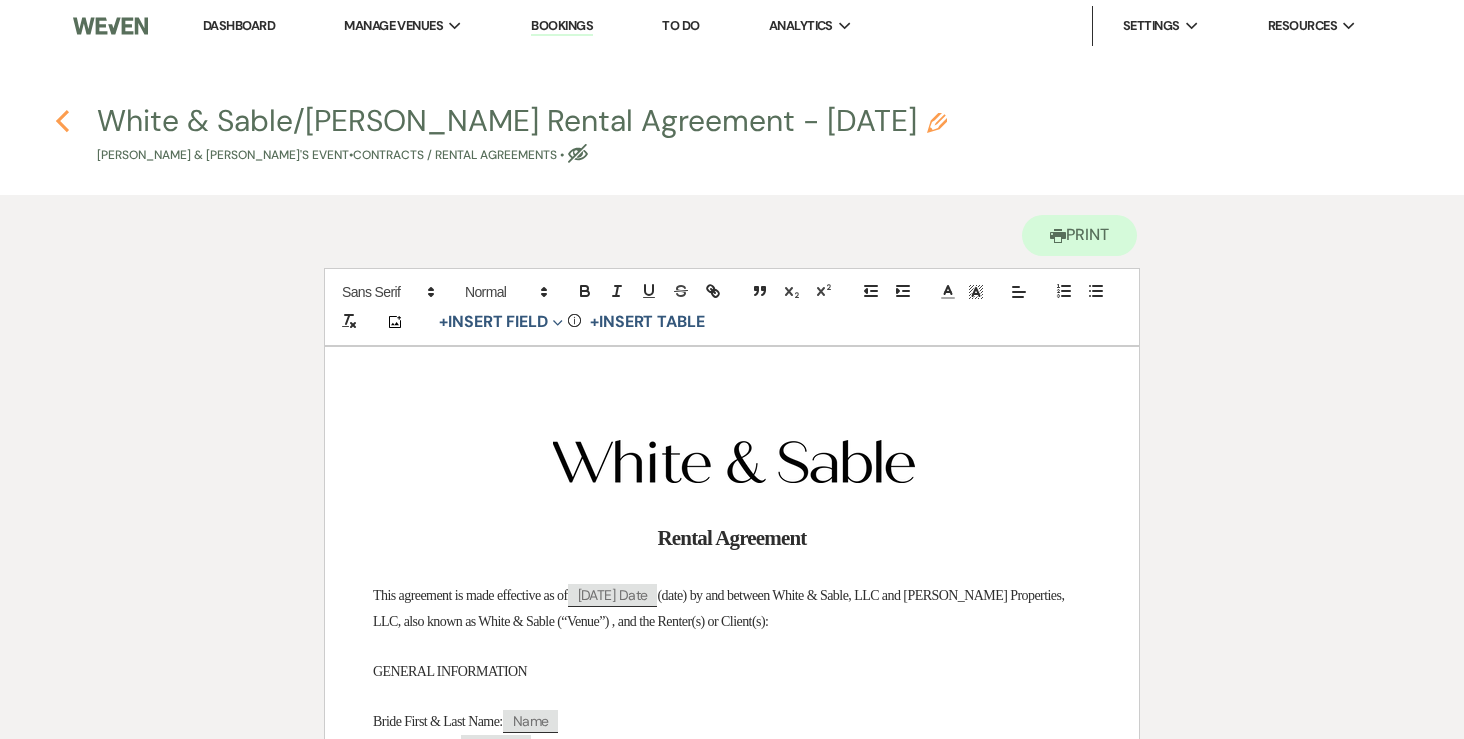 click on "Previous" 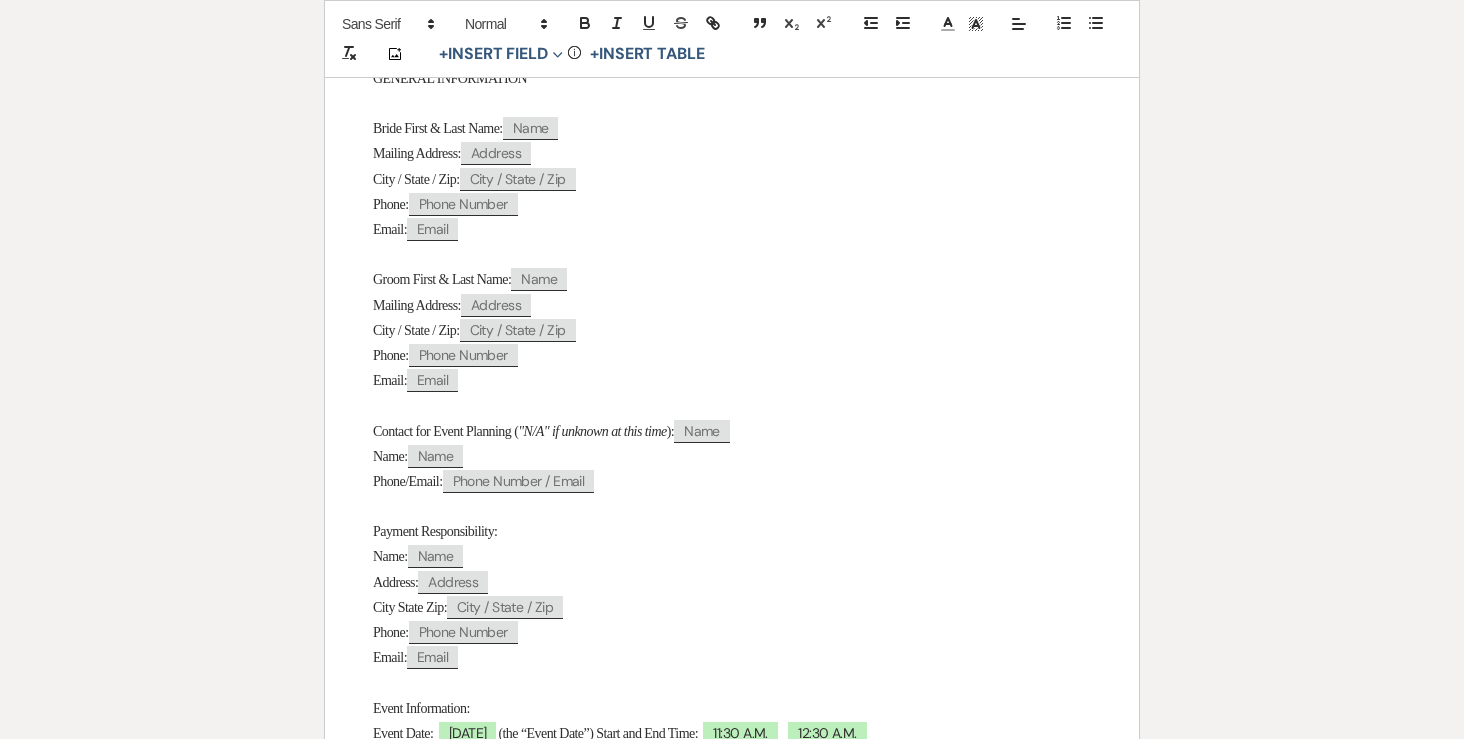 select on "5" 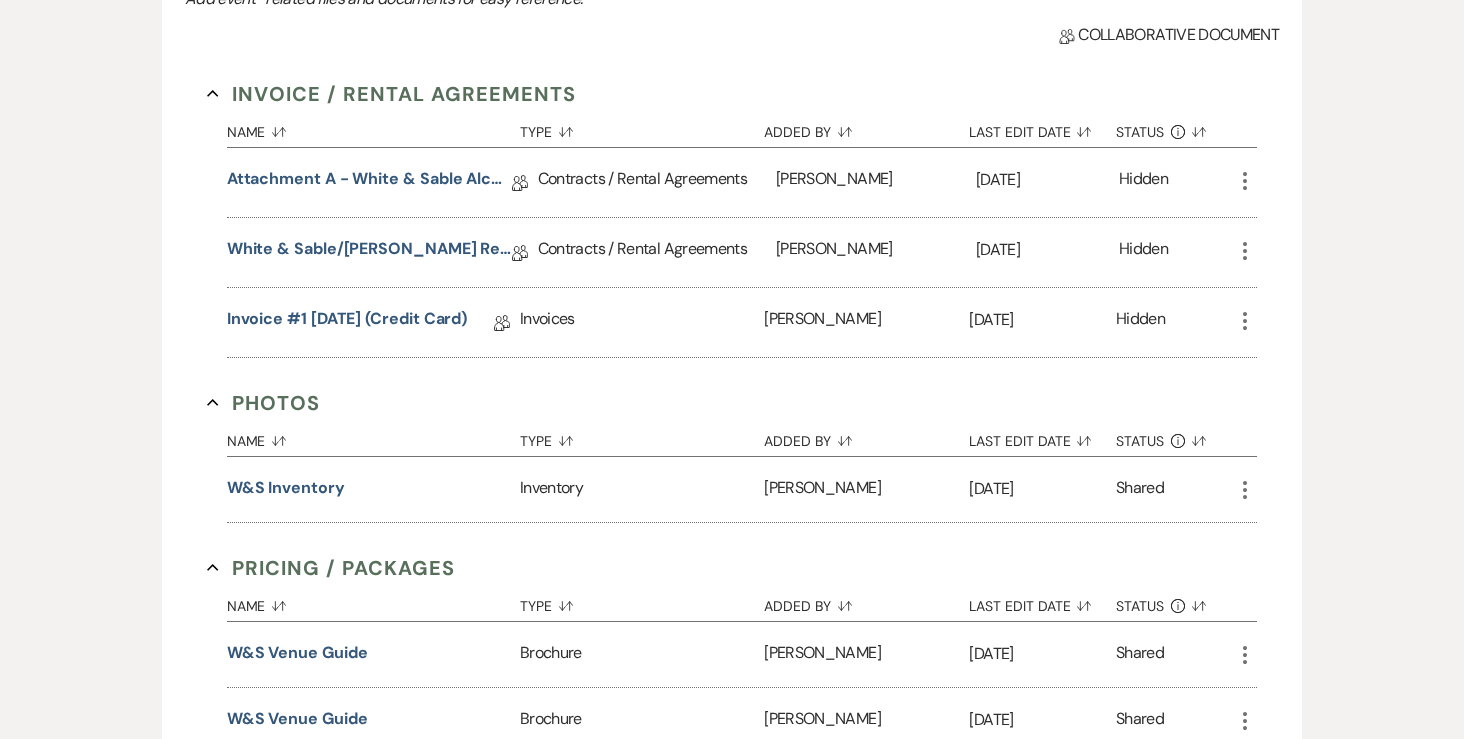 scroll, scrollTop: 0, scrollLeft: 0, axis: both 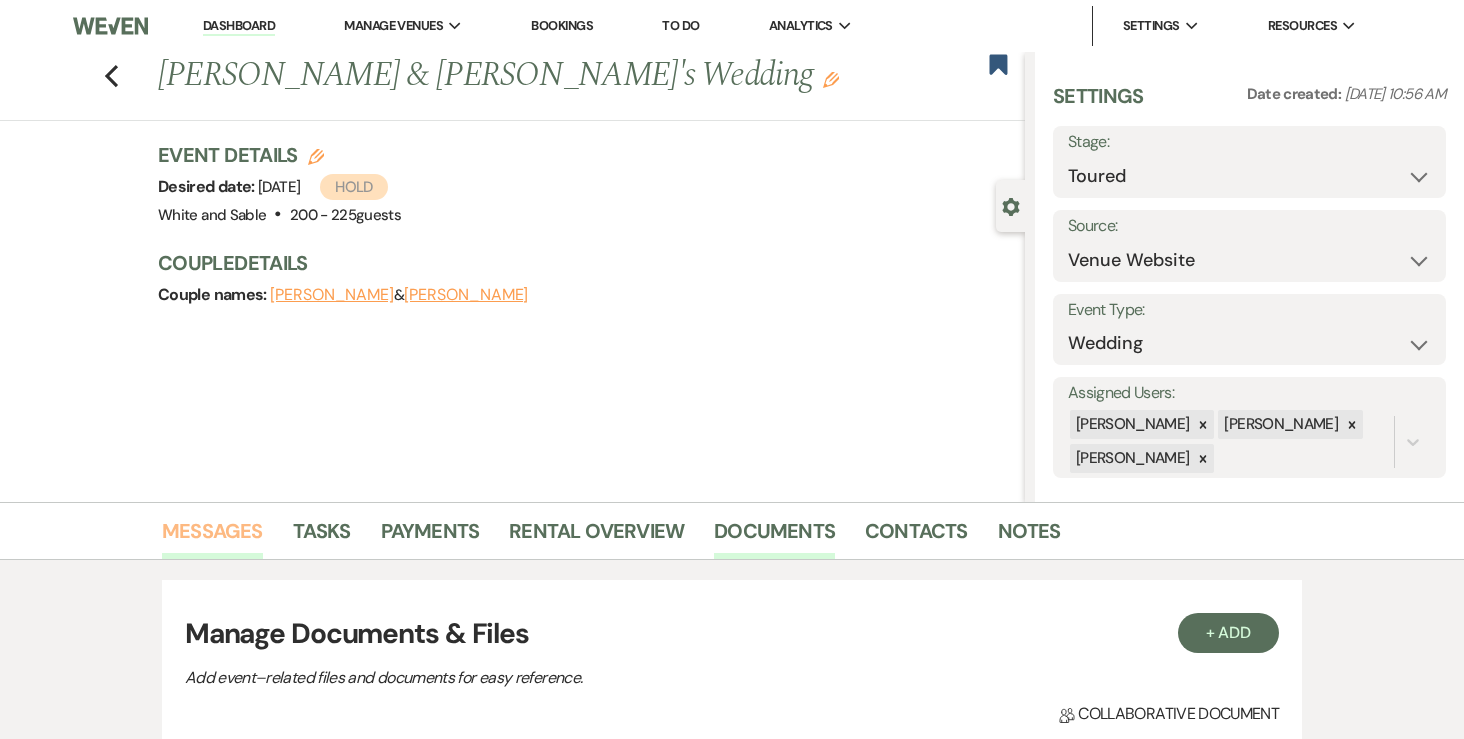 click on "Messages" at bounding box center (212, 537) 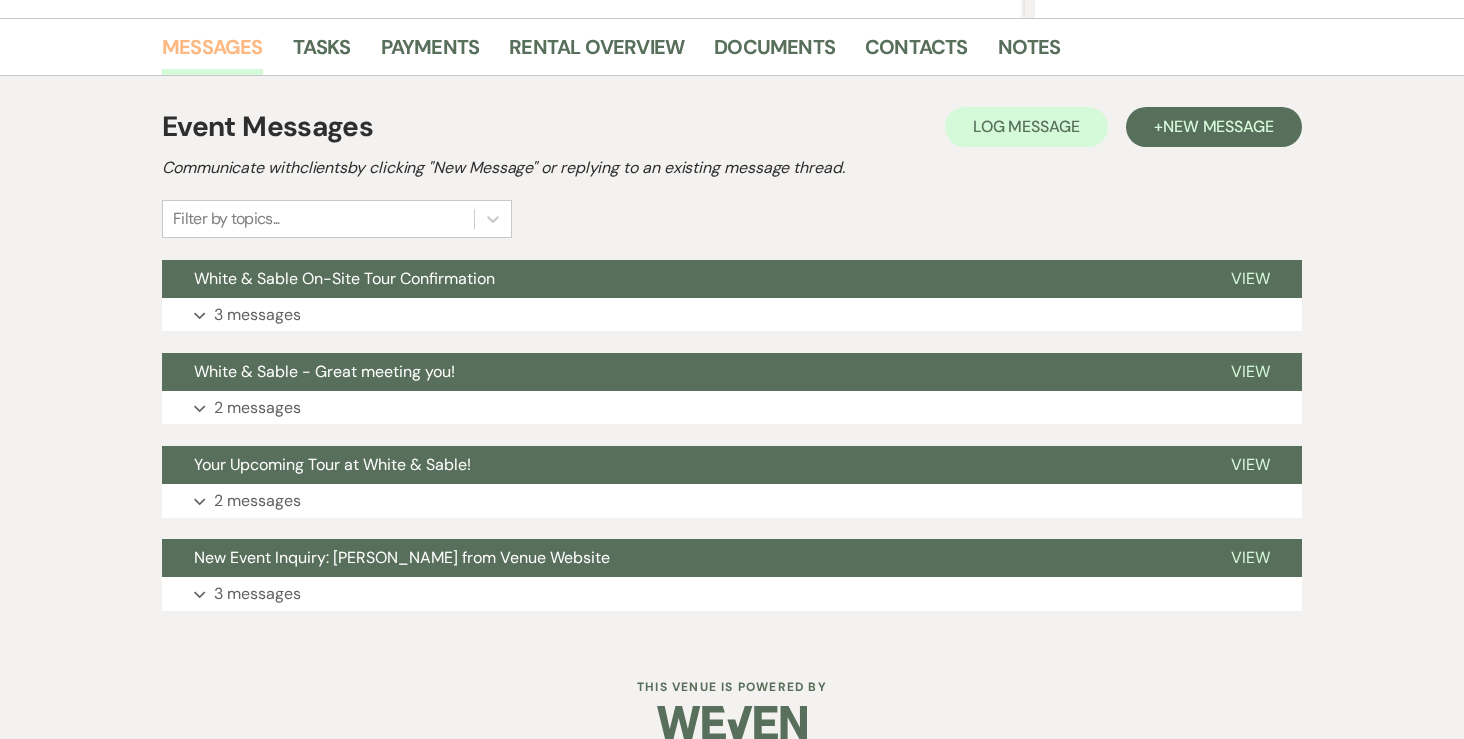 scroll, scrollTop: 478, scrollLeft: 0, axis: vertical 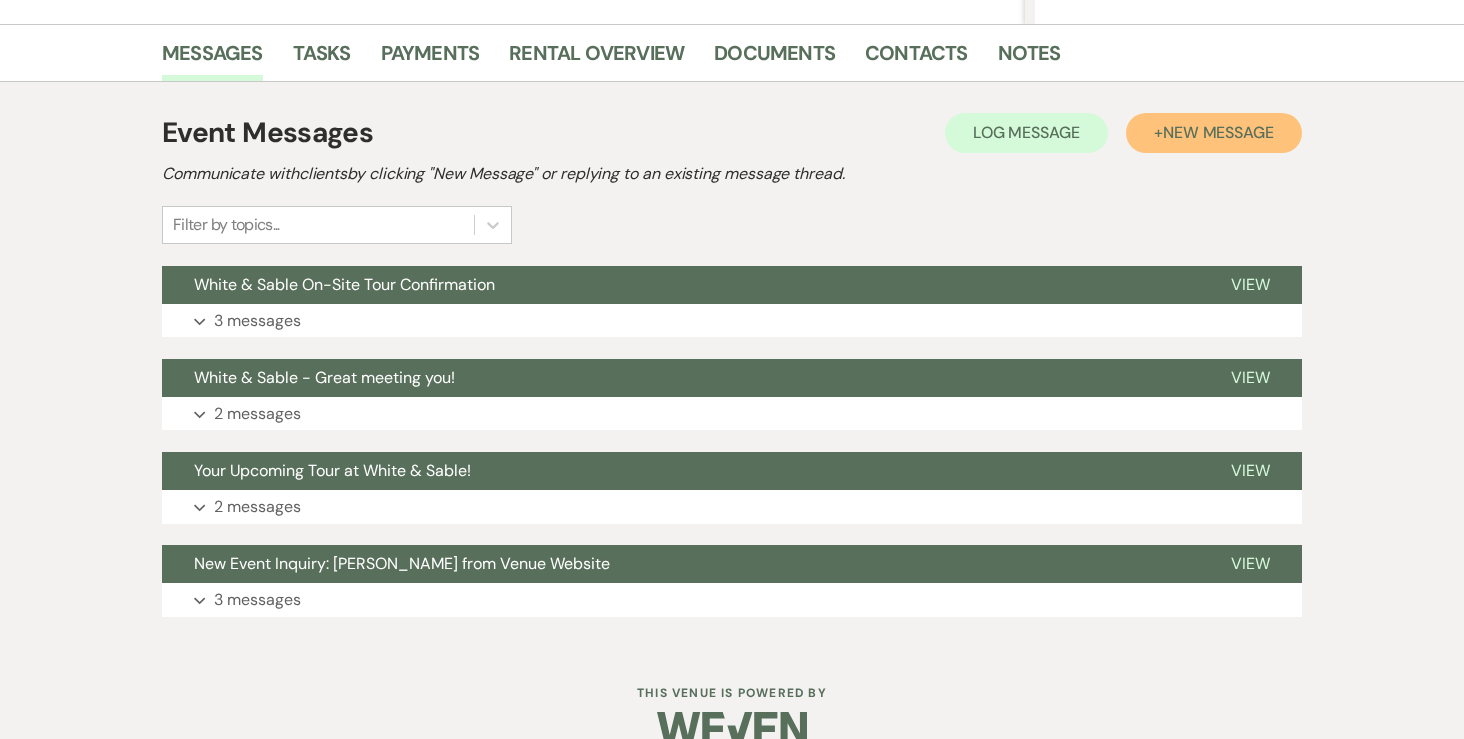 click on "New Message" at bounding box center [1218, 132] 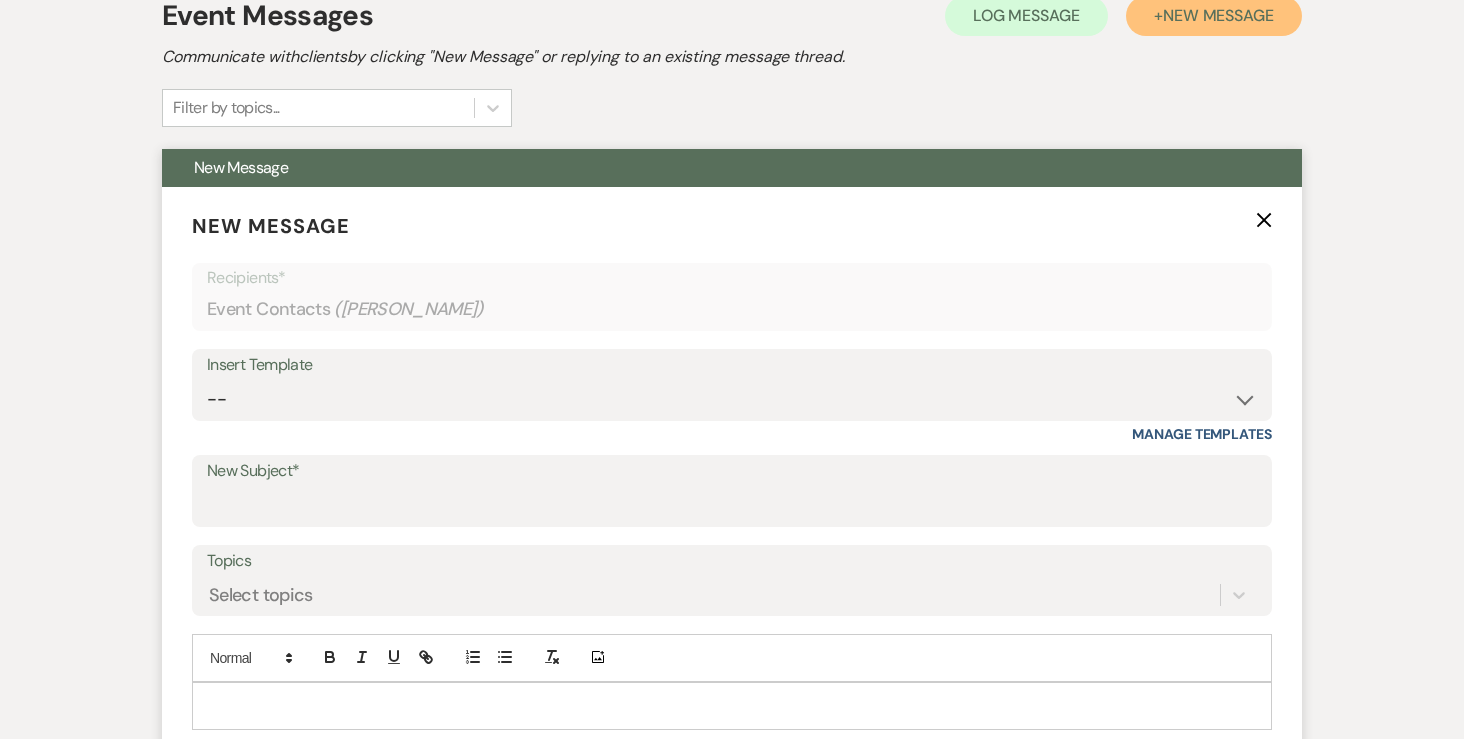 scroll, scrollTop: 598, scrollLeft: 0, axis: vertical 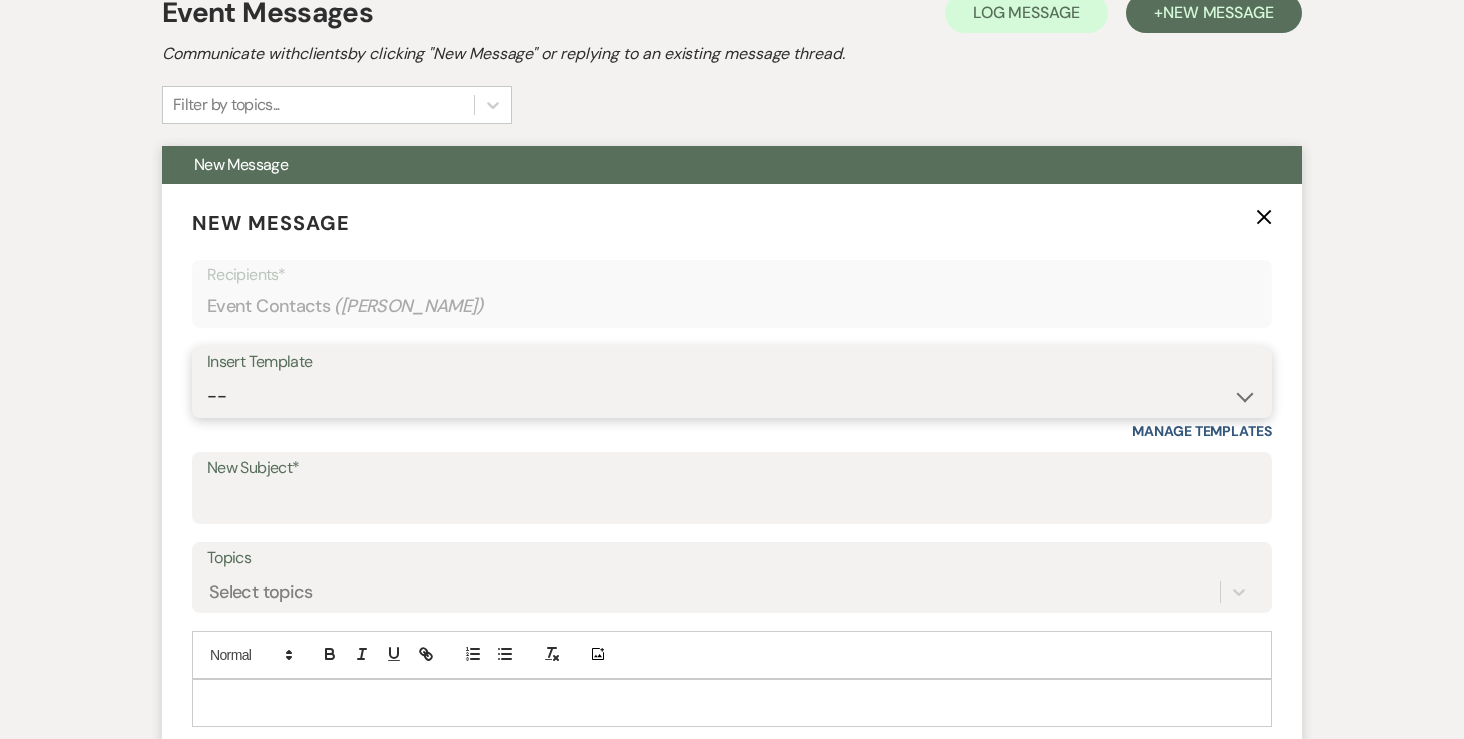 click on "-- Inquiry Response (Venue Guide) Schedule - Venue Tour Appt Confirmation Schedule - Venue Tour Appt Reminder Tour - Reschedule Tour - Follow-Up (Venue Guide) Proposal - Wedding Wedding Onboarding - Welcome Guide and Weven Planning Portal Introduction Inquiry Follow-Up: 5 Tips for Stress-Free Planning Inquiry - Available Dates Inquiry Follow-Up: Tour Invitation Inquiry Follow-Up: Unique Features Inquiry Follow-Up: Planning at W&S Insurance Exception Response Friday Weddings Sunday Weddings Baseball Poop or get off toliet (Venue Guide) Concession Speech Onboarding - Welcome Magazine and Weven Planning Portal Introduction (NON-Wedding Events) Day-of Coordinators Schedule - Venue IN-PERSON Tour Appt Confirmation Outside Food Info Cooper Films Thursday Weddings Hire a Host / Host a Toast Follow-follow up Recommended Vendors Weekend Tours Catering Guidelines & Vendor COI Requirements Inventory List to Booked Couples Cancellation Form Teresa Template Client Communication (parents requesting calls) - NEED TO EDIT" at bounding box center (732, 396) 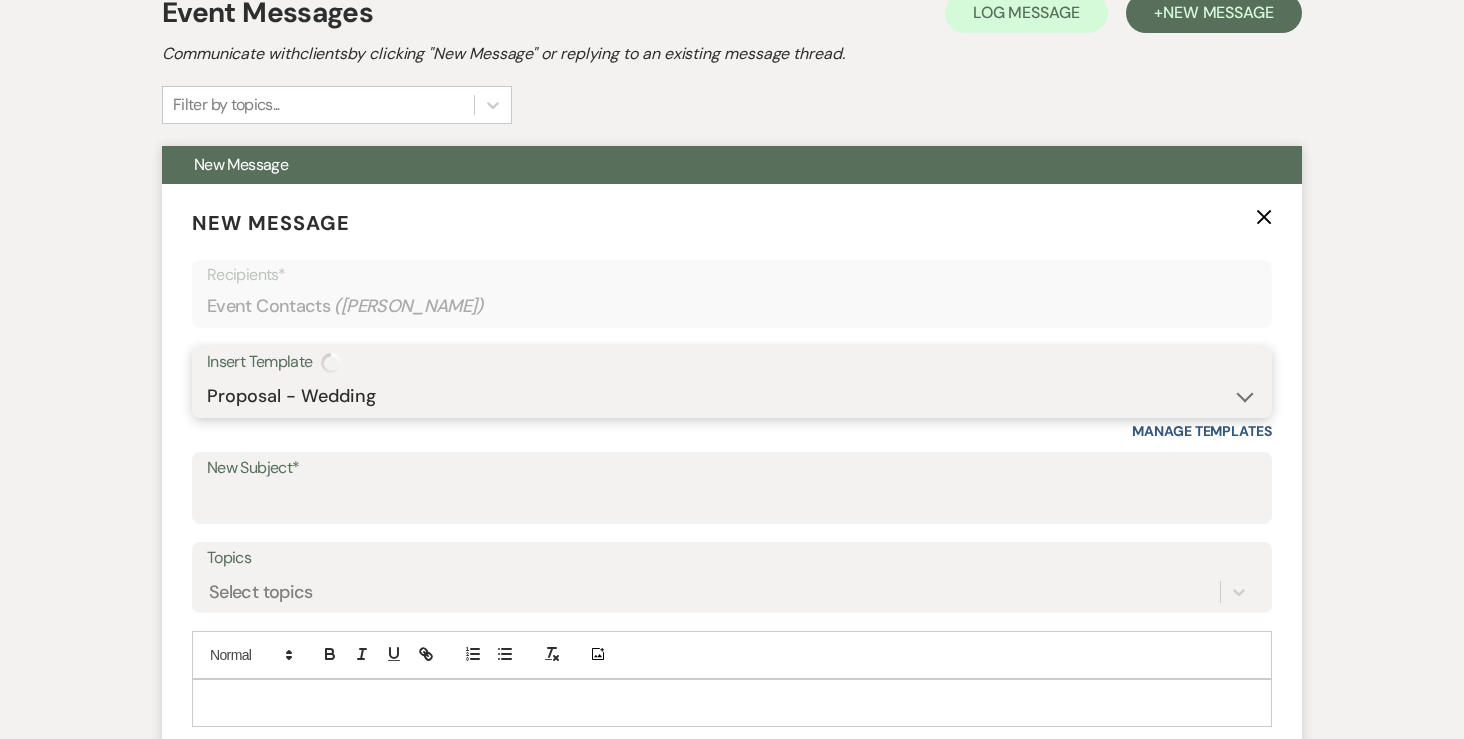 type on "Next Steps for Booking: Your wedding day contract from White & Sable!" 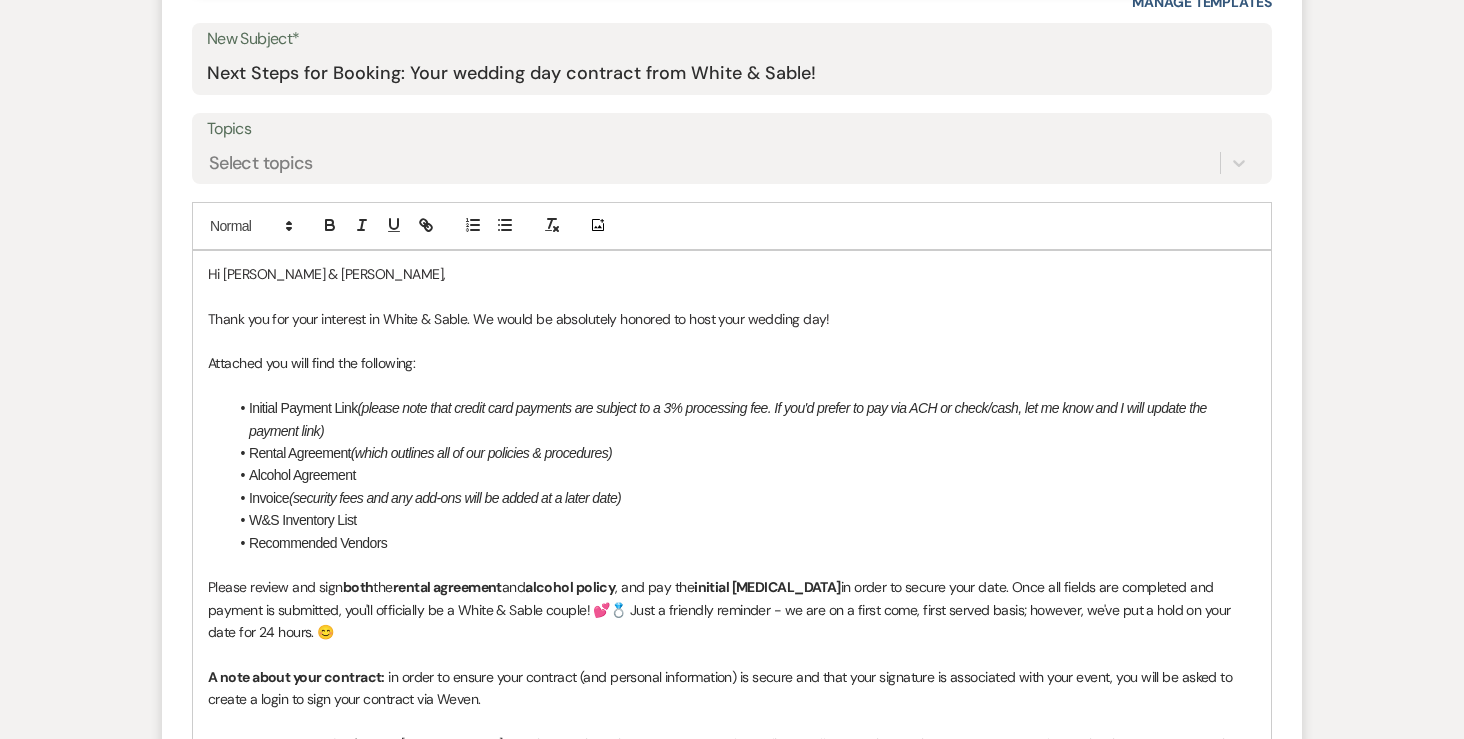 scroll, scrollTop: 1033, scrollLeft: 0, axis: vertical 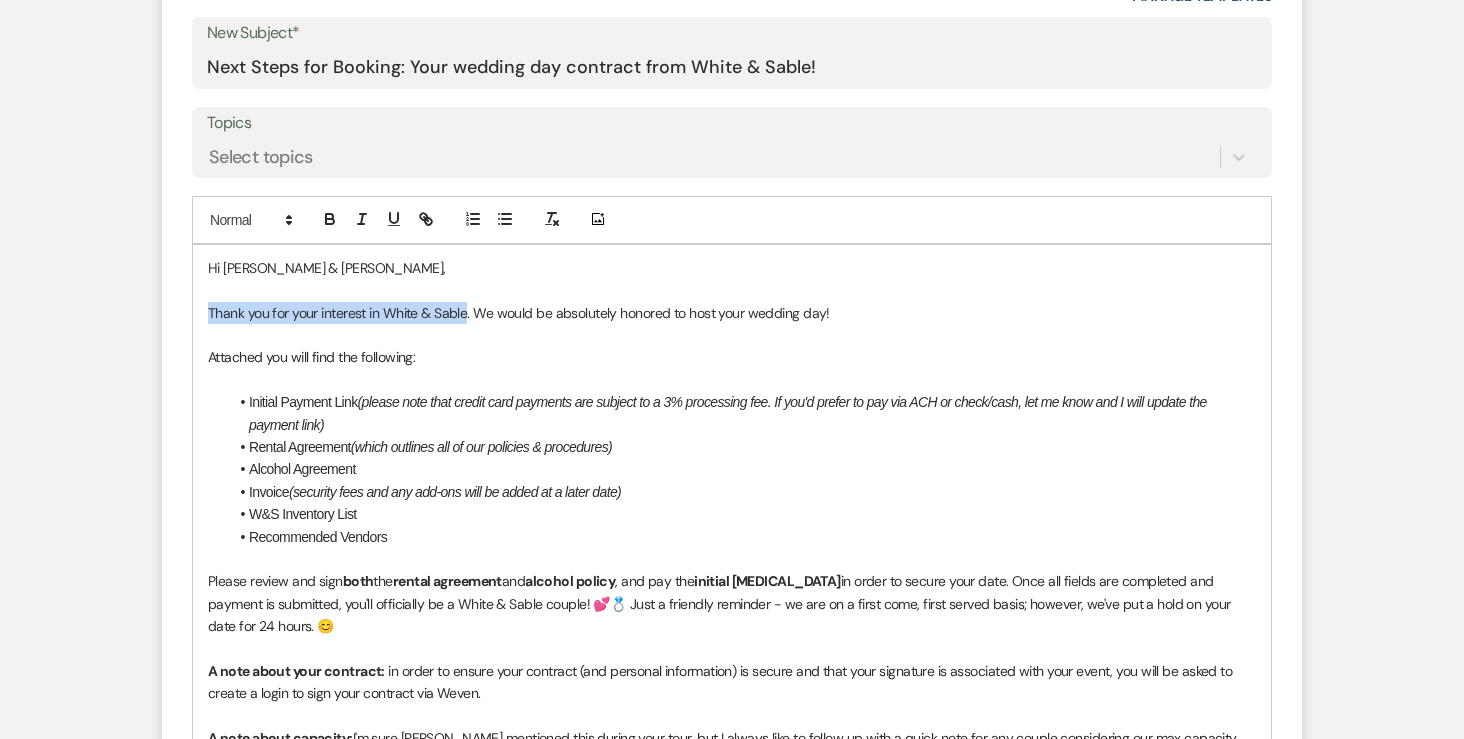 drag, startPoint x: 207, startPoint y: 312, endPoint x: 465, endPoint y: 312, distance: 258 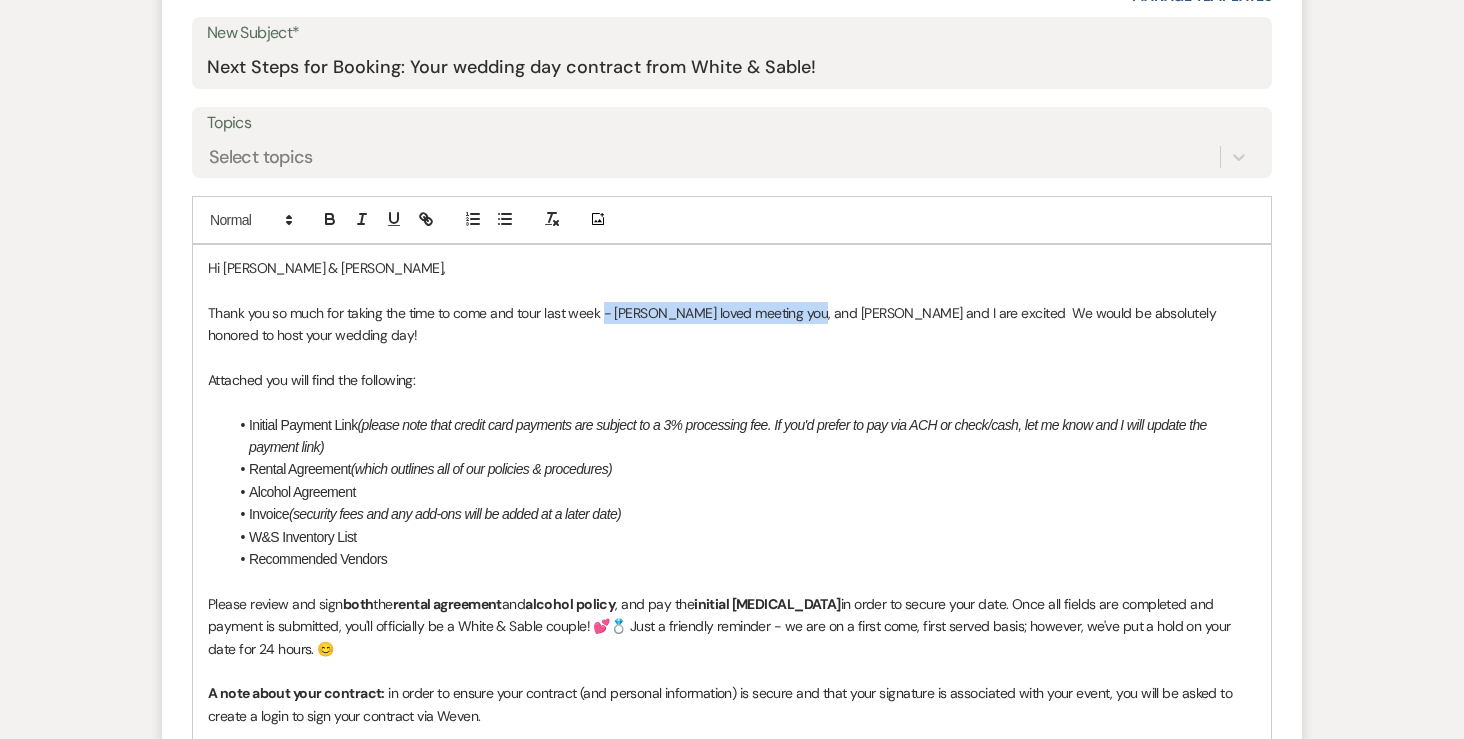 drag, startPoint x: 797, startPoint y: 314, endPoint x: 604, endPoint y: 317, distance: 193.02332 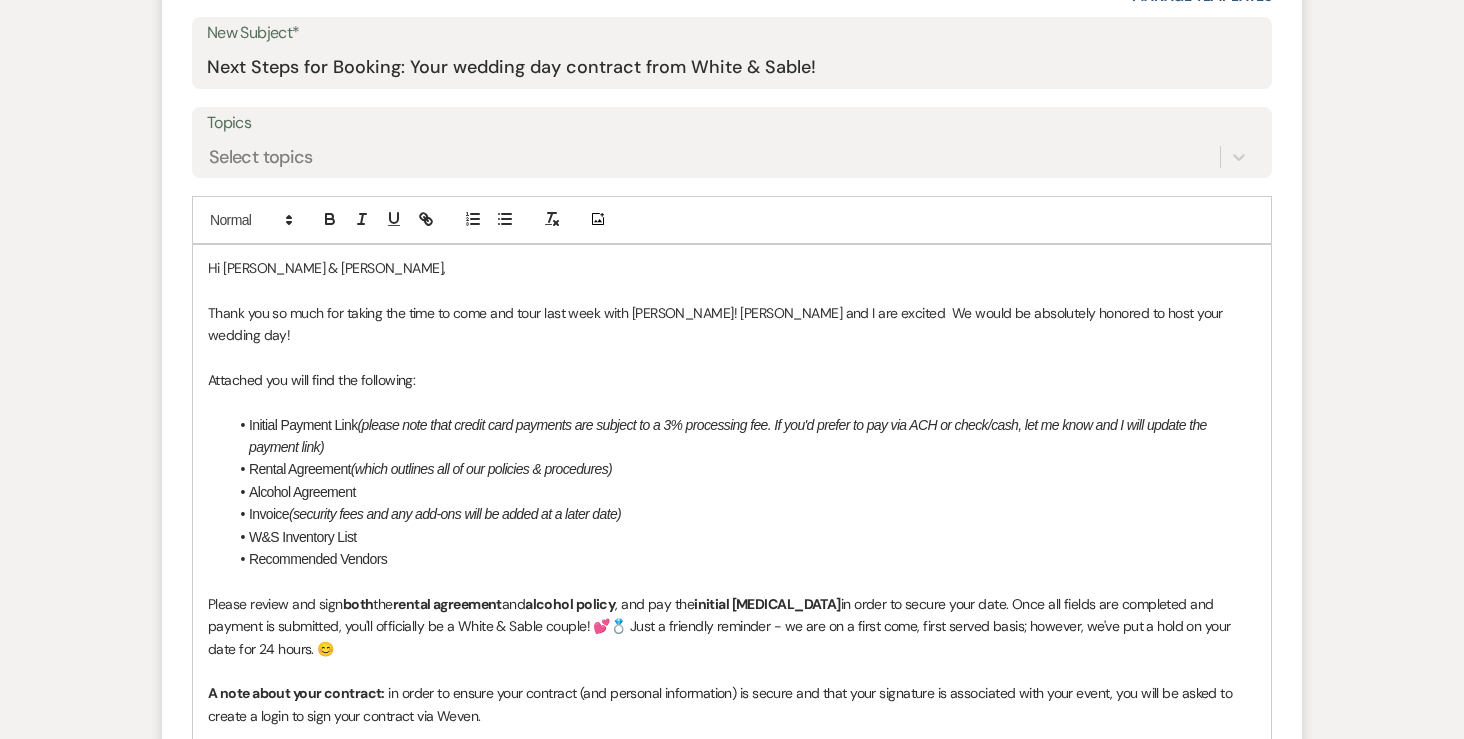 click on "Thank you so much for taking the time to come and tour last week with Kaitlyn! Landon and I are excited  We would be absolutely honored to host your wedding day!" at bounding box center (717, 324) 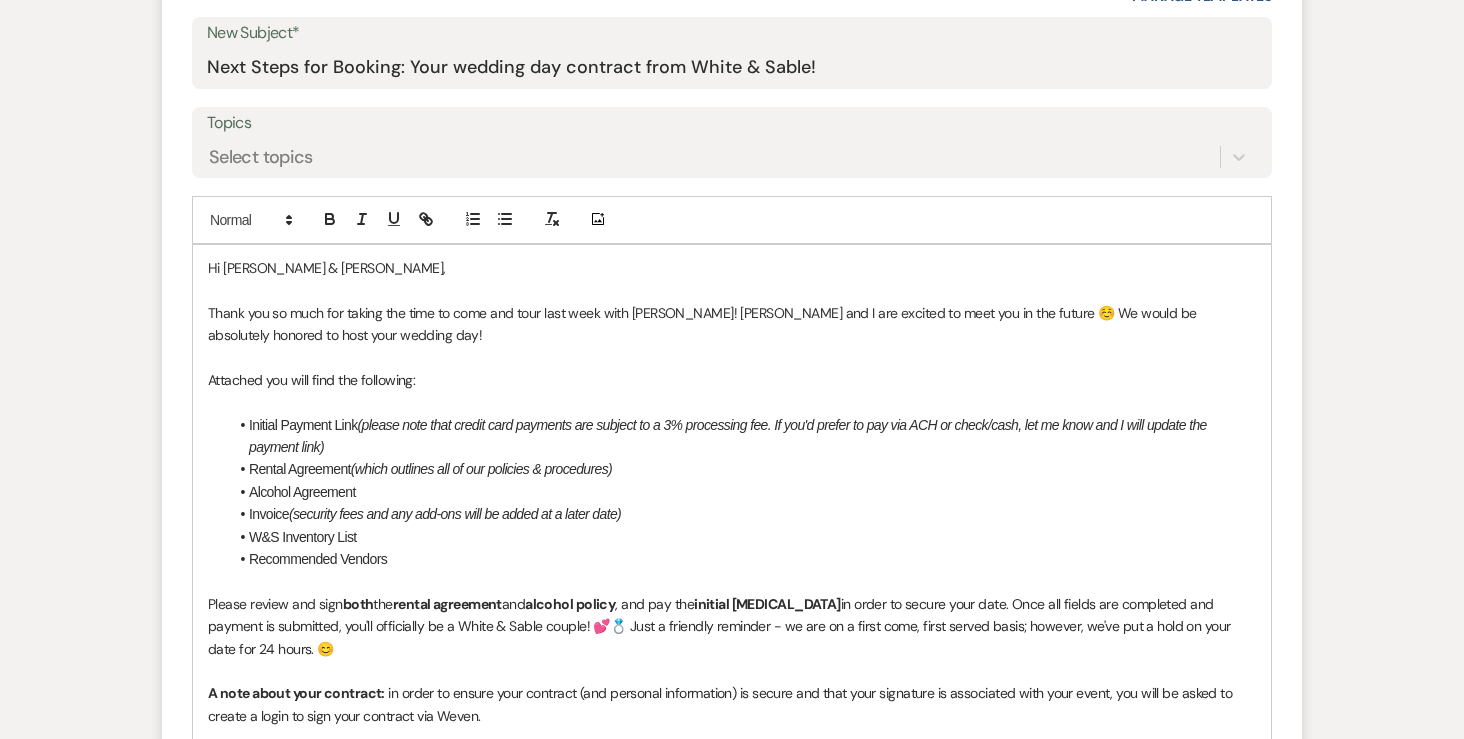 click at bounding box center [732, 357] 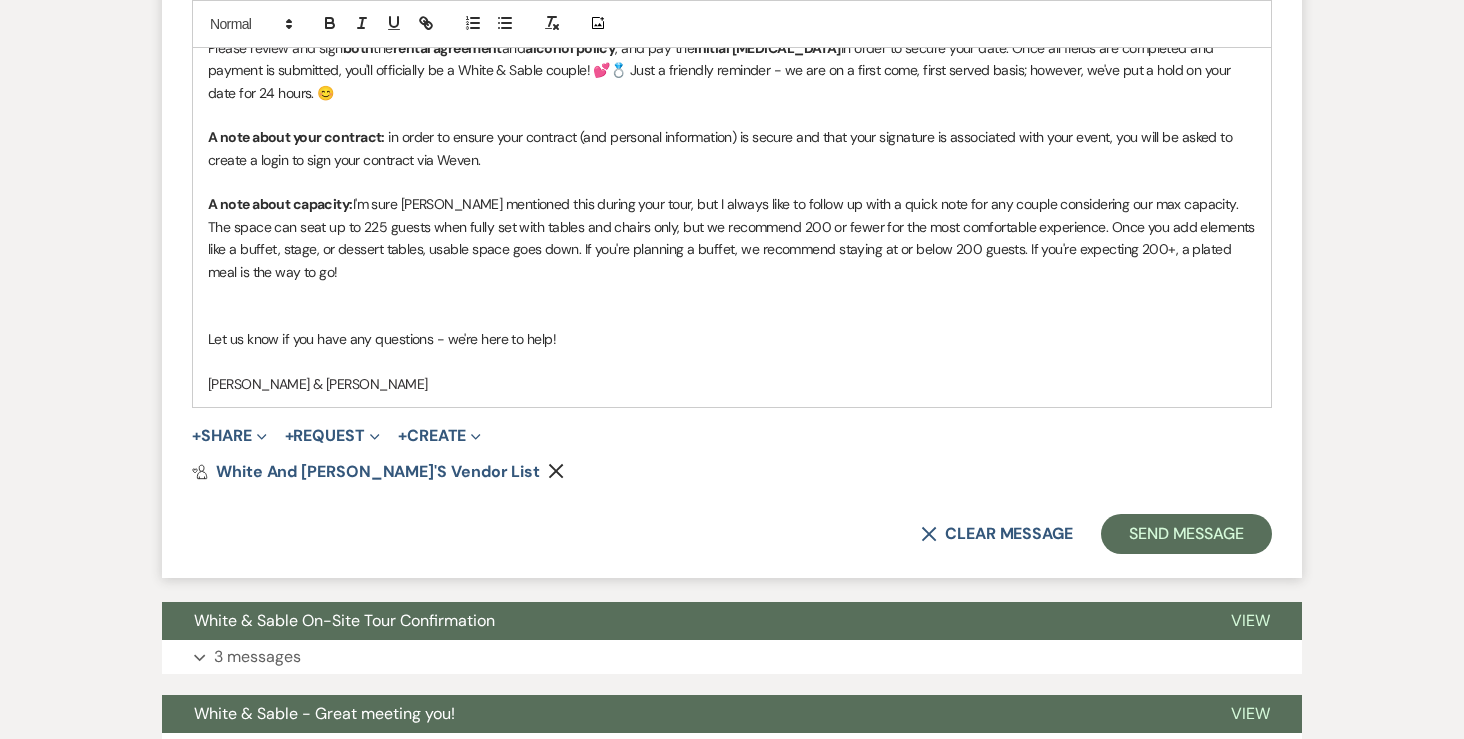 scroll, scrollTop: 1767, scrollLeft: 0, axis: vertical 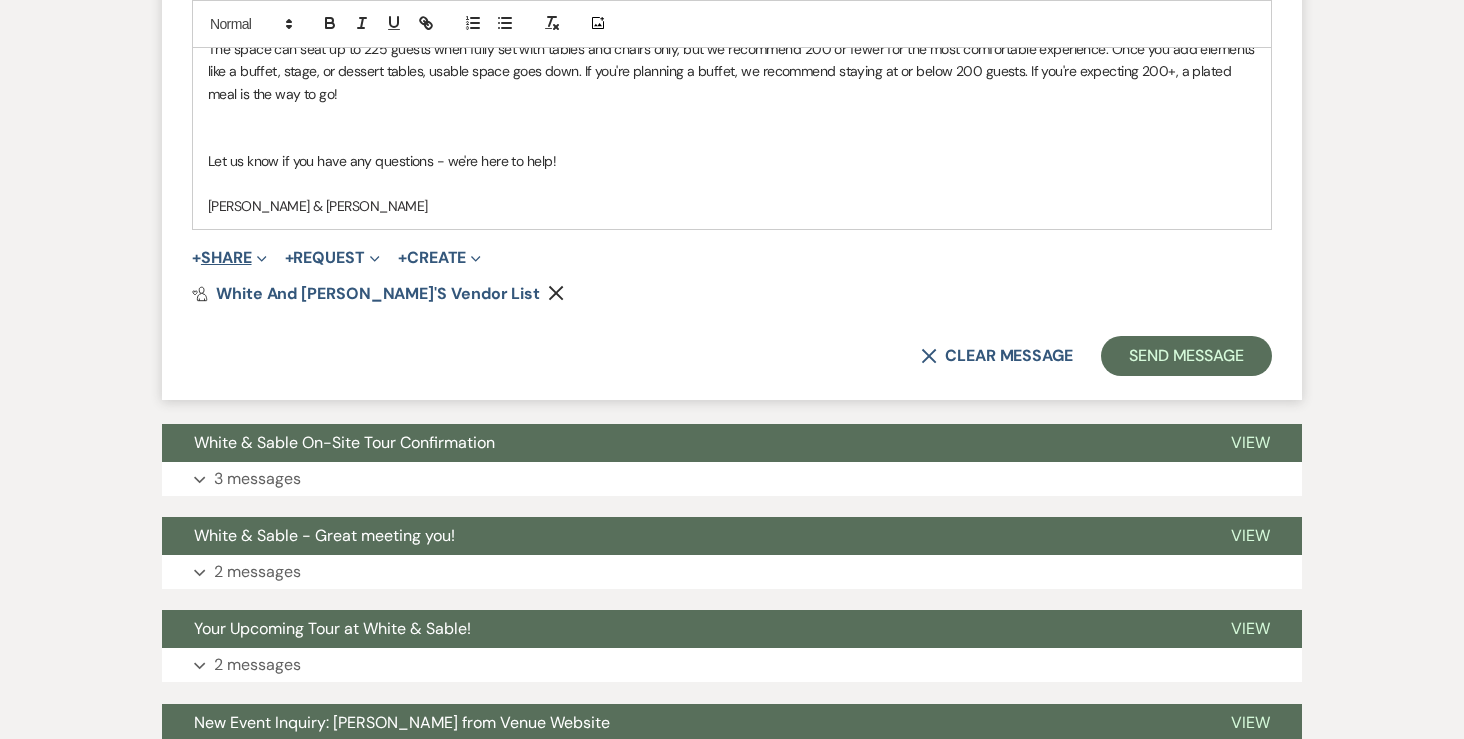 click on "+  Share Expand" at bounding box center (229, 258) 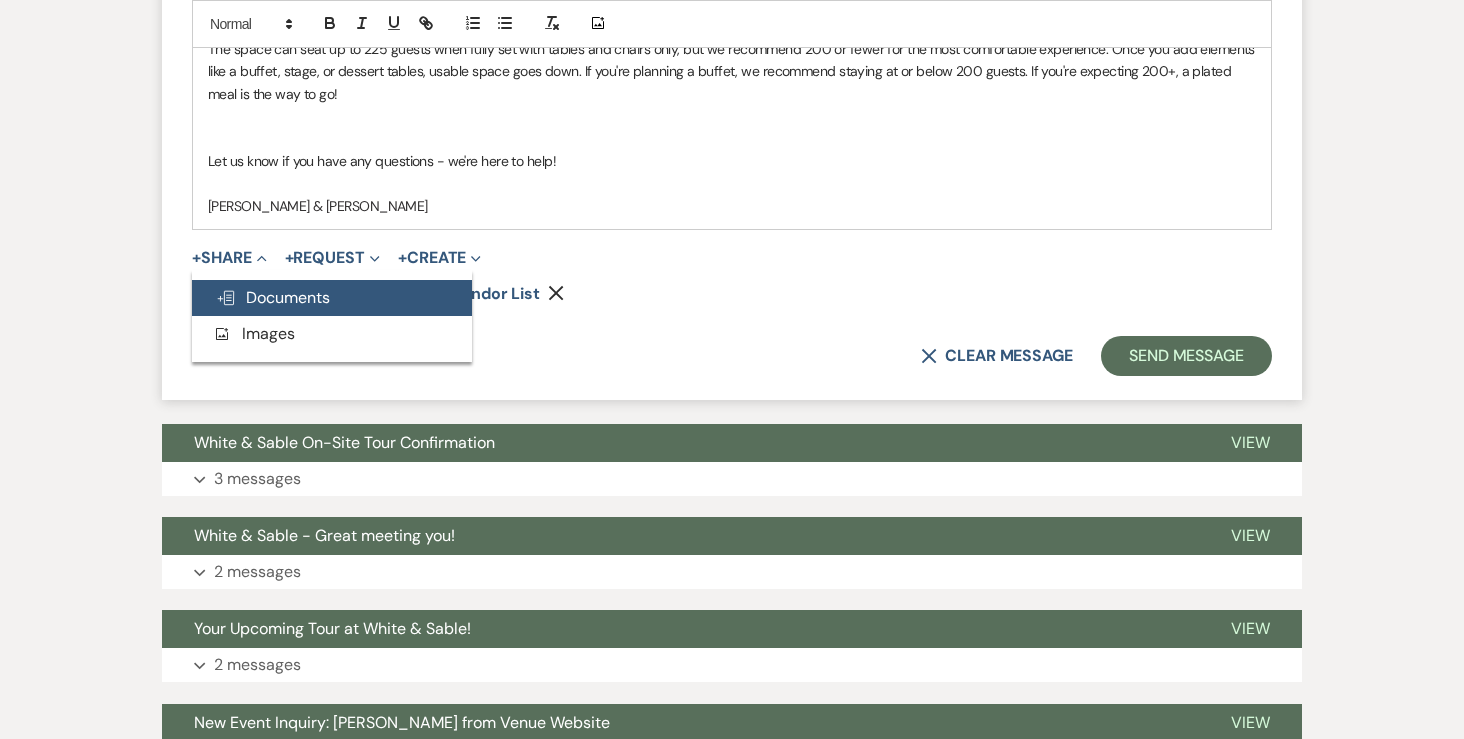 click on "Doc Upload Documents" at bounding box center [273, 297] 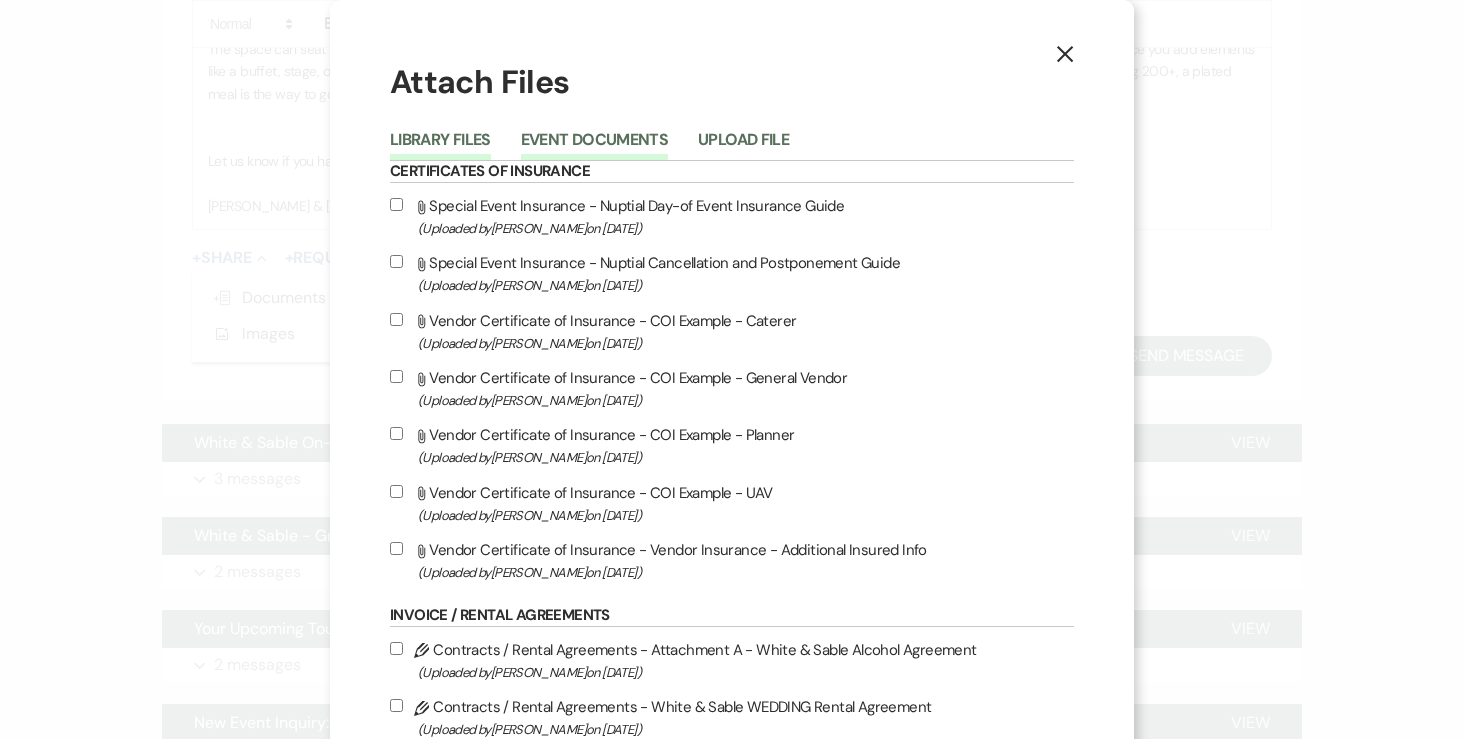 click on "Event Documents" at bounding box center [594, 146] 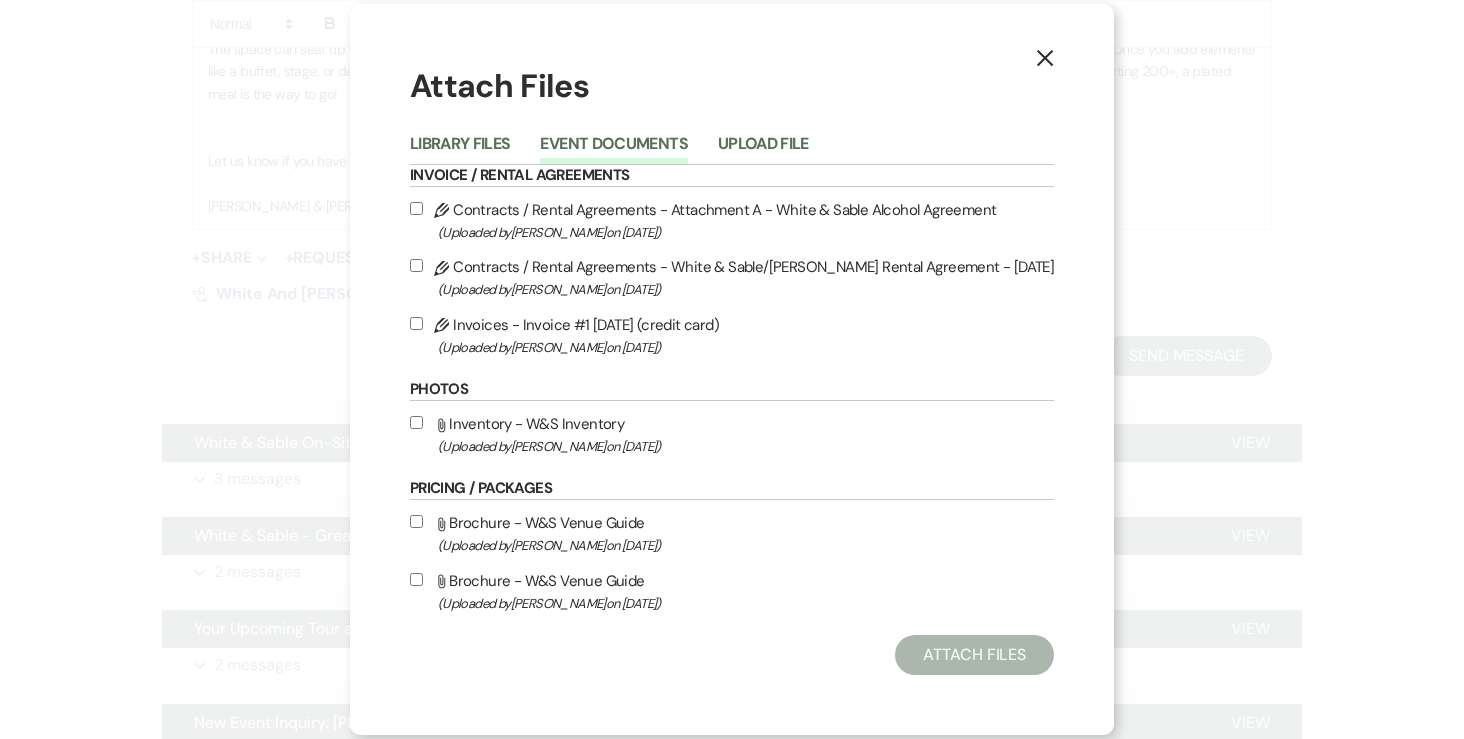 click on "Pencil Contracts / Rental Agreements - White & Sable/Reiner Rental Agreement - 7.25.26 (Uploaded by  Angela Oldenburger  on   Jul 16th, 2025 )" at bounding box center (416, 265) 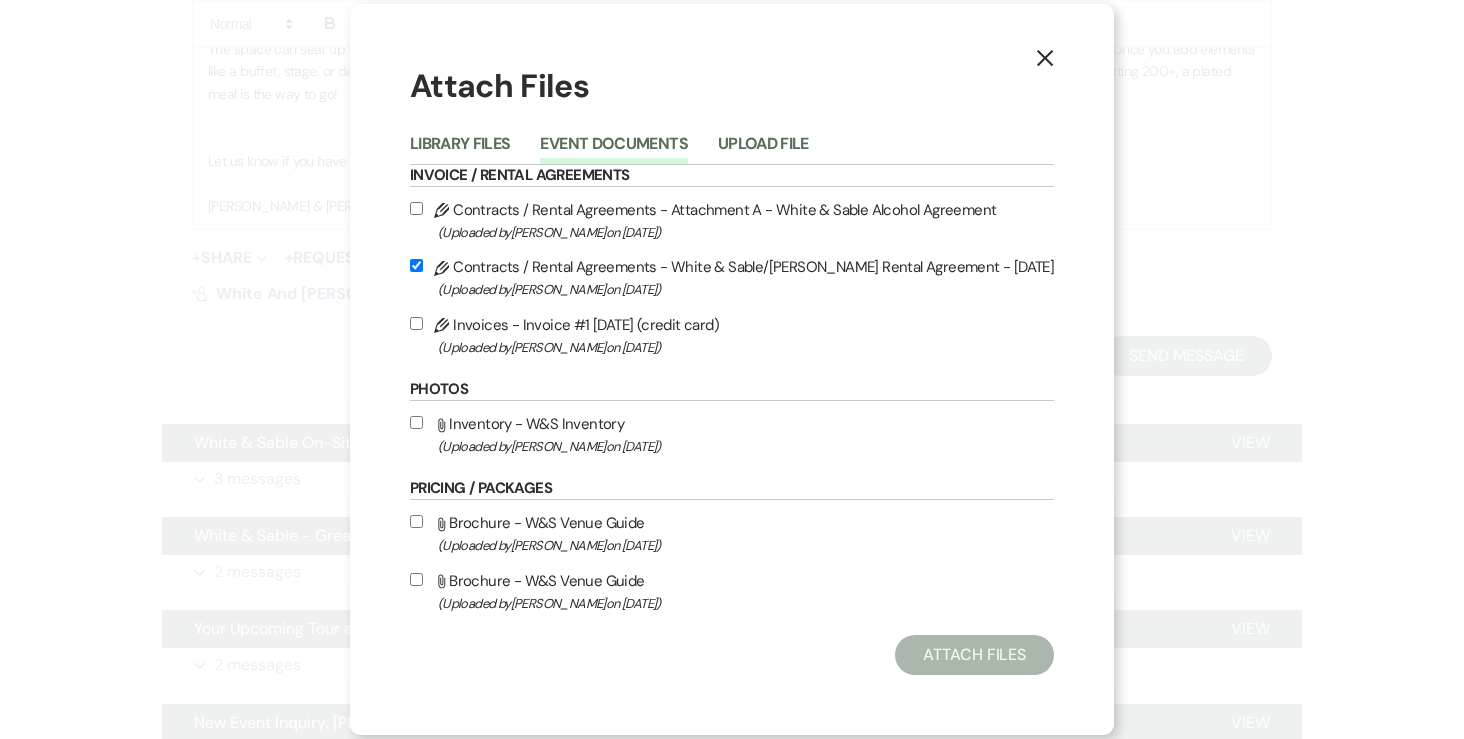 checkbox on "true" 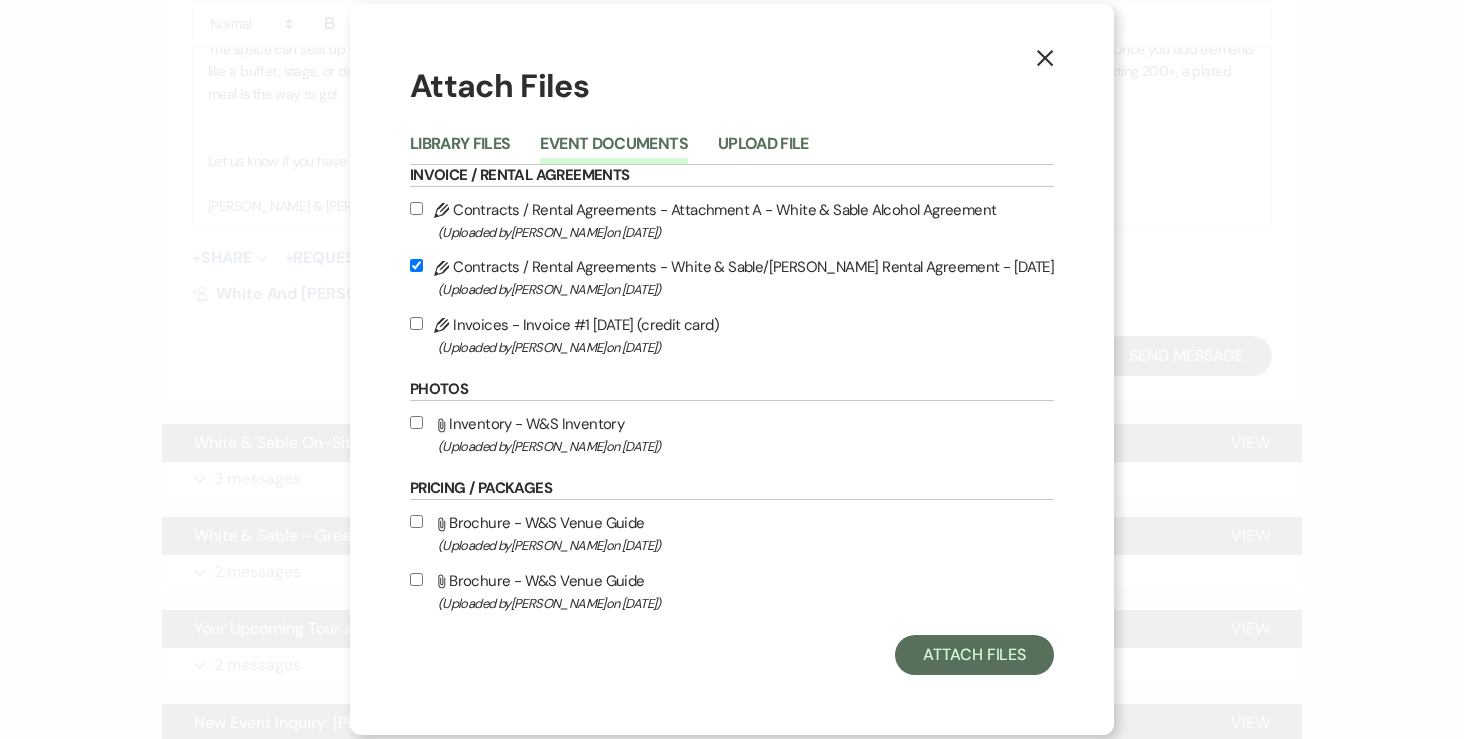 click on "Pencil Contracts / Rental Agreements - Attachment A - White & Sable Alcohol Agreement (Uploaded by  Angela Oldenburger  on   Jul 16th, 2025 )" at bounding box center (732, 220) 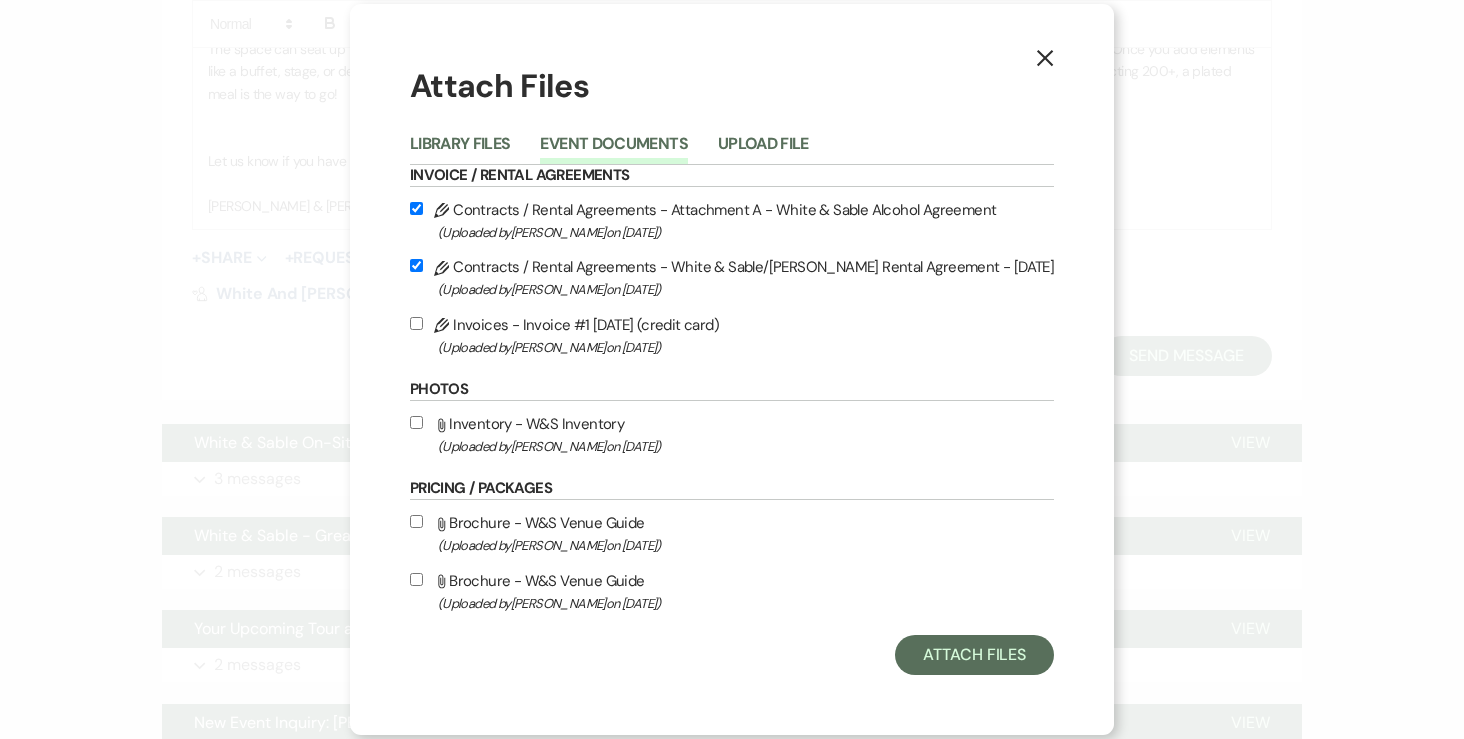 click on "Pencil Invoices - Invoice #1 7-16-2025 (credit card) (Uploaded by  Angela Oldenburger  on   Jul 16th, 2025 )" at bounding box center [416, 323] 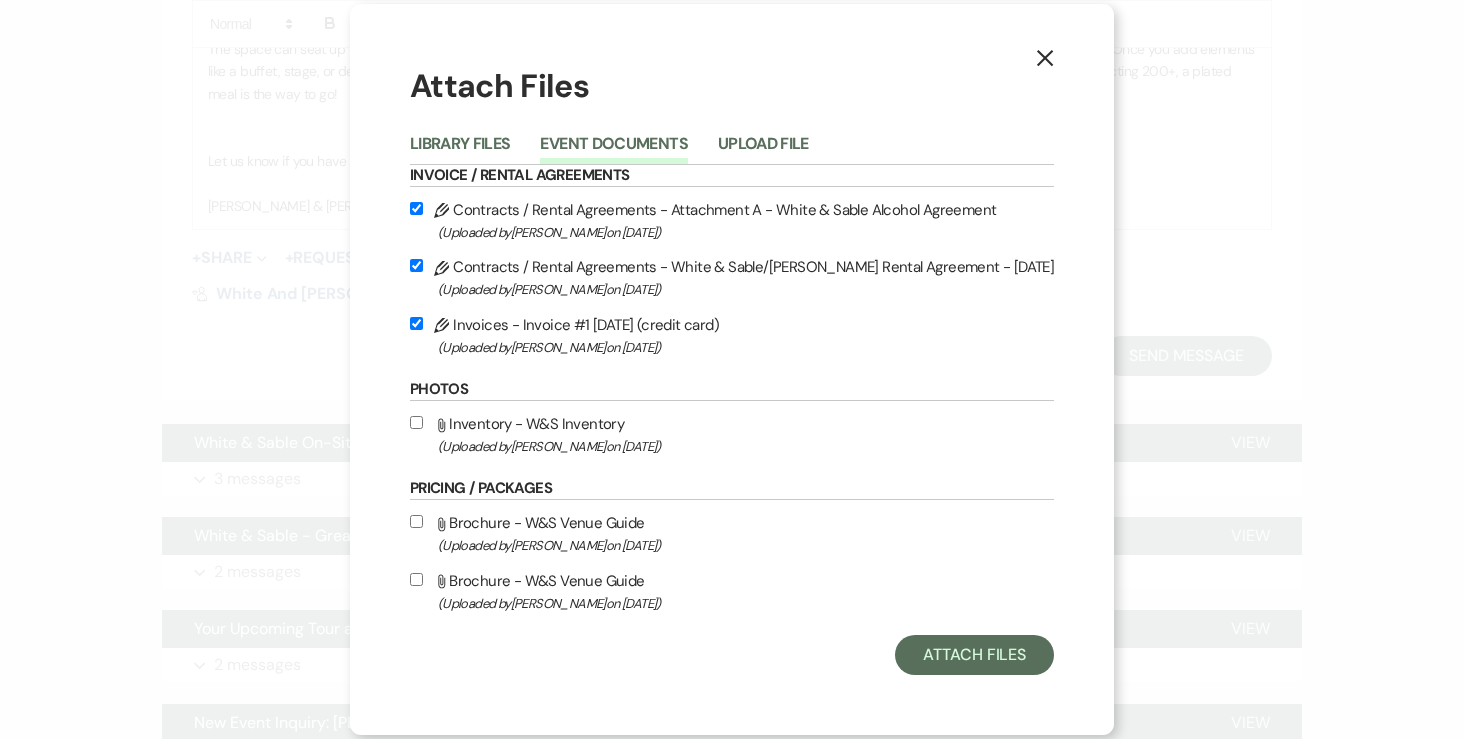 click on "Attach File Inventory  - W&S Inventory (Uploaded by  Angela Oldenburger  on   May 15th, 2025 )" at bounding box center [416, 422] 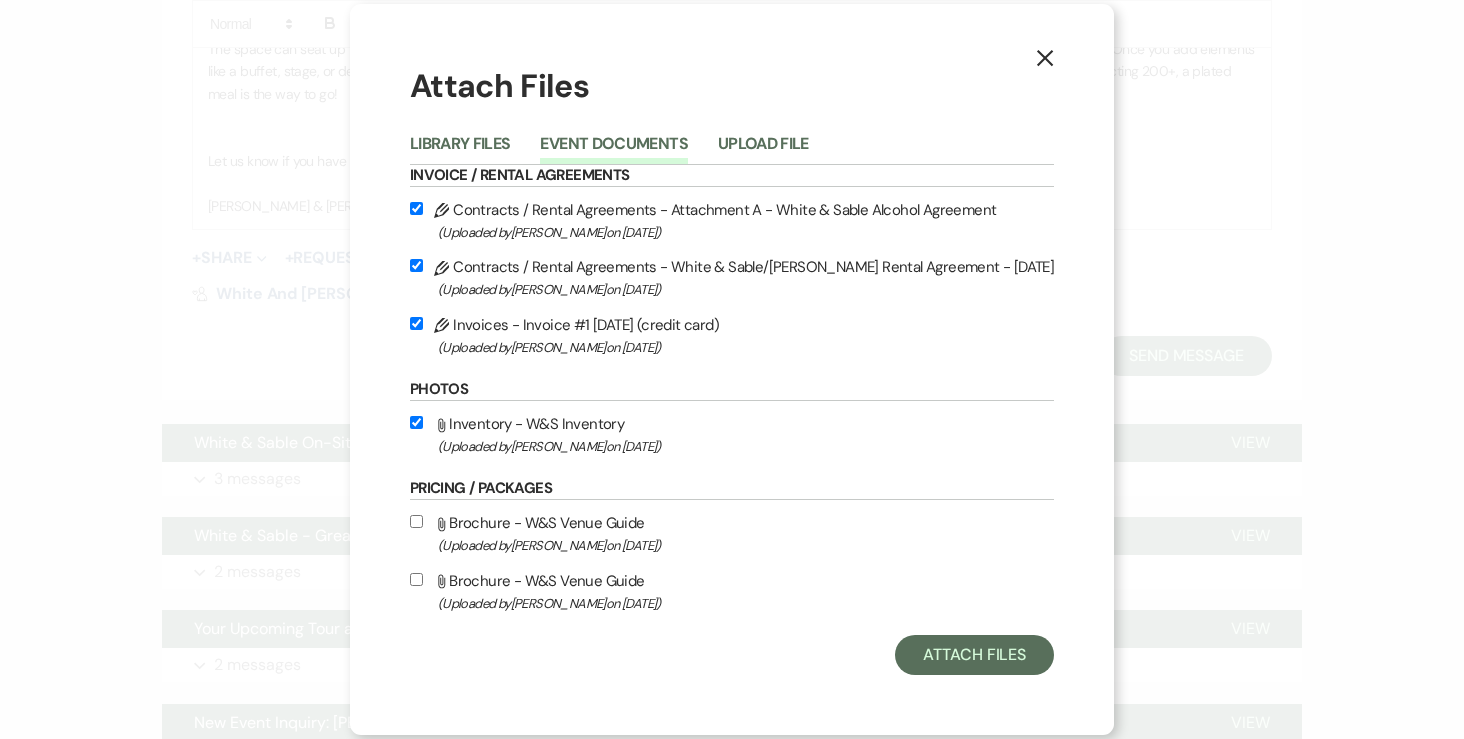 checkbox on "true" 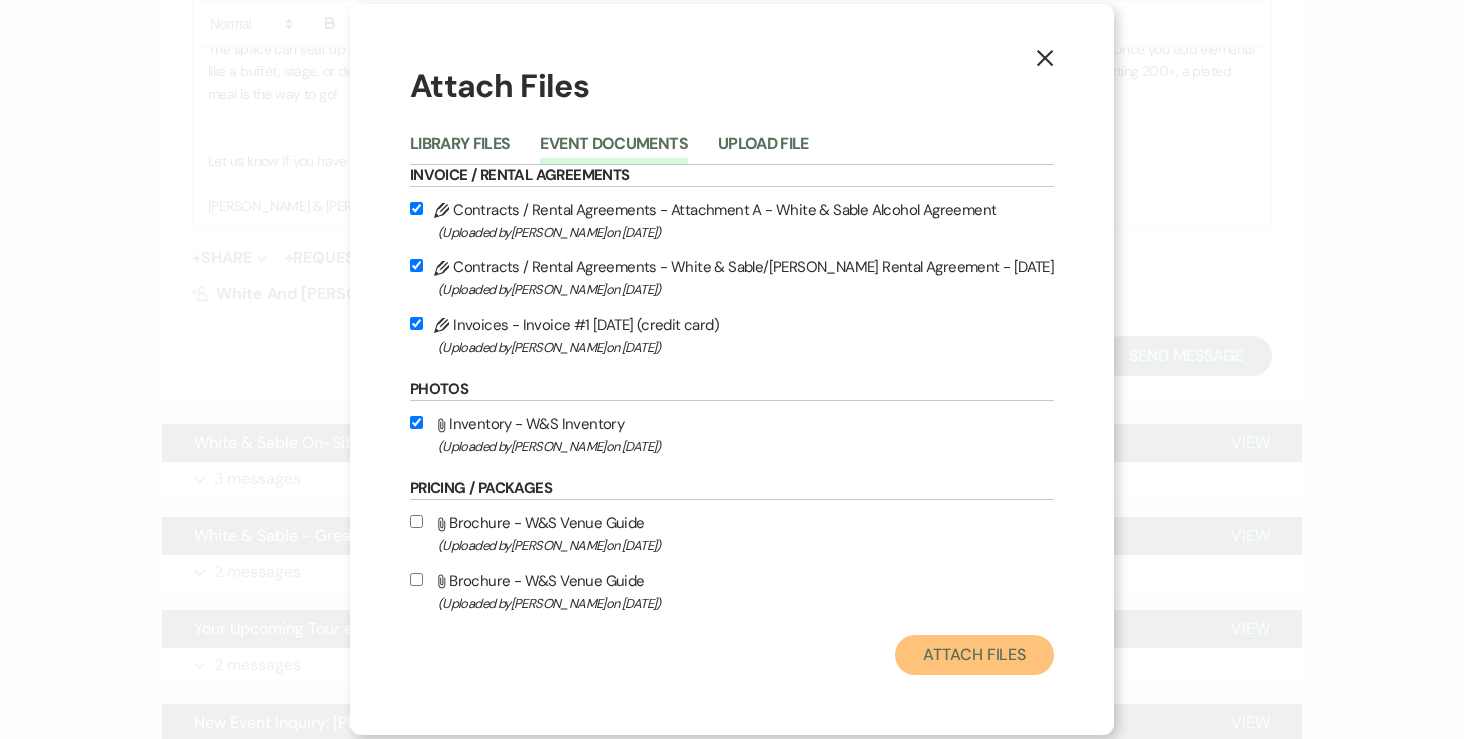 click on "Attach Files" at bounding box center (974, 655) 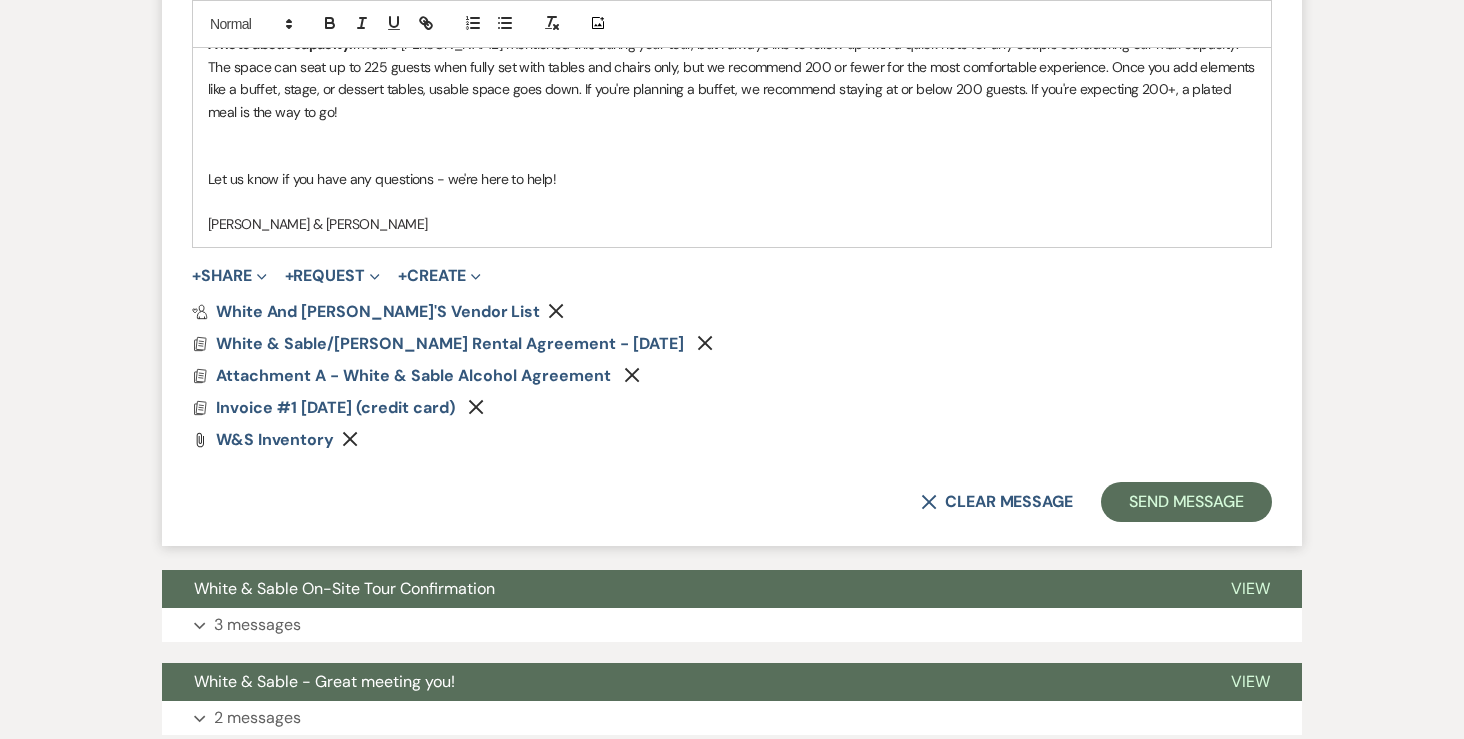 scroll, scrollTop: 1746, scrollLeft: 0, axis: vertical 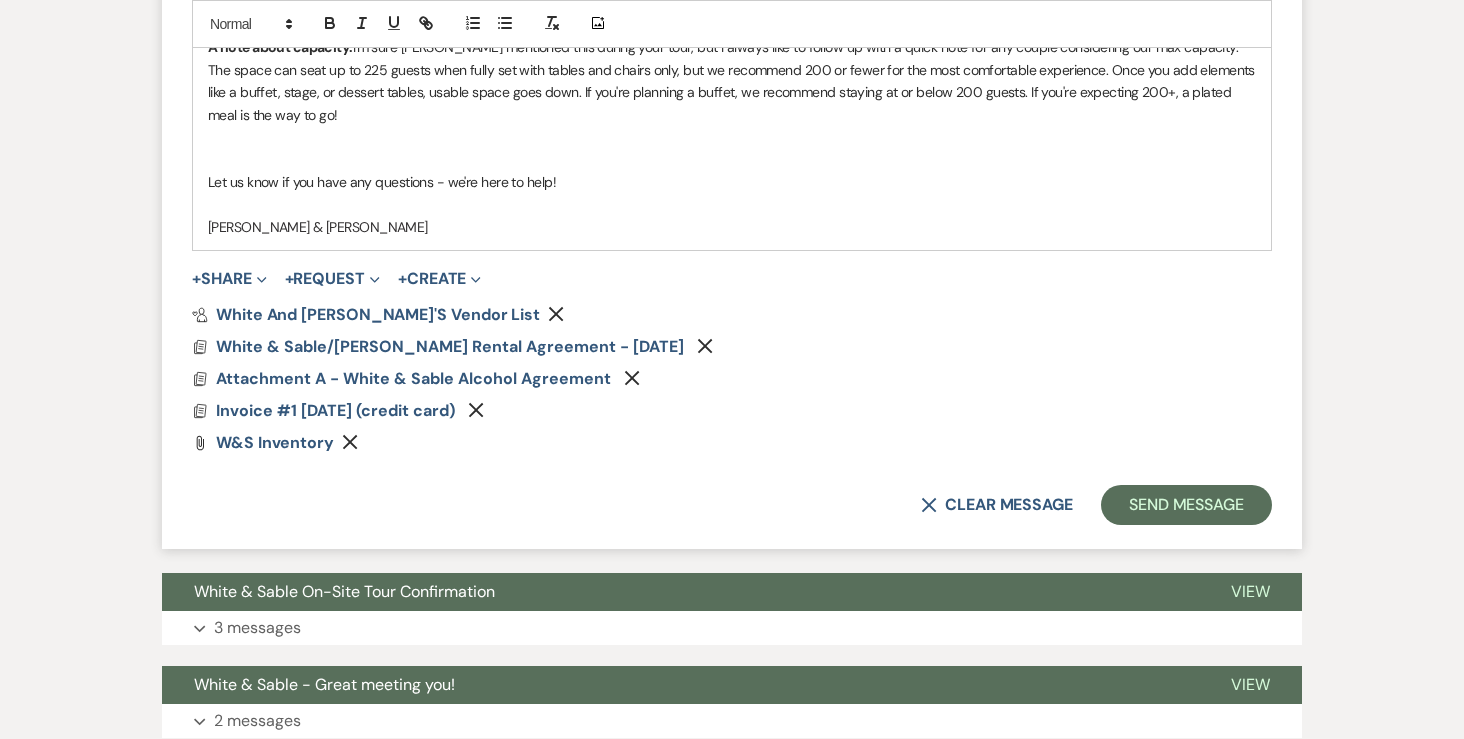click on "A note about capacity:  I'm sure Landon mentioned this during your tour, but I always like to follow up with a quick note for any couple considering our max capacity. The space can seat up to 225 guests when fully set with tables and chairs only, but we recommend 200 or fewer for the most comfortable experience. Once you add elements like a buffet, stage, or dessert tables, usable space goes down. If you're planning a buffet, we recommend staying at or below 200 guests. If you're expecting 200+, a plated meal is the way to go!" at bounding box center [732, 81] 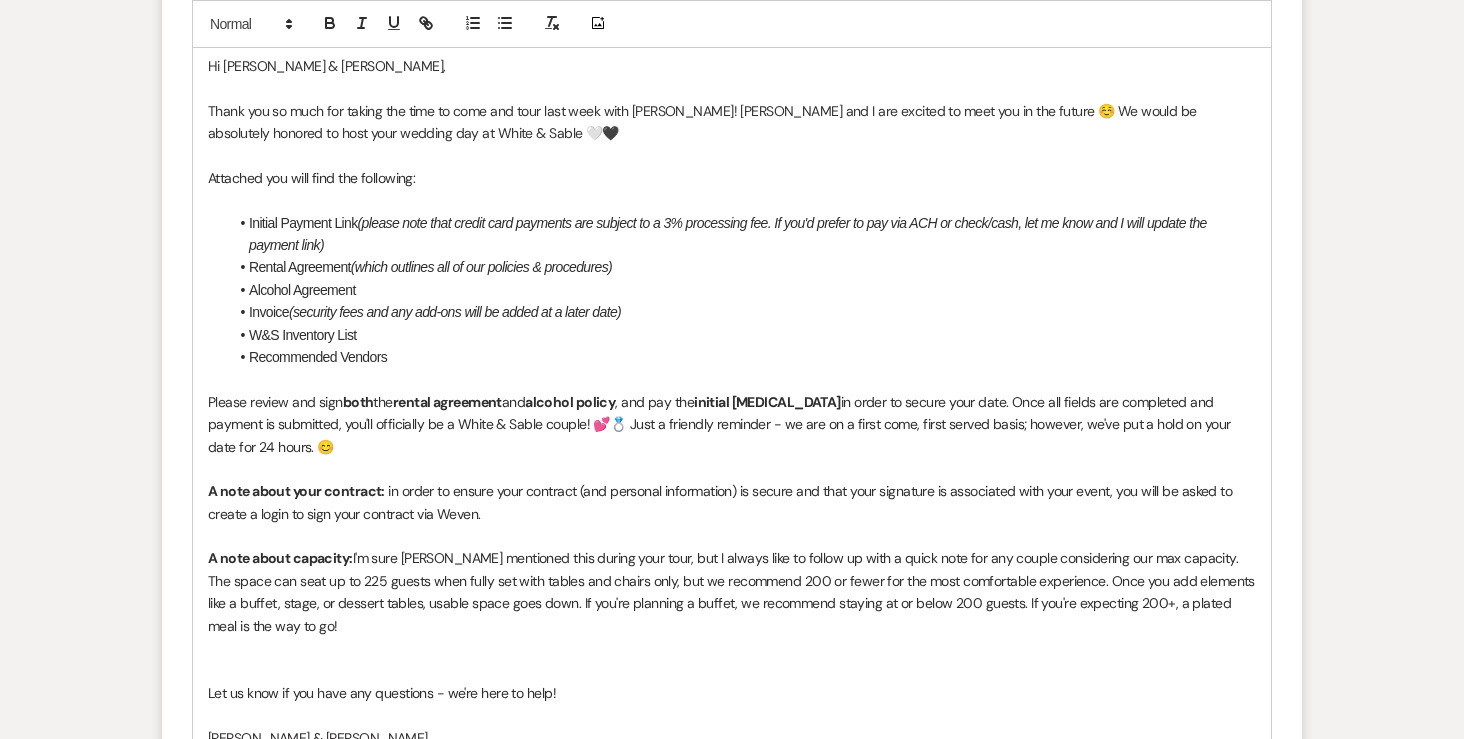 scroll, scrollTop: 1110, scrollLeft: 0, axis: vertical 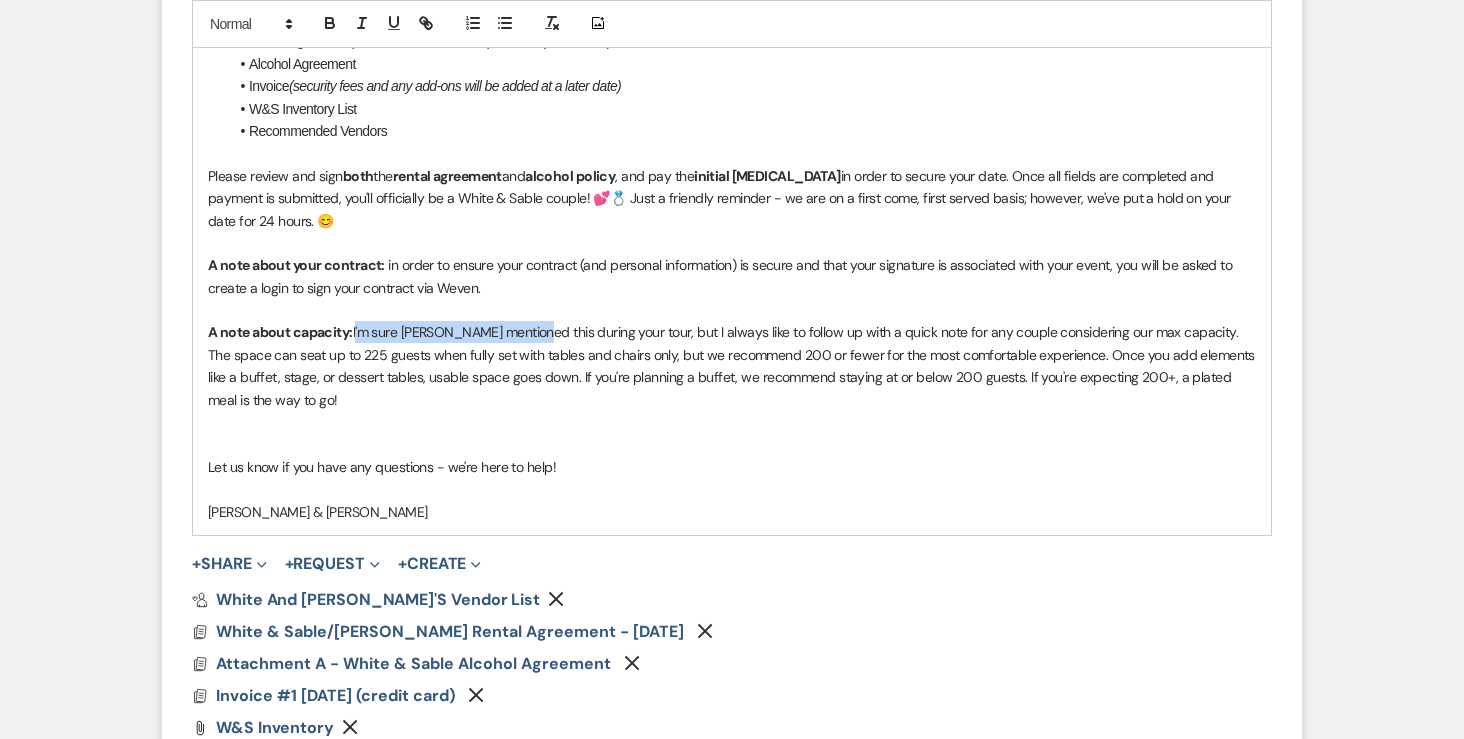 drag, startPoint x: 541, startPoint y: 333, endPoint x: 356, endPoint y: 331, distance: 185.0108 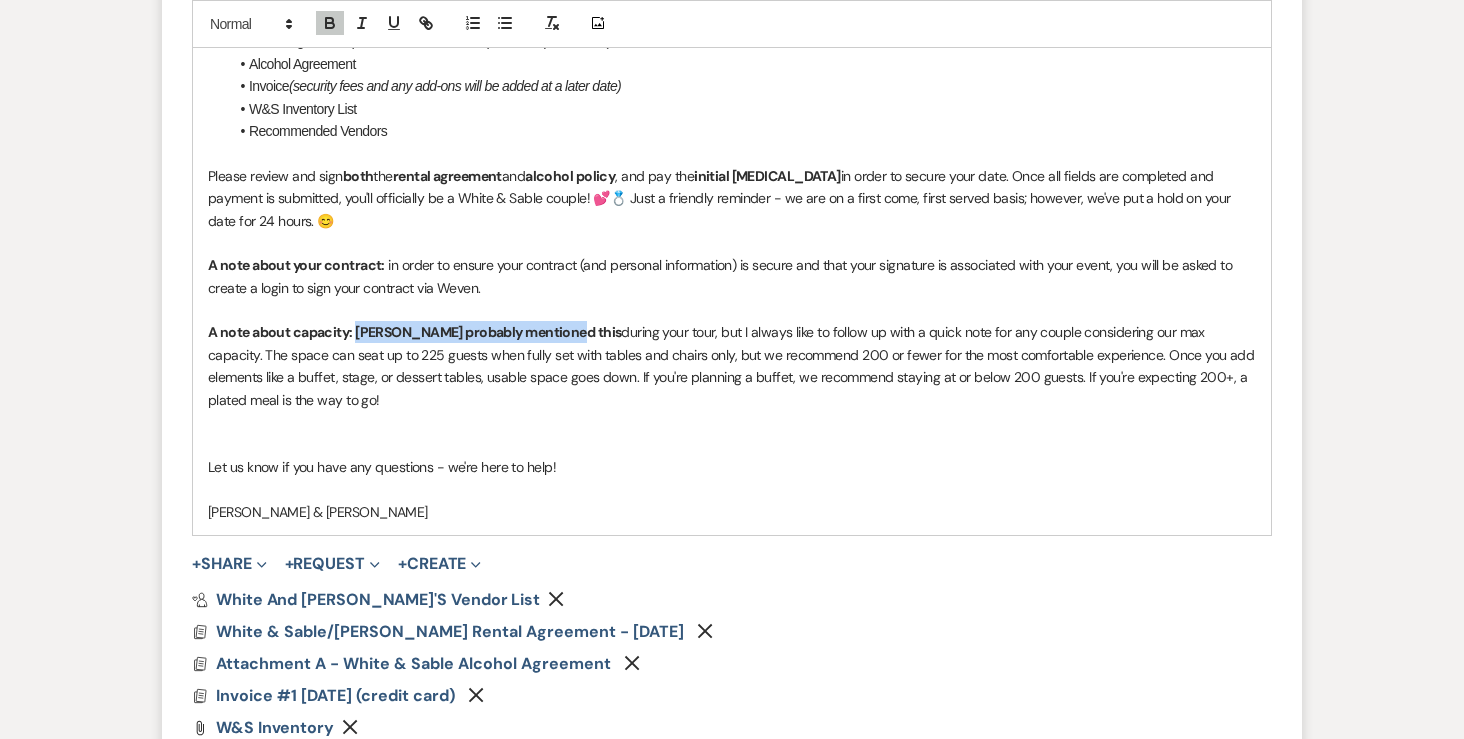 drag, startPoint x: 559, startPoint y: 337, endPoint x: 356, endPoint y: 332, distance: 203.06157 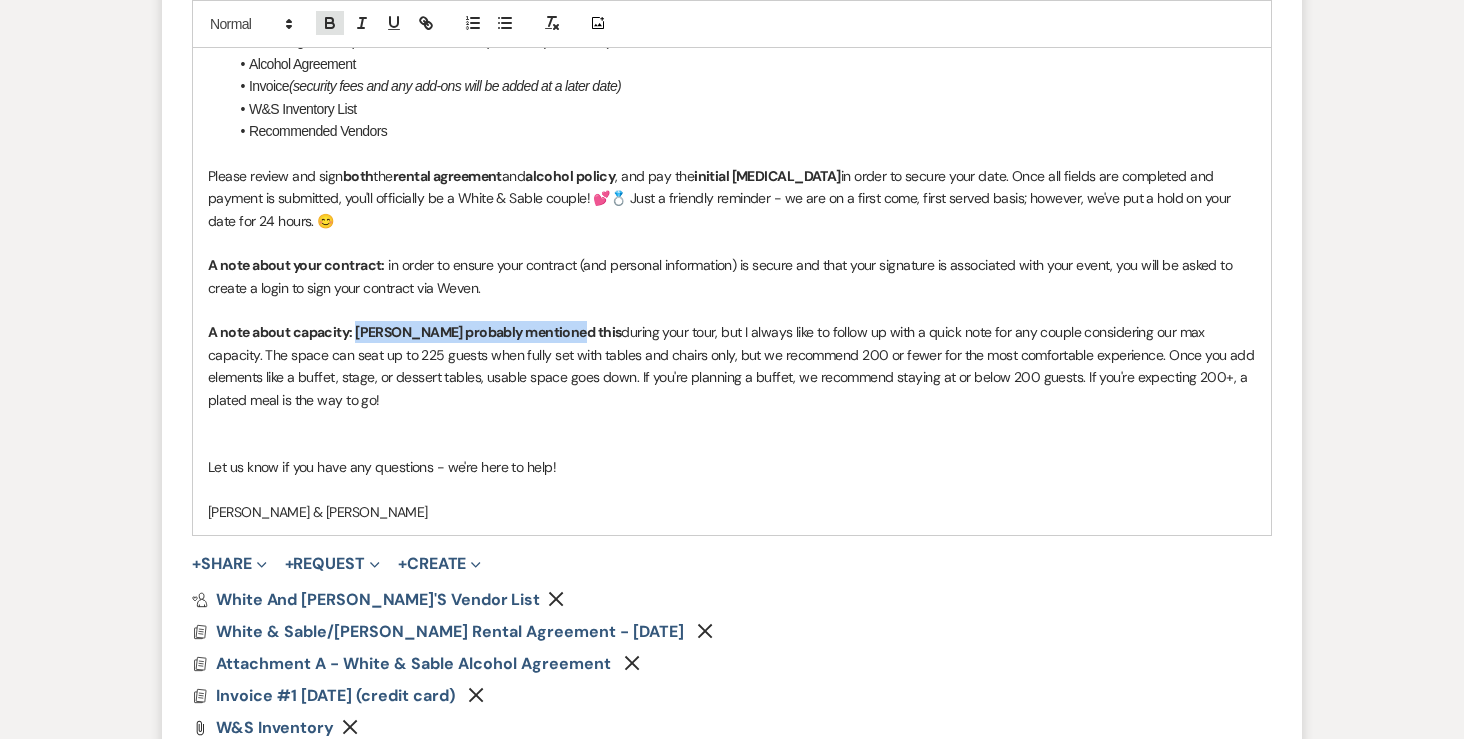 click 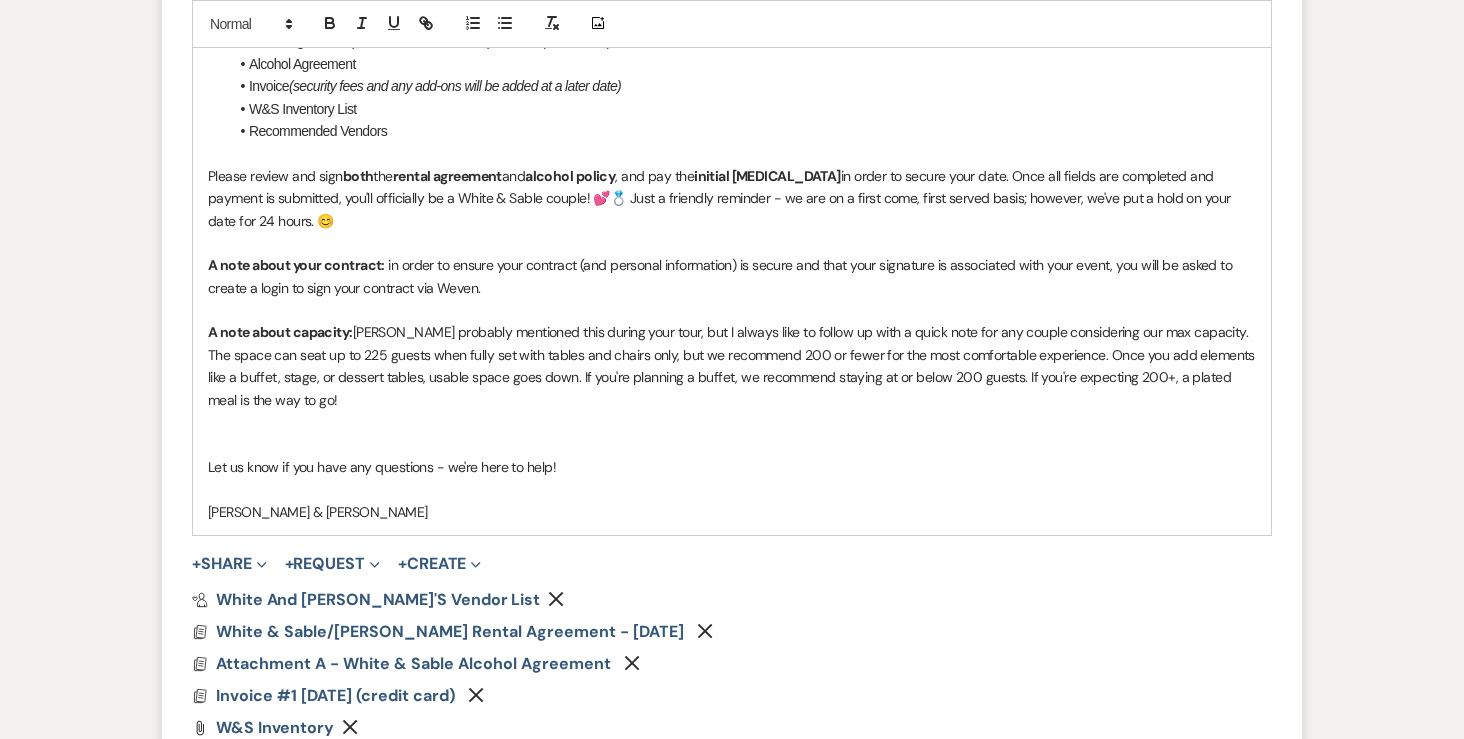 click at bounding box center (732, 444) 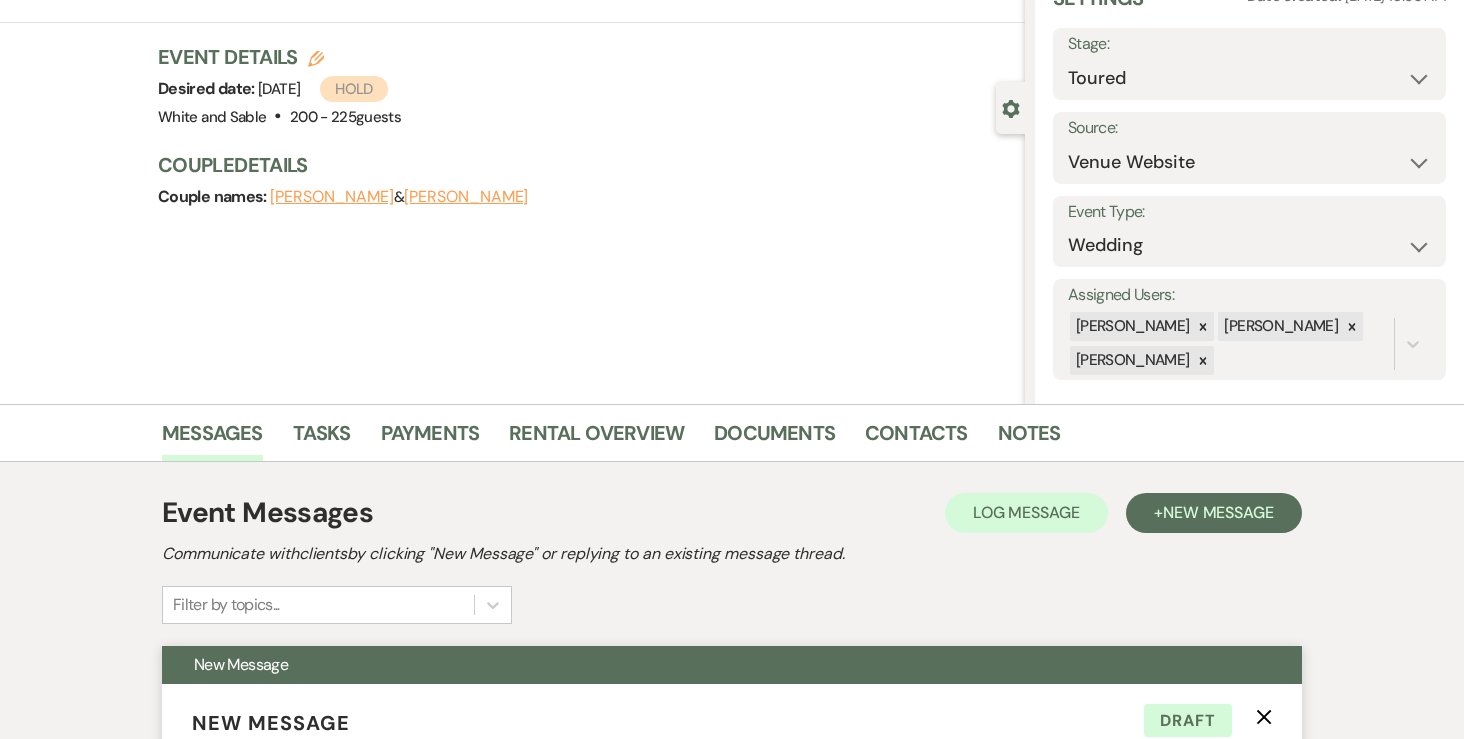 scroll, scrollTop: 0, scrollLeft: 0, axis: both 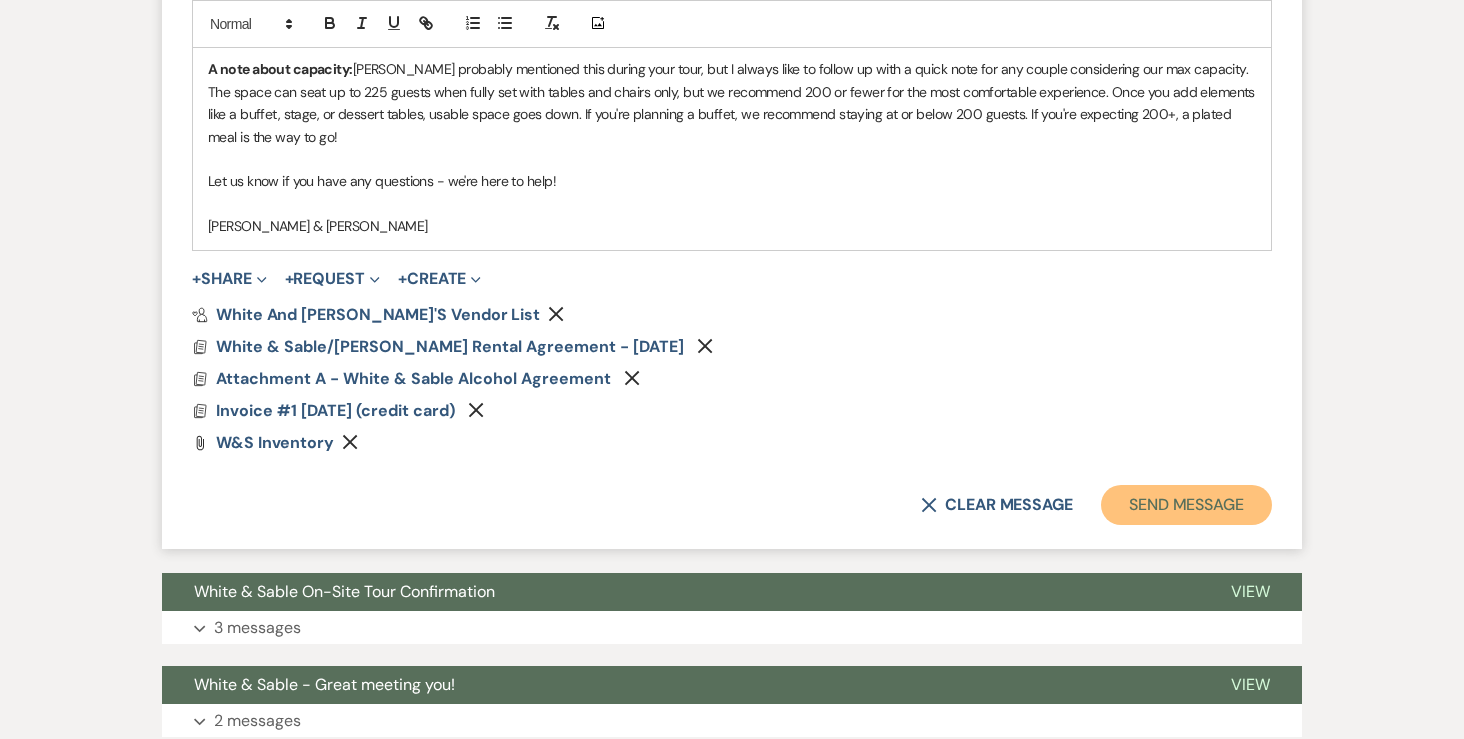 click on "Send Message" at bounding box center (1186, 505) 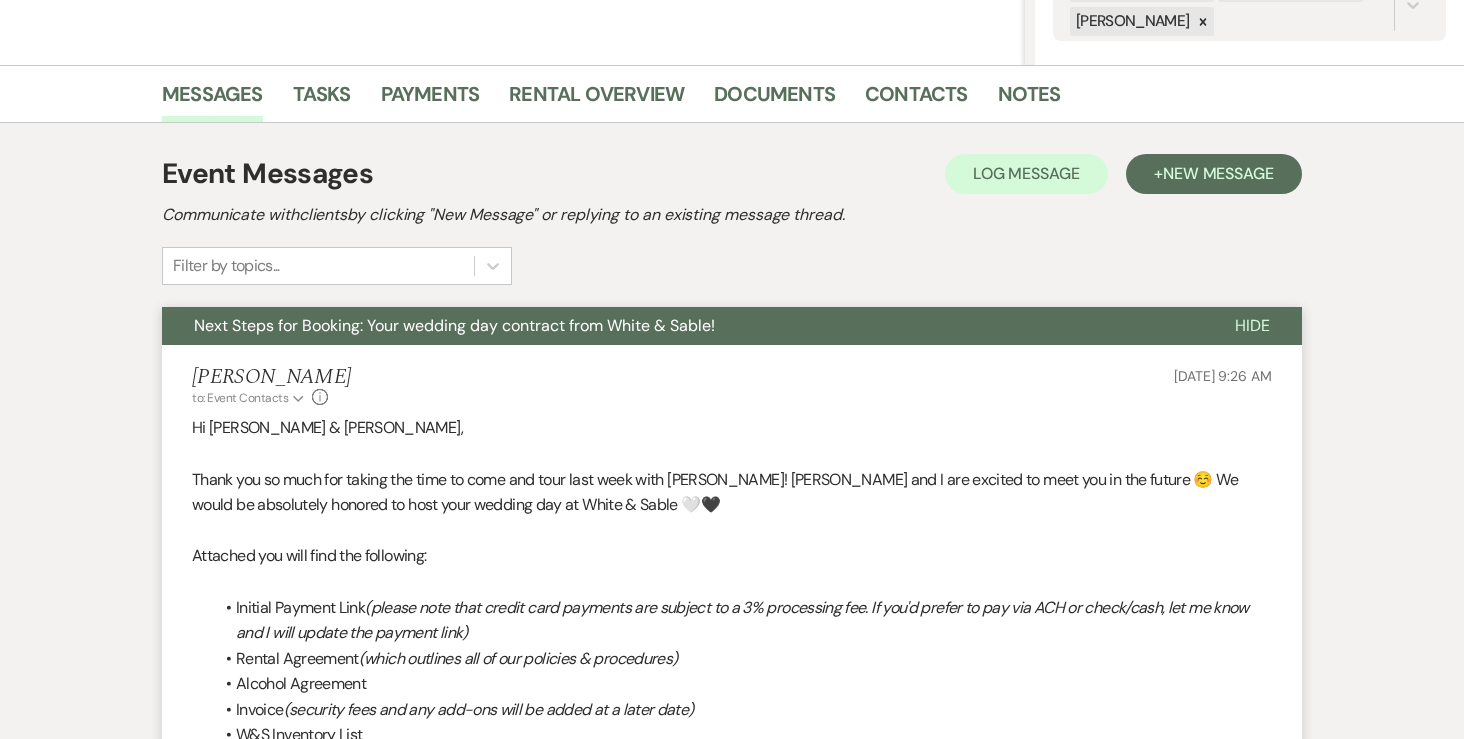 scroll, scrollTop: 0, scrollLeft: 0, axis: both 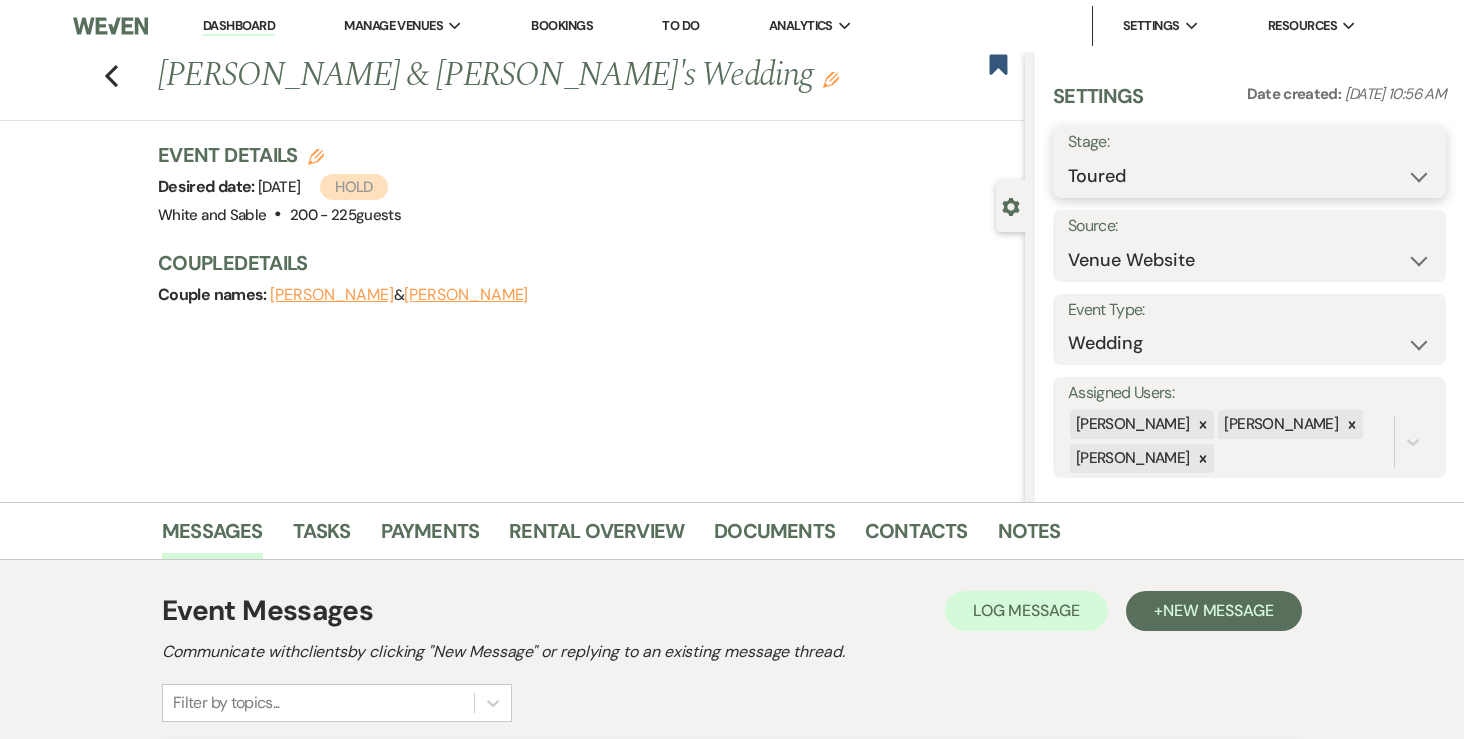 click on "Inquiry Follow Up Tour Requested Tour Confirmed Toured Proposal Sent Booked Lost" at bounding box center (1249, 176) 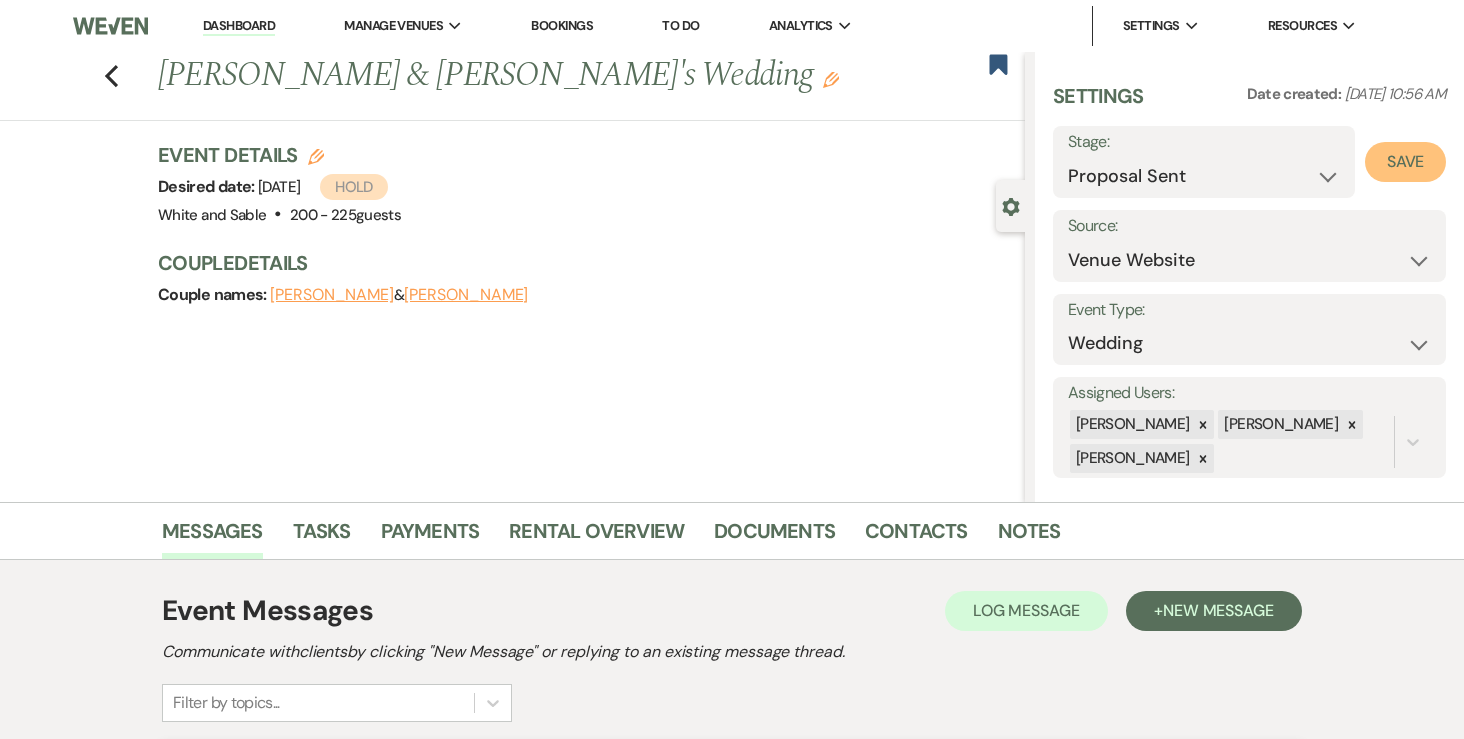 click on "Save" at bounding box center [1405, 162] 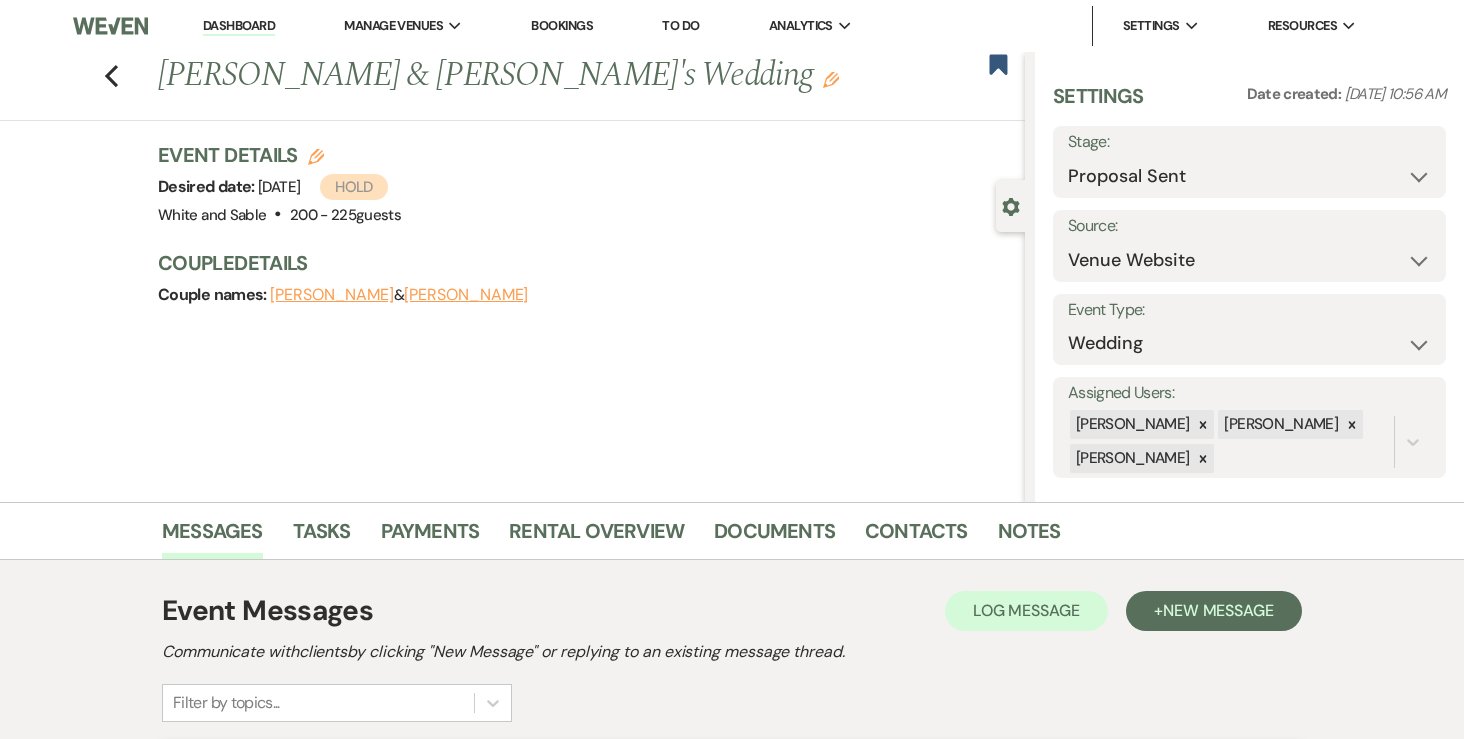 click on "Dashboard" at bounding box center (239, 26) 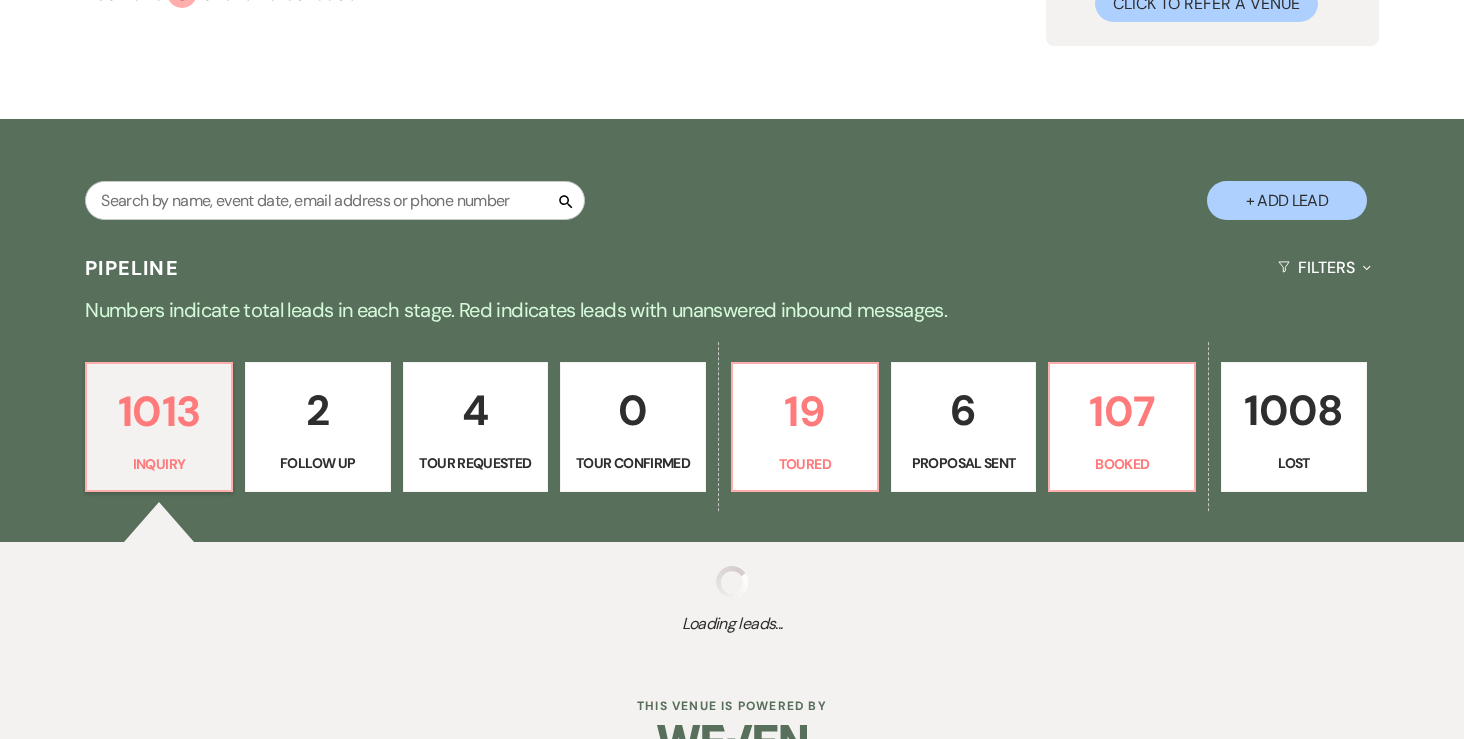 scroll, scrollTop: 282, scrollLeft: 0, axis: vertical 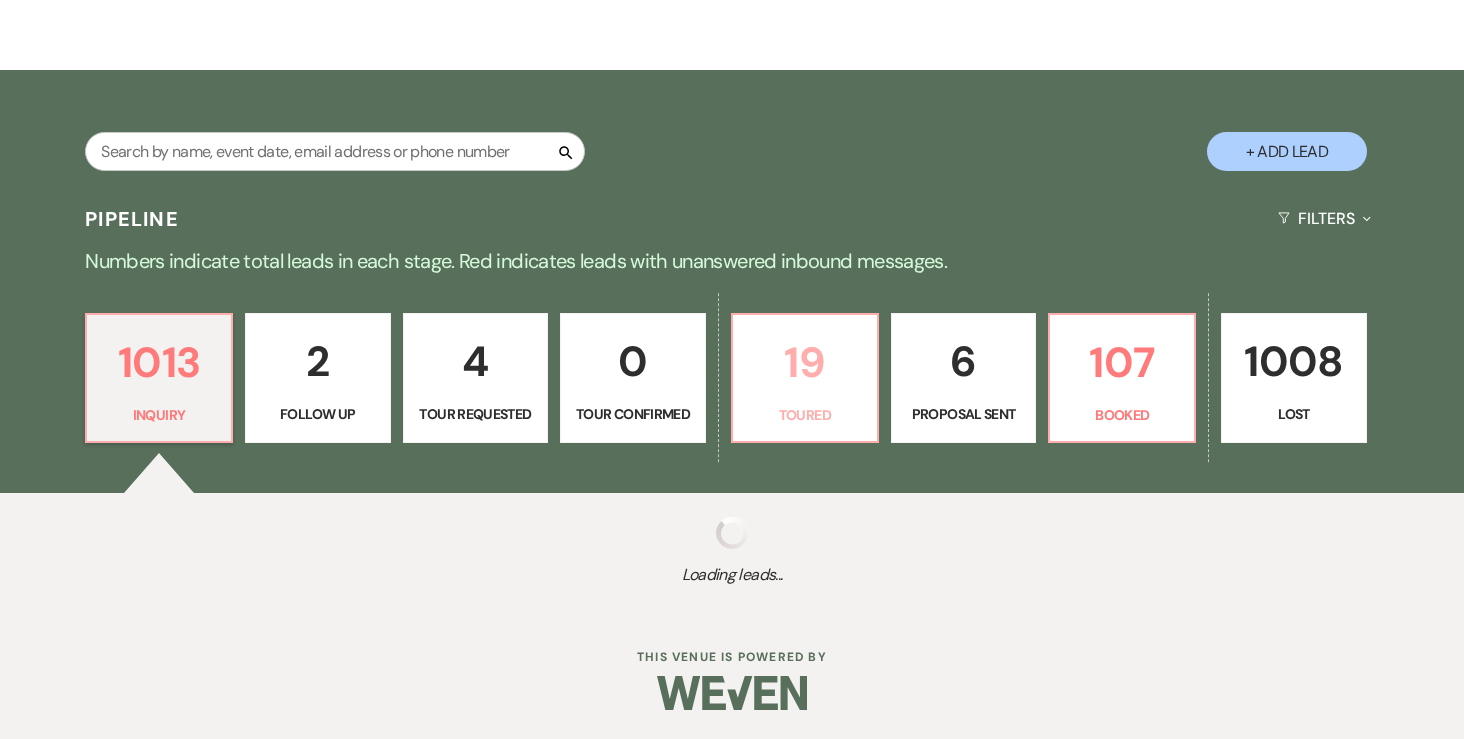 click on "19" at bounding box center [805, 362] 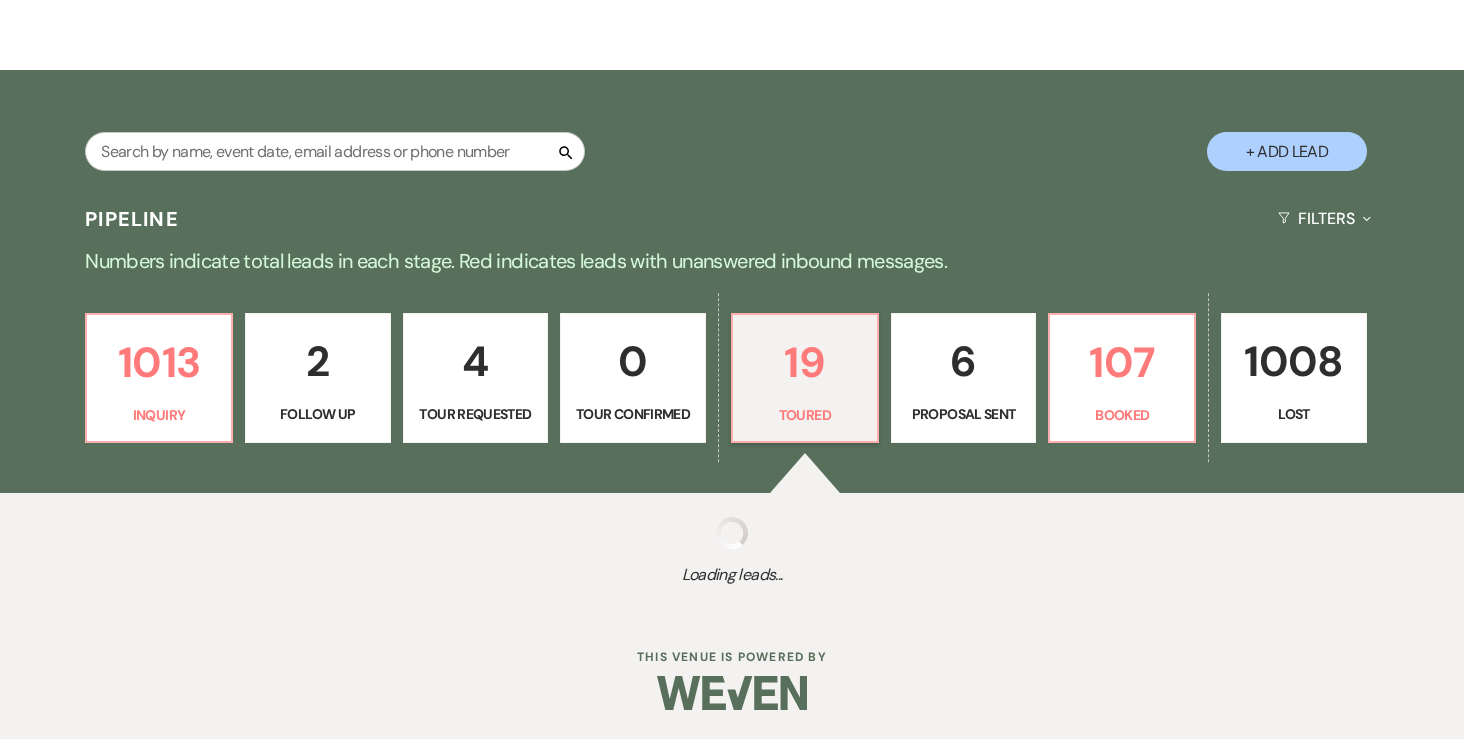 select on "5" 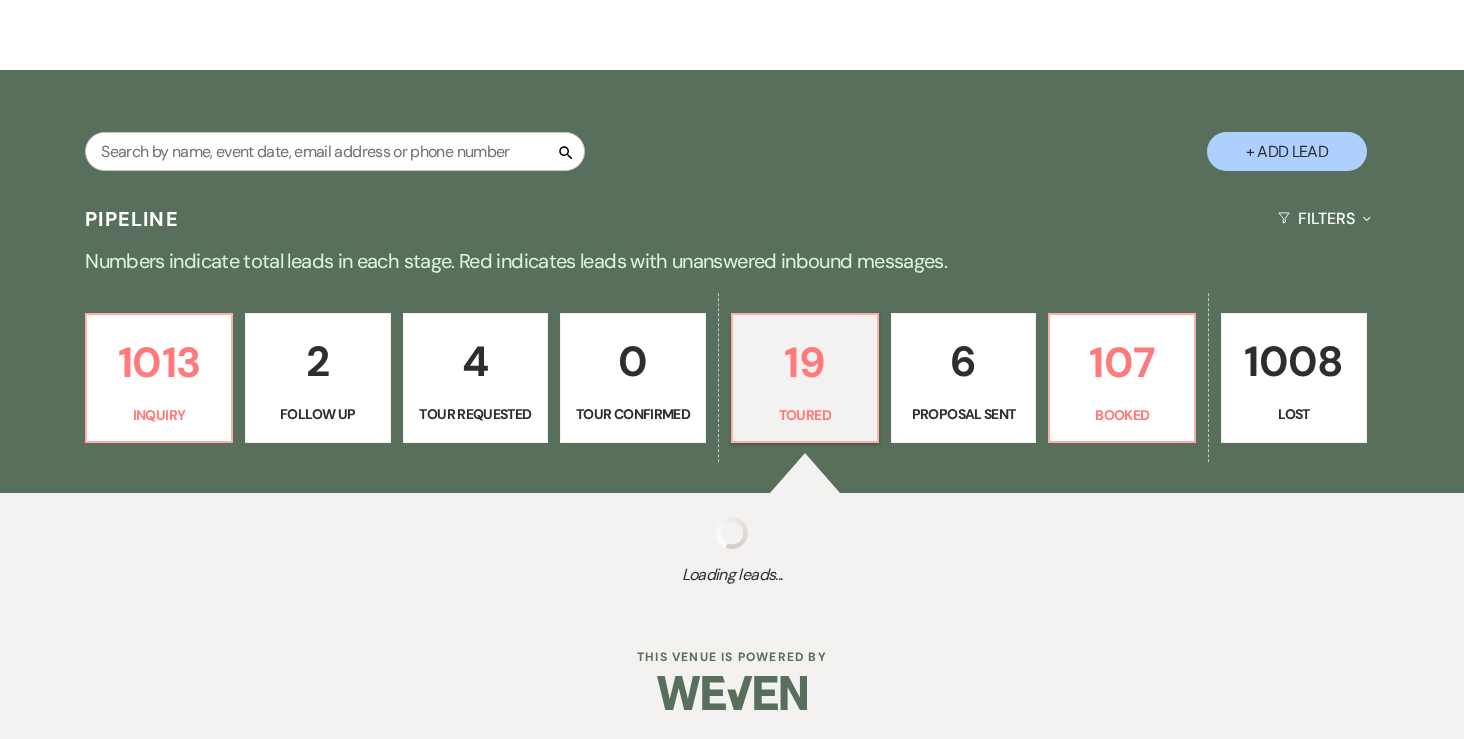 select on "5" 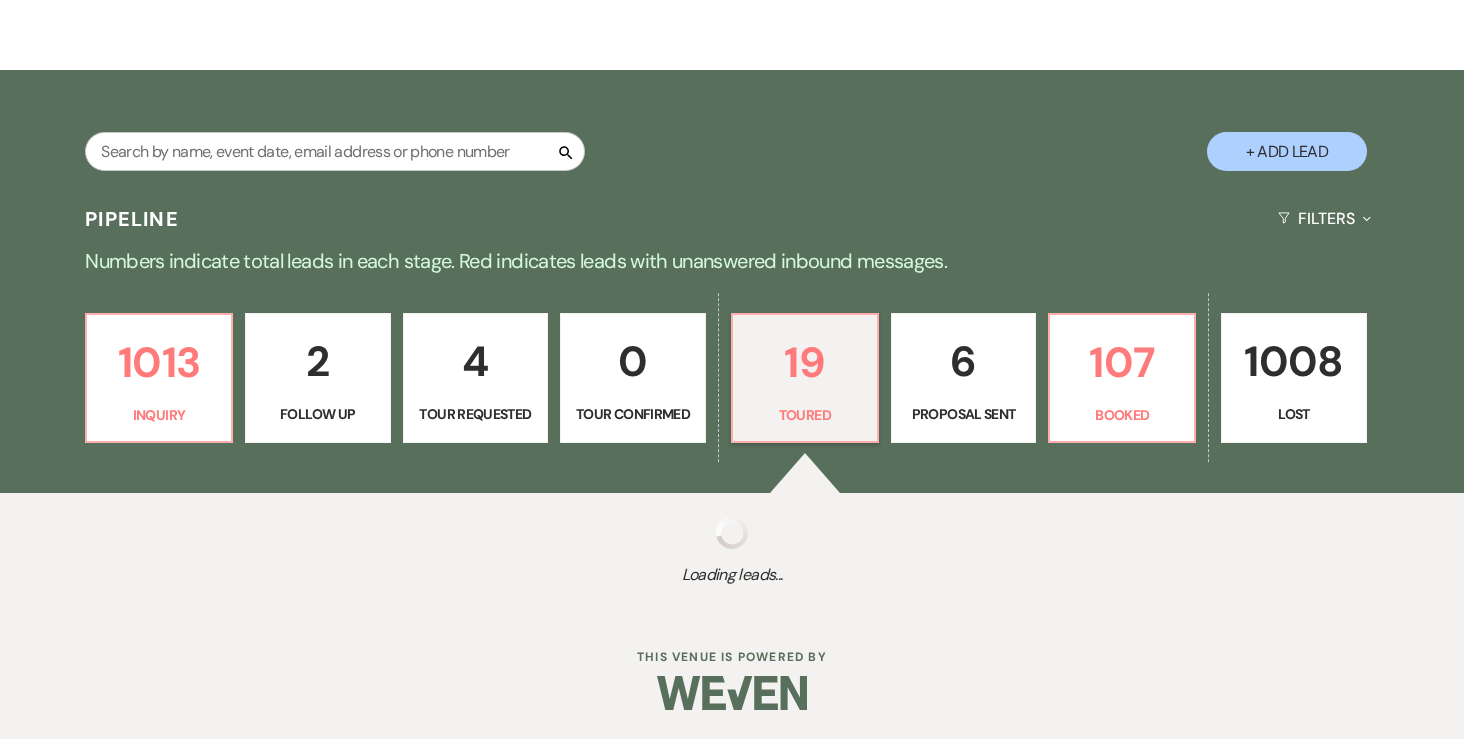 select on "5" 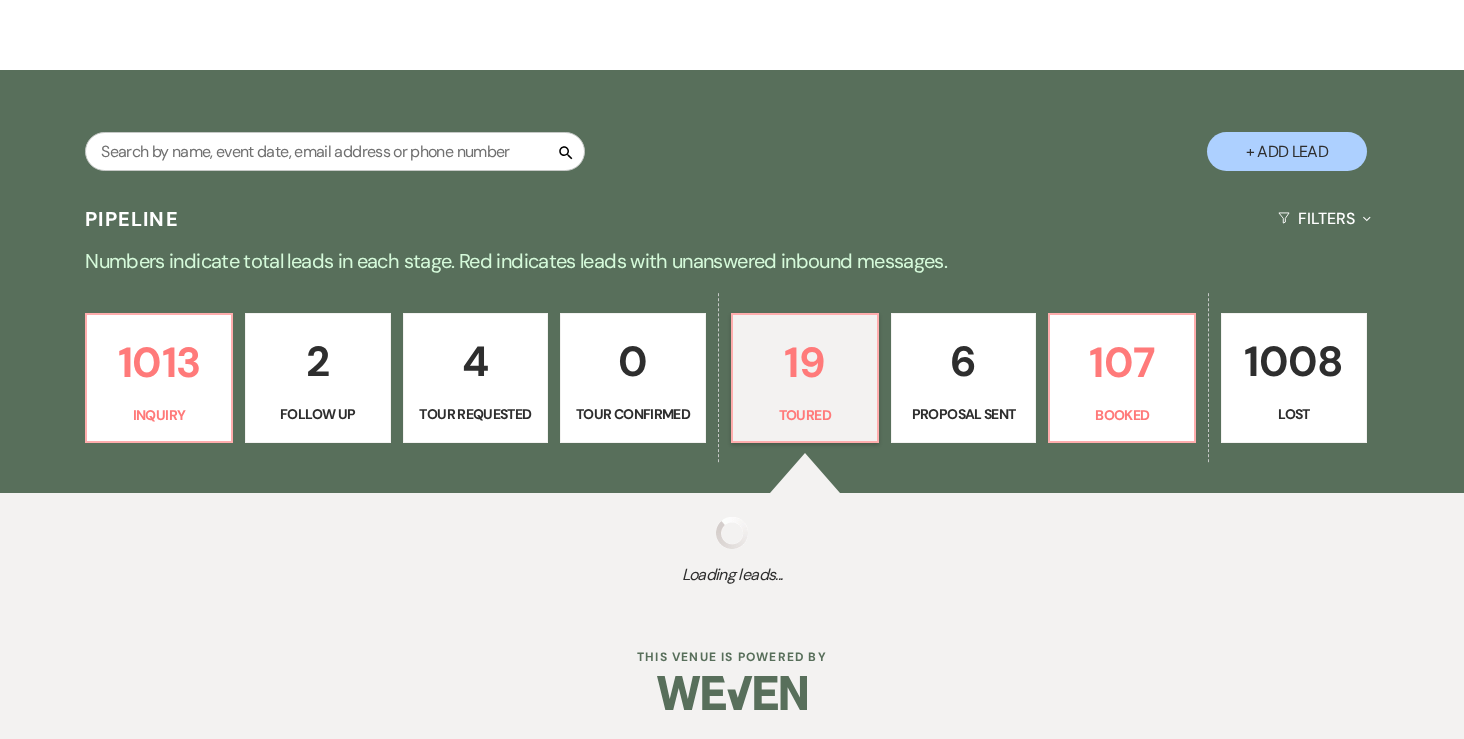 select on "5" 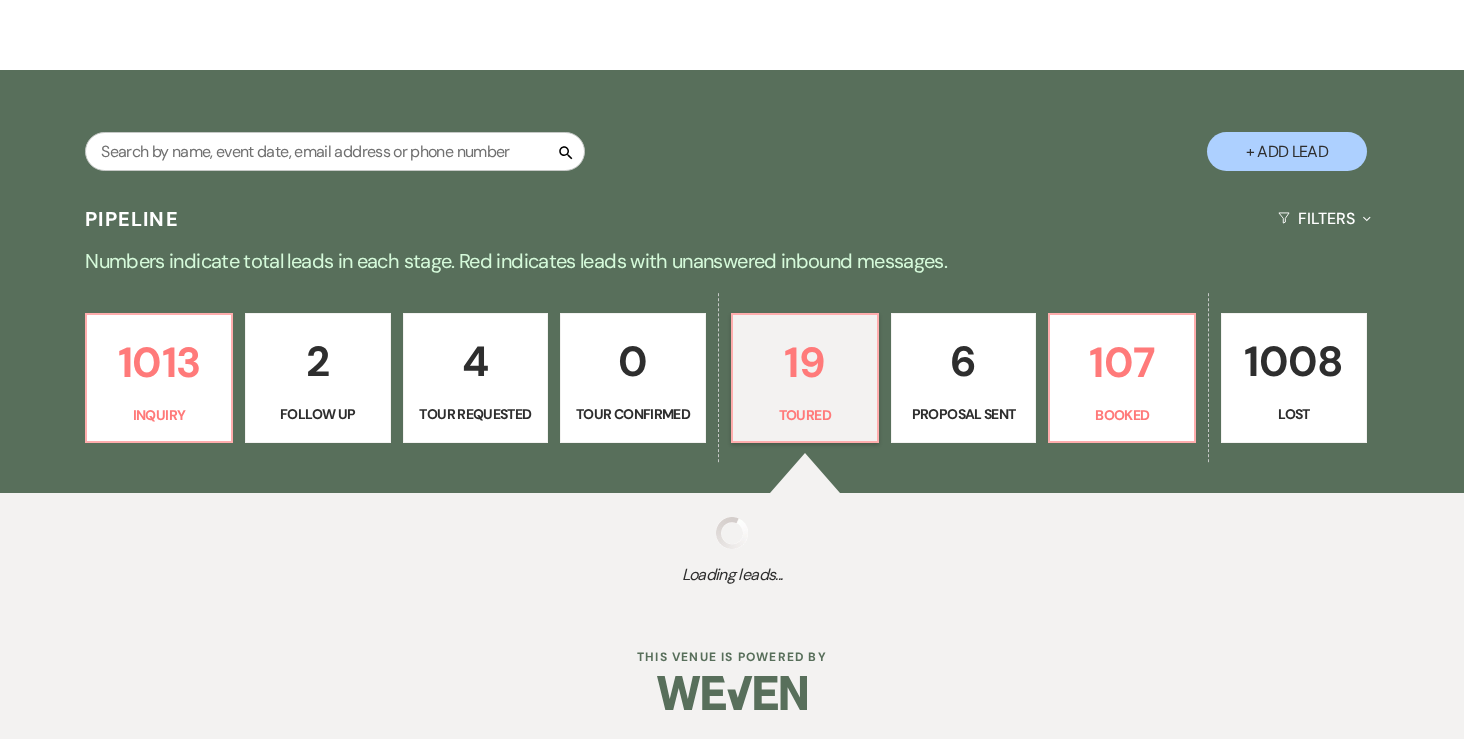 select on "5" 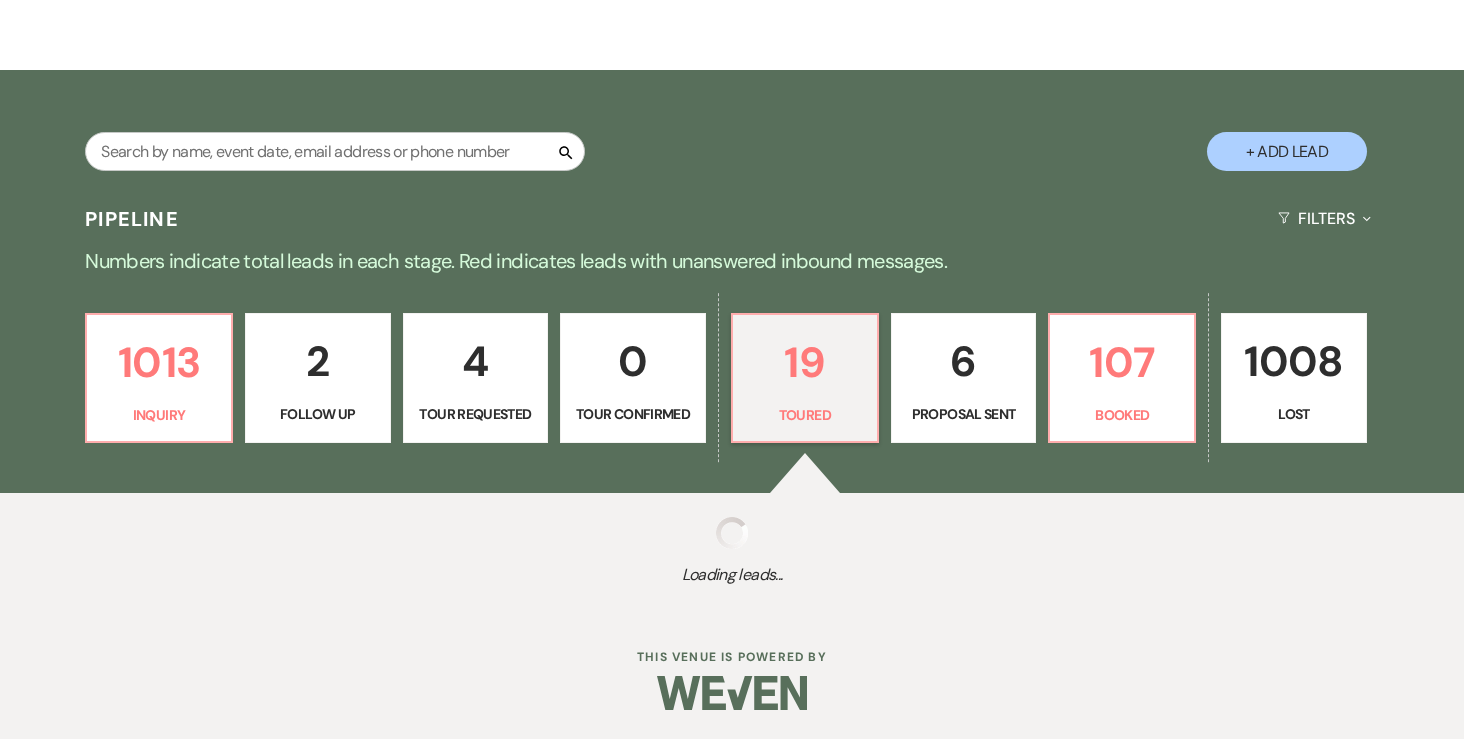 select on "5" 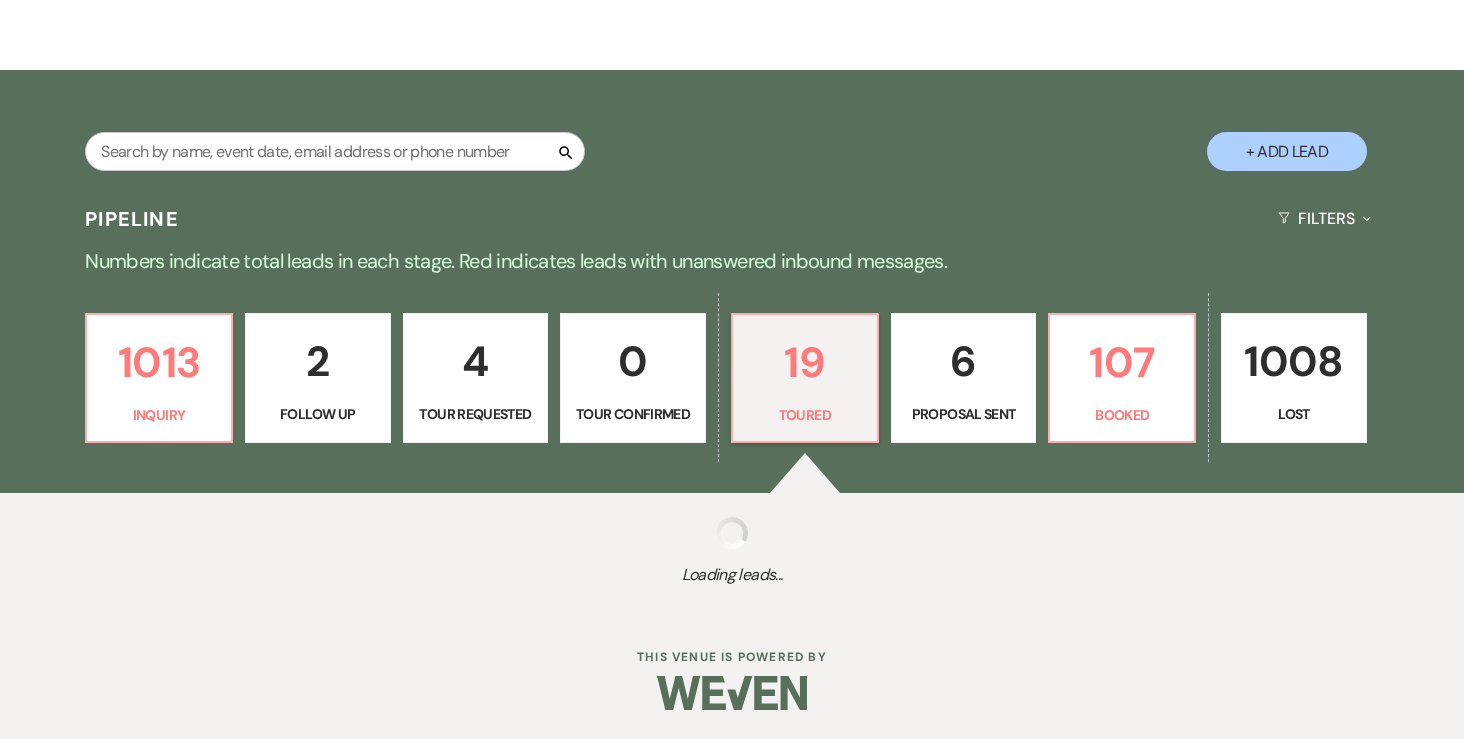 select on "5" 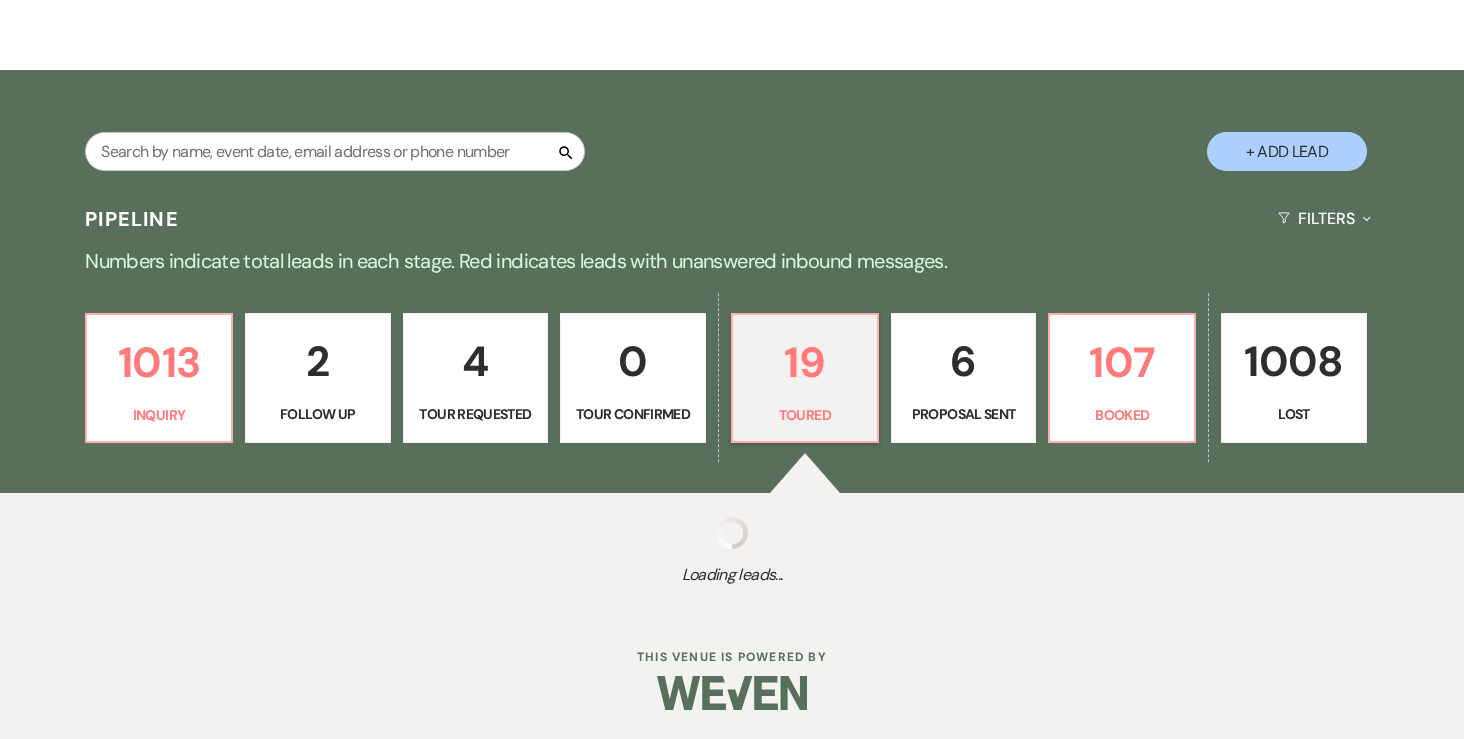select on "5" 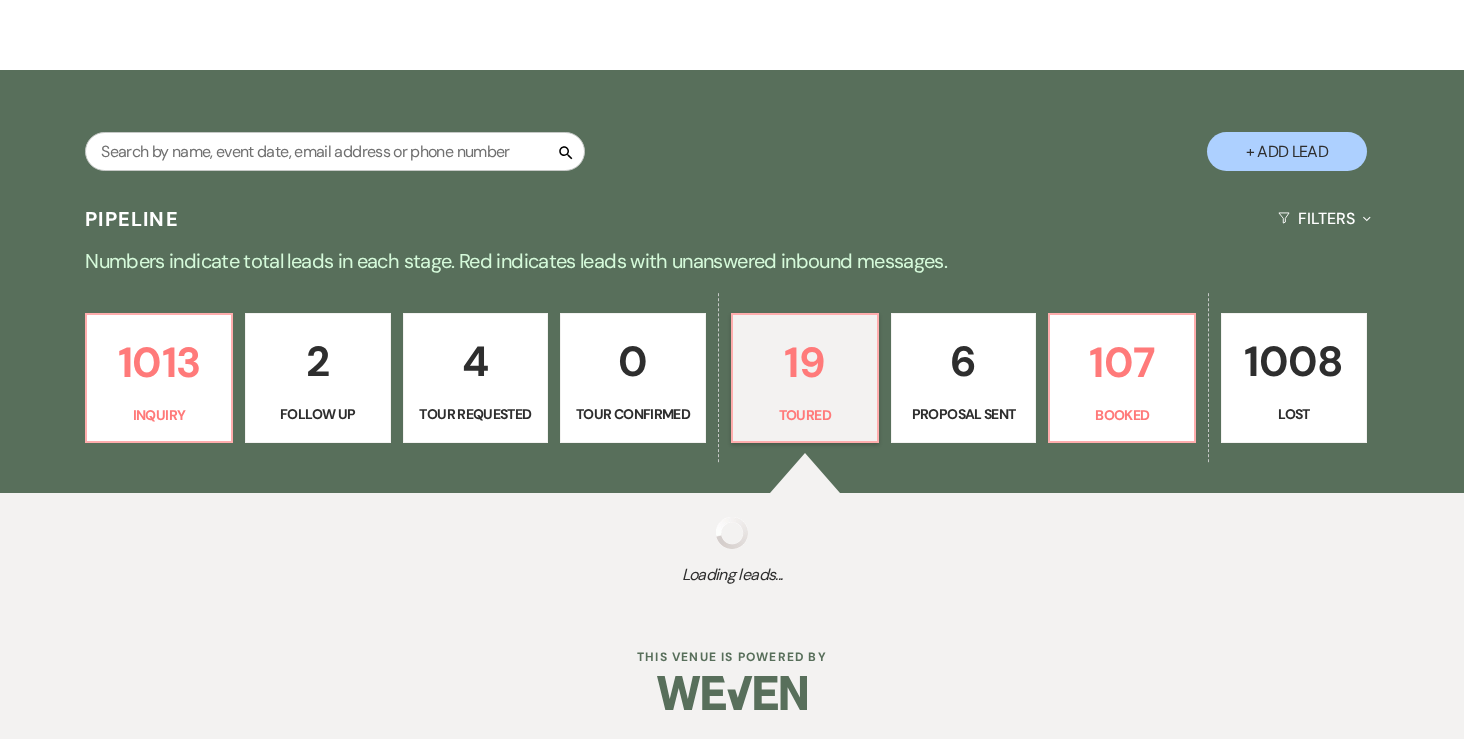 select on "5" 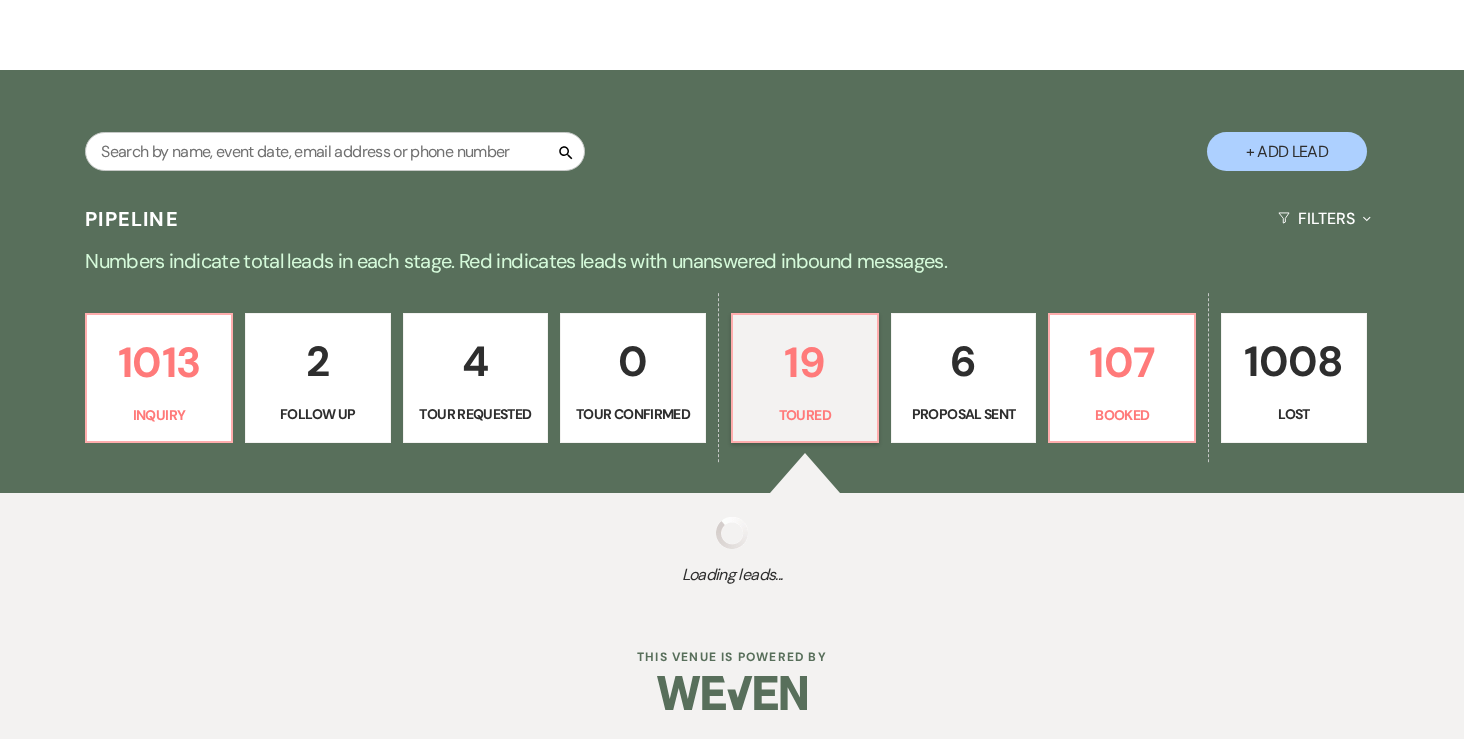 select on "5" 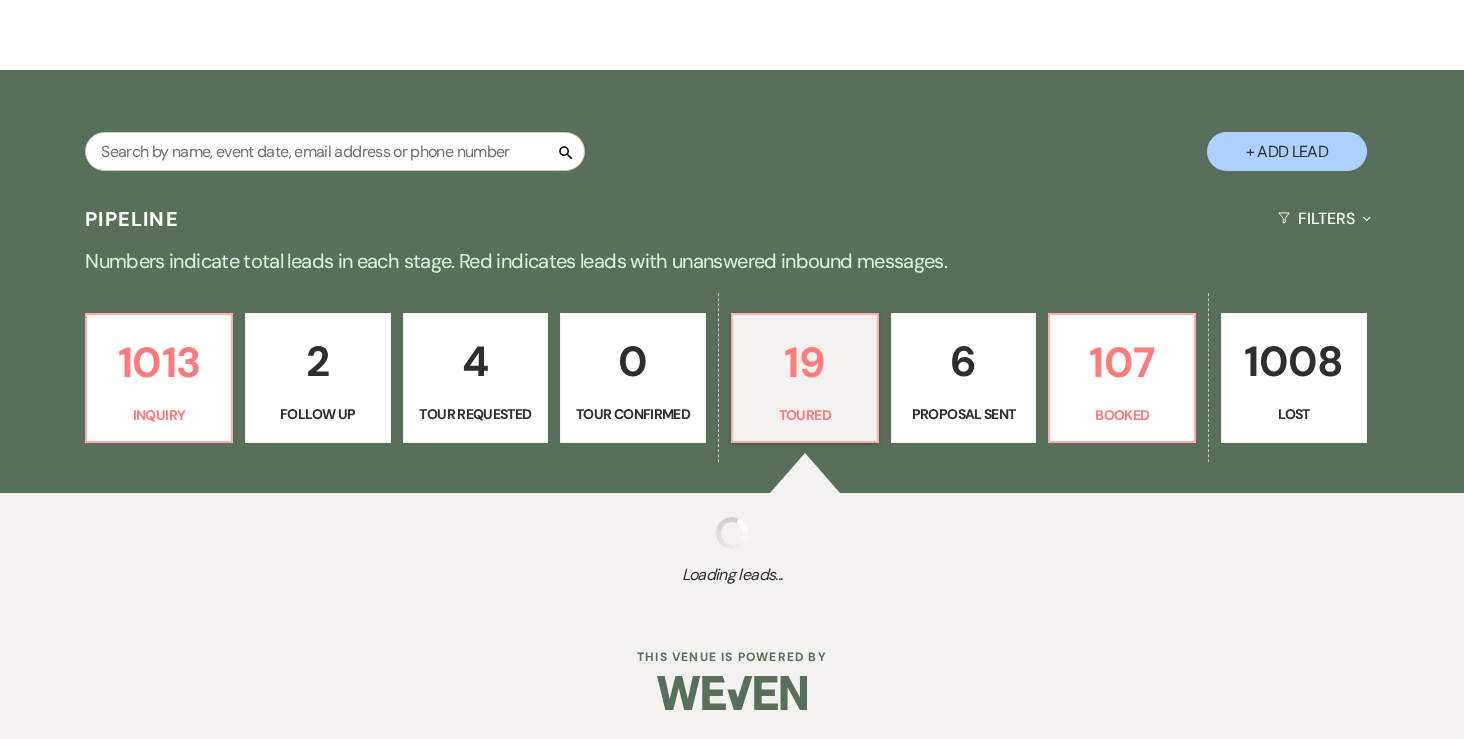 select on "5" 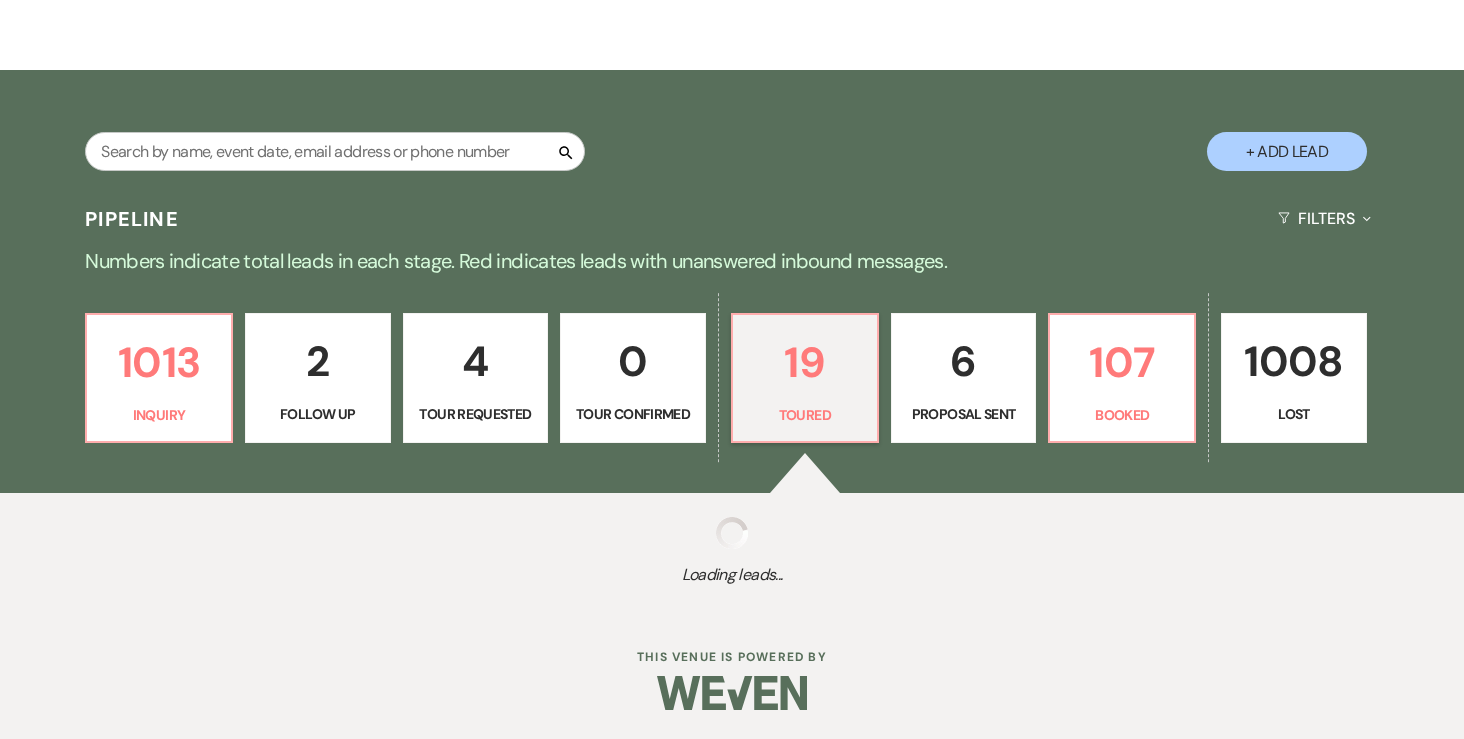 select on "5" 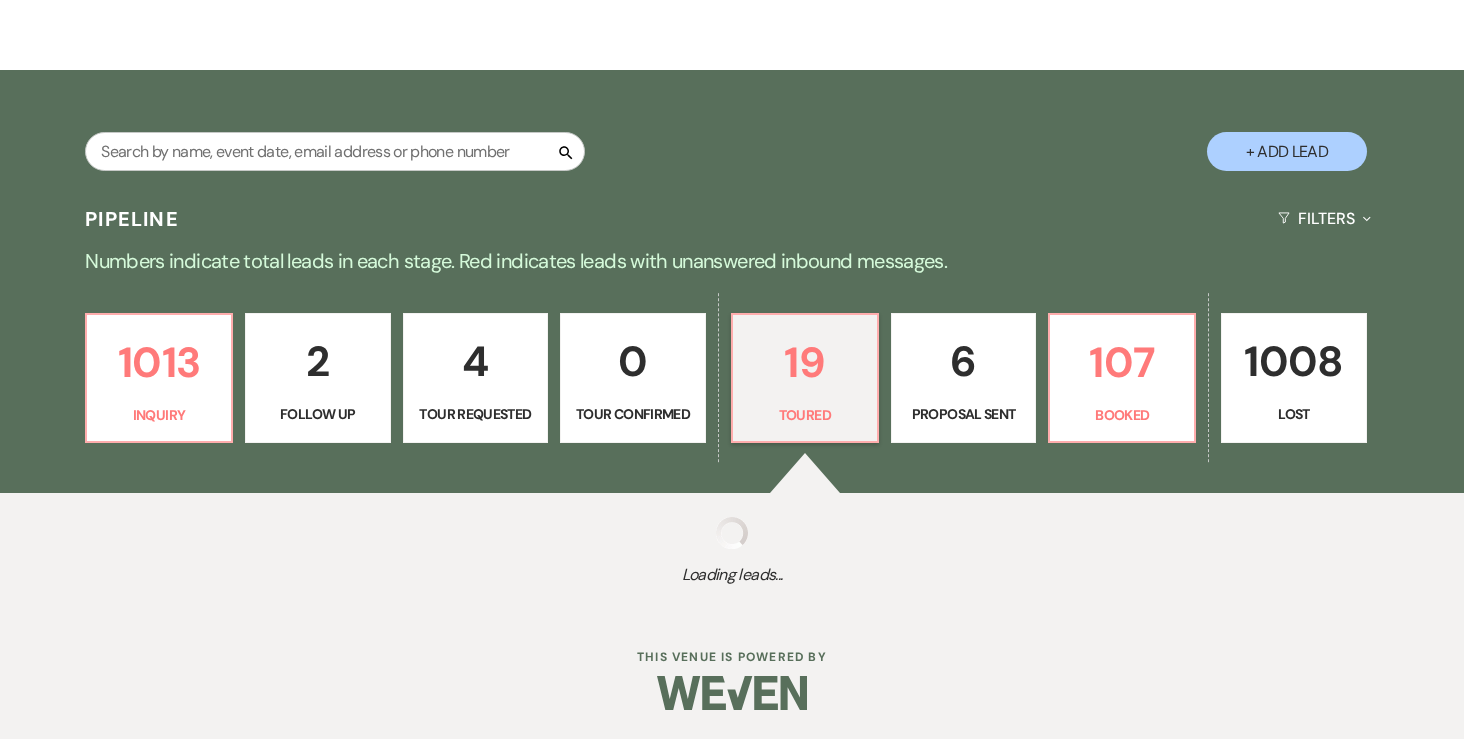 select on "5" 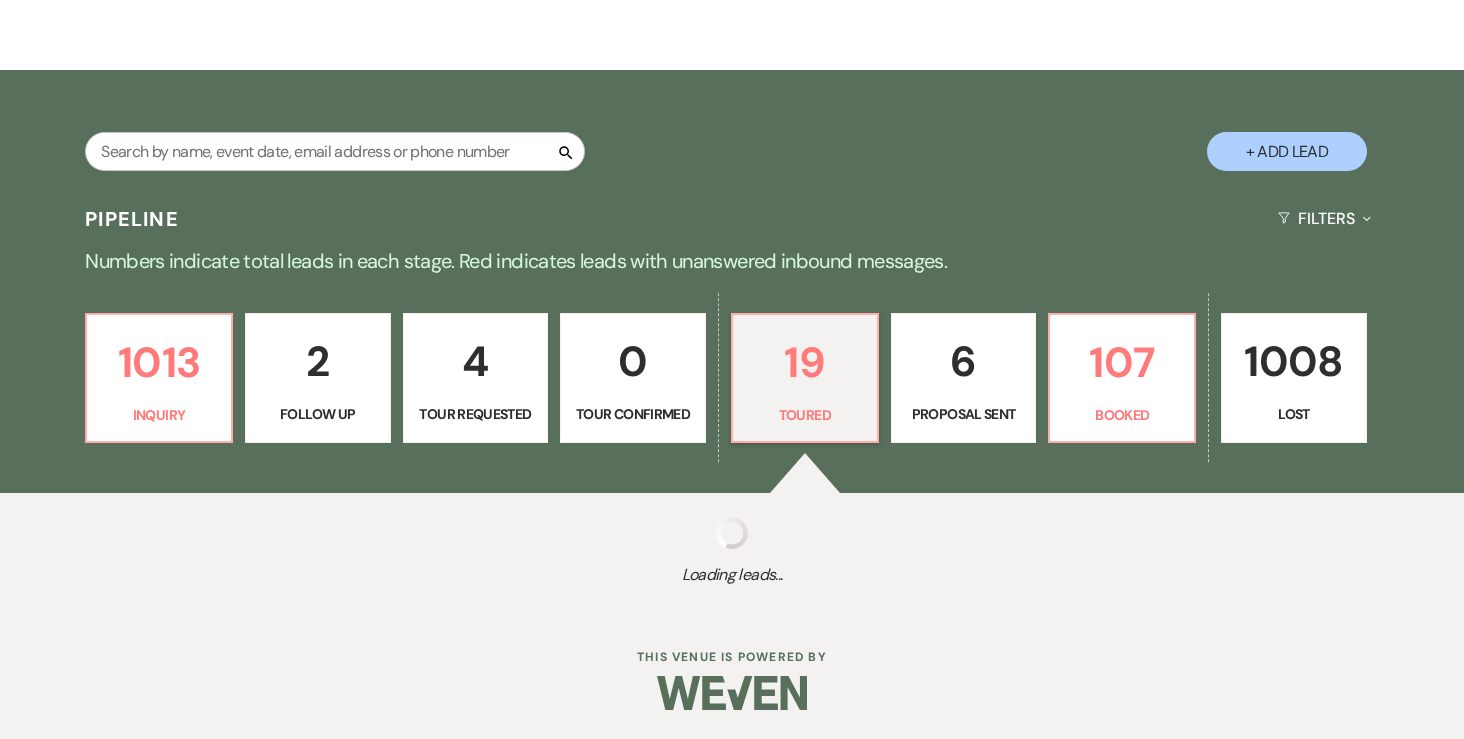 select on "5" 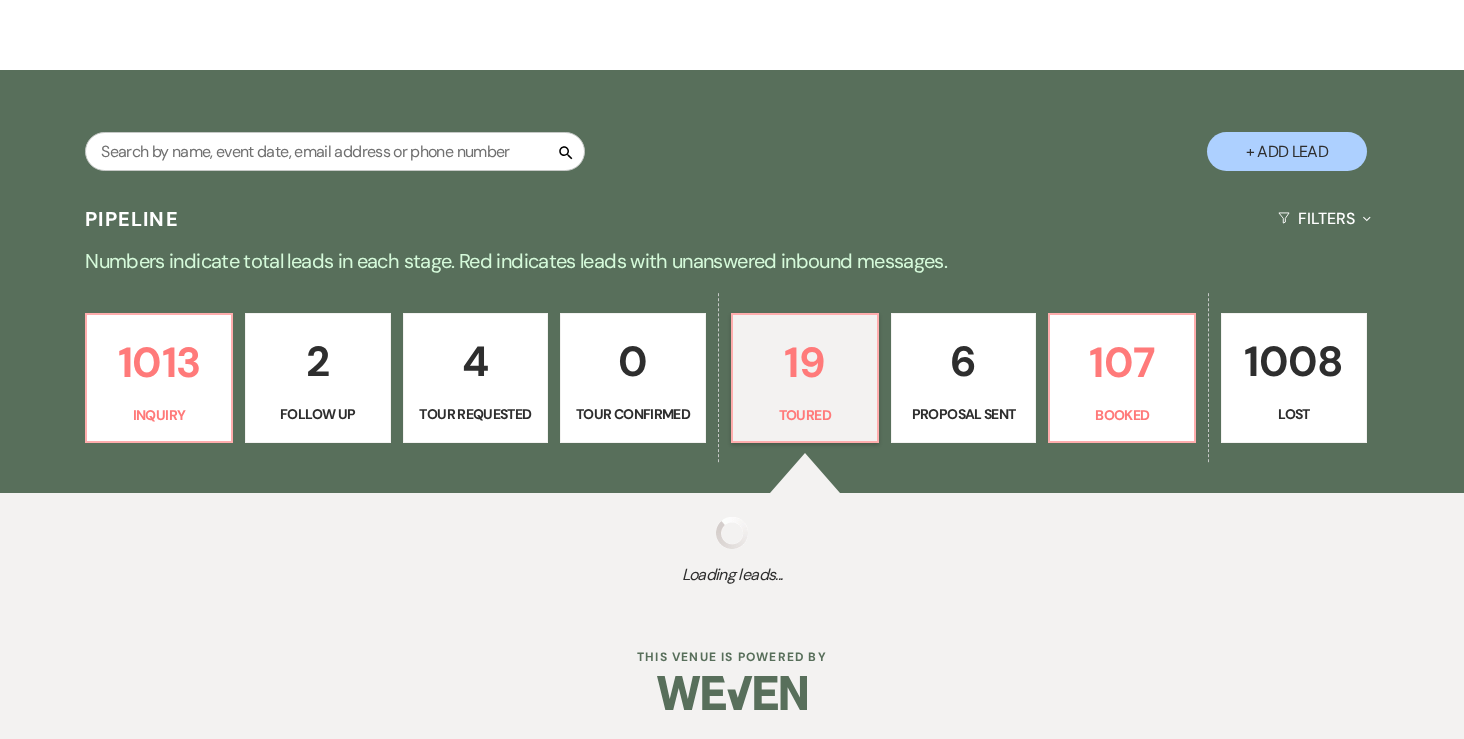 select on "5" 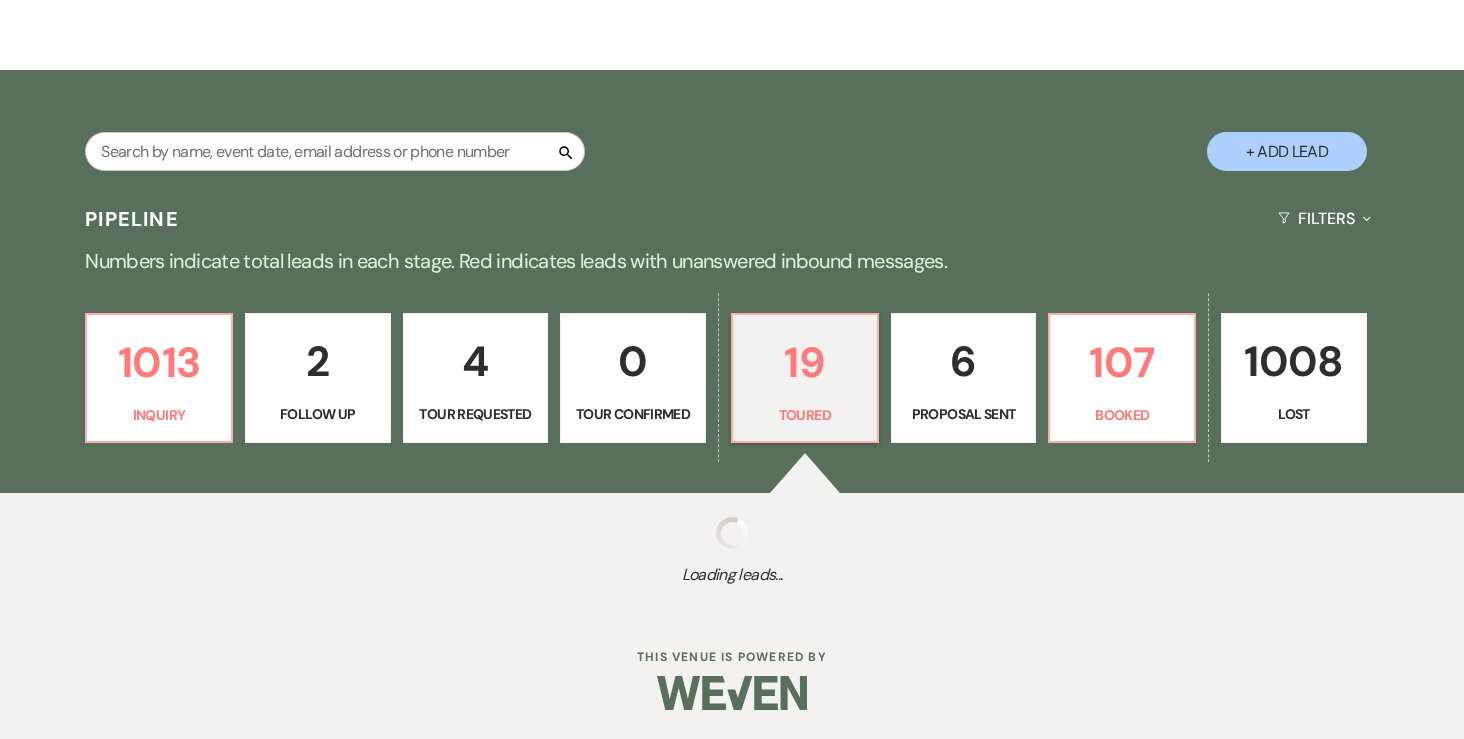 select on "5" 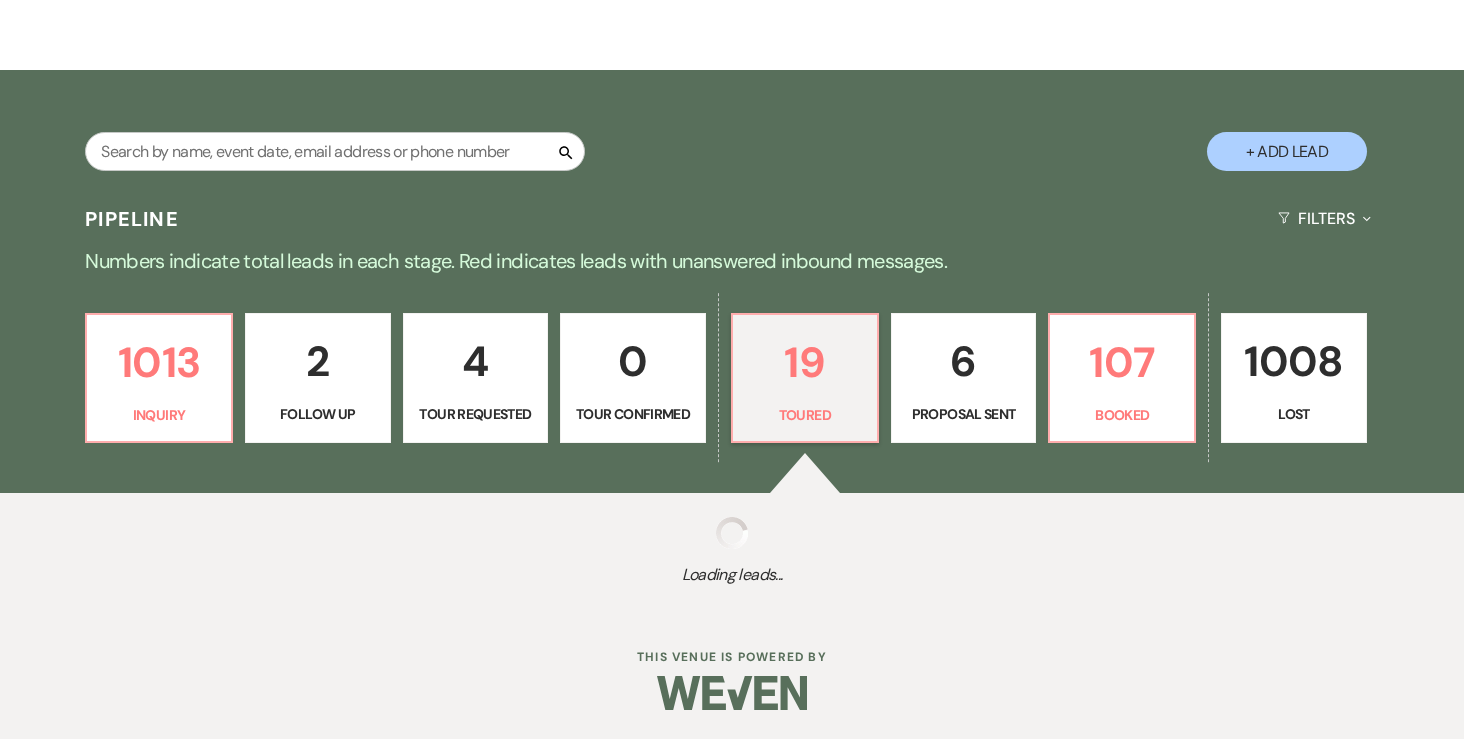select on "5" 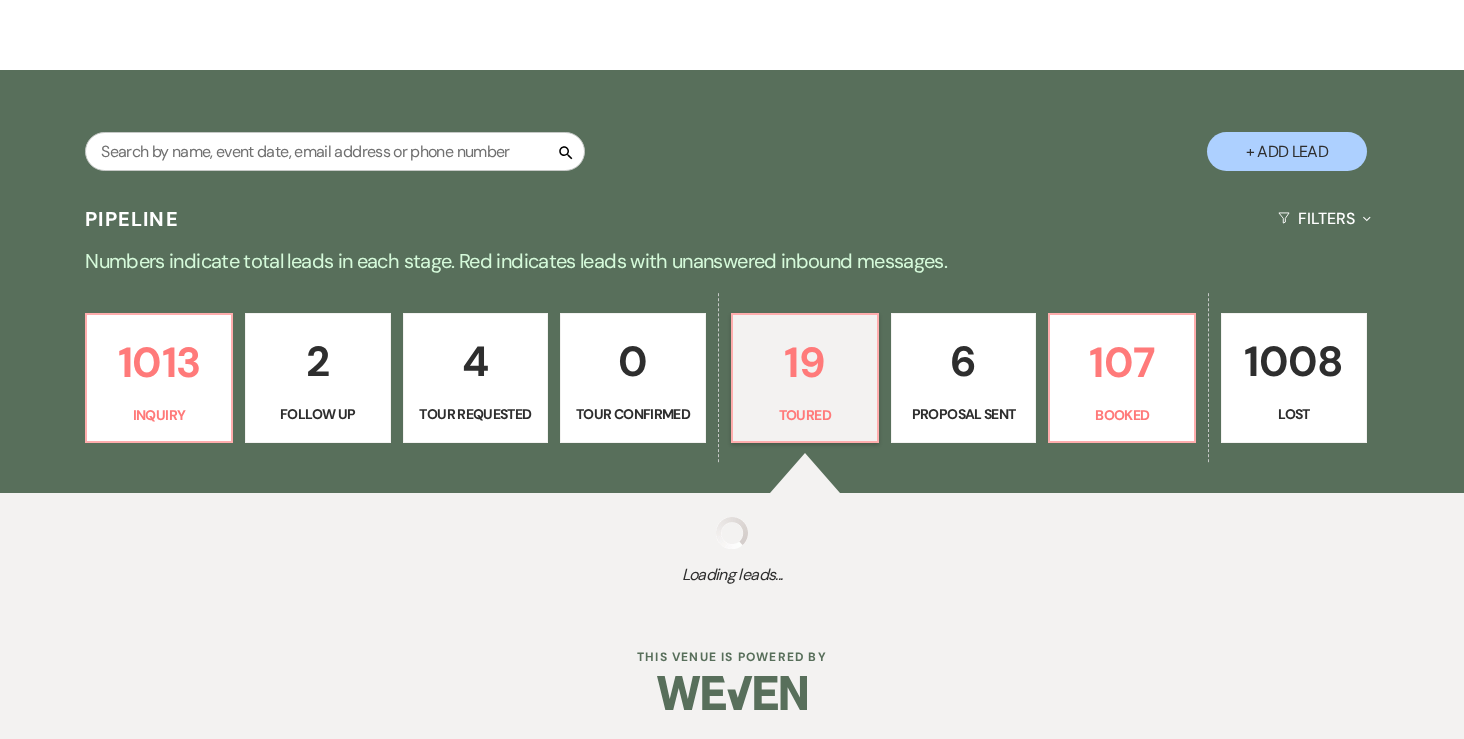 select on "5" 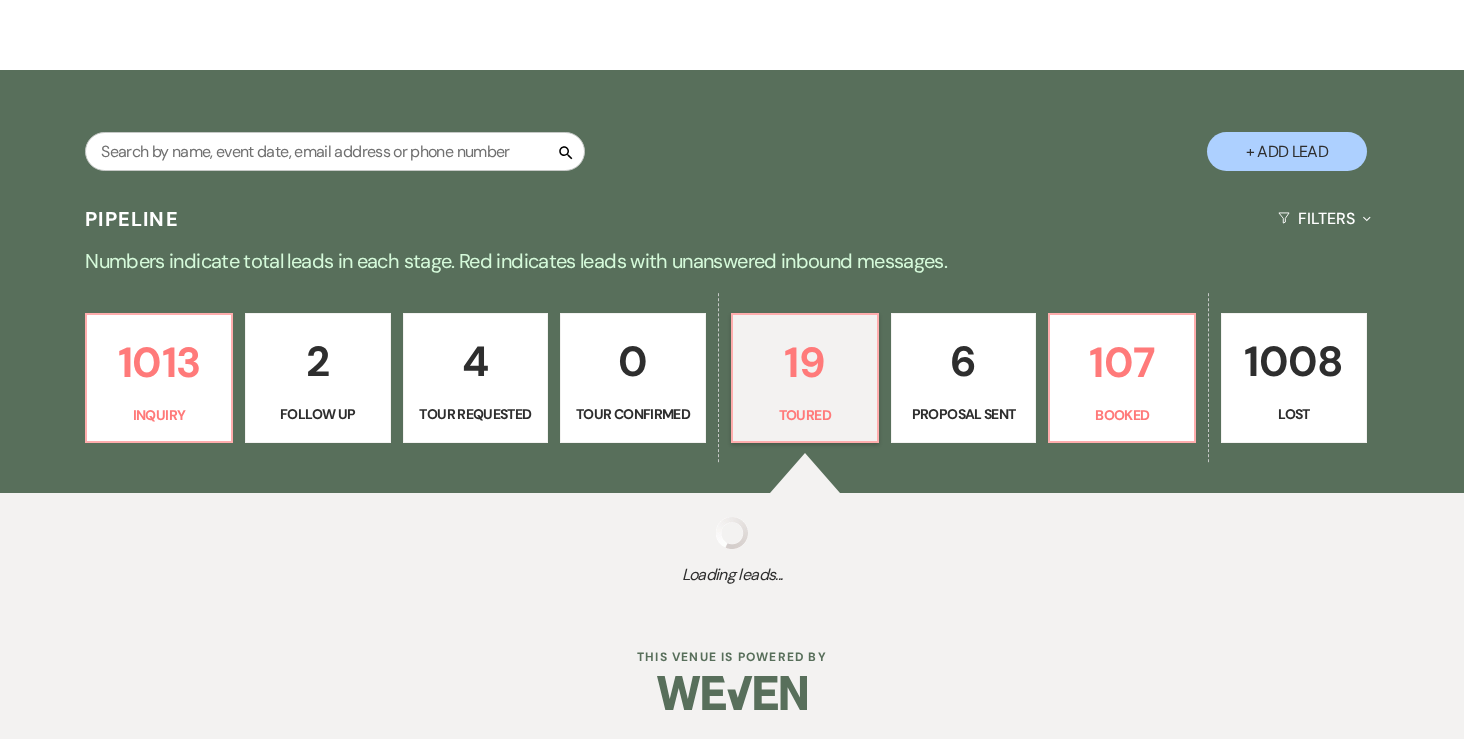 select on "5" 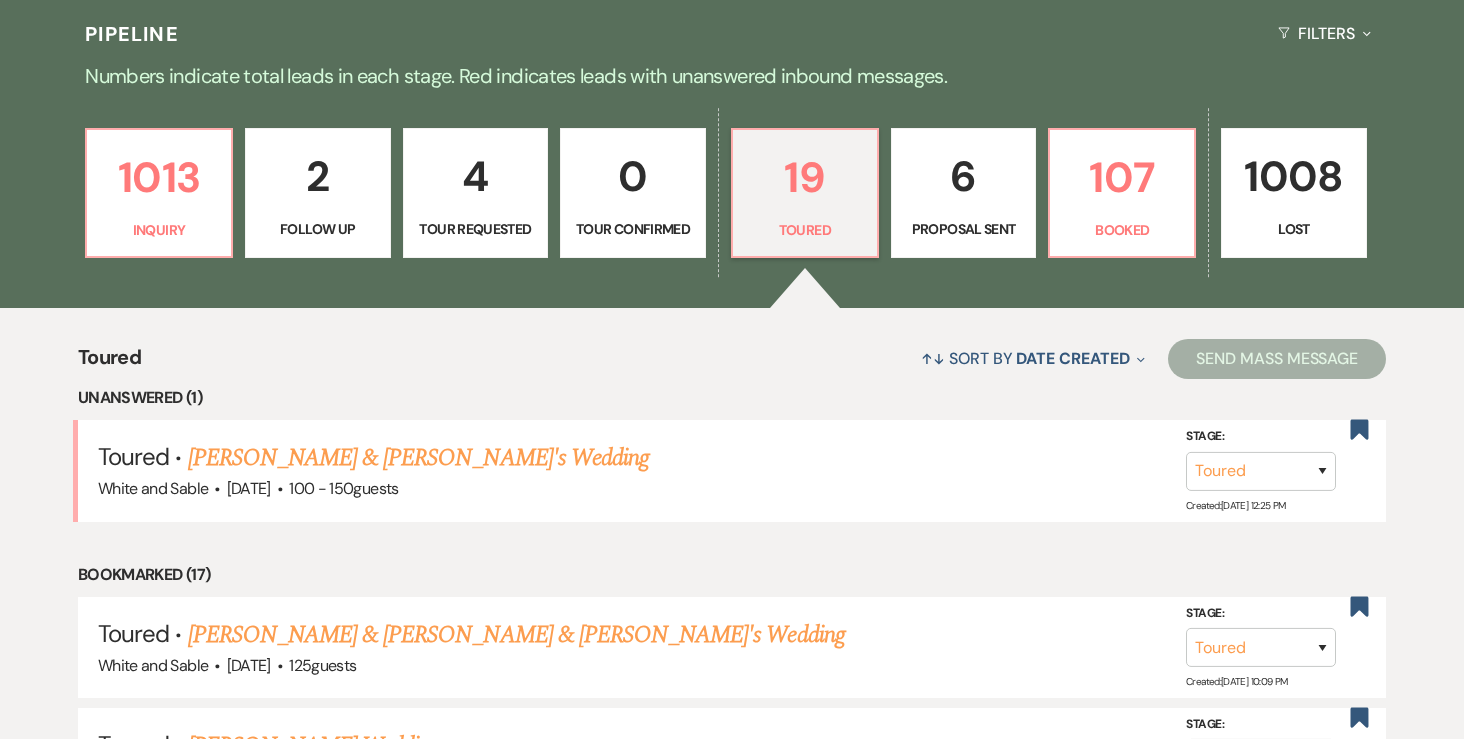 scroll, scrollTop: 602, scrollLeft: 0, axis: vertical 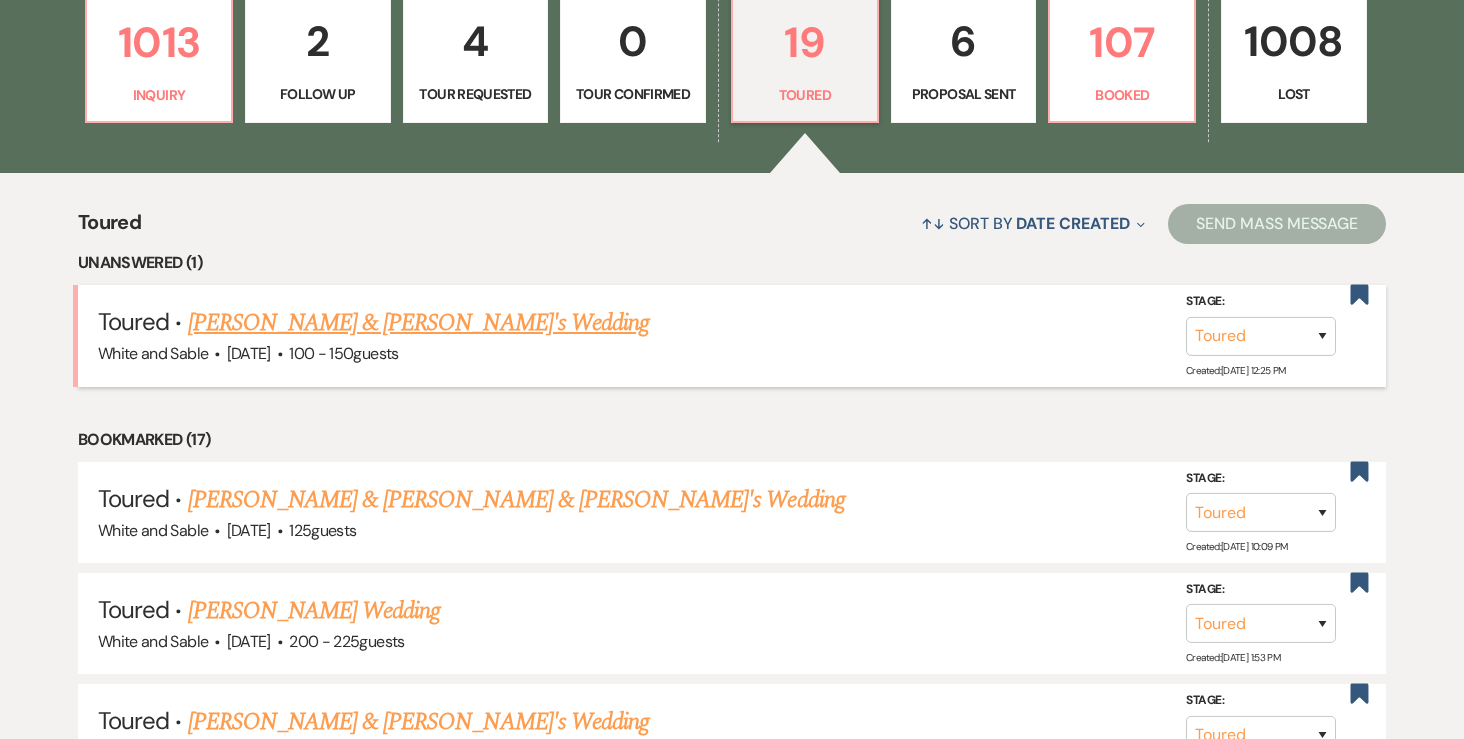 click on "Camila Cartagena & Jake's Wedding" at bounding box center (419, 323) 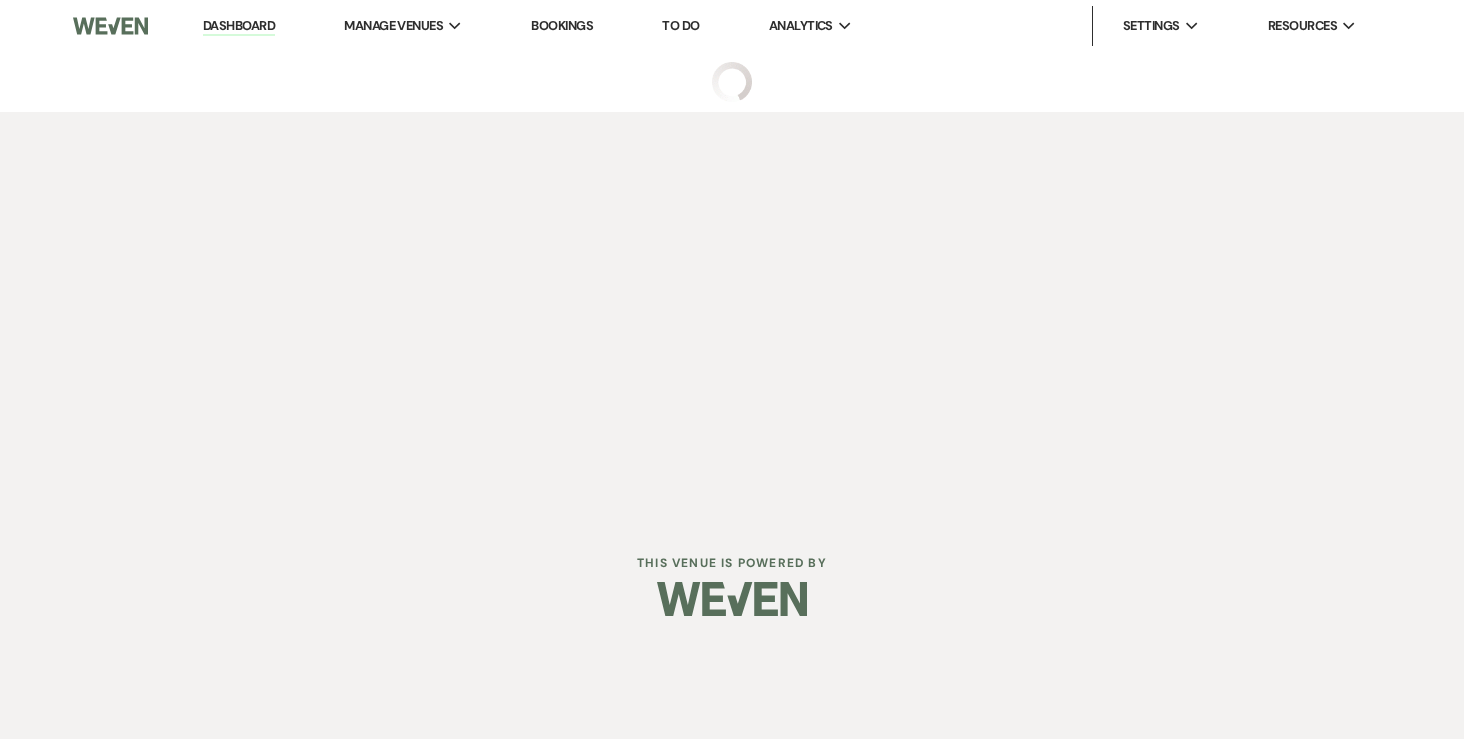 scroll, scrollTop: 0, scrollLeft: 0, axis: both 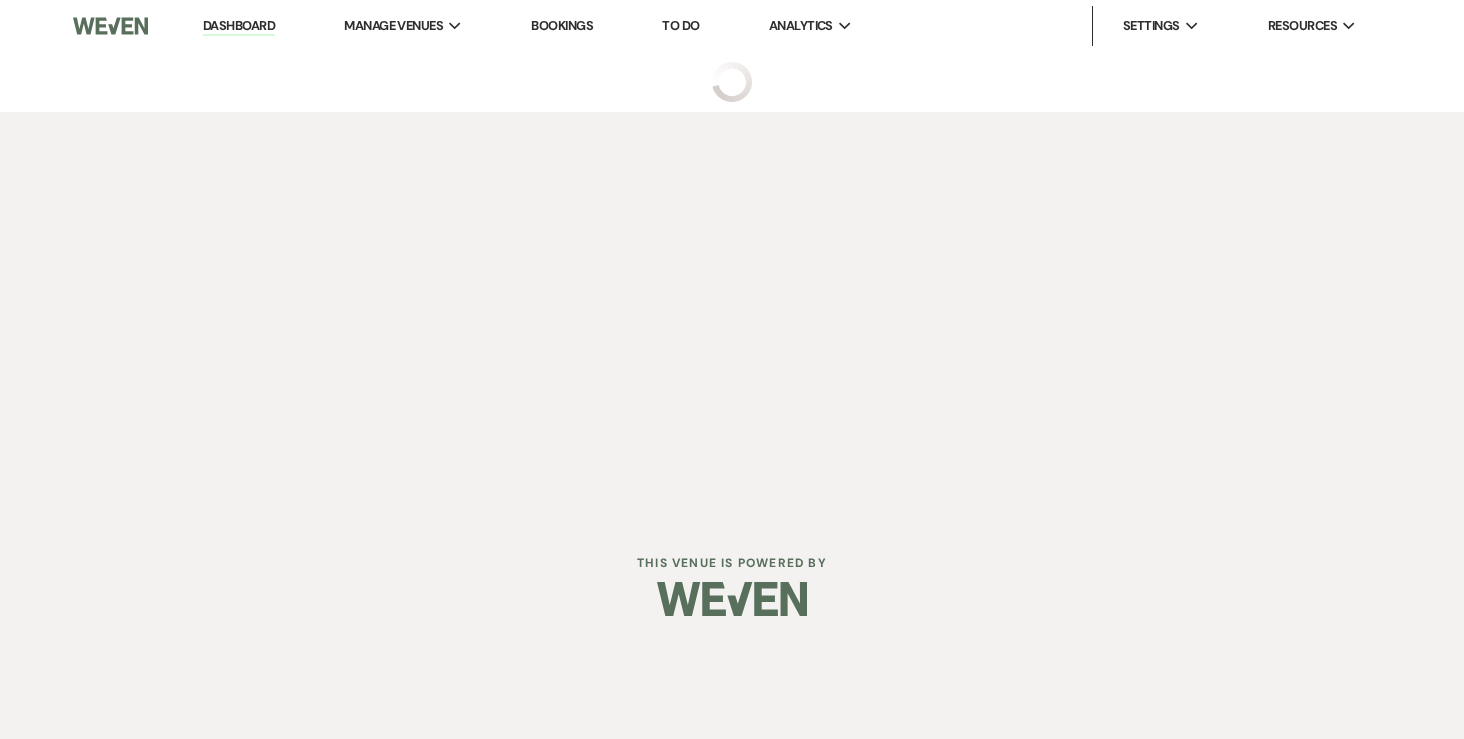 select on "5" 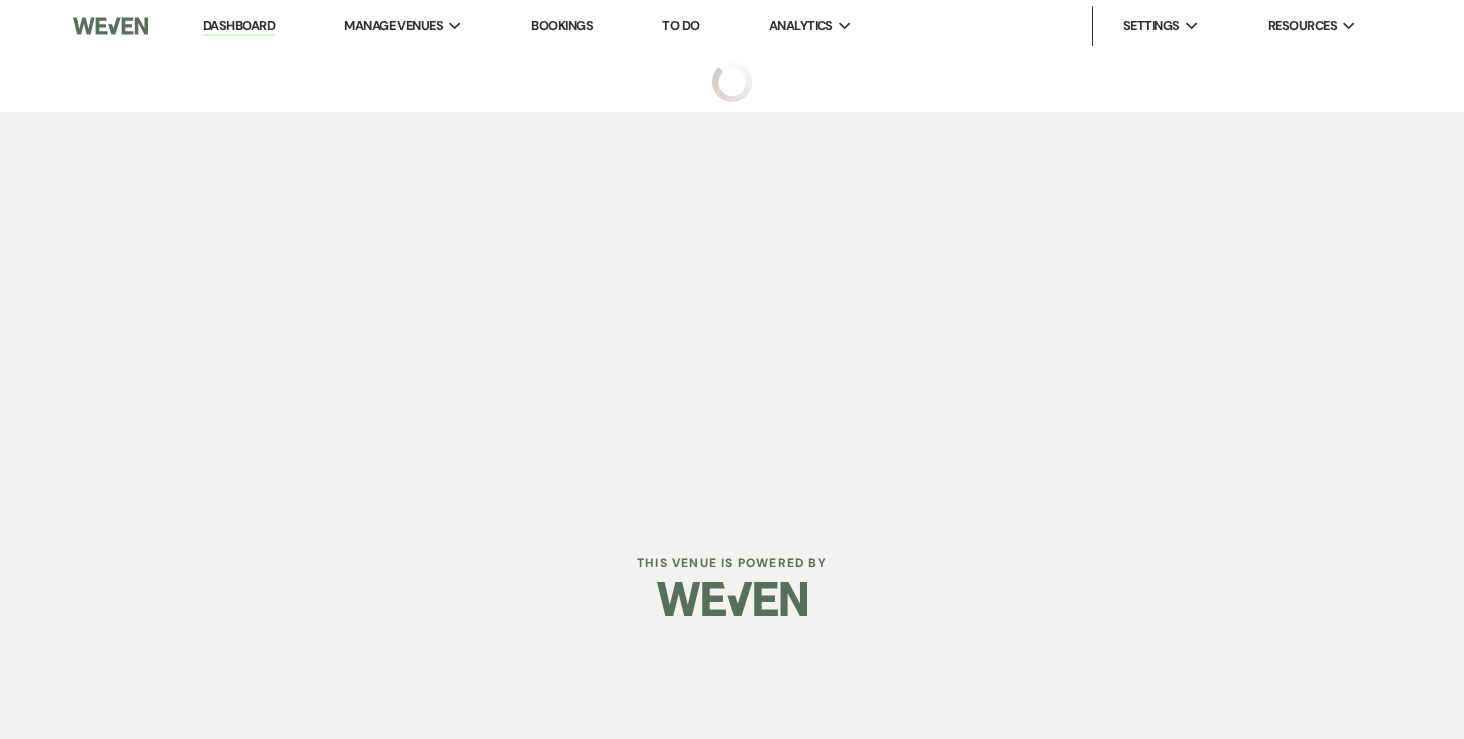 select on "7" 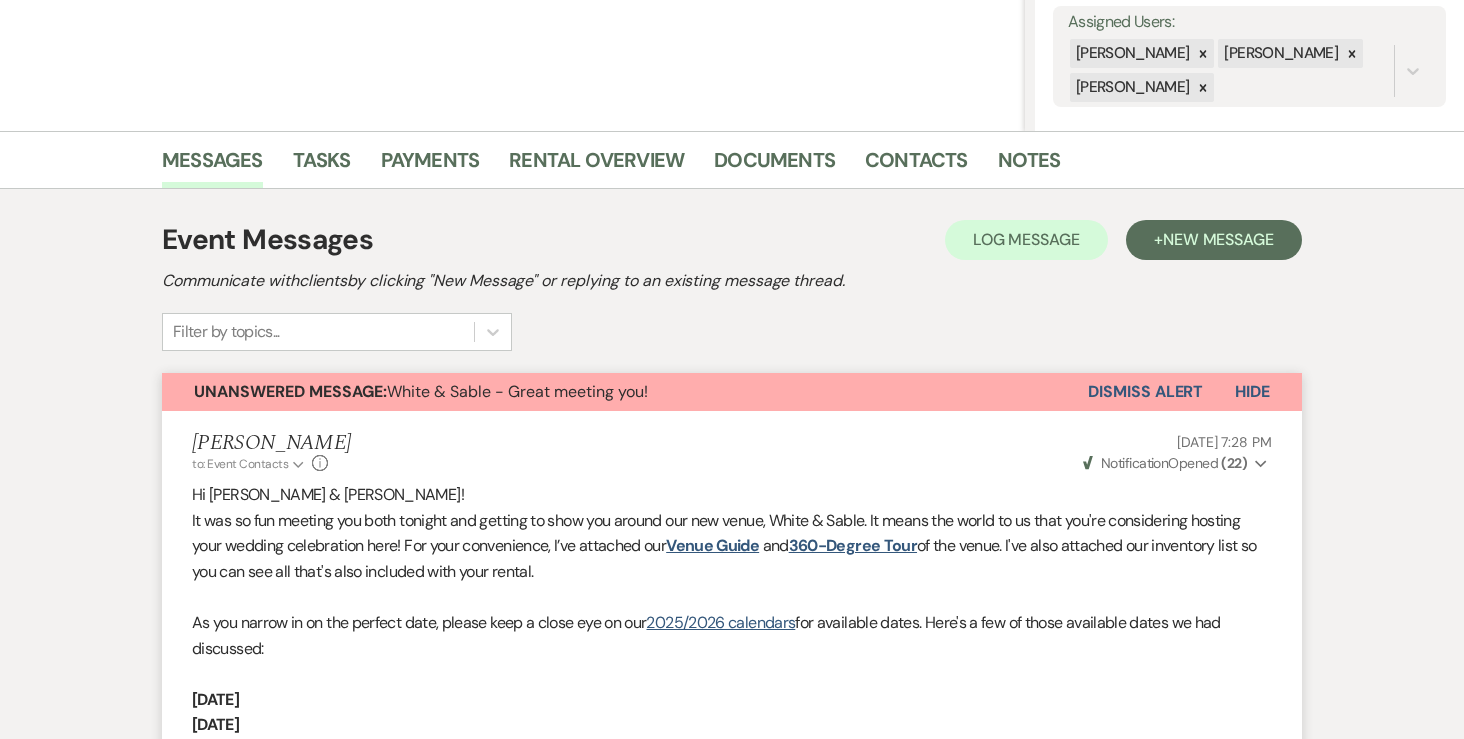 scroll, scrollTop: 0, scrollLeft: 0, axis: both 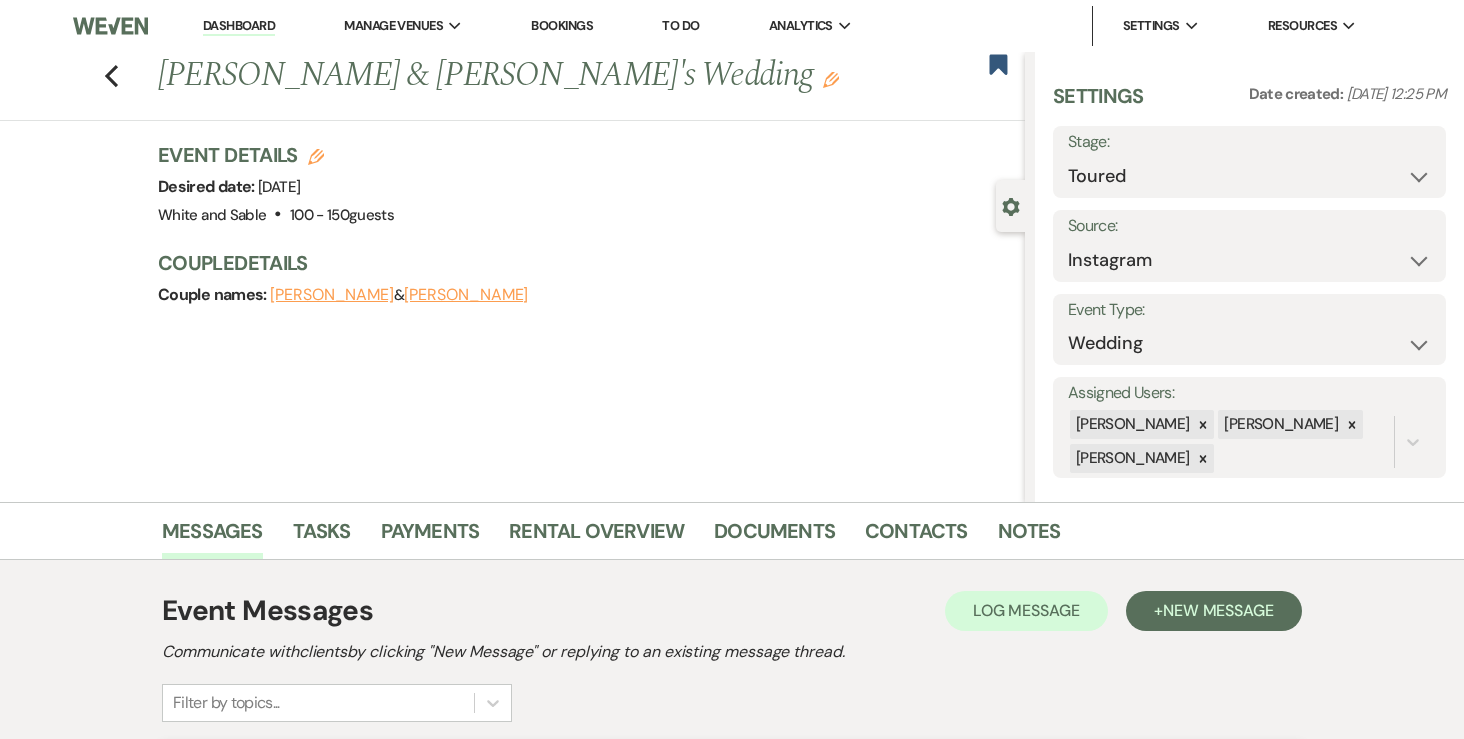 click on "Previous Camila Cartagena & Jake's Wedding Edit Bookmark" at bounding box center [507, 86] 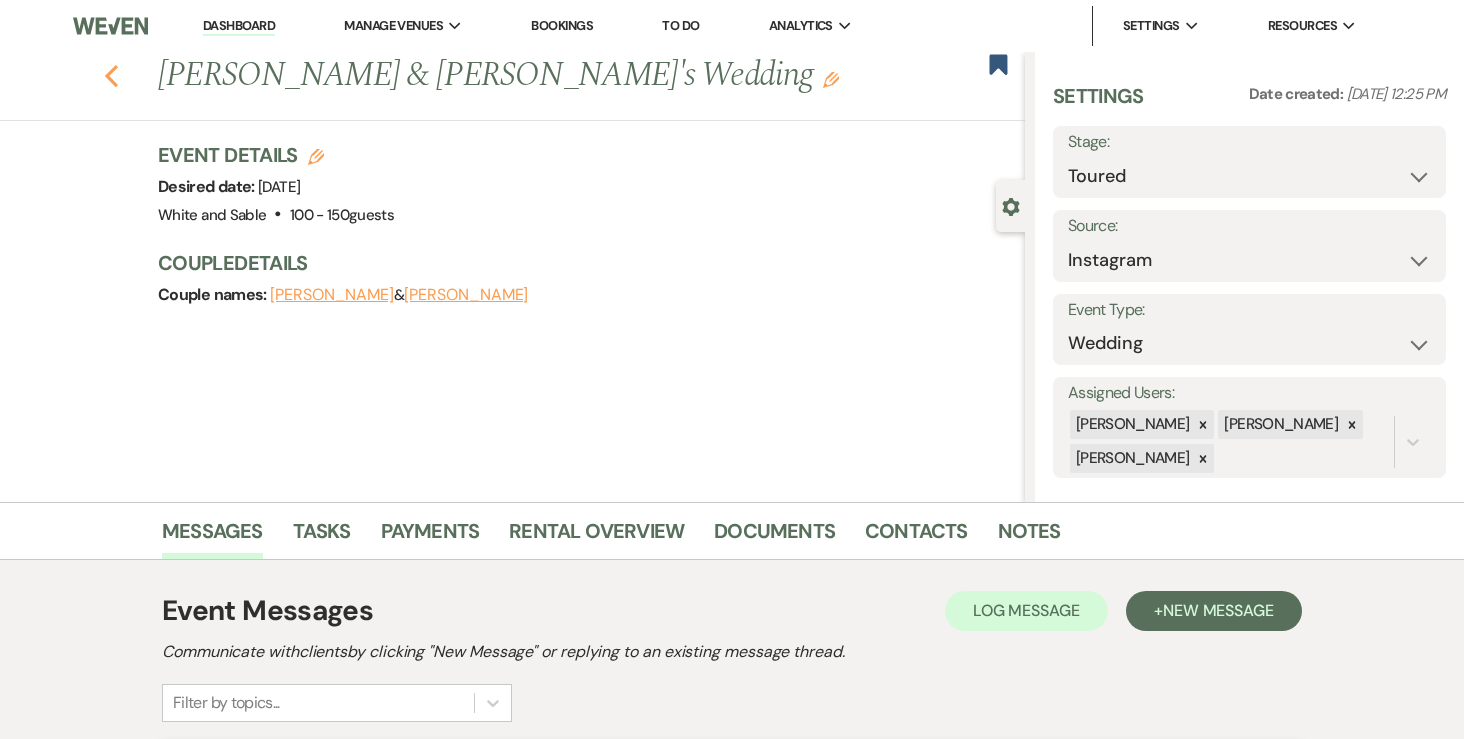 click on "Previous" 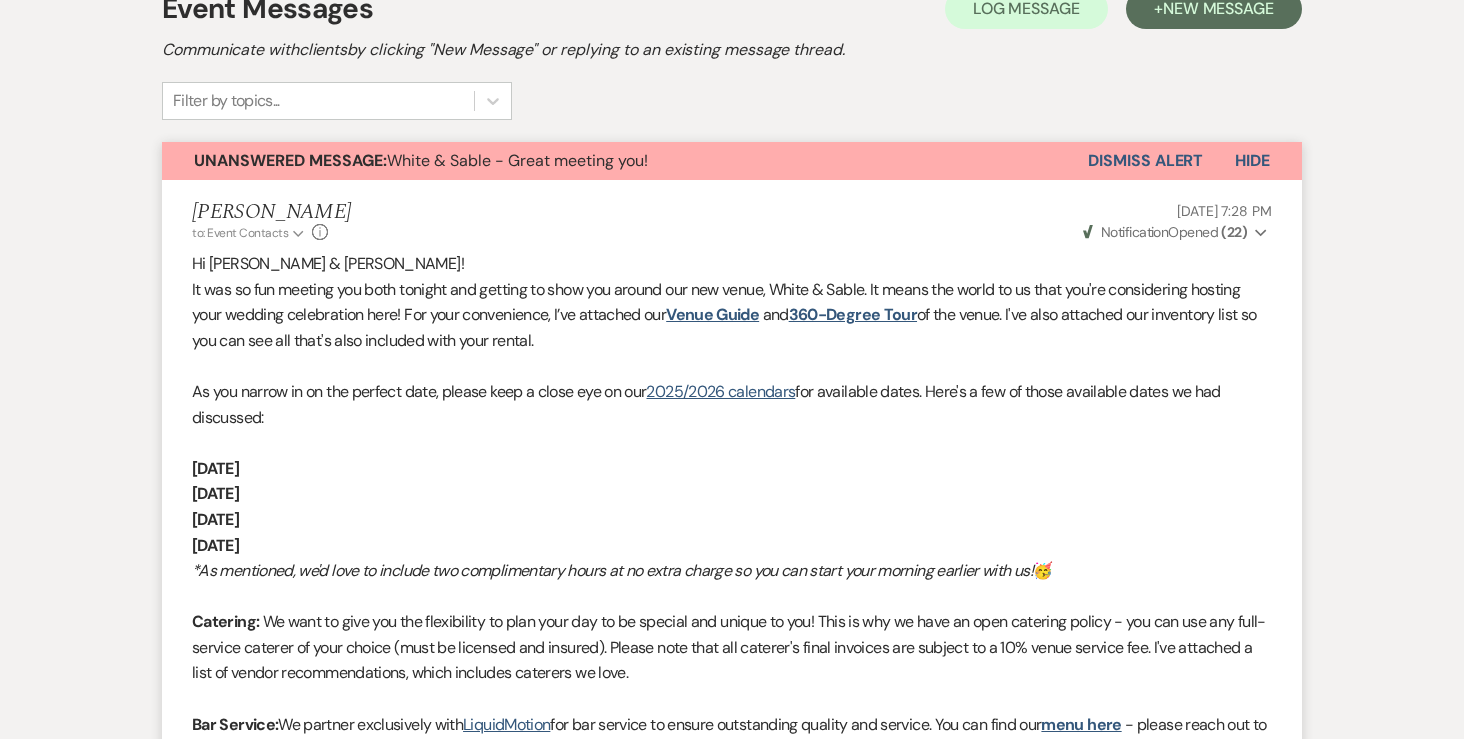 select on "5" 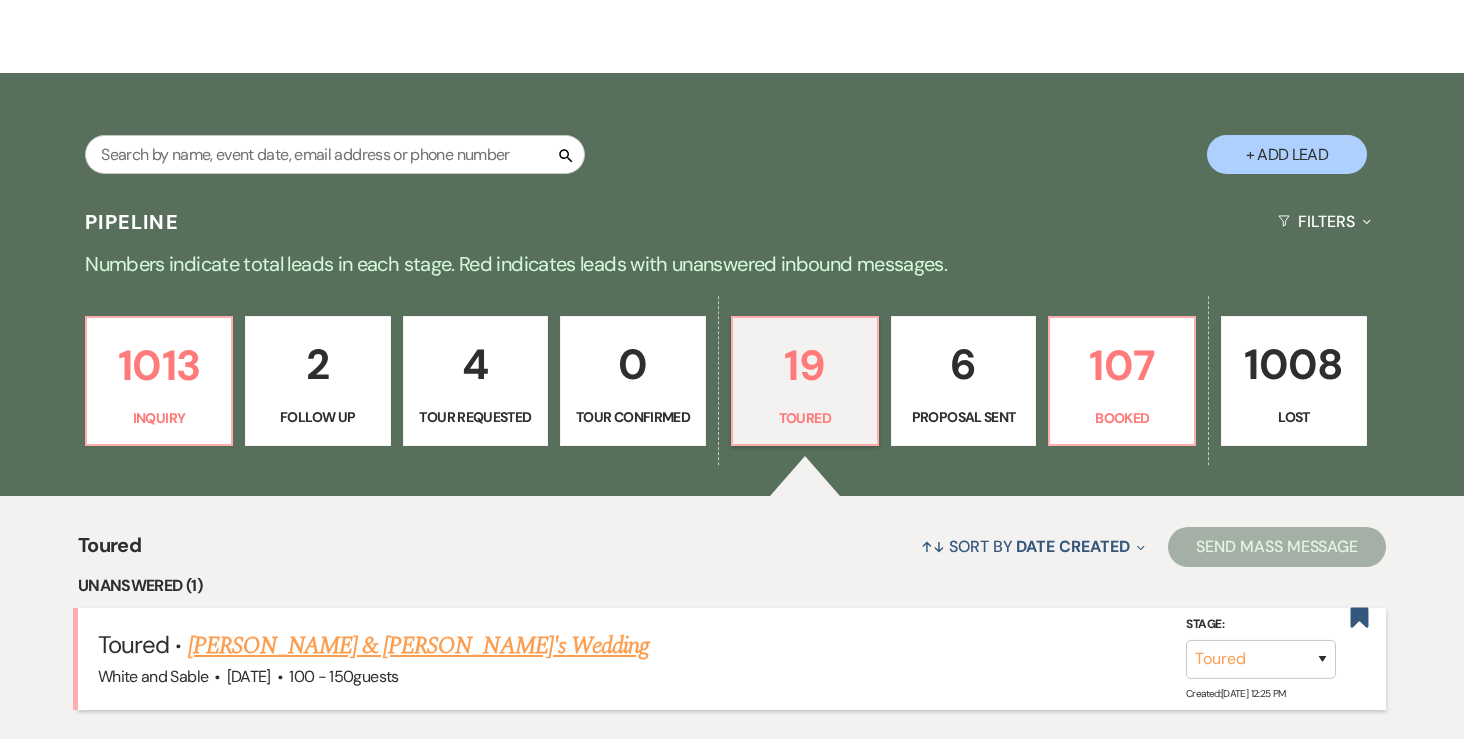 scroll, scrollTop: 307, scrollLeft: 0, axis: vertical 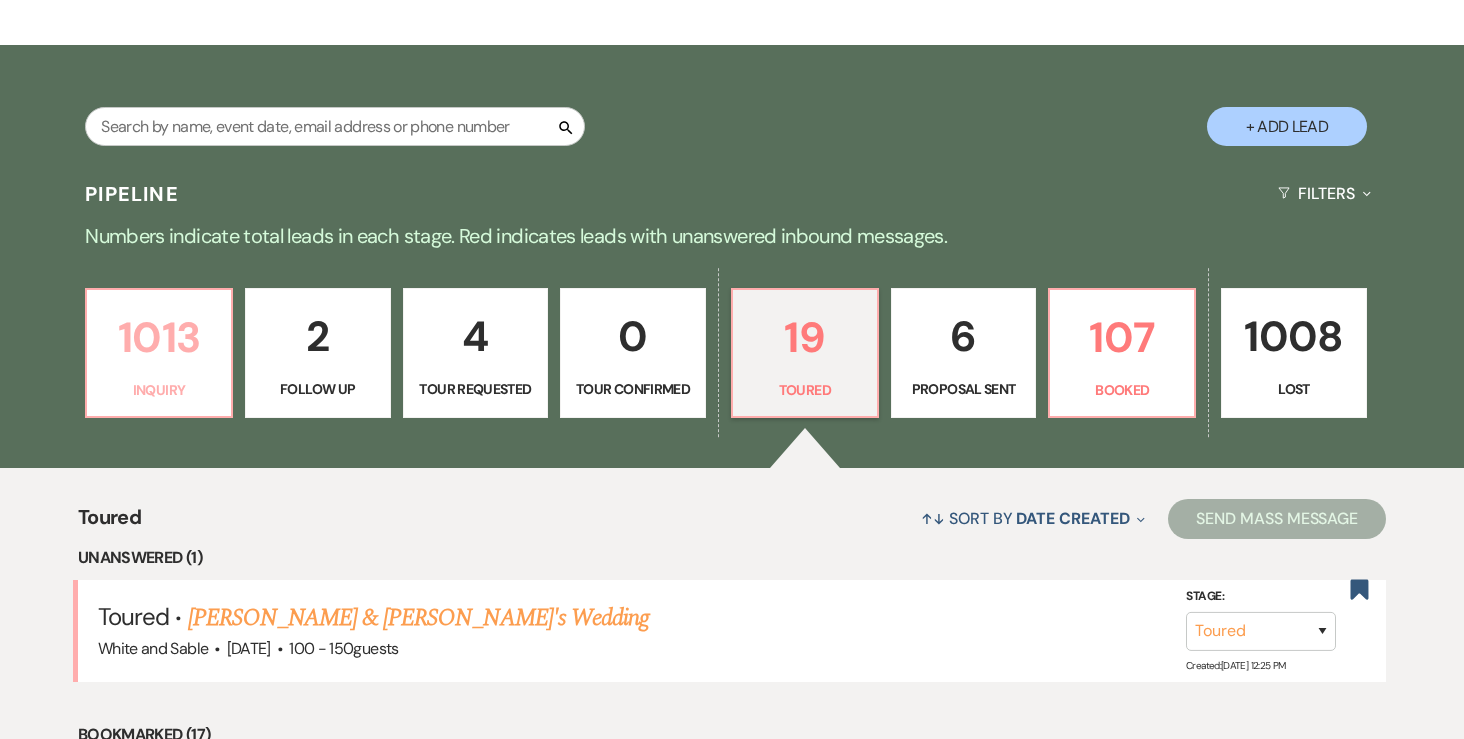 click on "1013 Inquiry" at bounding box center [159, 353] 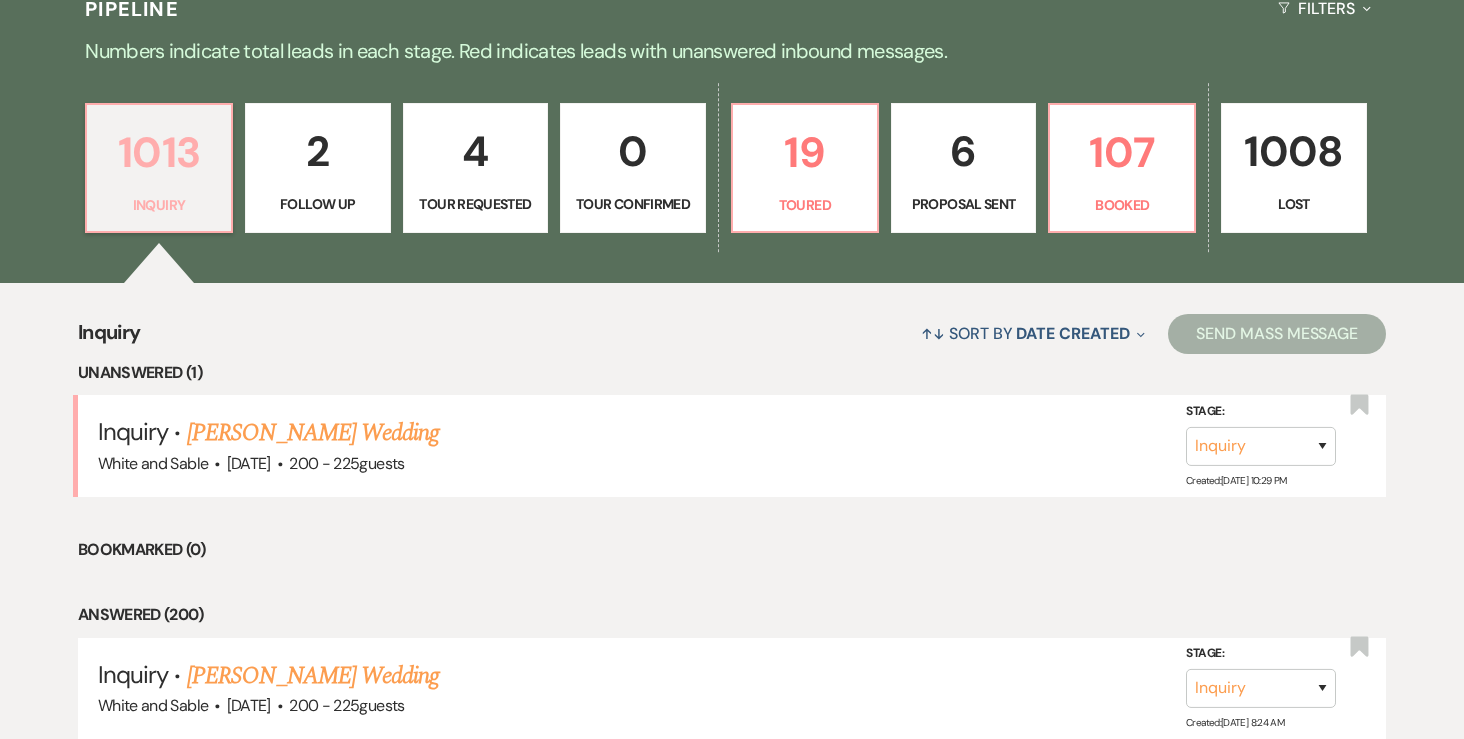 scroll, scrollTop: 494, scrollLeft: 0, axis: vertical 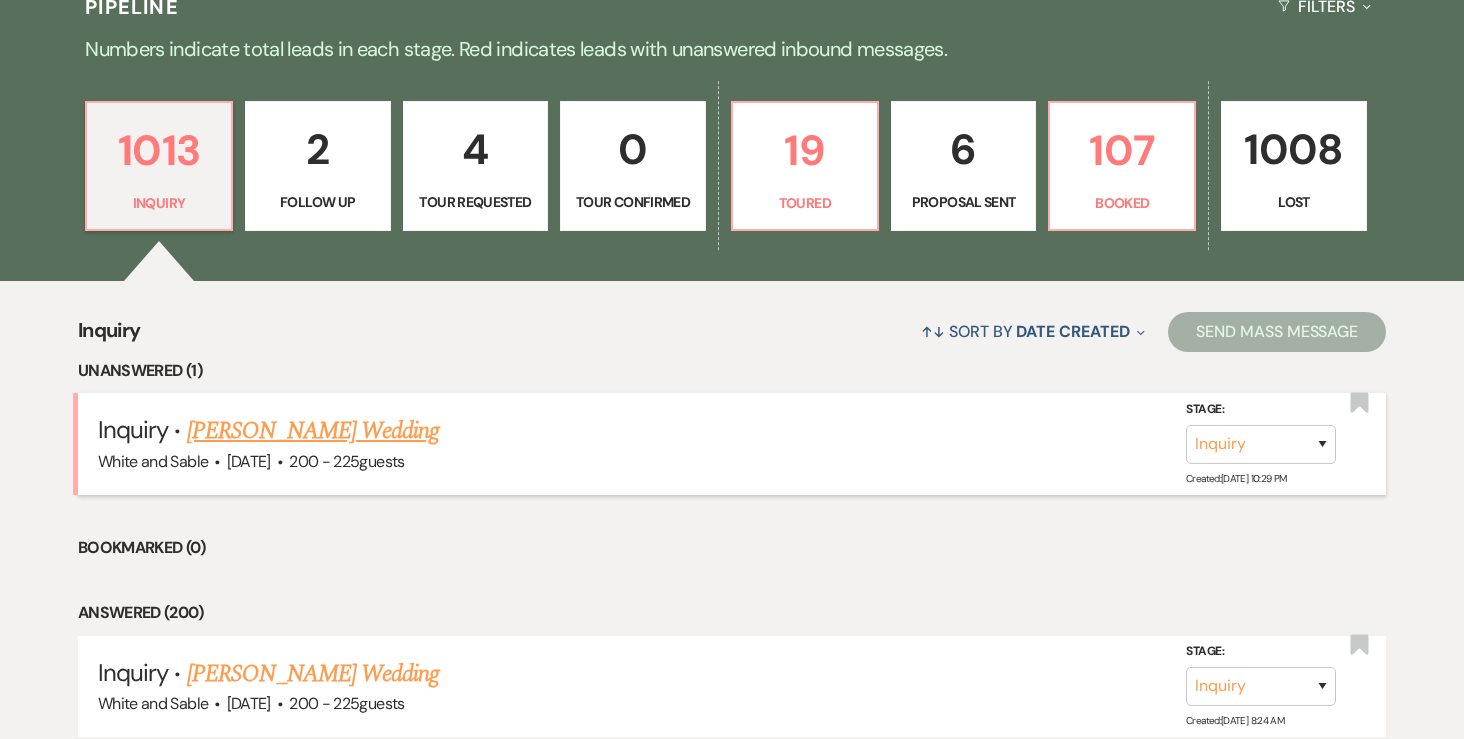 click on "Mackenzie Seim's Wedding" at bounding box center (313, 431) 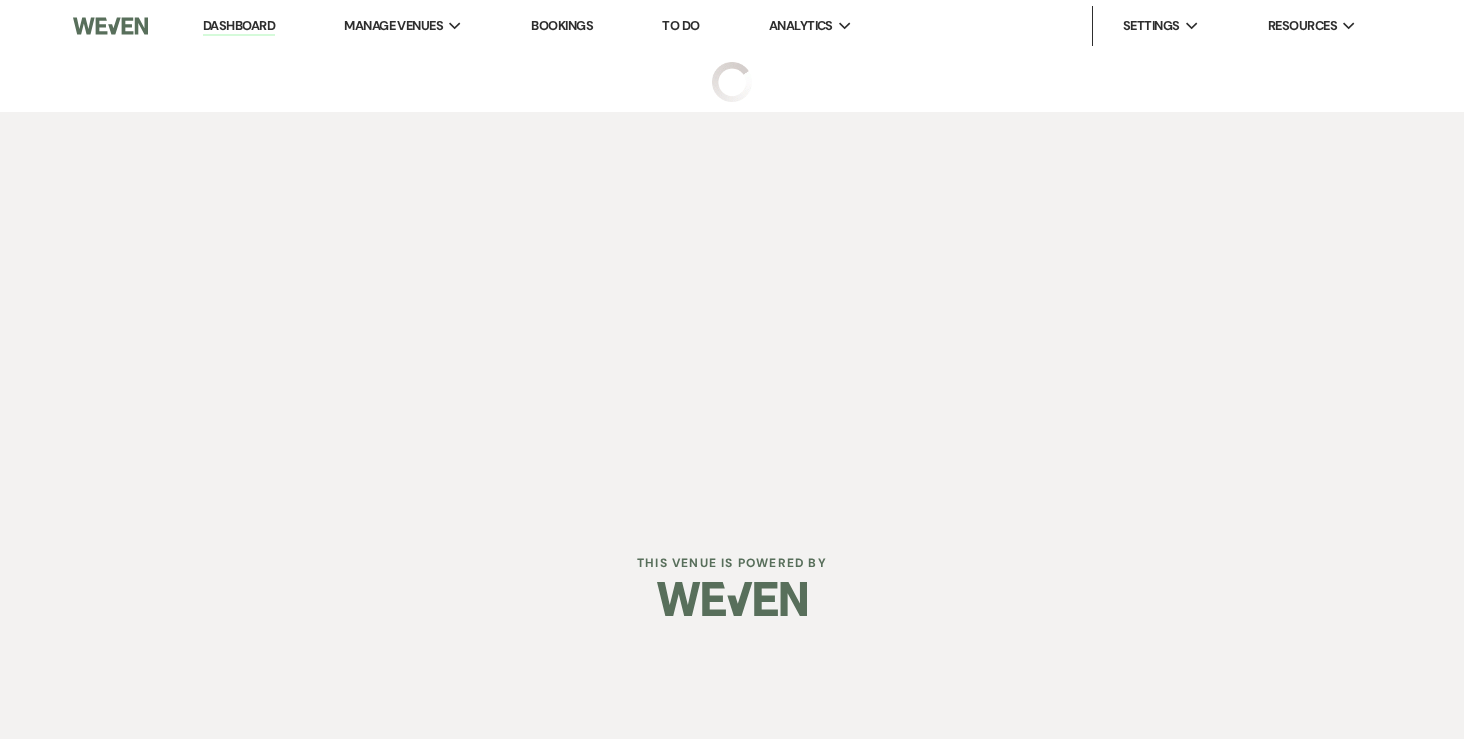 scroll, scrollTop: 0, scrollLeft: 0, axis: both 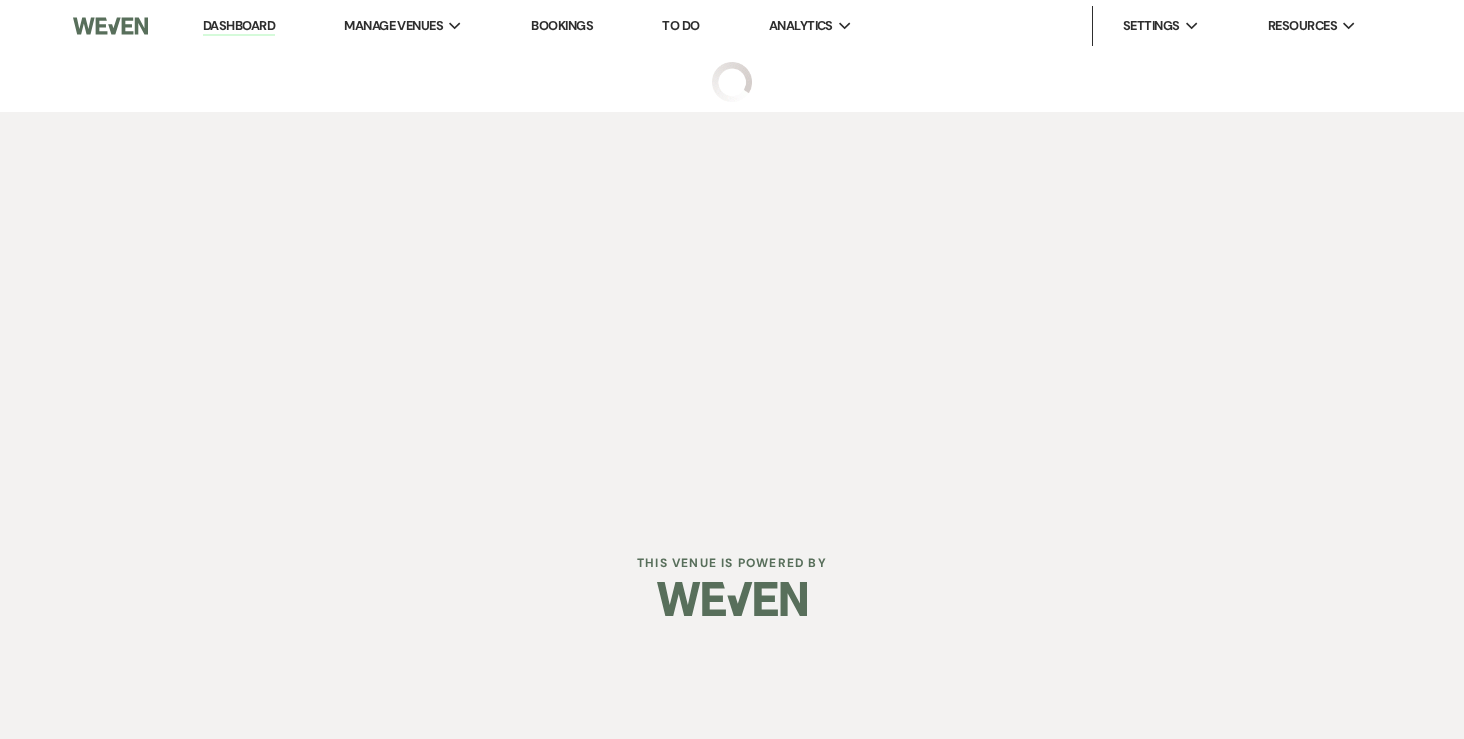 select on "5" 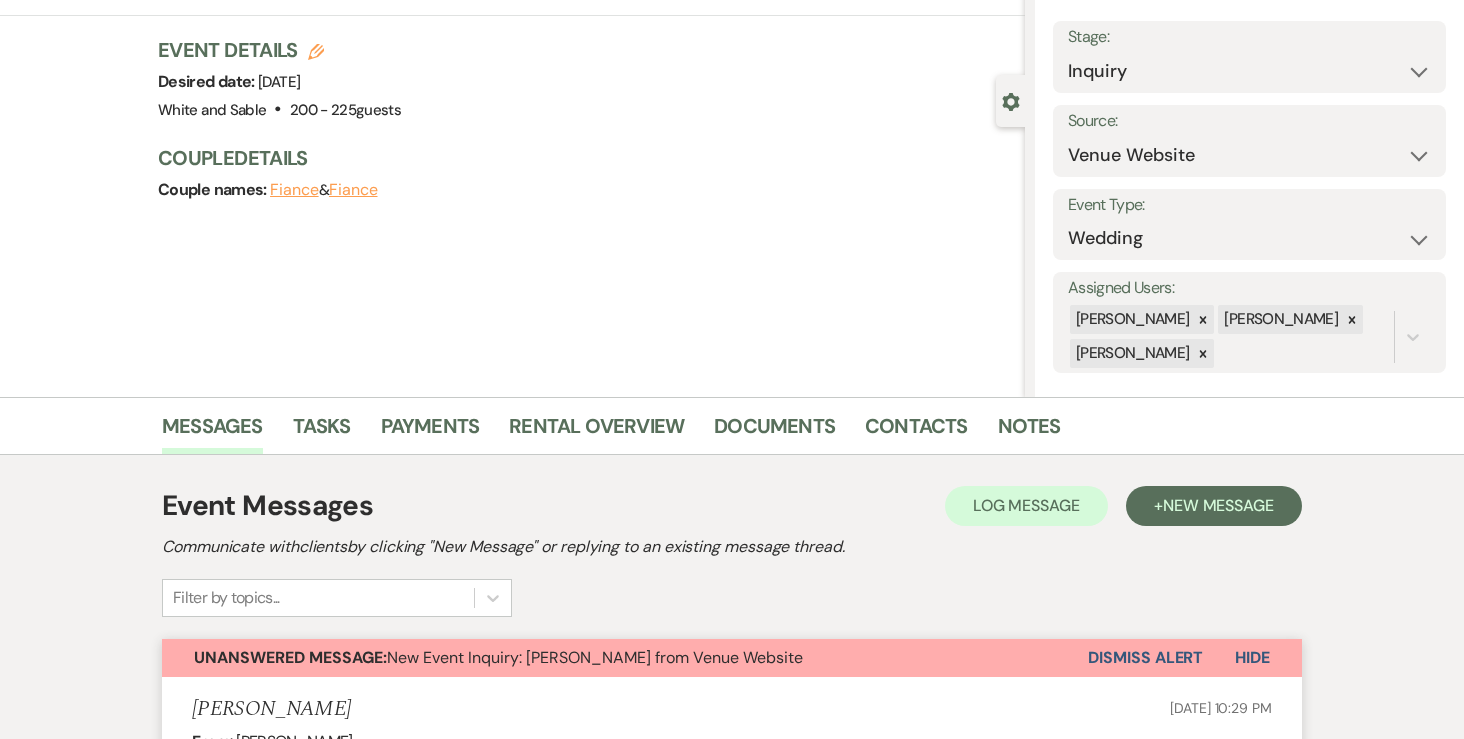 scroll, scrollTop: 0, scrollLeft: 0, axis: both 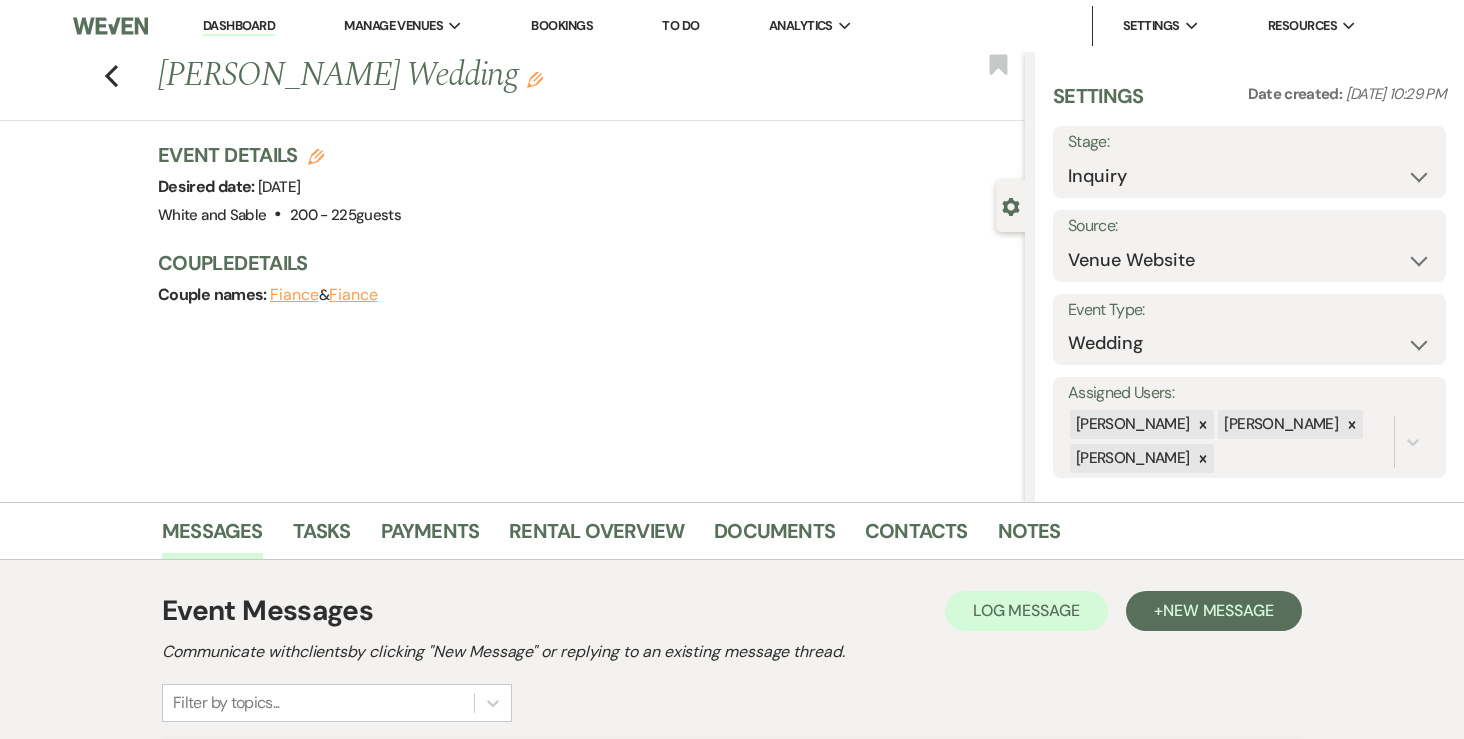 click on "Dashboard" at bounding box center (239, 26) 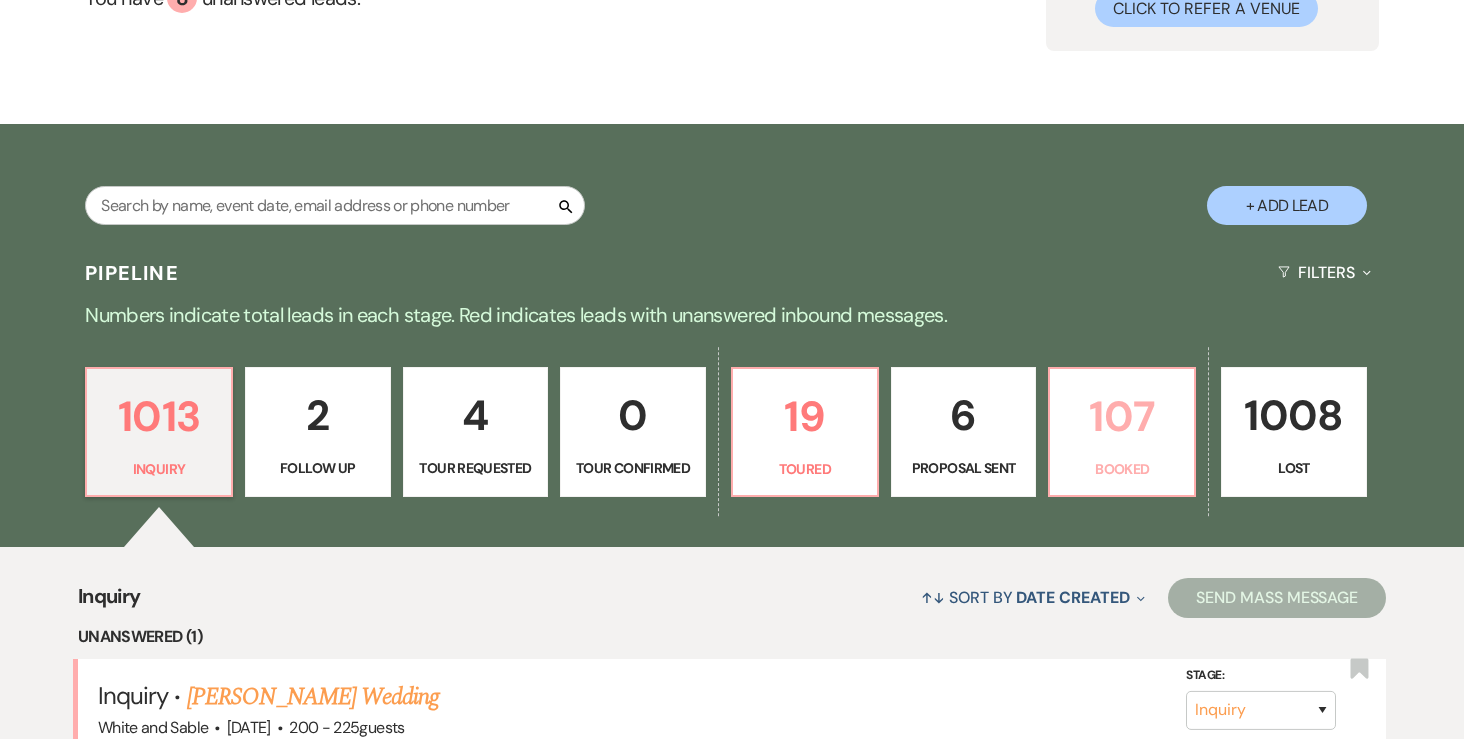 click on "107" at bounding box center [1122, 416] 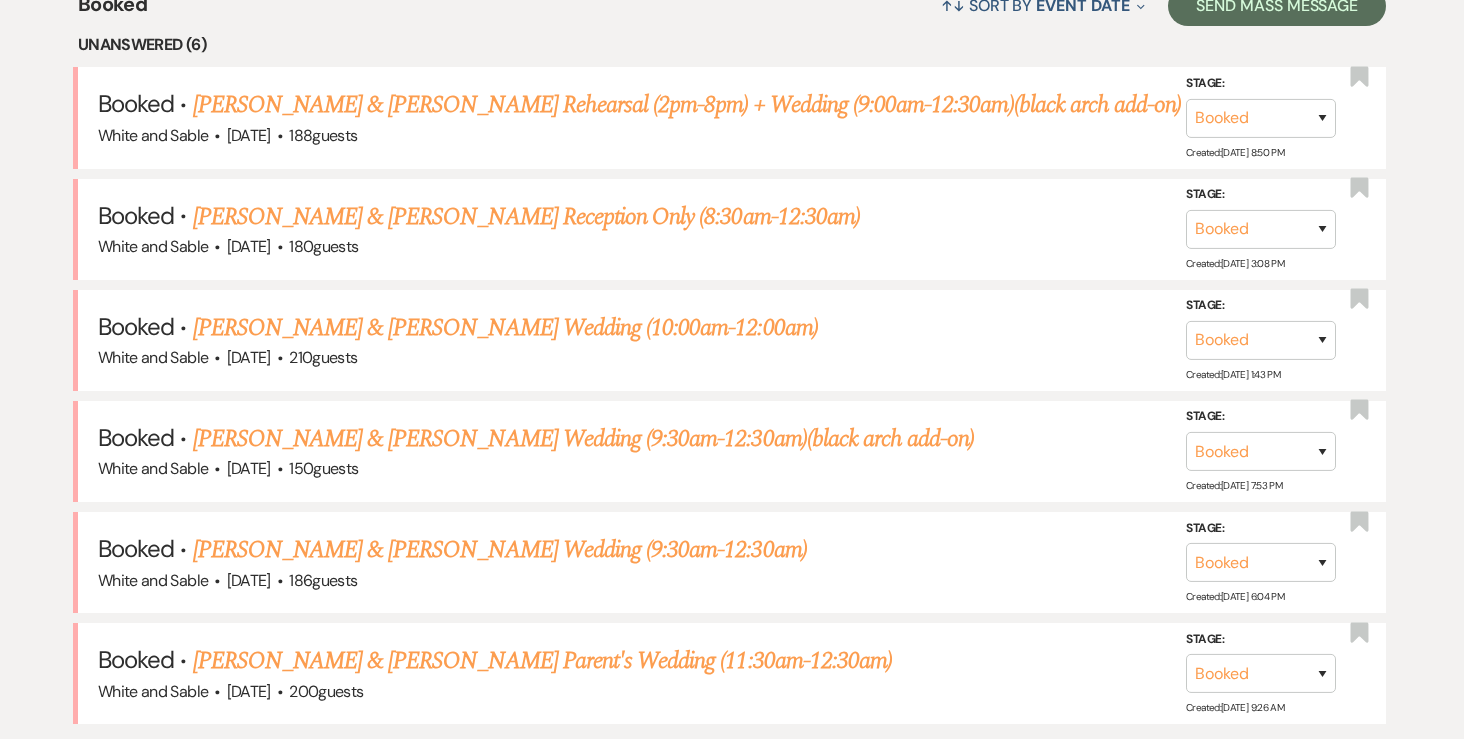 scroll, scrollTop: 799, scrollLeft: 0, axis: vertical 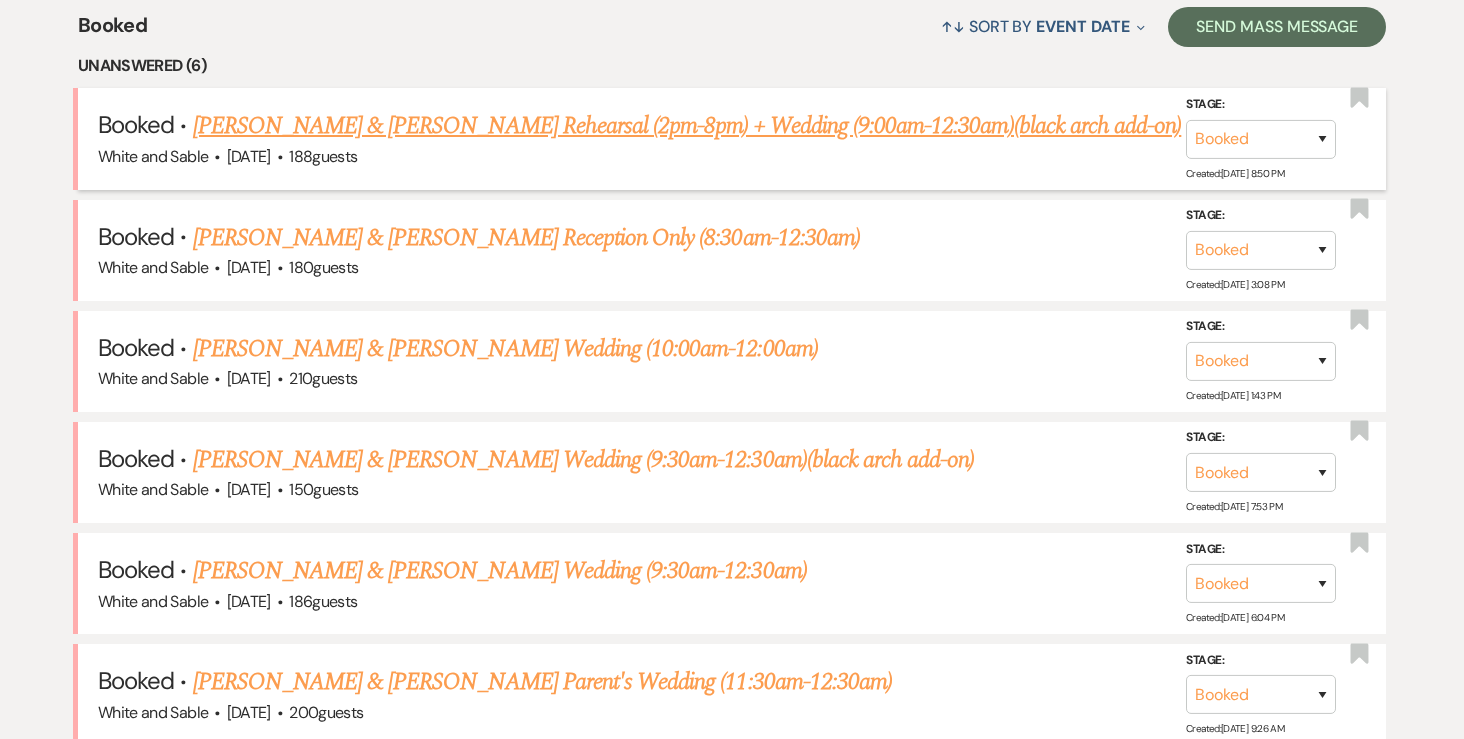 click on "Emily Driste & Alex Virnig's Rehearsal (2pm-8pm) + Wedding (9:00am-12:30am)(black arch add-on)" at bounding box center (687, 126) 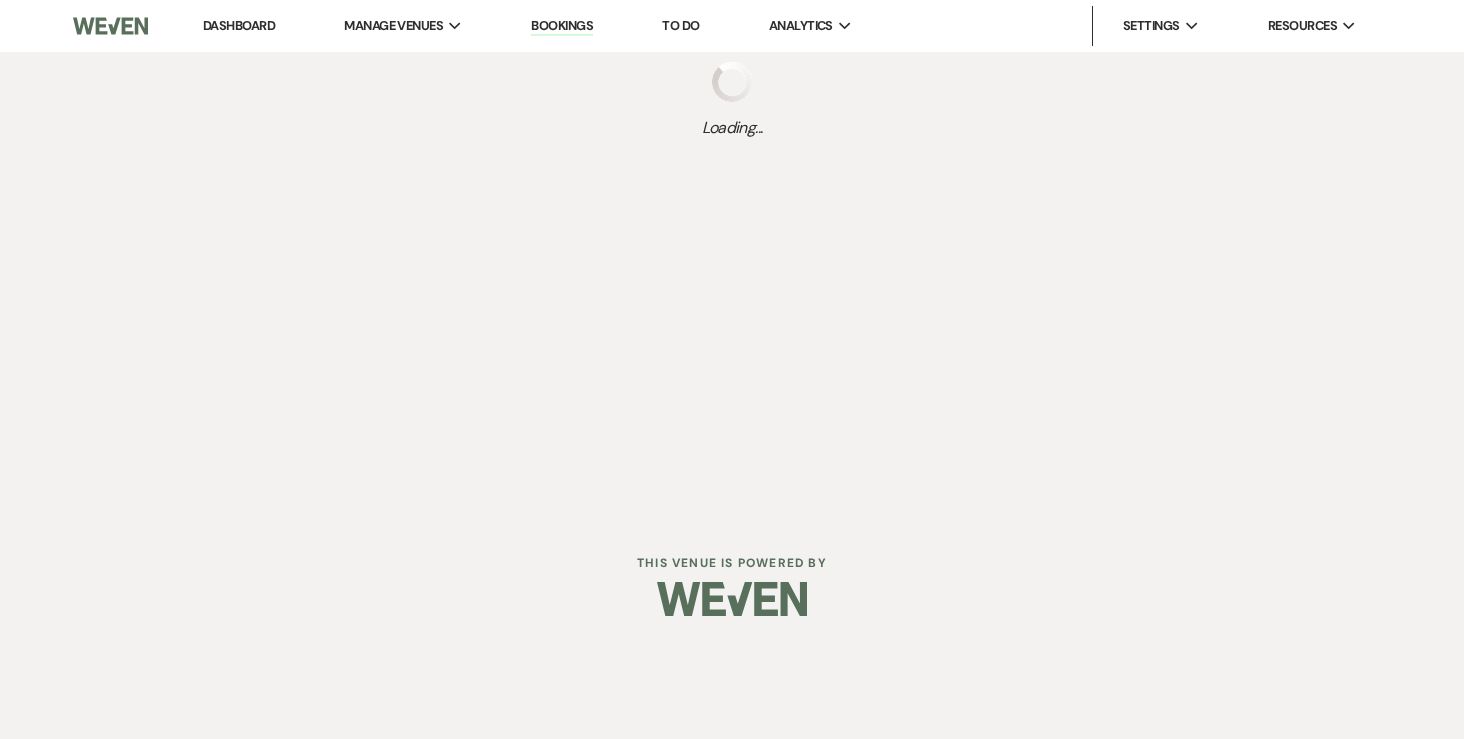 scroll, scrollTop: 0, scrollLeft: 0, axis: both 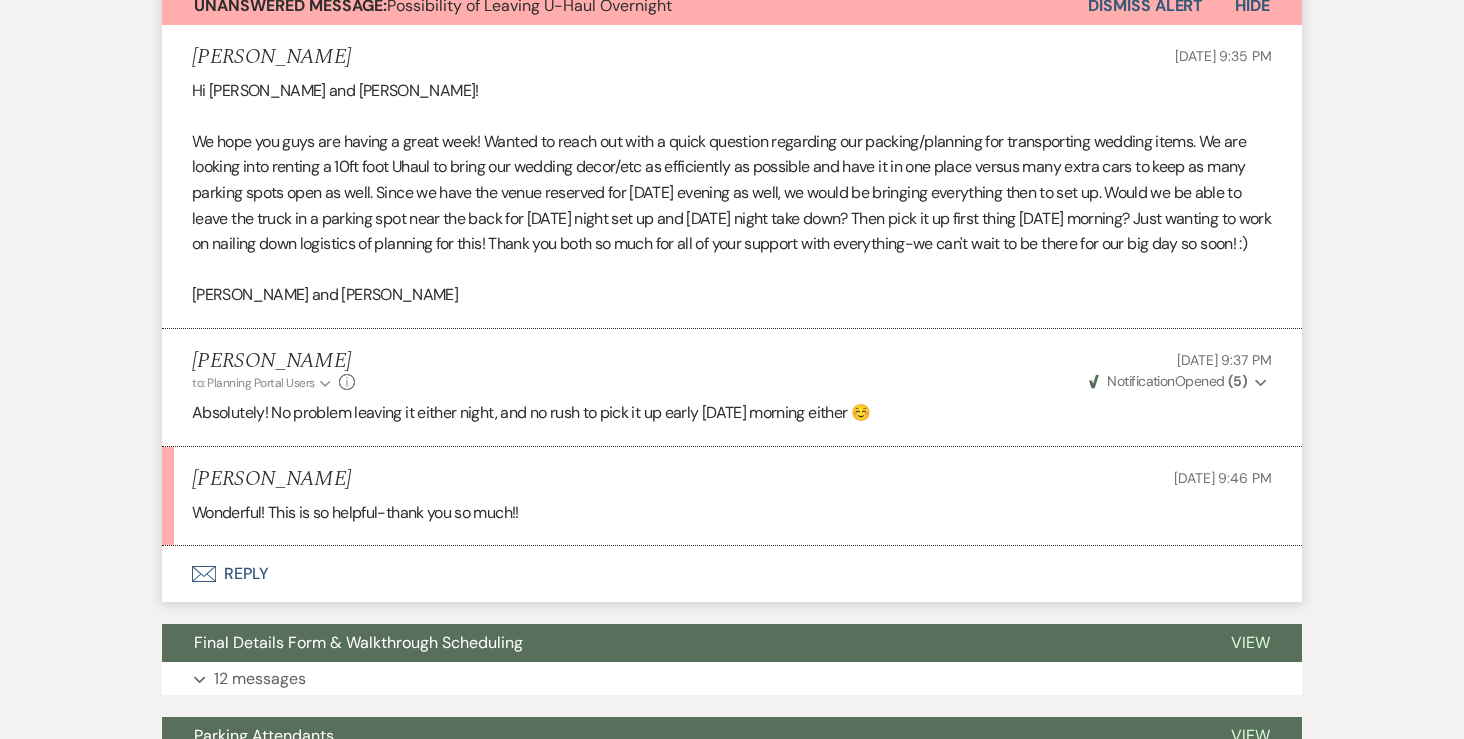 click on "Dismiss Alert" at bounding box center [1145, 6] 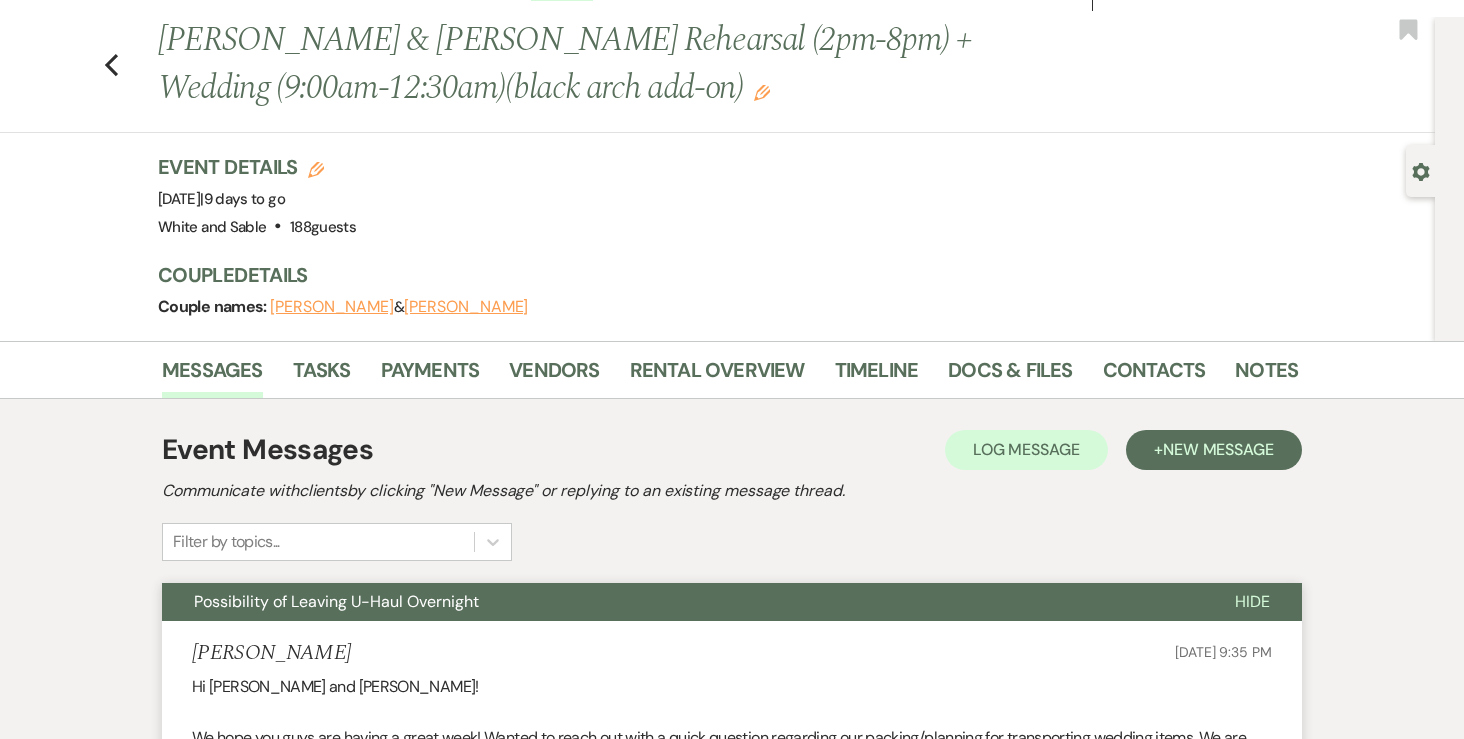 scroll, scrollTop: 0, scrollLeft: 0, axis: both 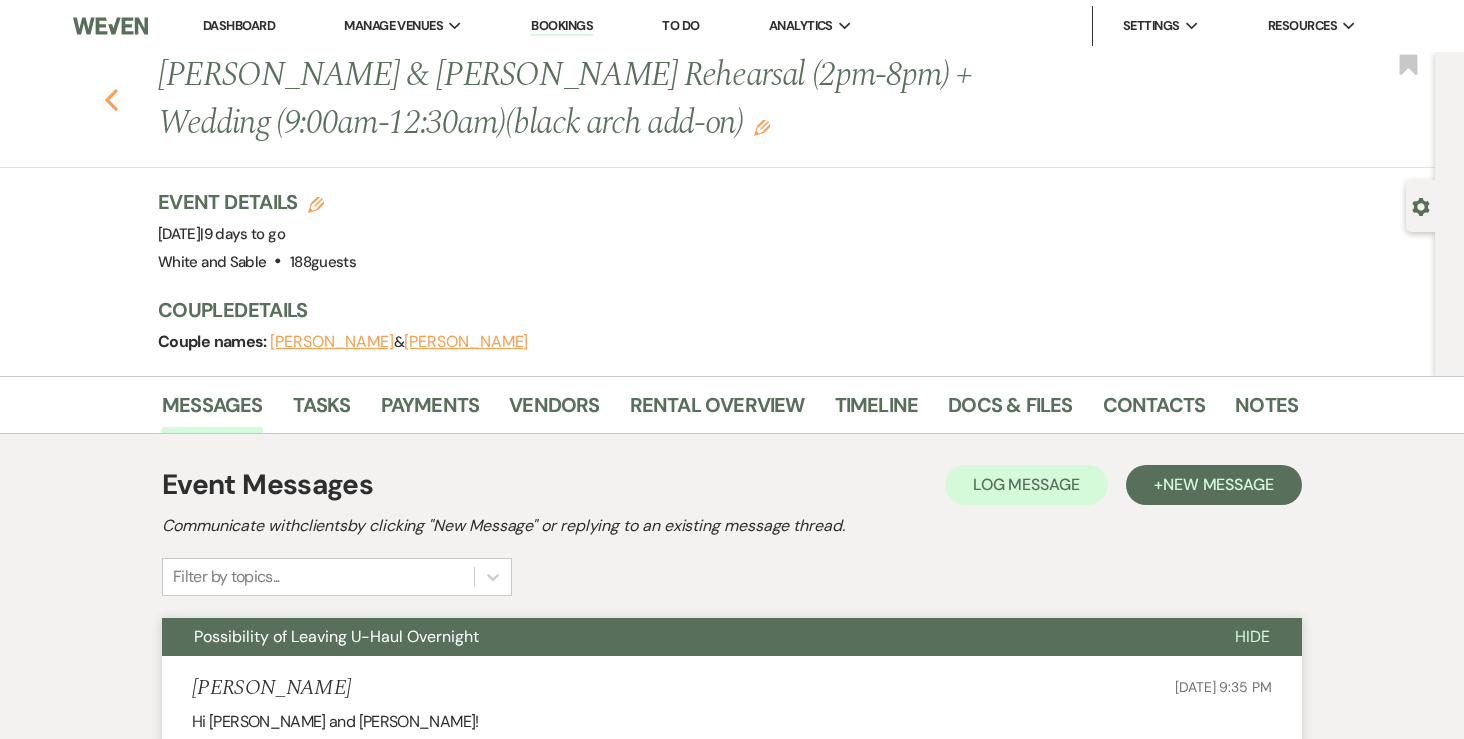 click on "Previous Emily Driste & Alex Virnig's Rehearsal (2pm-8pm) + Wedding (9:00am-12:30am)(black arch add-on) Edit Bookmark" at bounding box center [712, 110] 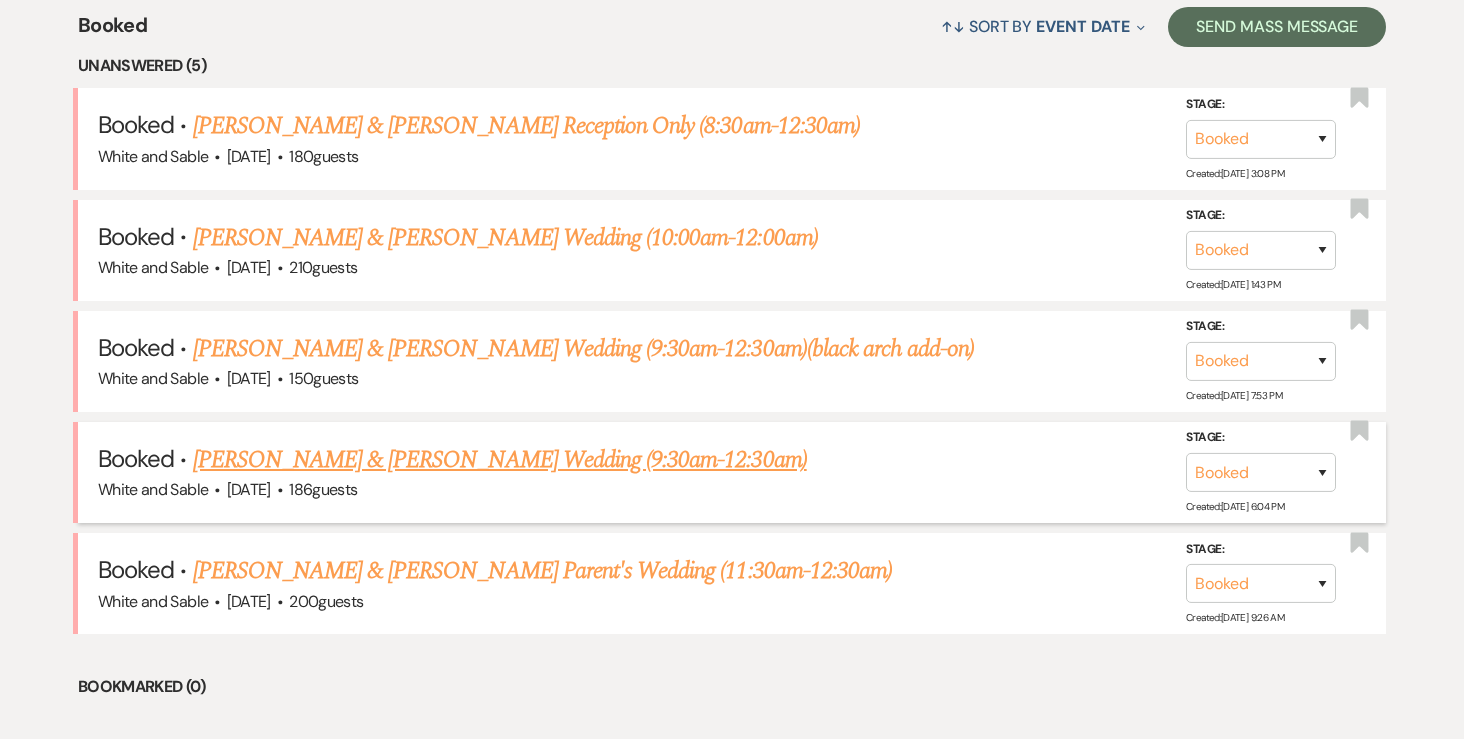 scroll, scrollTop: 804, scrollLeft: 0, axis: vertical 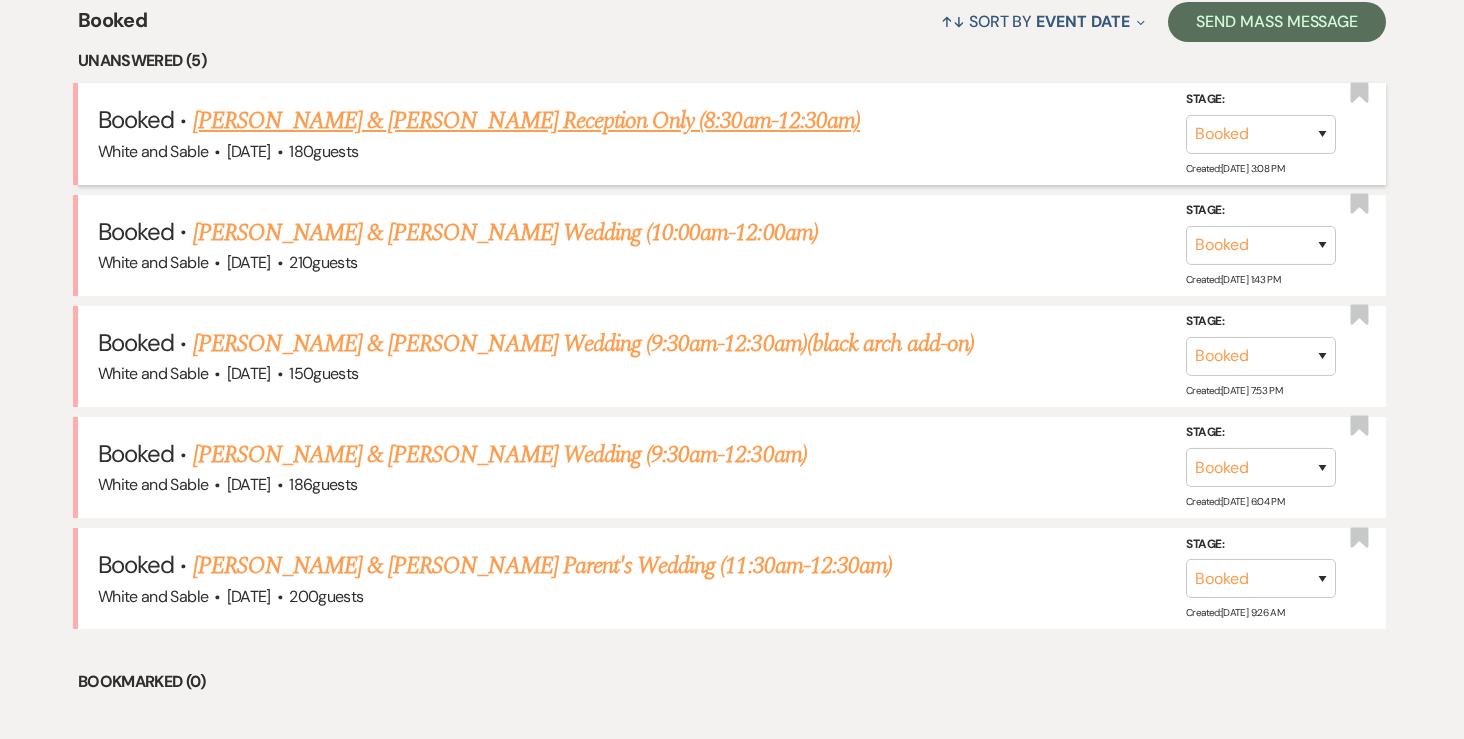 click on "Shauna Vandendriessche & Tory Miller's Reception Only (8:30am-12:30am)" at bounding box center (526, 121) 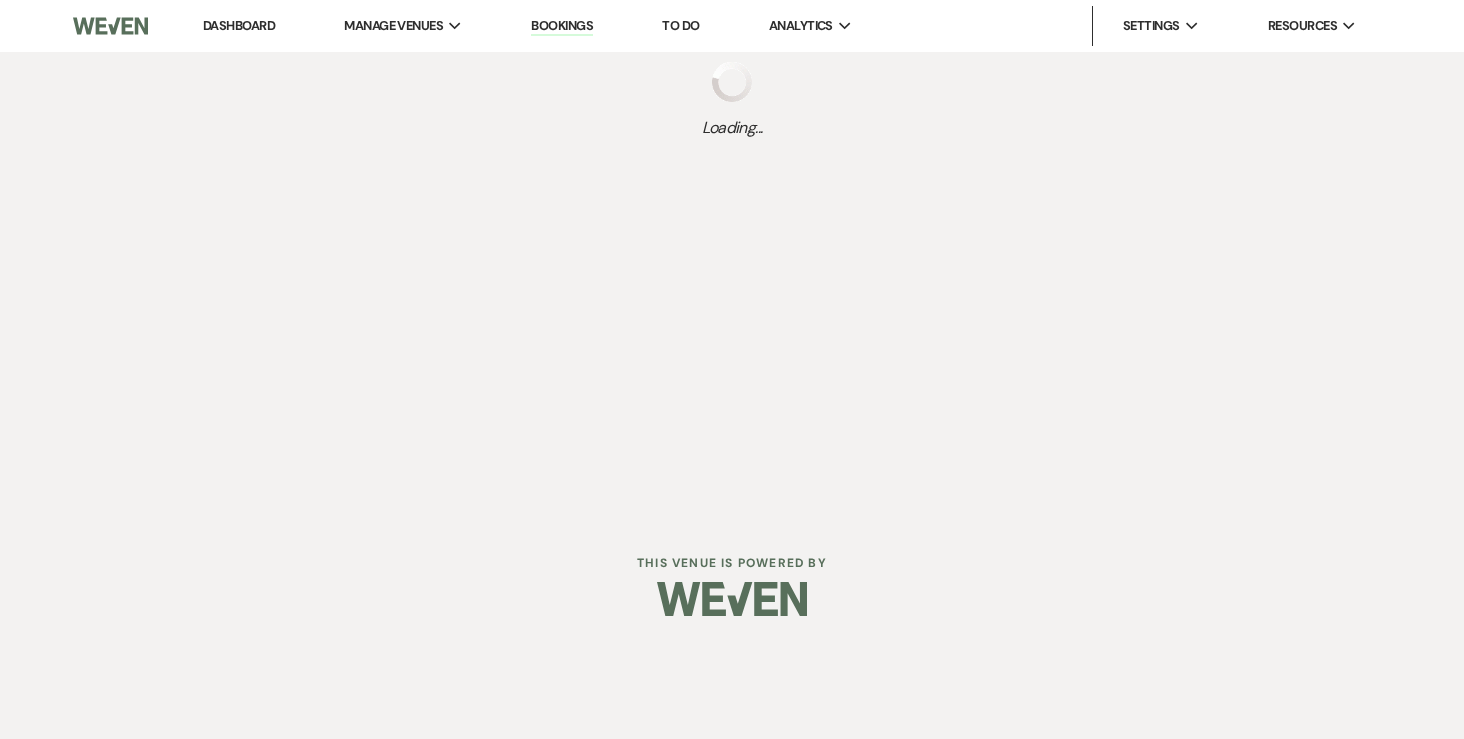 scroll, scrollTop: 0, scrollLeft: 0, axis: both 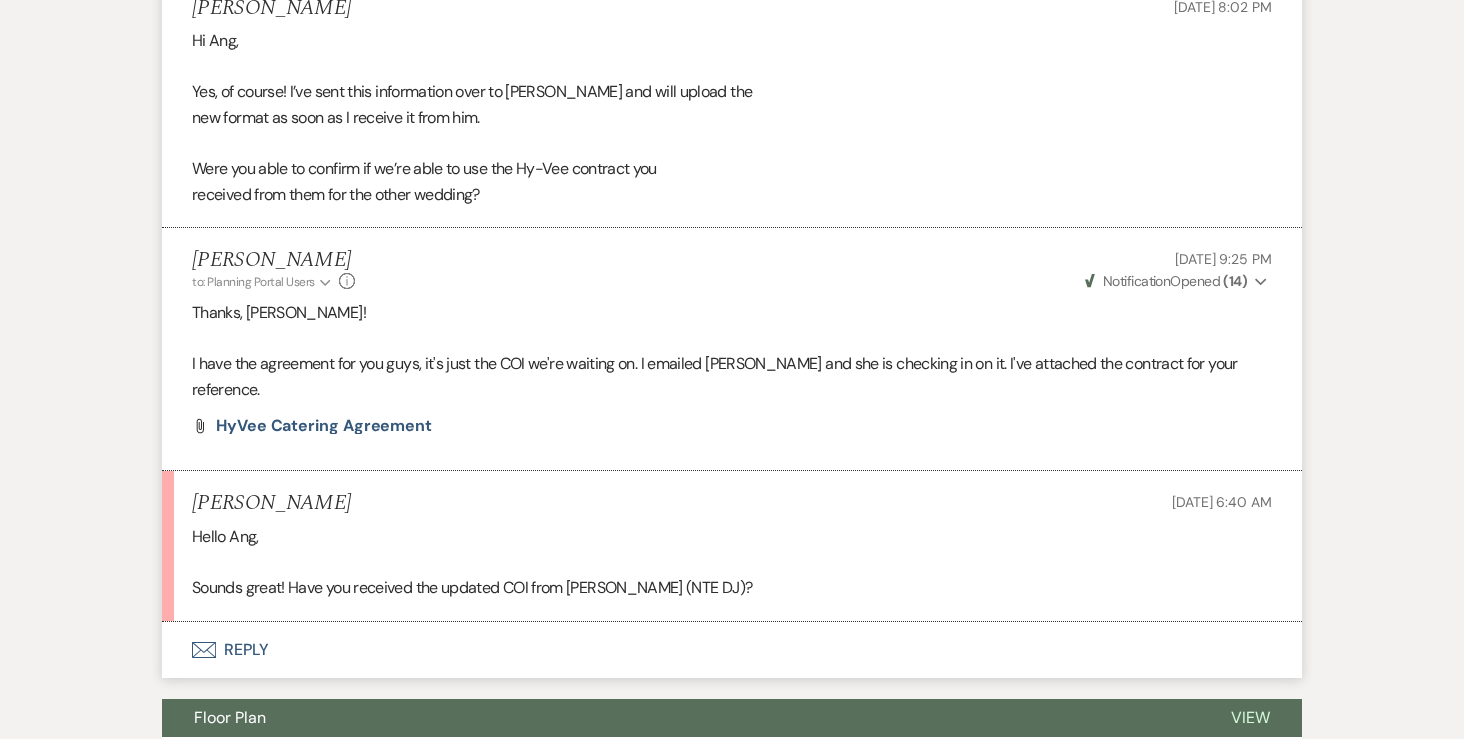 click on "Envelope Reply" at bounding box center (732, 650) 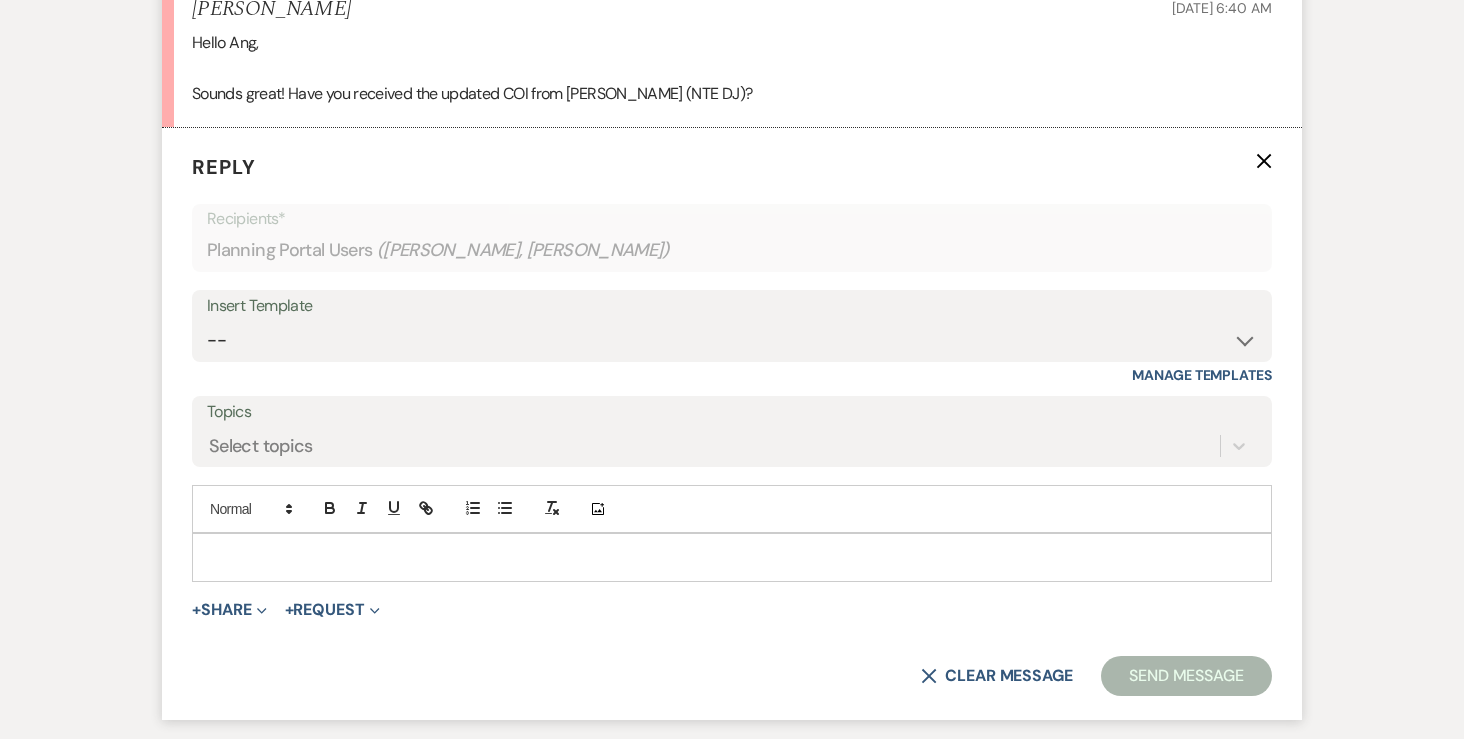 scroll, scrollTop: 7944, scrollLeft: 0, axis: vertical 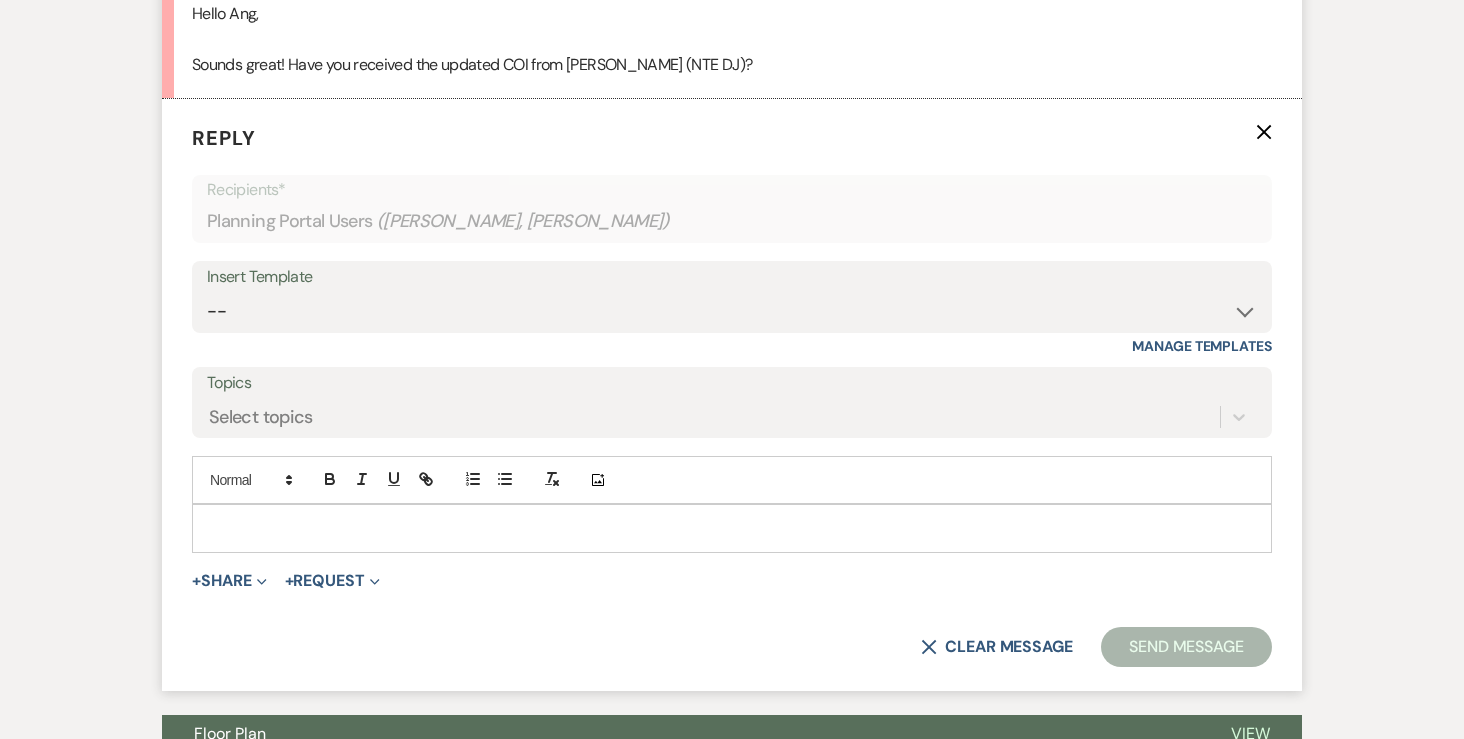 click at bounding box center [732, 528] 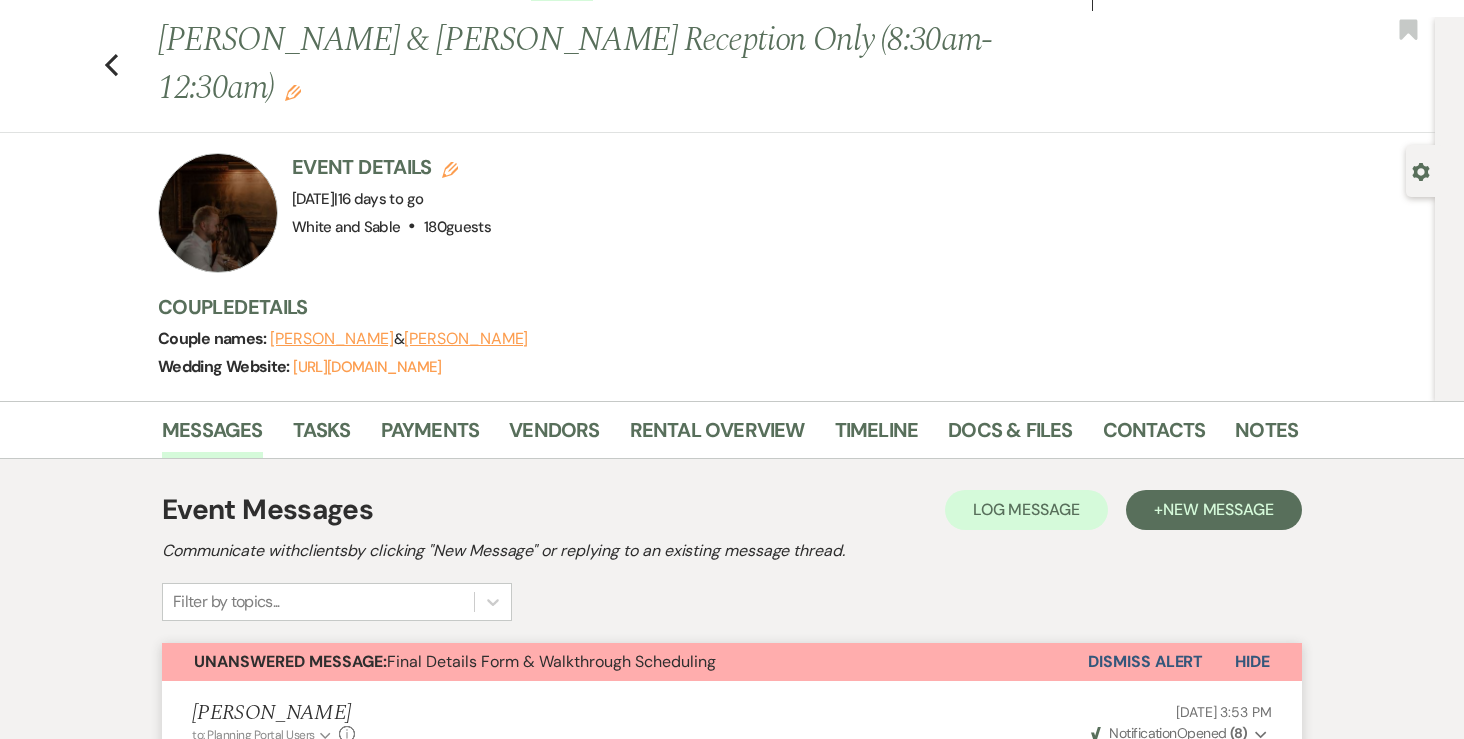 scroll, scrollTop: 10, scrollLeft: 0, axis: vertical 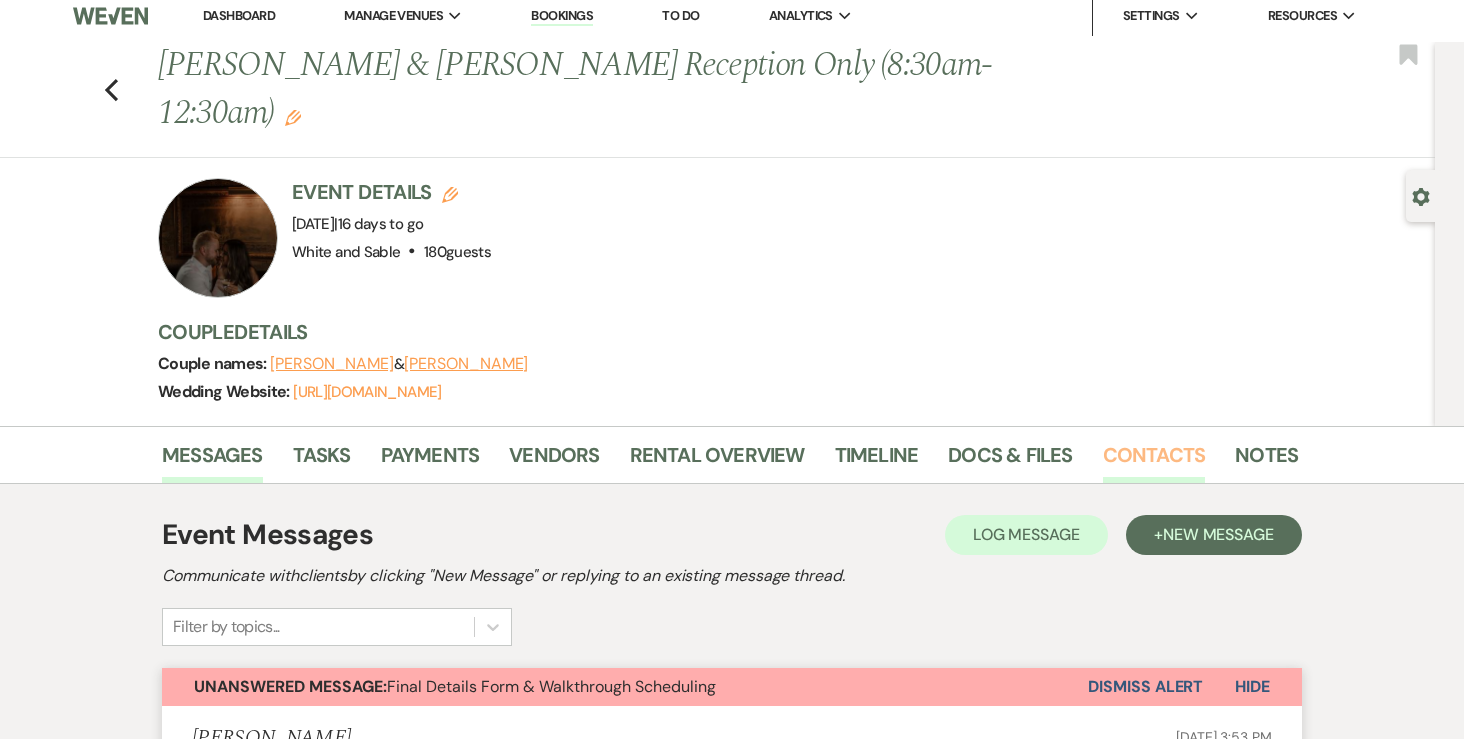 click on "Contacts" at bounding box center (1154, 461) 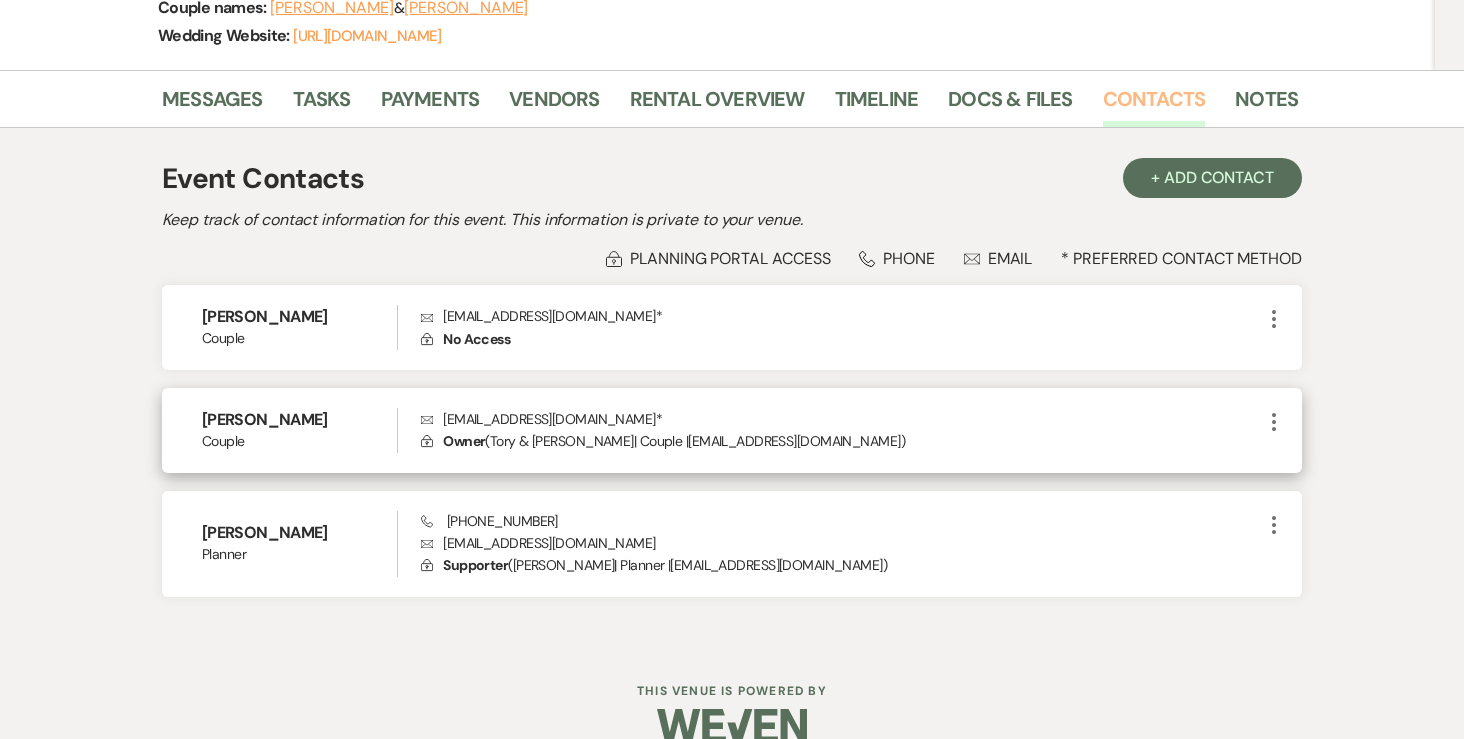 scroll, scrollTop: 367, scrollLeft: 0, axis: vertical 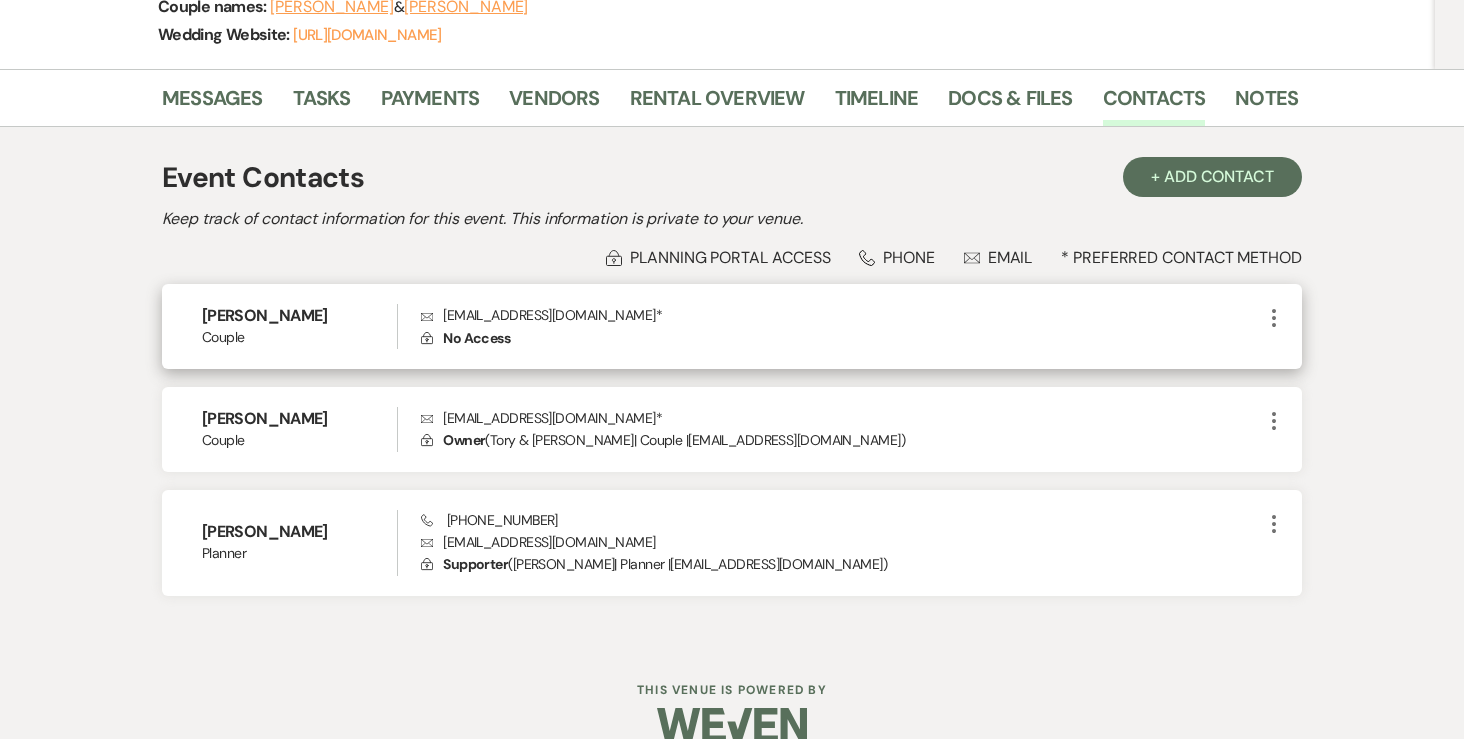 click on "More" 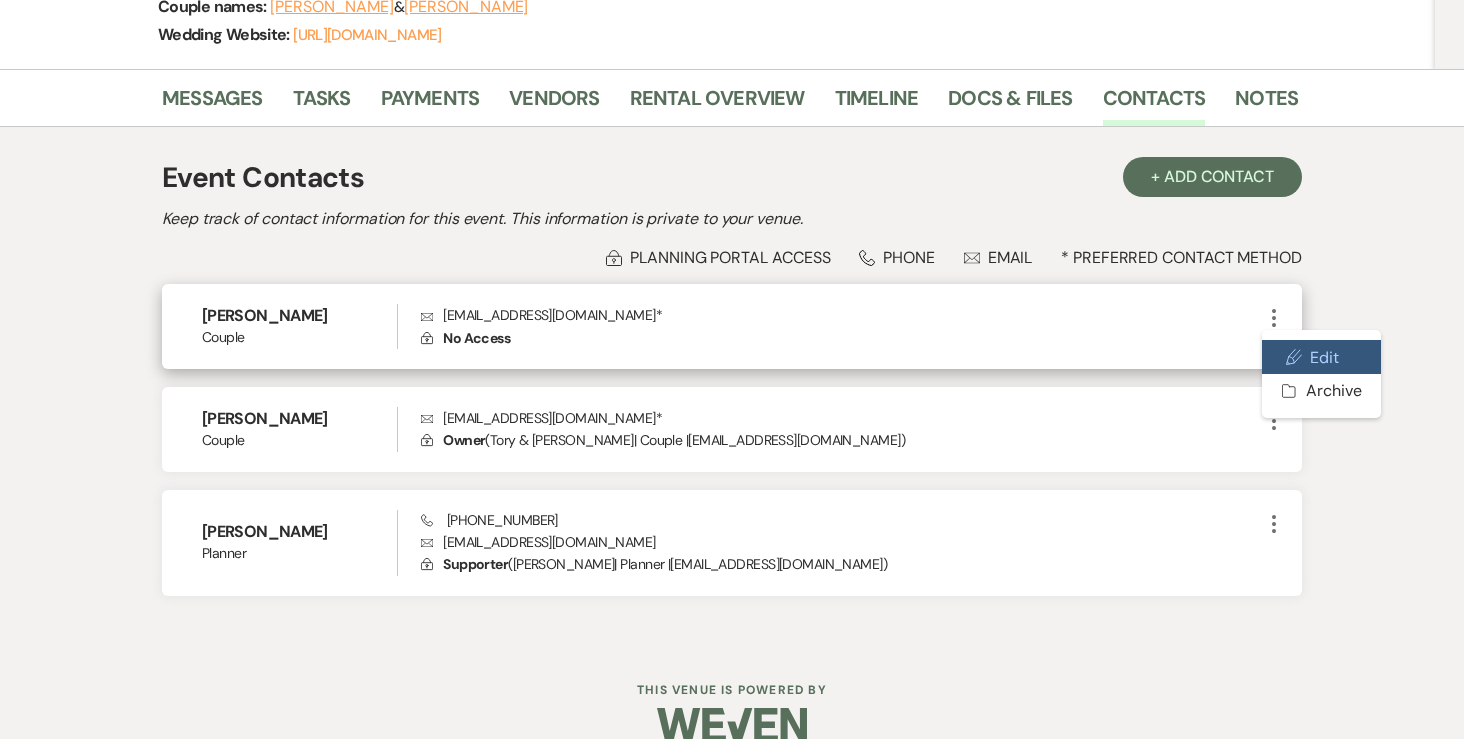 drag, startPoint x: 1290, startPoint y: 350, endPoint x: 1183, endPoint y: 346, distance: 107.07474 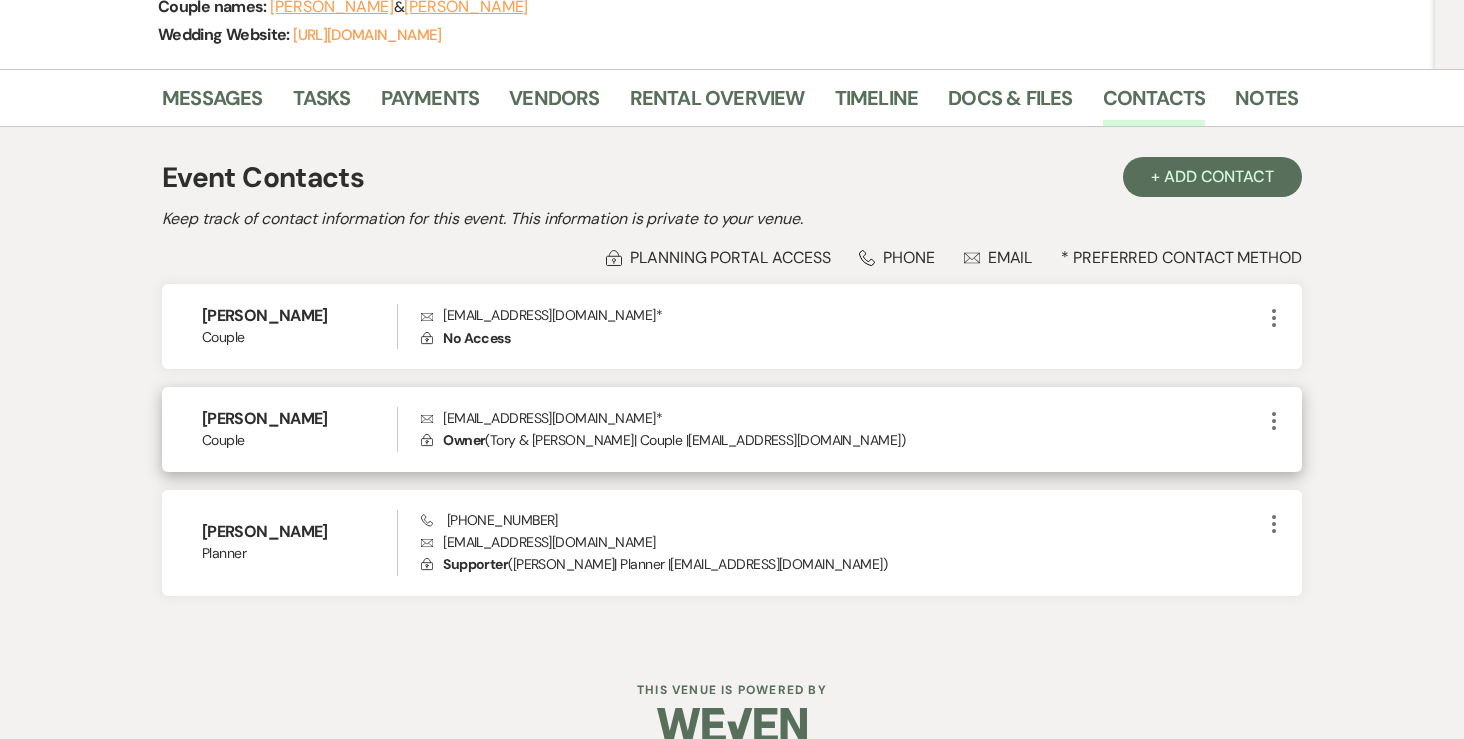 click on "Envelope tsmillerwedding@gmail.com *" at bounding box center [841, 418] 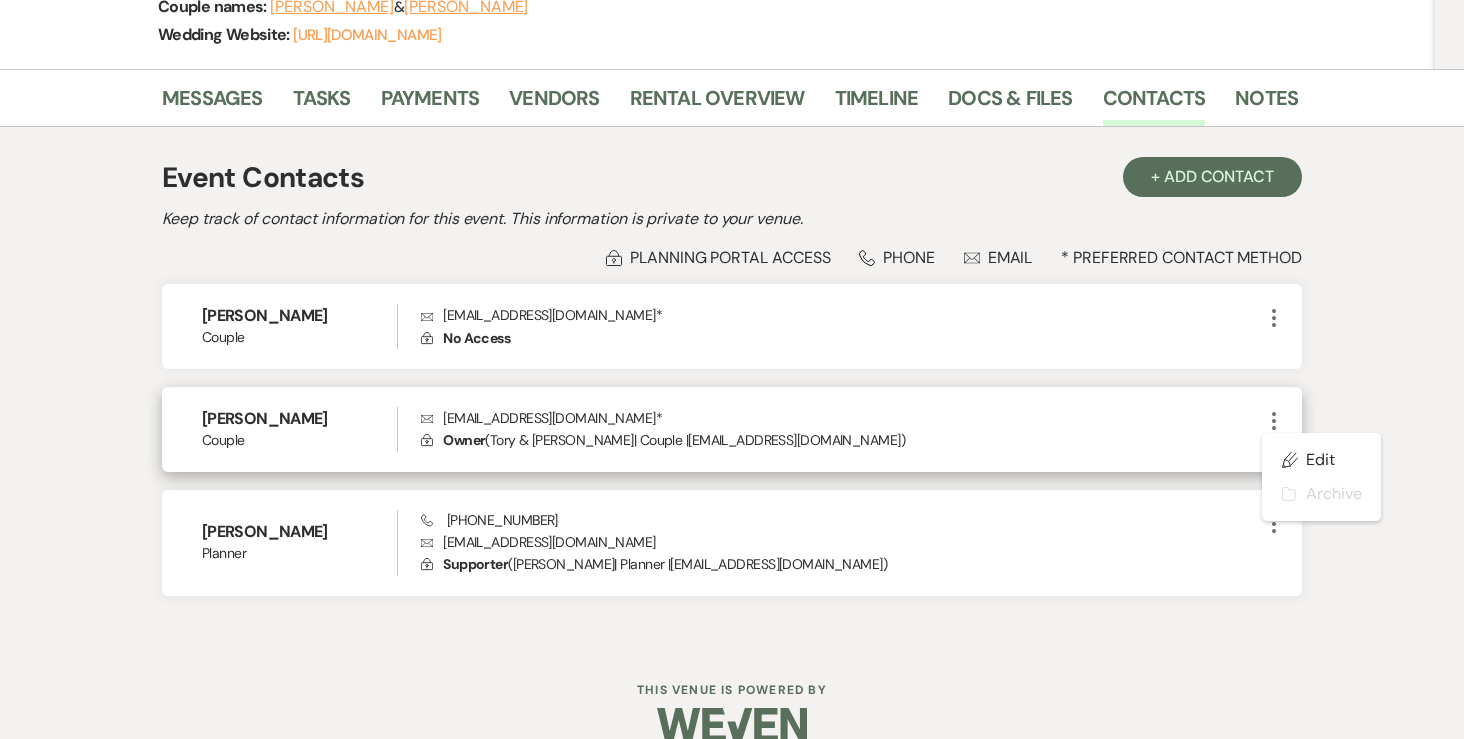 click on "Envelope tsmillerwedding@gmail.com *" at bounding box center [841, 418] 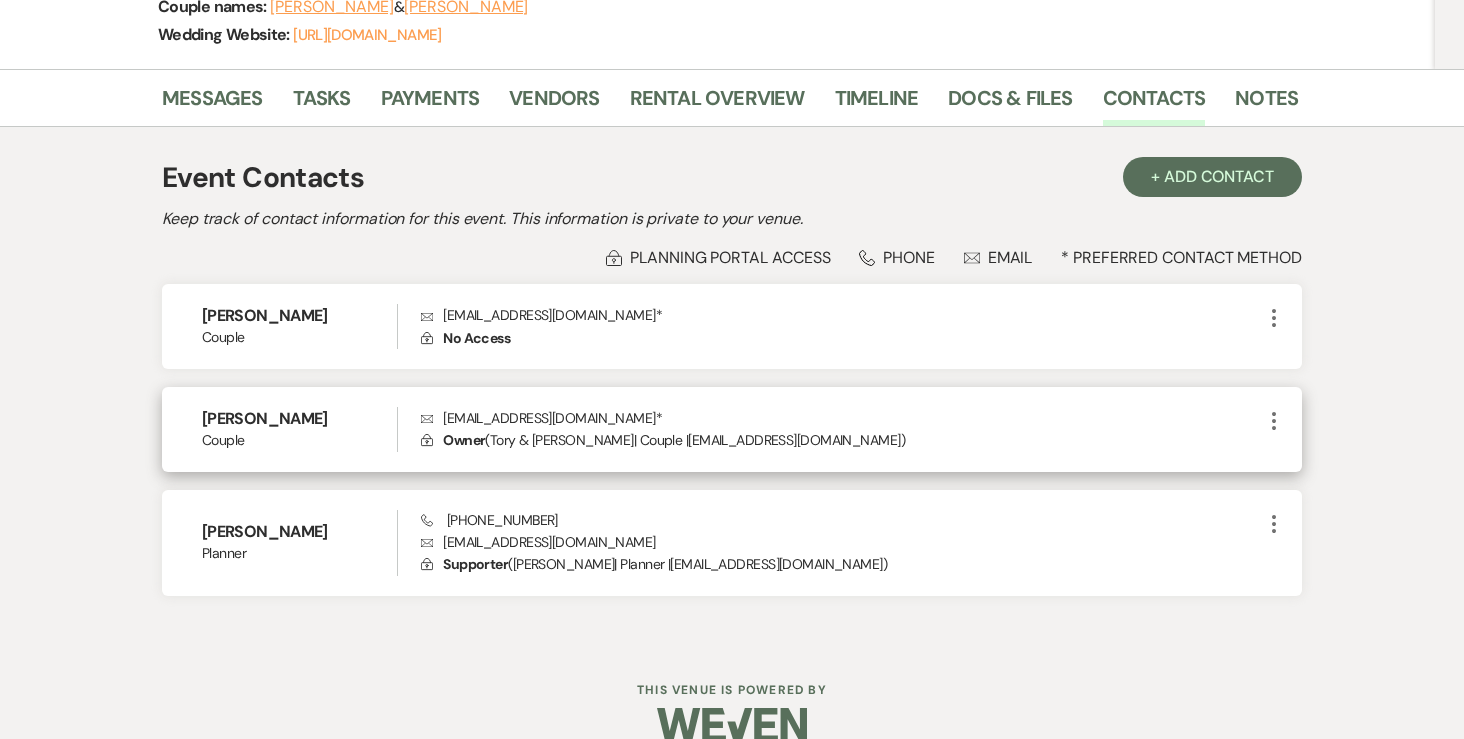 click on "Envelope tsmillerwedding@gmail.com *" at bounding box center (841, 418) 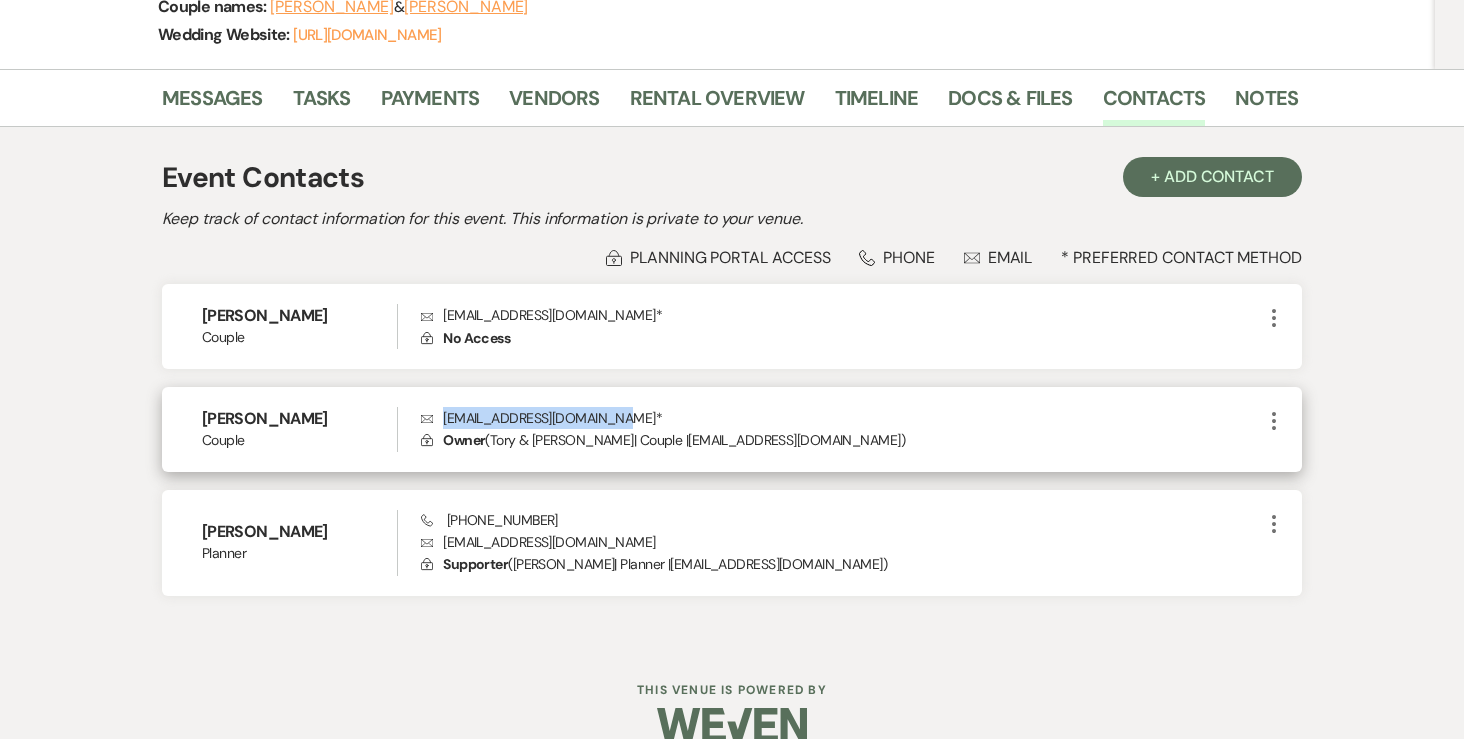 drag, startPoint x: 444, startPoint y: 419, endPoint x: 613, endPoint y: 419, distance: 169 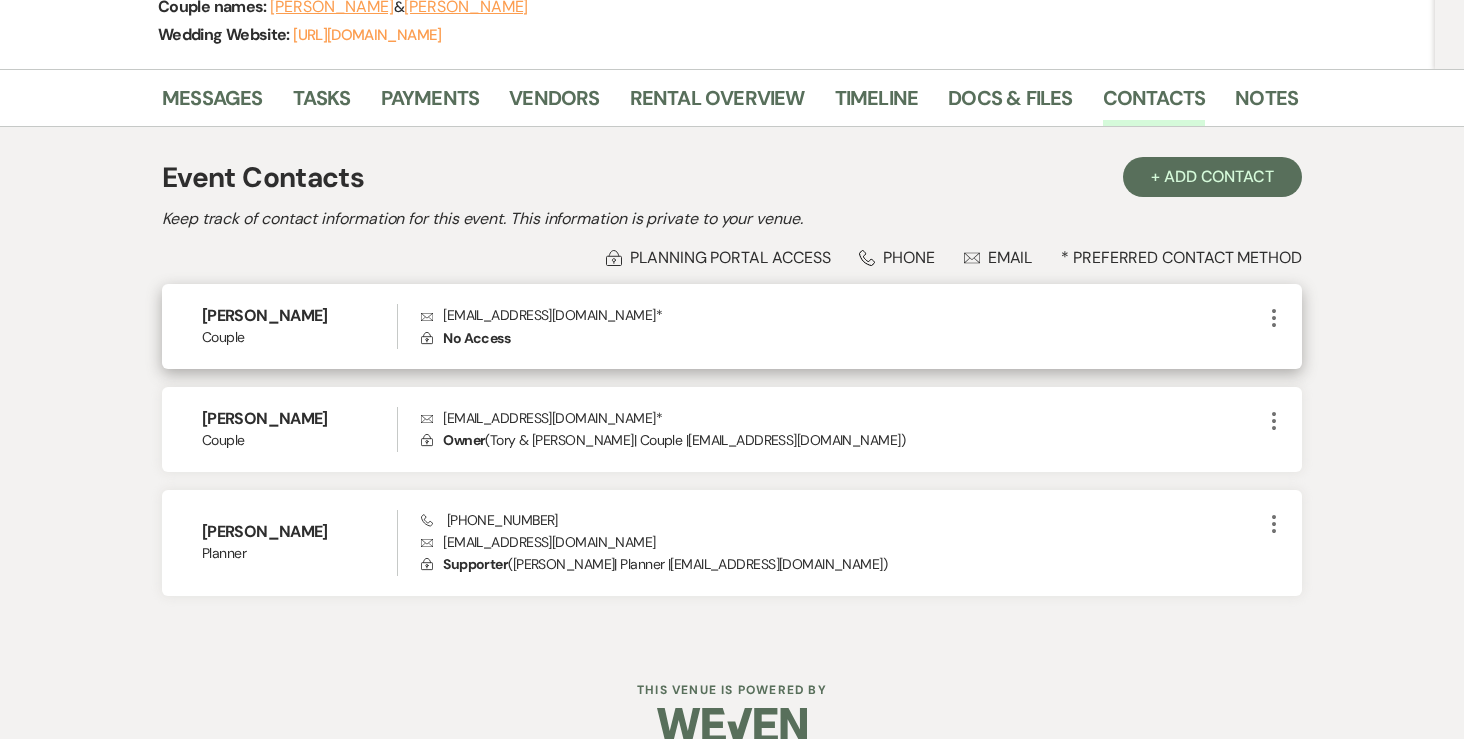 click on "Shauna Vandendriessche Couple   Envelope shauna_ann@hotmail.com * Lock No Access More" at bounding box center [732, 326] 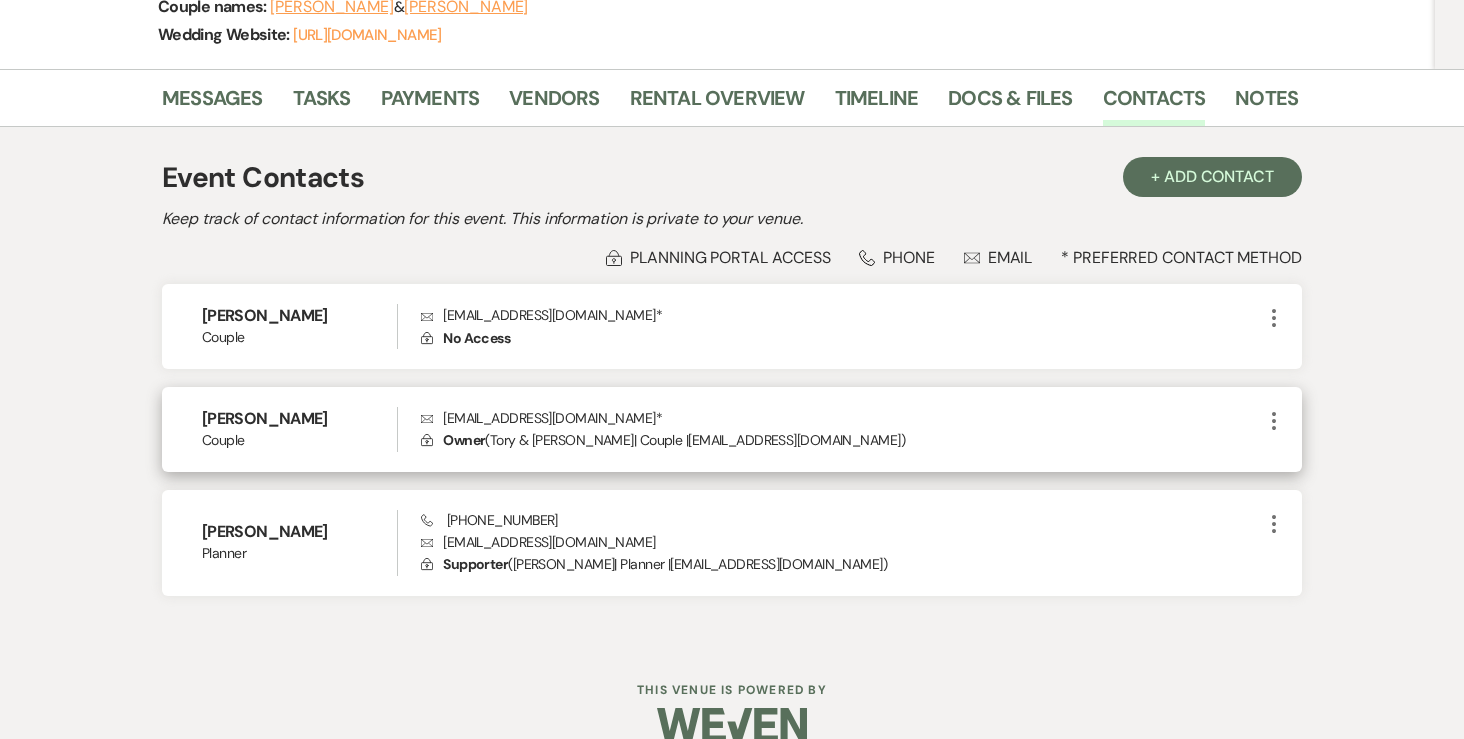 click on "Envelope tsmillerwedding@gmail.com *" at bounding box center (841, 418) 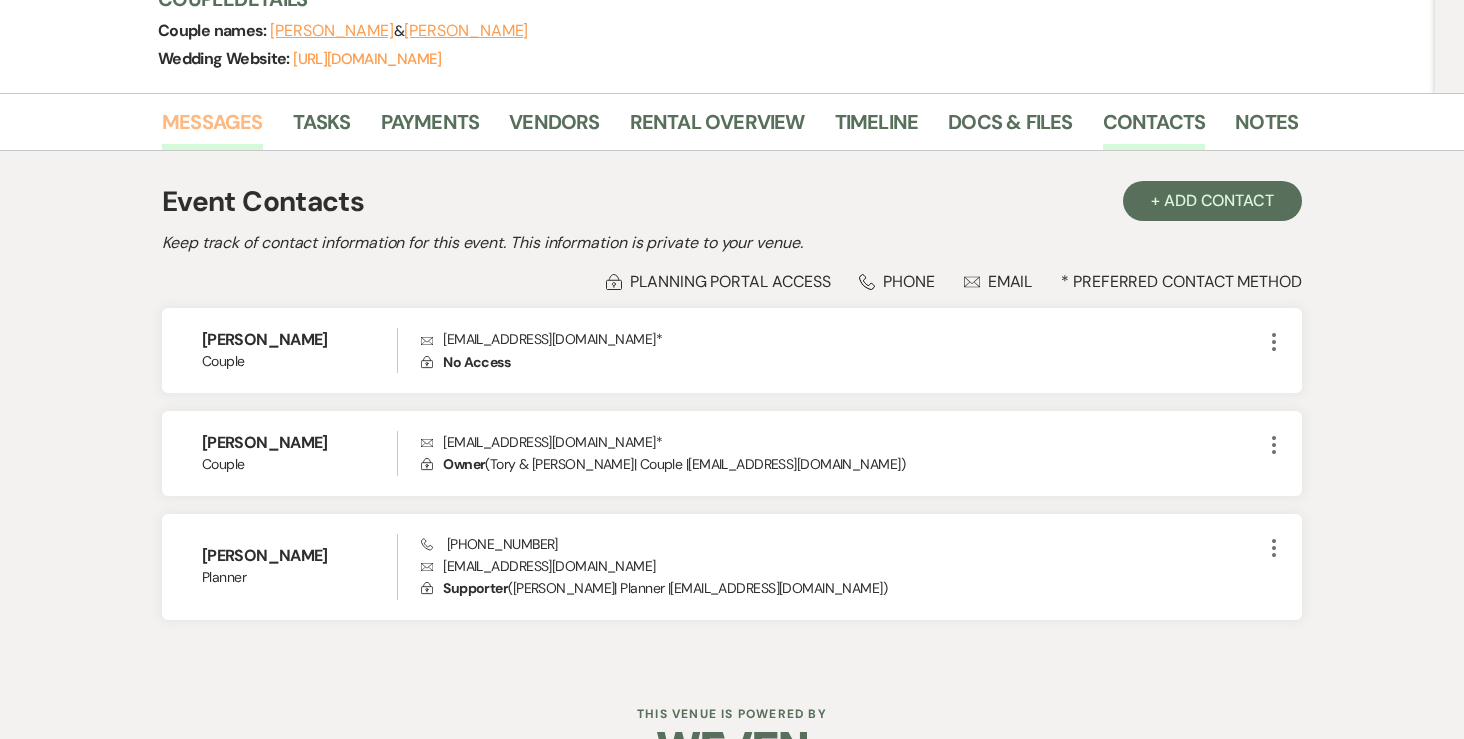 click on "Messages" at bounding box center (212, 128) 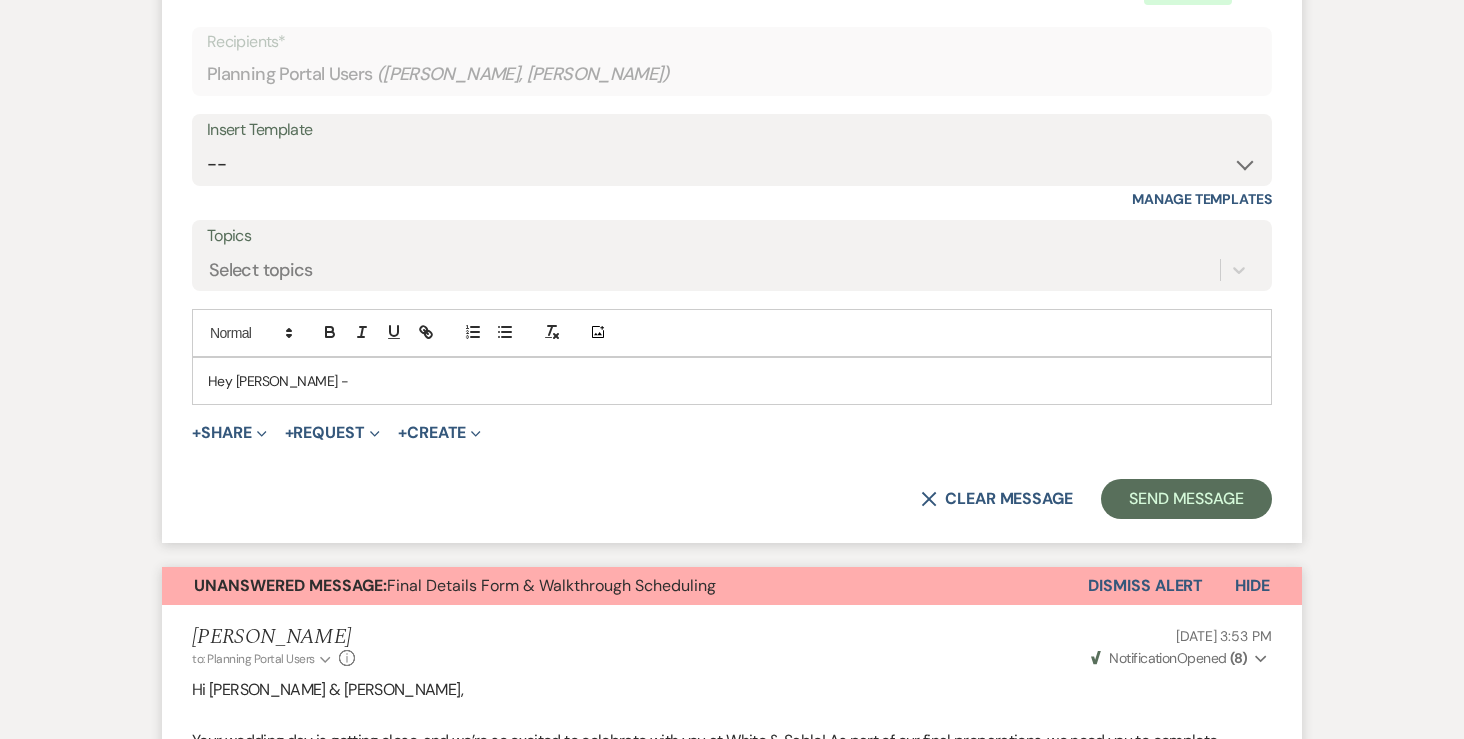 scroll, scrollTop: 1682, scrollLeft: 0, axis: vertical 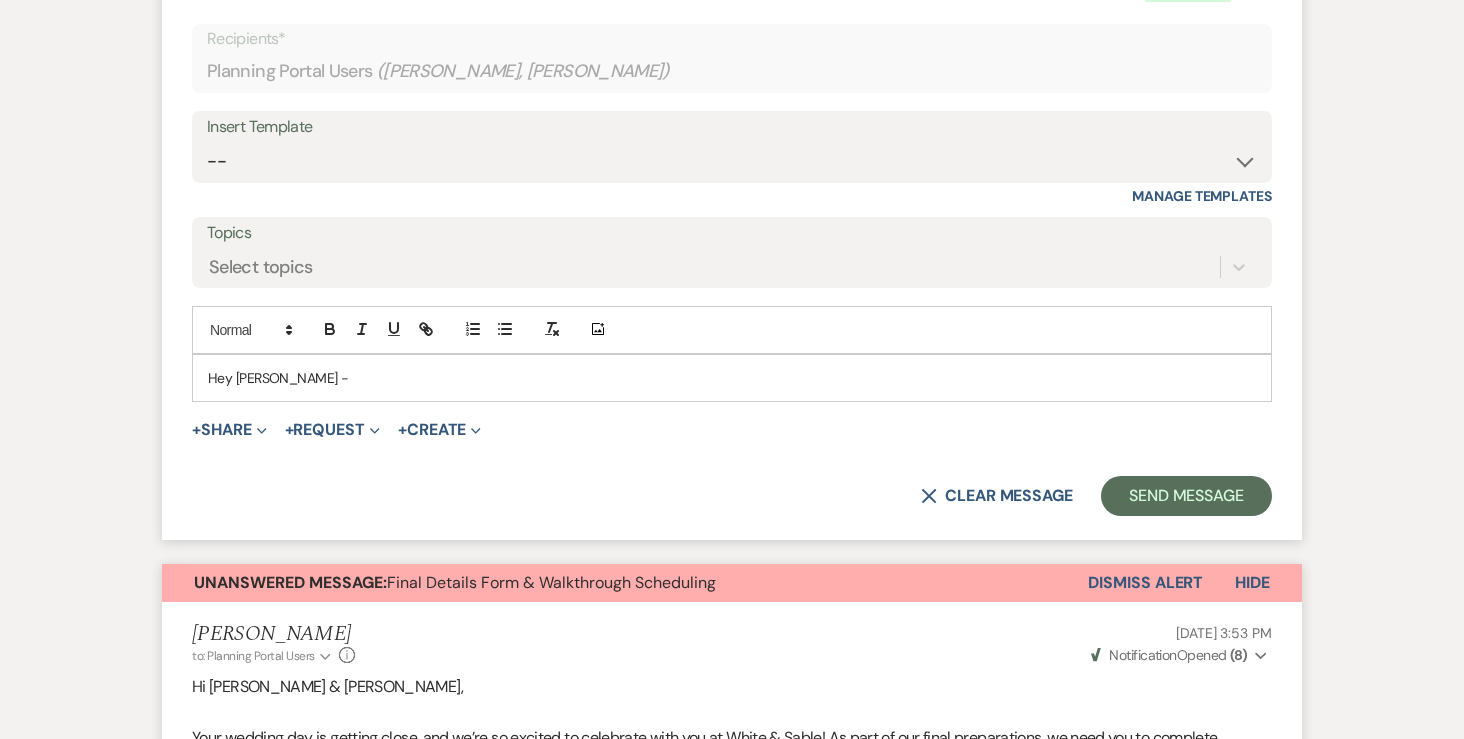 click on "Hey Shauna -" at bounding box center (732, 378) 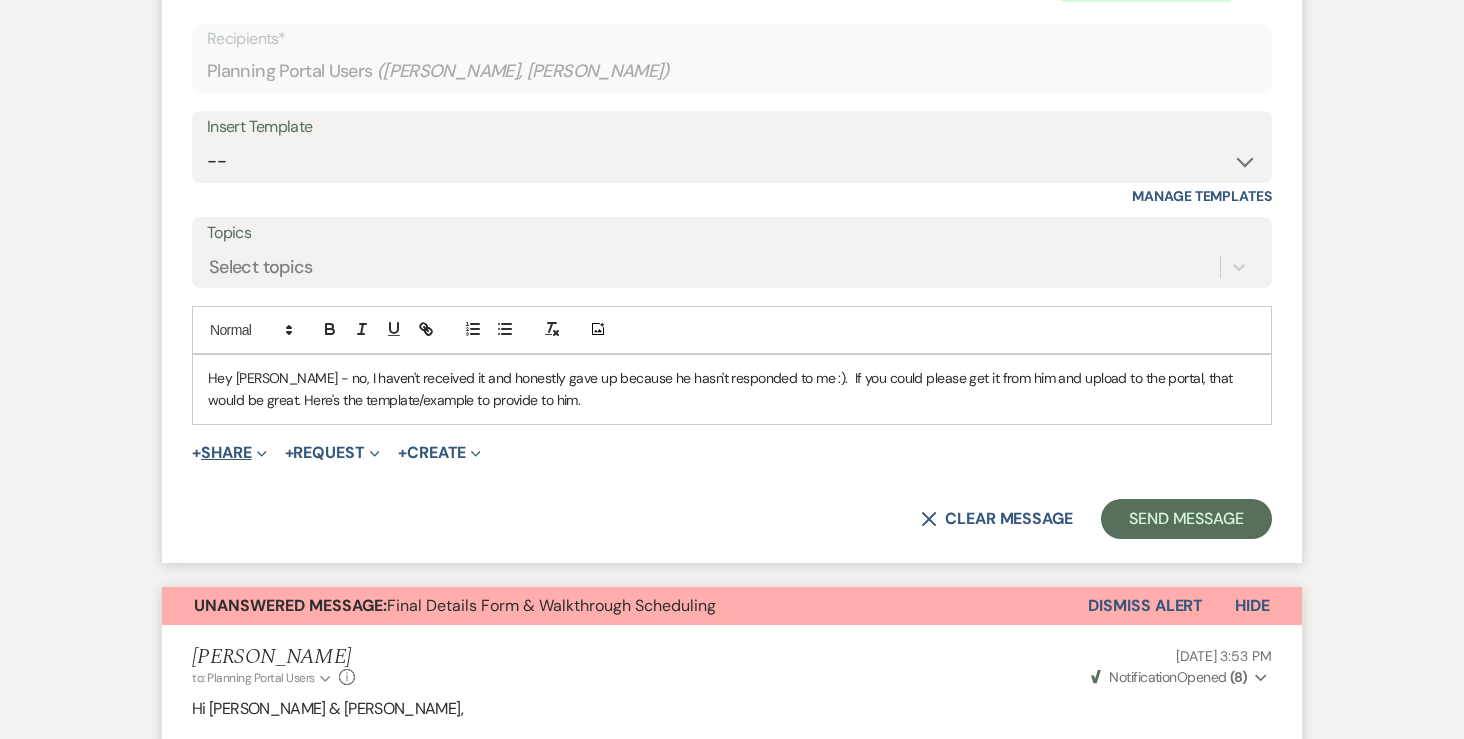 click on "+  Share Expand" at bounding box center [229, 453] 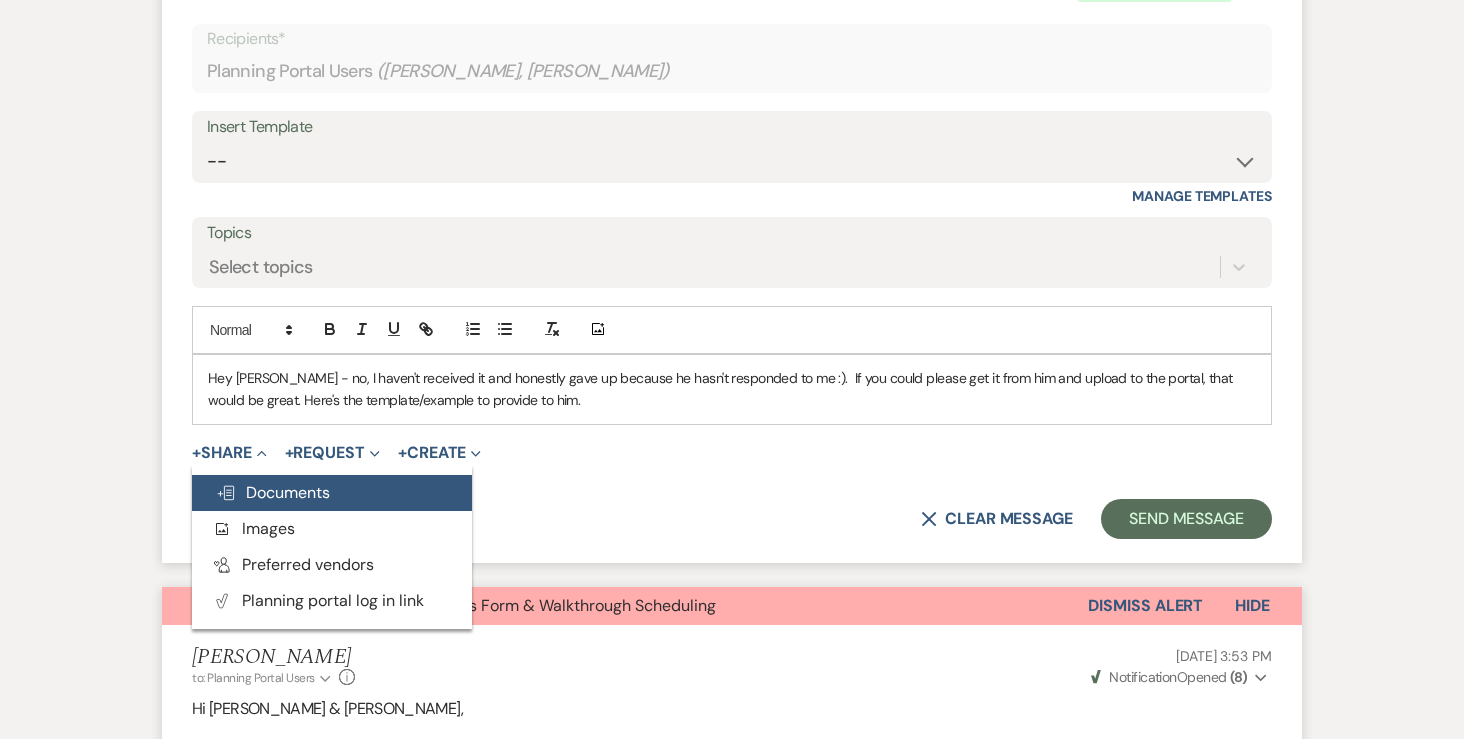 click on "Doc Upload Documents" at bounding box center [273, 492] 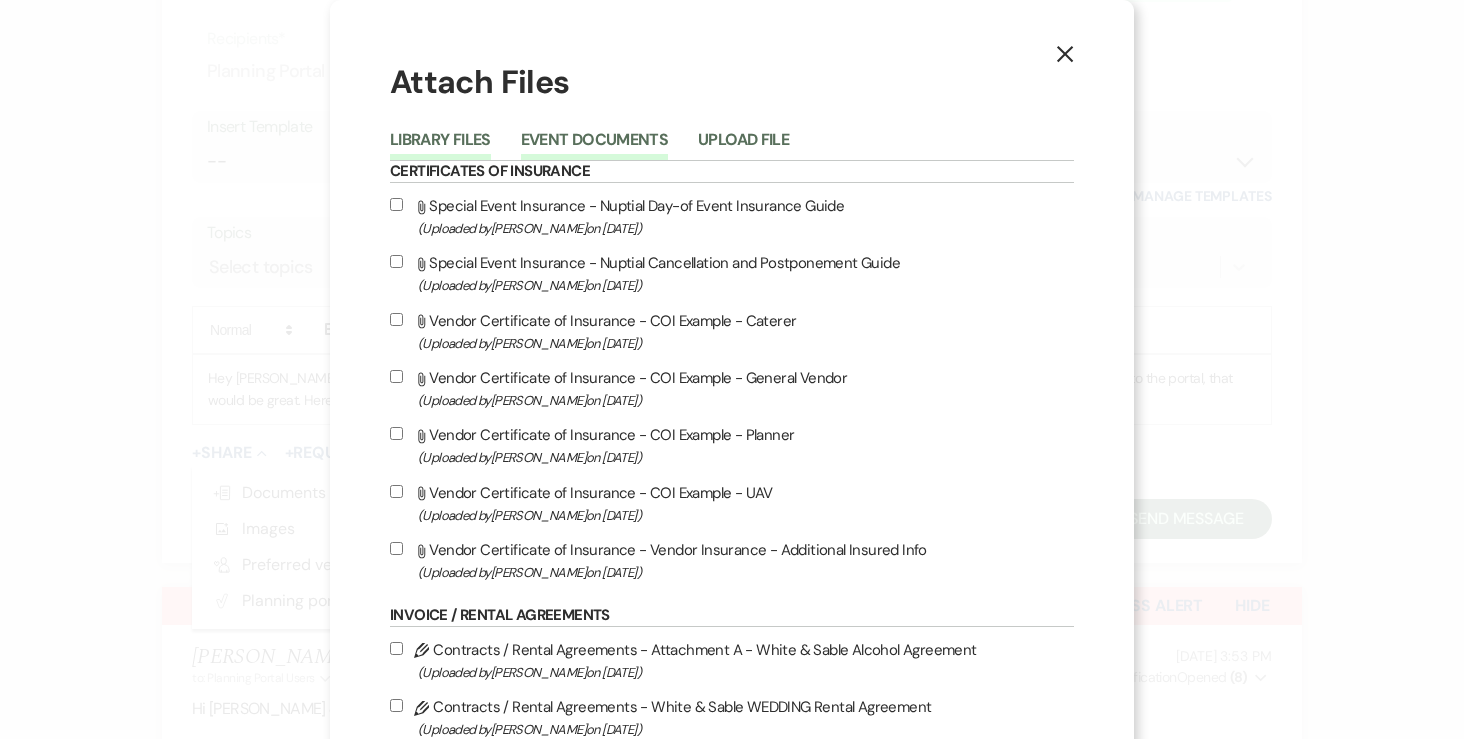 click on "Event Documents" at bounding box center [594, 146] 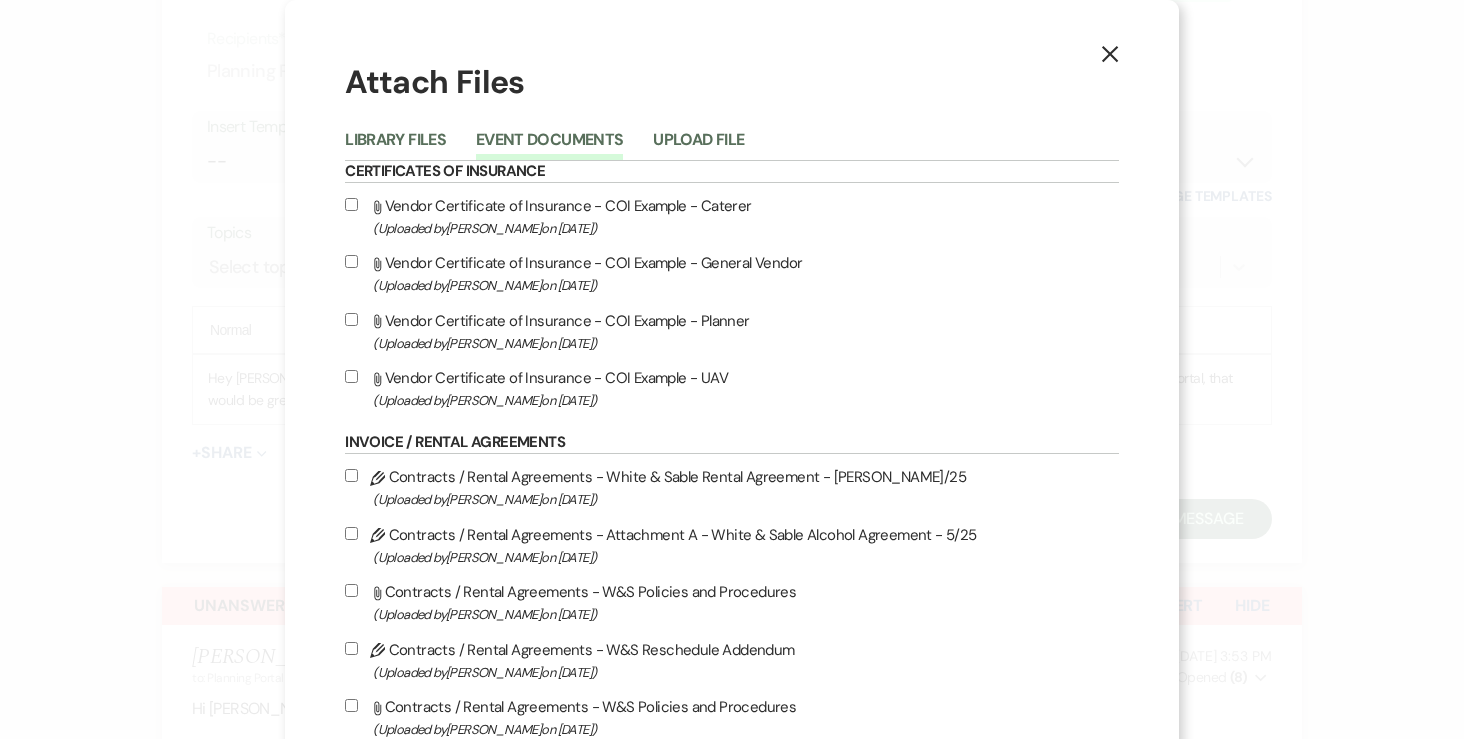 click on "Attach File Vendor Certificate of Insurance - COI Example - General Vendor (Uploaded by  Angela Oldenburger  on   Mar 30th, 2024 )" at bounding box center [351, 261] 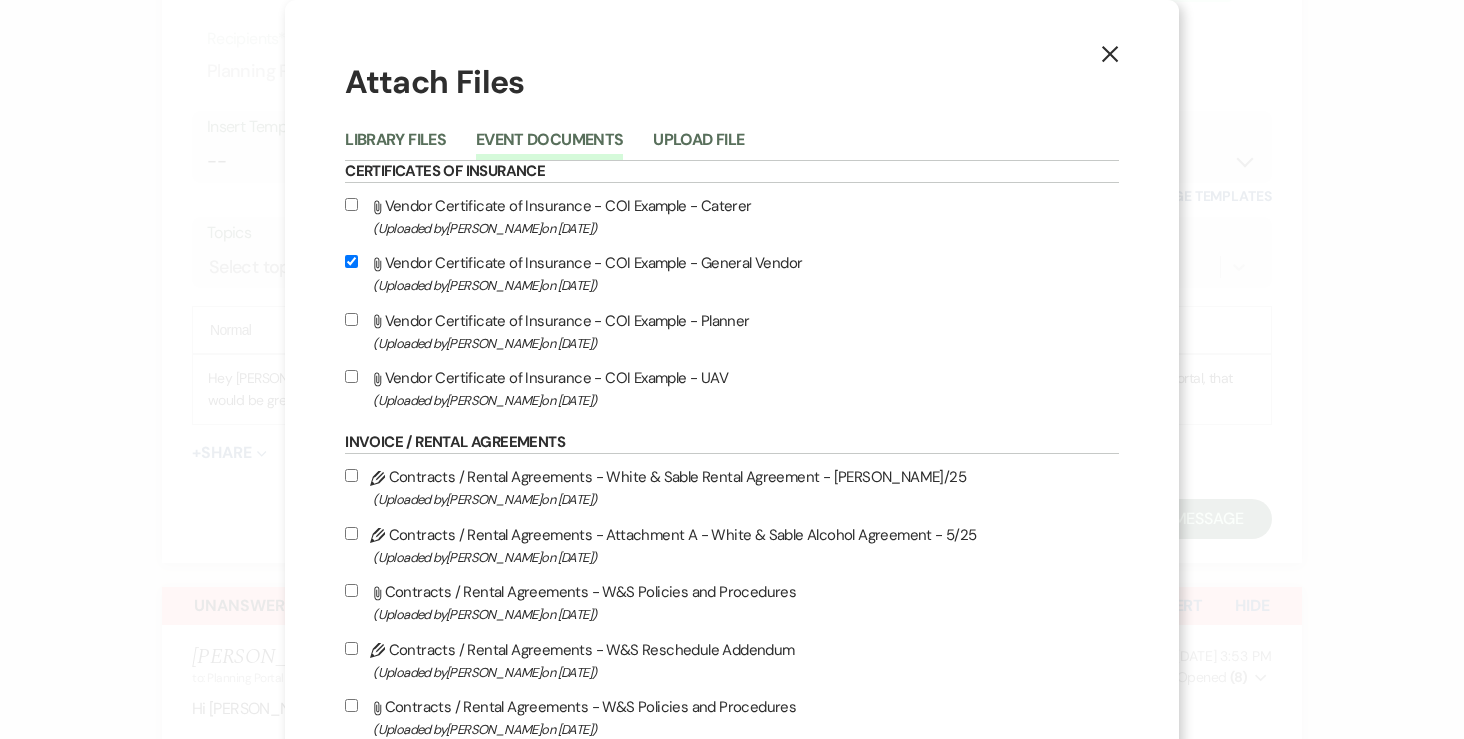 checkbox on "true" 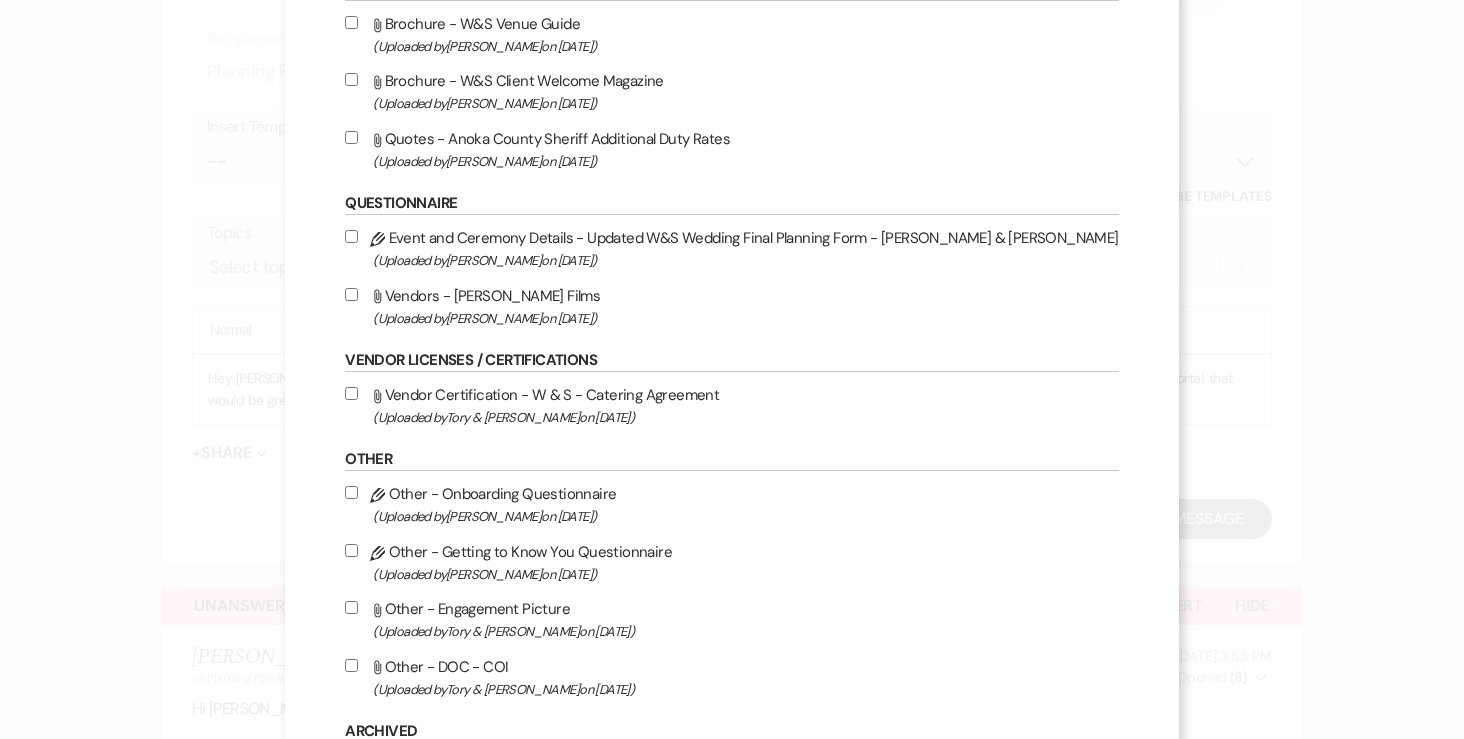 scroll, scrollTop: 2894, scrollLeft: 0, axis: vertical 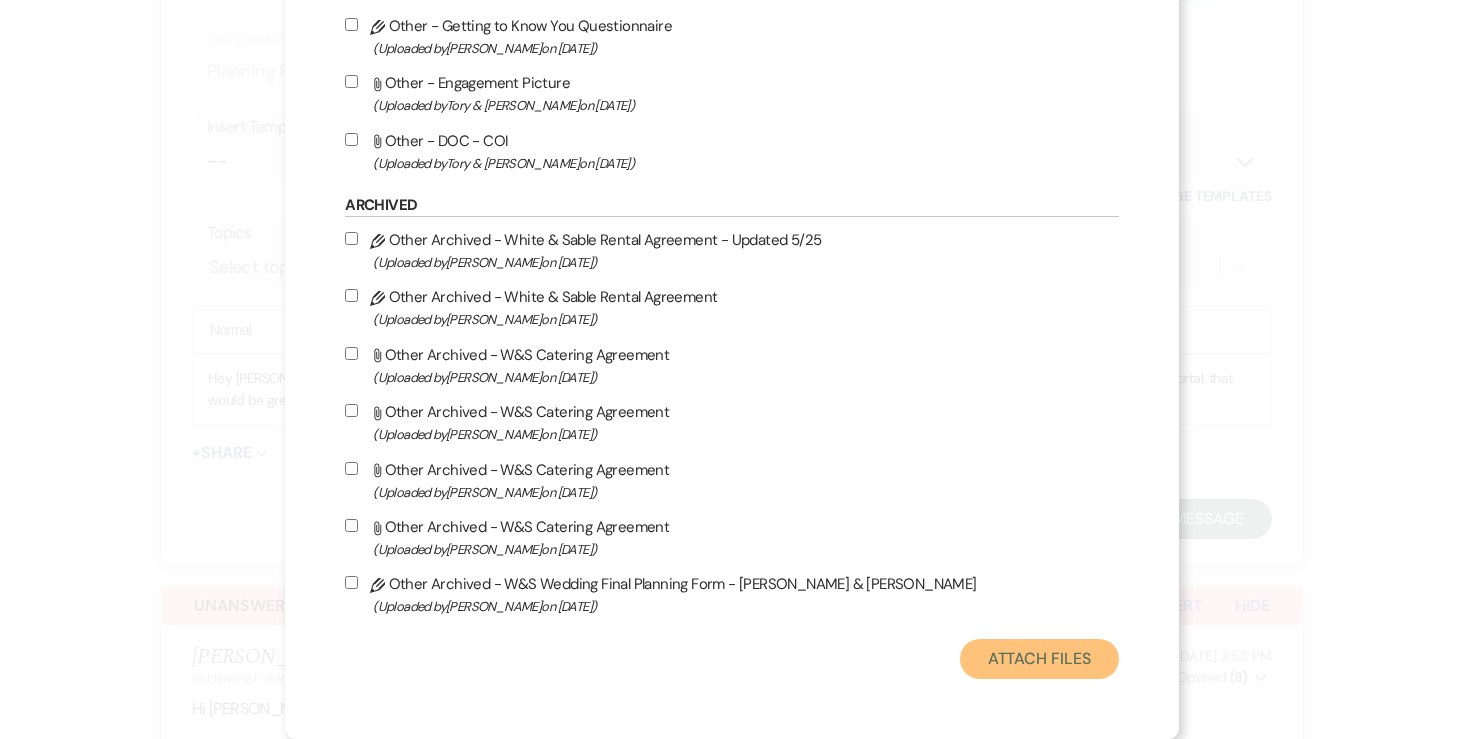 click on "Attach Files" at bounding box center (1039, 659) 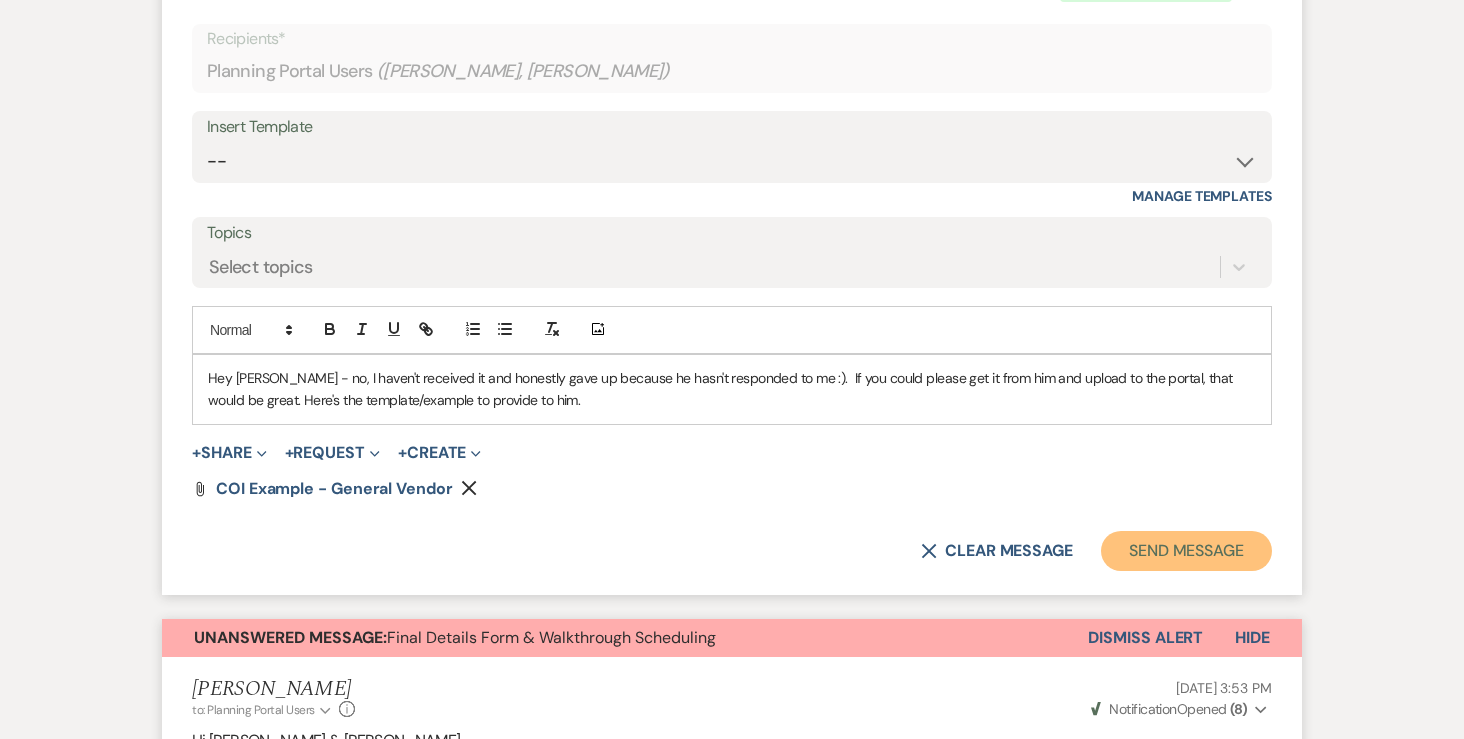 click on "Send Message" at bounding box center [1186, 551] 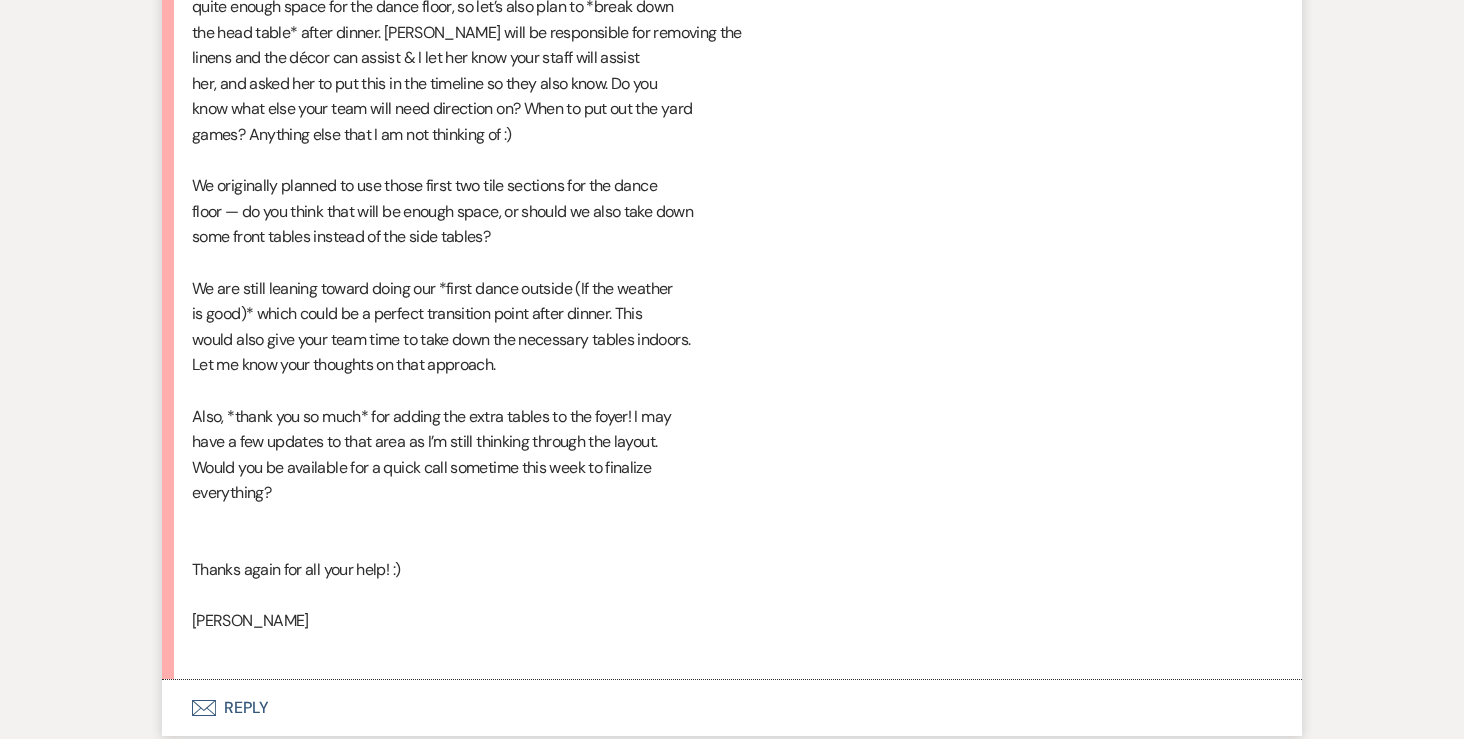 scroll, scrollTop: 7439, scrollLeft: 0, axis: vertical 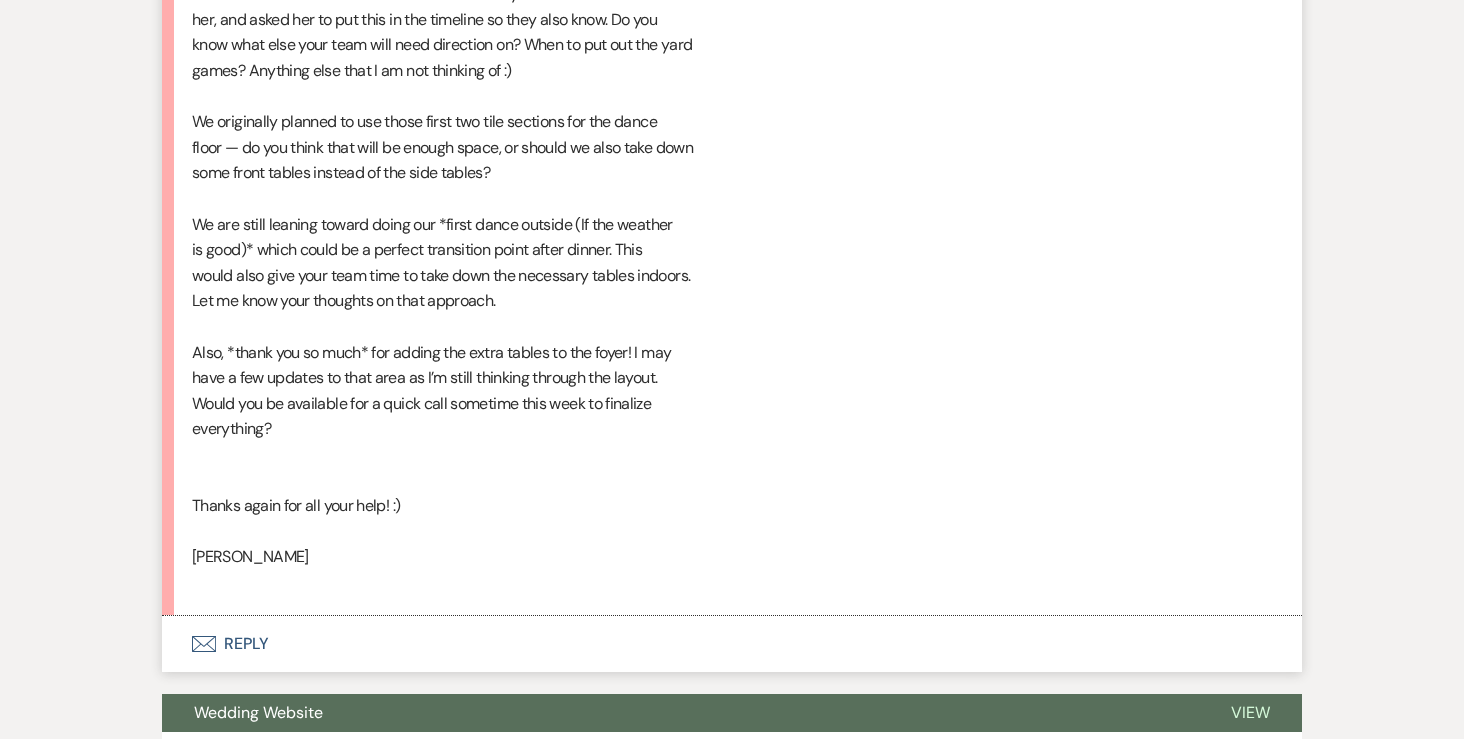 click on "Envelope Reply" at bounding box center [732, 644] 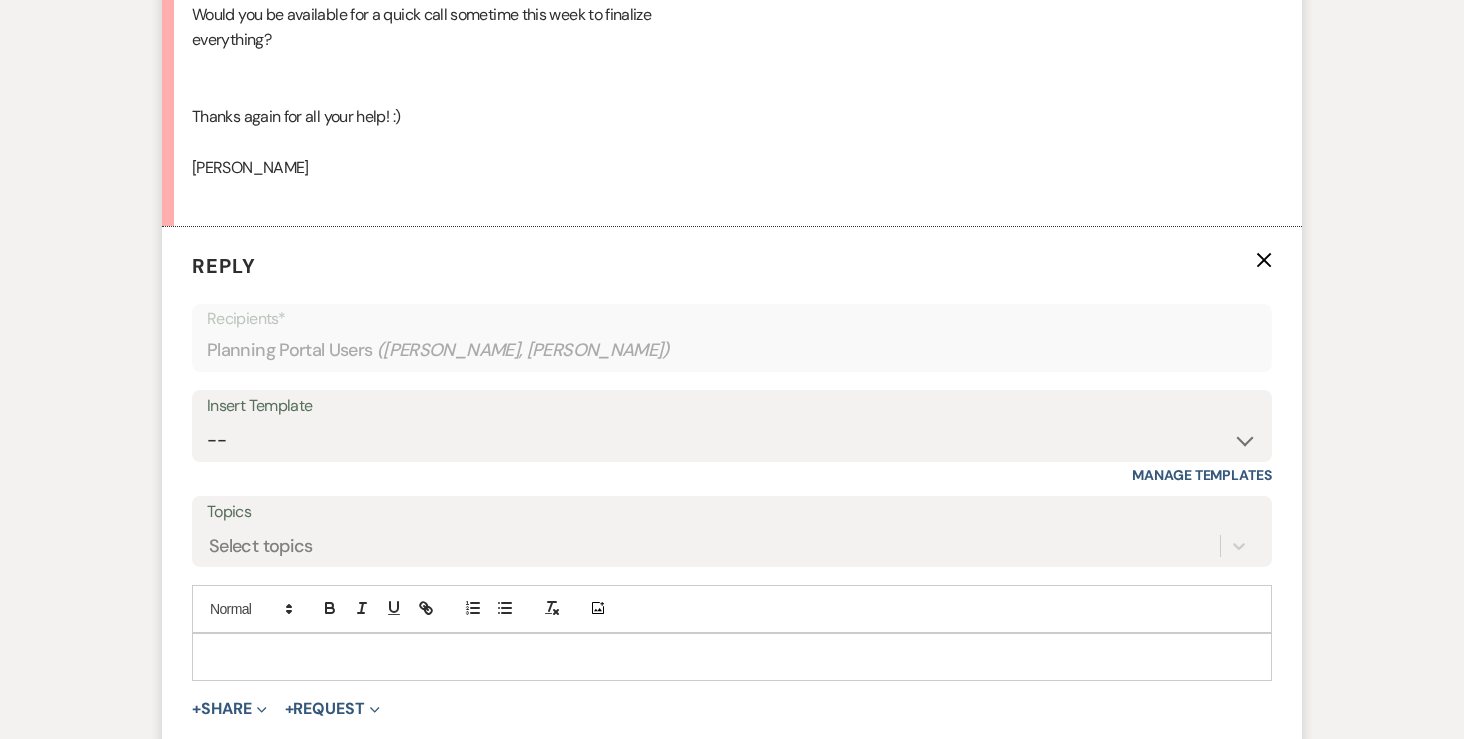 scroll, scrollTop: 8041, scrollLeft: 0, axis: vertical 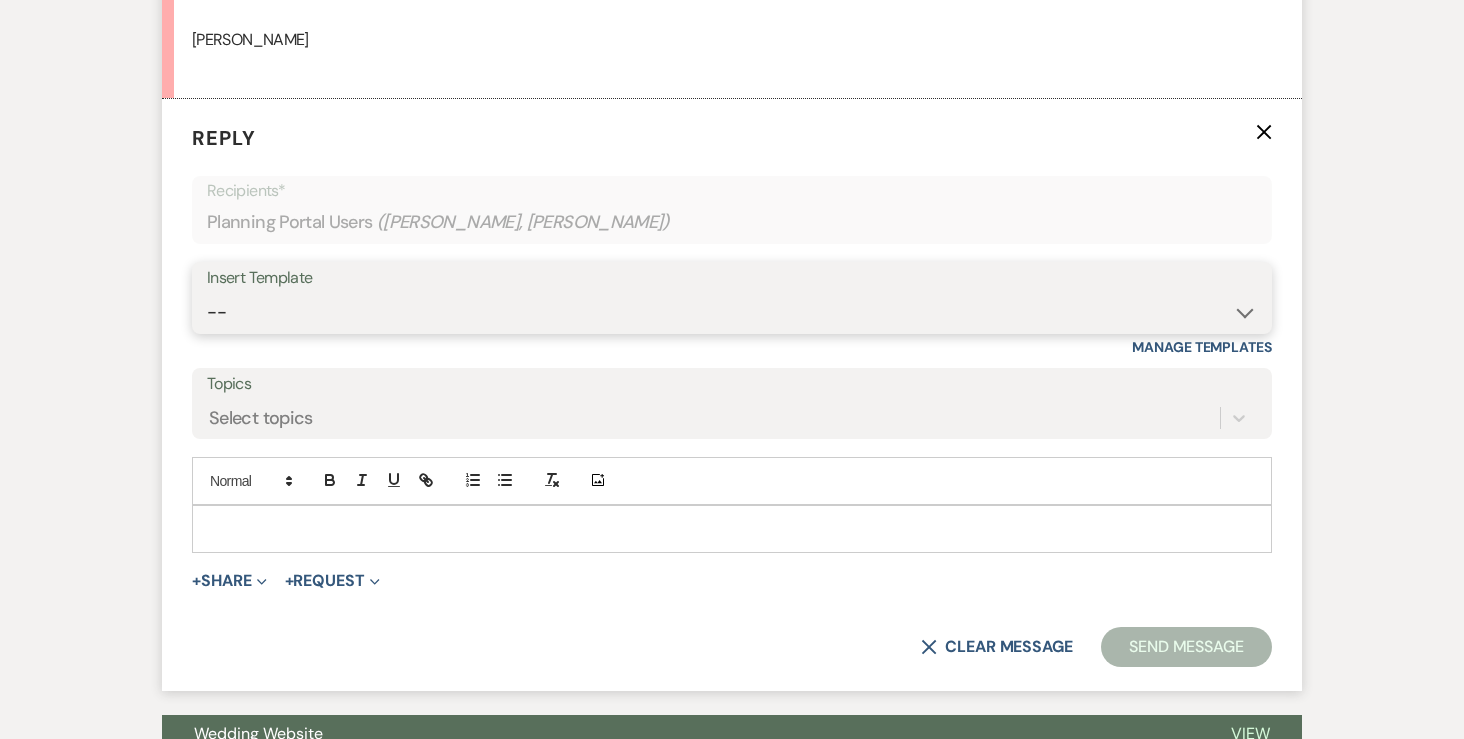 click on "-- Inquiry Response (Venue Guide) Schedule - Venue Tour Appt Confirmation Schedule - Venue Tour Appt Reminder Tour - Reschedule Tour - Follow-Up (Venue Guide) Proposal - Wedding Wedding Onboarding - Welcome Guide and Weven Planning Portal Introduction Inquiry Follow-Up: 5 Tips for Stress-Free Planning Inquiry - Available Dates Inquiry Follow-Up: Tour Invitation Inquiry Follow-Up: Unique Features Inquiry Follow-Up: Planning at W&S Insurance Exception Response Friday Weddings Sunday Weddings Baseball Poop or get off toliet (Venue Guide) Concession Speech Onboarding - Welcome Magazine and Weven Planning Portal Introduction (NON-Wedding Events) Day-of Coordinators Schedule - Venue IN-PERSON Tour Appt Confirmation Outside Food Info Cooper Films Thursday Weddings Hire a Host / Host a Toast Follow-follow up Recommended Vendors Weekend Tours Catering Guidelines & Vendor COI Requirements Inventory List to Booked Couples Cancellation Form Teresa Template Client Communication (parents requesting calls) - NEED TO EDIT" at bounding box center (732, 312) 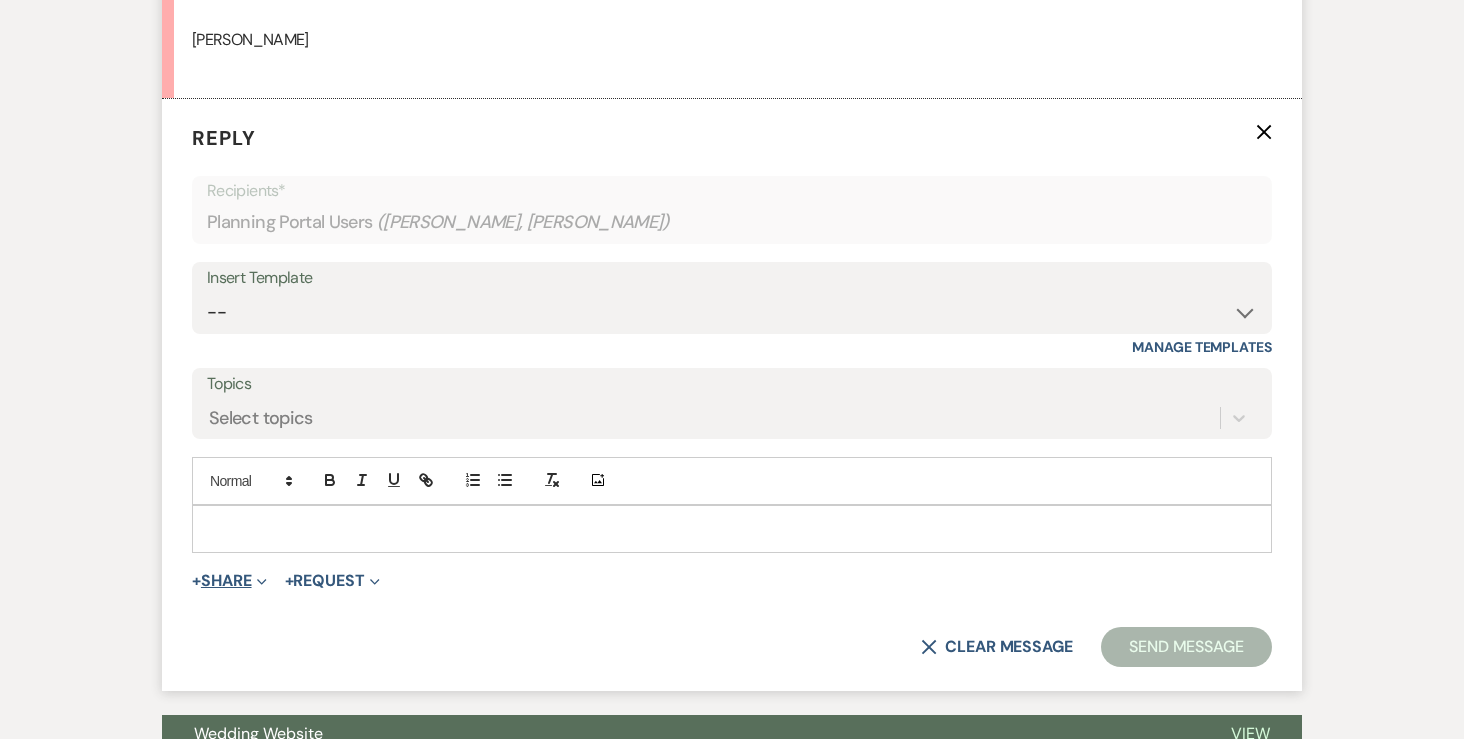click on "+  Share Expand" at bounding box center [229, 581] 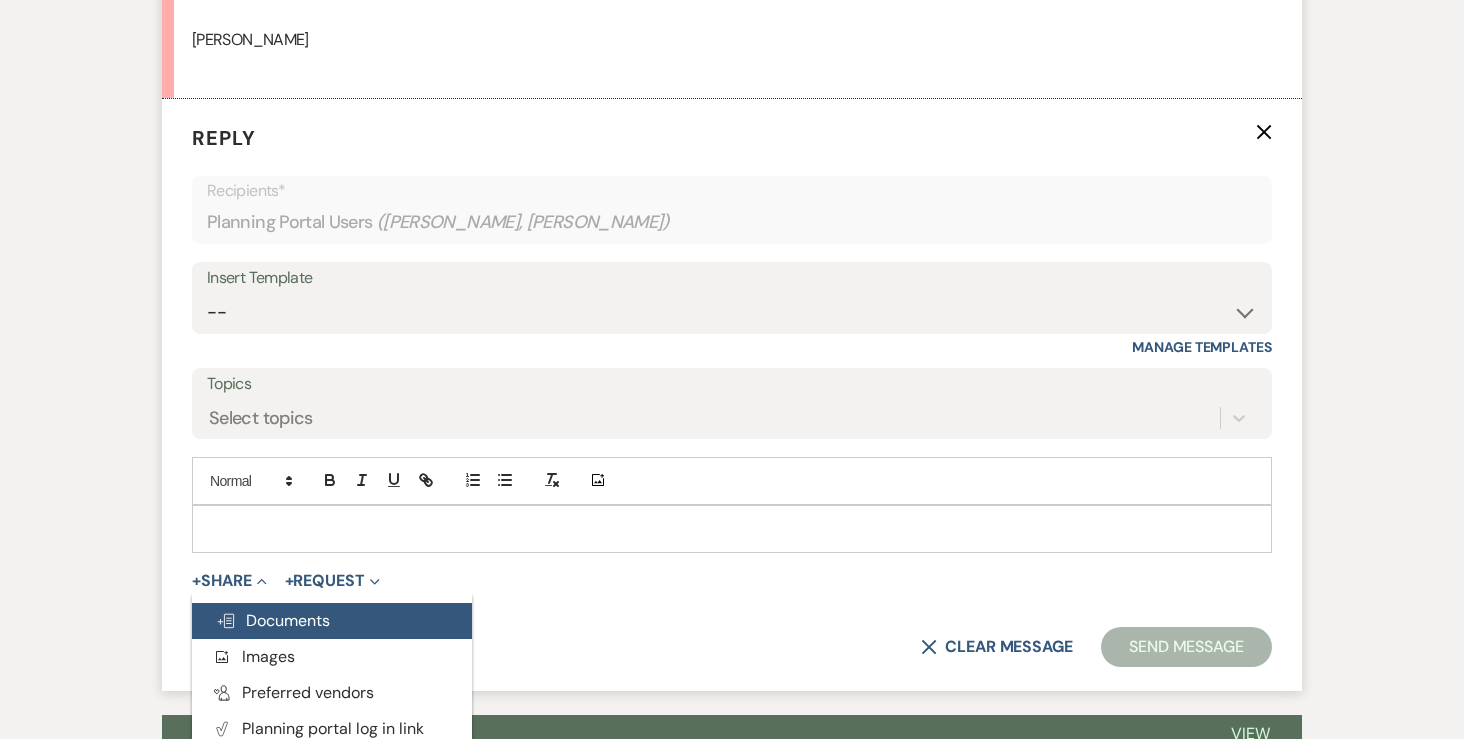 click on "Doc Upload Documents" at bounding box center (273, 620) 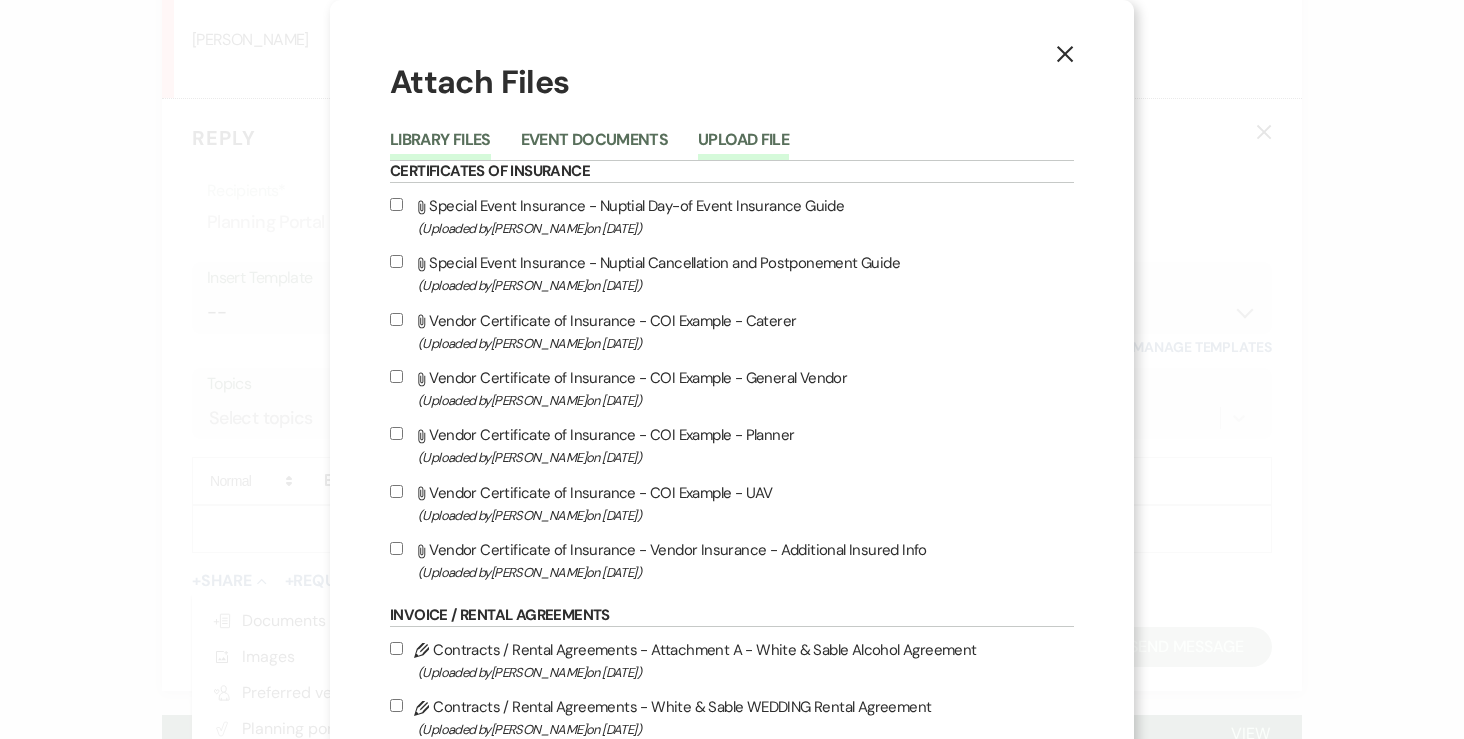 click on "Upload File" at bounding box center [743, 146] 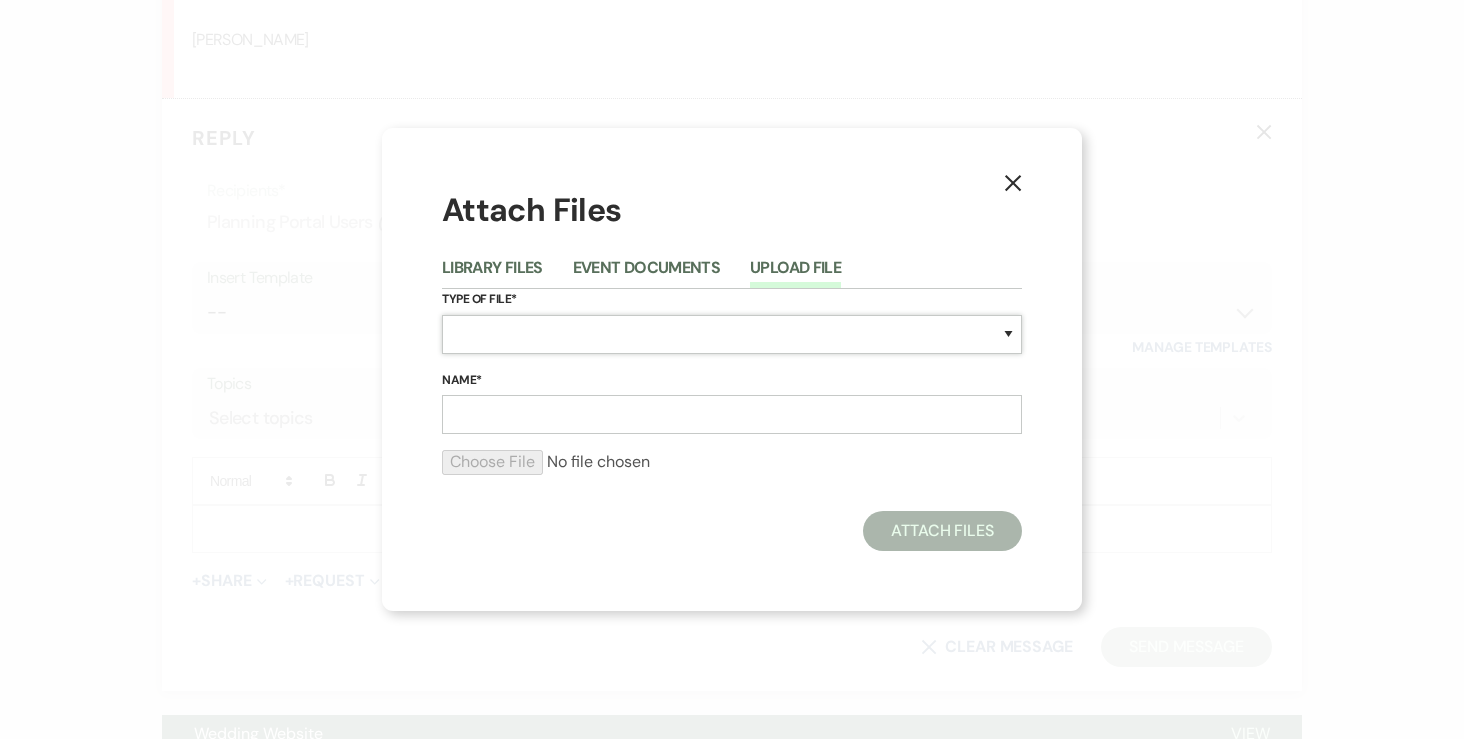 click on "Special Event Insurance Vendor Certificate of Insurance Contracts / Rental Agreements Invoices Receipts Event Maps Floor Plans Rain Plan Seating Charts Venue Layout Catering / Alcohol Permit Event Permit Fire Permit Fuel Permit Generator Permit Tent Permit Venue Permit Other Permit Inventory  Promotional Sample Venue Beverage Ceremony Event Finalize + Share Guests Lodging Menu Vendors Venue Beverage Brochure Menu Packages Product Specifications Quotes Beverage Event and Ceremony Details Finalize & Share Guests Lodging Menu Vendors Venue Event Timeline Family / Wedding Party Timeline Food and Beverage Timeline MC / DJ / Band Timeline Master Timeline Photography Timeline Set-Up / Clean-Up Vendor Timeline Bartender Safe Serve / TiPS Certification Vendor Certification Vendor License Other" at bounding box center (732, 334) 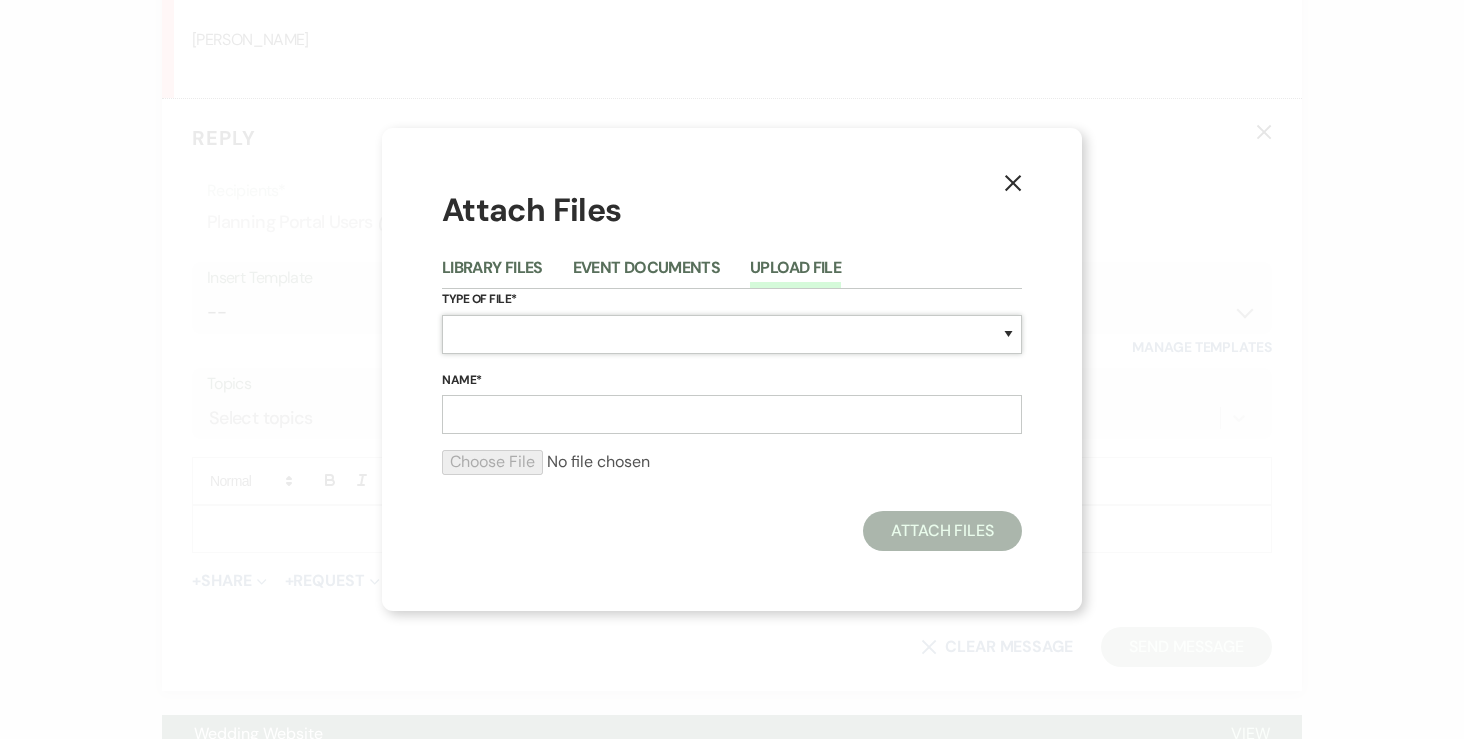 select on "24" 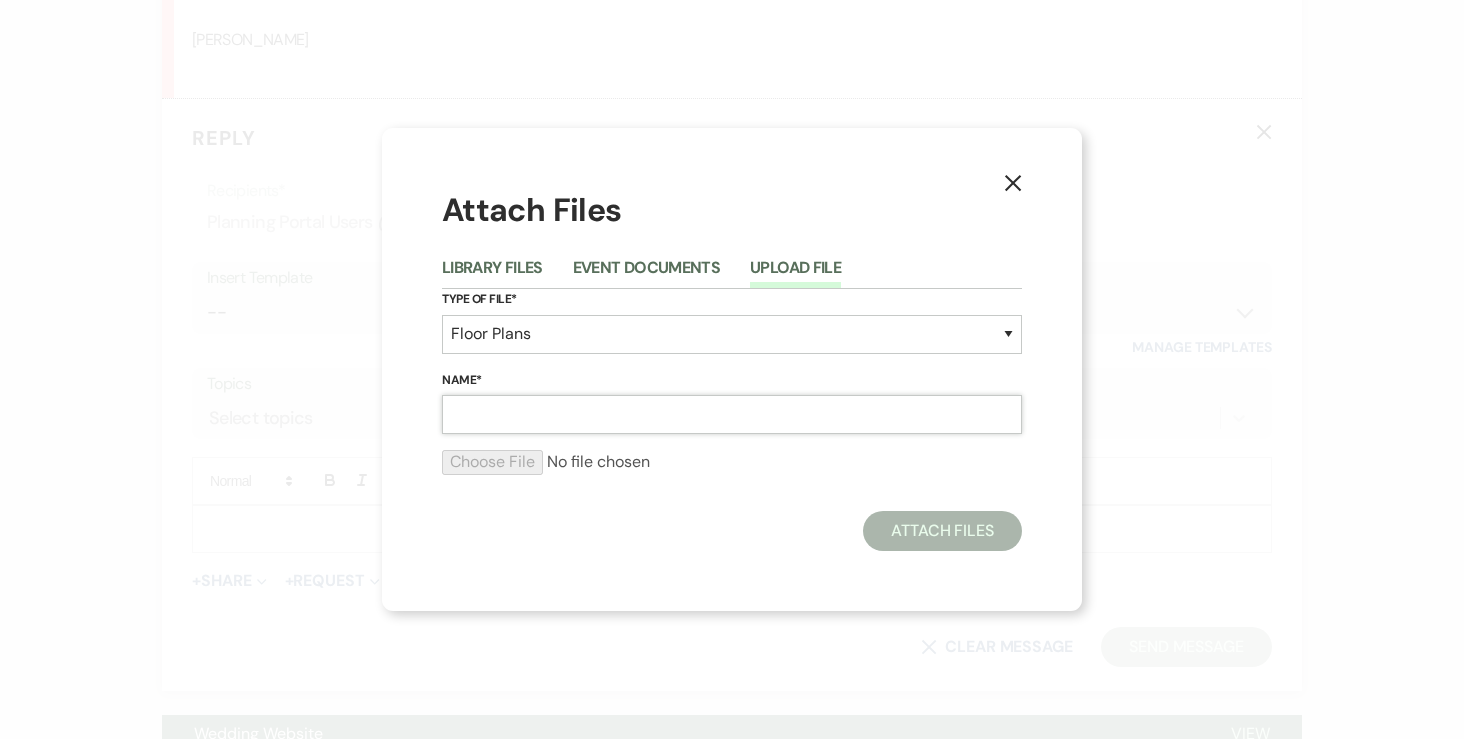 click on "Name*" at bounding box center (732, 414) 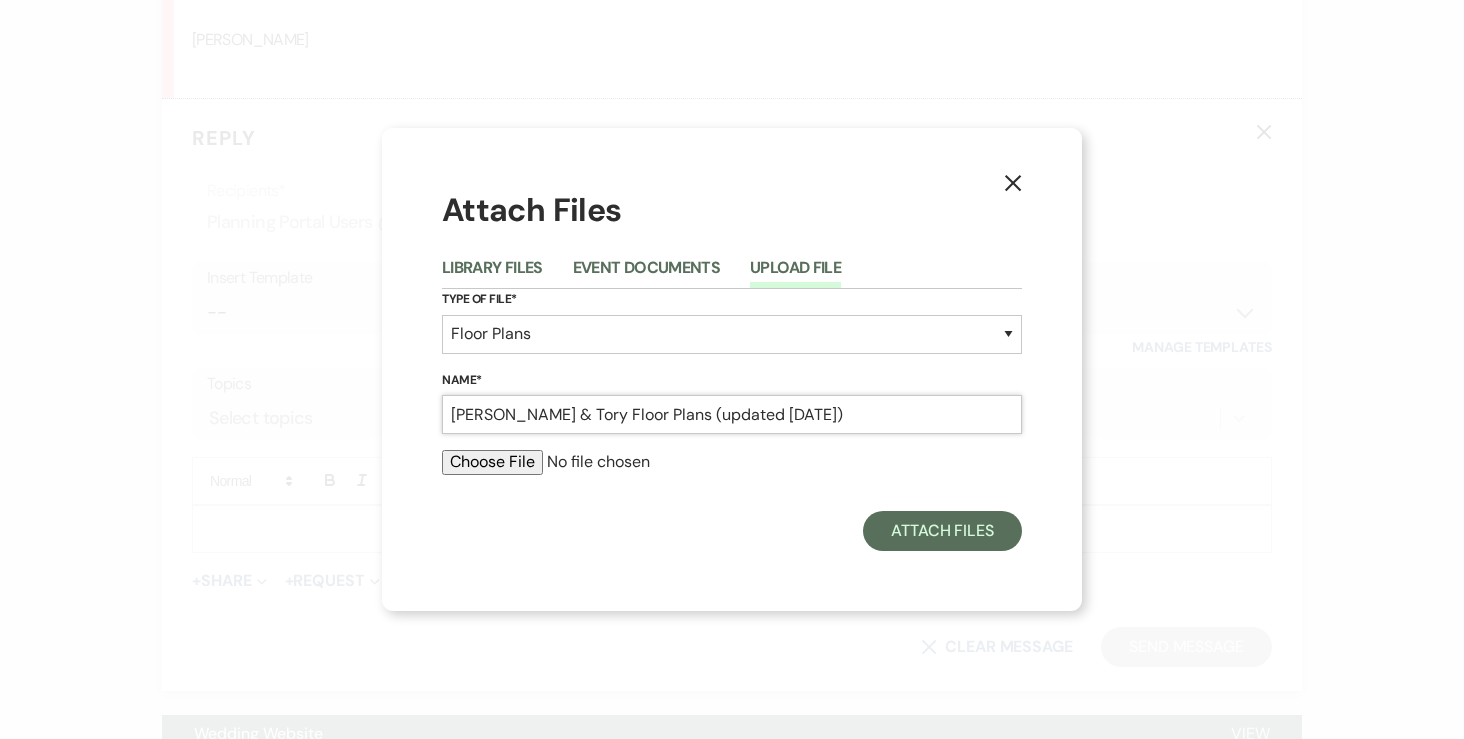 click on "Shauna & Tory Floor Plans (updated 7.3.25)" at bounding box center [732, 414] 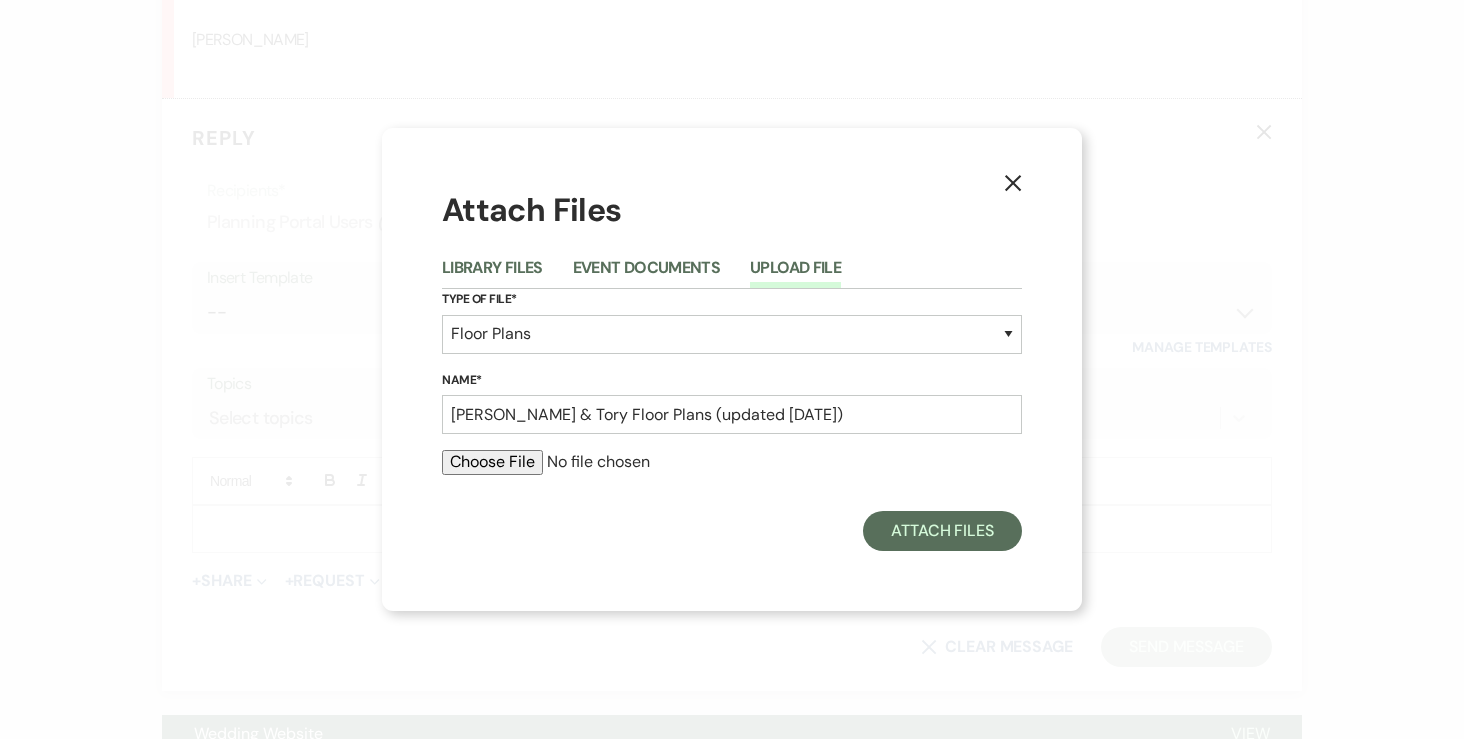 click at bounding box center (732, 462) 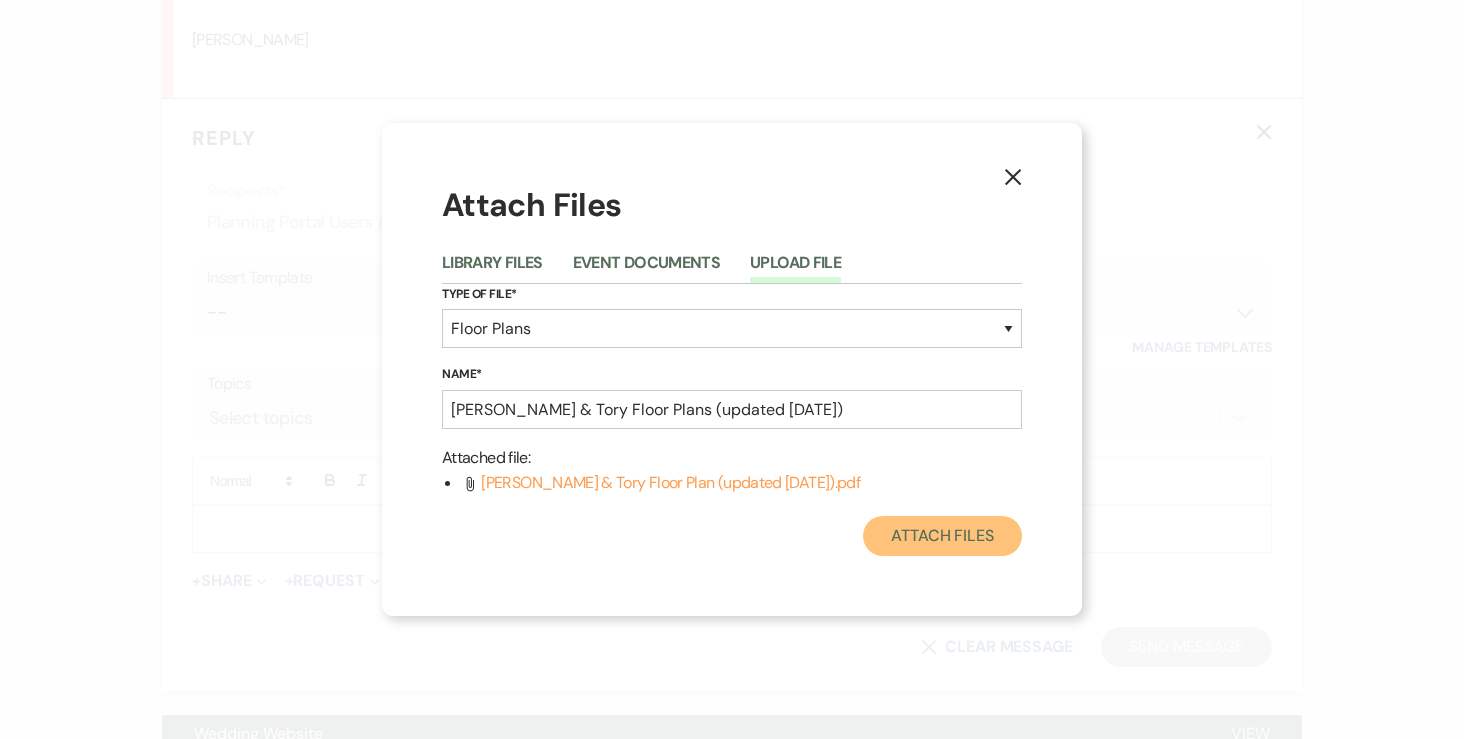 click on "Attach Files" at bounding box center (942, 536) 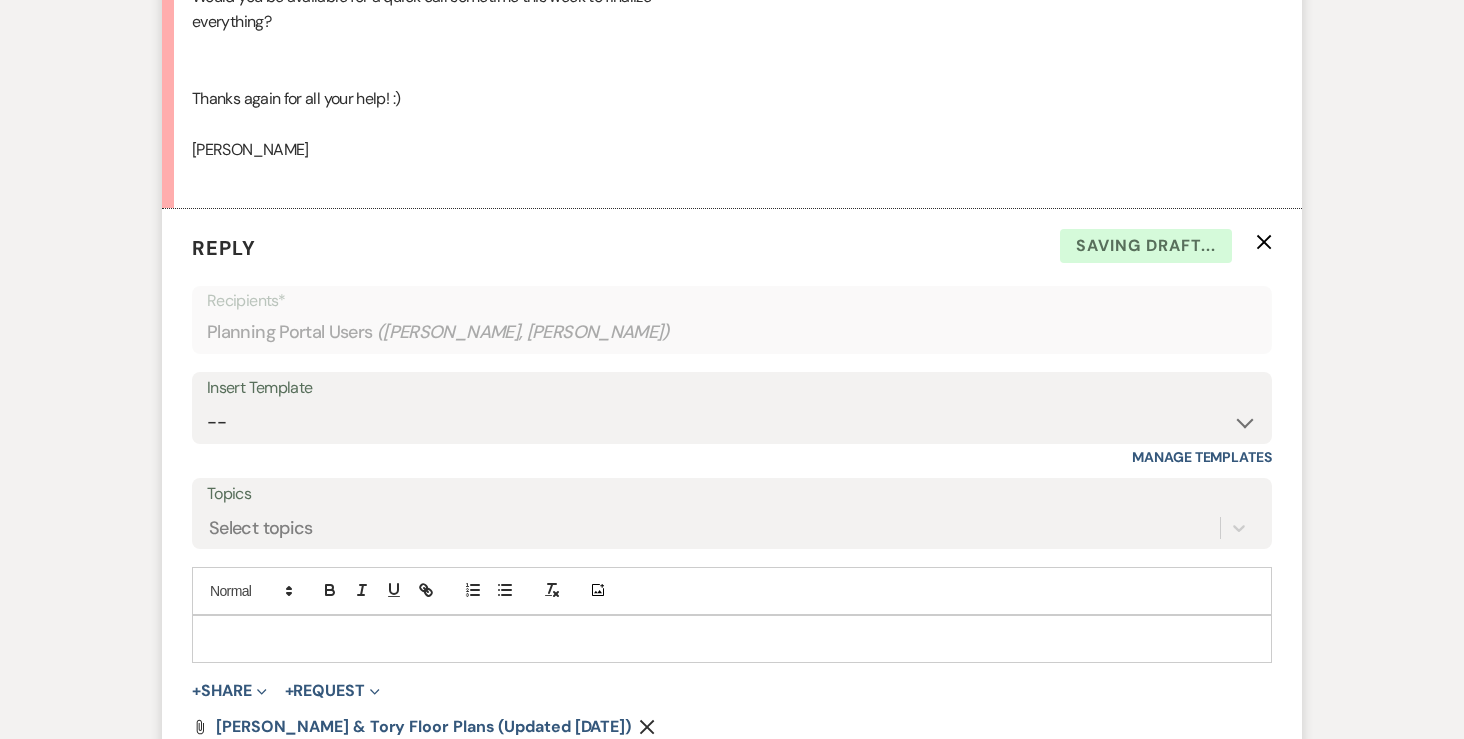scroll, scrollTop: 8127, scrollLeft: 0, axis: vertical 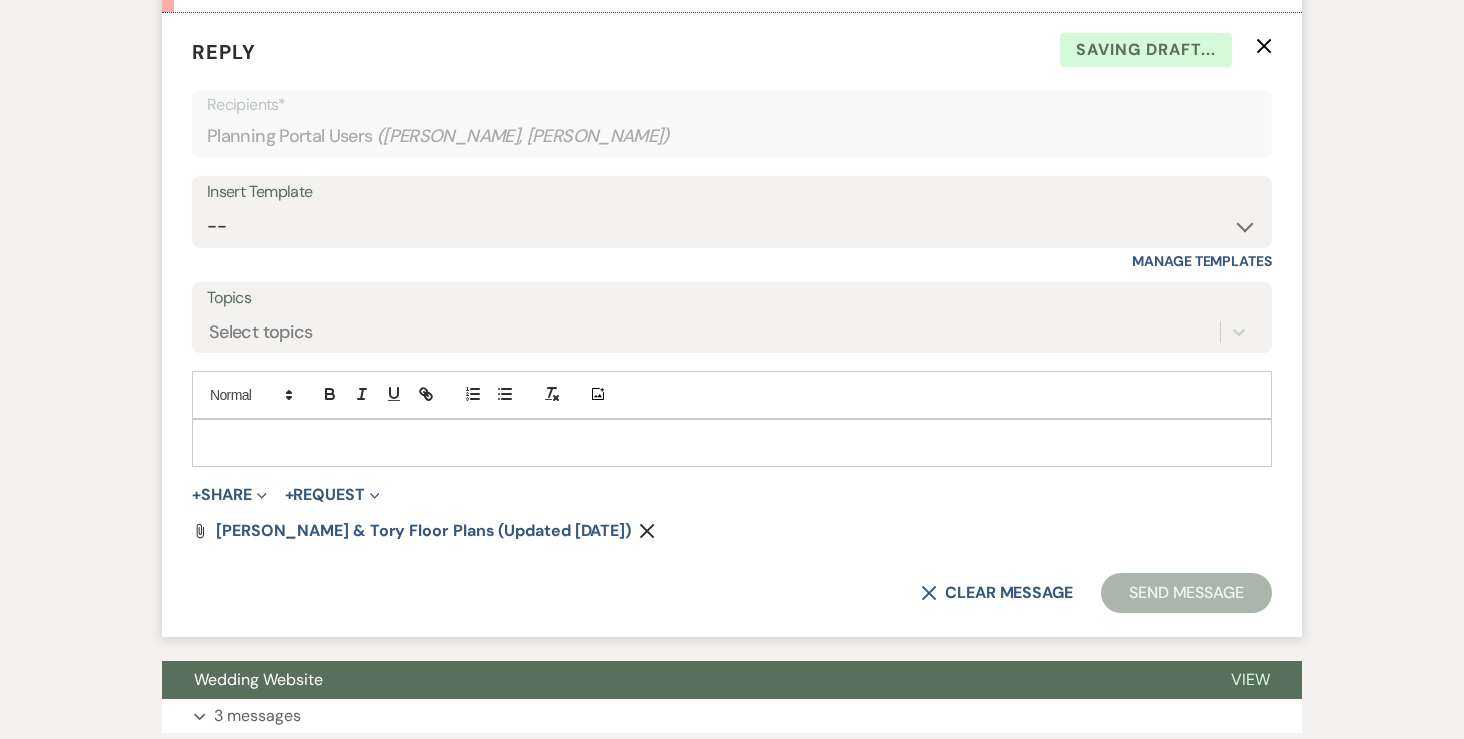 click at bounding box center (732, 443) 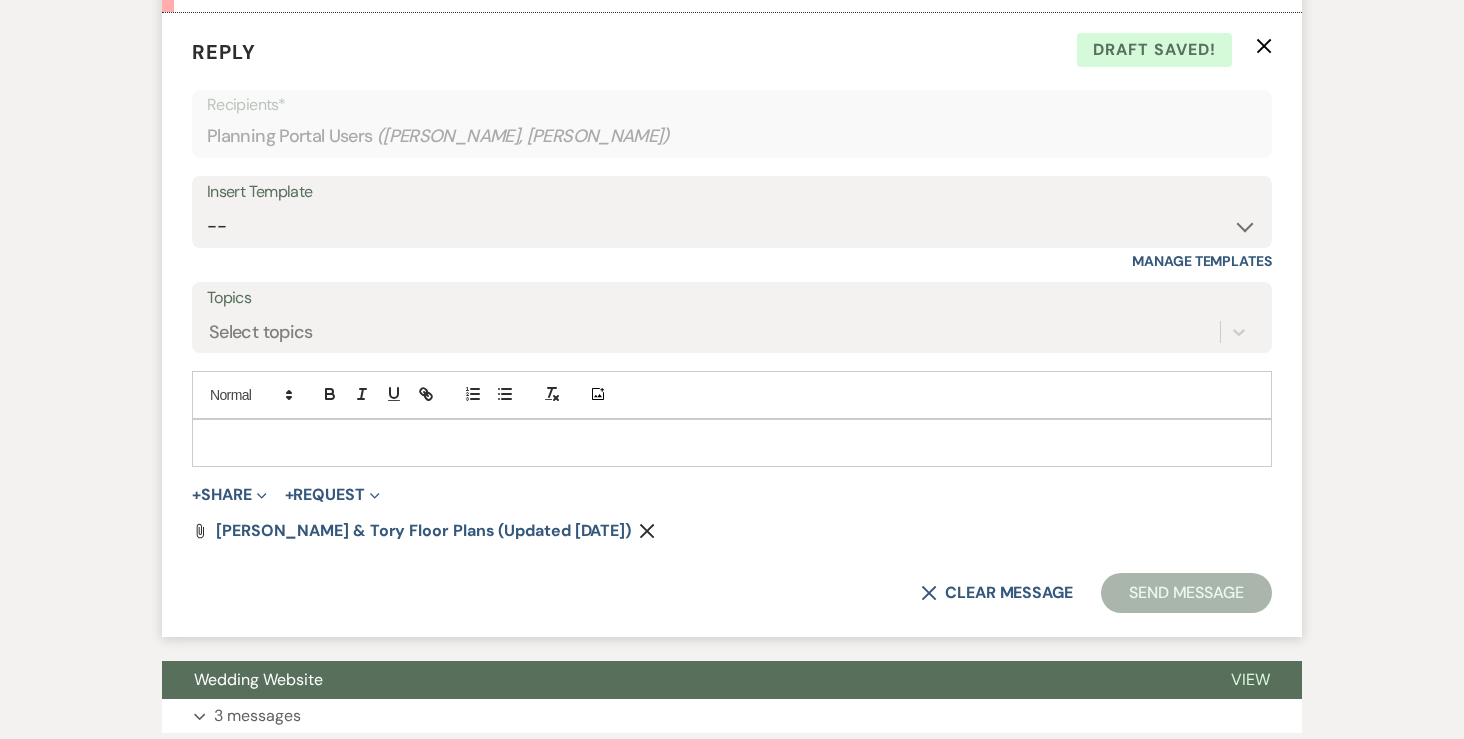 type 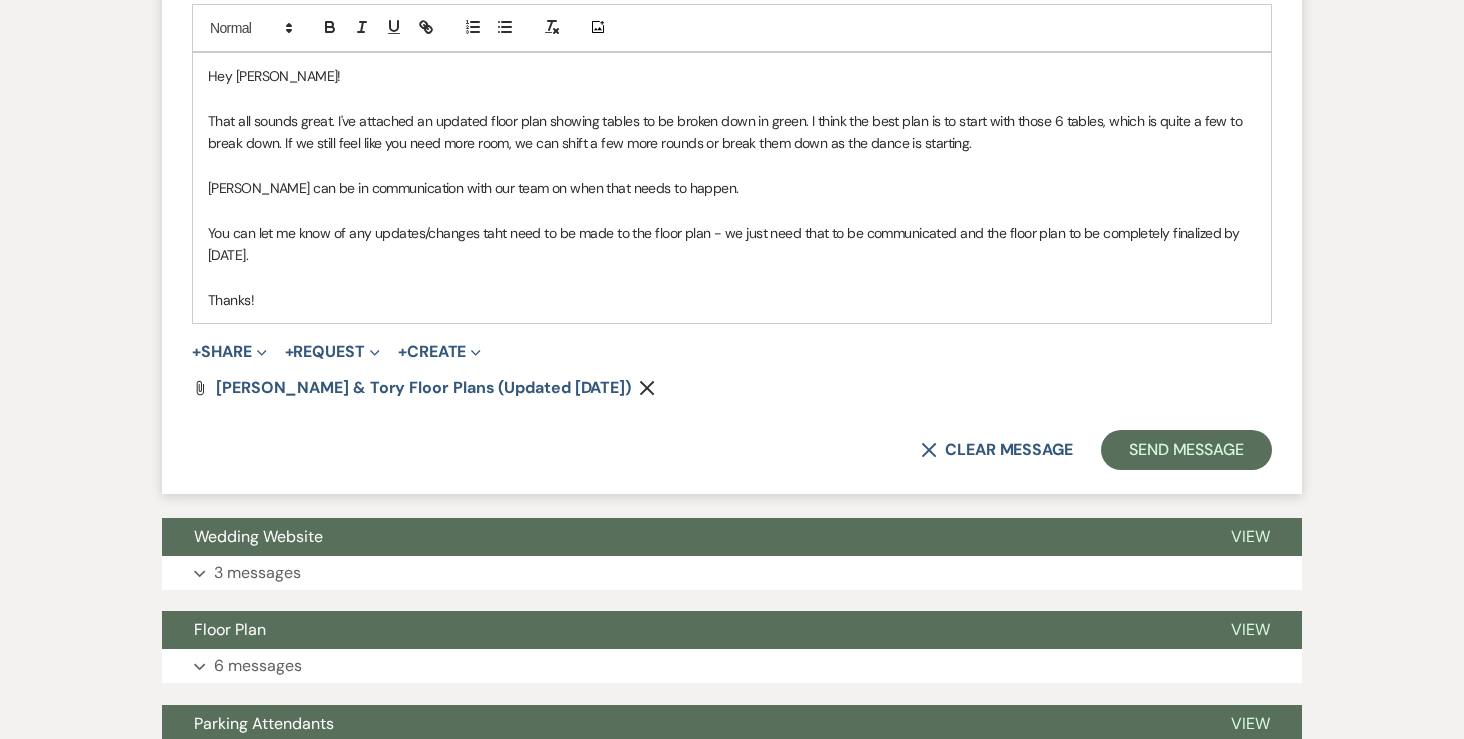 scroll, scrollTop: 8496, scrollLeft: 0, axis: vertical 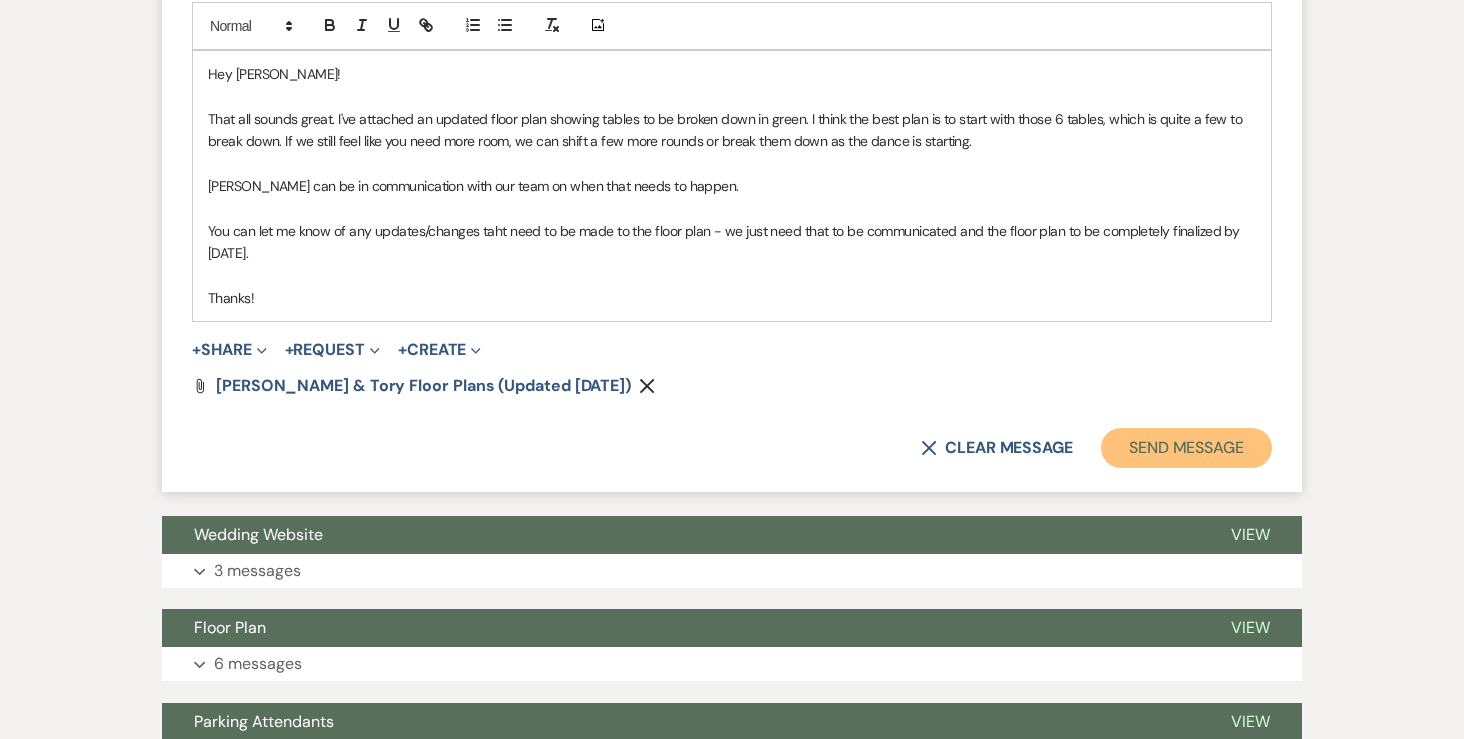 click on "Send Message" at bounding box center [1186, 448] 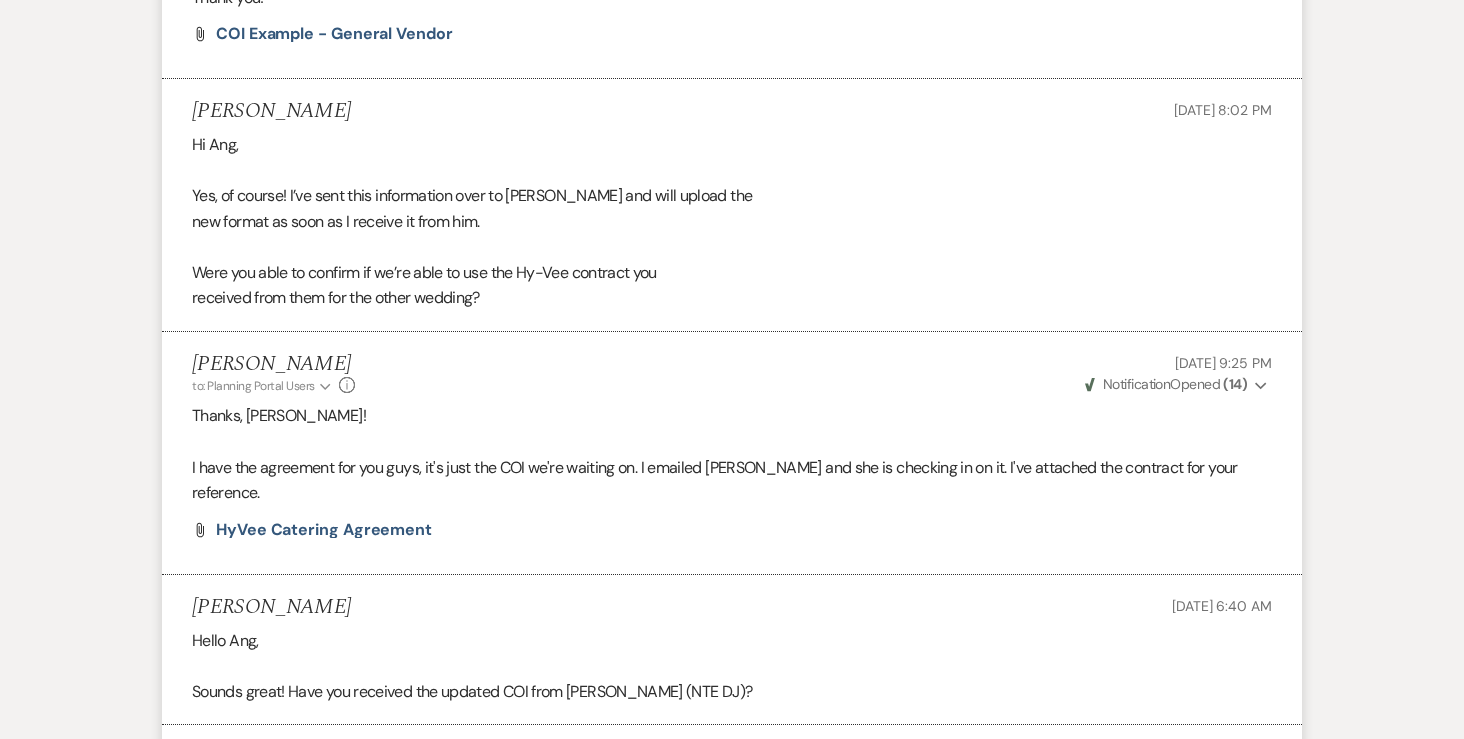 scroll, scrollTop: 0, scrollLeft: 0, axis: both 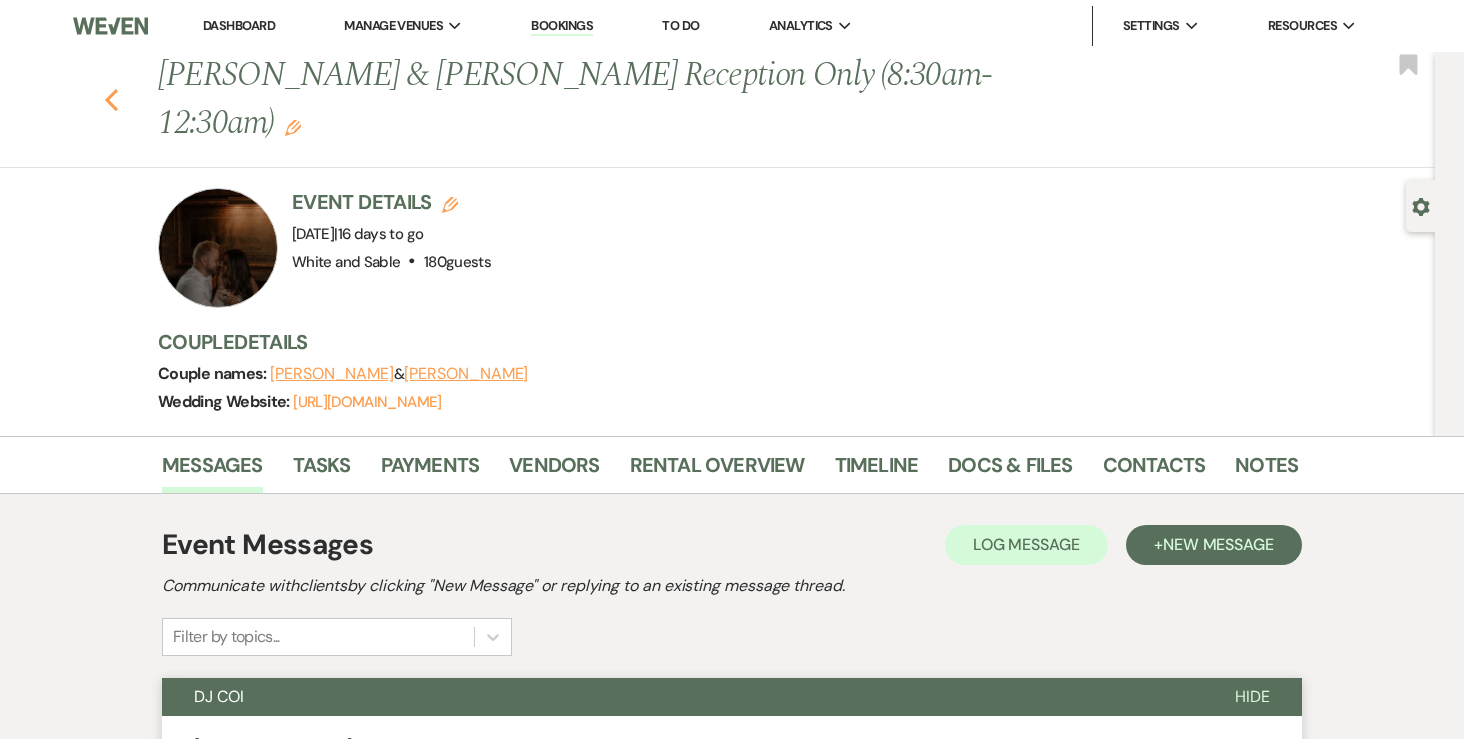 click on "Previous" 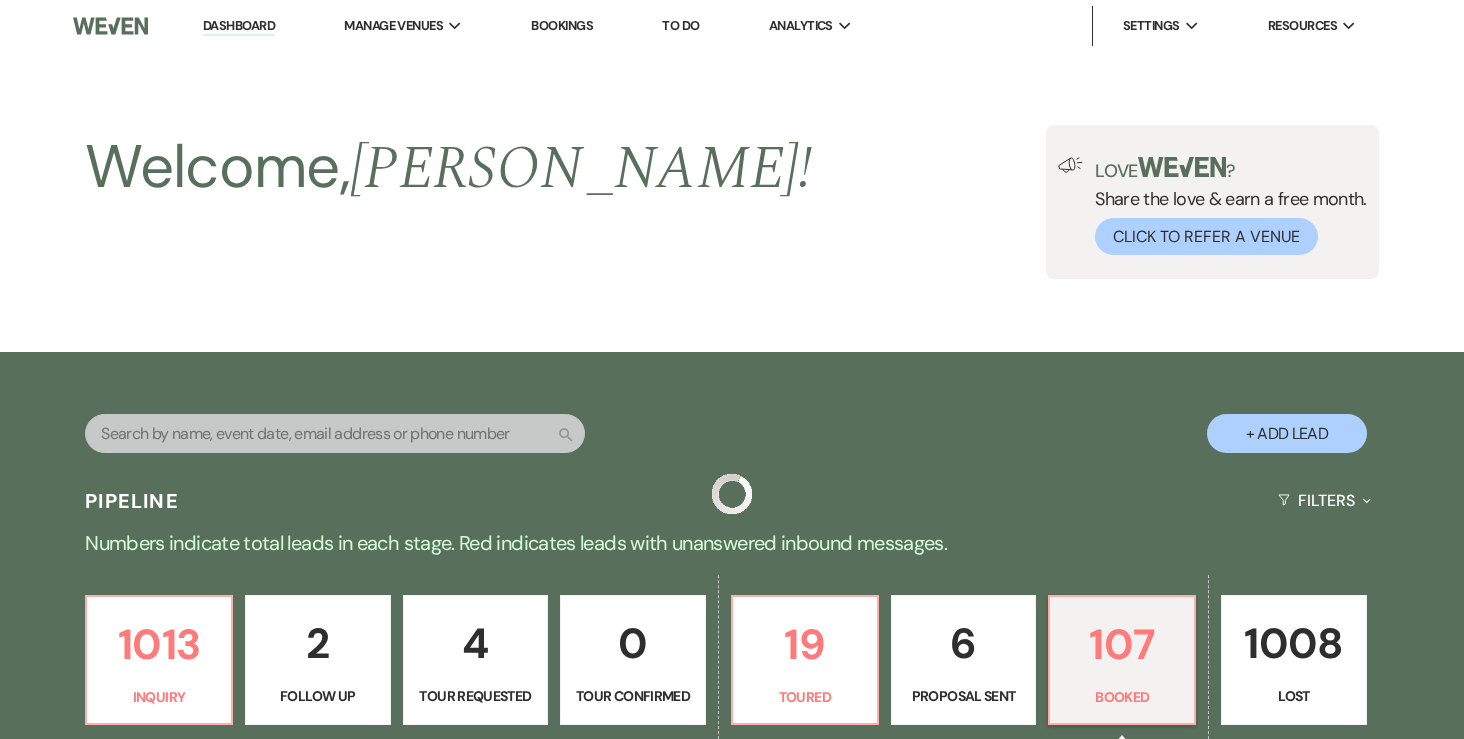 scroll, scrollTop: 804, scrollLeft: 0, axis: vertical 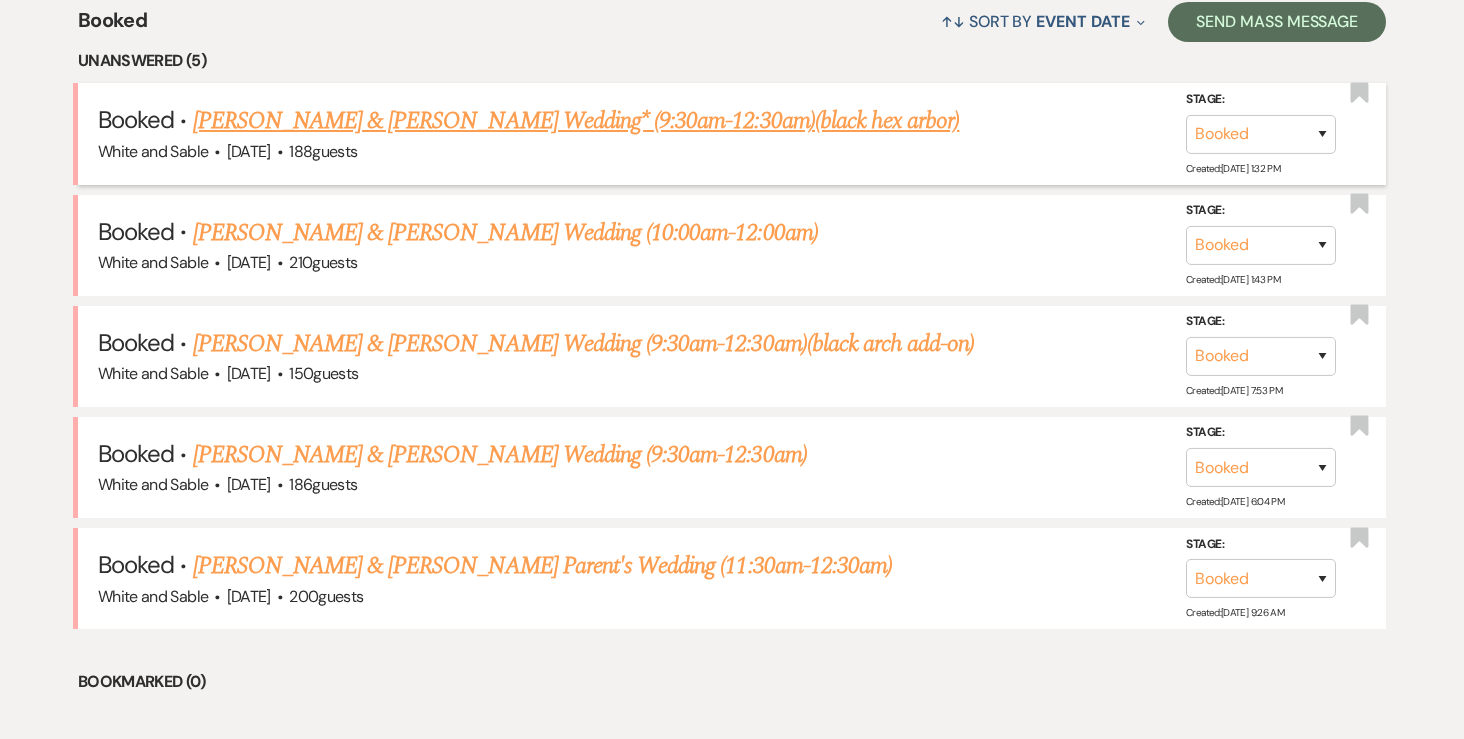 click on "Jordyn Denne & Jesse LaVoi's Wedding* (9:30am-12:30am)(black hex arbor)" at bounding box center [576, 121] 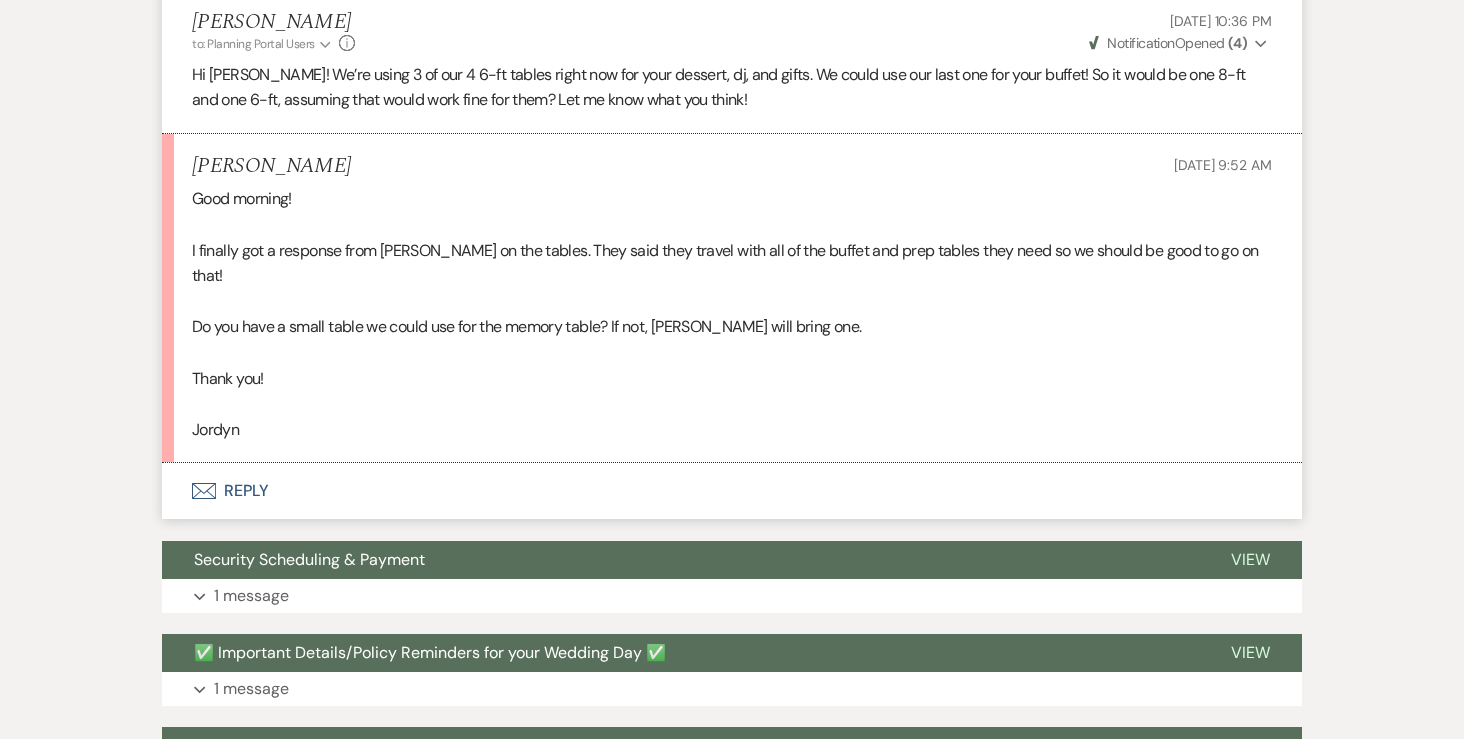 scroll, scrollTop: 5611, scrollLeft: 0, axis: vertical 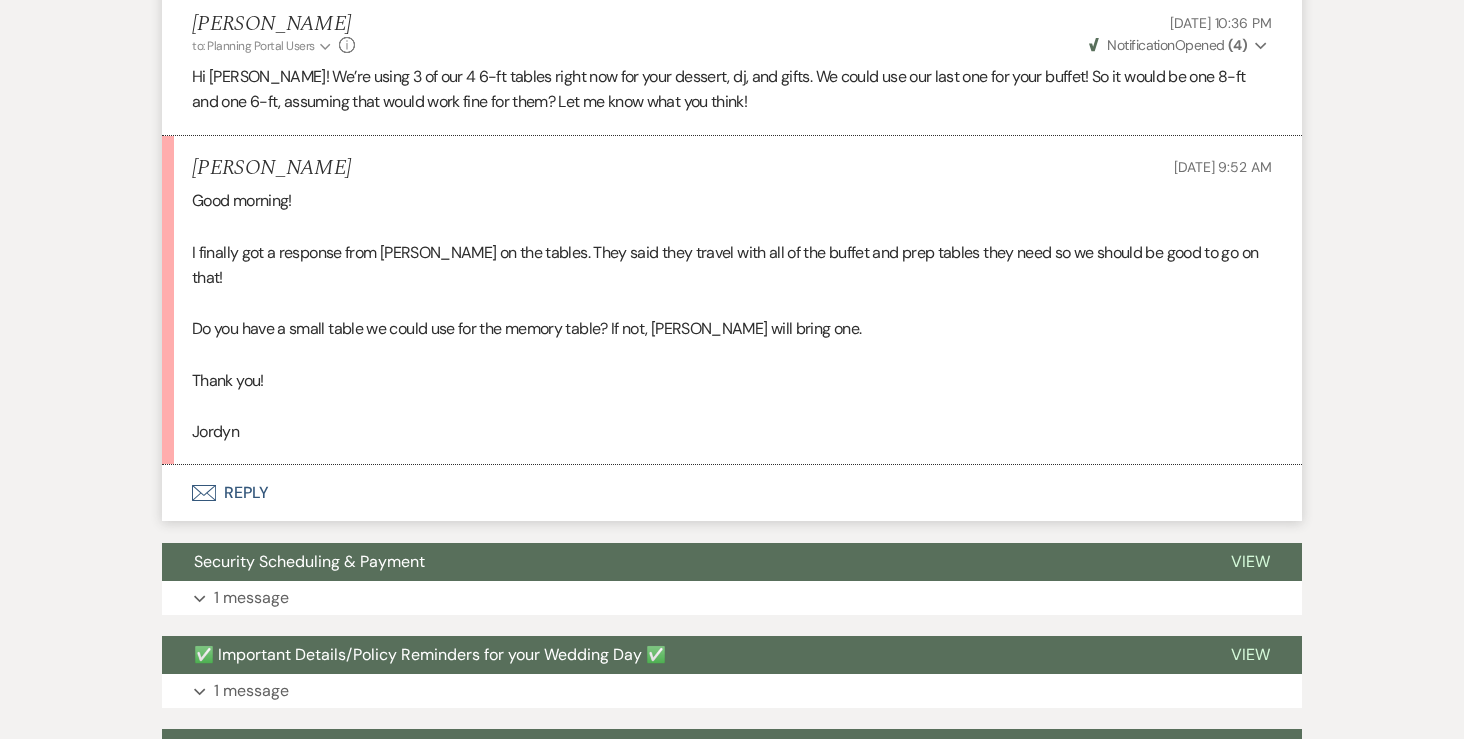 click on "Envelope Reply" at bounding box center (732, 493) 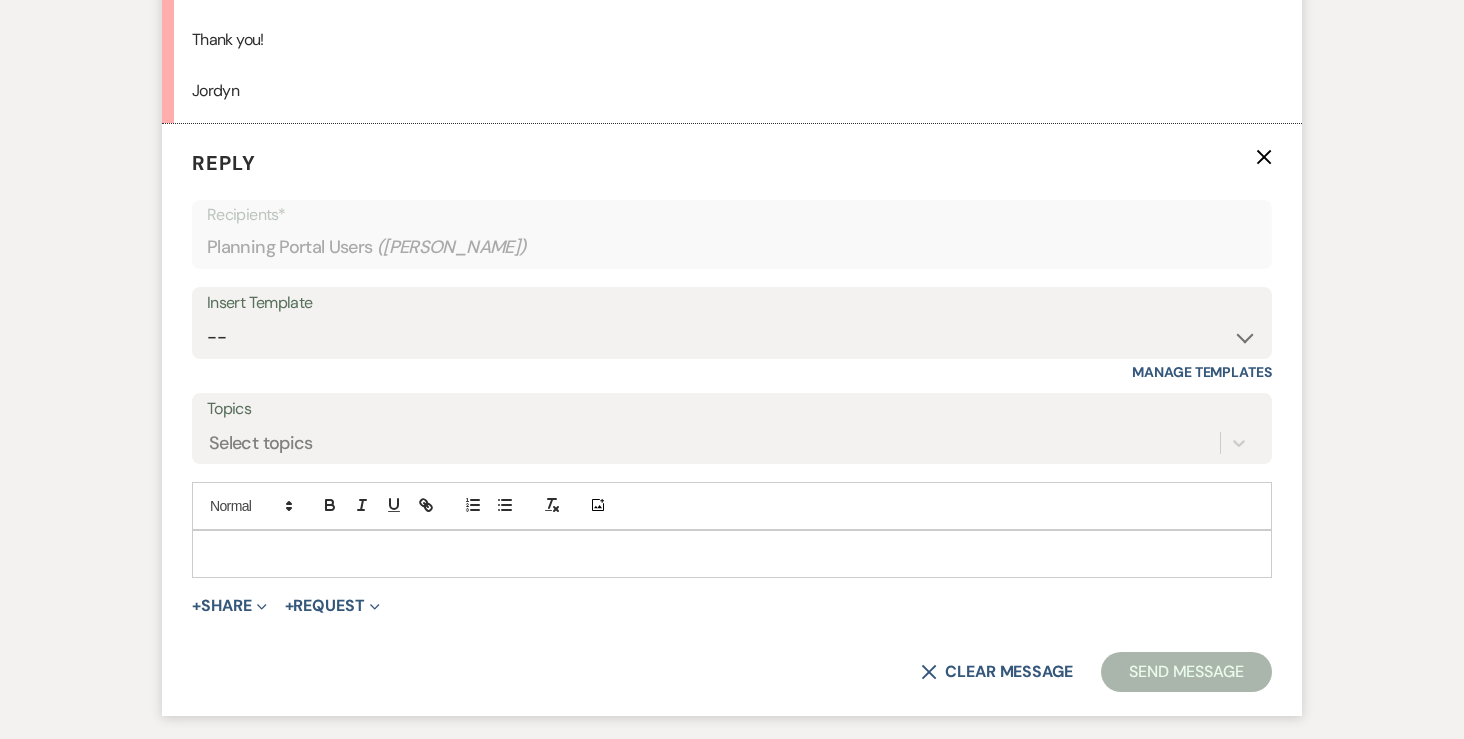 scroll, scrollTop: 6003, scrollLeft: 0, axis: vertical 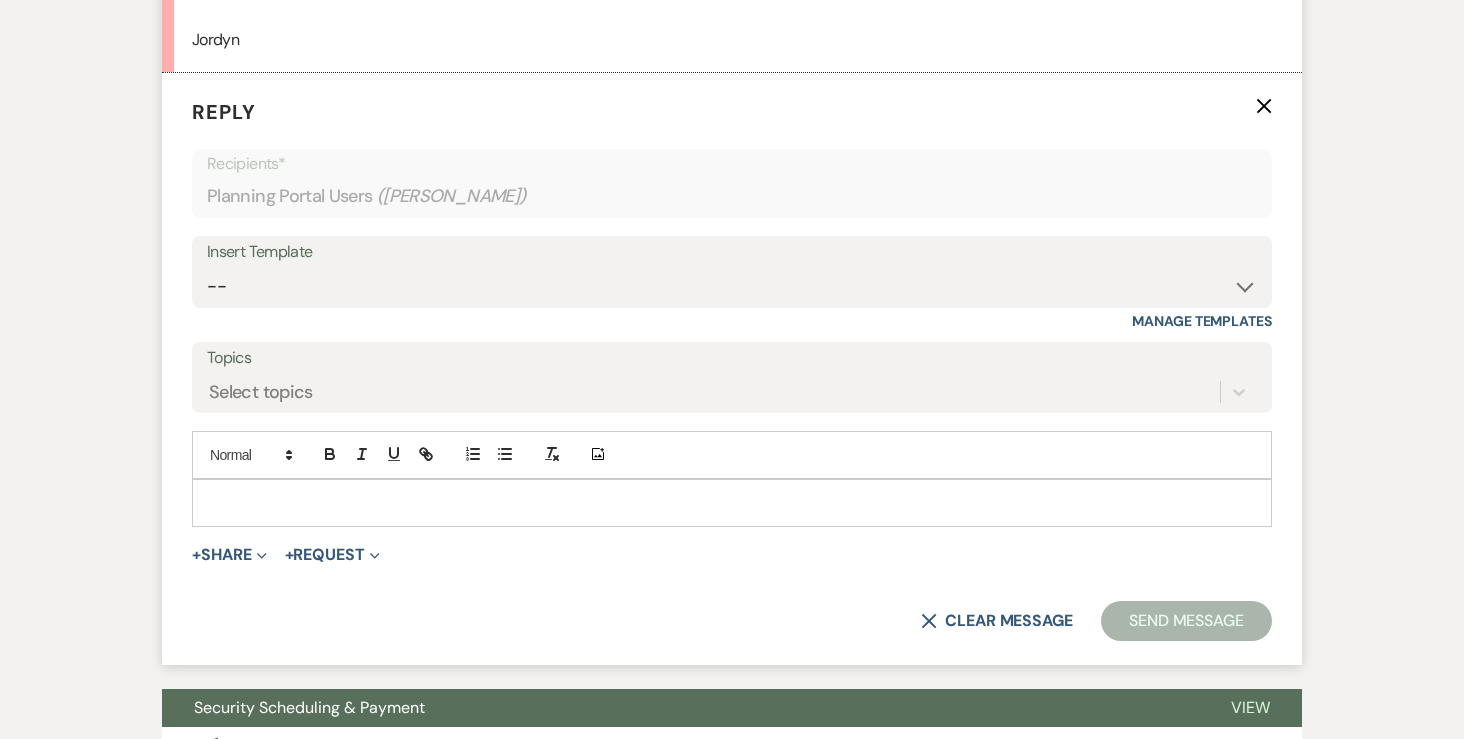 click at bounding box center (732, 503) 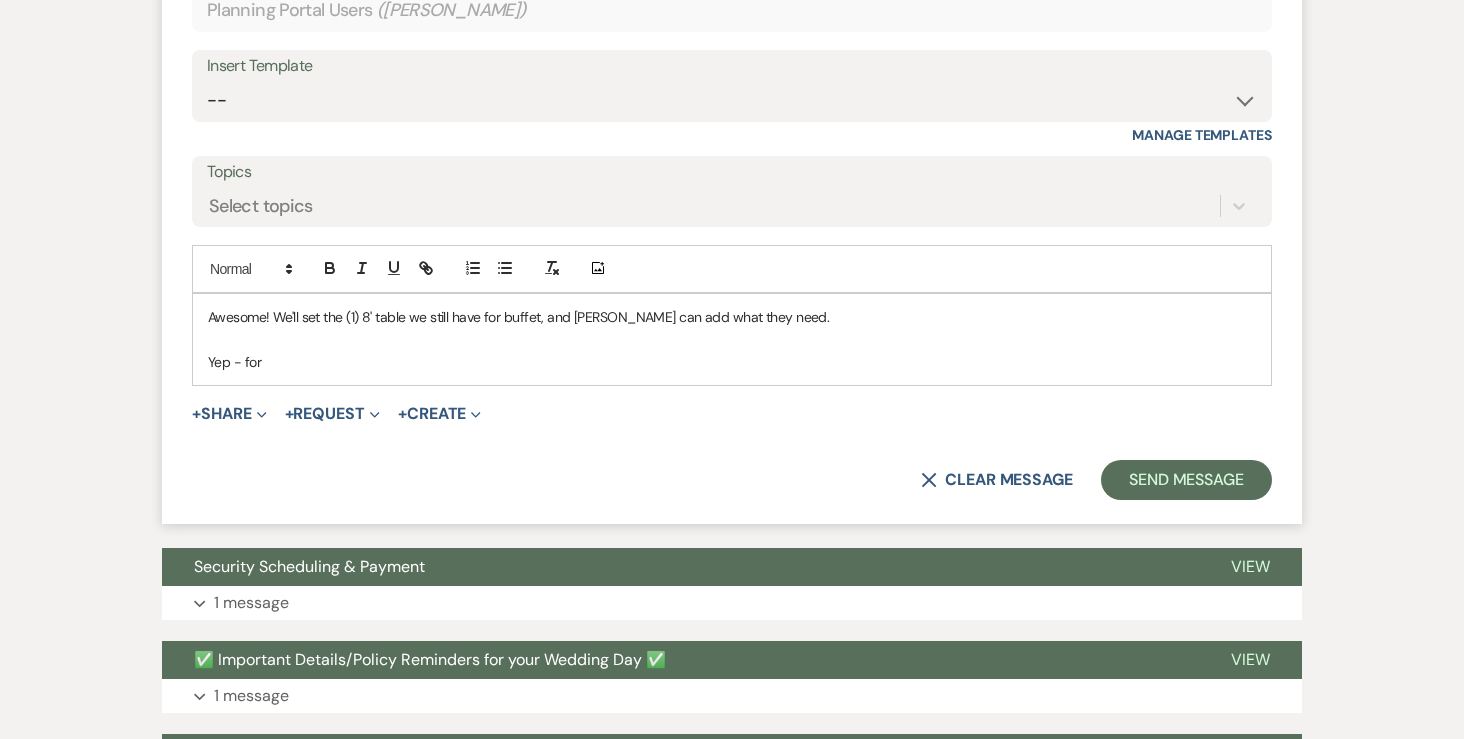 scroll, scrollTop: 6191, scrollLeft: 0, axis: vertical 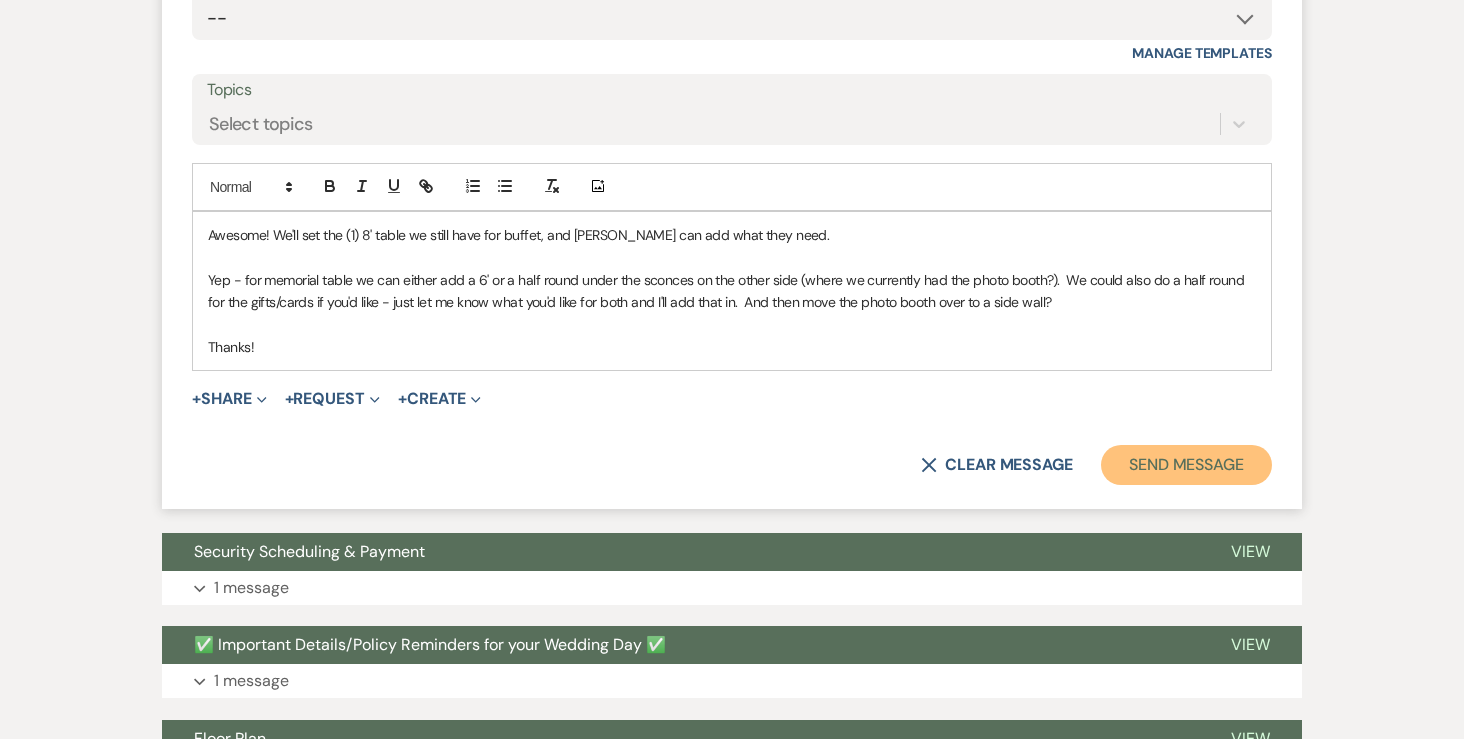 click on "Send Message" at bounding box center (1186, 465) 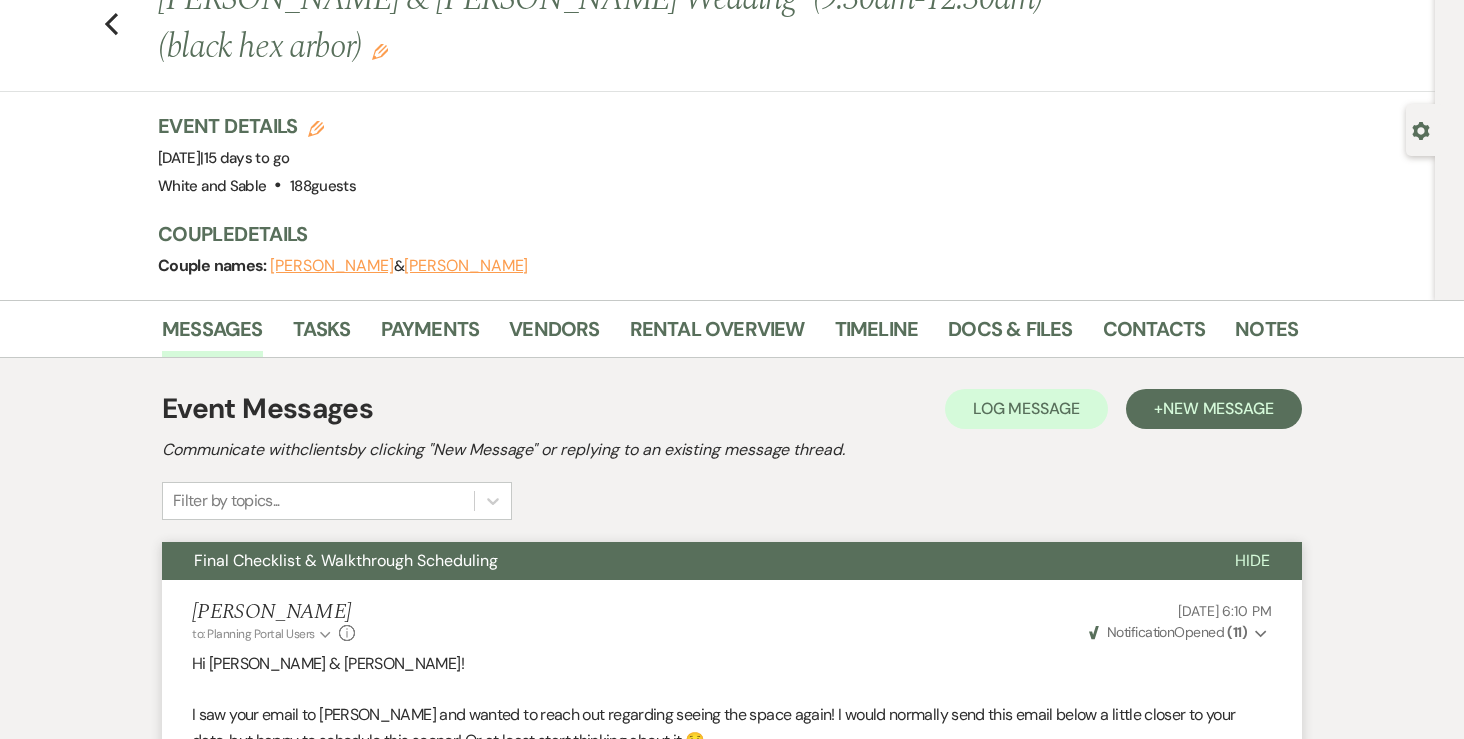 scroll, scrollTop: 0, scrollLeft: 0, axis: both 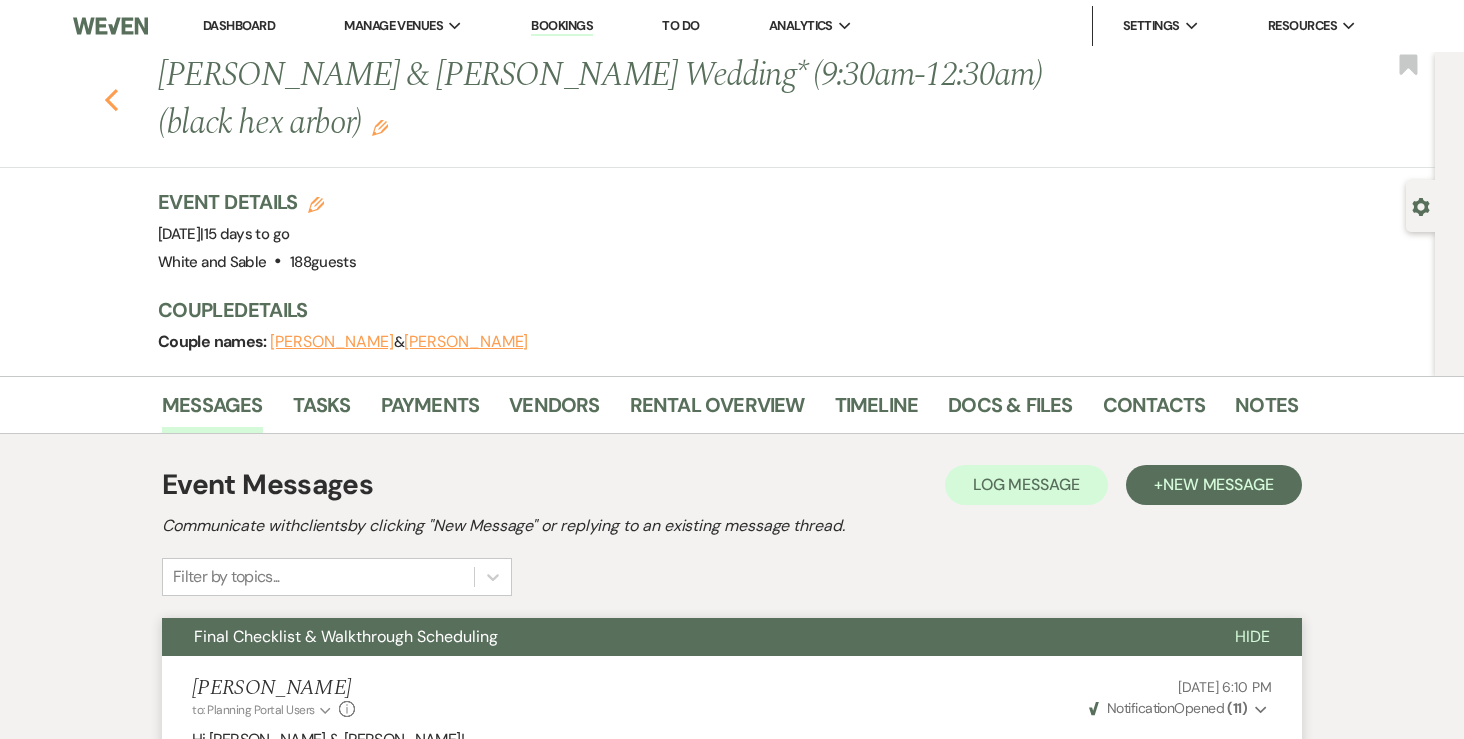 click 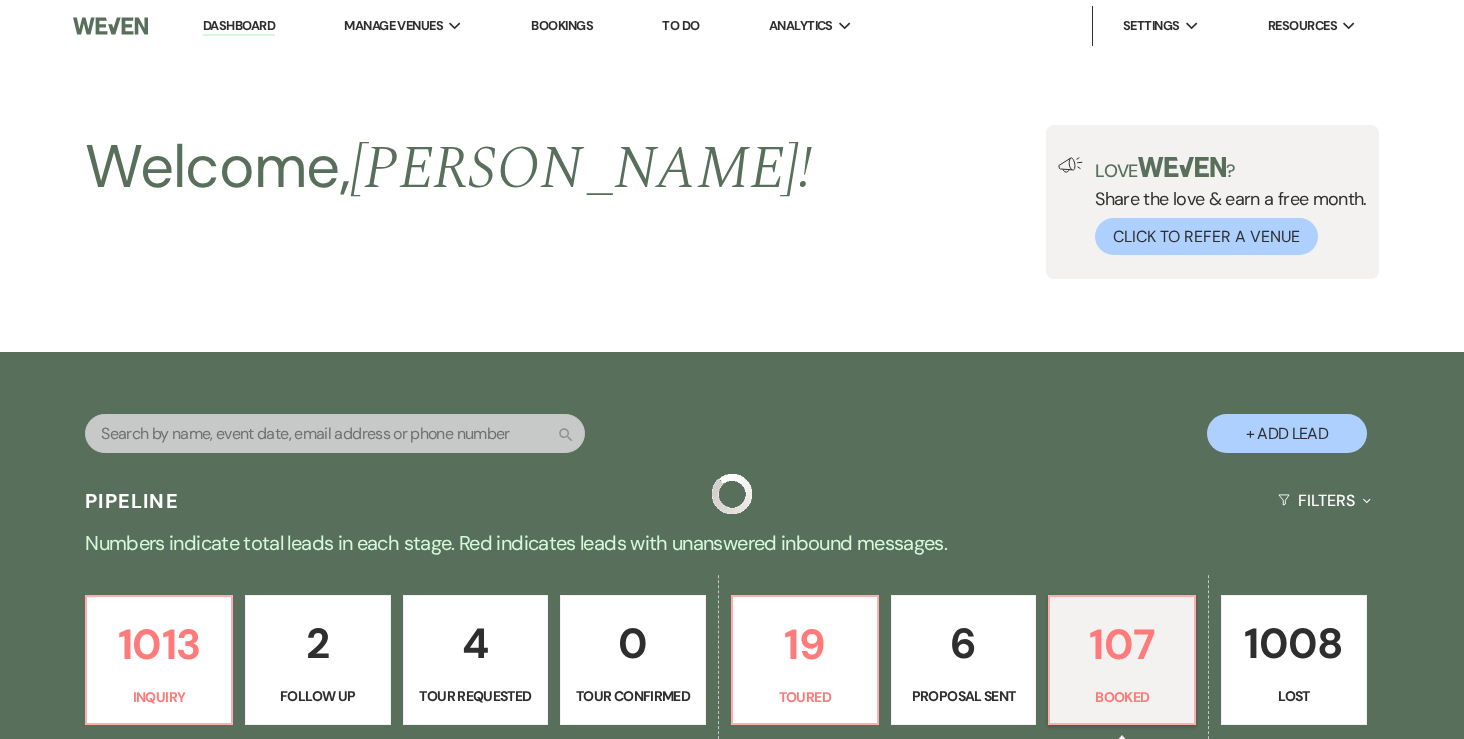 scroll, scrollTop: 804, scrollLeft: 0, axis: vertical 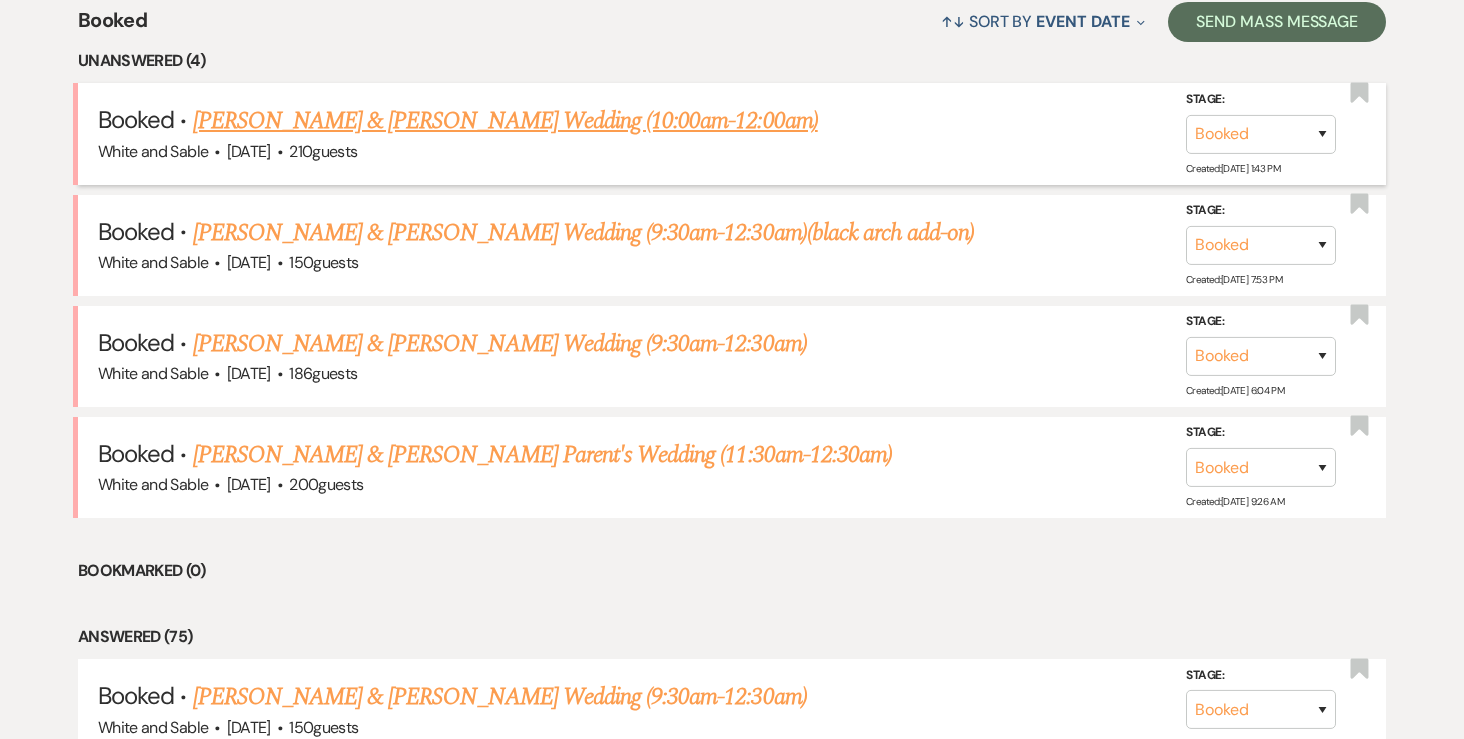 click on "Alex Christensen & Sam Weiss's Wedding (10:00am-12:00am)" at bounding box center (505, 121) 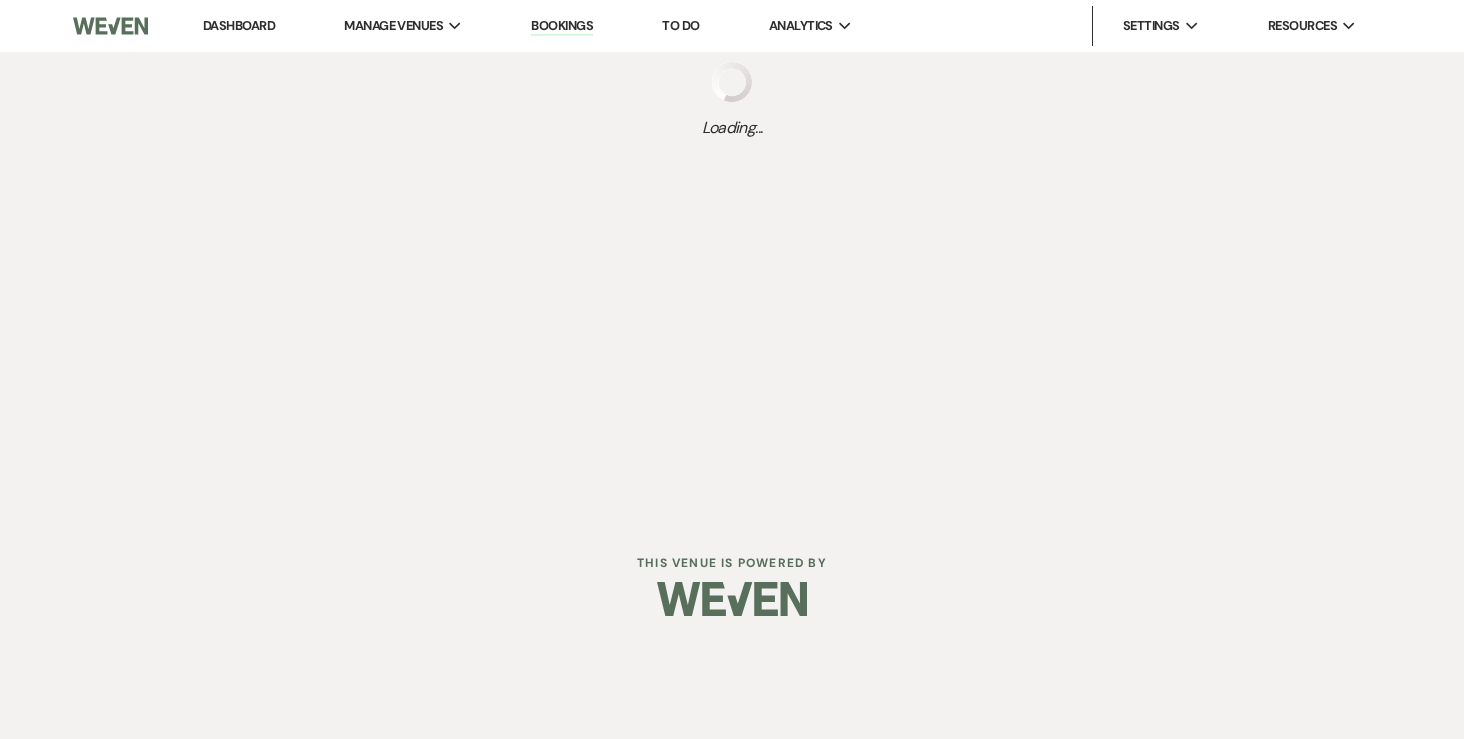 scroll, scrollTop: 0, scrollLeft: 0, axis: both 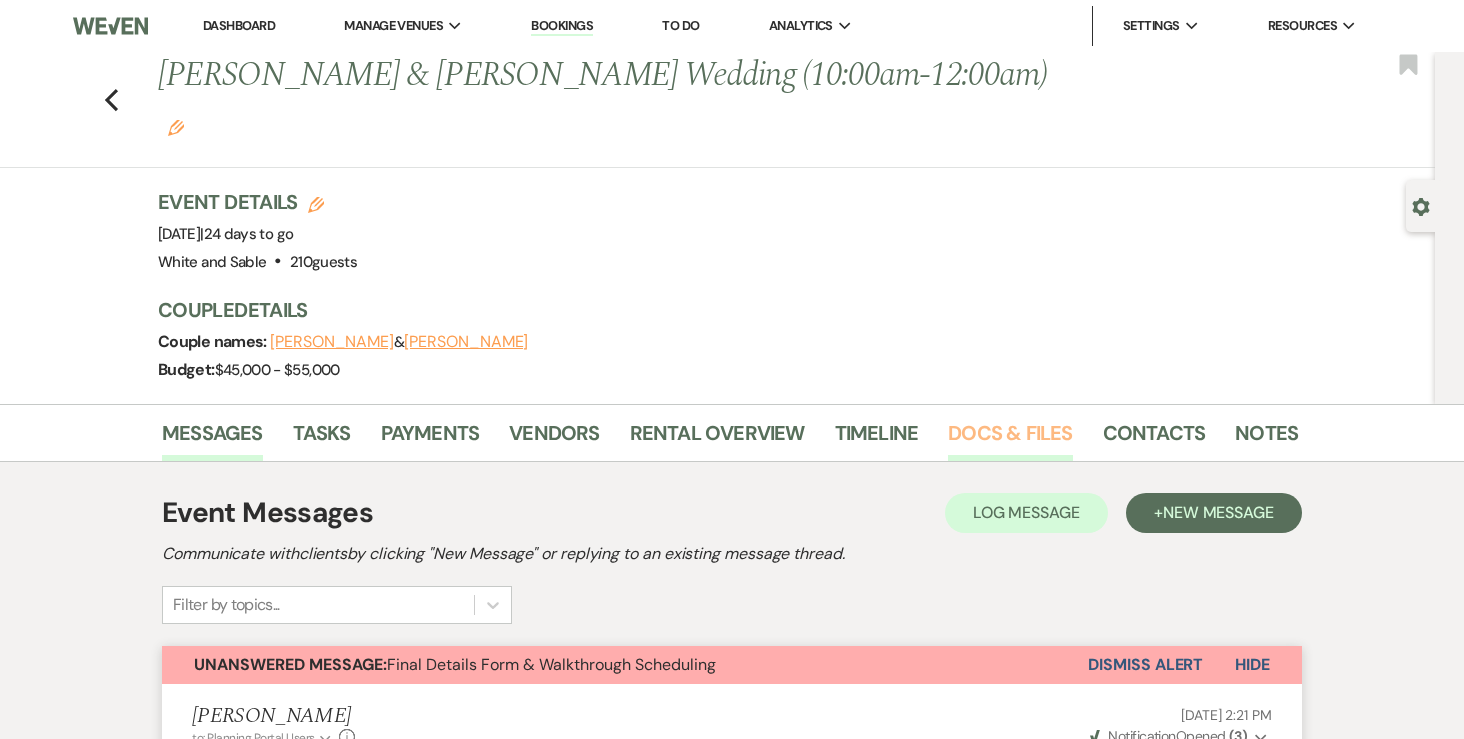 click on "Docs & Files" at bounding box center (1010, 439) 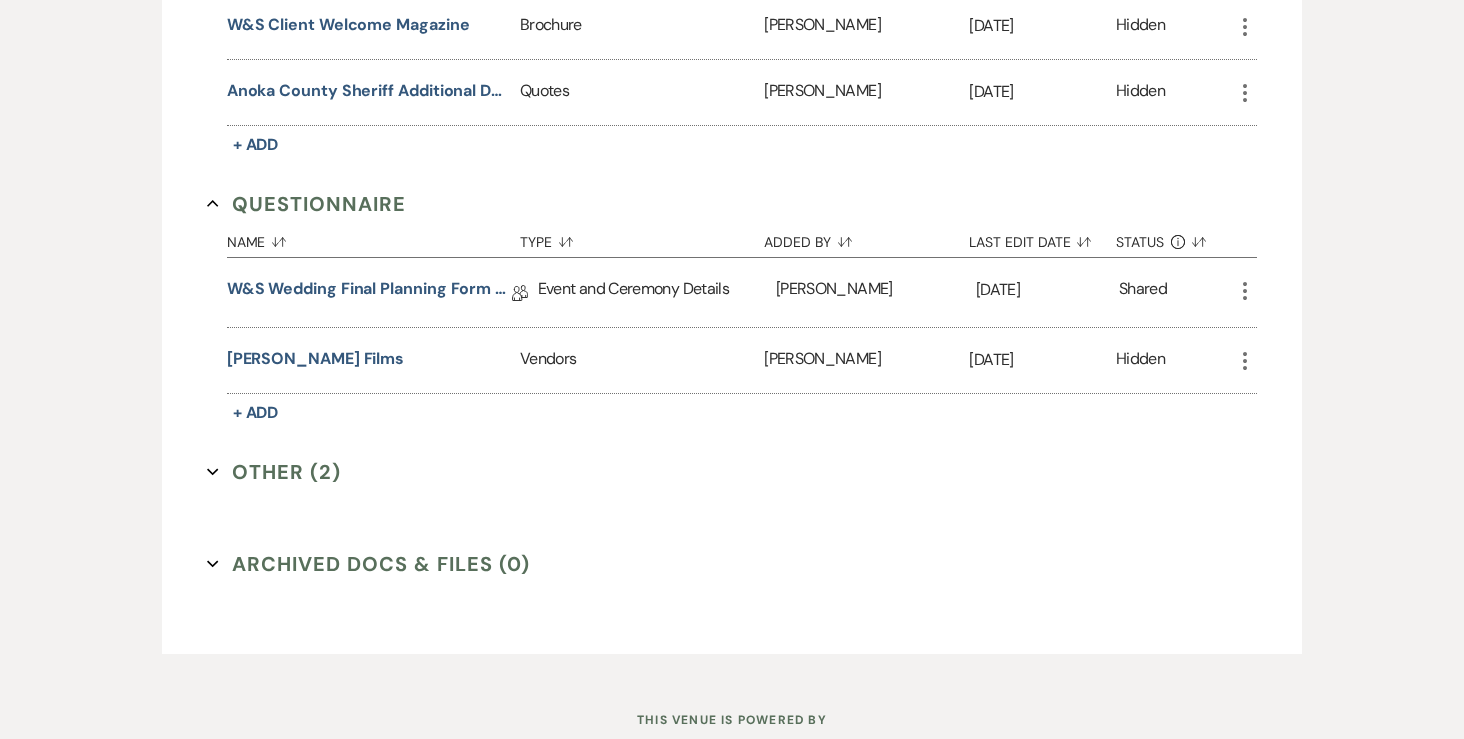 scroll, scrollTop: 3061, scrollLeft: 0, axis: vertical 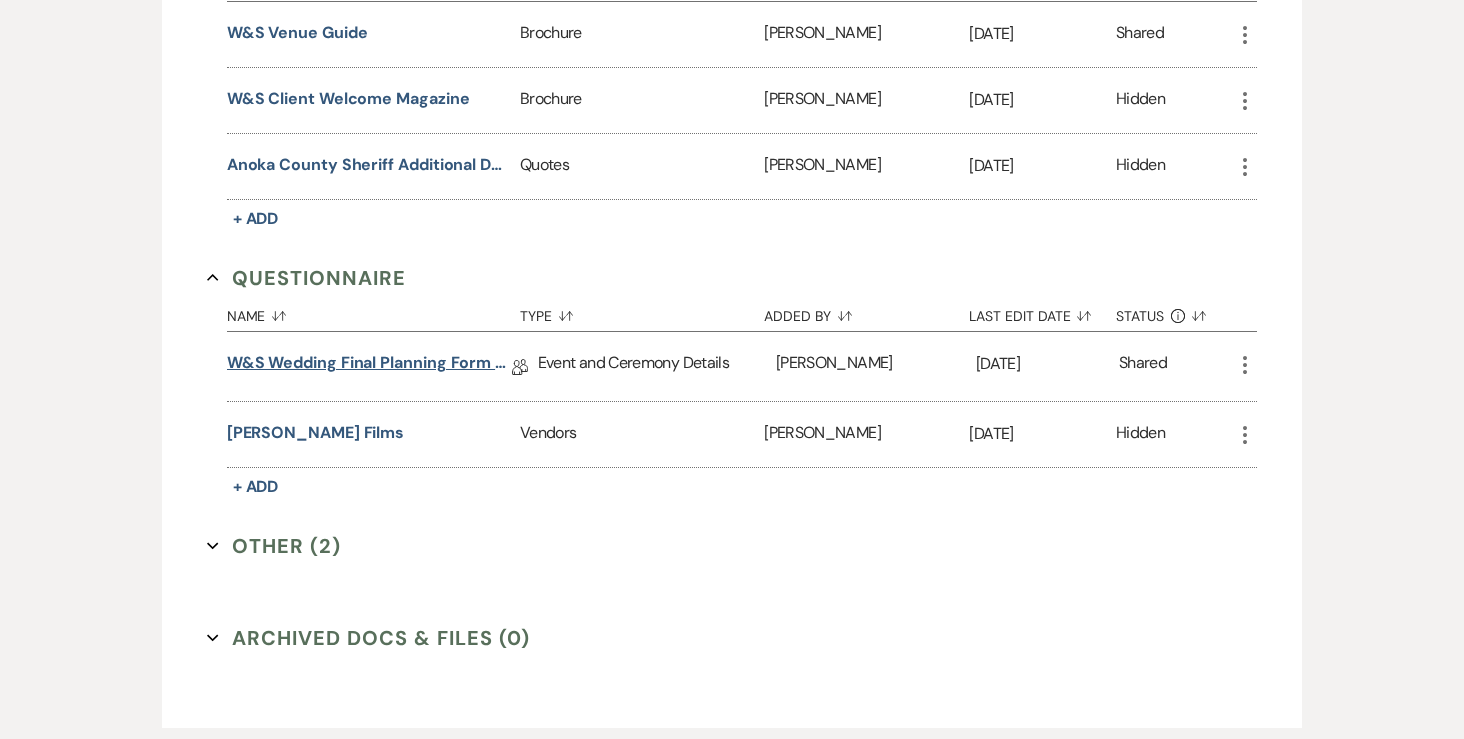 click on "W&S Wedding Final Planning Form - Alex & Sam - 8.10.25" at bounding box center (369, 366) 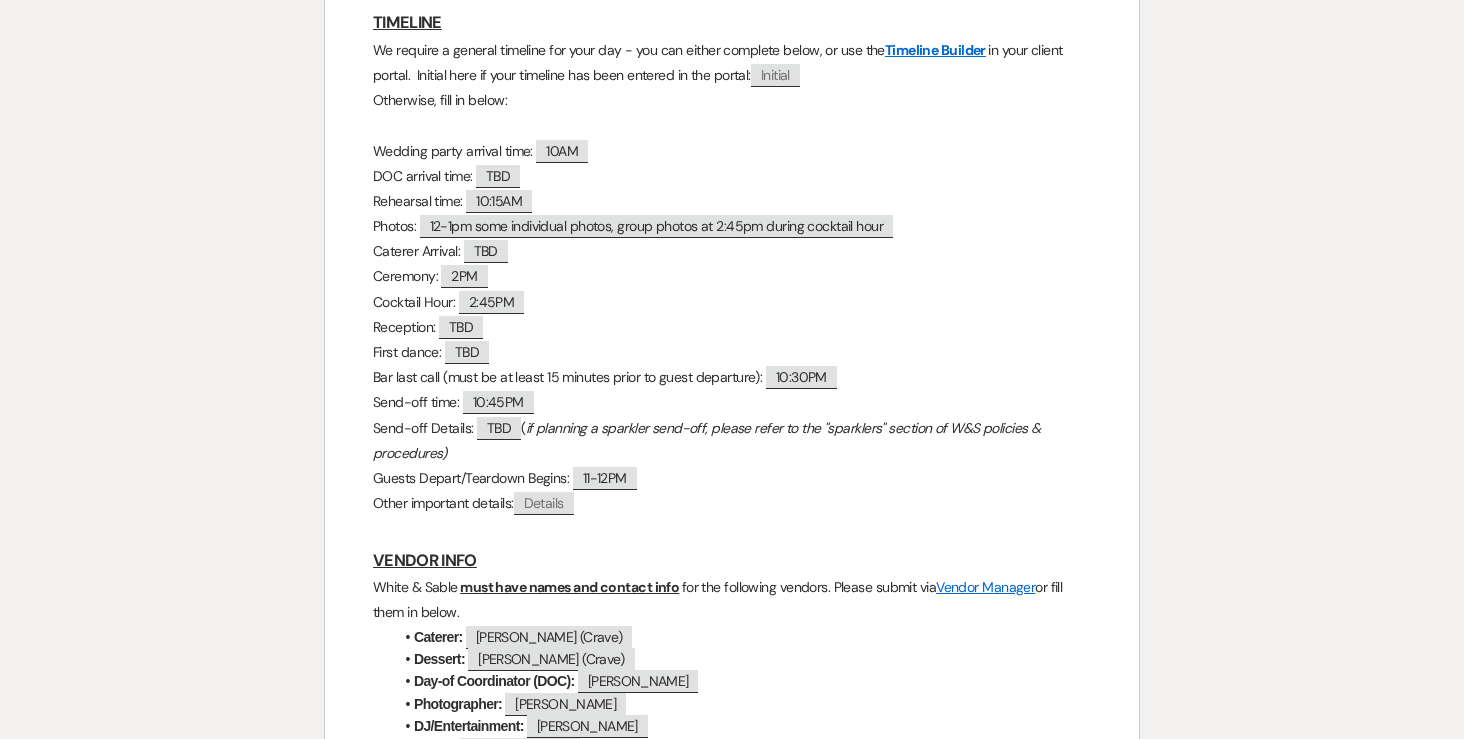 scroll, scrollTop: 1902, scrollLeft: 0, axis: vertical 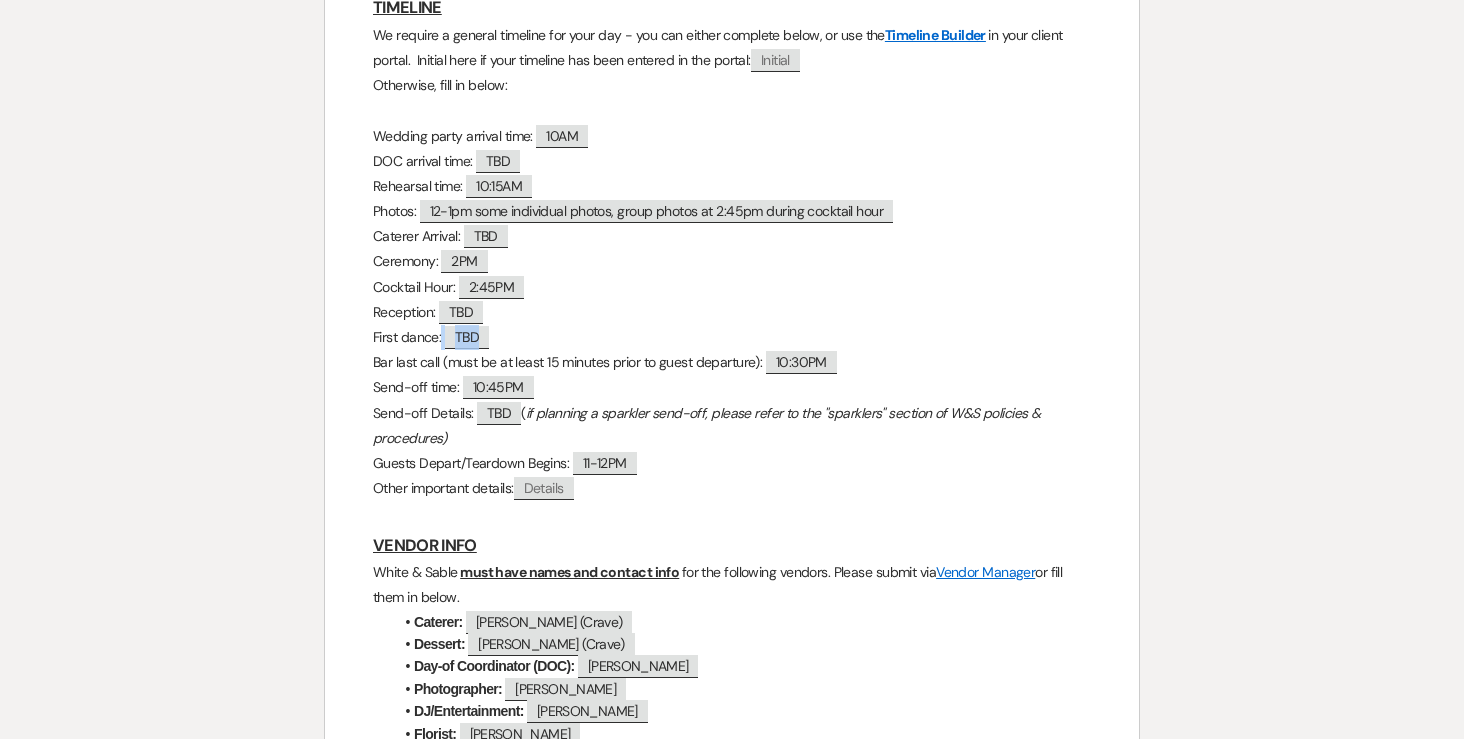 click on "TBD" at bounding box center (467, 337) 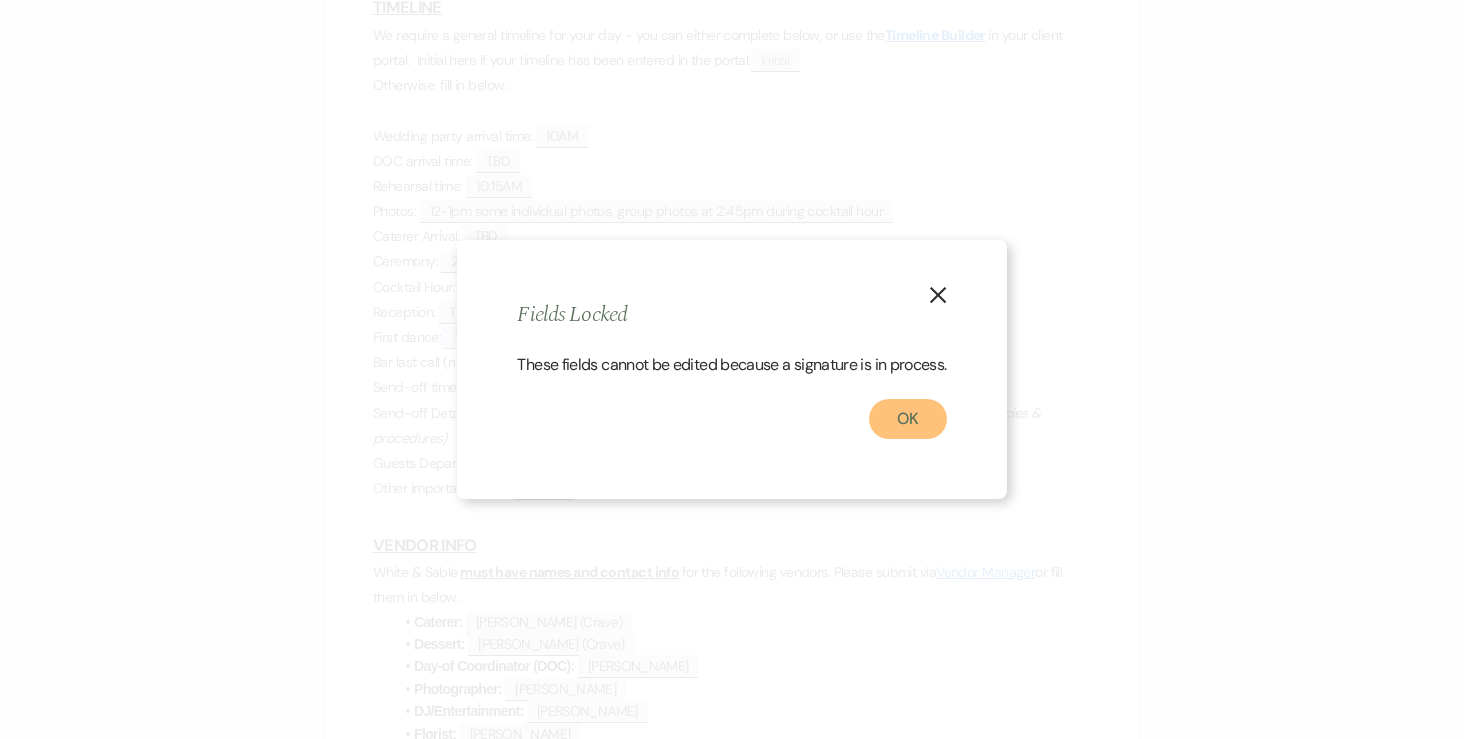 click on "OK" at bounding box center [908, 419] 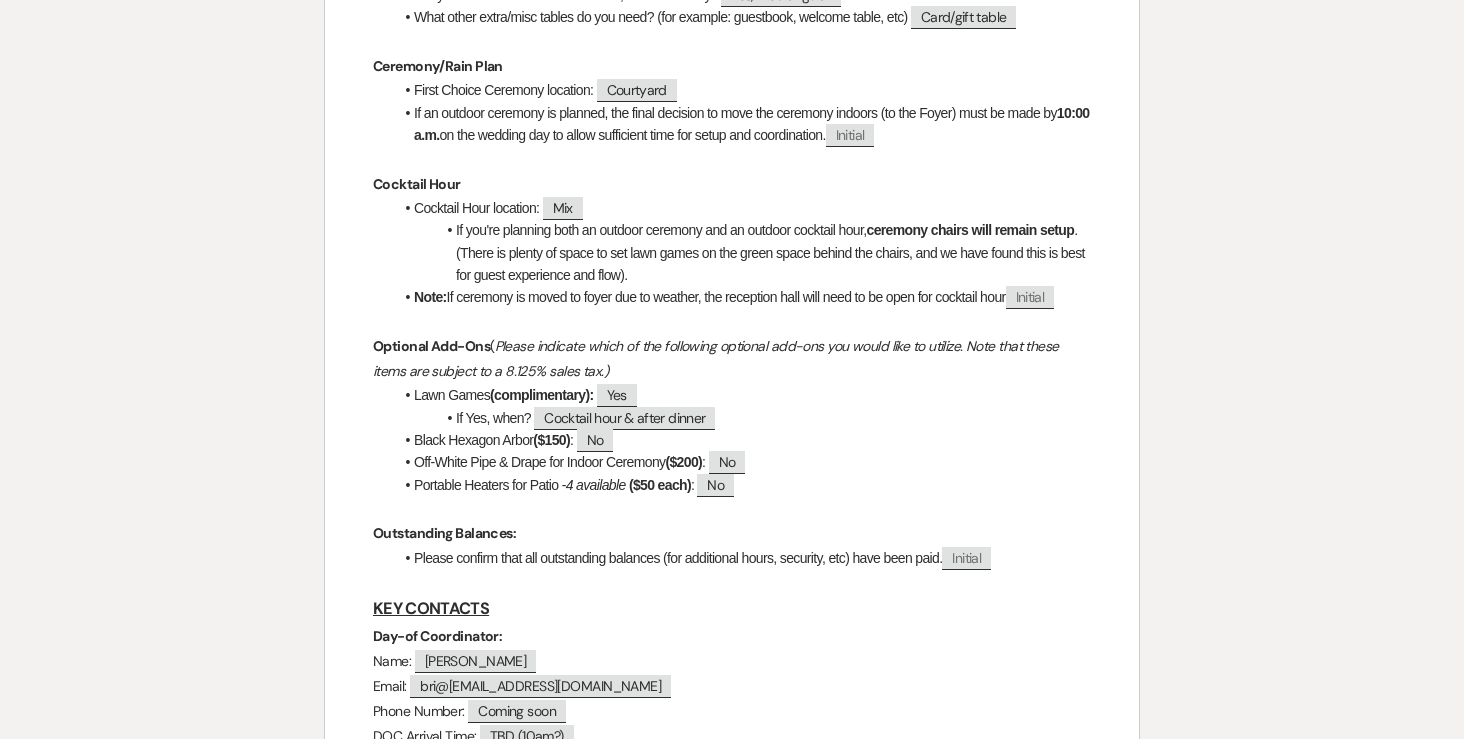 scroll, scrollTop: 0, scrollLeft: 0, axis: both 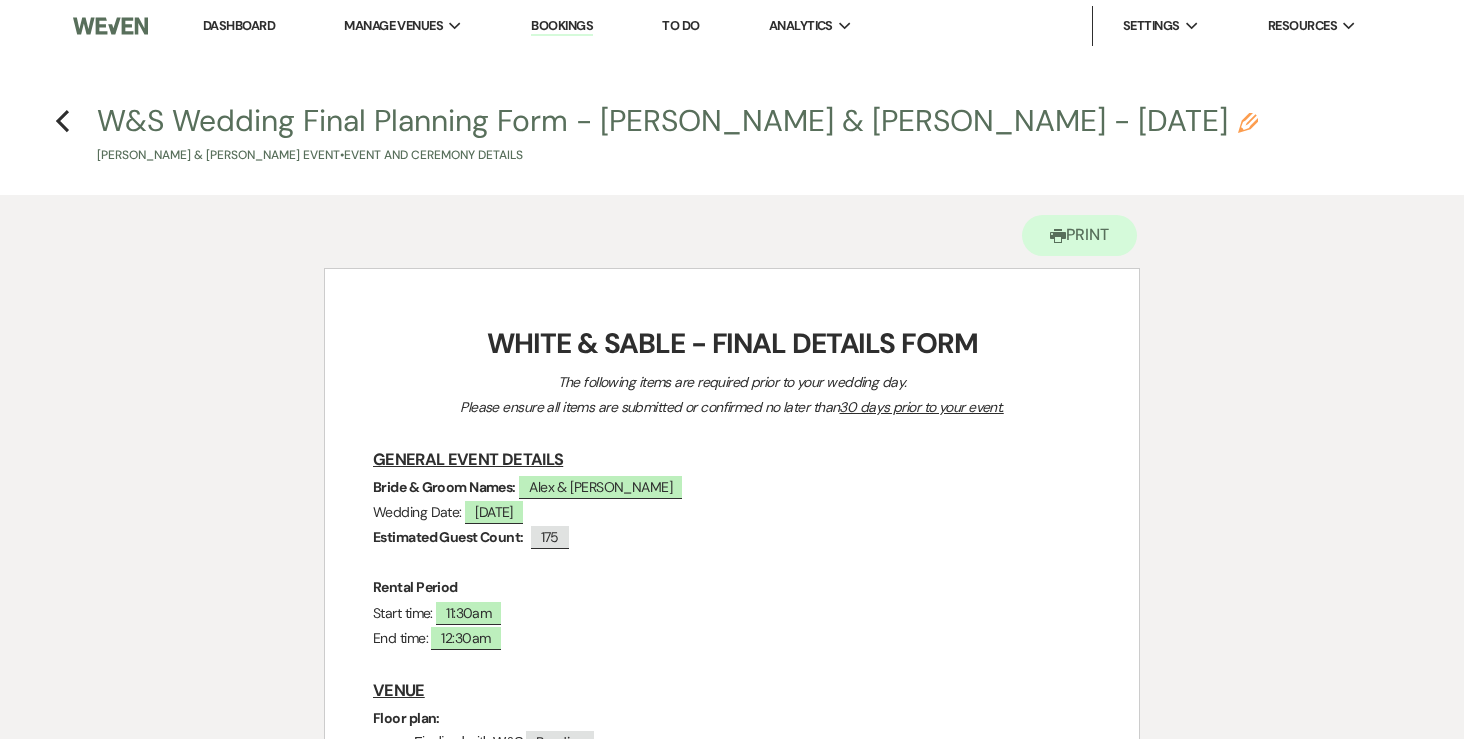 drag, startPoint x: 62, startPoint y: 120, endPoint x: 92, endPoint y: 197, distance: 82.637764 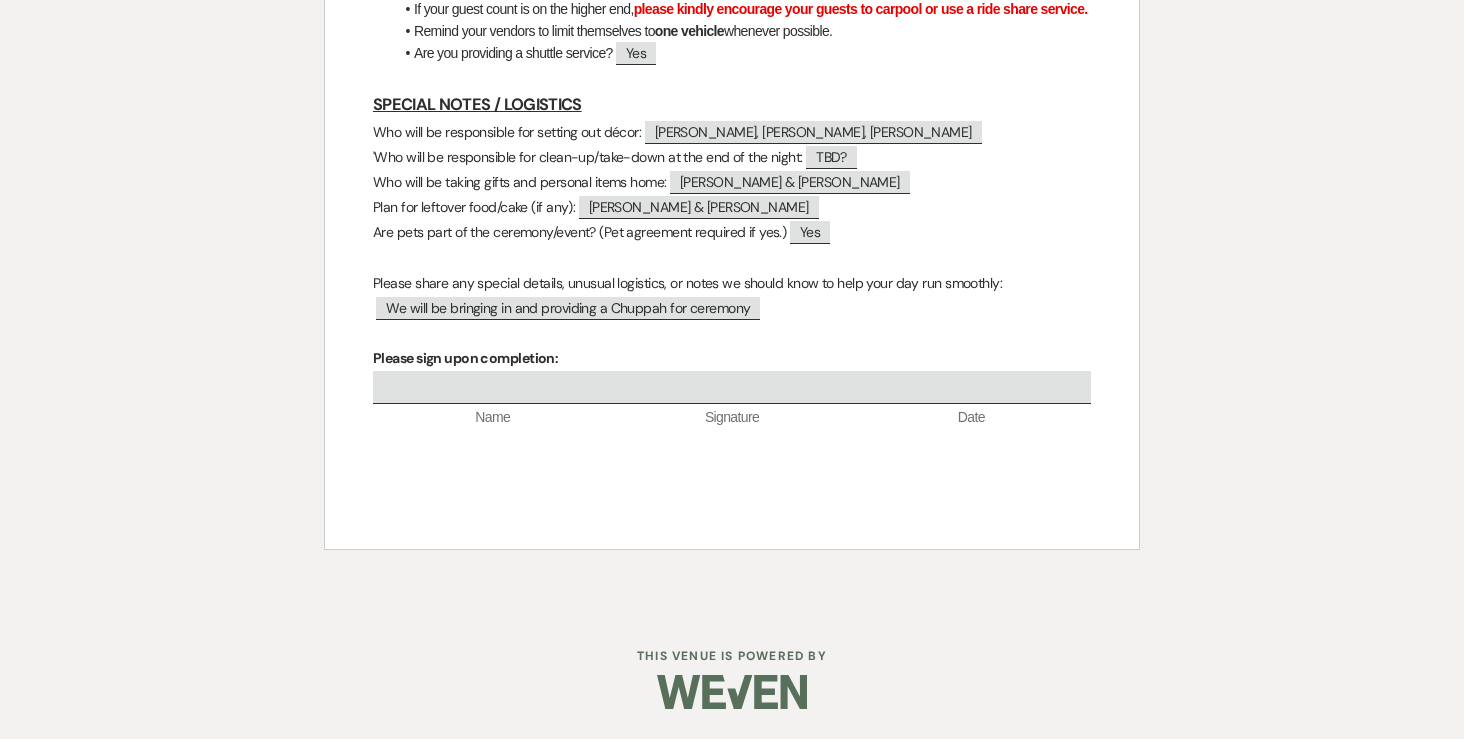 scroll, scrollTop: 3351, scrollLeft: 0, axis: vertical 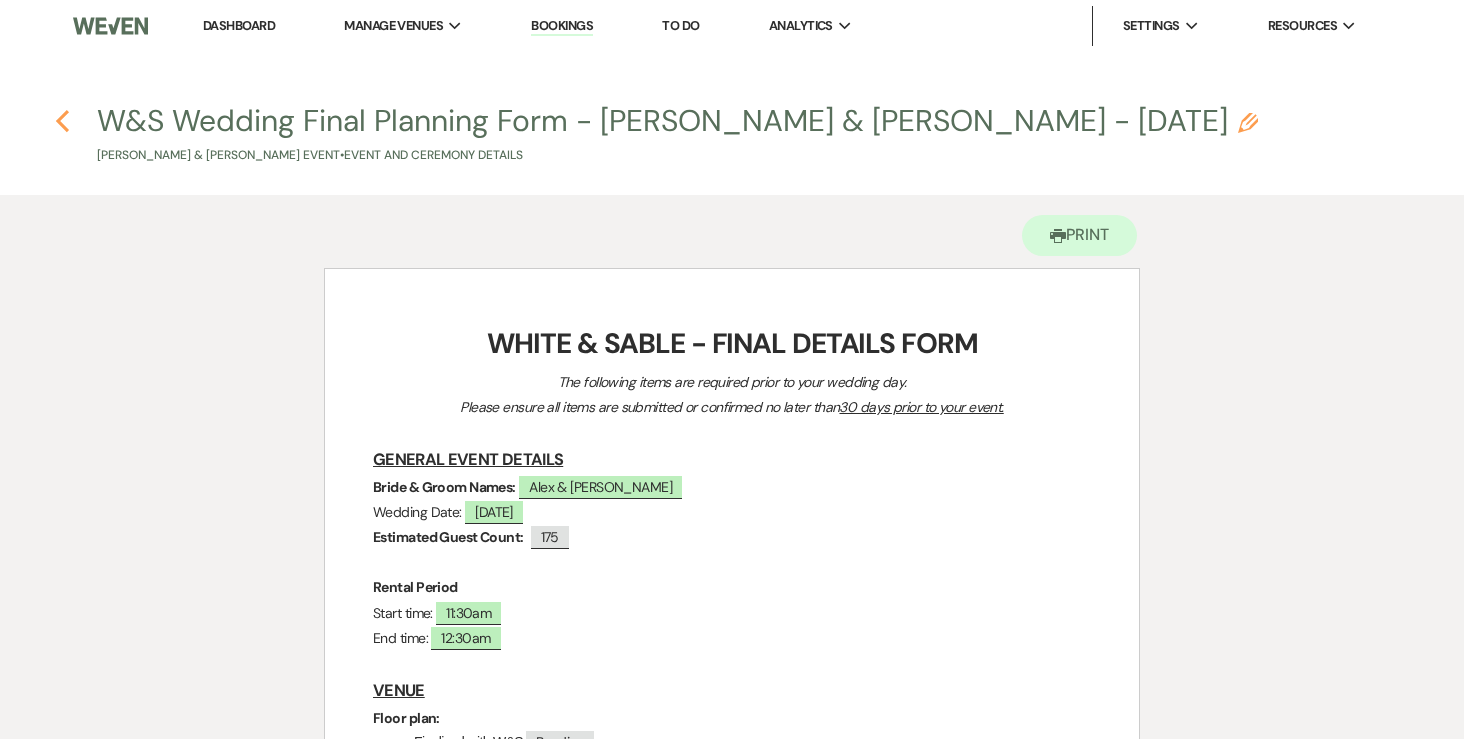 click 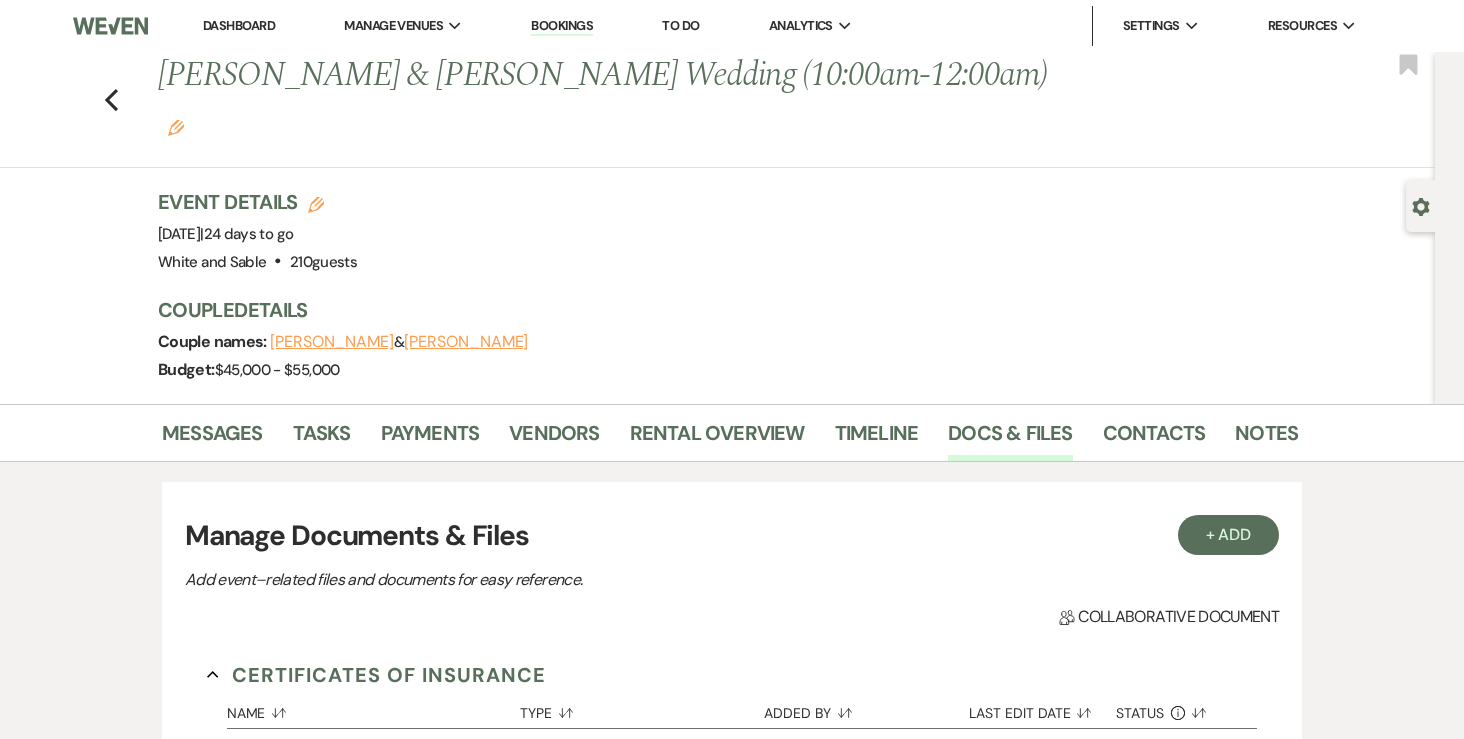 scroll, scrollTop: 3061, scrollLeft: 0, axis: vertical 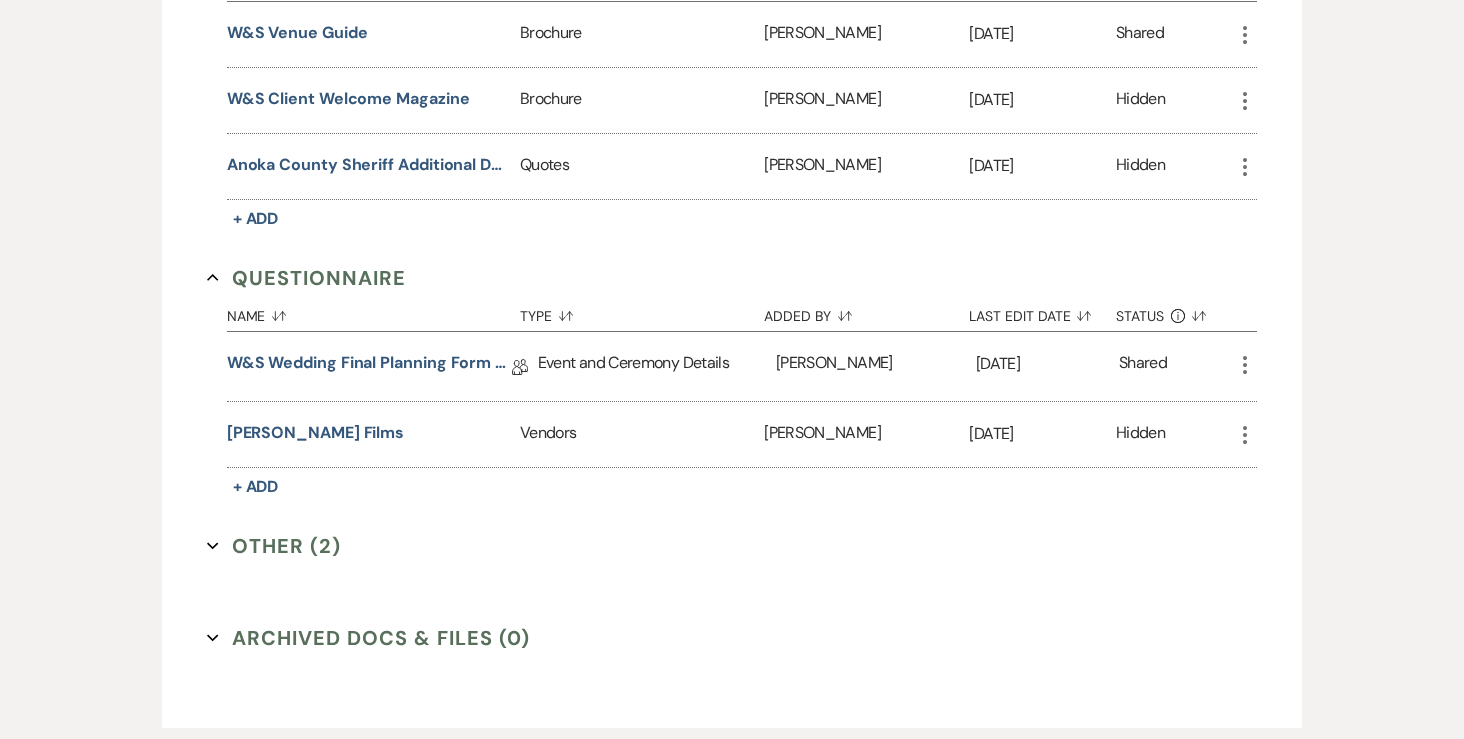 click on "More" 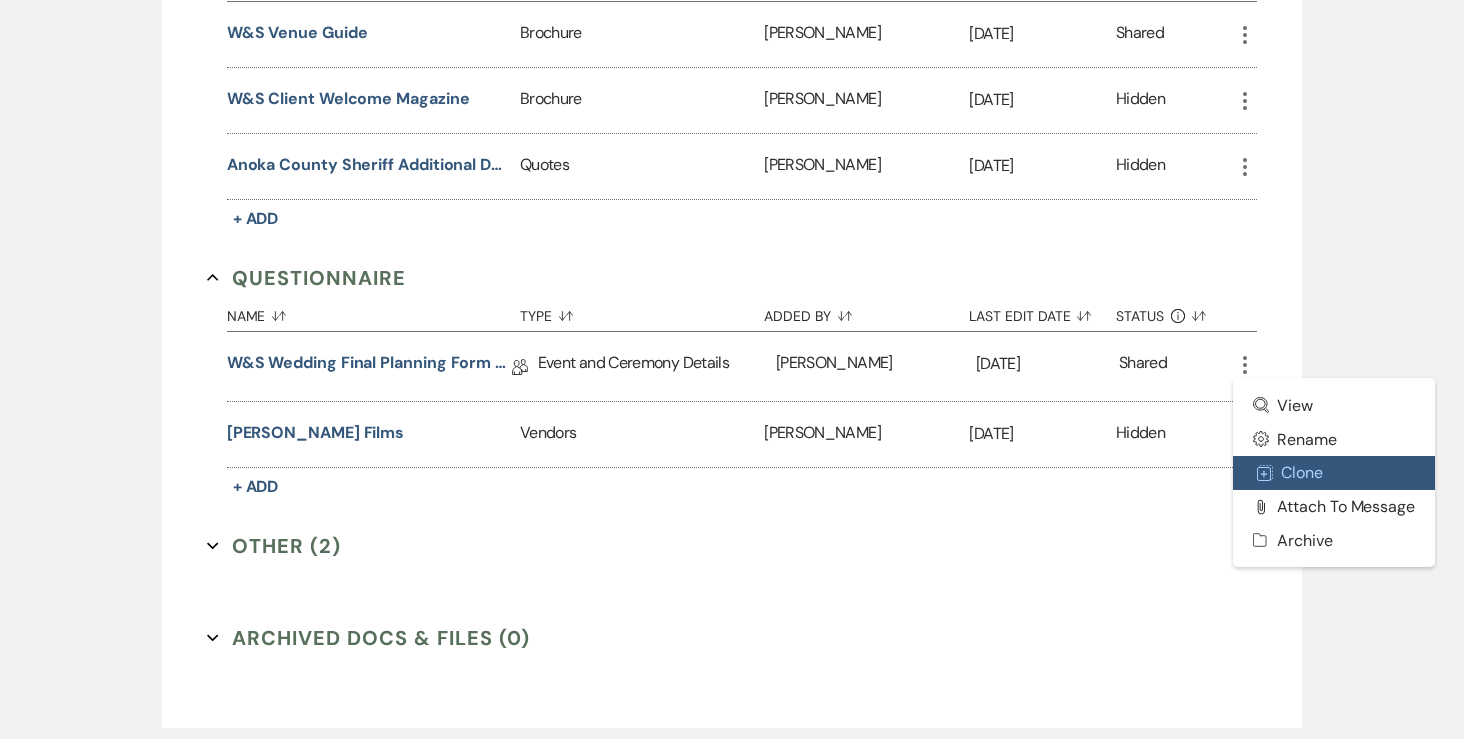 click on "Duplicate Clone" at bounding box center (1334, 473) 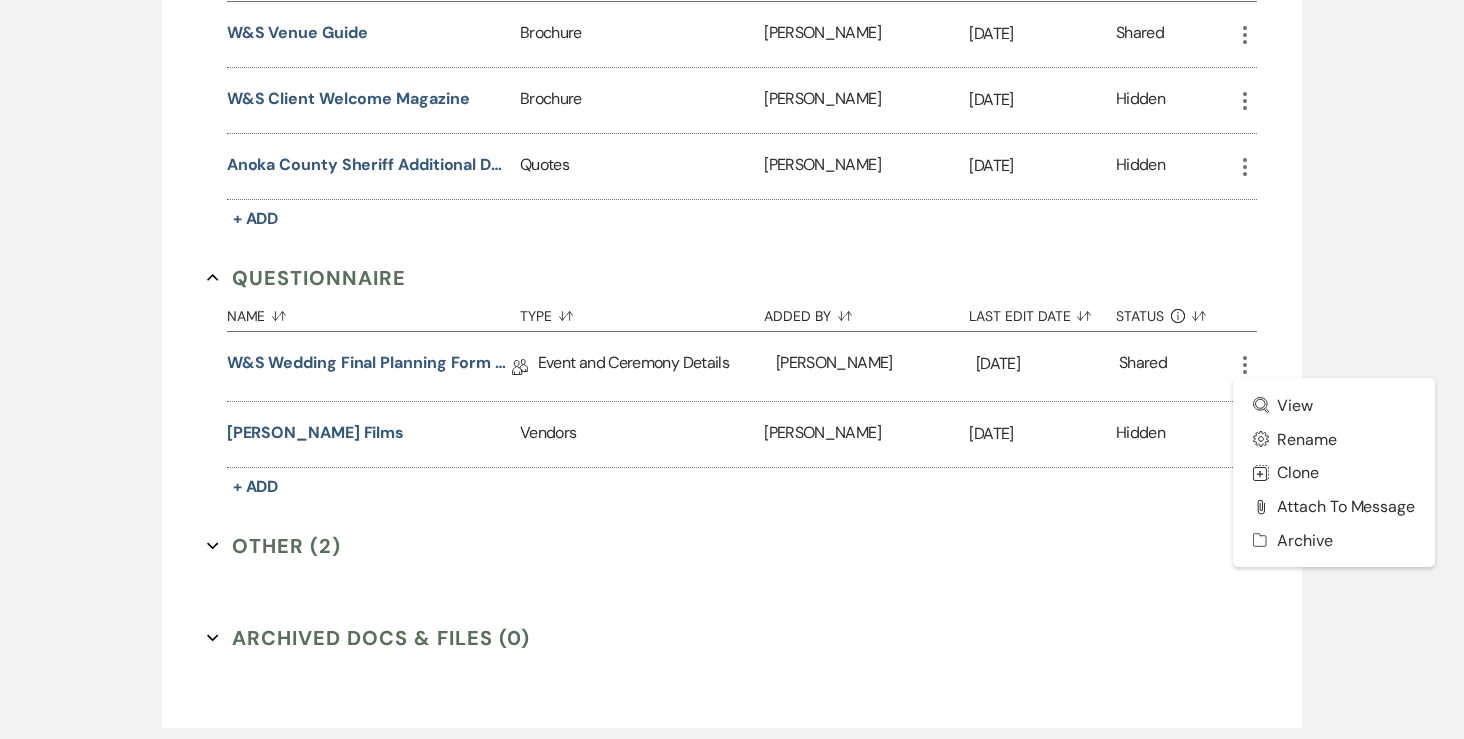 scroll, scrollTop: 0, scrollLeft: 0, axis: both 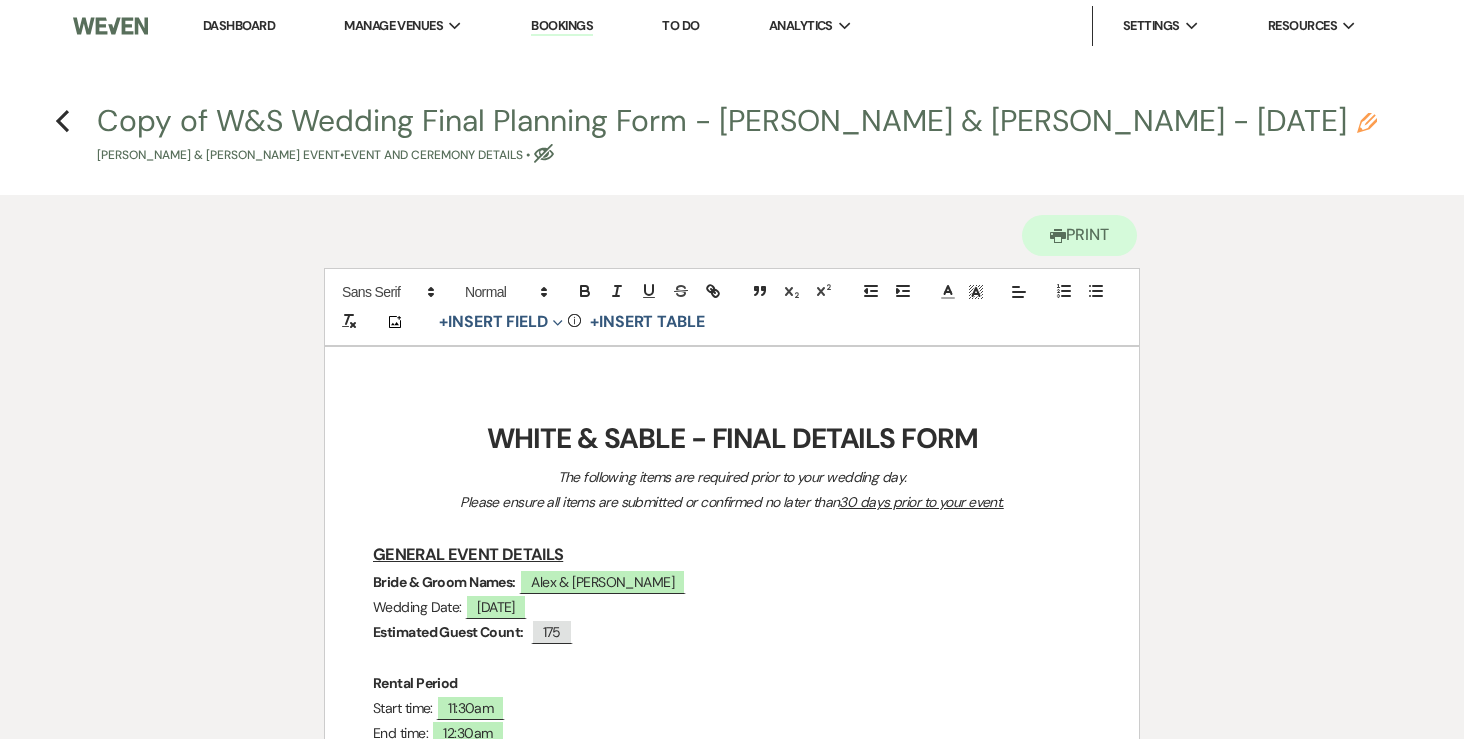 click on "Pencil" 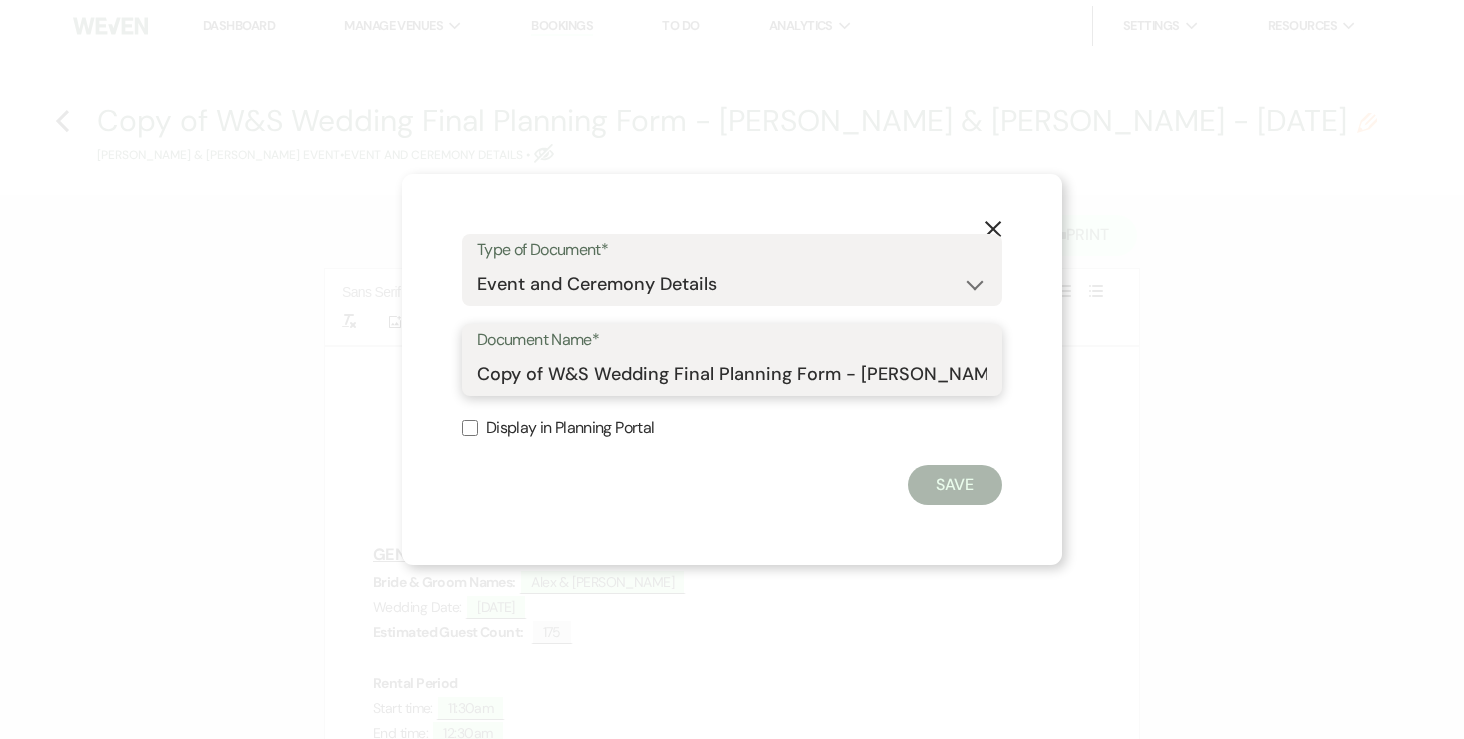 click on "Copy of W&S Wedding Final Planning Form - Alex & Sam - 8.10.25" at bounding box center (732, 374) 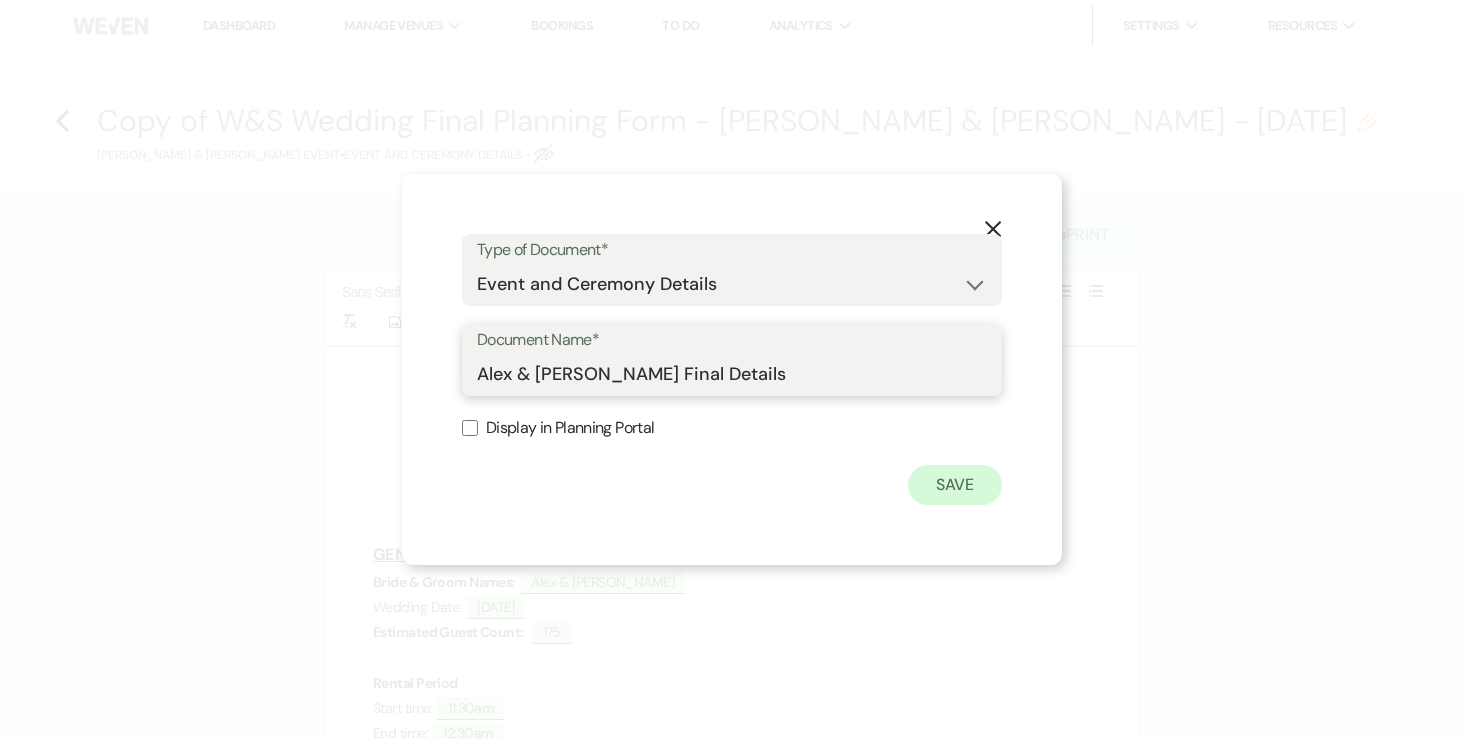 type on "Alex & Sam Final Details" 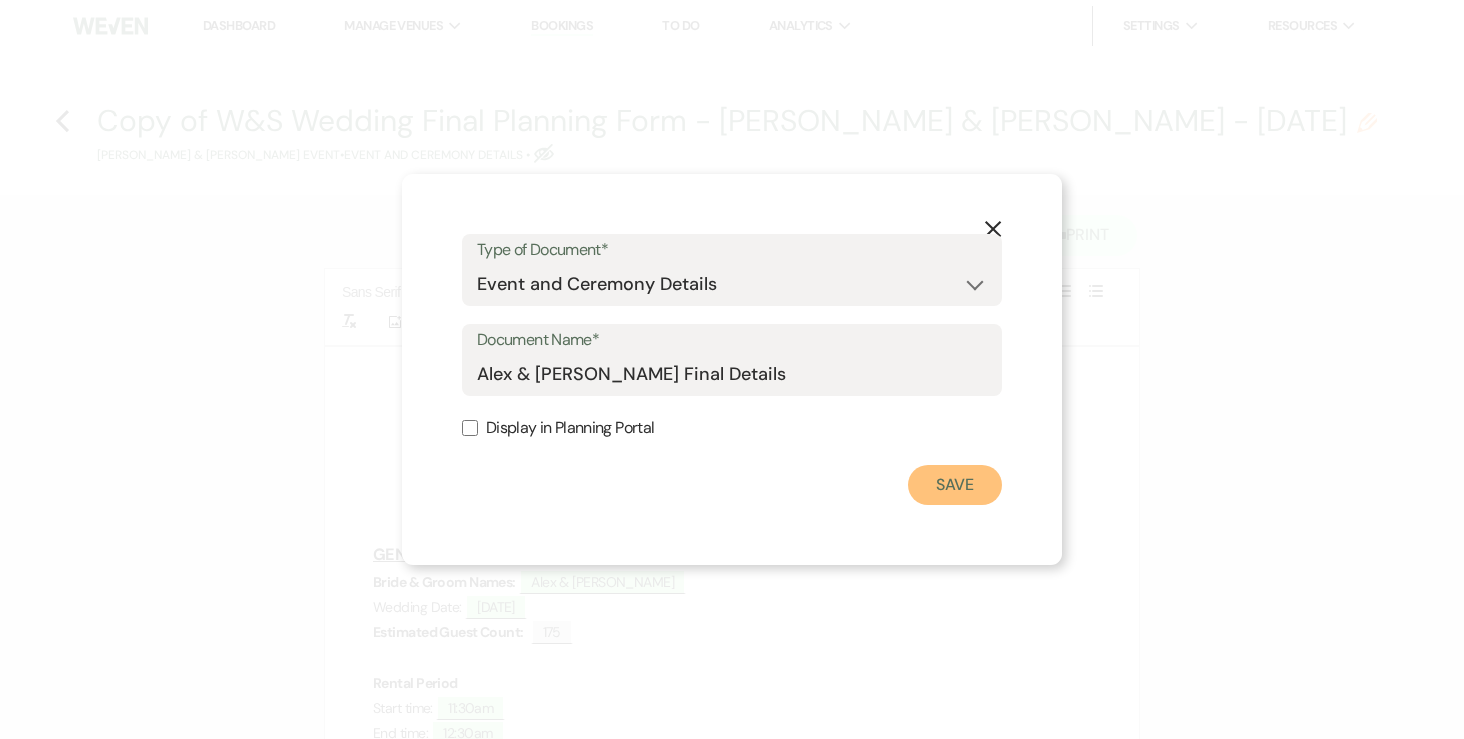 click on "Save" at bounding box center [955, 485] 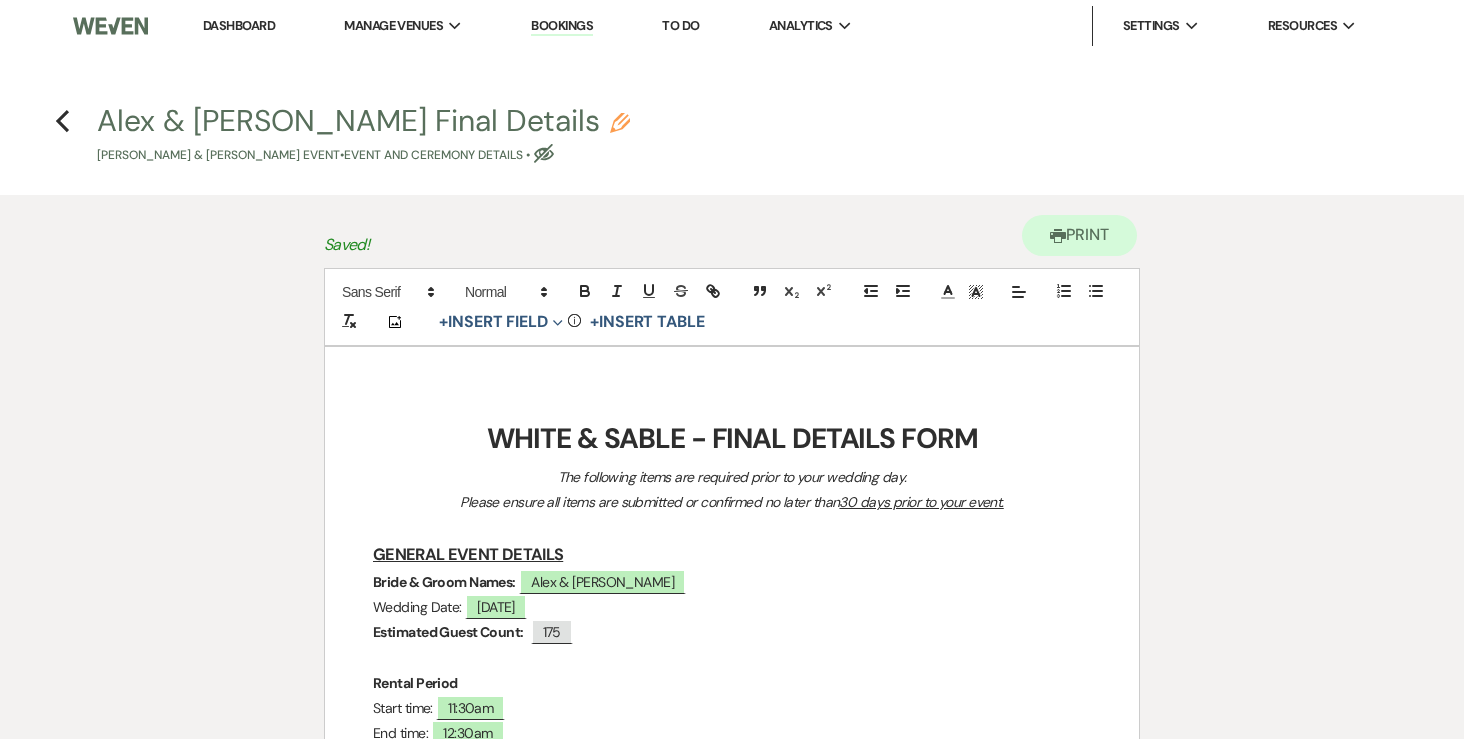 click on "WHITE & SABLE - FINAL DETAILS FORM" at bounding box center [732, 438] 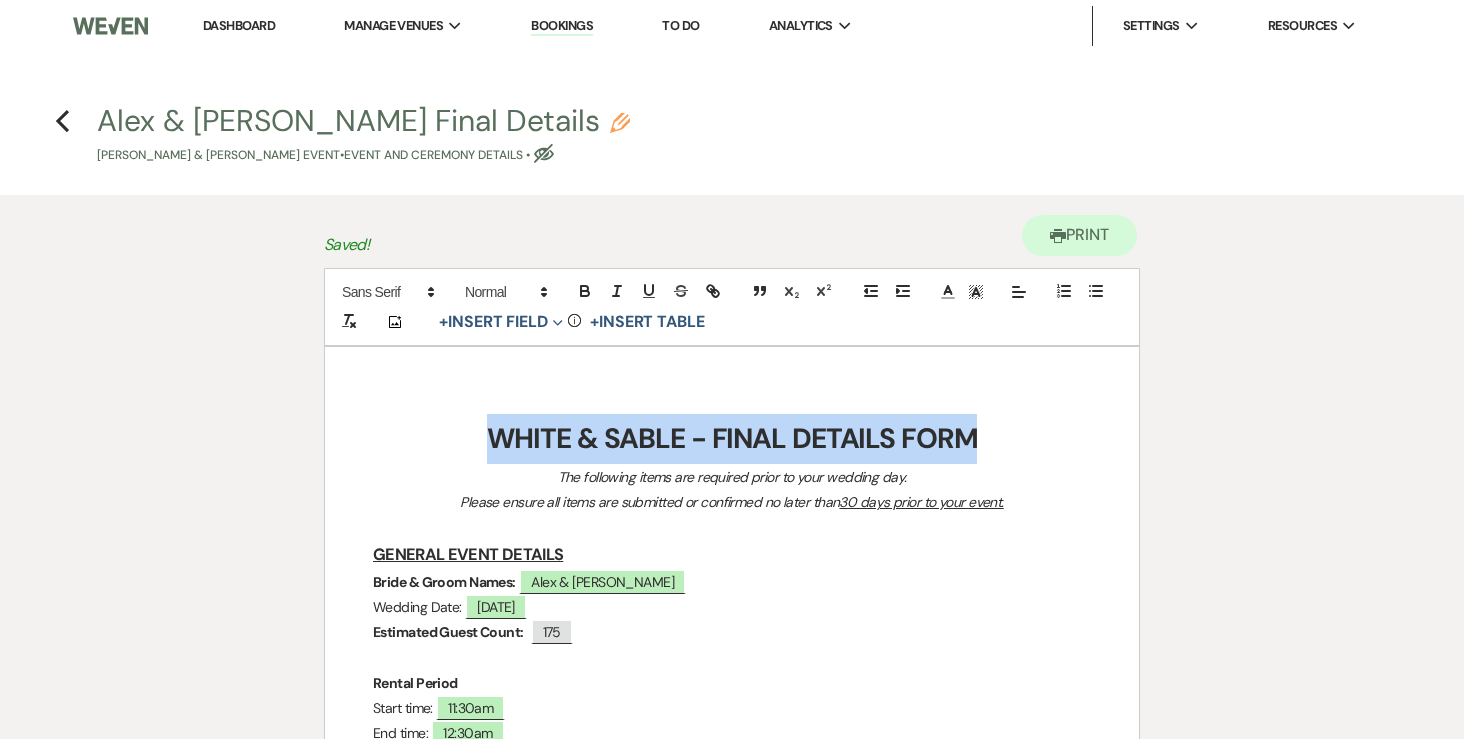 click on "WHITE & SABLE - FINAL DETAILS FORM" at bounding box center [732, 438] 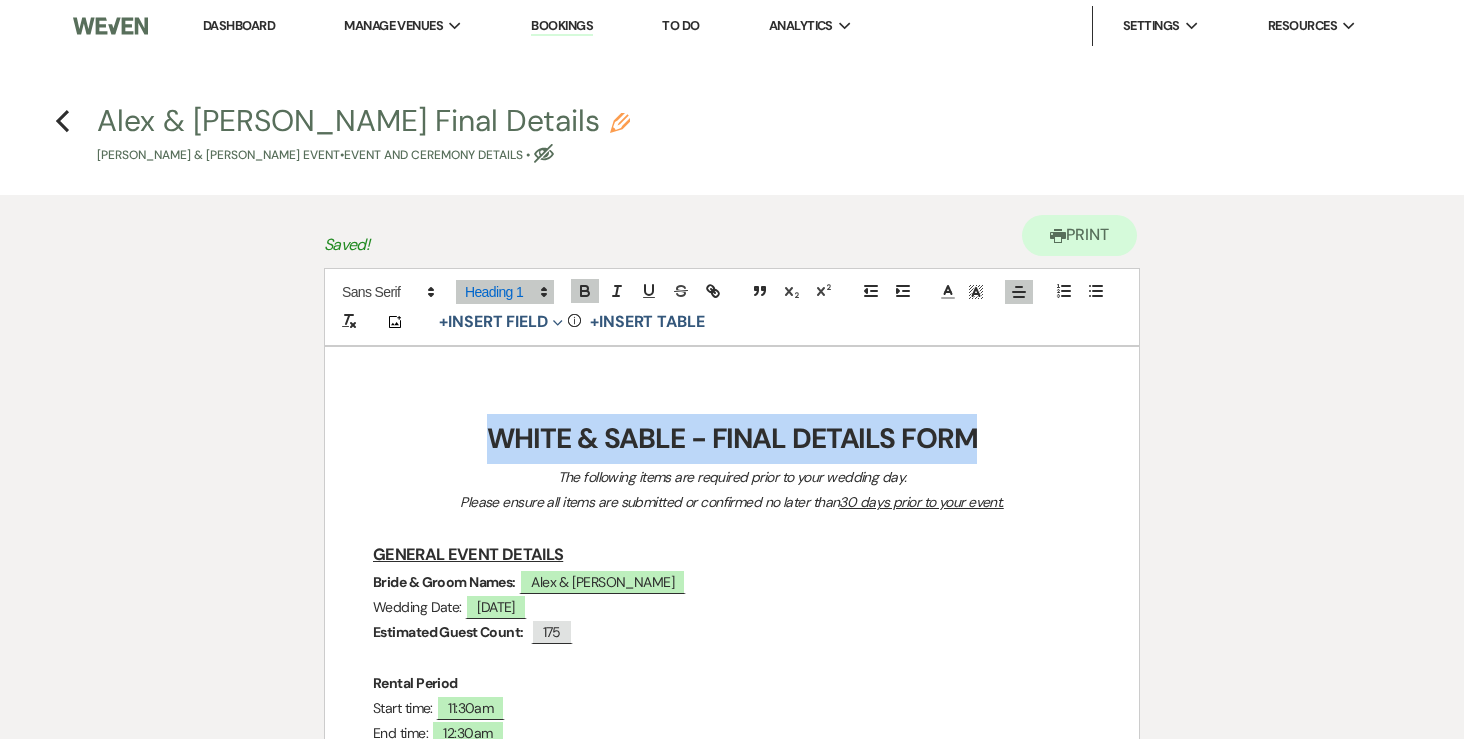 type 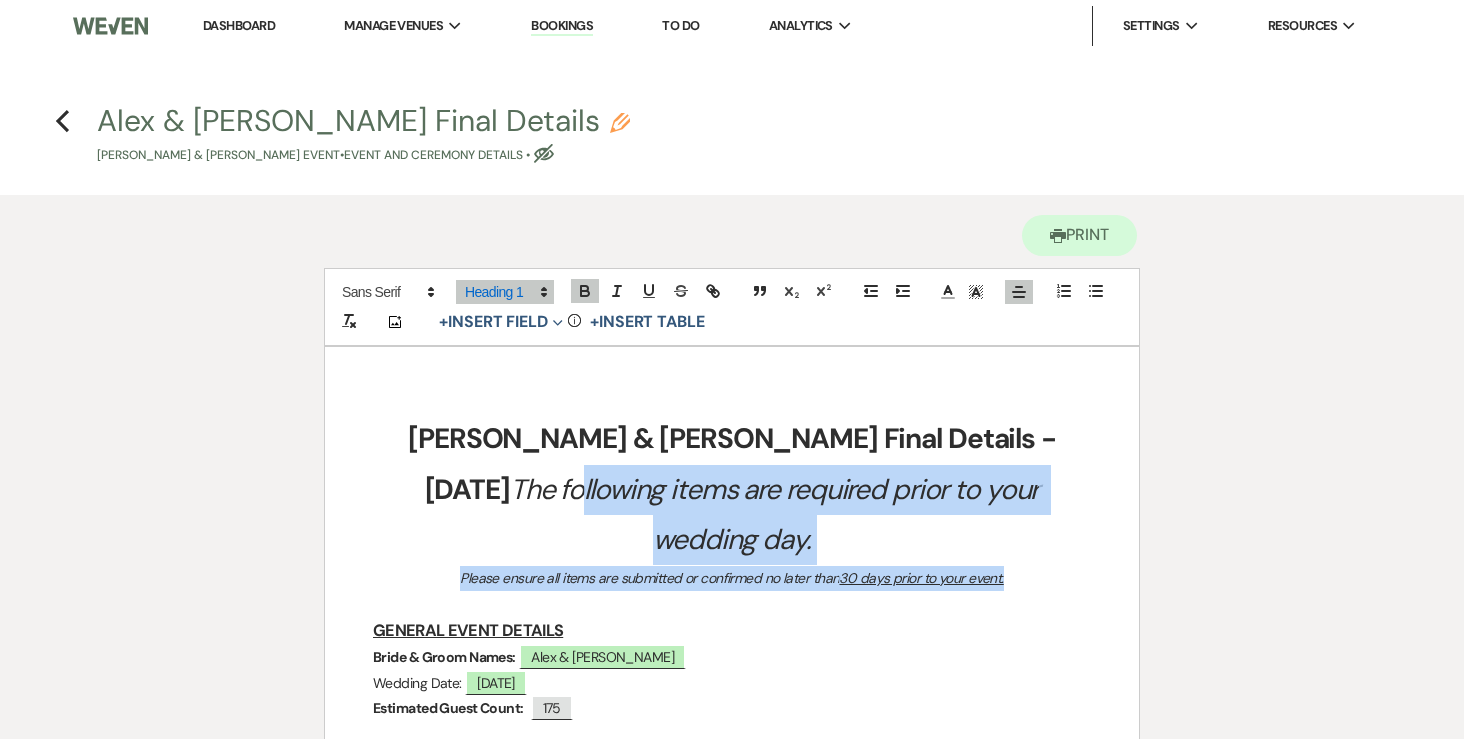 drag, startPoint x: 1015, startPoint y: 531, endPoint x: 876, endPoint y: 446, distance: 162.92943 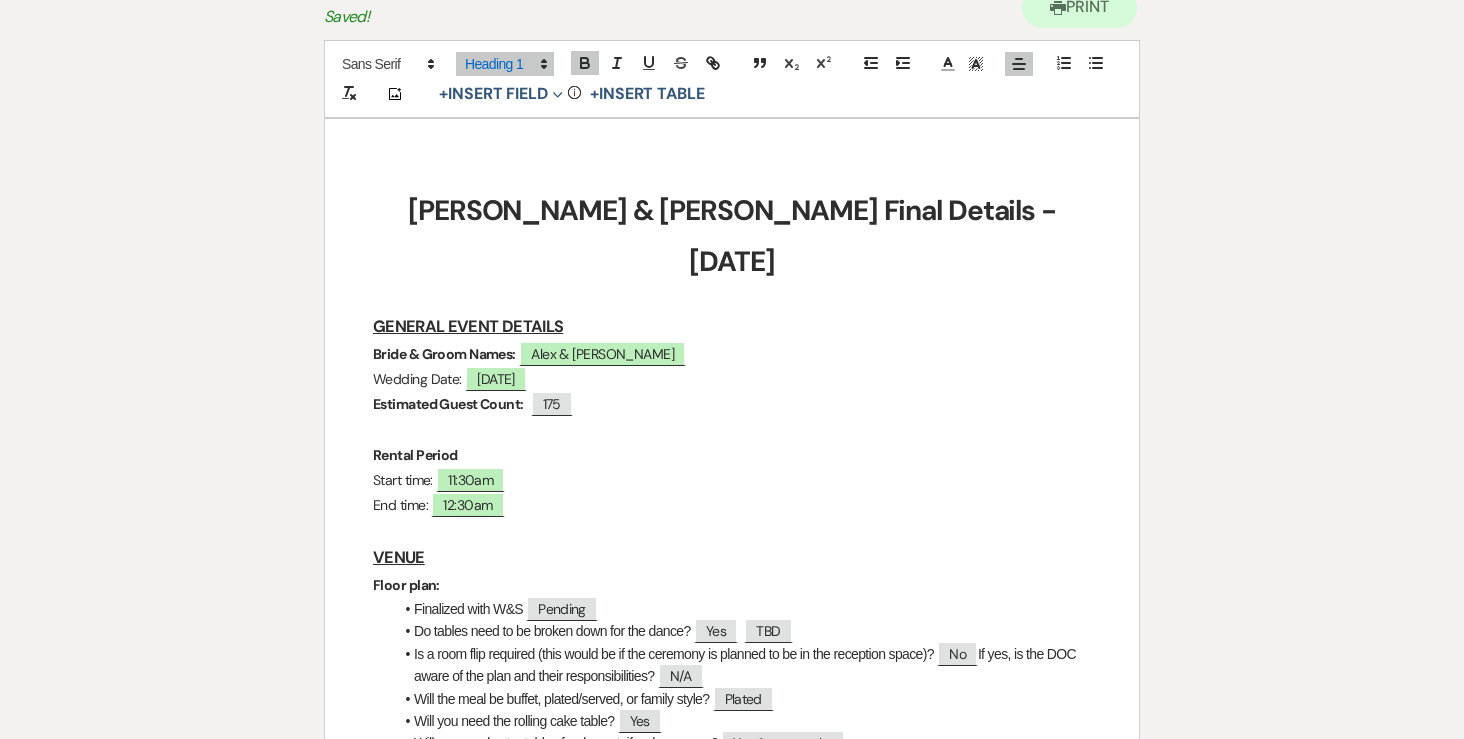 scroll, scrollTop: 0, scrollLeft: 0, axis: both 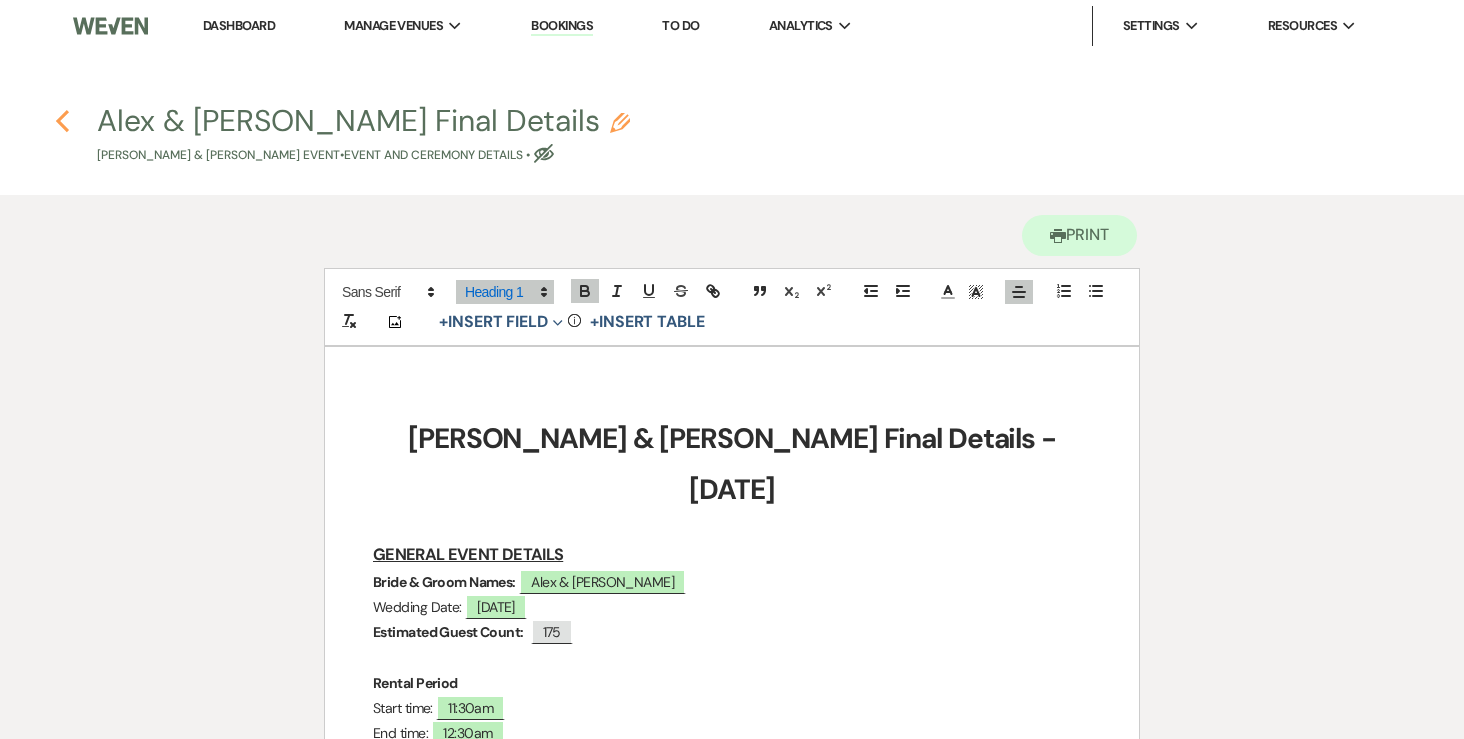 click on "Previous" 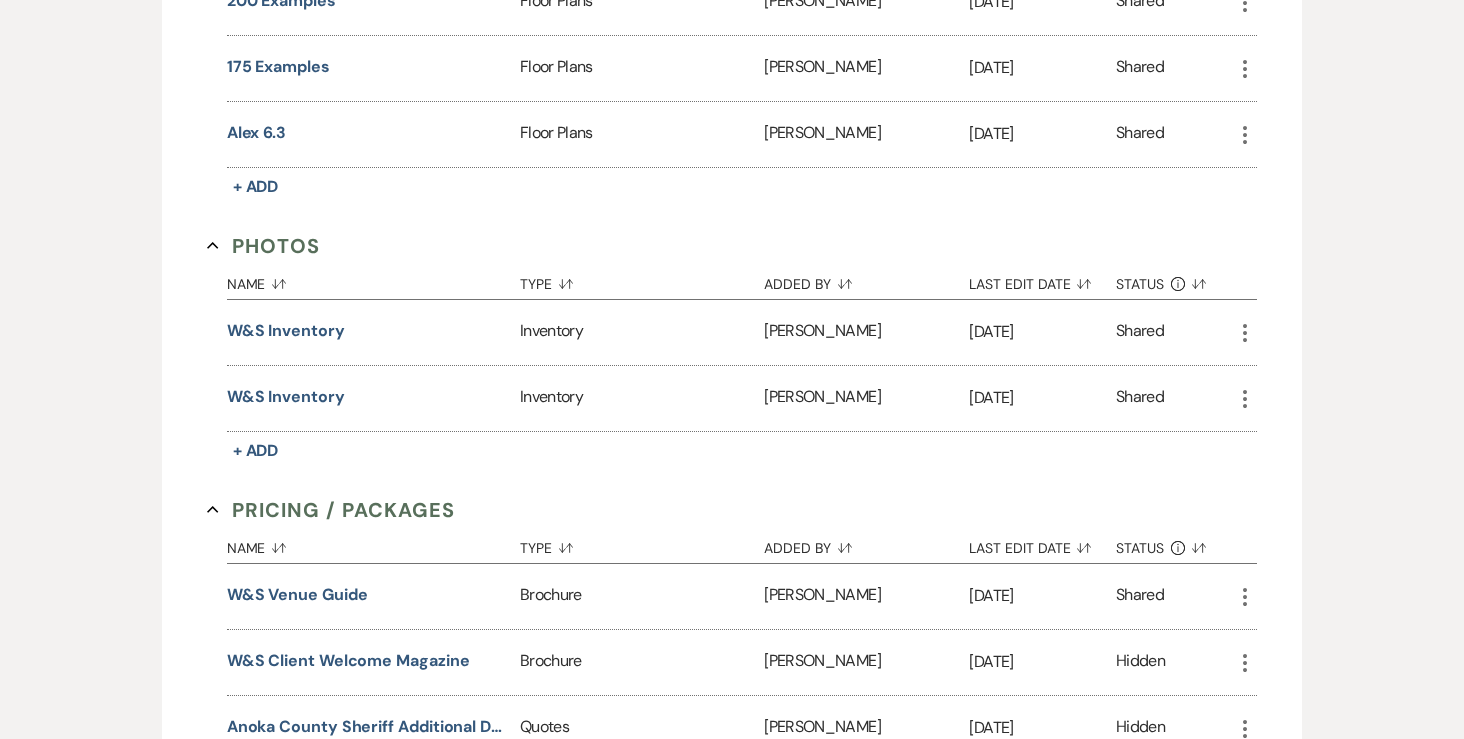 scroll, scrollTop: 3205, scrollLeft: 0, axis: vertical 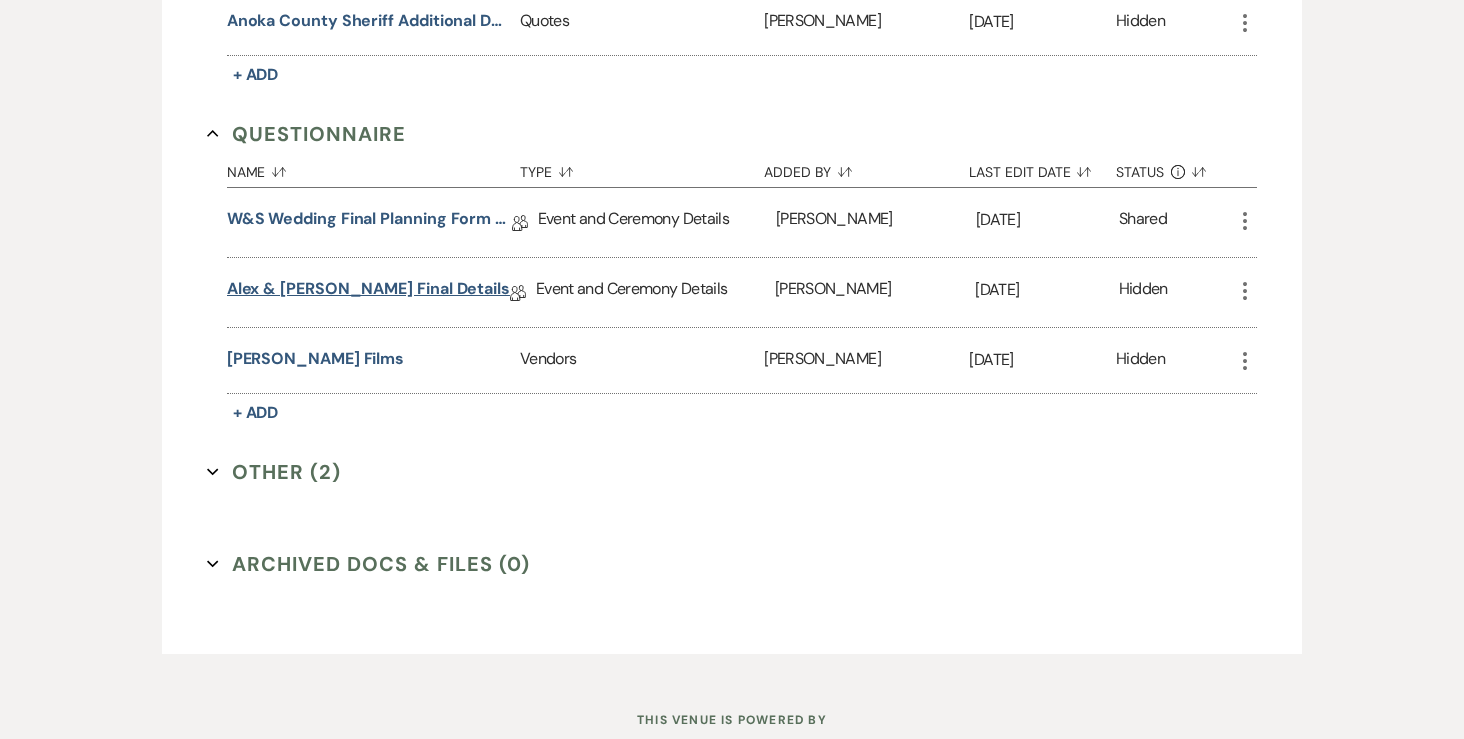 click on "Alex & Sam Final Details" at bounding box center [368, 292] 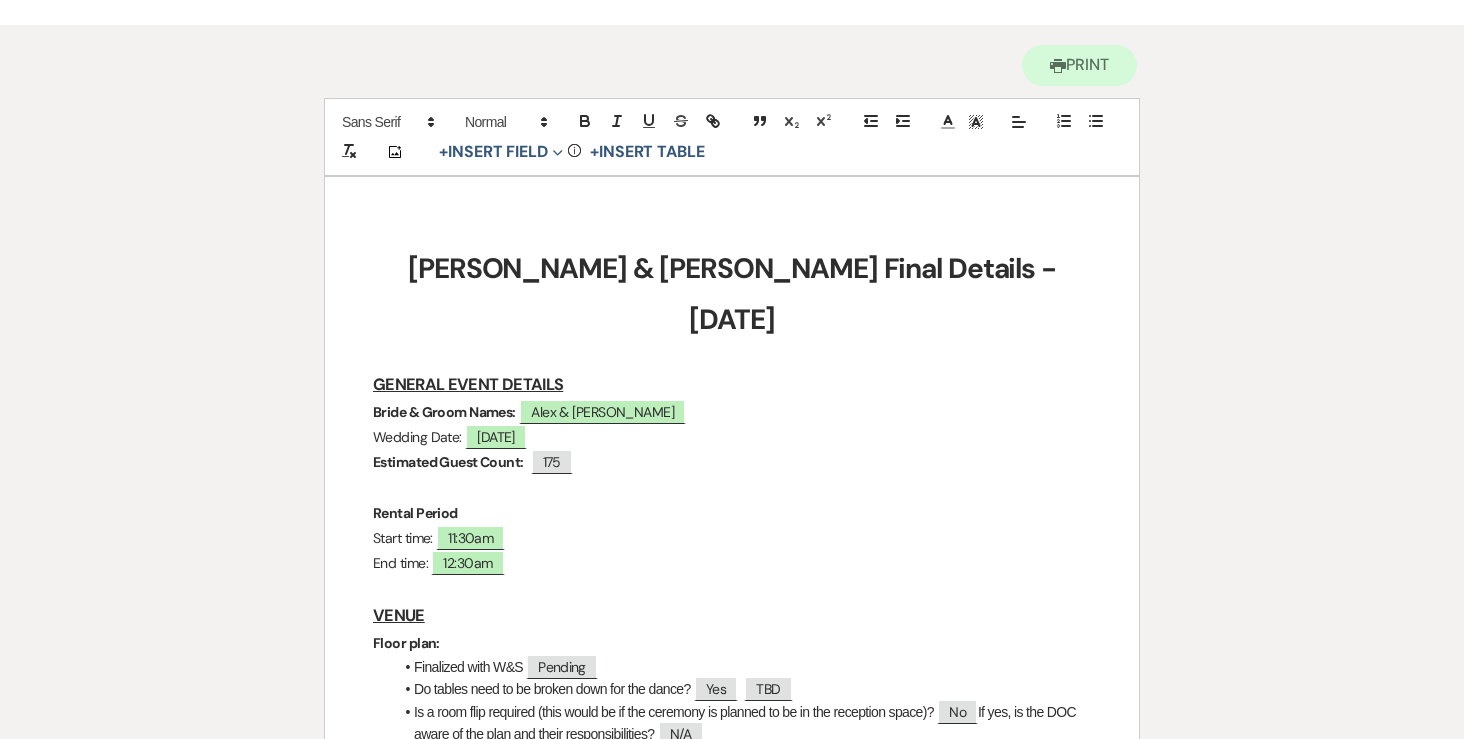 scroll, scrollTop: 280, scrollLeft: 0, axis: vertical 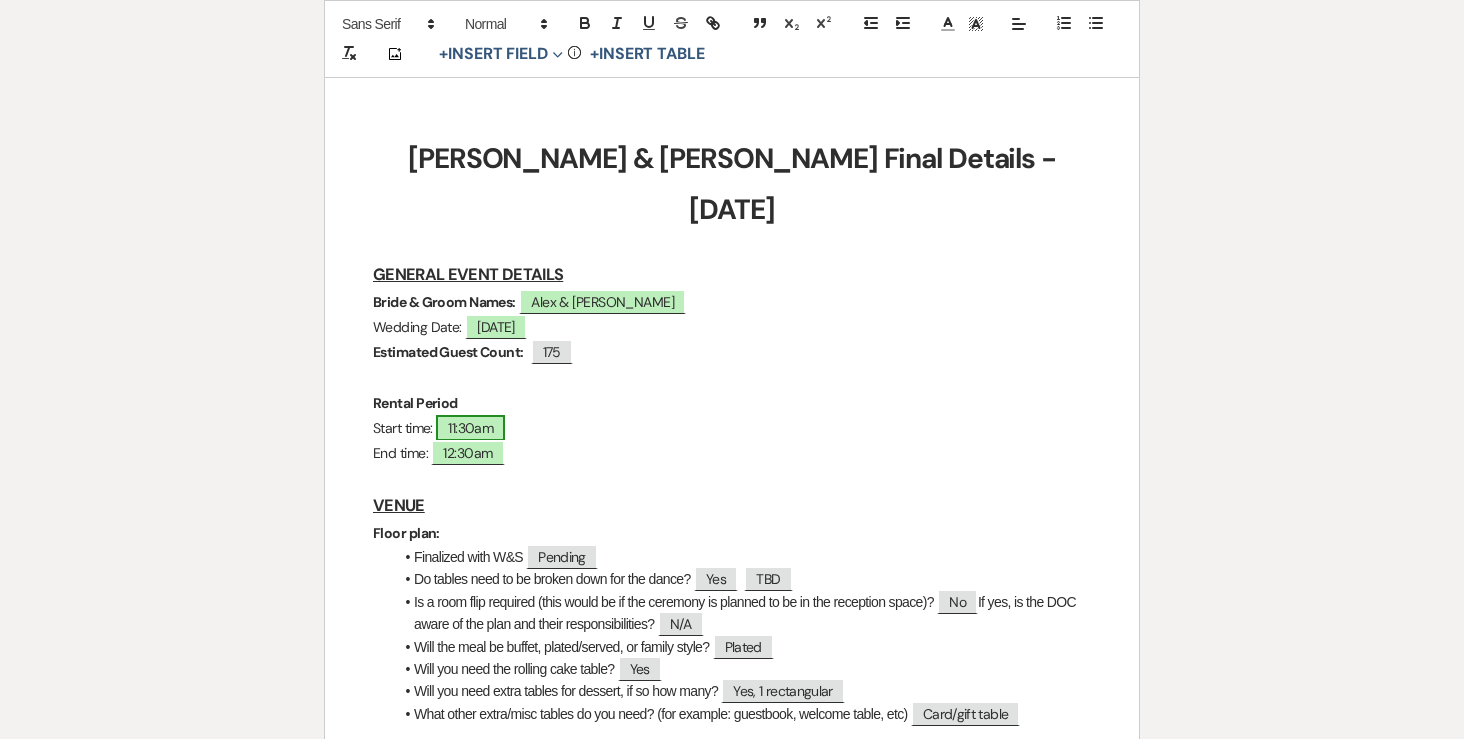 click on "11:30am" at bounding box center [470, 428] 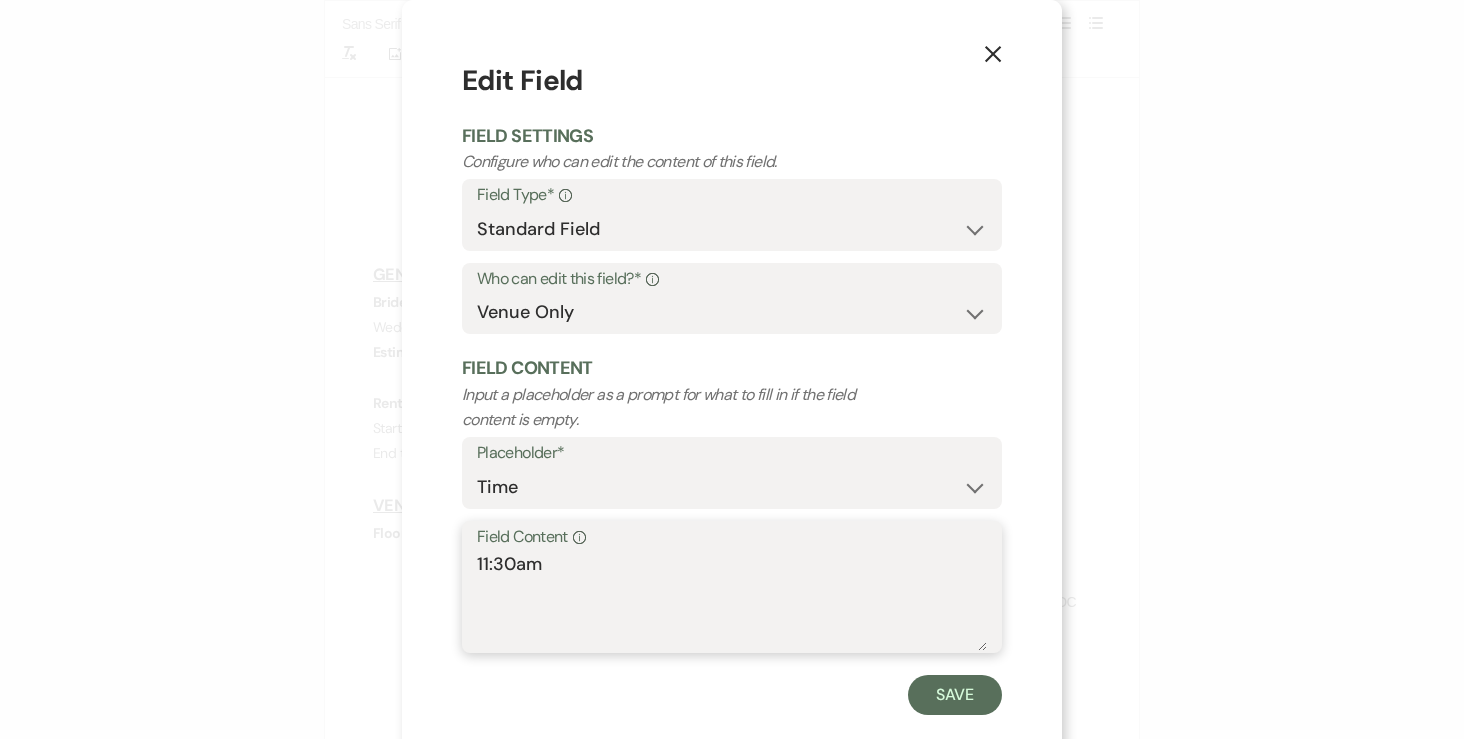 click on "11:30am" at bounding box center (732, 601) 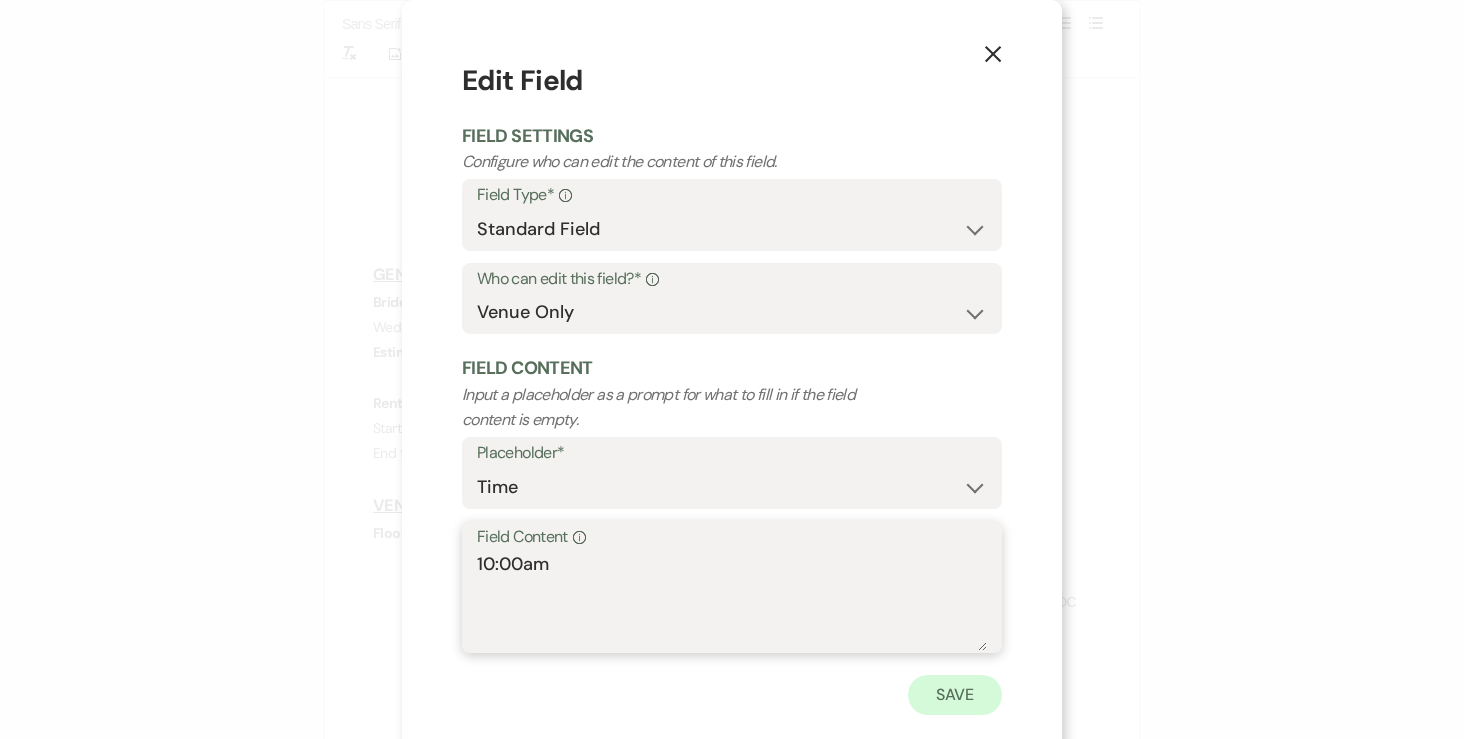 type on "10:00am" 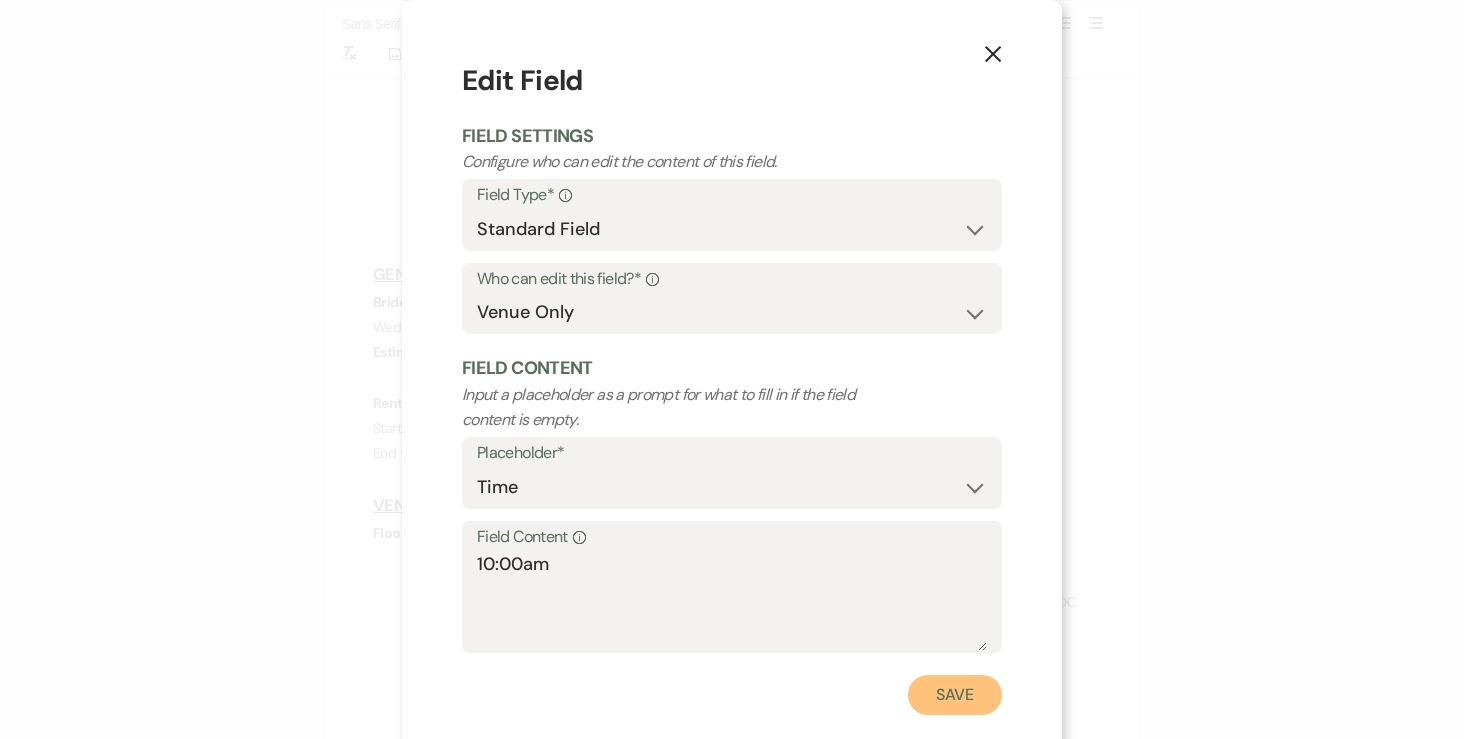 click on "Save" at bounding box center [955, 695] 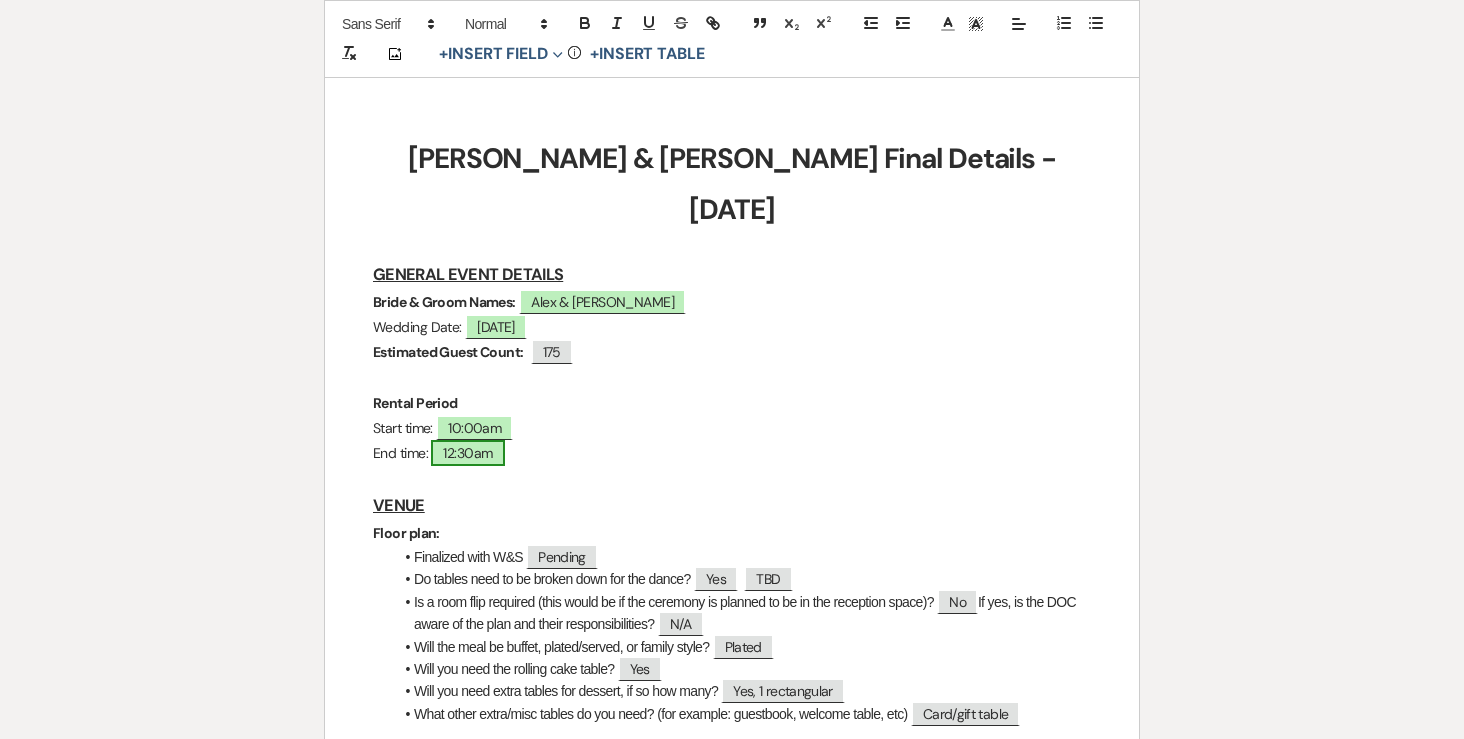 click on "12:30am" at bounding box center (467, 453) 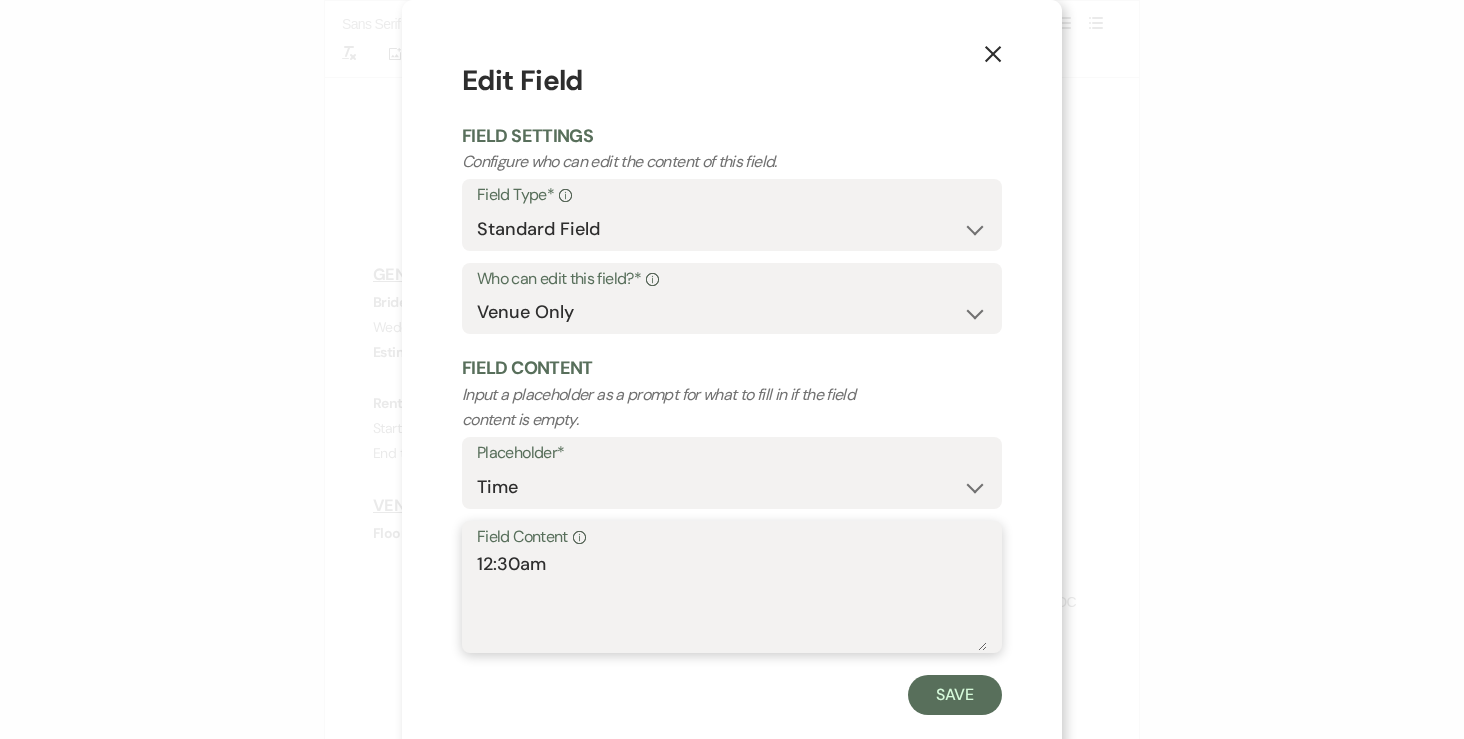 click on "12:30am" at bounding box center (732, 601) 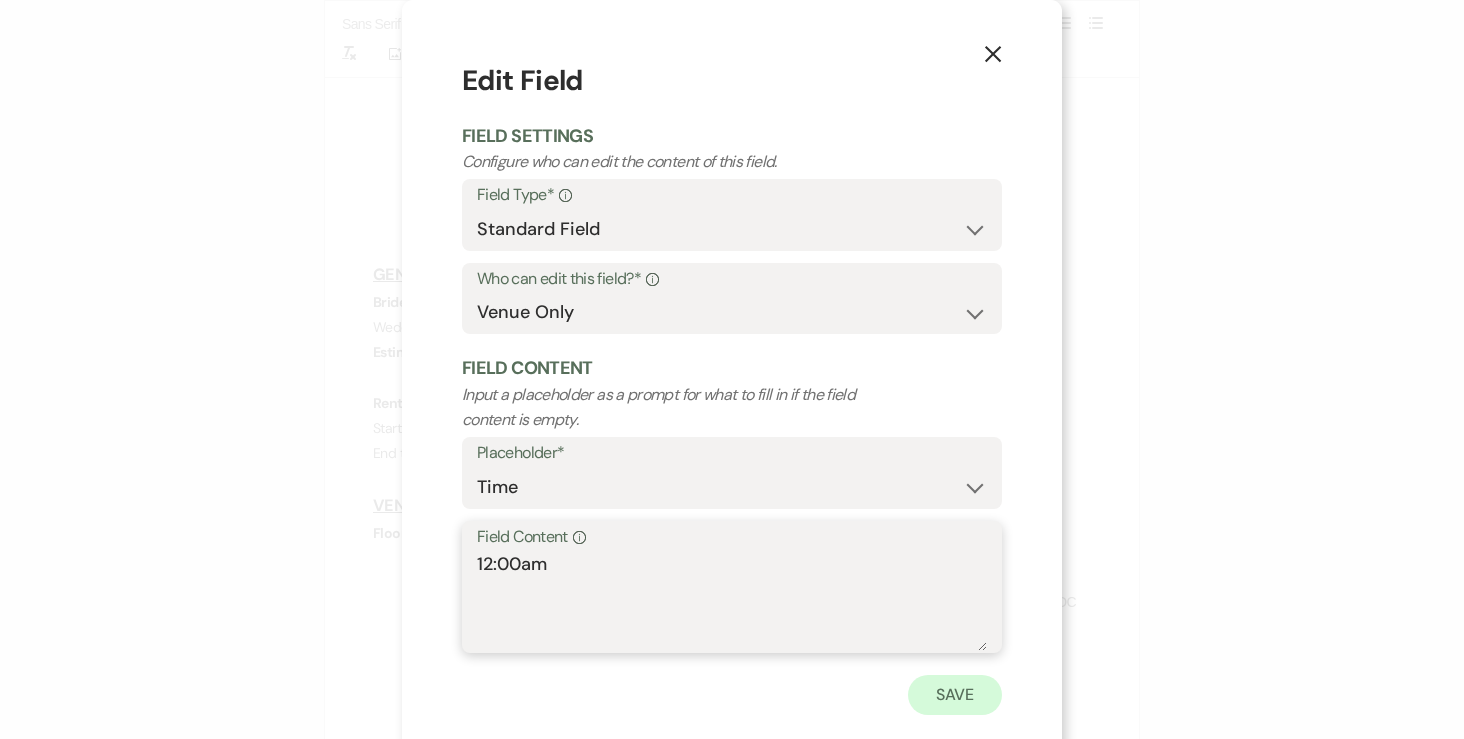 type on "12:00am" 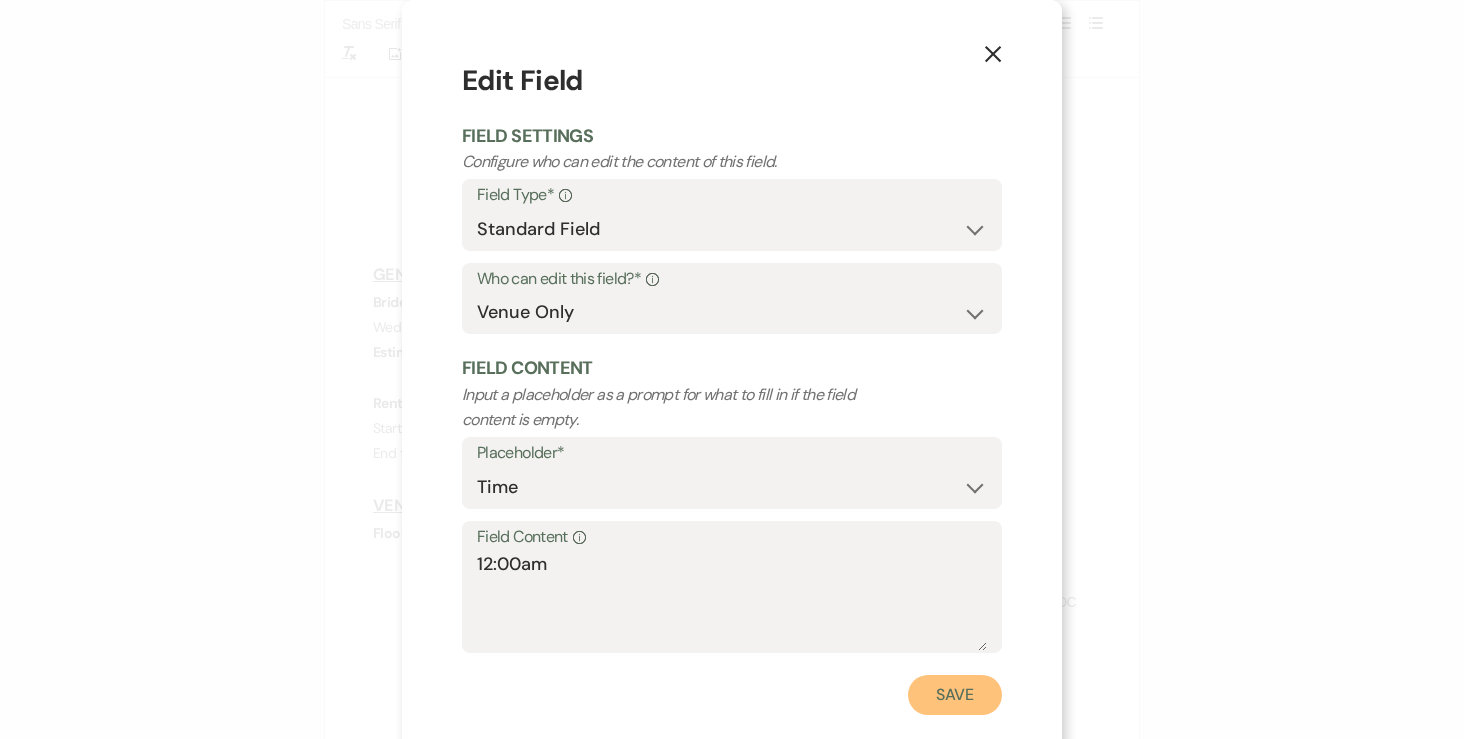 click on "Save" at bounding box center [955, 695] 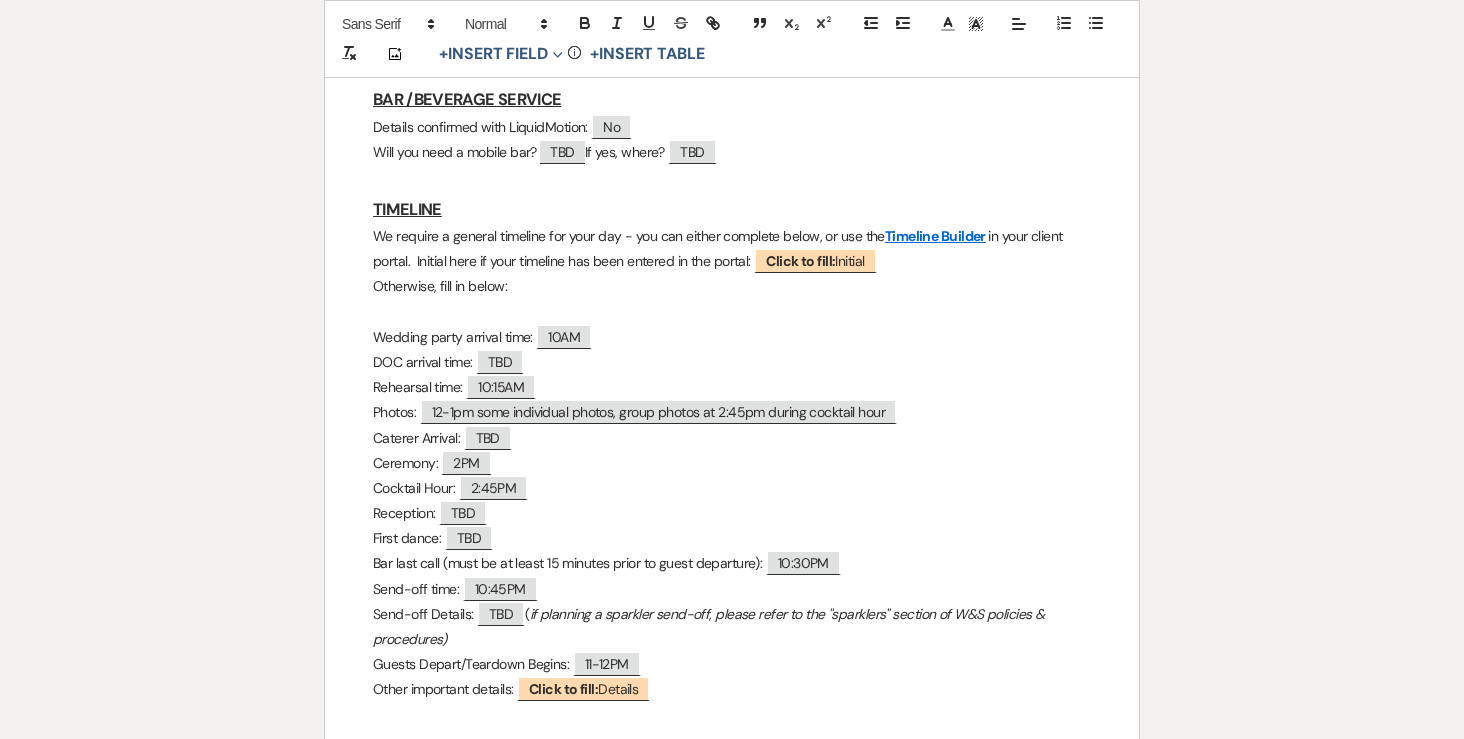 scroll, scrollTop: 1875, scrollLeft: 0, axis: vertical 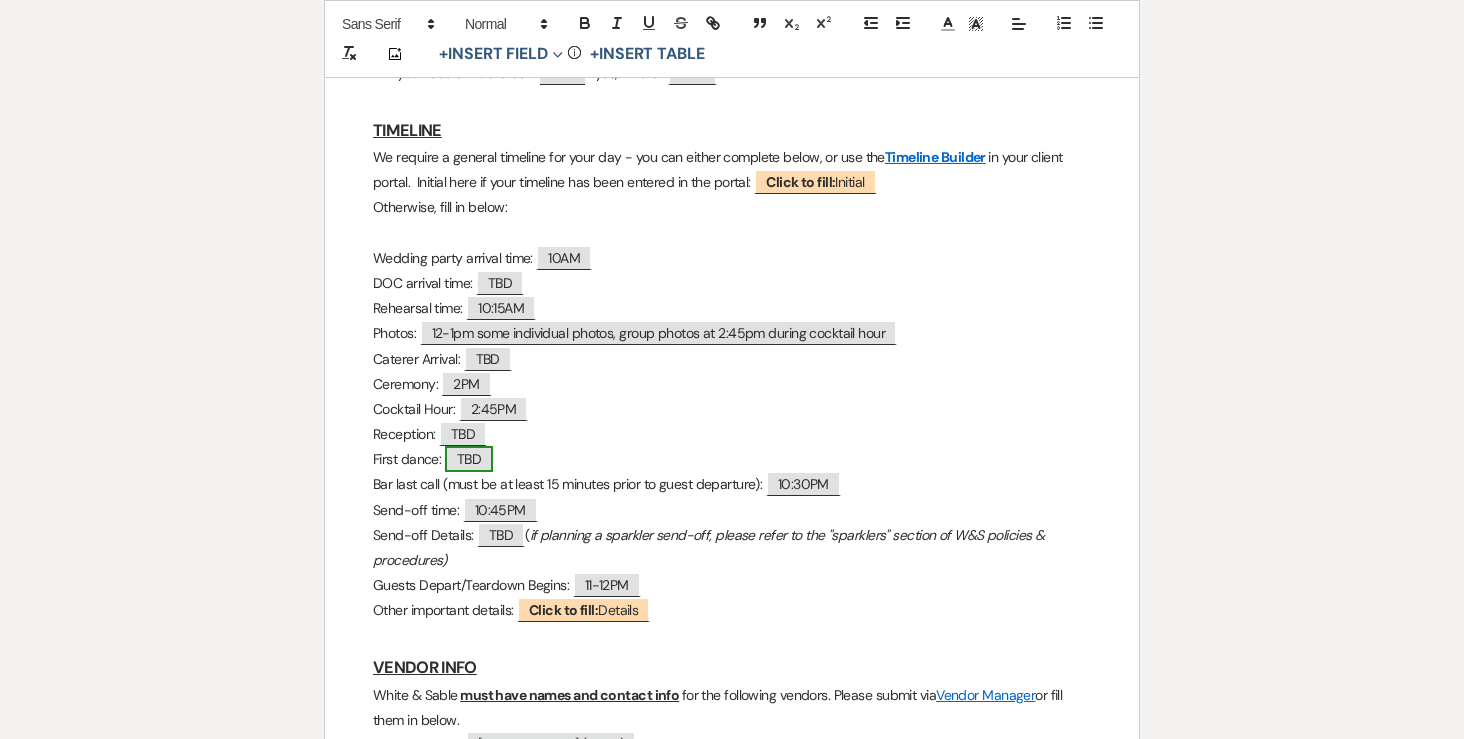 click on "TBD" at bounding box center [469, 459] 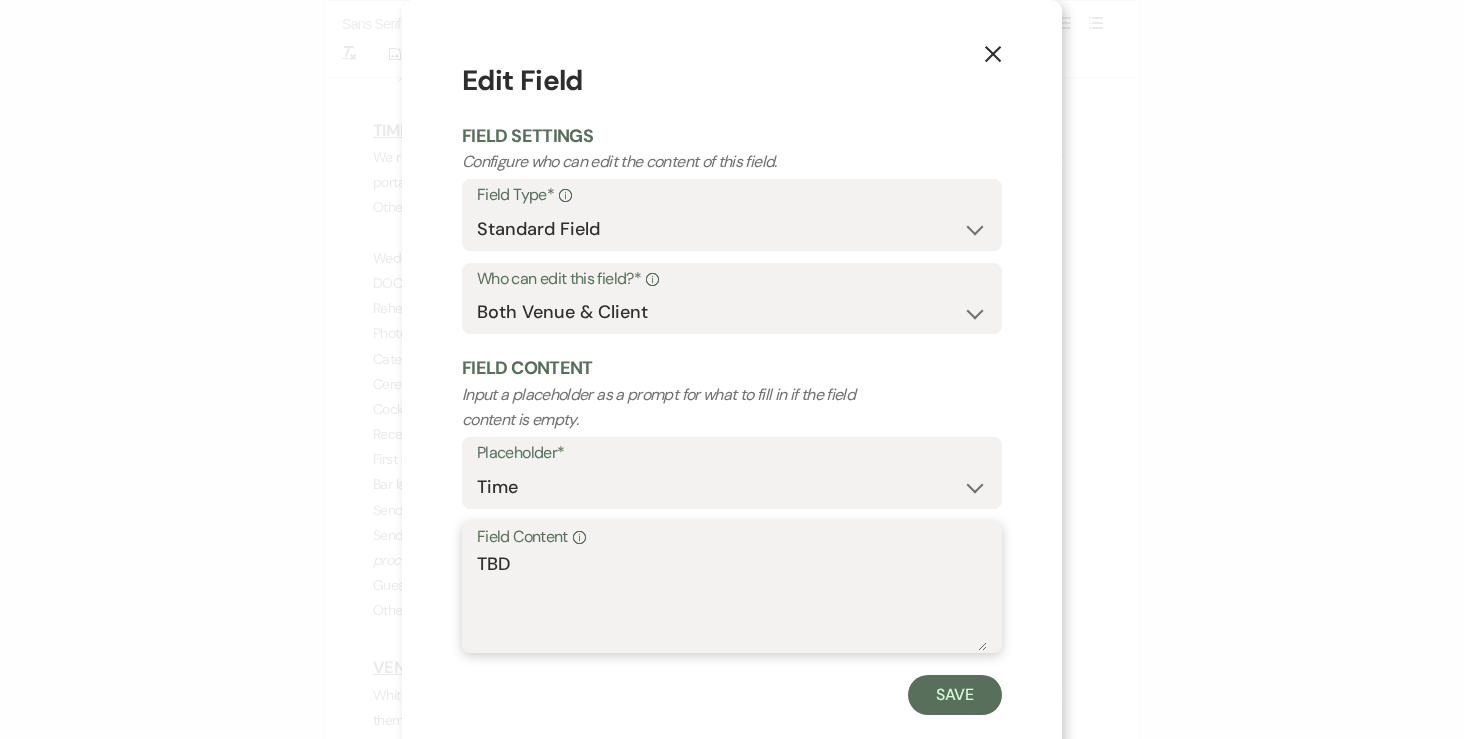 click on "TBD" at bounding box center (732, 601) 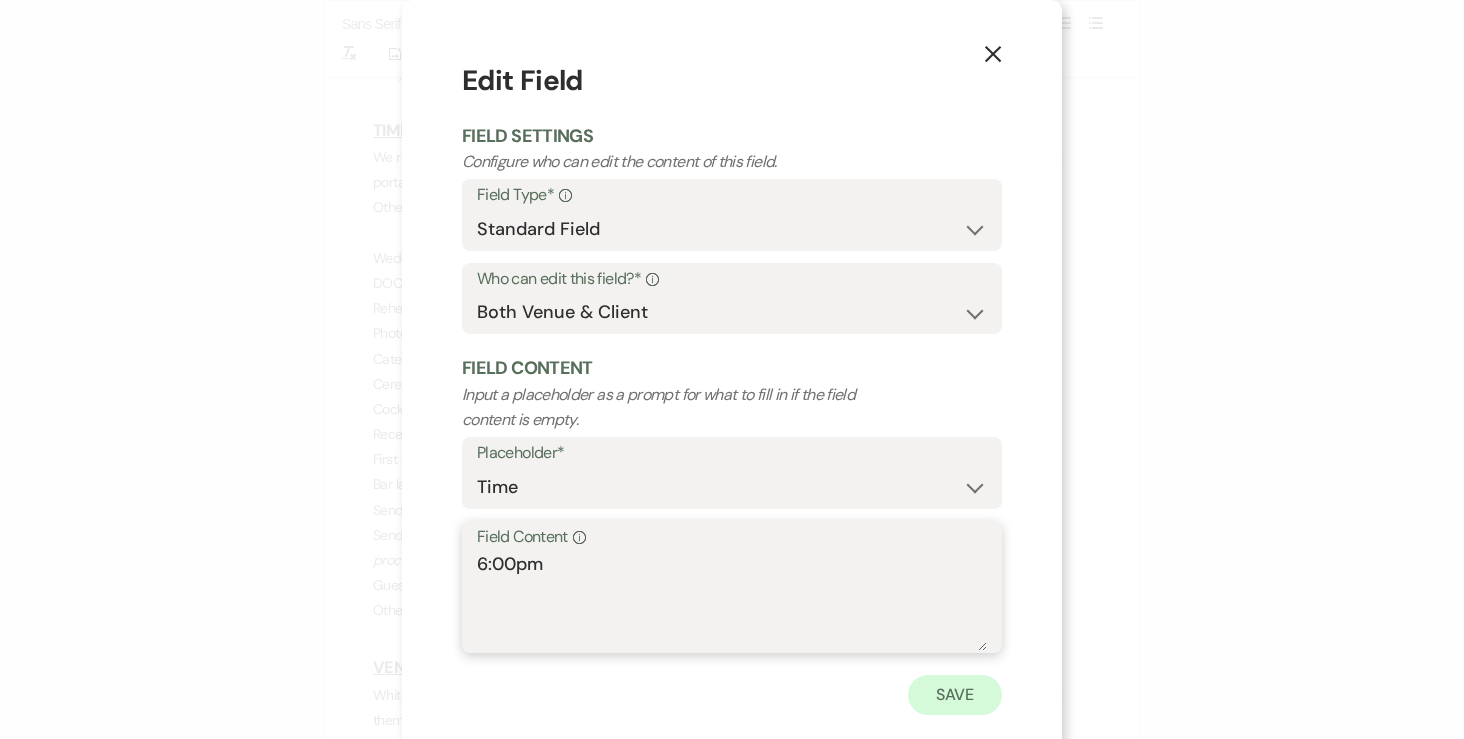 type on "6:00pm" 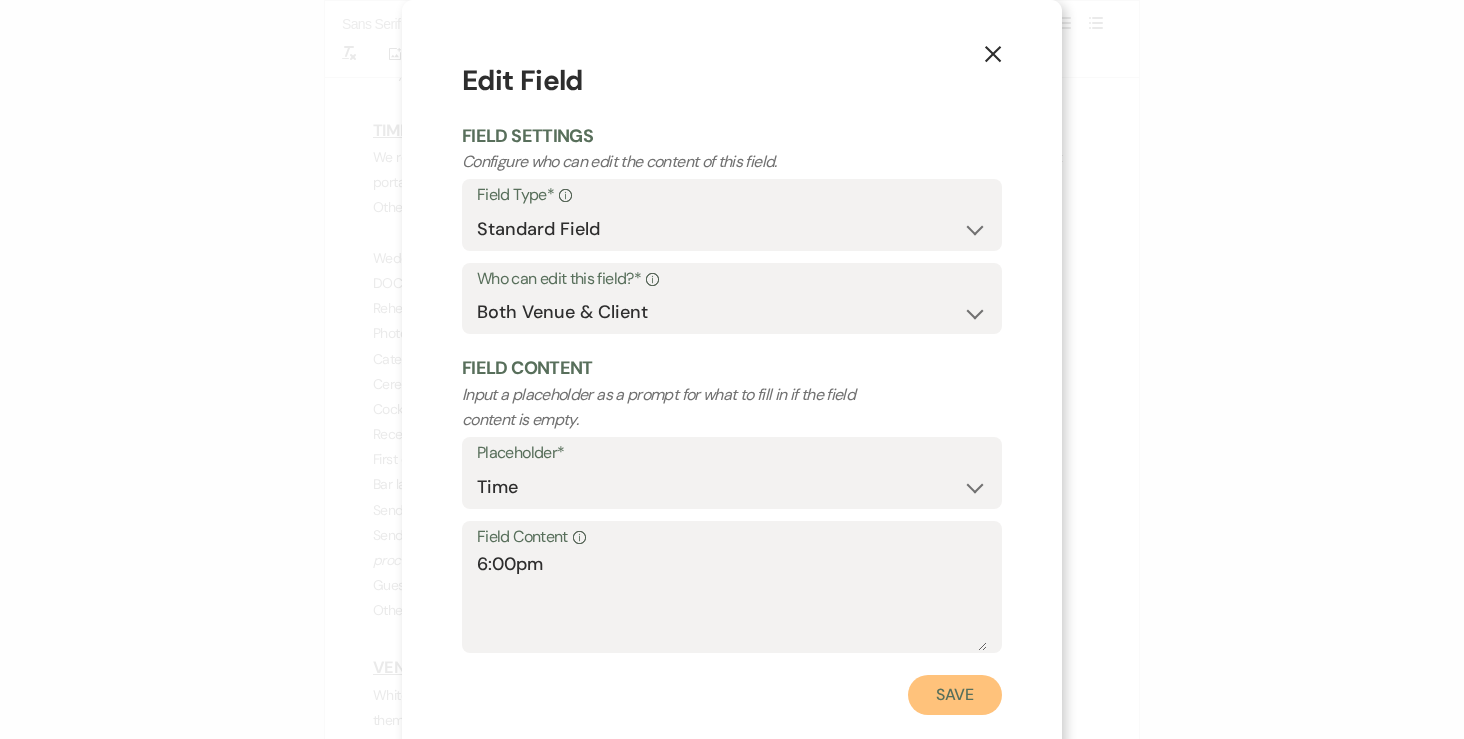 click on "Save" at bounding box center [955, 695] 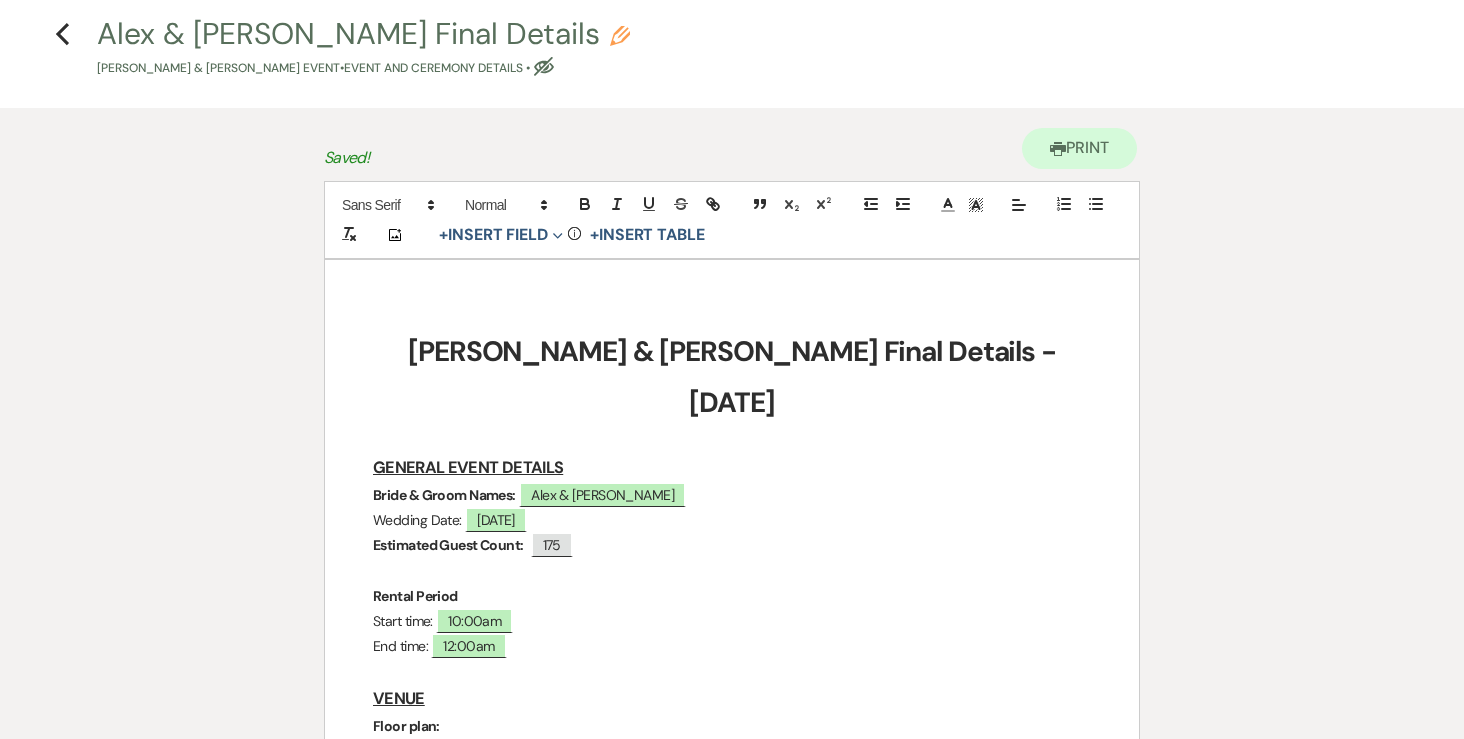 scroll, scrollTop: 0, scrollLeft: 0, axis: both 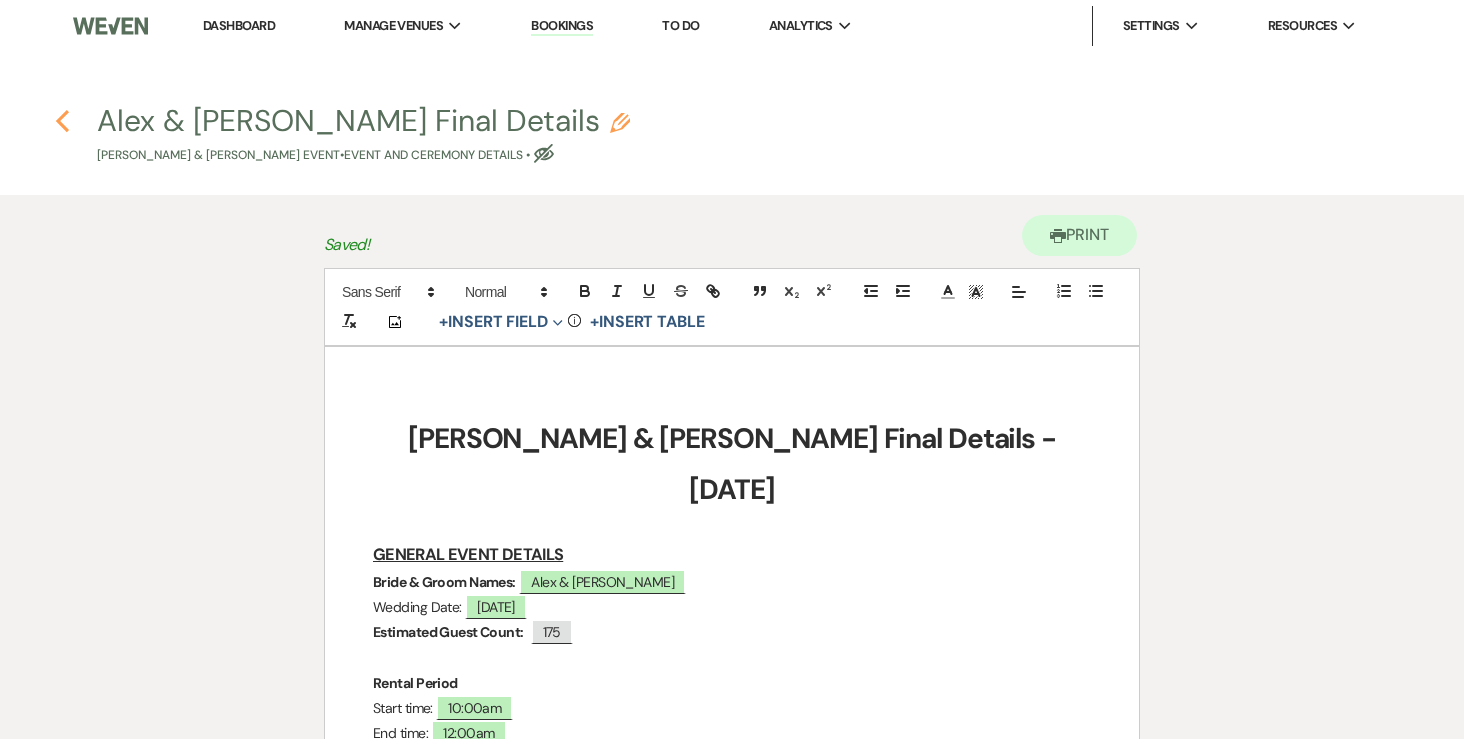 click on "Previous" 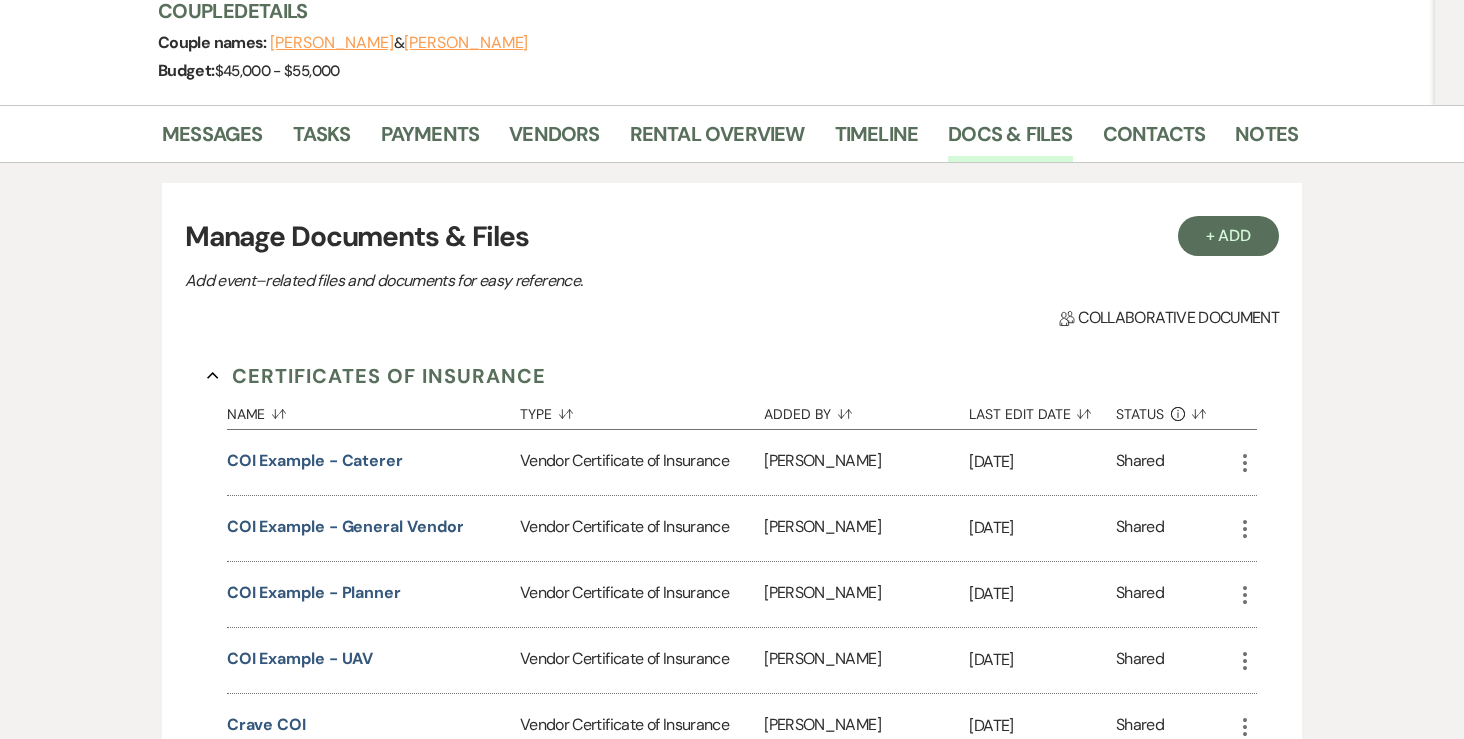 scroll, scrollTop: 0, scrollLeft: 0, axis: both 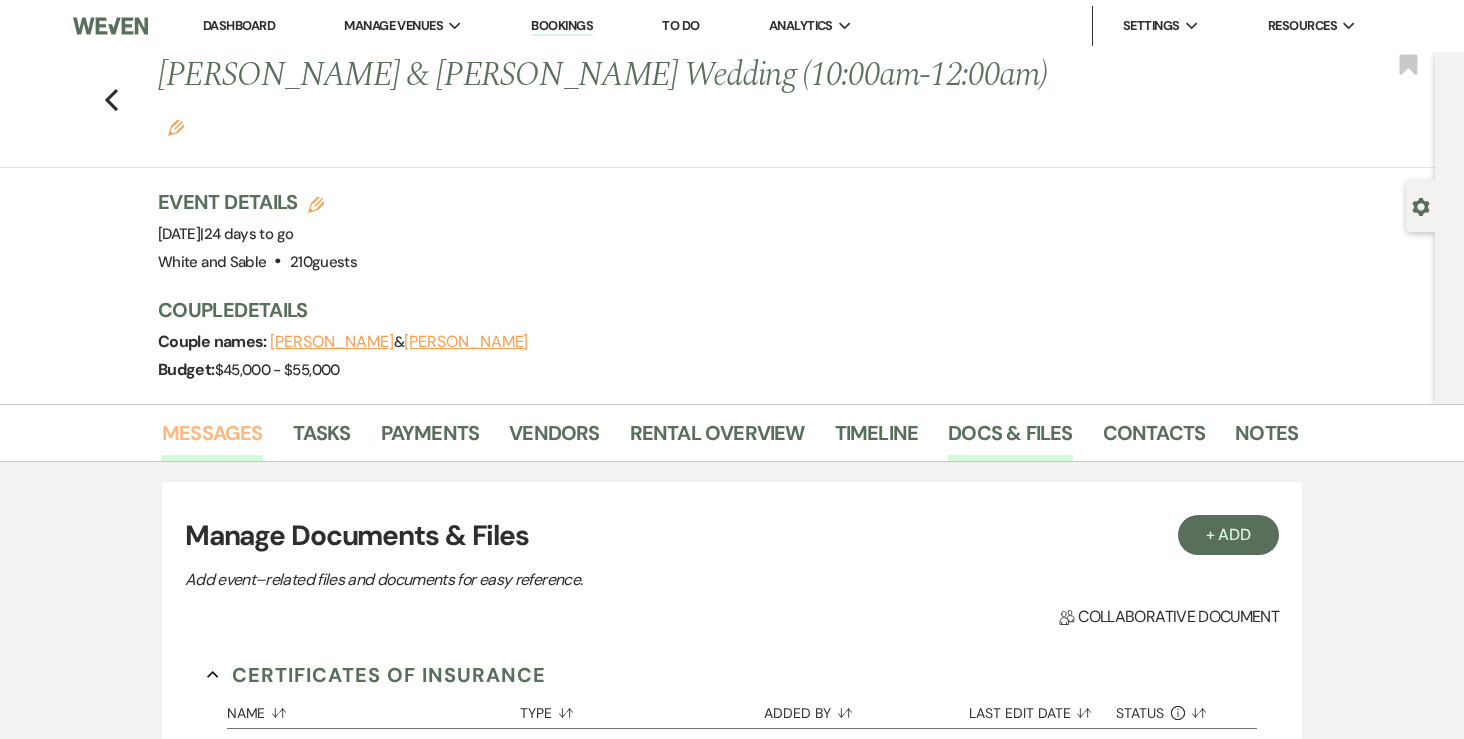 click on "Messages" at bounding box center (212, 439) 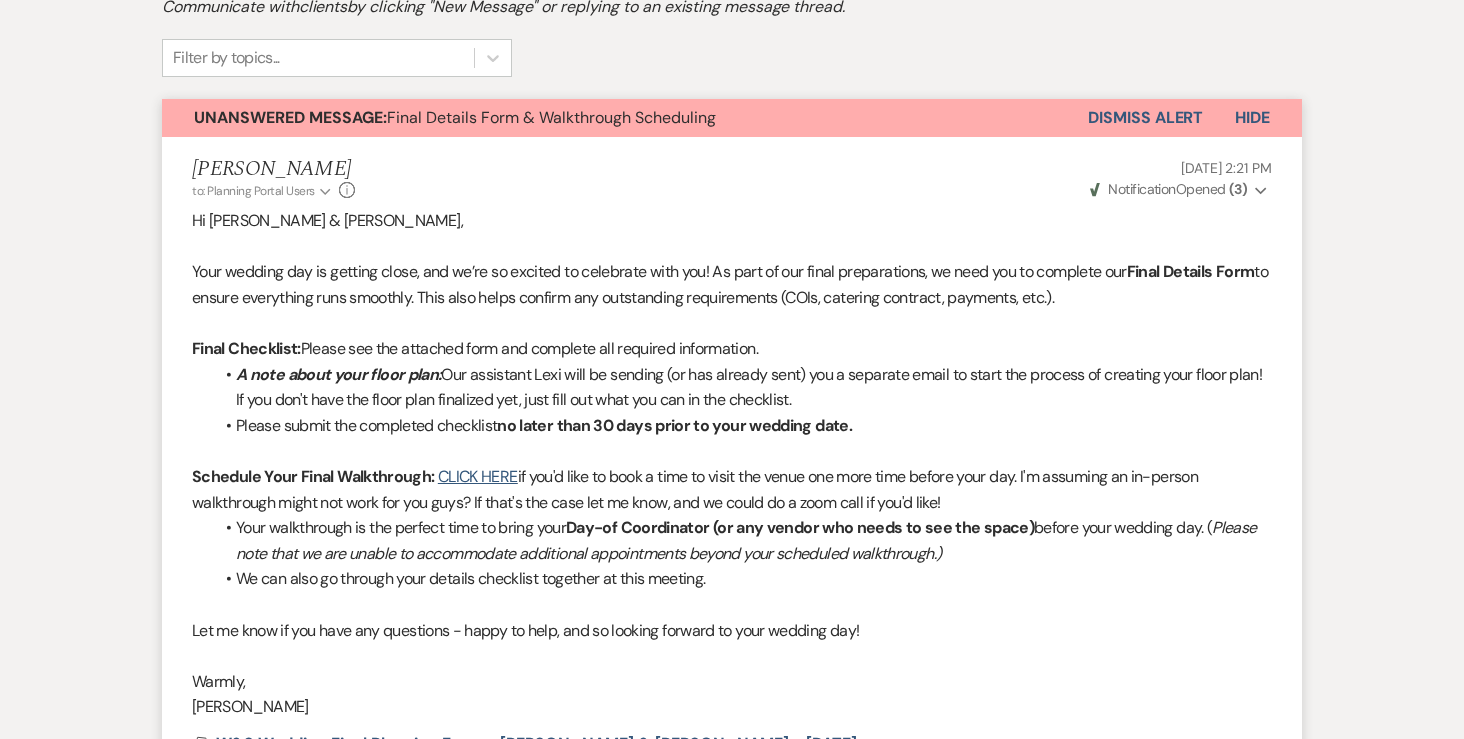 scroll, scrollTop: 0, scrollLeft: 0, axis: both 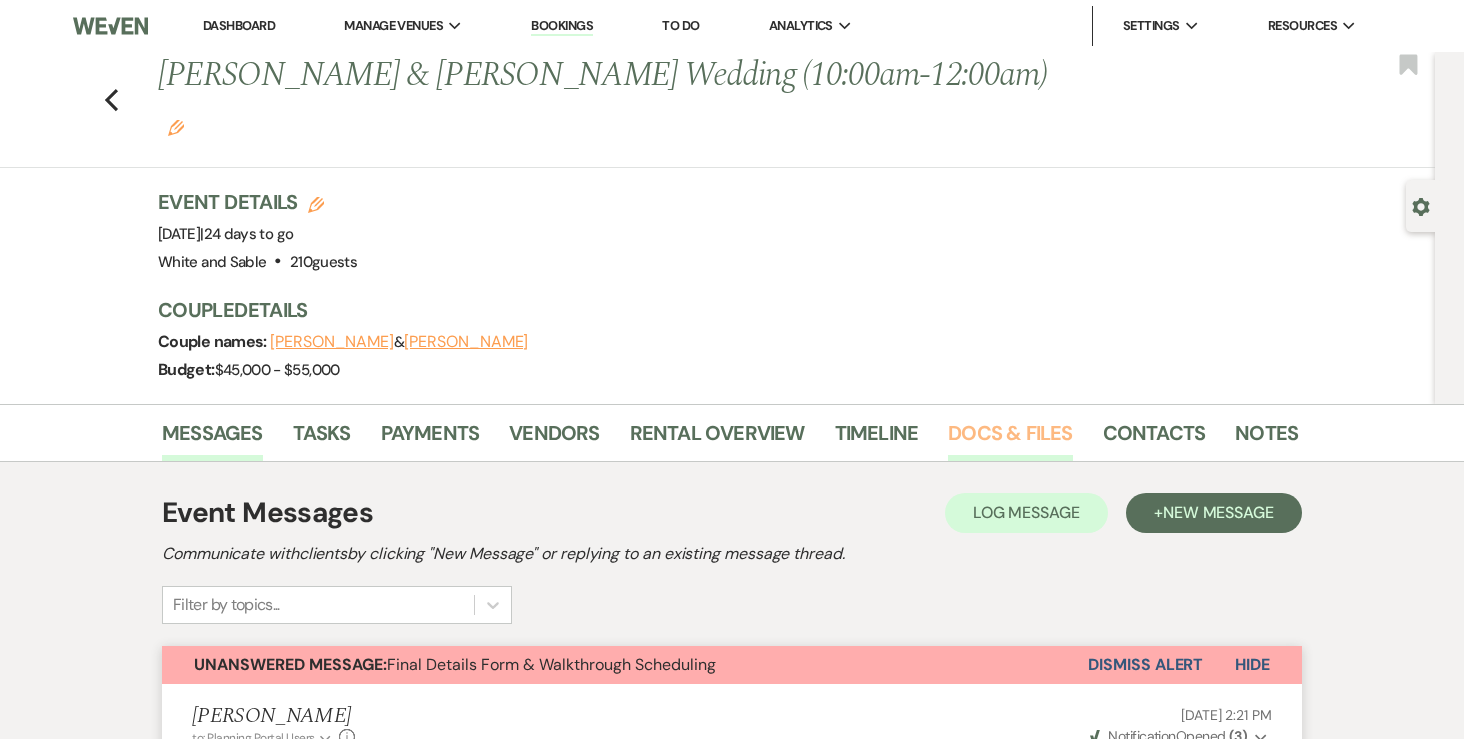 click on "Docs & Files" at bounding box center [1010, 439] 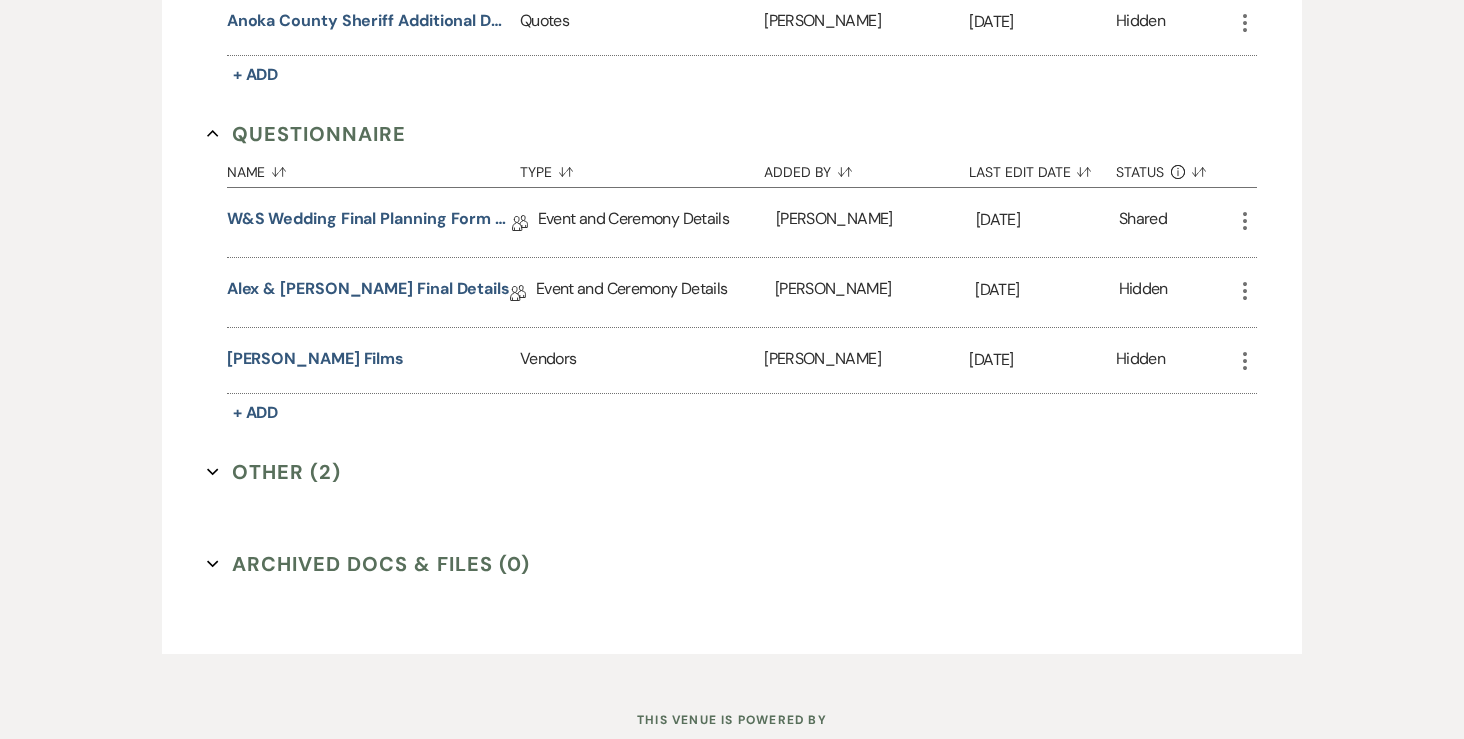 scroll, scrollTop: 3197, scrollLeft: 0, axis: vertical 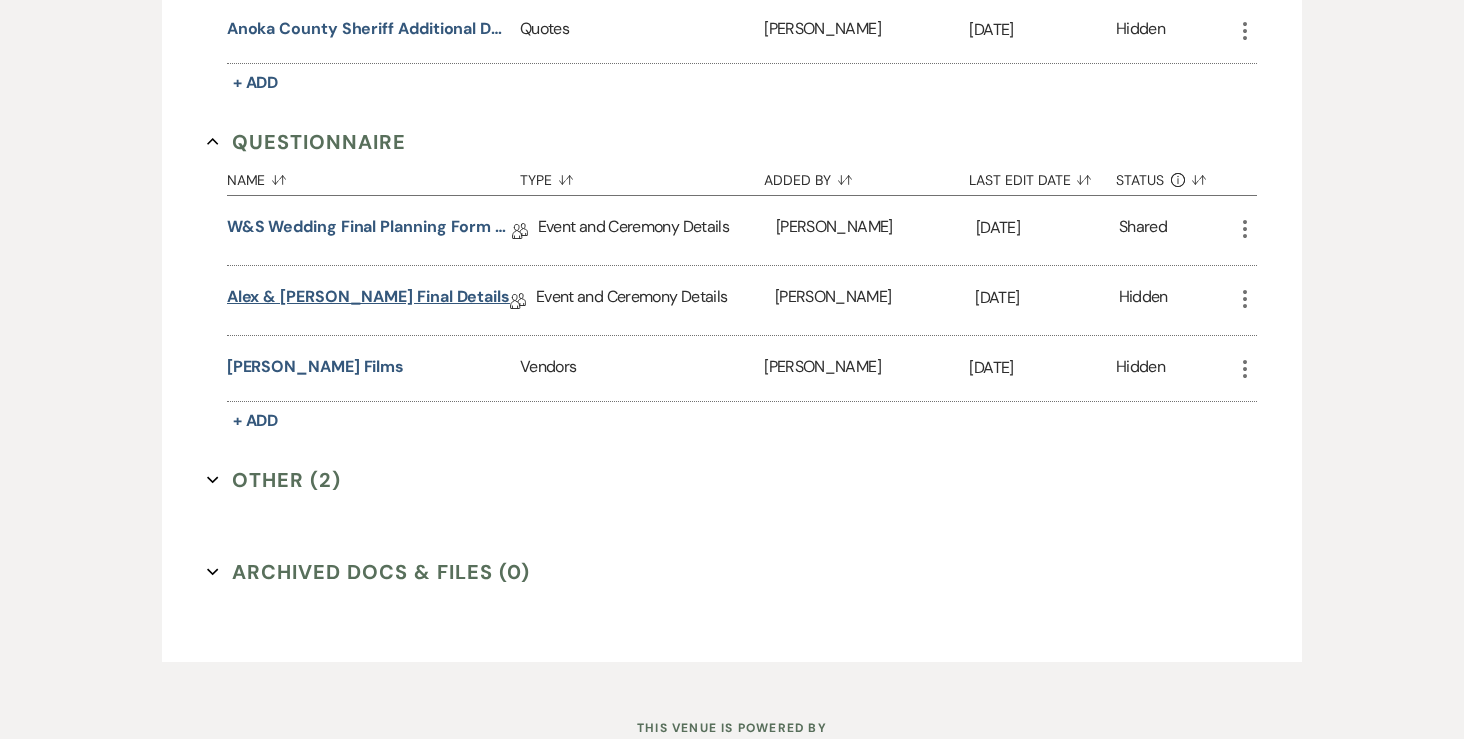 click on "Alex & Sam Final Details" at bounding box center [368, 300] 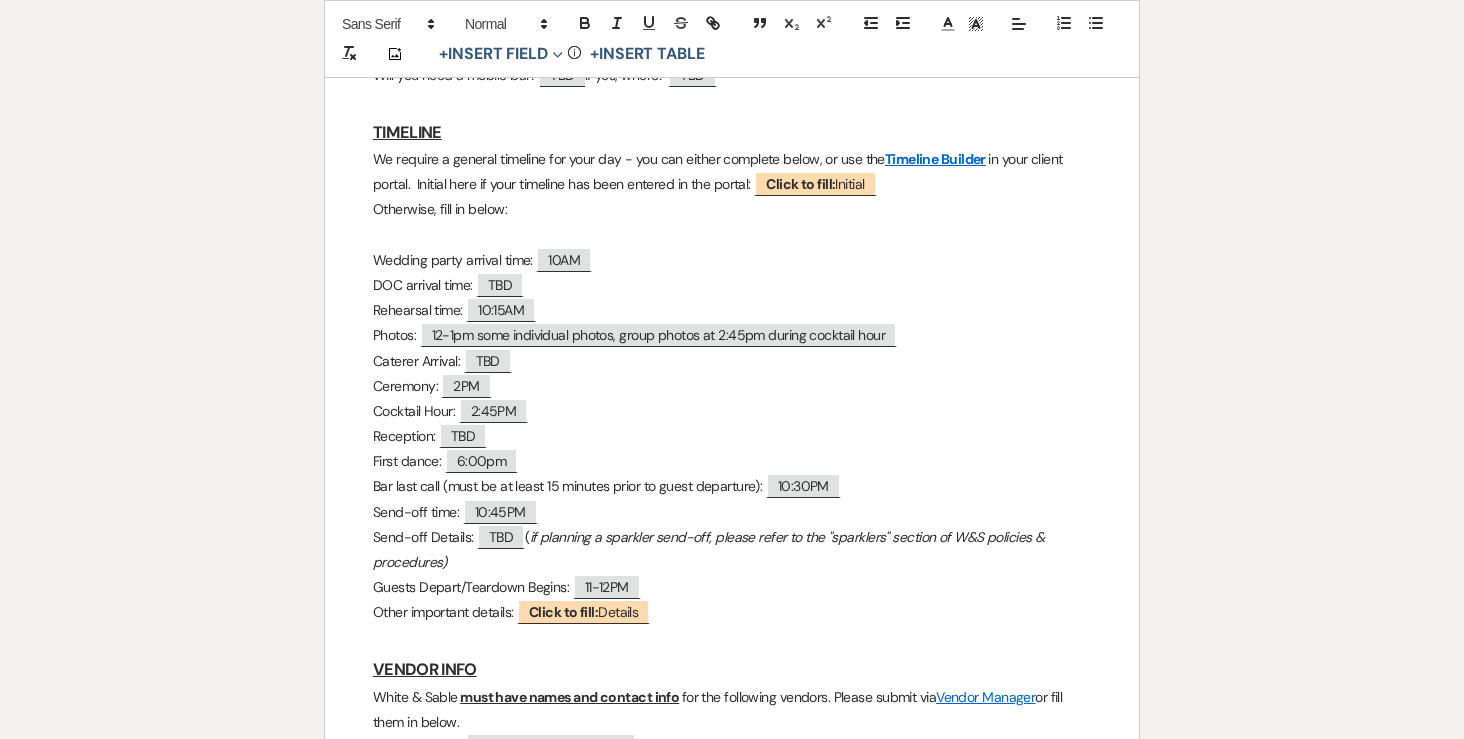 scroll, scrollTop: 1876, scrollLeft: 0, axis: vertical 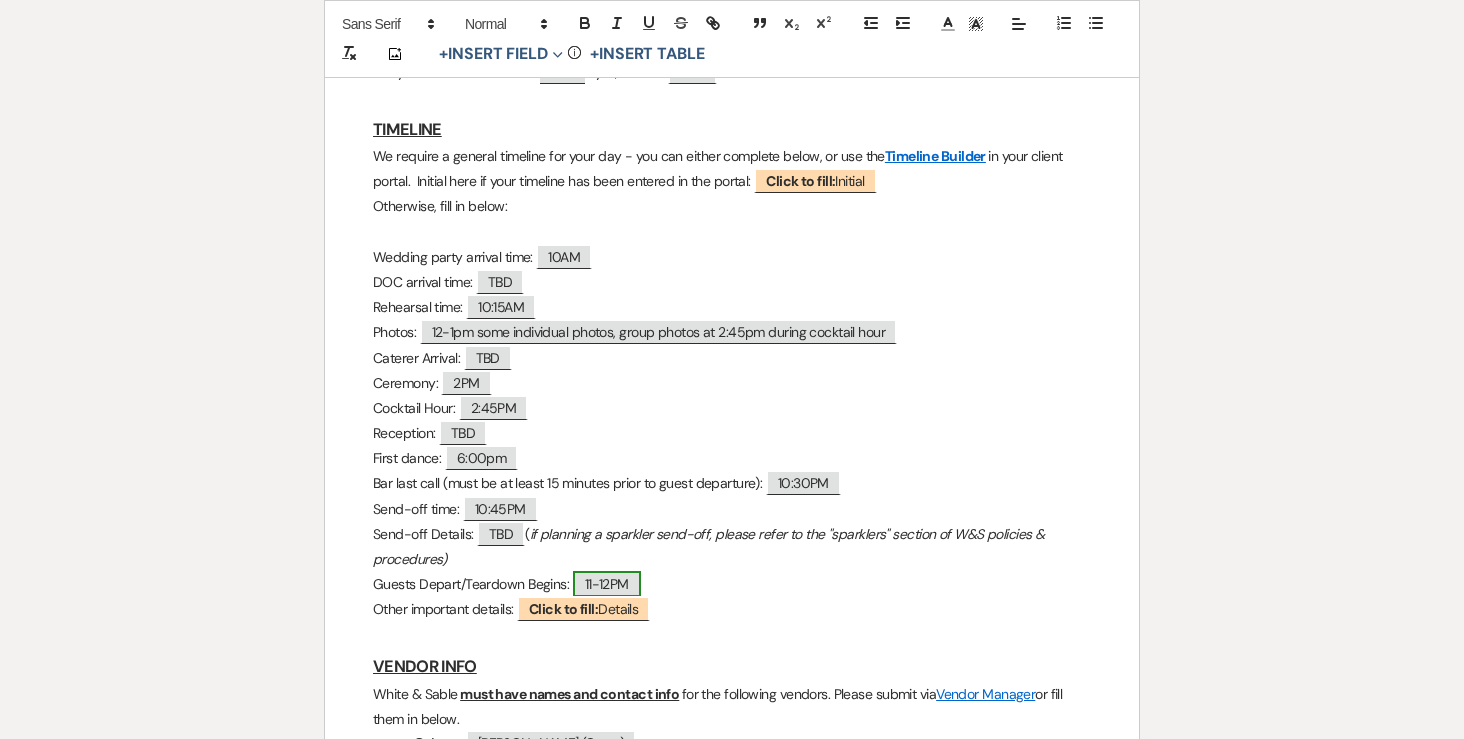 click on "11-12PM" at bounding box center (607, 584) 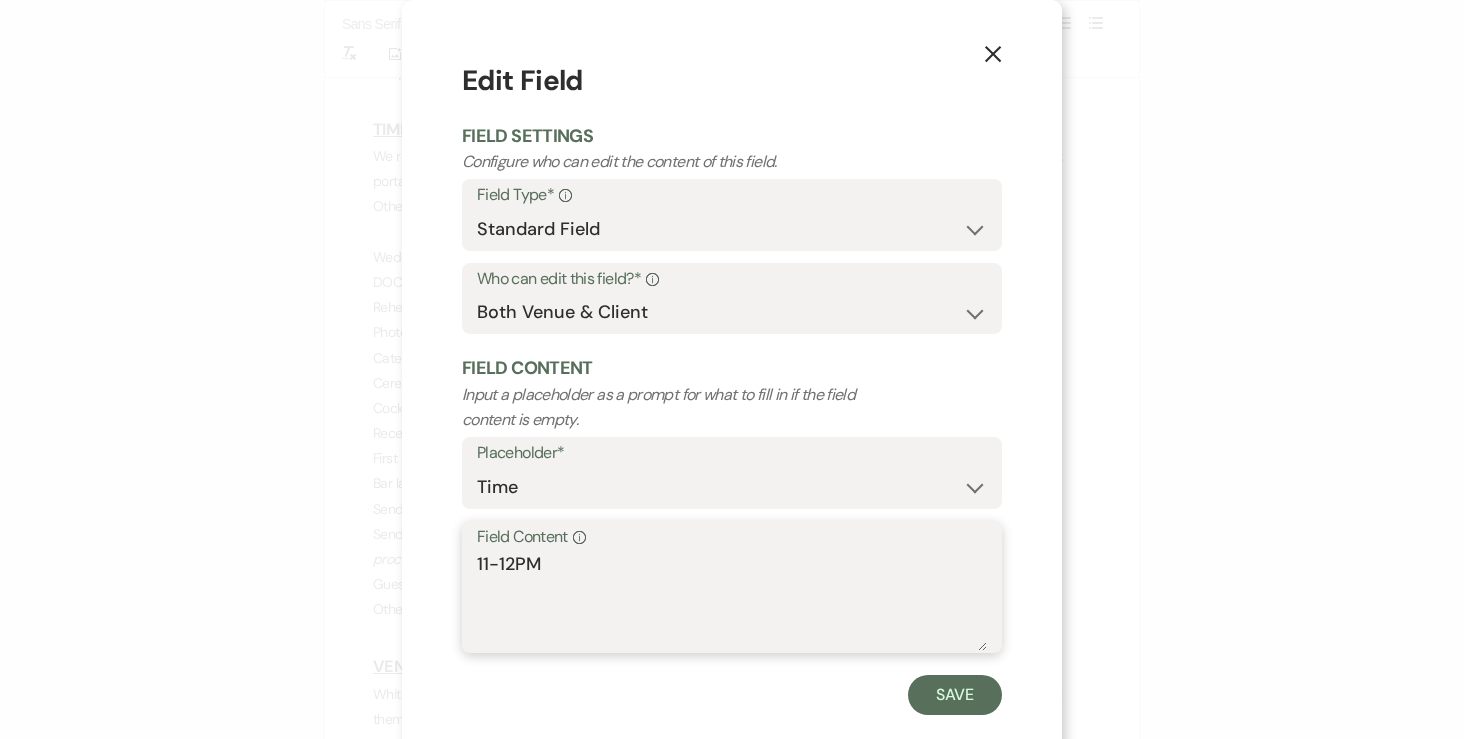 click on "11-12PM" at bounding box center (732, 601) 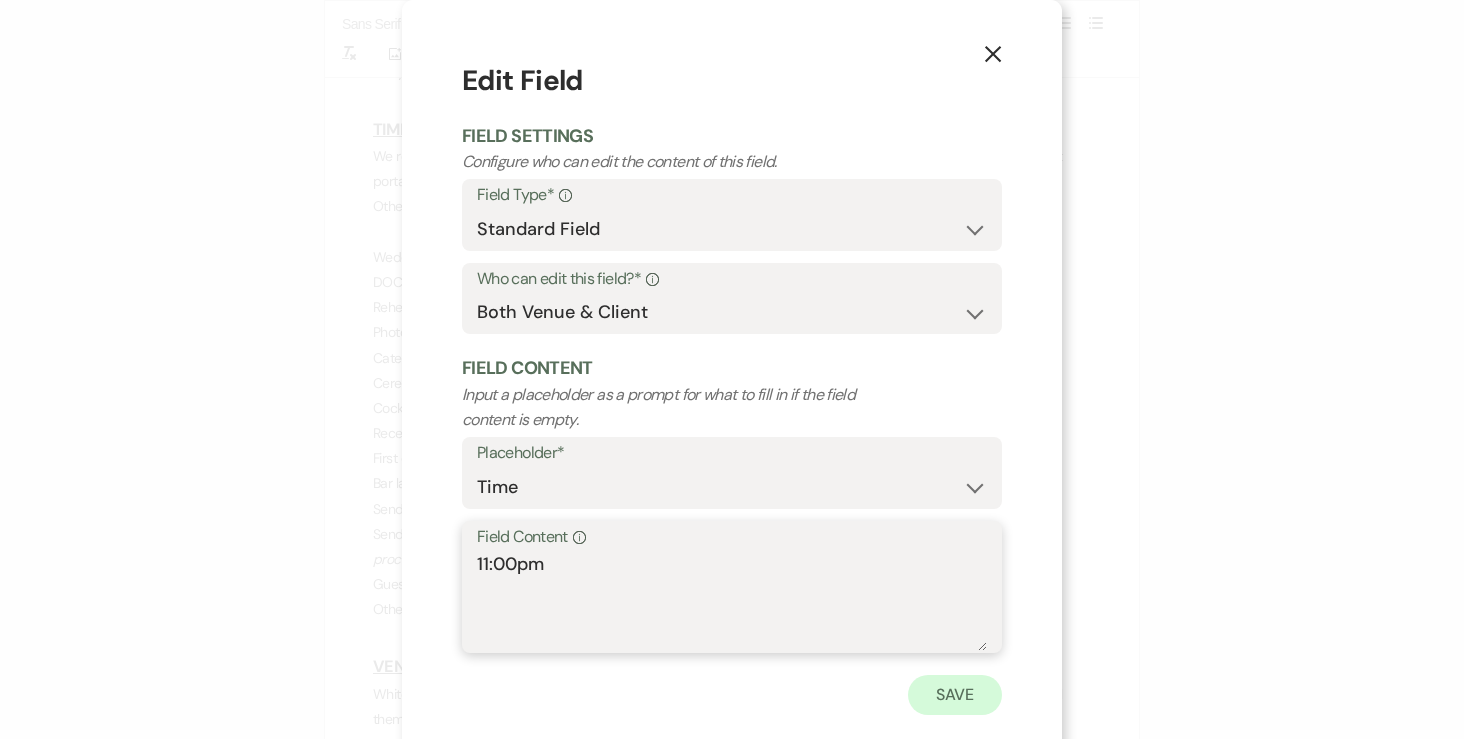 type on "11:00pm" 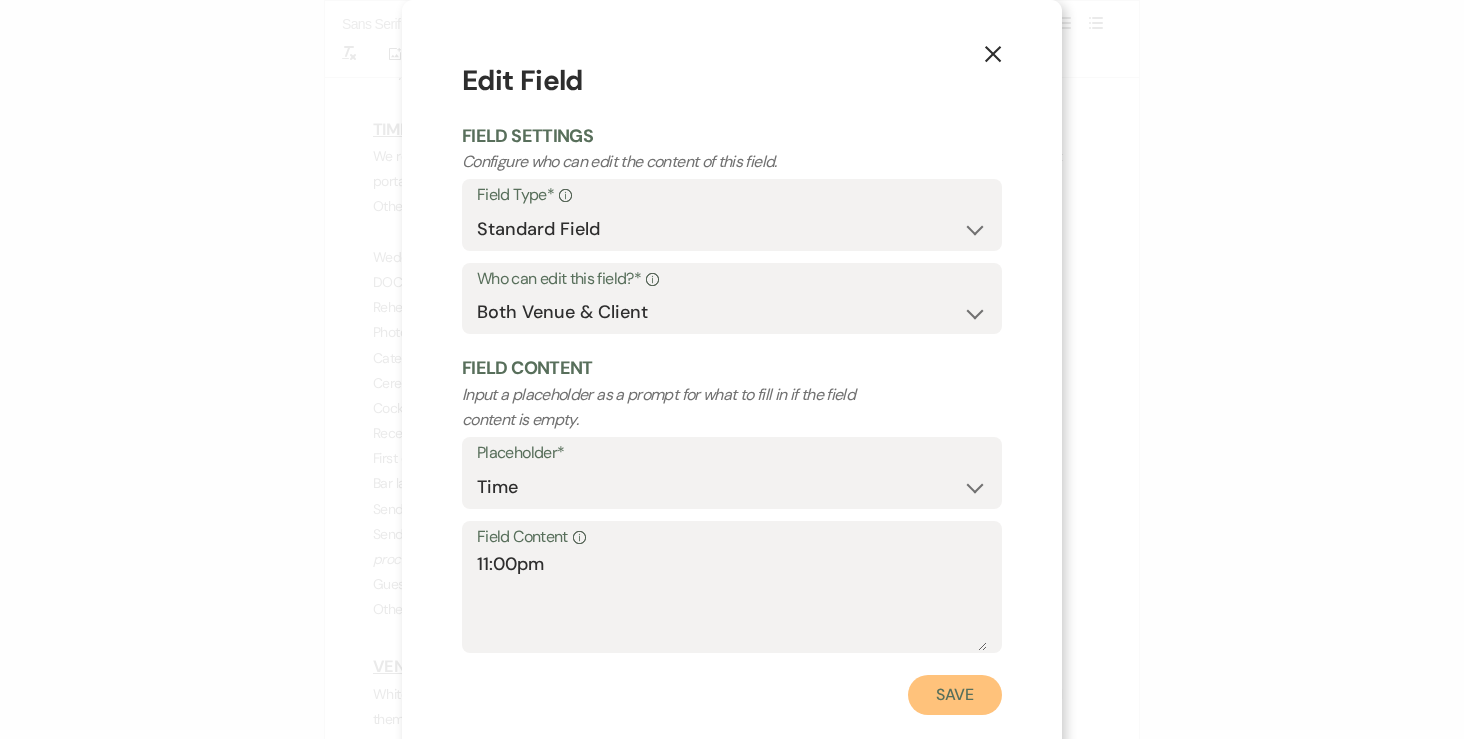 click on "Save" at bounding box center (955, 695) 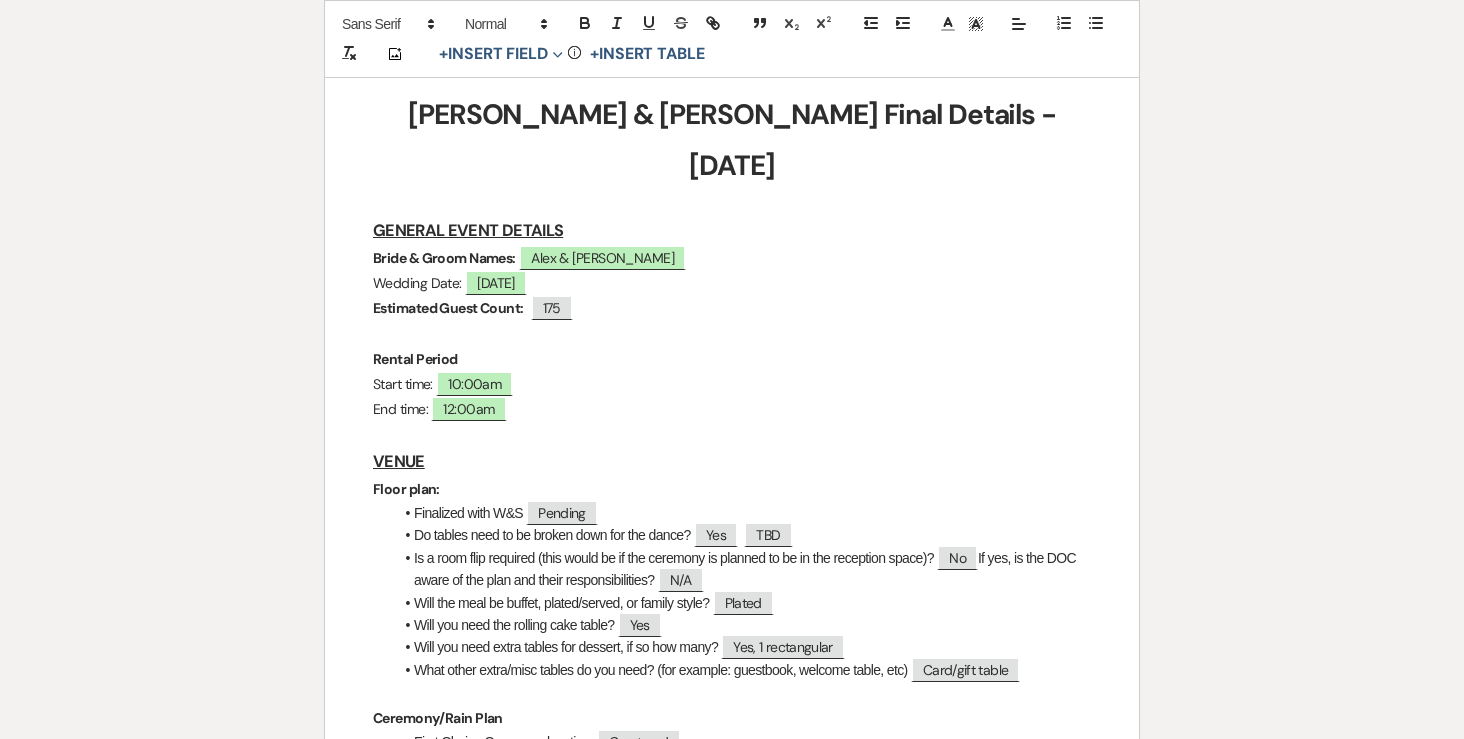 scroll, scrollTop: 0, scrollLeft: 0, axis: both 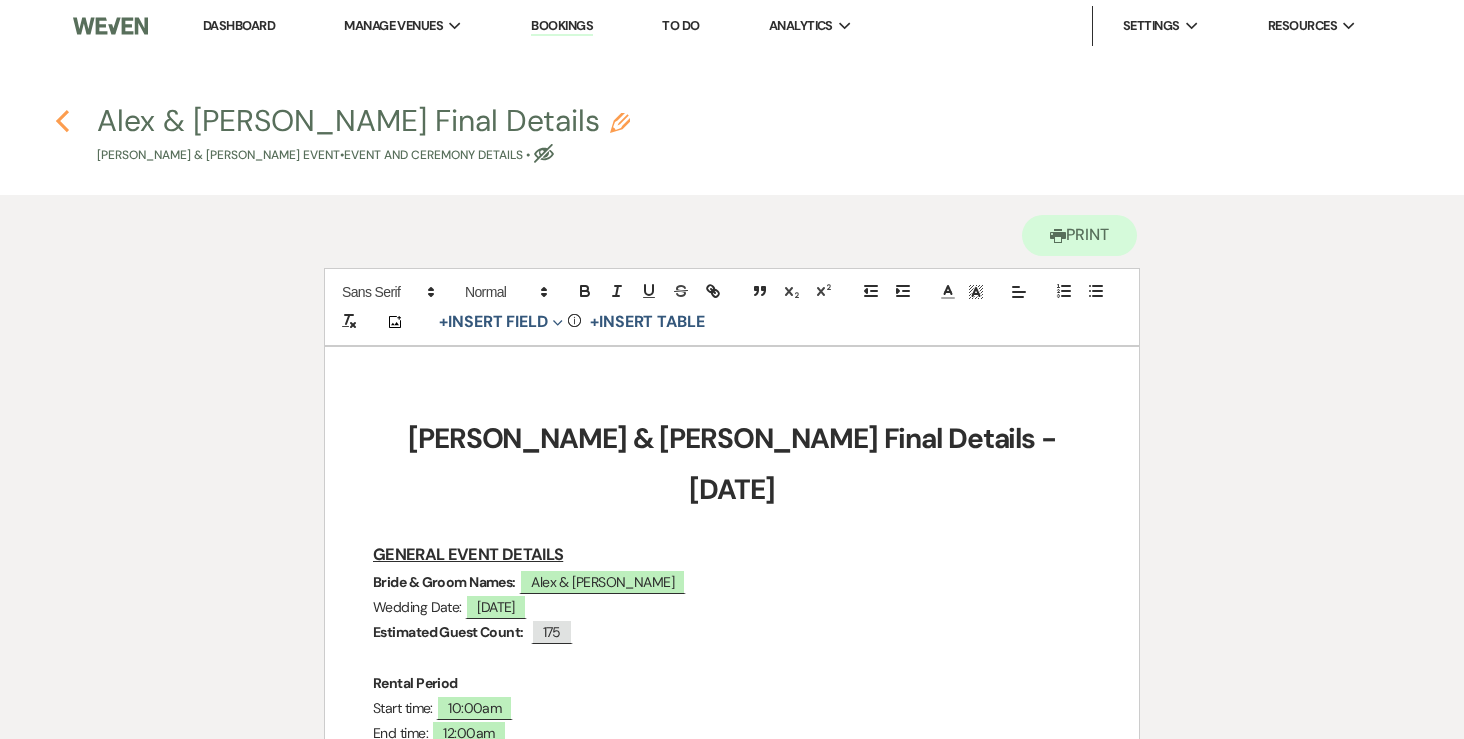 click 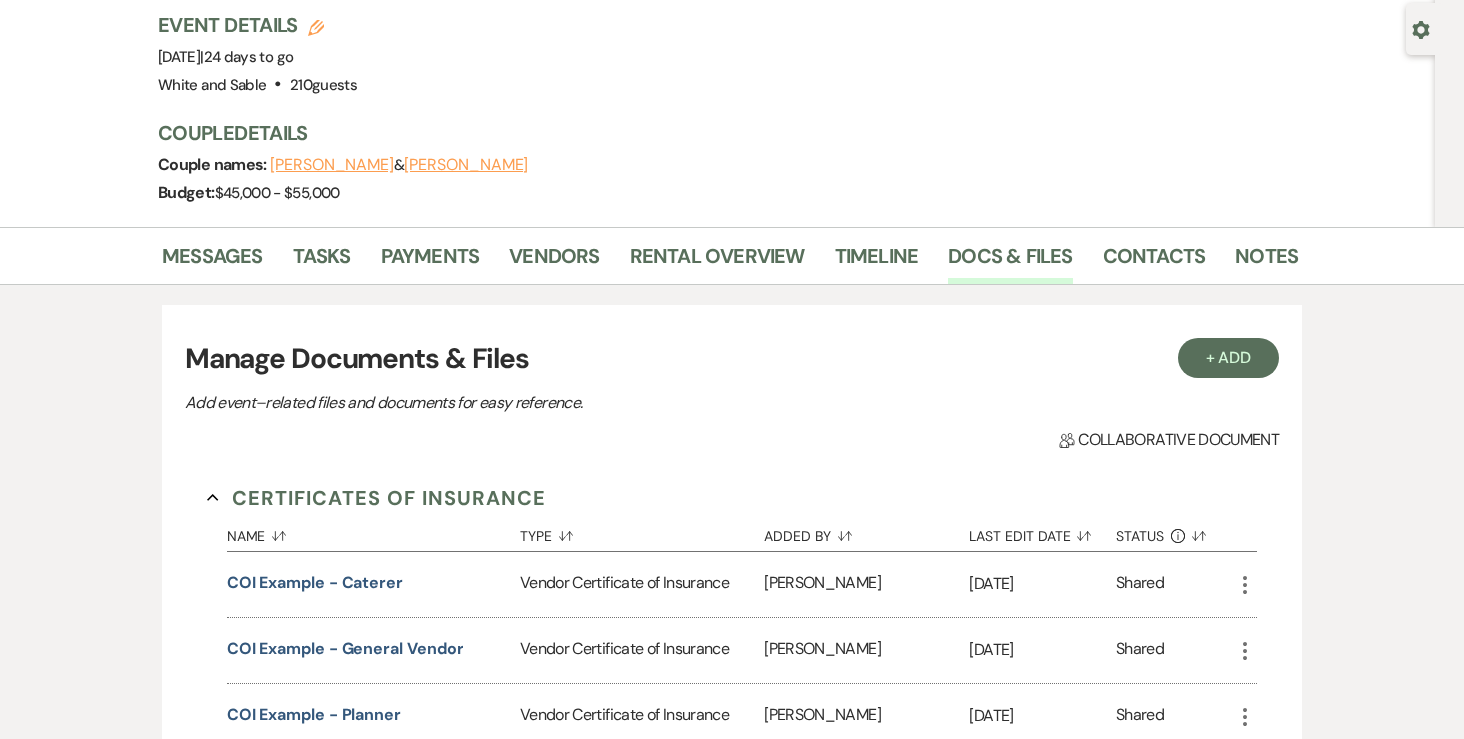 scroll, scrollTop: 81, scrollLeft: 0, axis: vertical 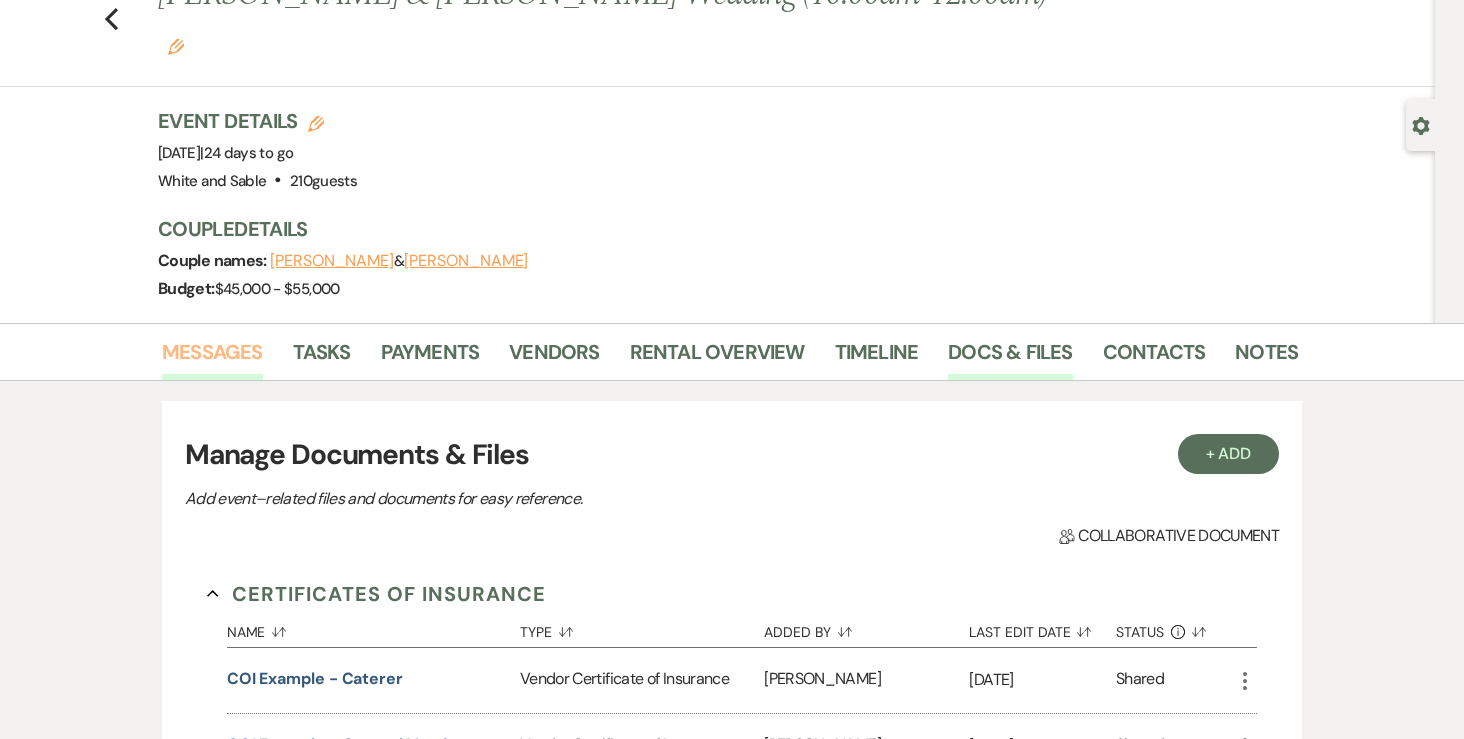 click on "Messages" at bounding box center [212, 358] 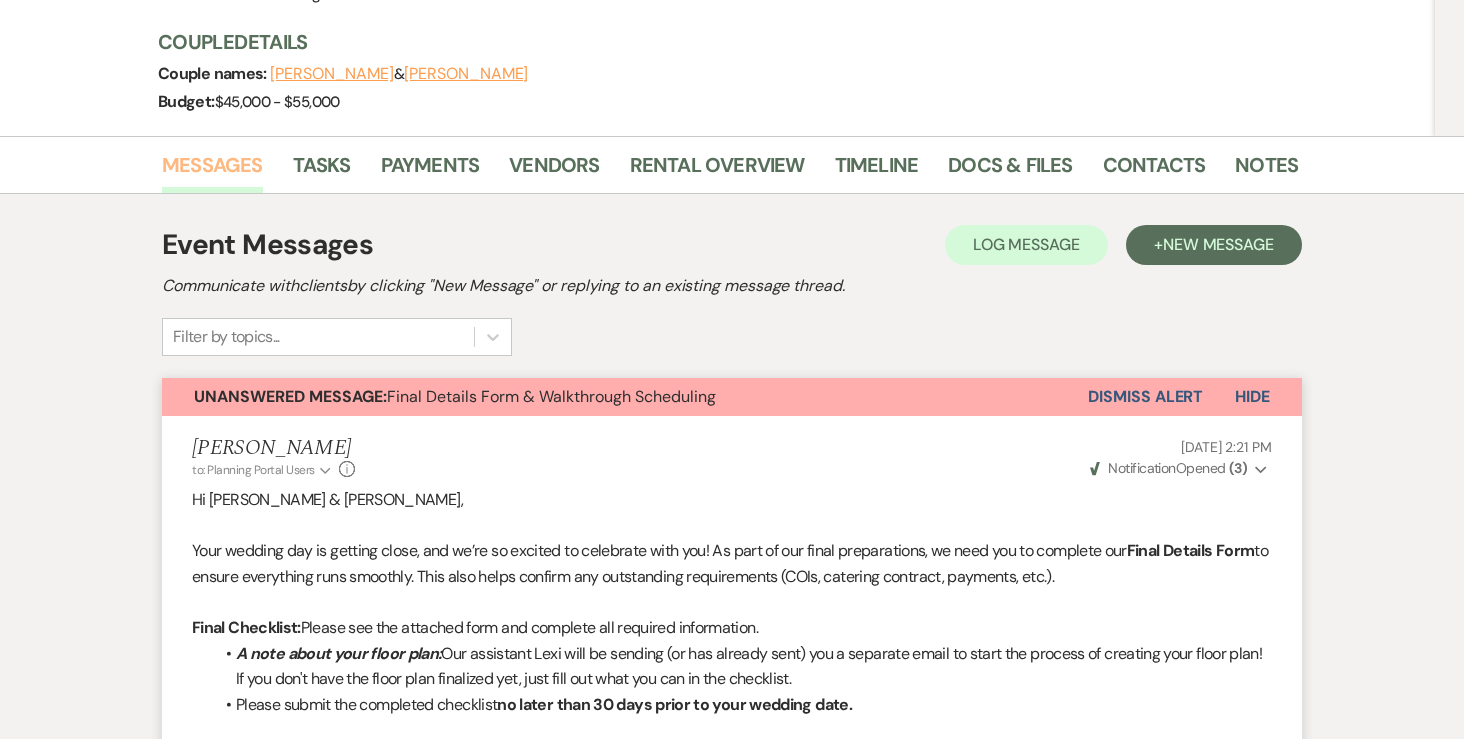 scroll, scrollTop: 262, scrollLeft: 0, axis: vertical 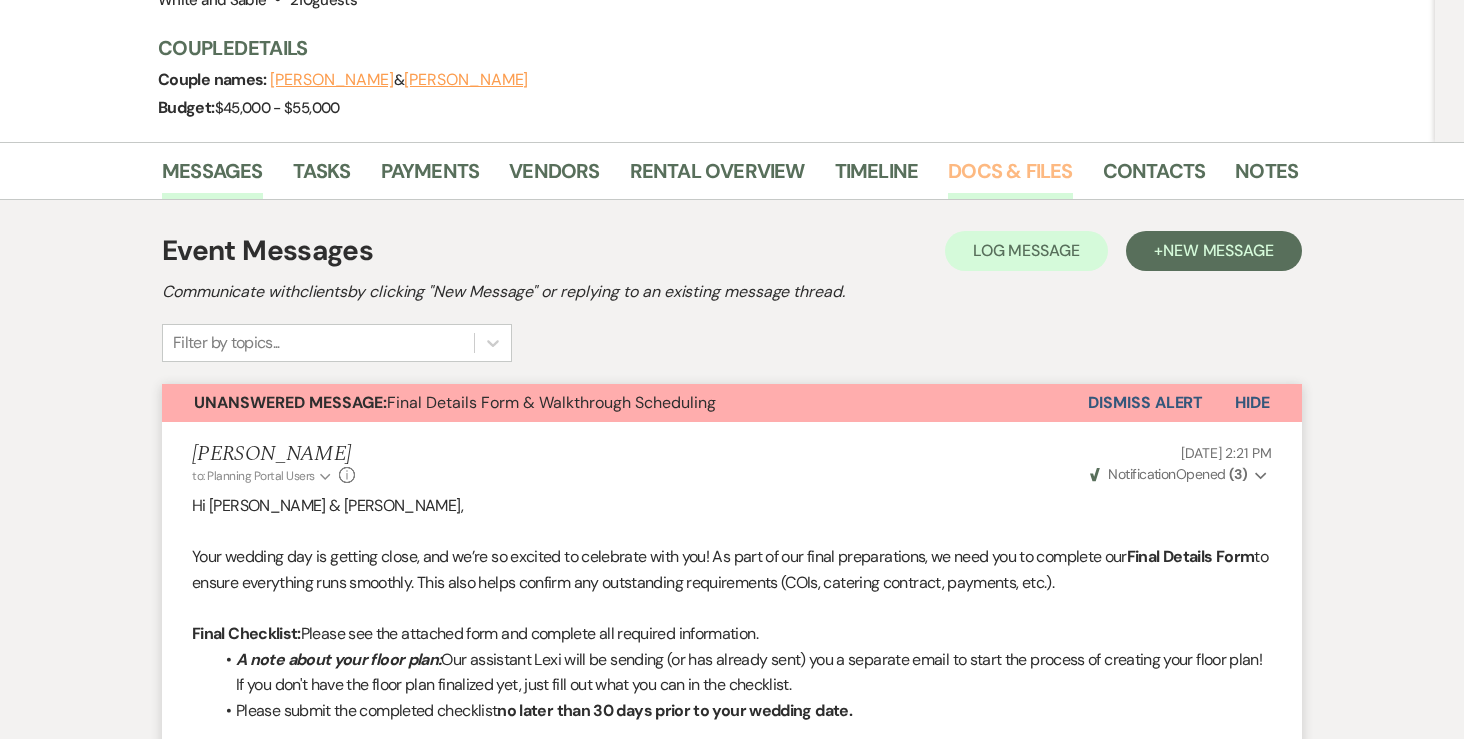 click on "Docs & Files" at bounding box center (1010, 177) 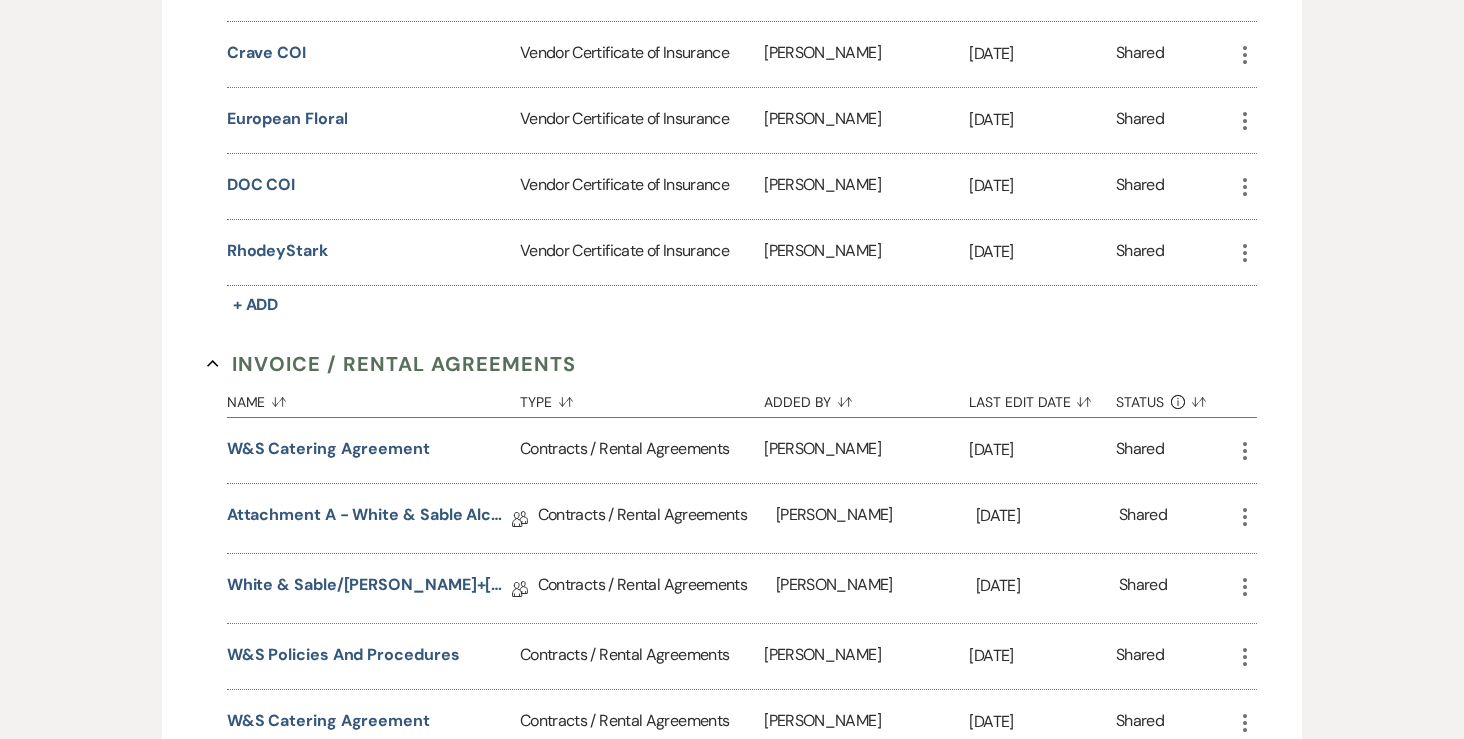 scroll, scrollTop: 802, scrollLeft: 0, axis: vertical 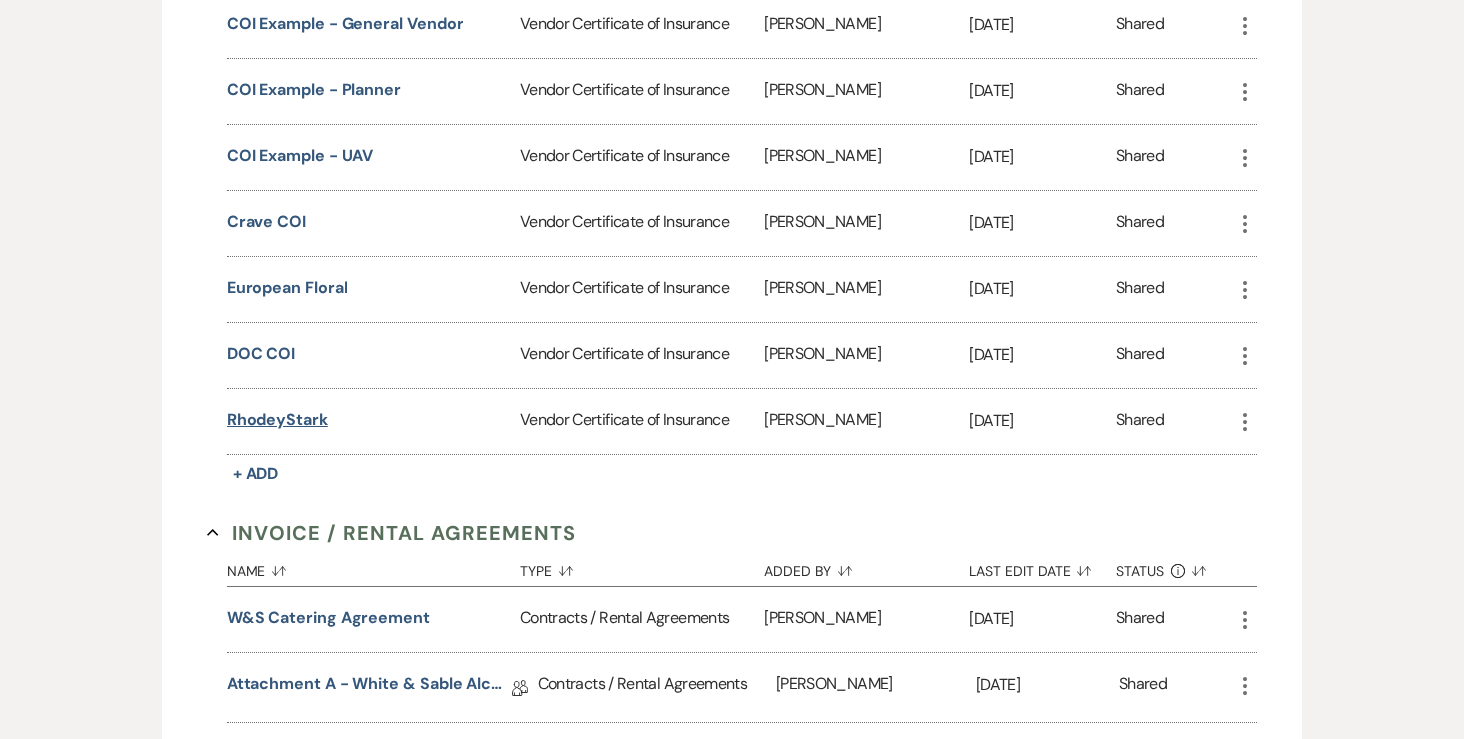 click on "RhodeyStark" at bounding box center [277, 420] 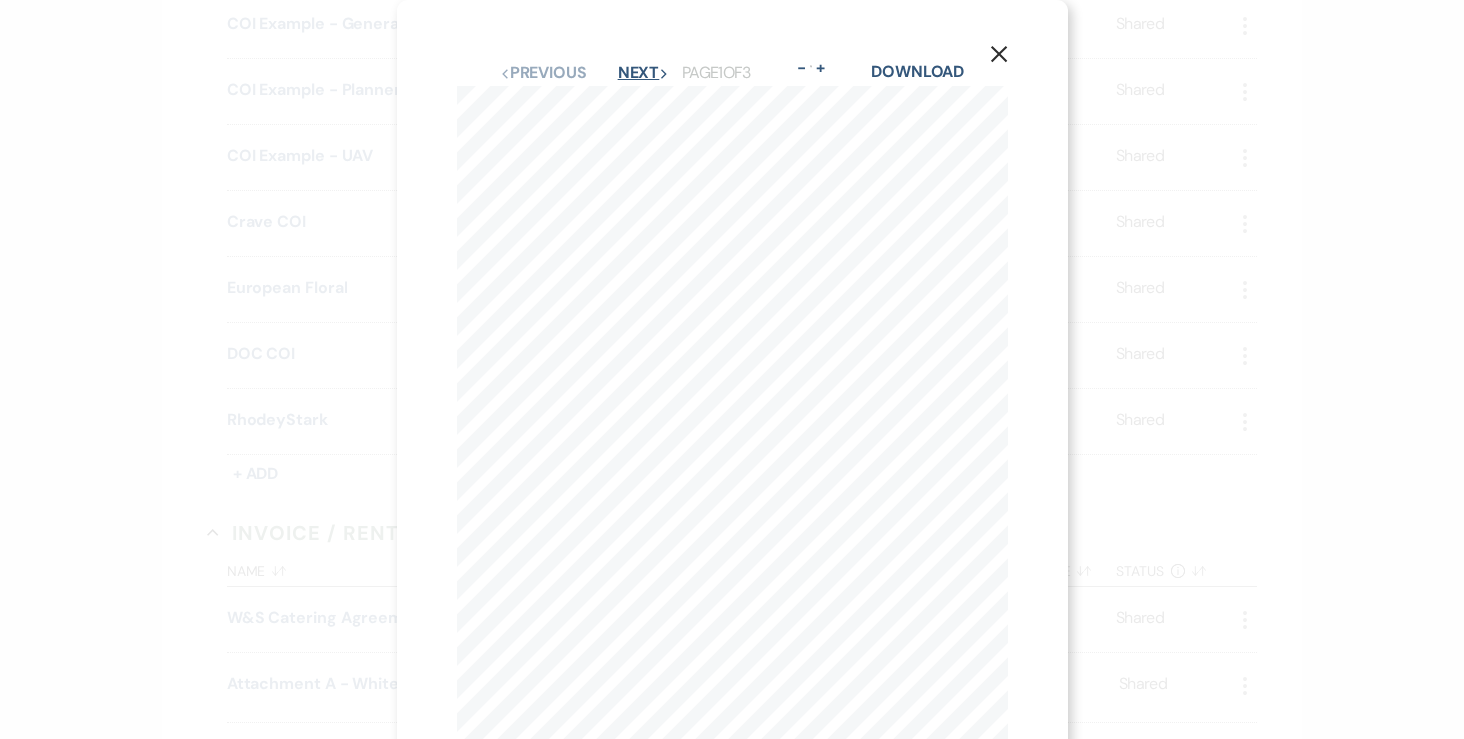 click on "Next  Next" at bounding box center (644, 73) 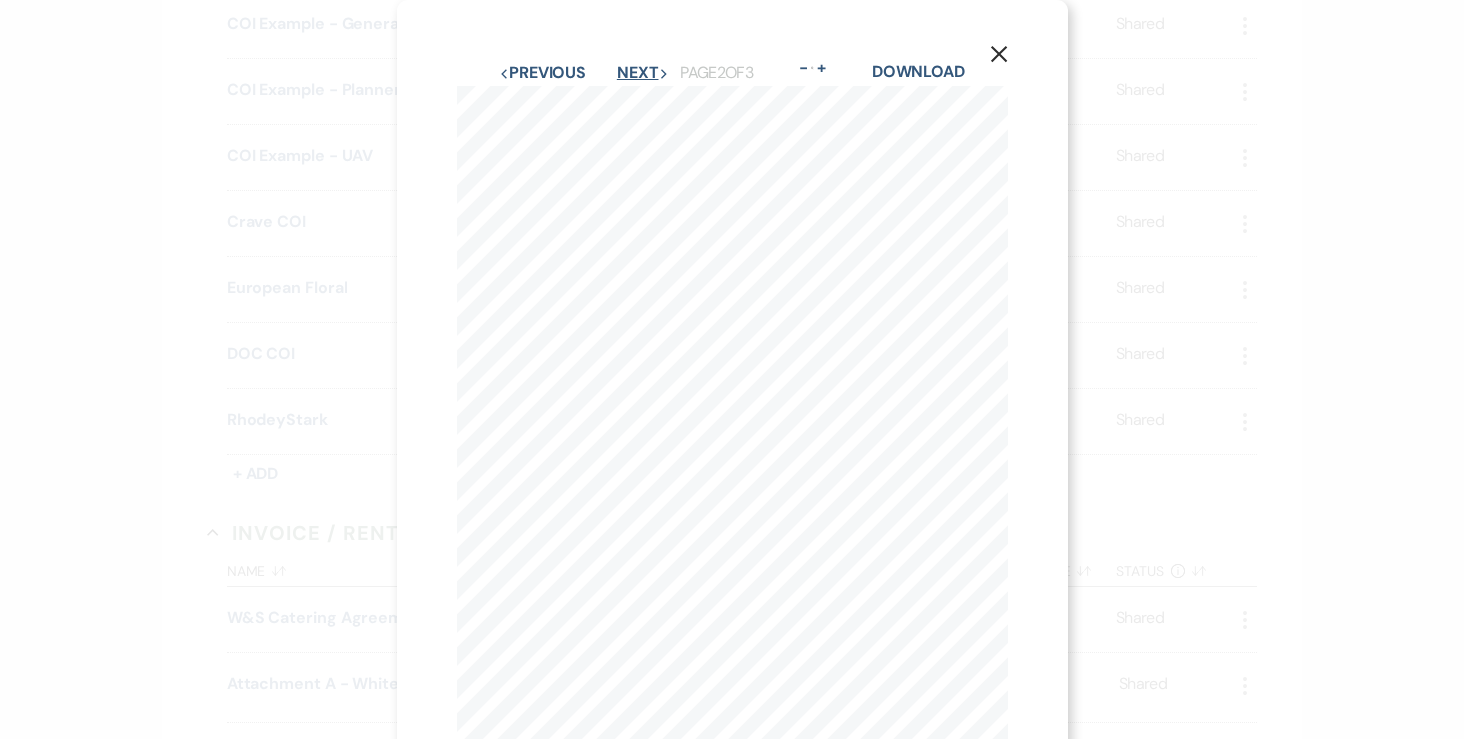 click on "Next  Next" at bounding box center [643, 73] 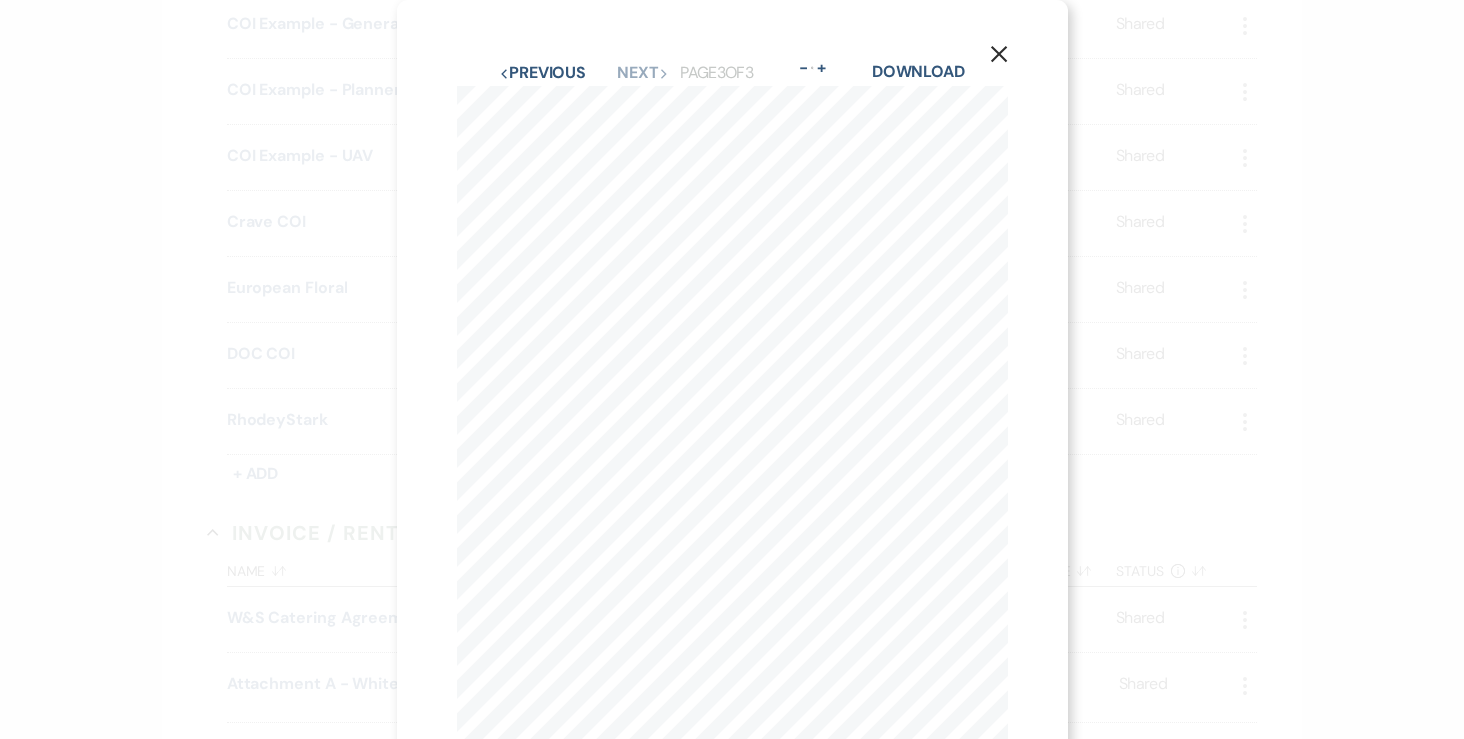 click on "X" 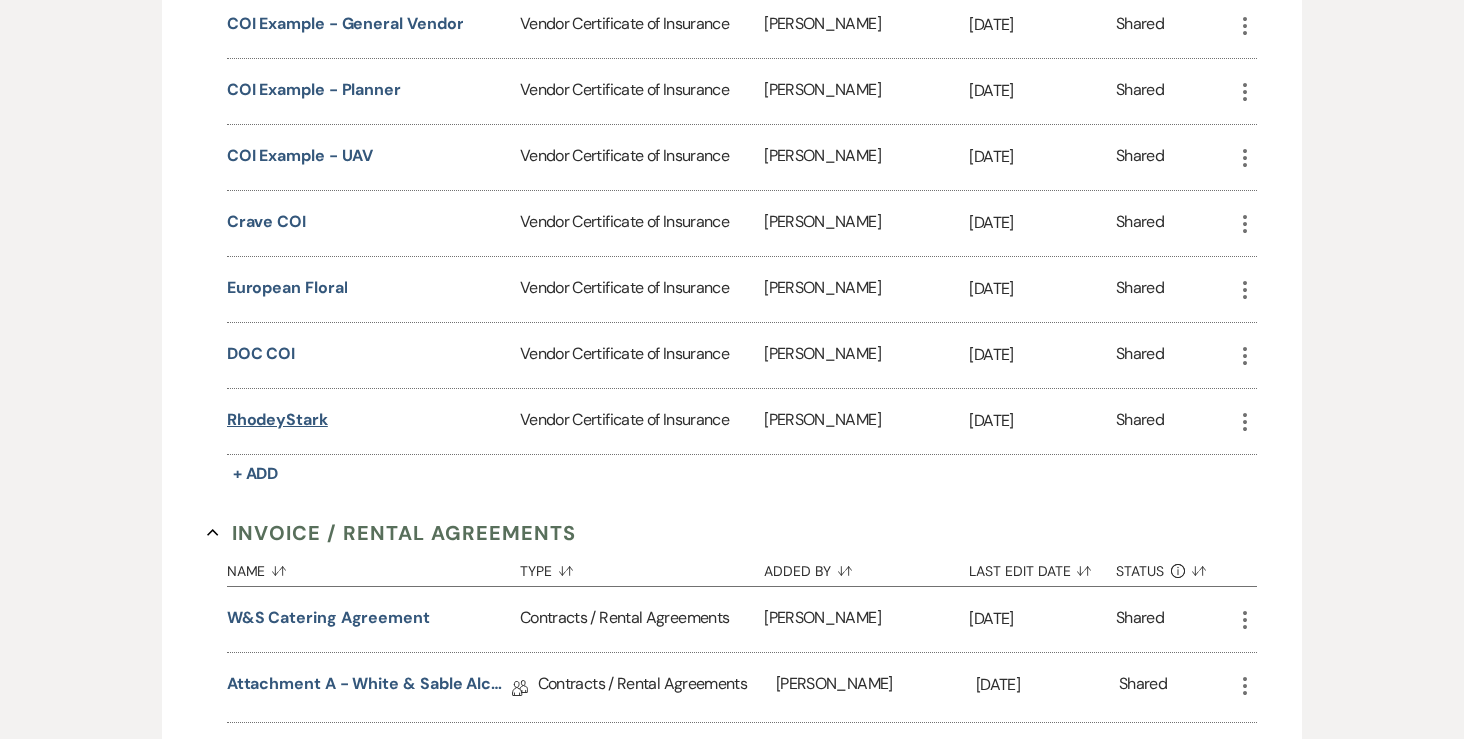 click on "RhodeyStark" at bounding box center (277, 420) 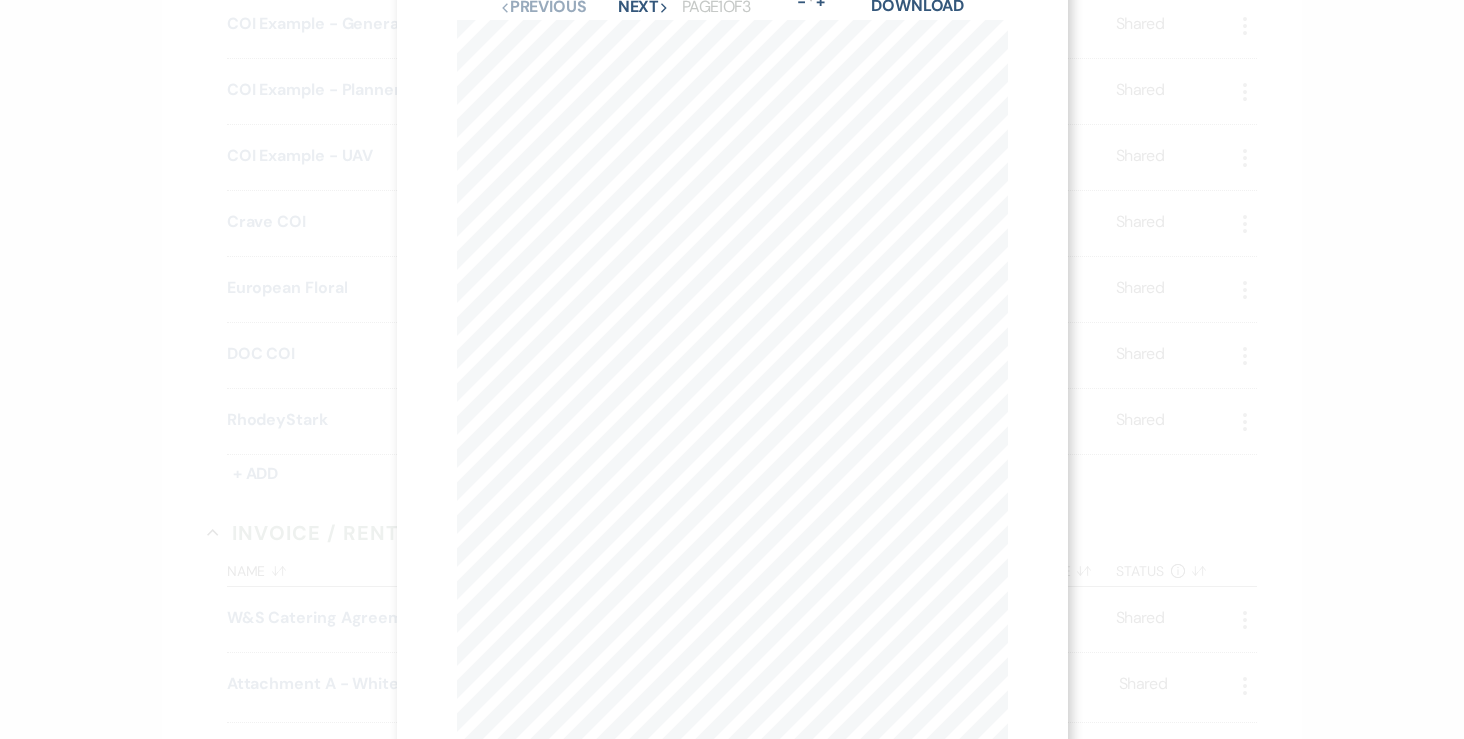 scroll, scrollTop: 68, scrollLeft: 0, axis: vertical 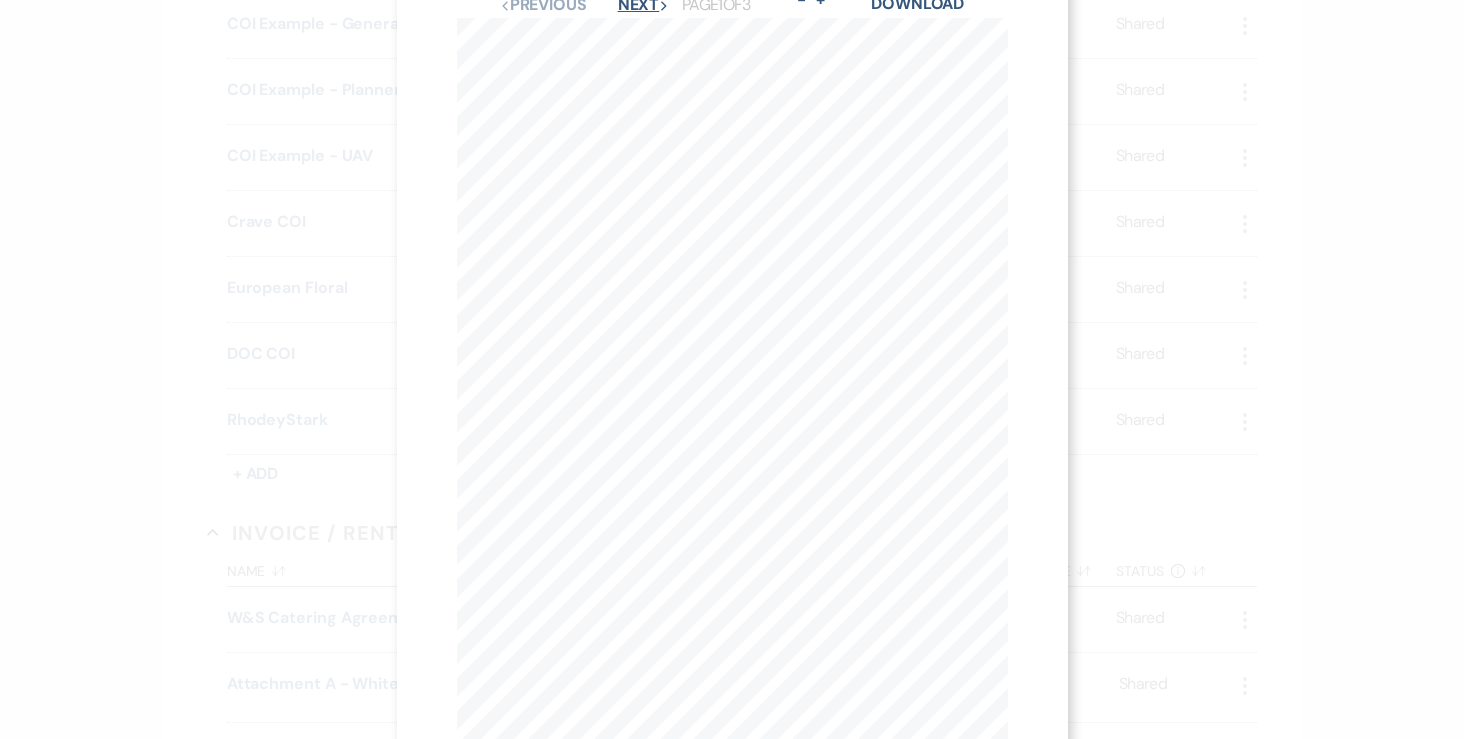 click on "Next  Next" at bounding box center [644, 5] 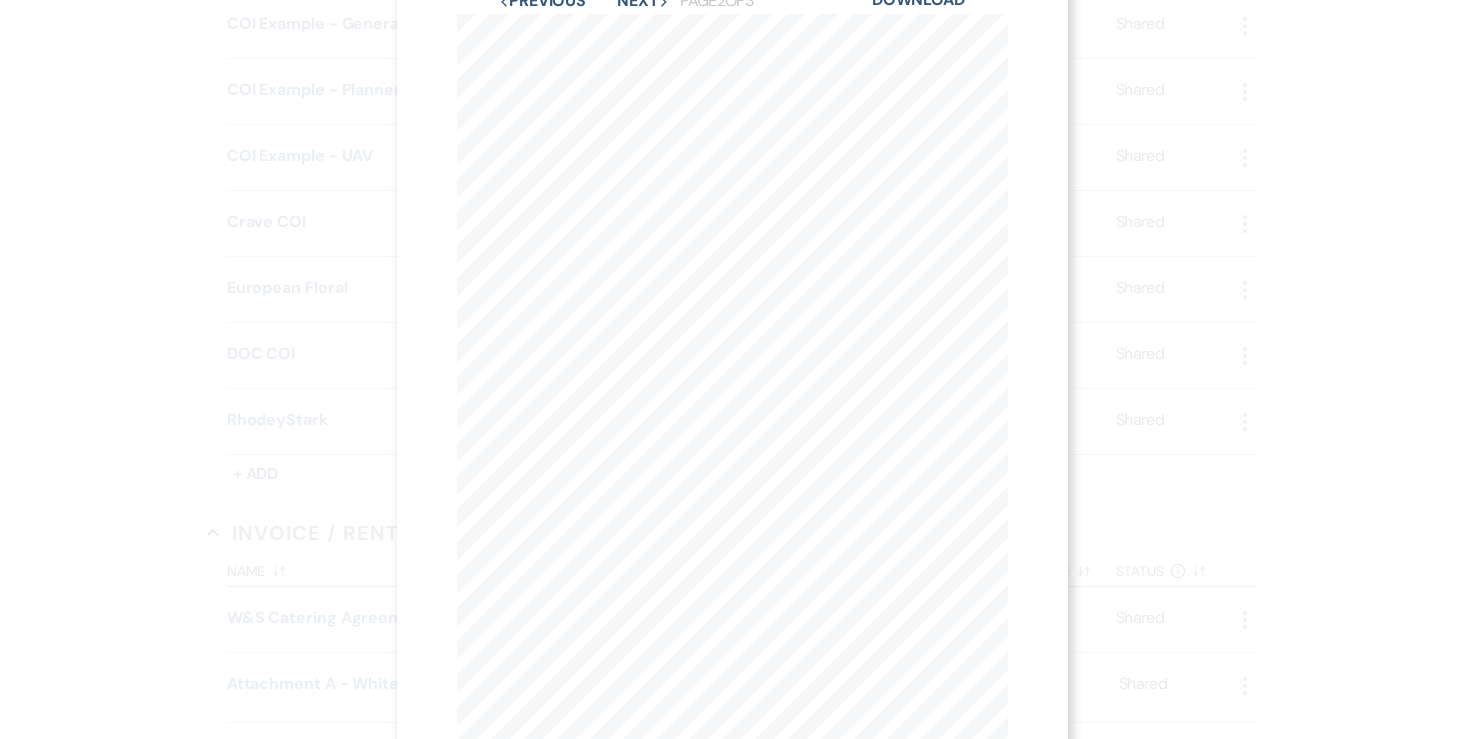 scroll, scrollTop: 0, scrollLeft: 0, axis: both 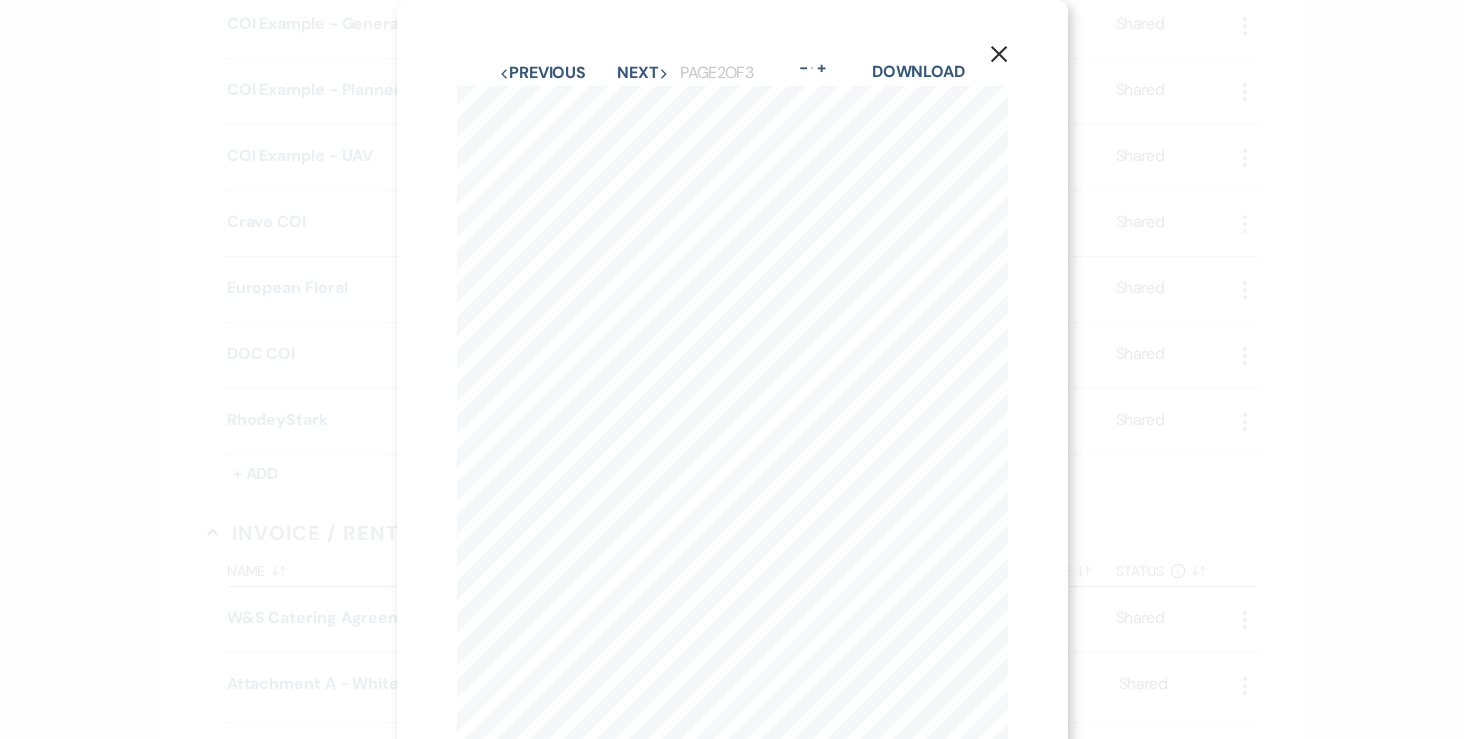 click on "X" at bounding box center [999, 53] 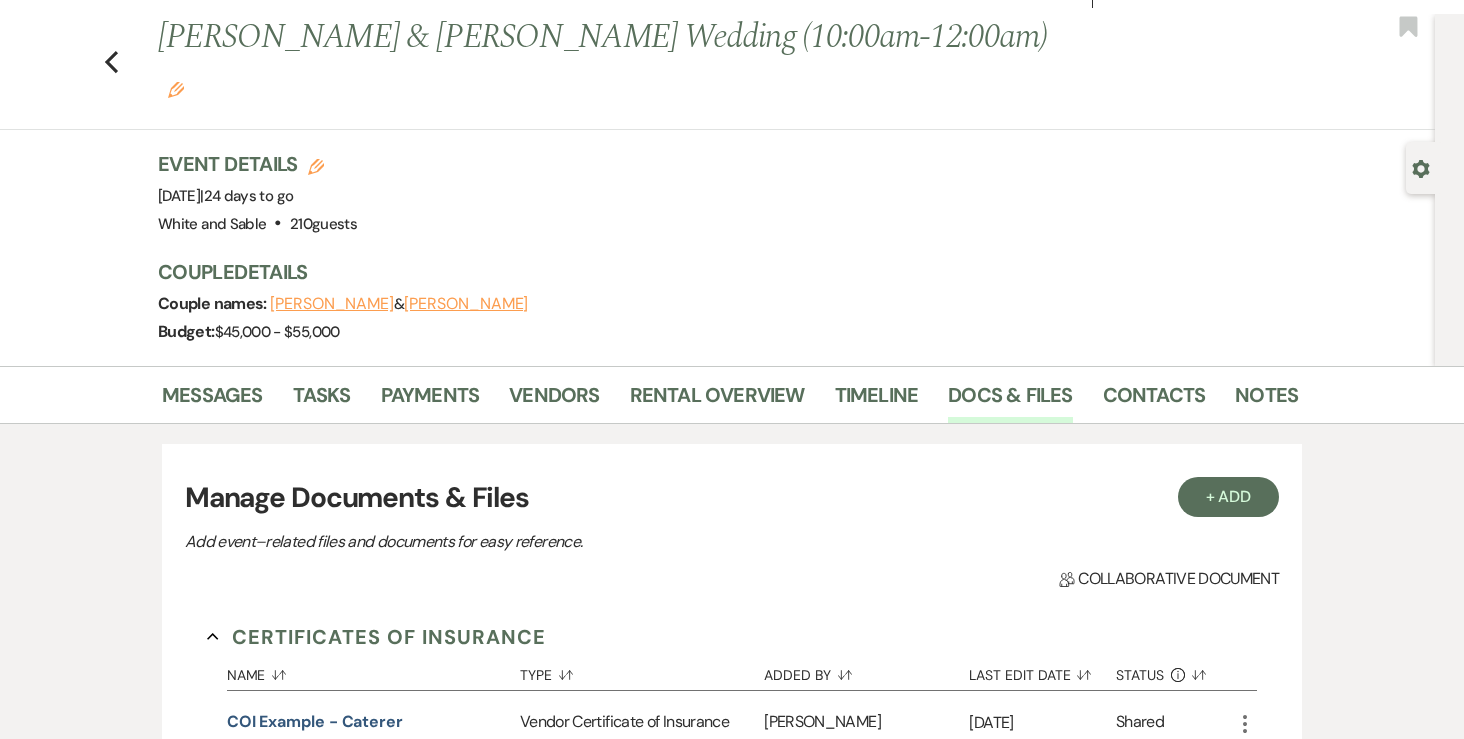 scroll, scrollTop: 0, scrollLeft: 0, axis: both 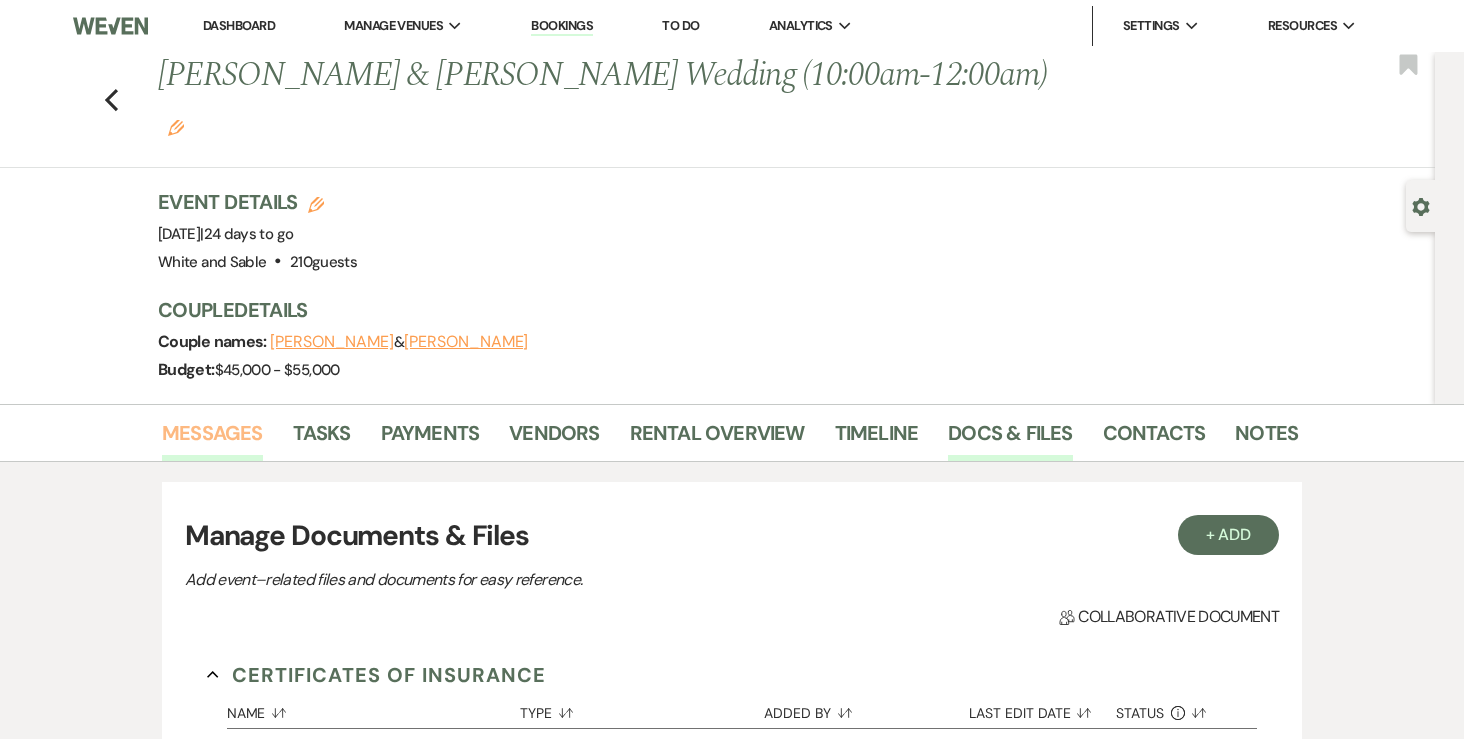 click on "Messages" at bounding box center [212, 439] 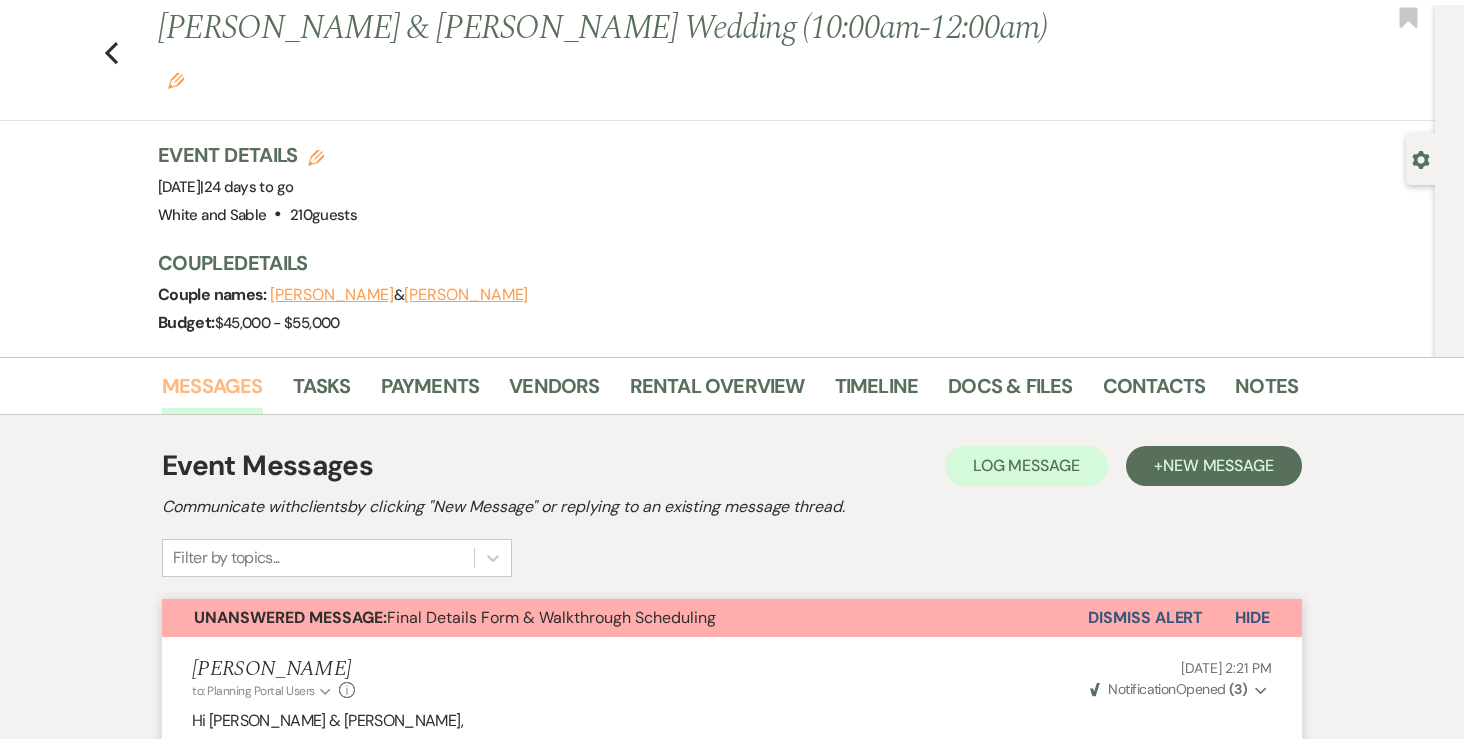 scroll, scrollTop: 0, scrollLeft: 0, axis: both 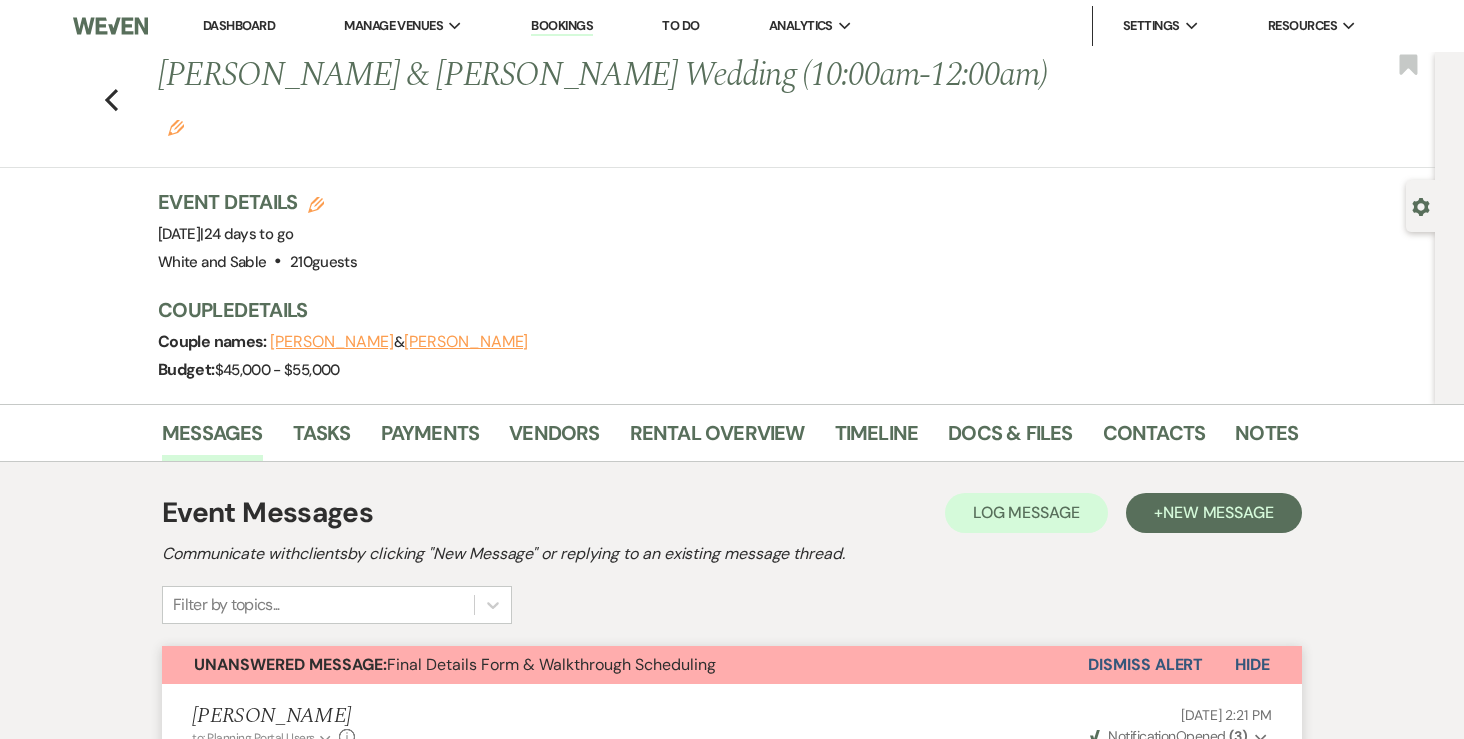 click on "Timeline" at bounding box center [892, 437] 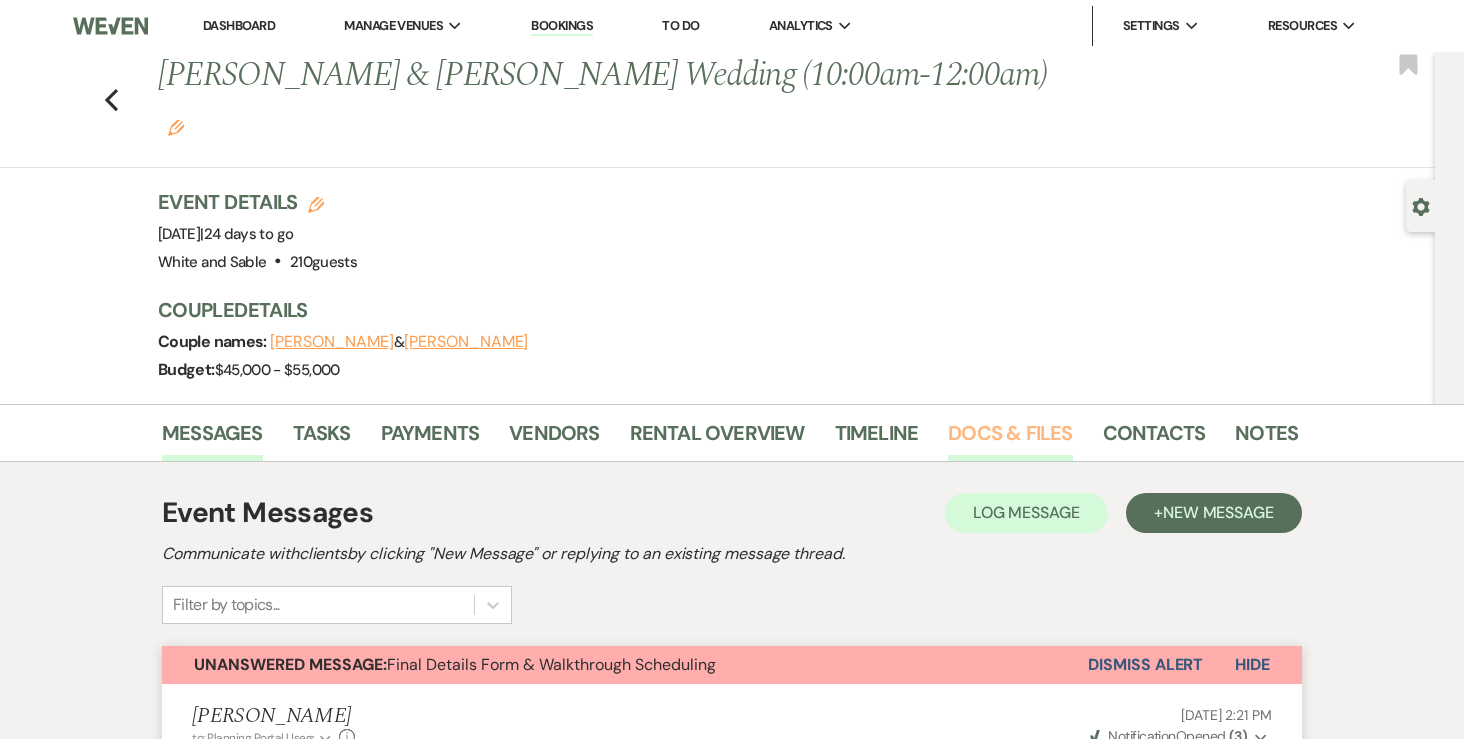 click on "Docs & Files" at bounding box center [1010, 439] 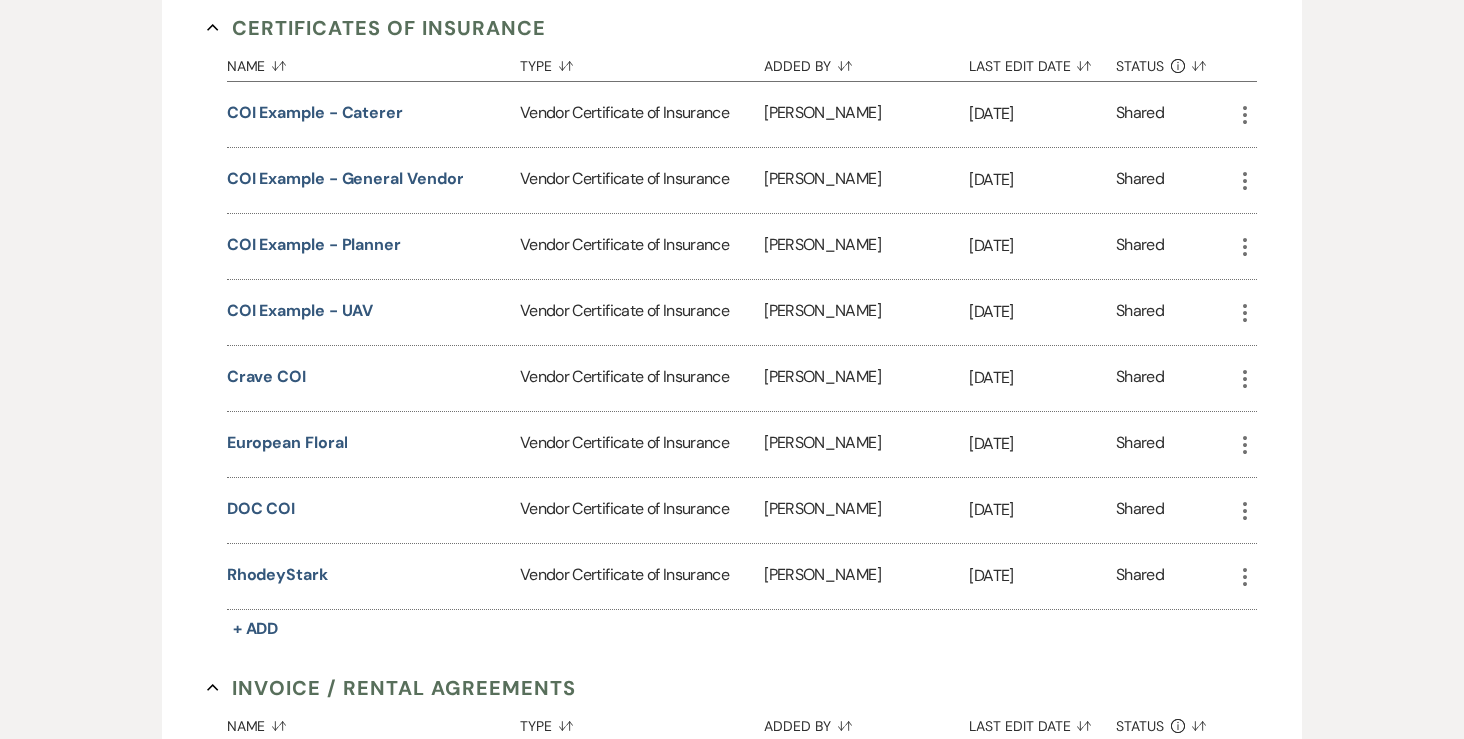 scroll, scrollTop: 668, scrollLeft: 0, axis: vertical 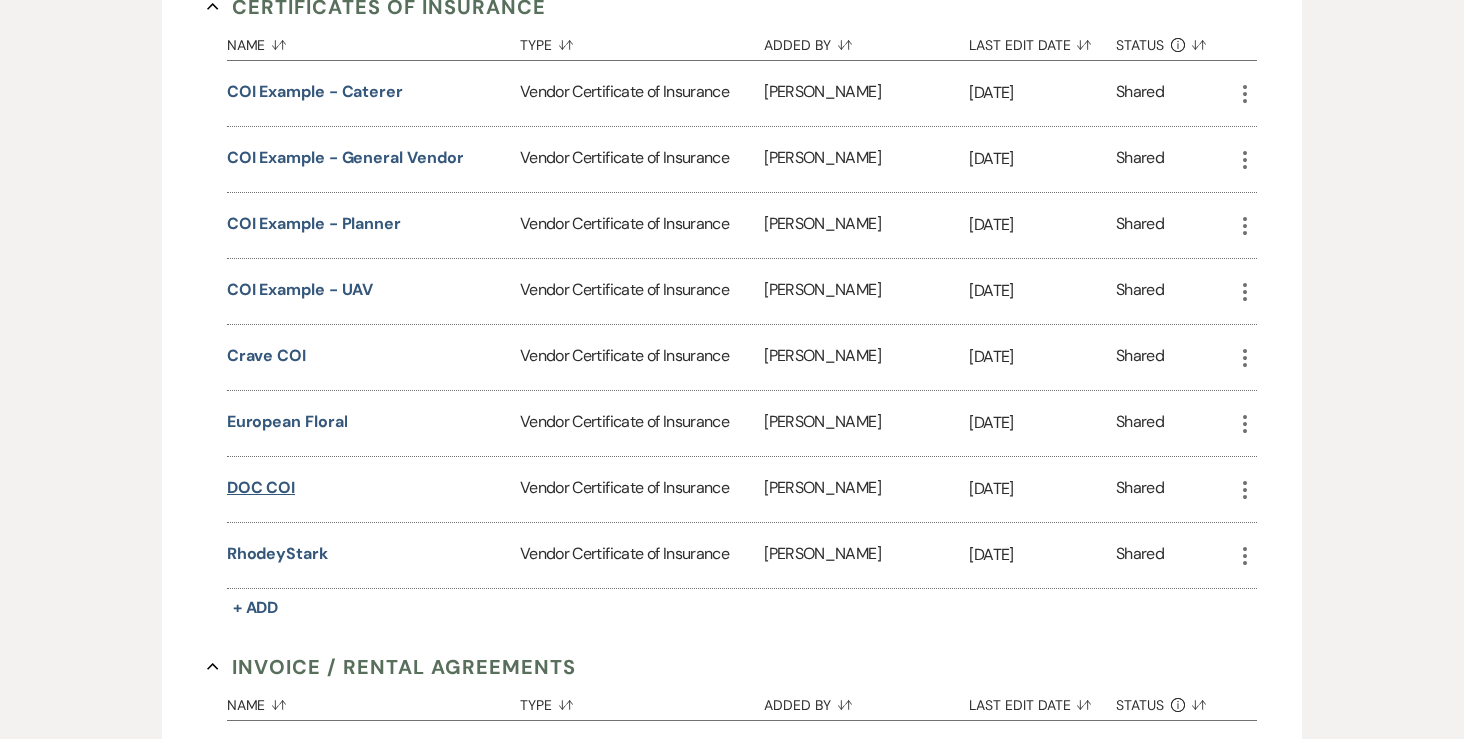 click on "DOC COI" at bounding box center [261, 488] 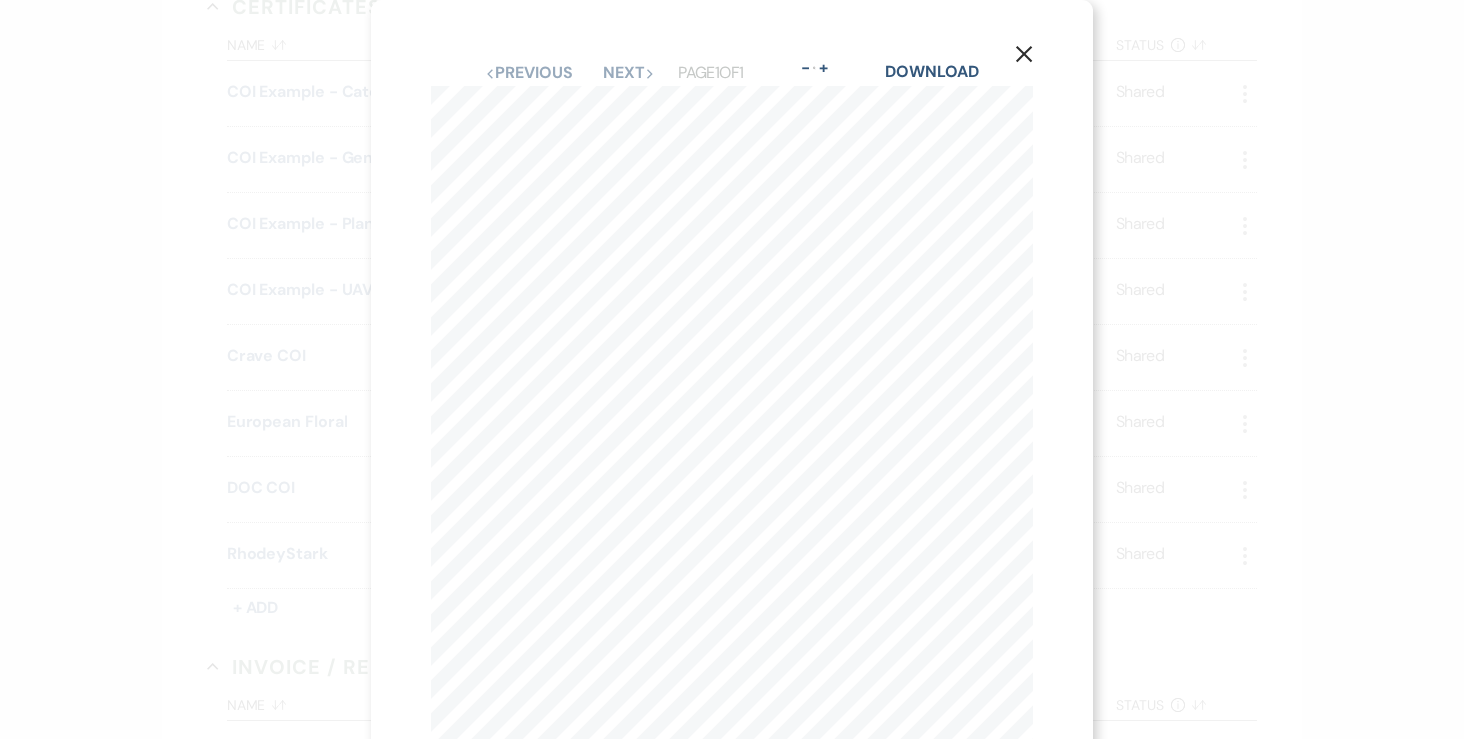 scroll, scrollTop: 59, scrollLeft: 0, axis: vertical 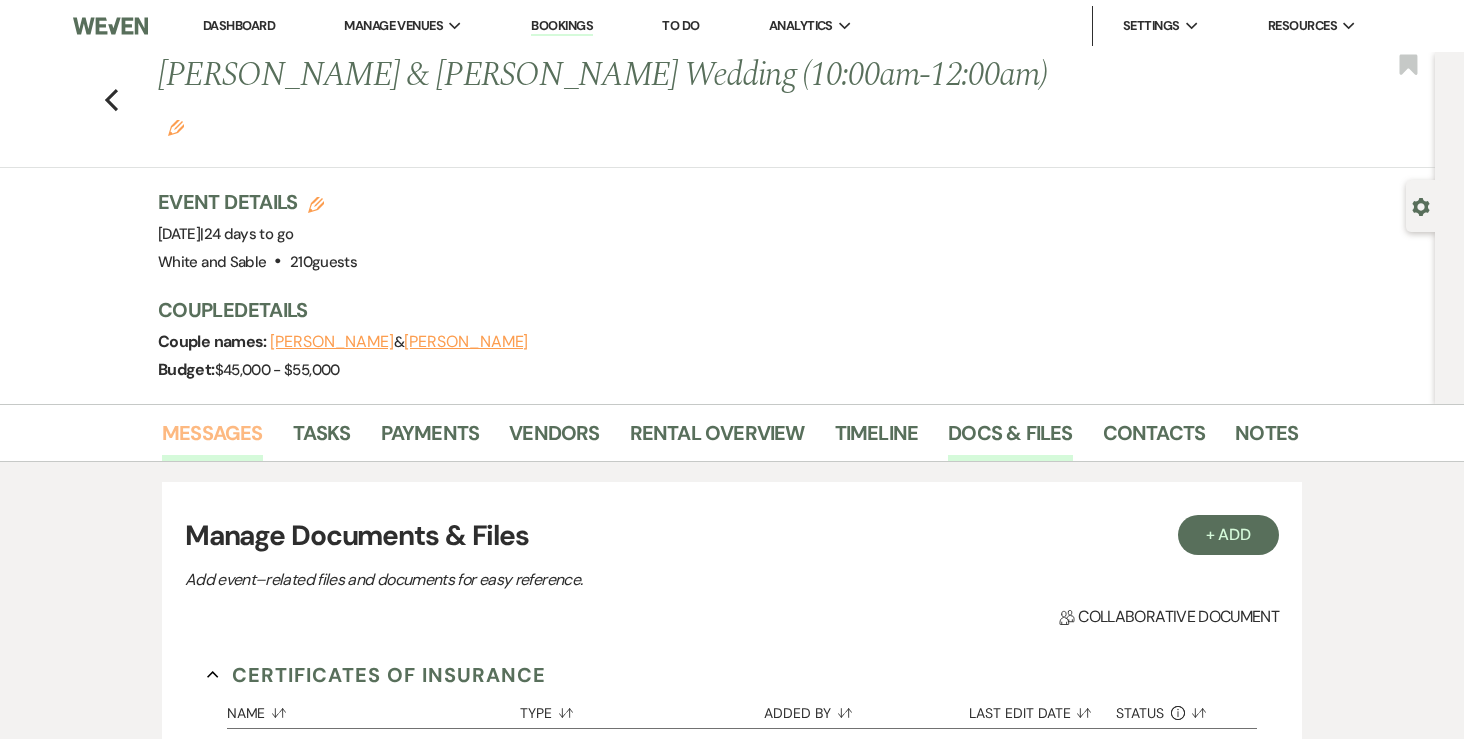 click on "Messages" at bounding box center [212, 439] 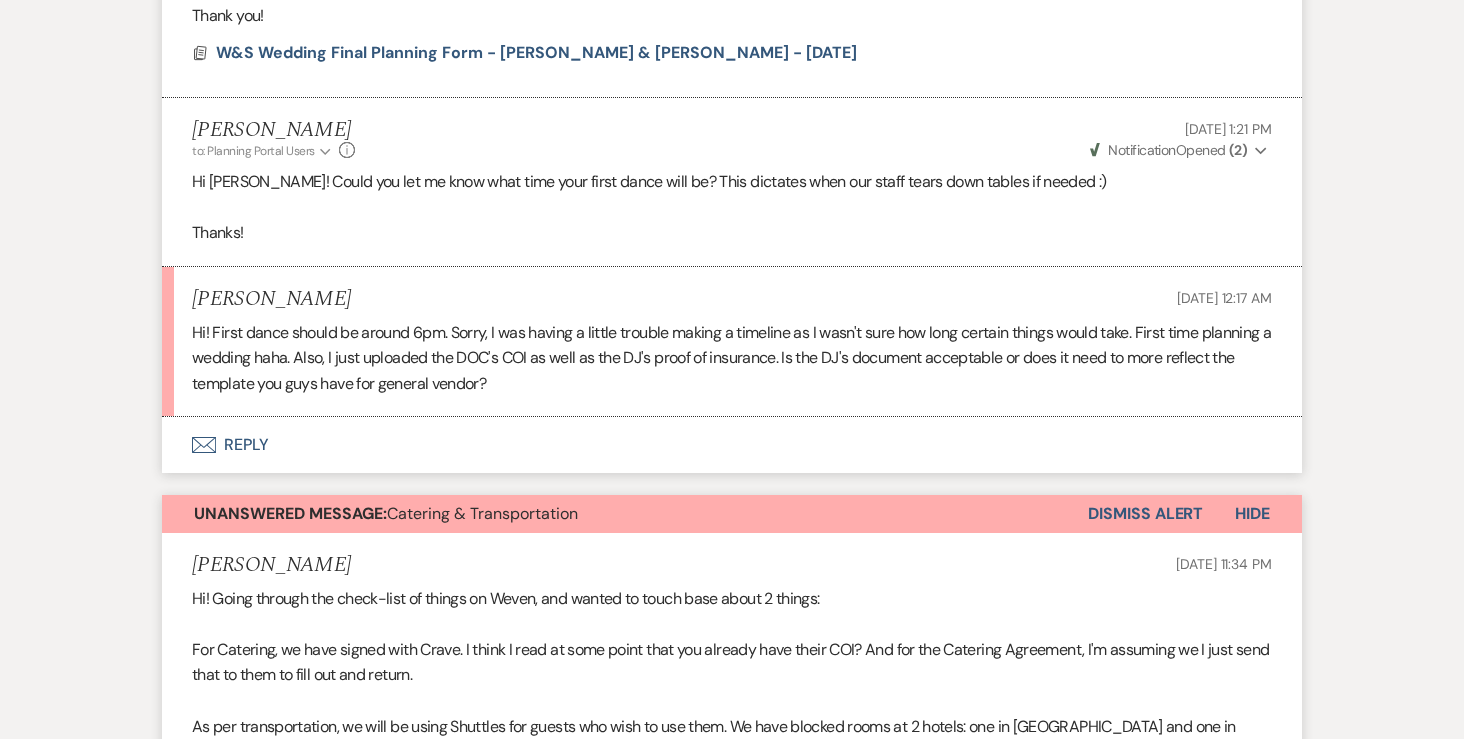 scroll, scrollTop: 1446, scrollLeft: 0, axis: vertical 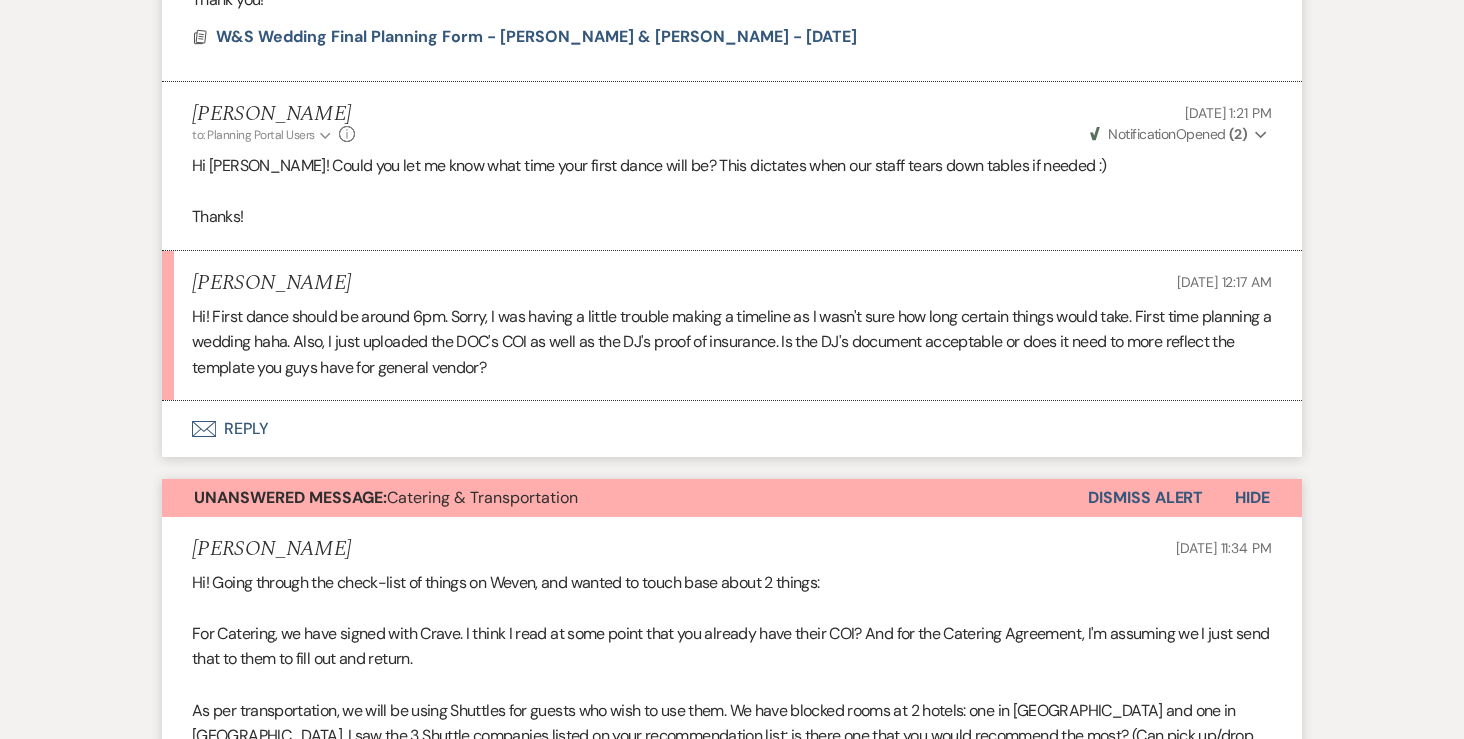 click on "Dismiss Alert" at bounding box center (1145, 498) 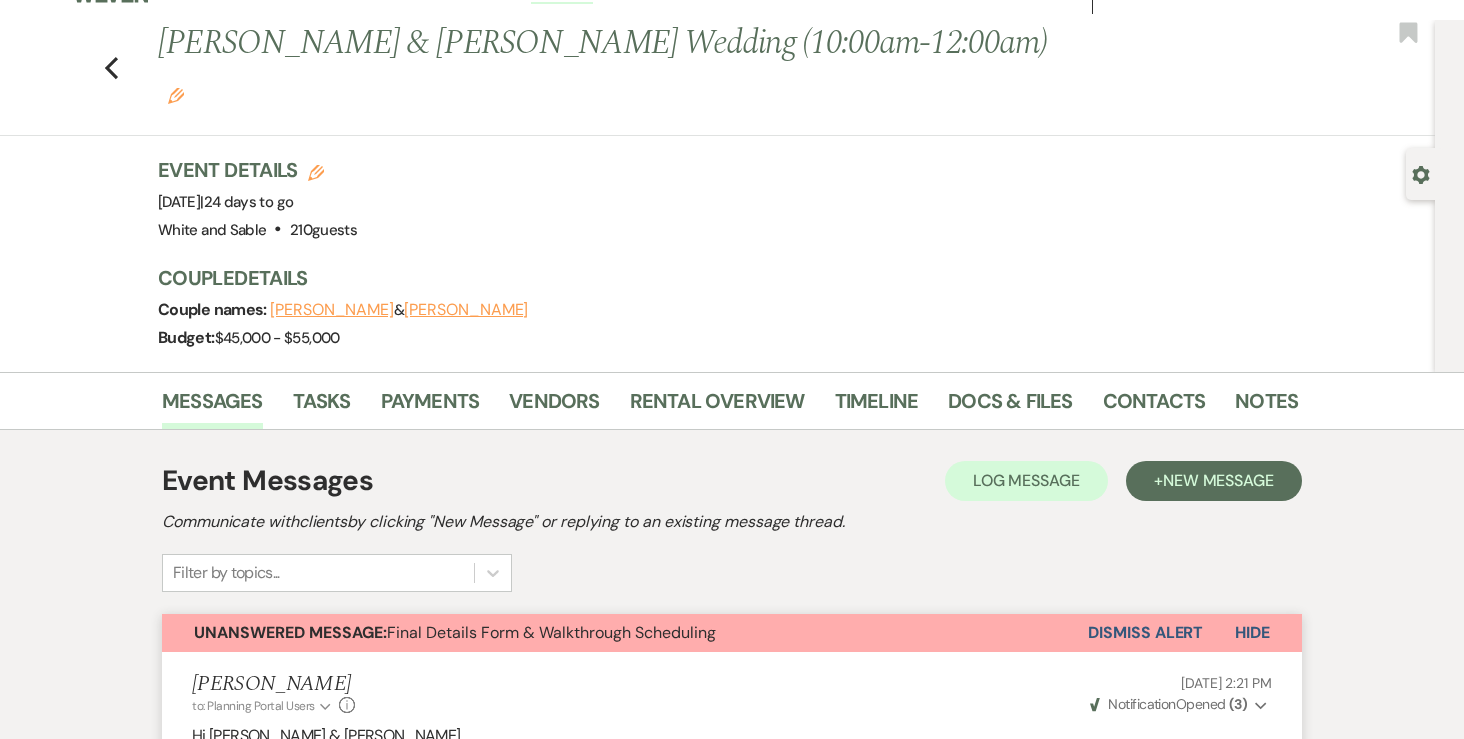 scroll, scrollTop: 0, scrollLeft: 0, axis: both 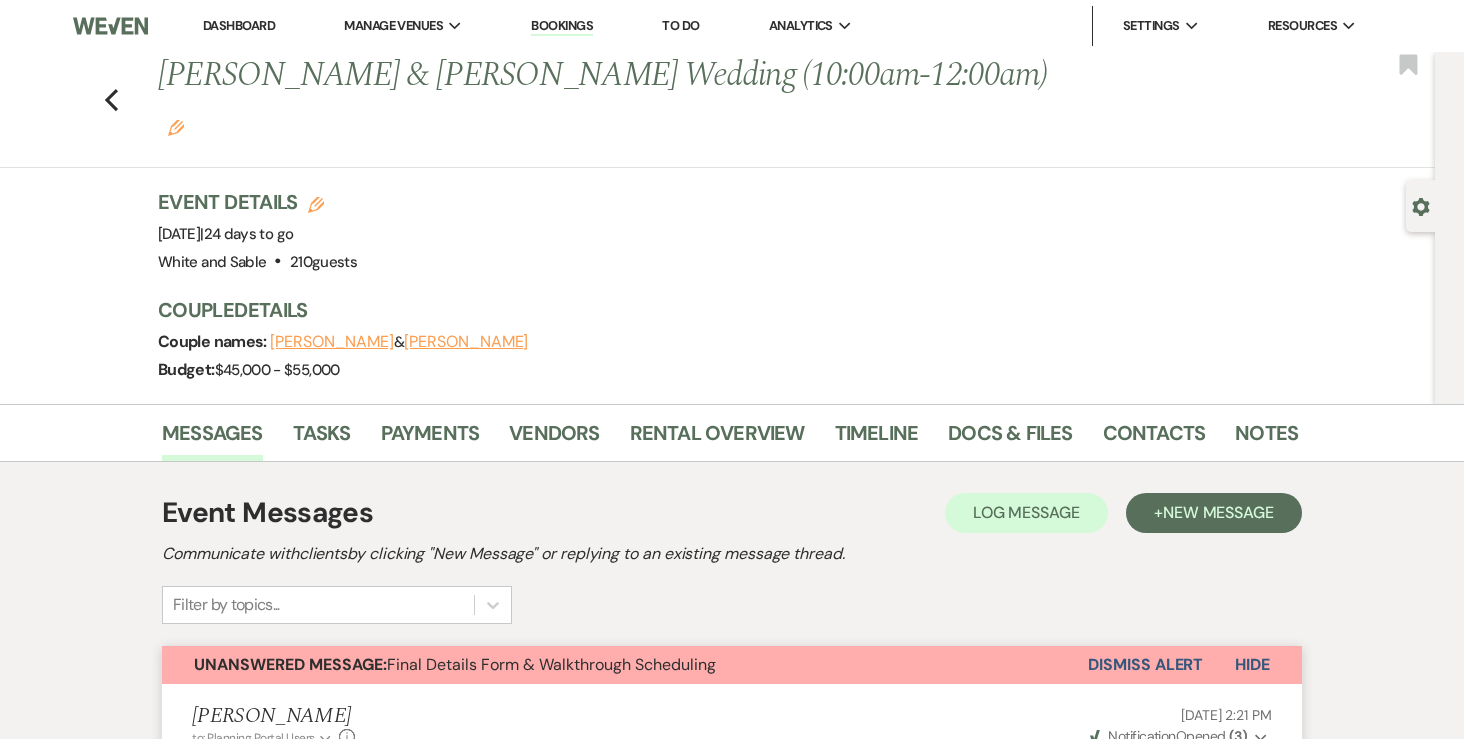 click on "Dashboard" at bounding box center [239, 25] 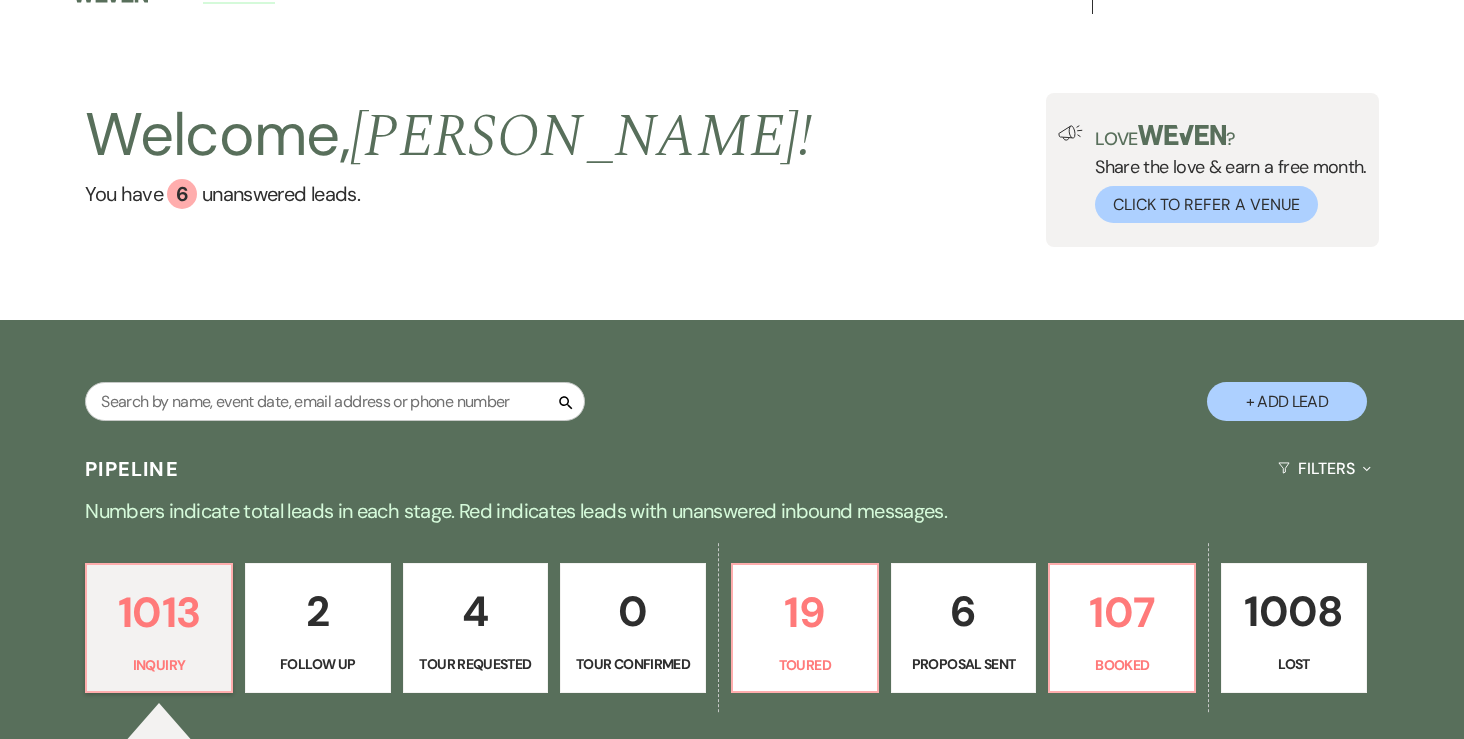 scroll, scrollTop: 300, scrollLeft: 0, axis: vertical 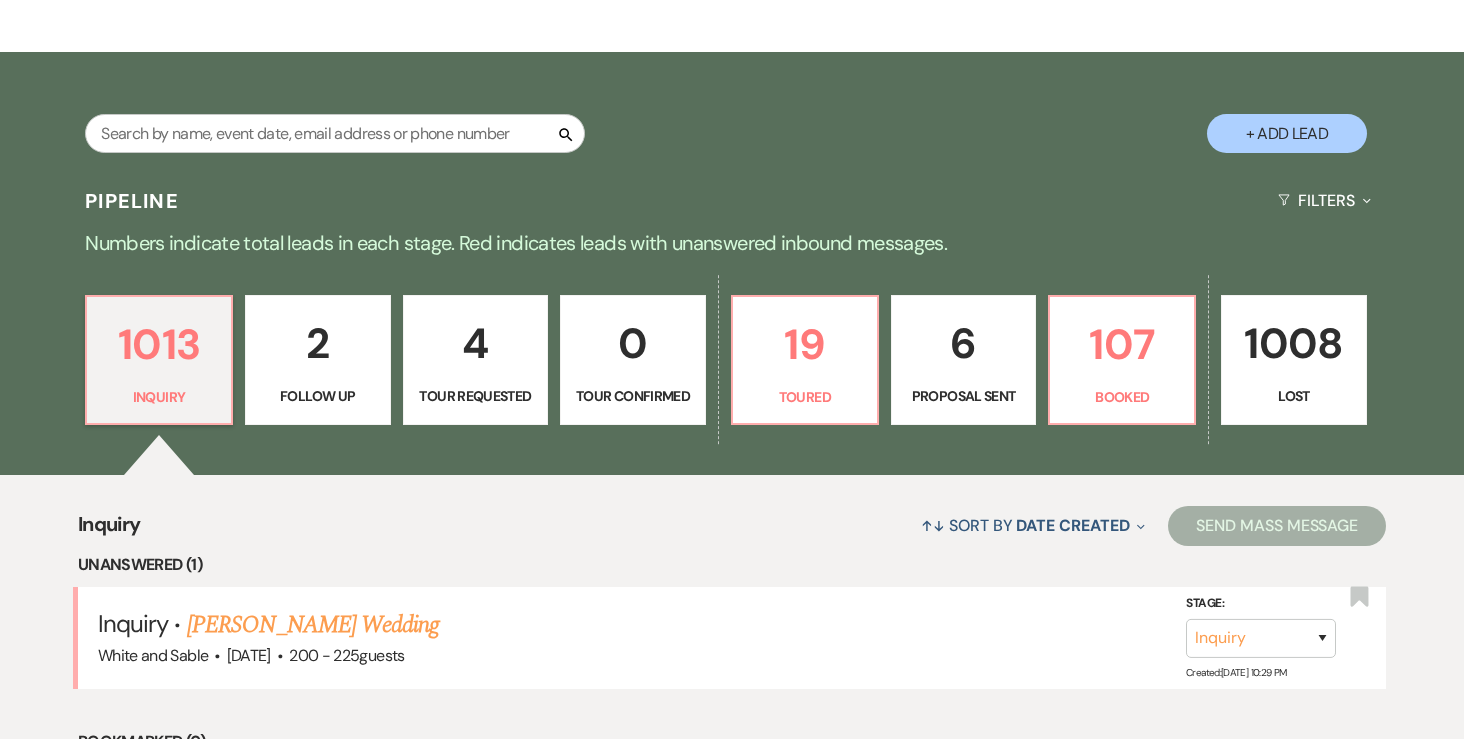 click on "6" at bounding box center (964, 343) 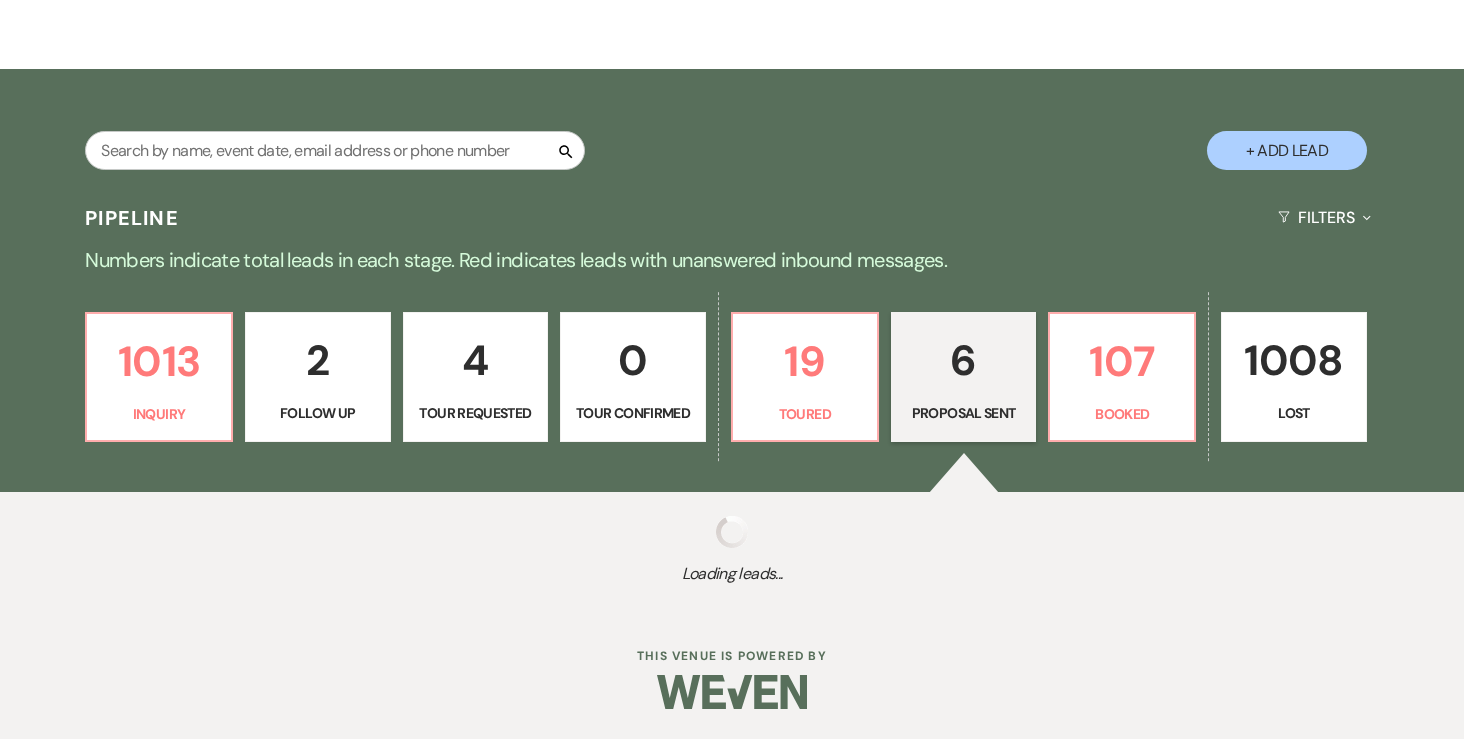 select on "6" 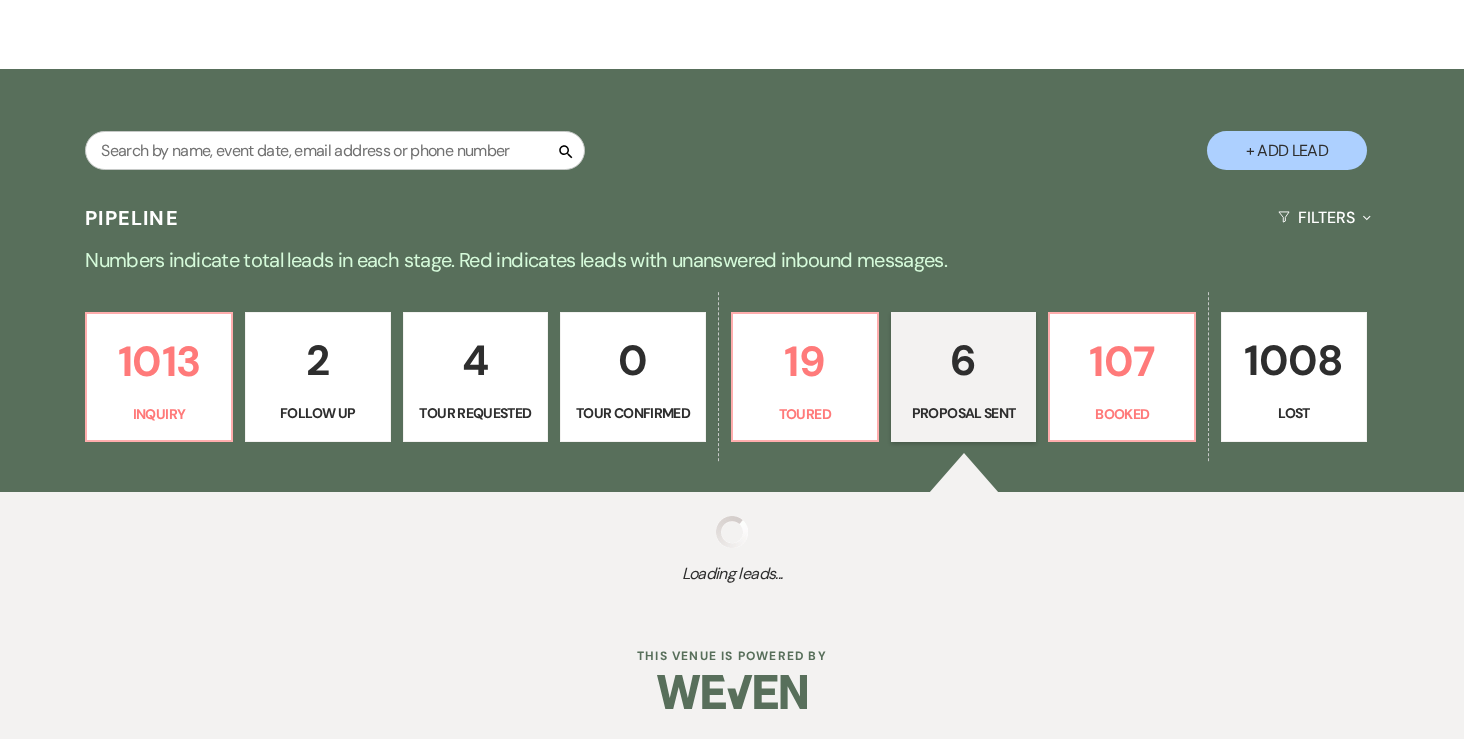 select on "6" 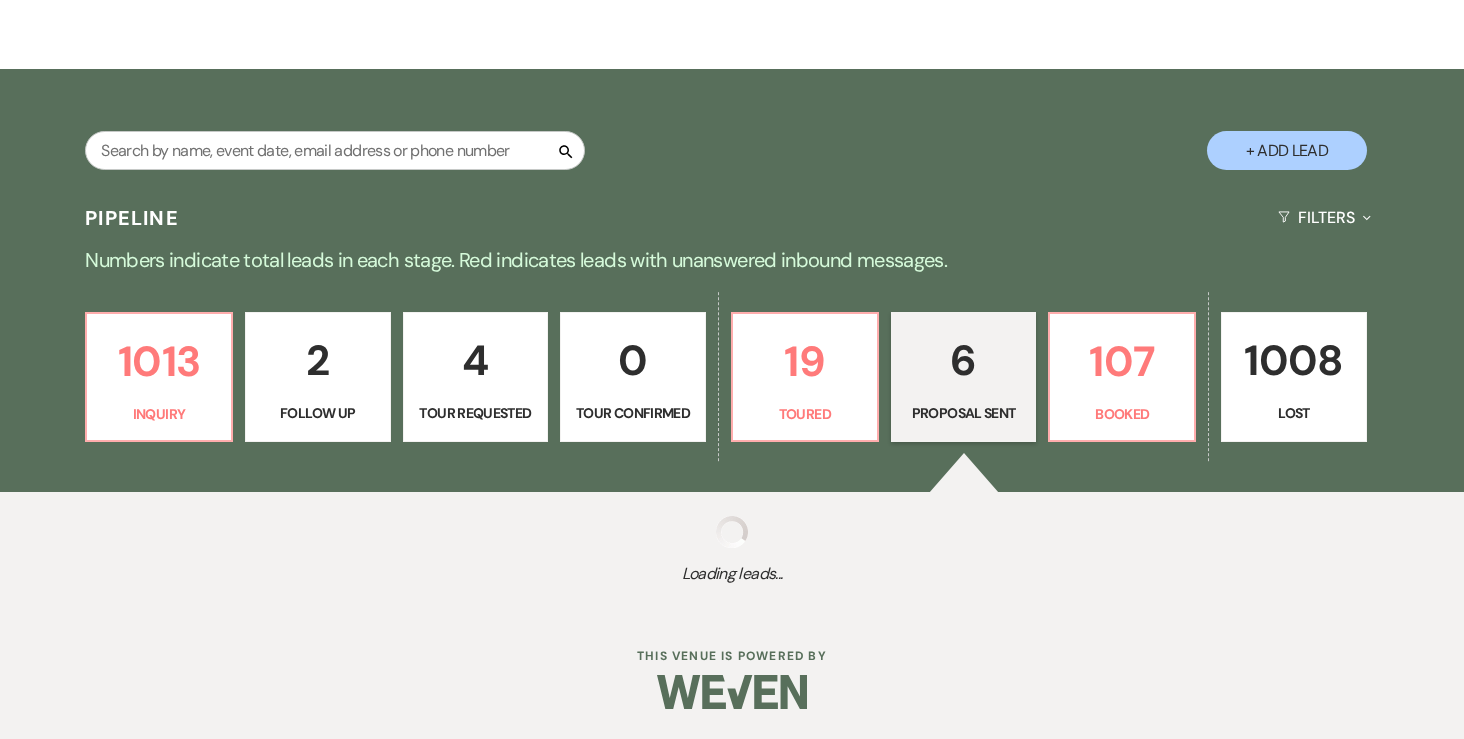 select on "6" 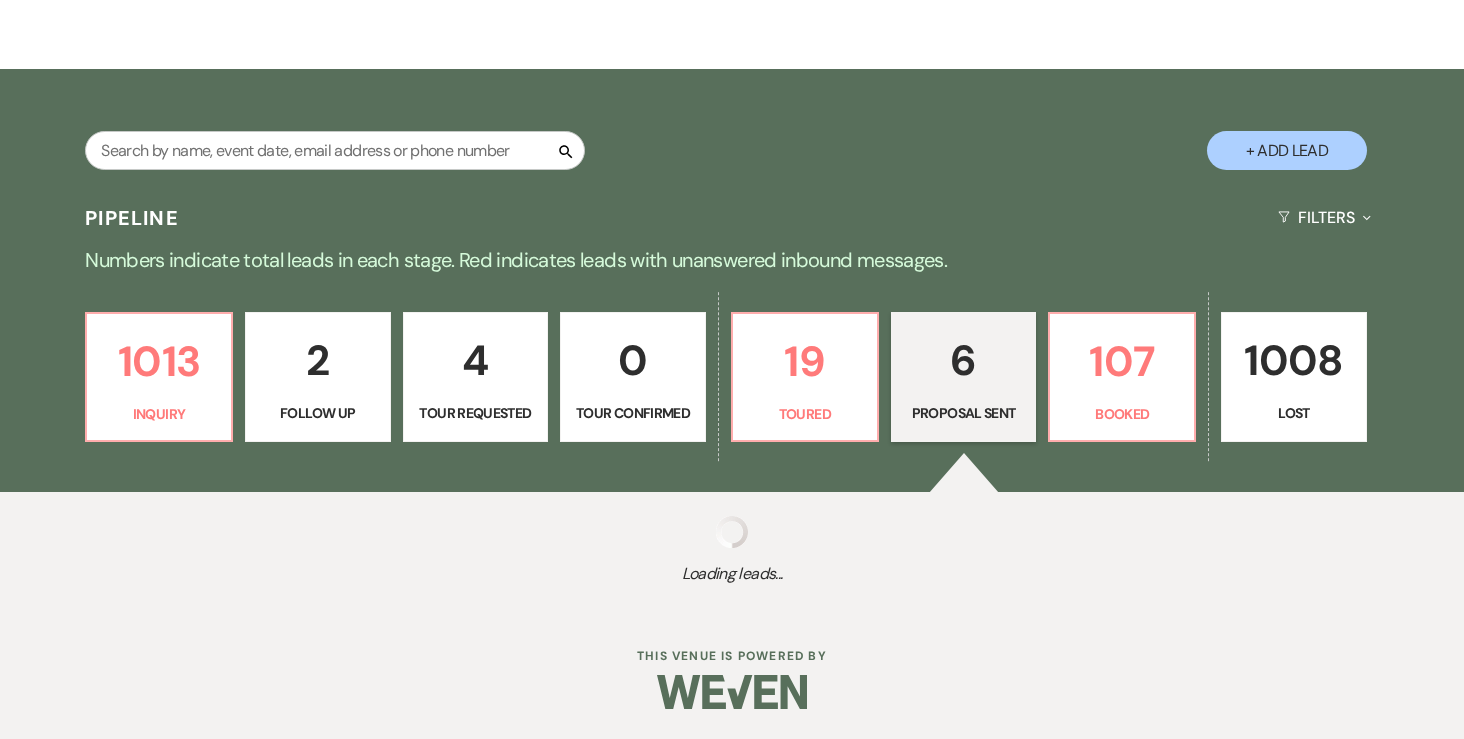 select on "6" 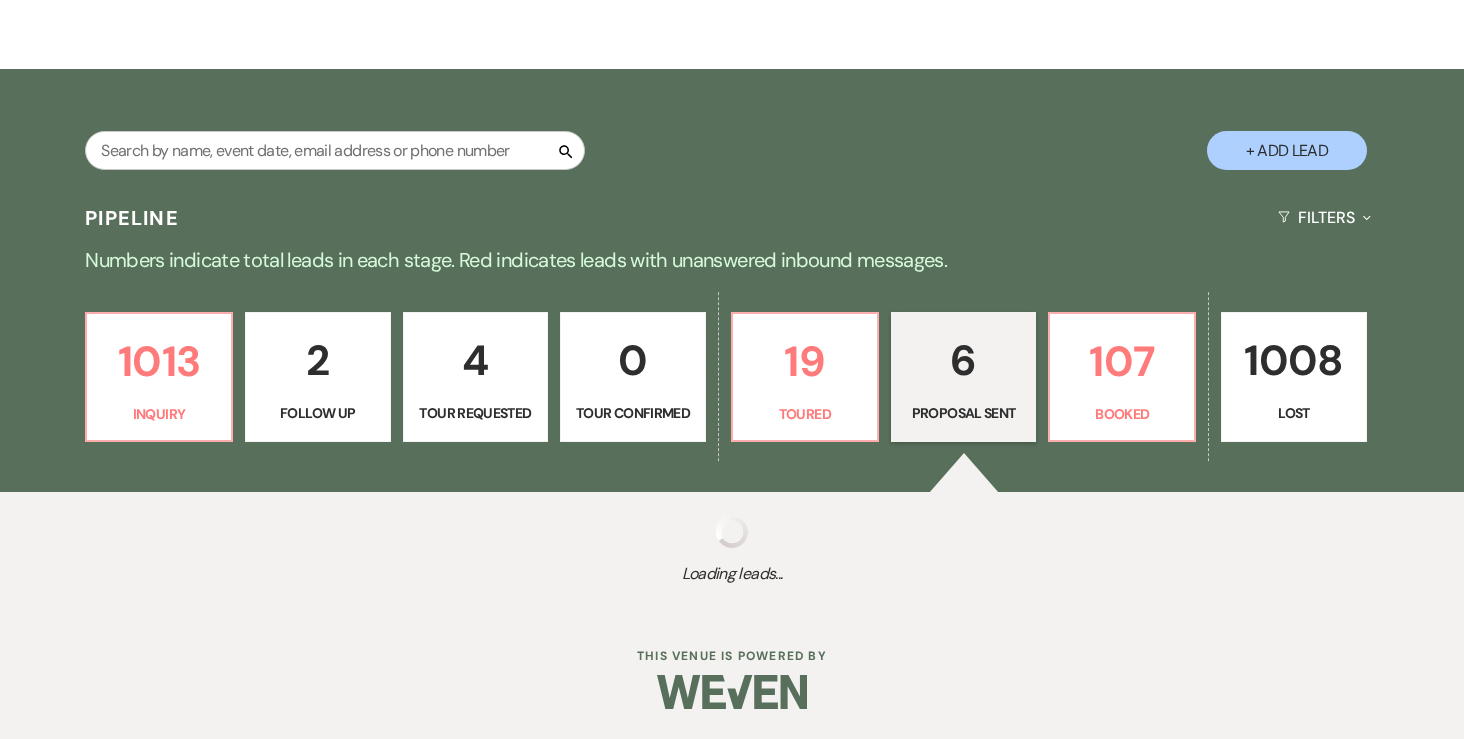 select on "6" 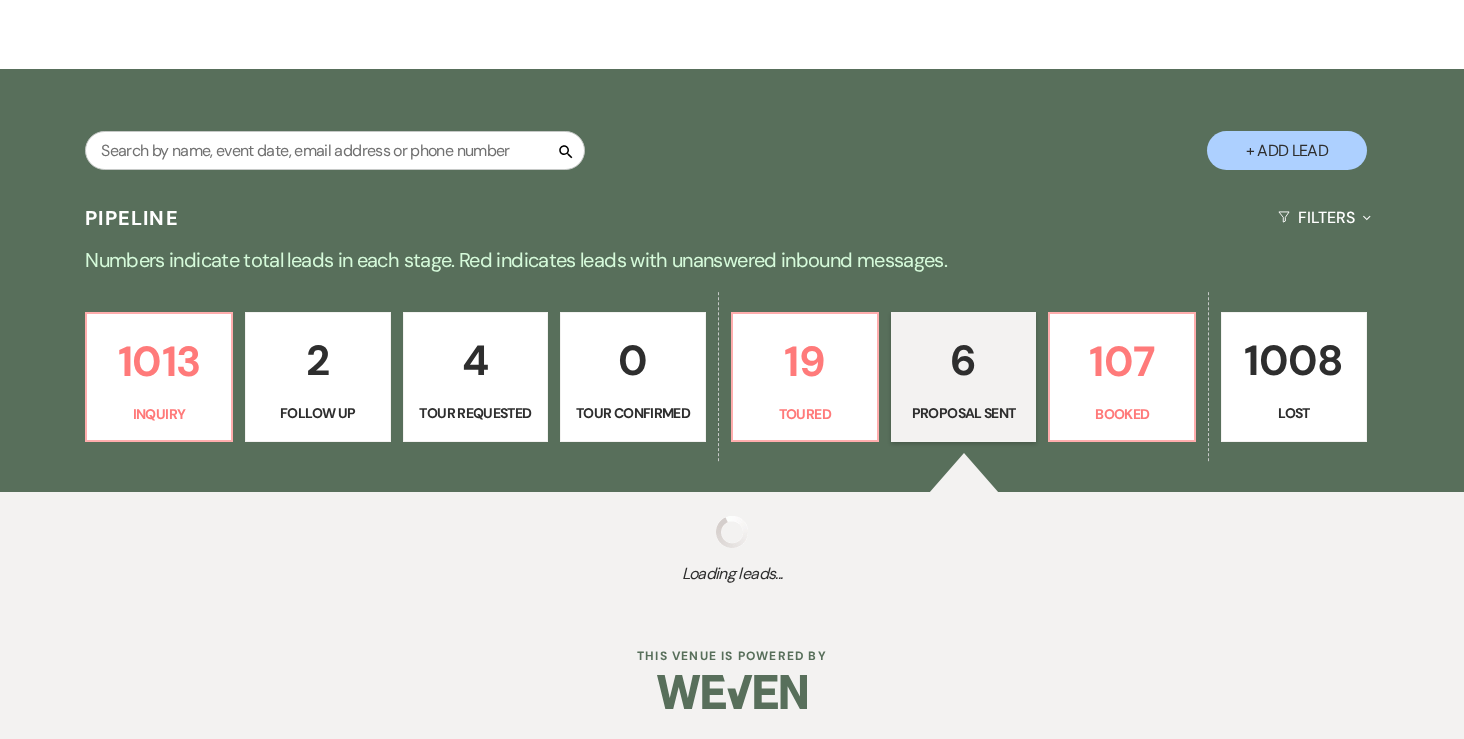 select on "6" 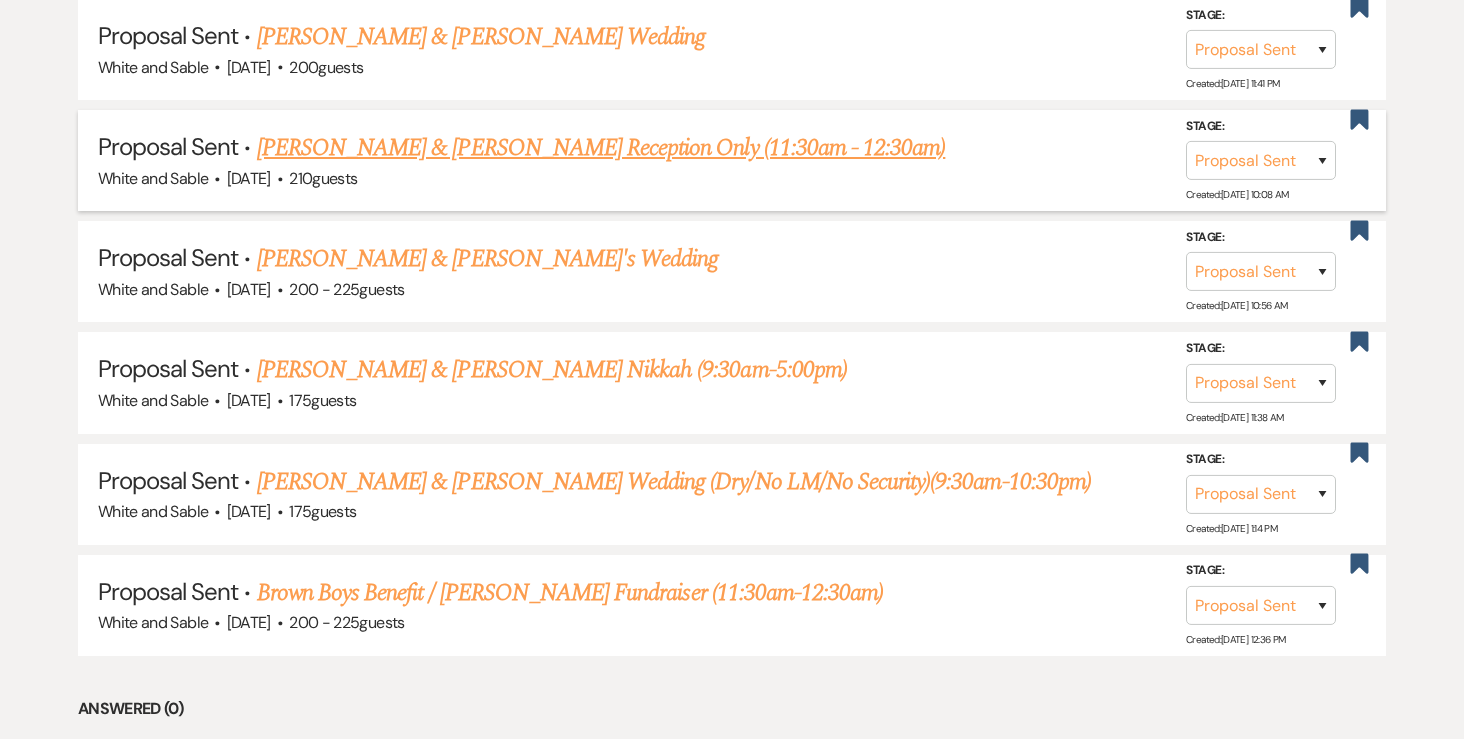 scroll, scrollTop: 955, scrollLeft: 0, axis: vertical 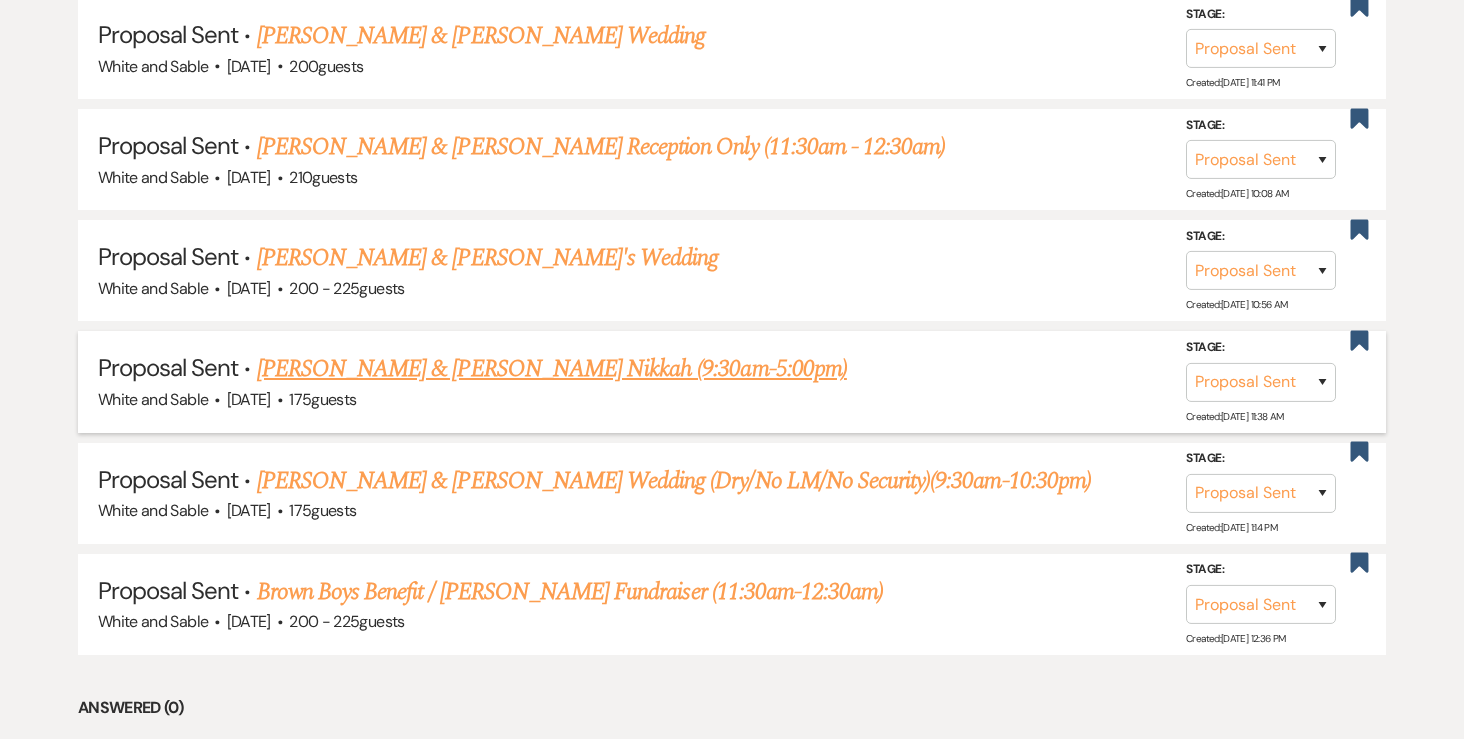 click on "Adna Jama & Mohamed Danan's Nikkah (9:30am-5:00pm)" at bounding box center [552, 369] 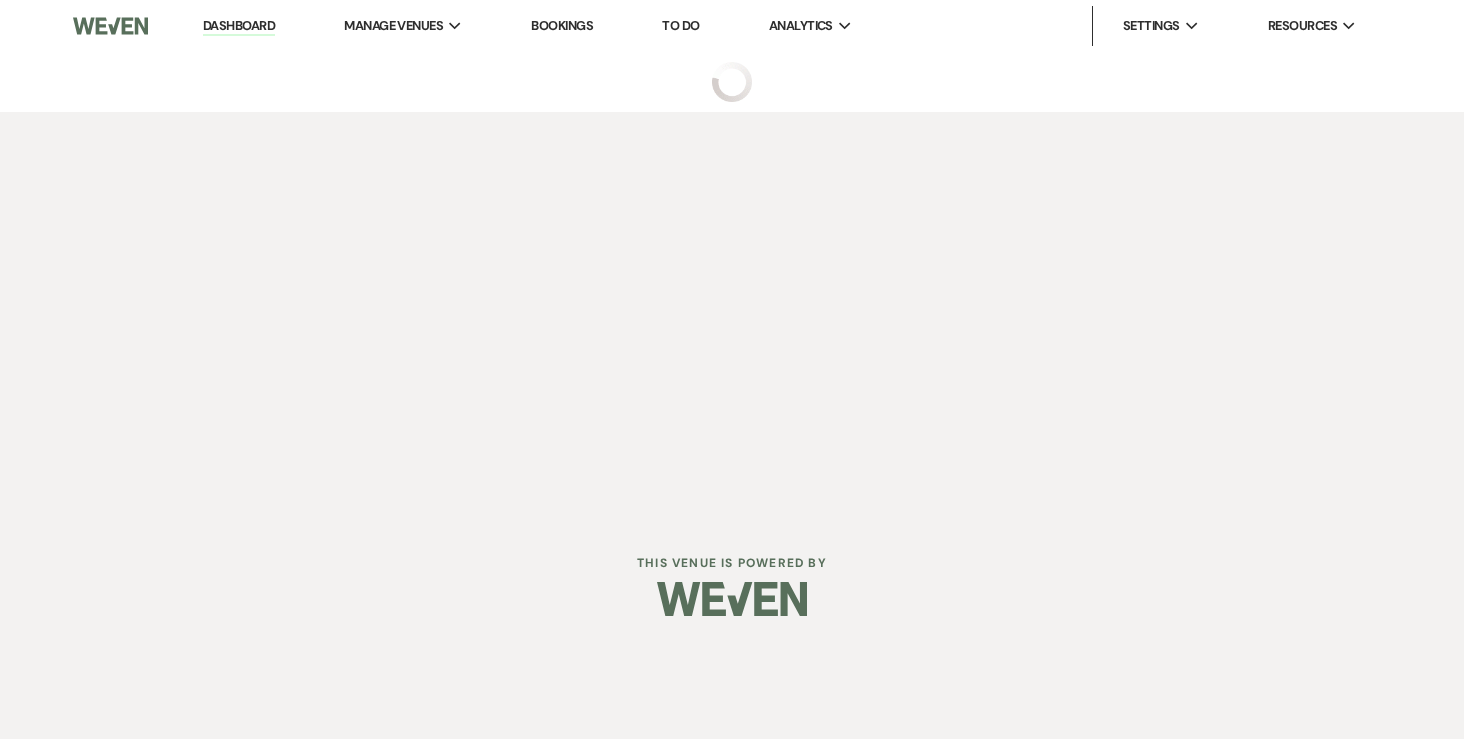 scroll, scrollTop: 0, scrollLeft: 0, axis: both 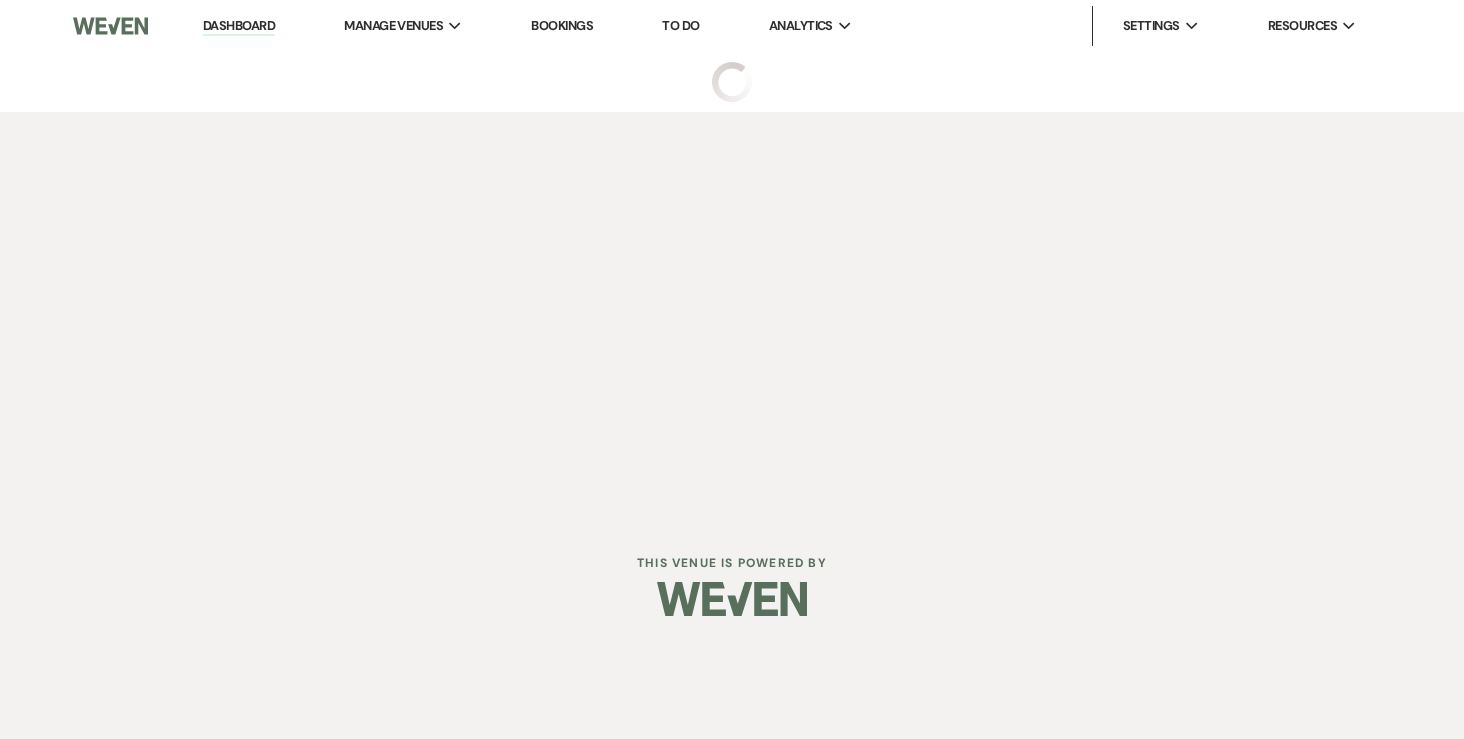 select on "6" 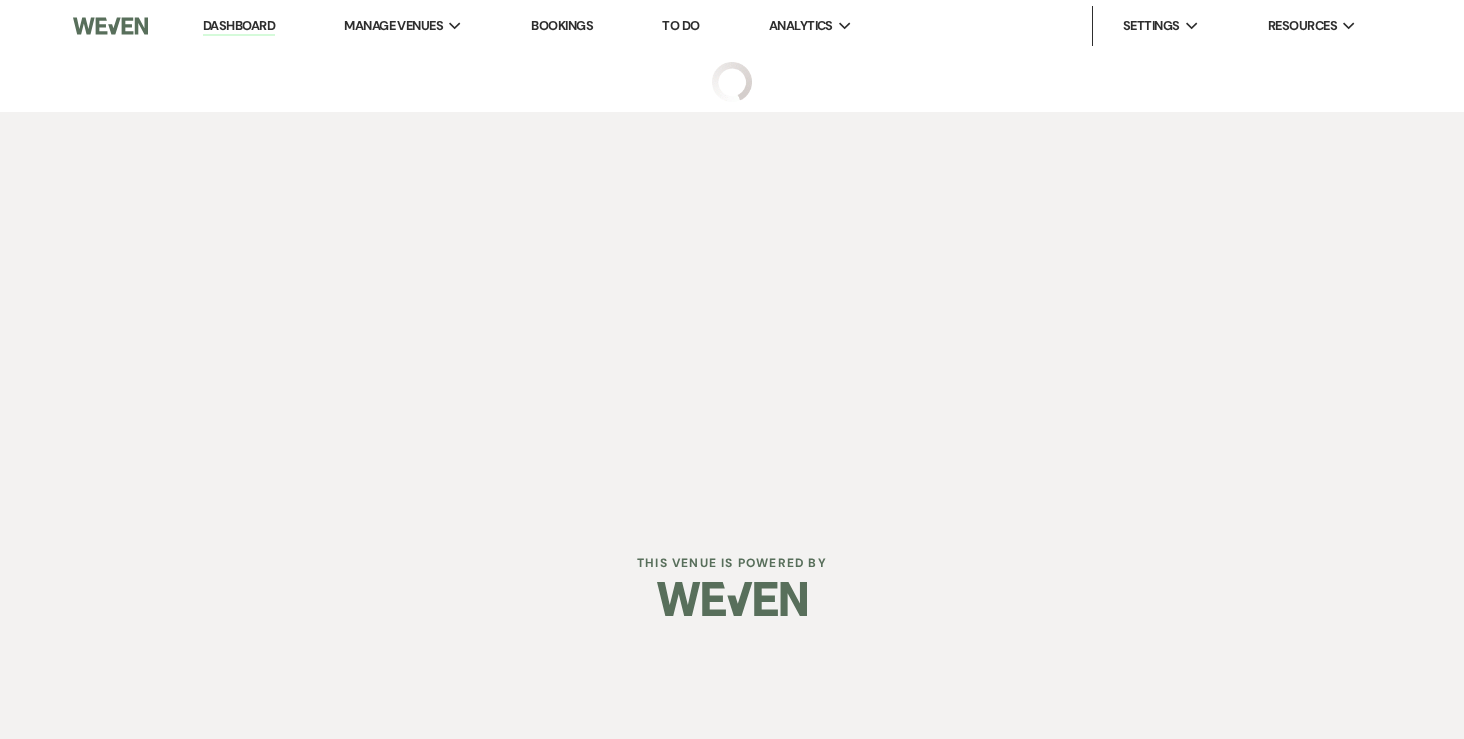 select on "20" 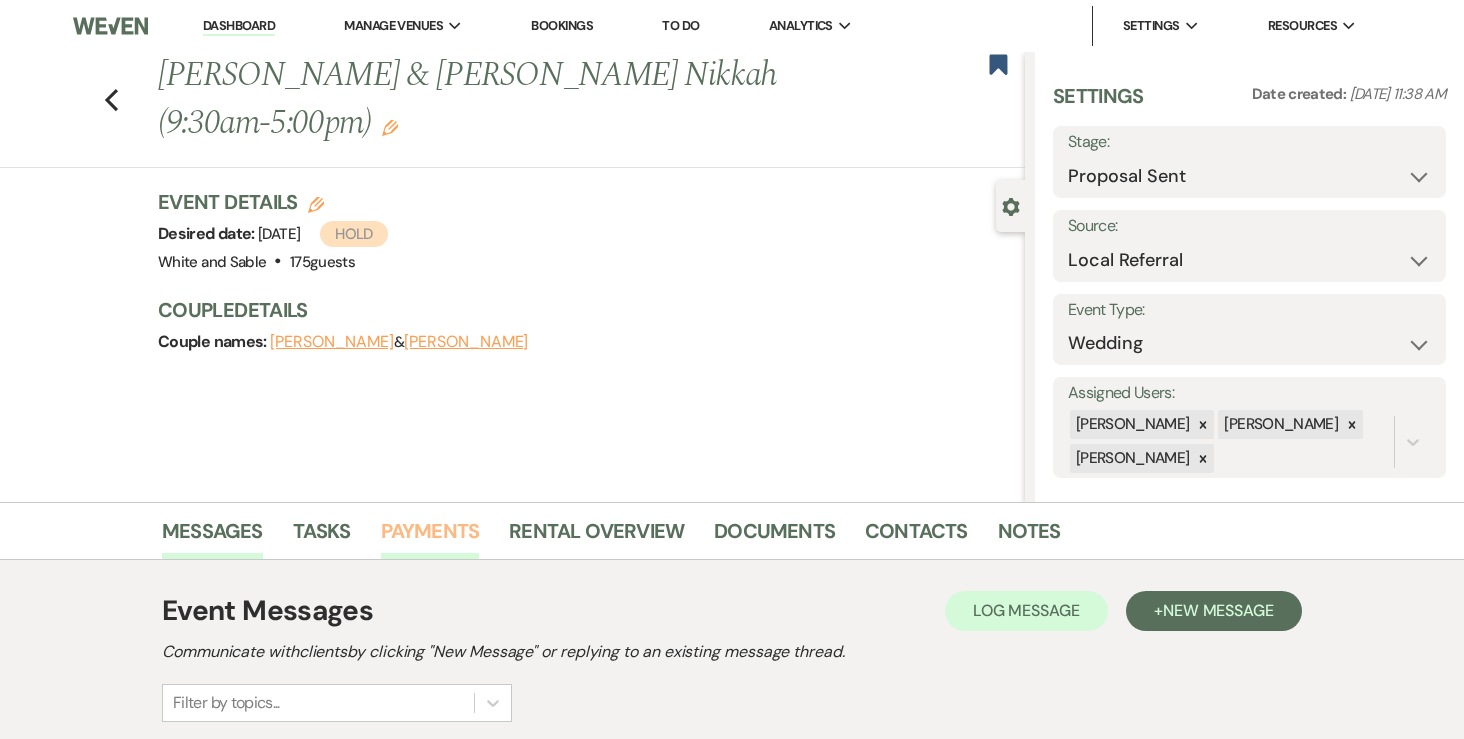 click on "Payments" at bounding box center [430, 537] 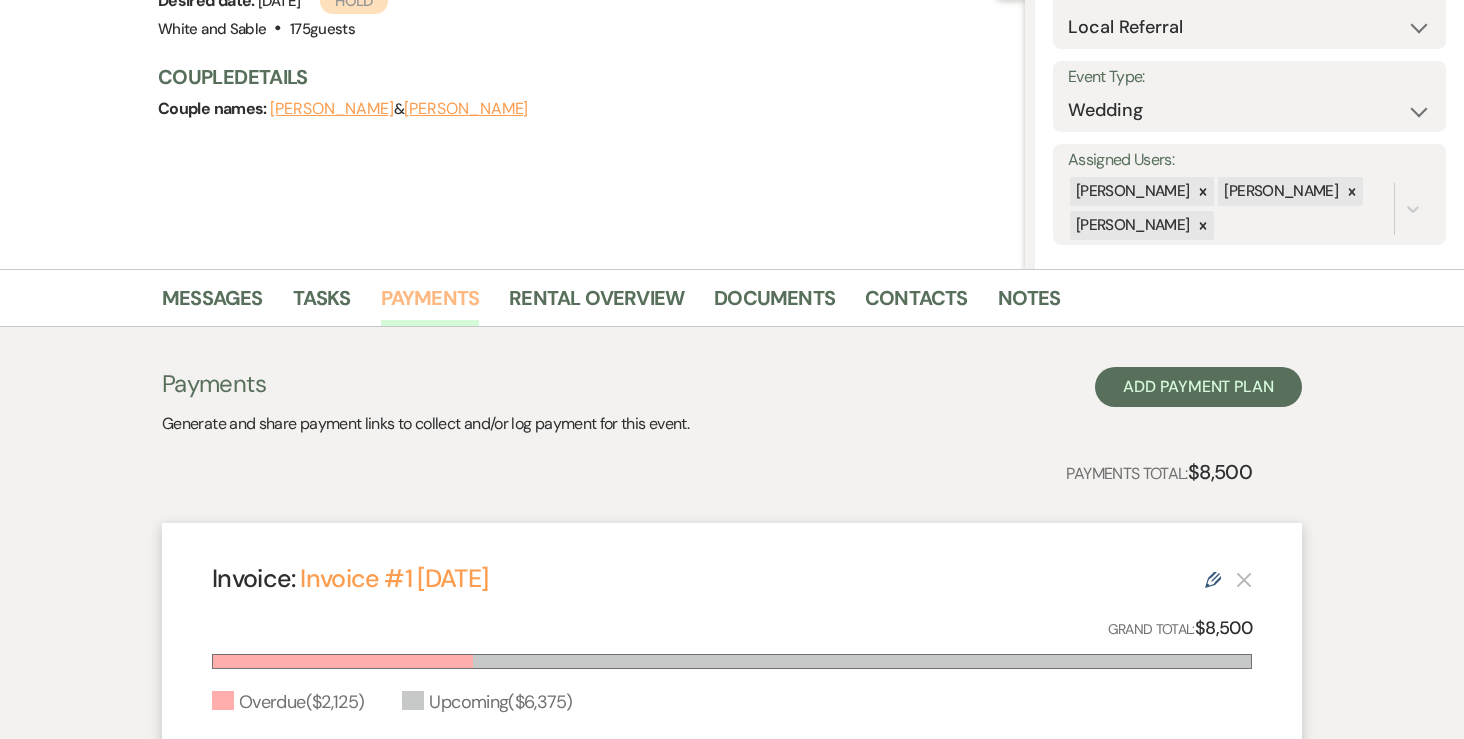 scroll, scrollTop: 131, scrollLeft: 0, axis: vertical 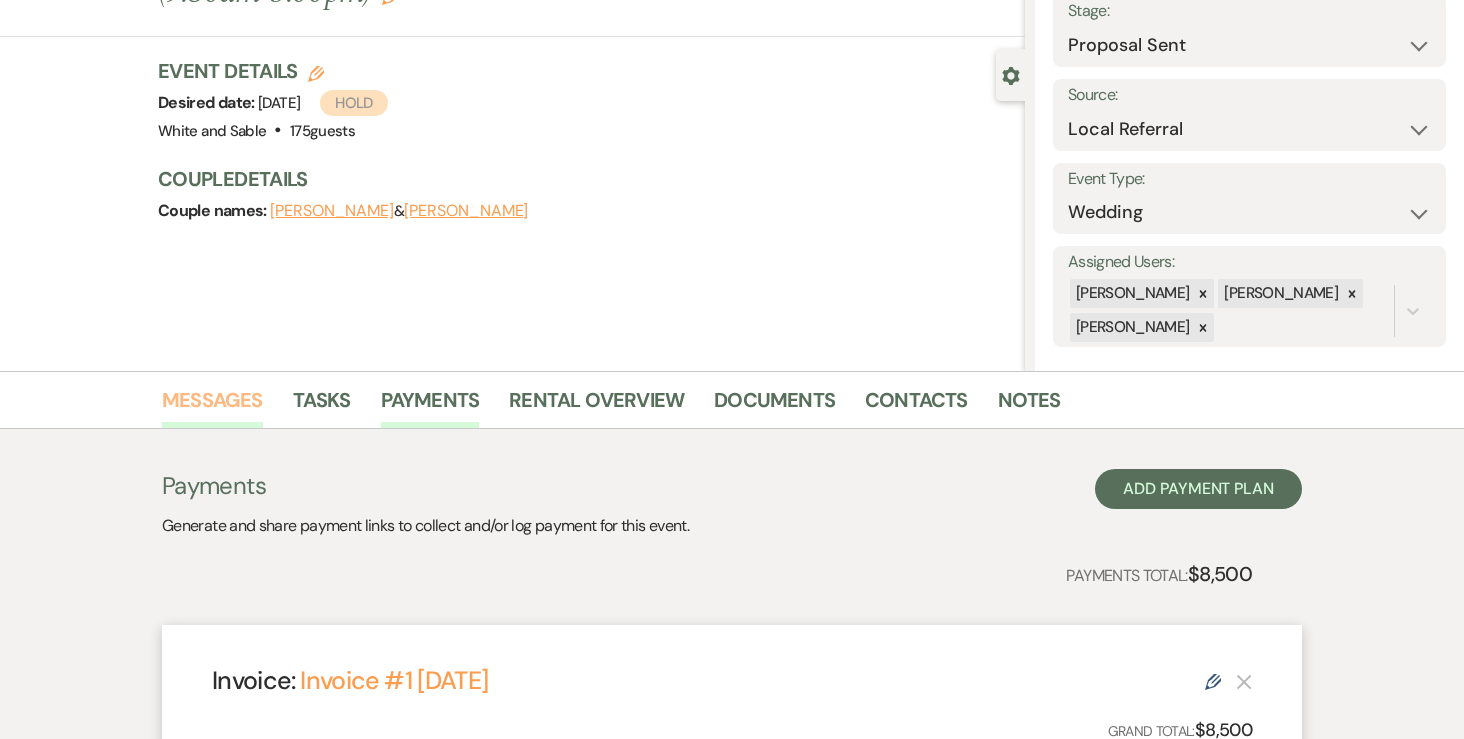 click on "Messages" at bounding box center [212, 406] 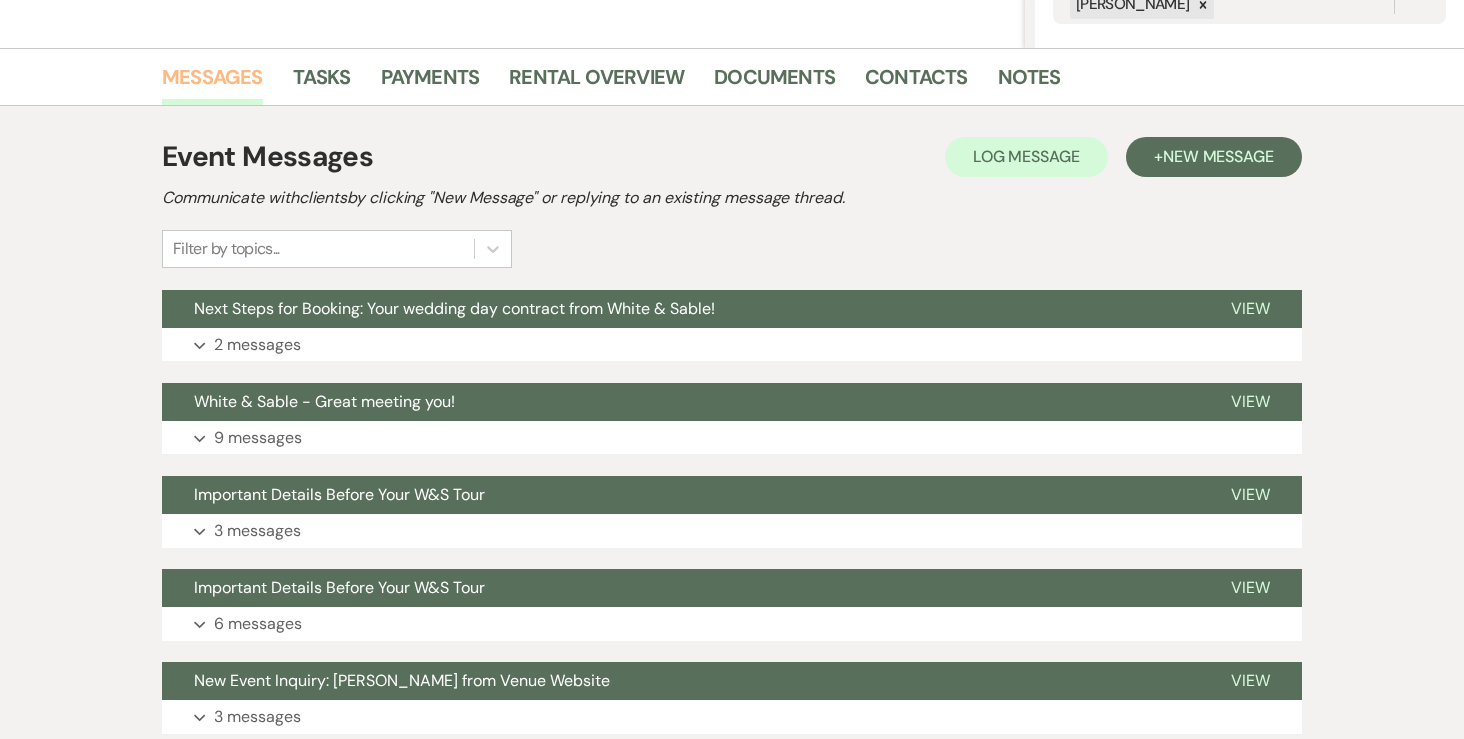 scroll, scrollTop: 455, scrollLeft: 0, axis: vertical 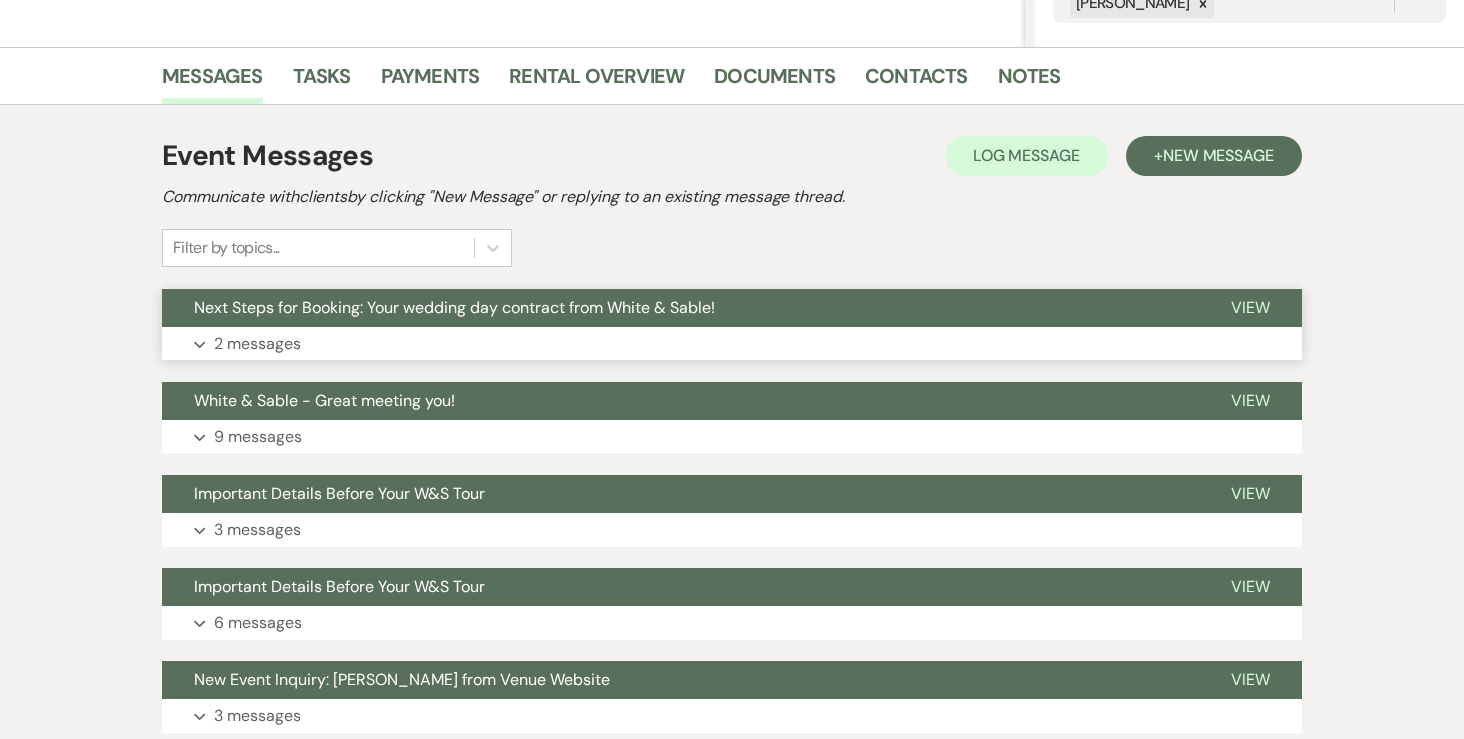 click on "2 messages" at bounding box center (257, 344) 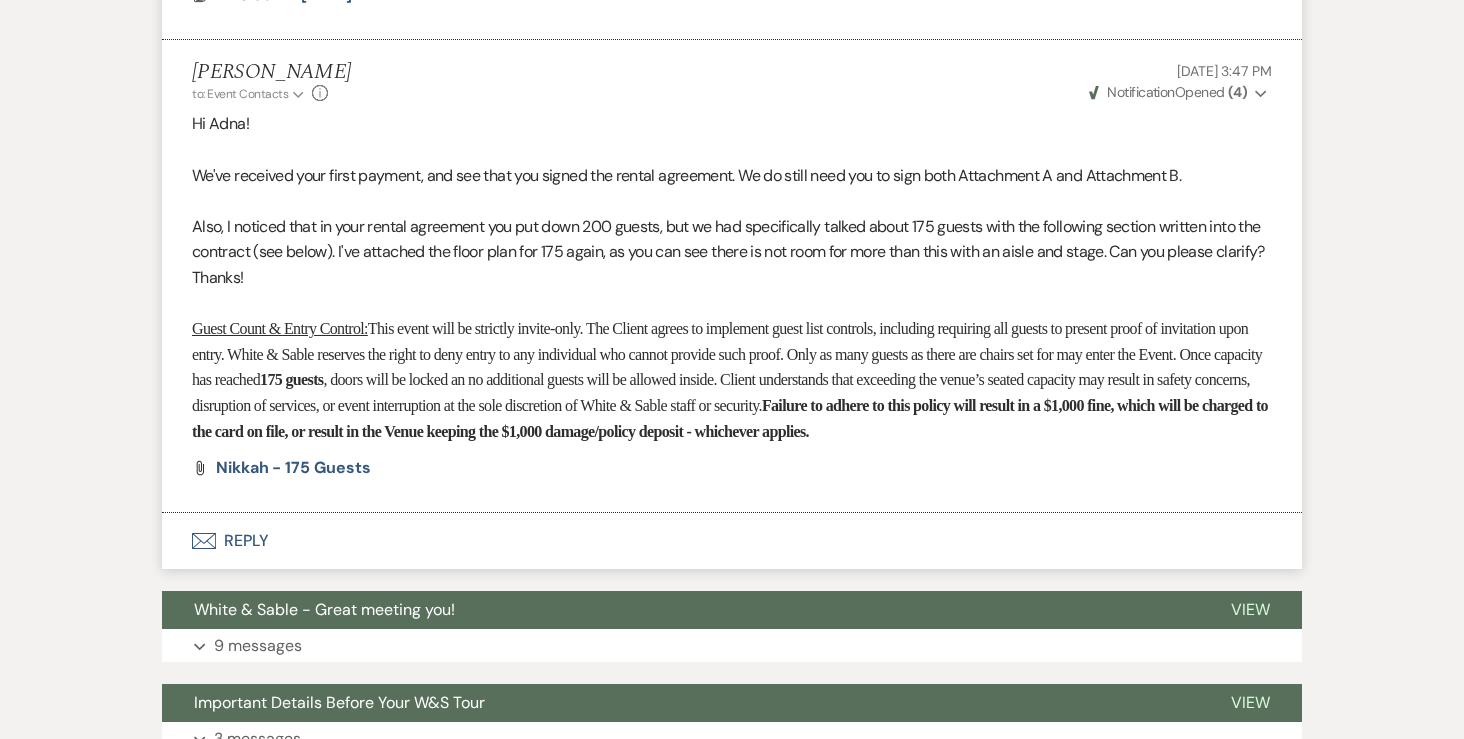 scroll, scrollTop: 1906, scrollLeft: 0, axis: vertical 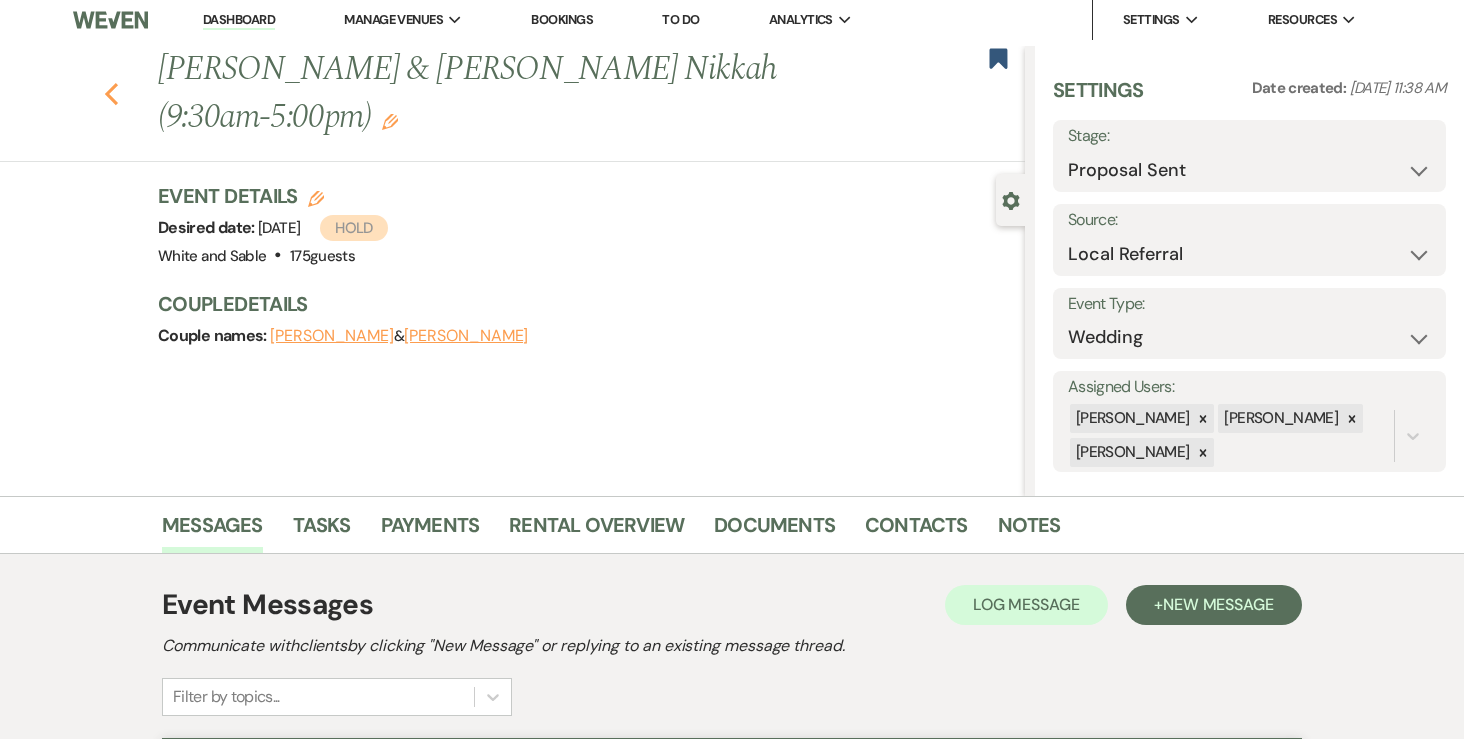 click on "Previous" 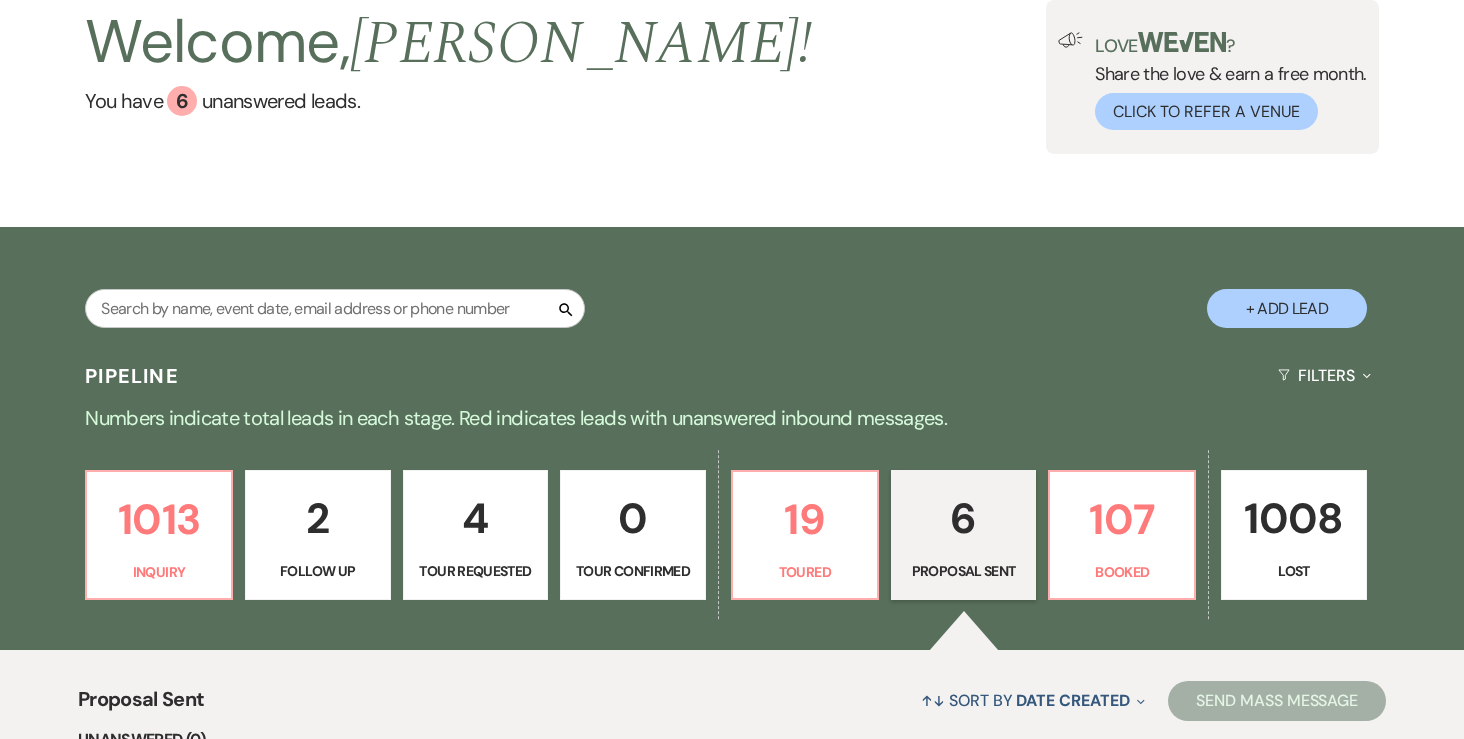 scroll, scrollTop: 160, scrollLeft: 0, axis: vertical 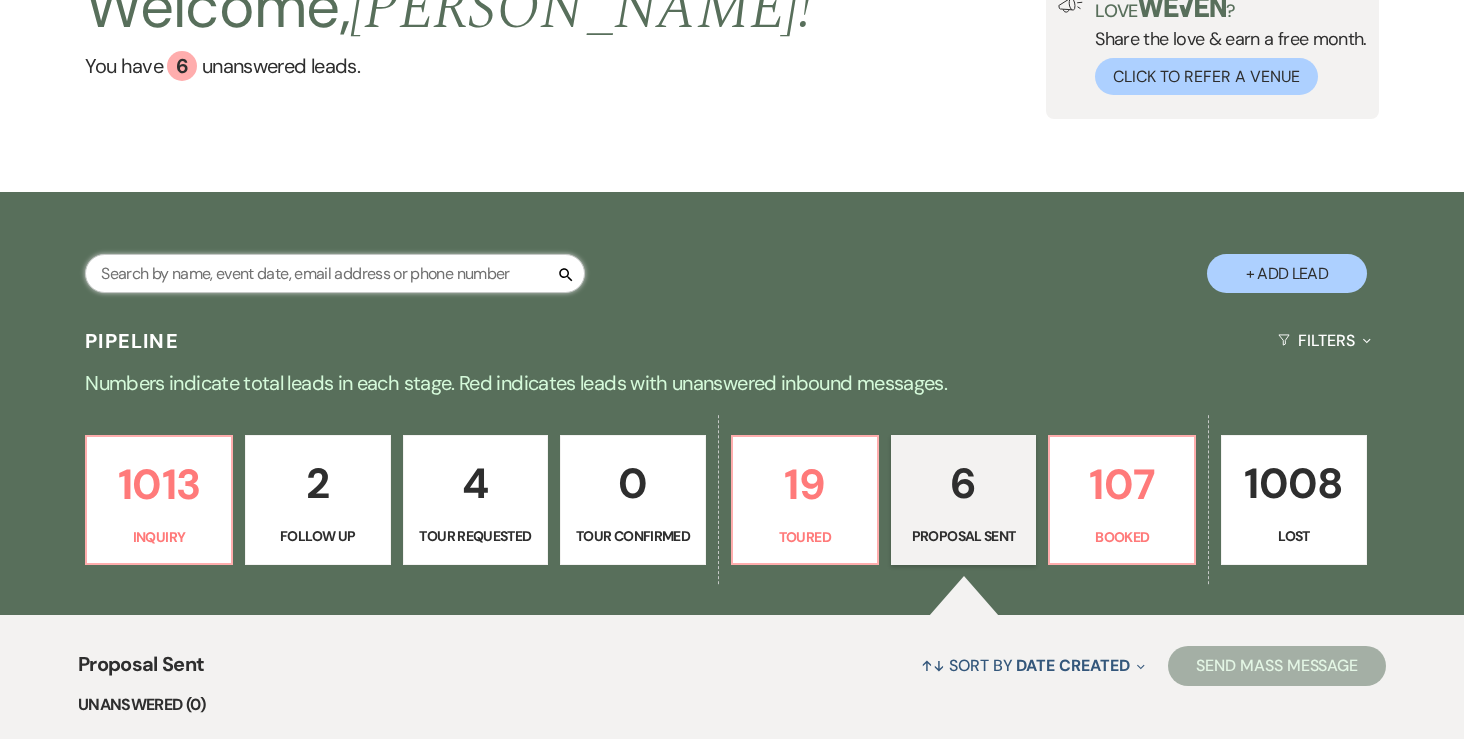 click at bounding box center (335, 273) 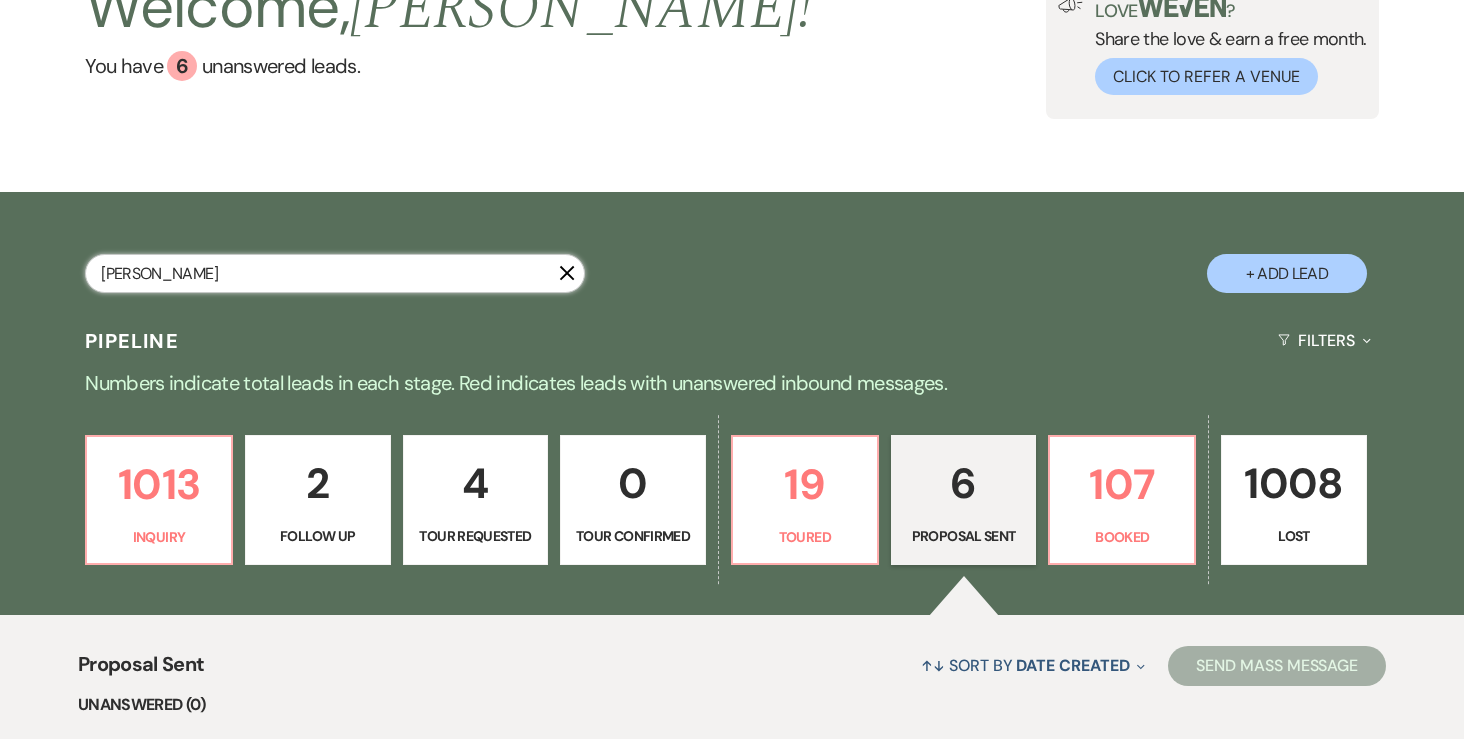 type on "sheila" 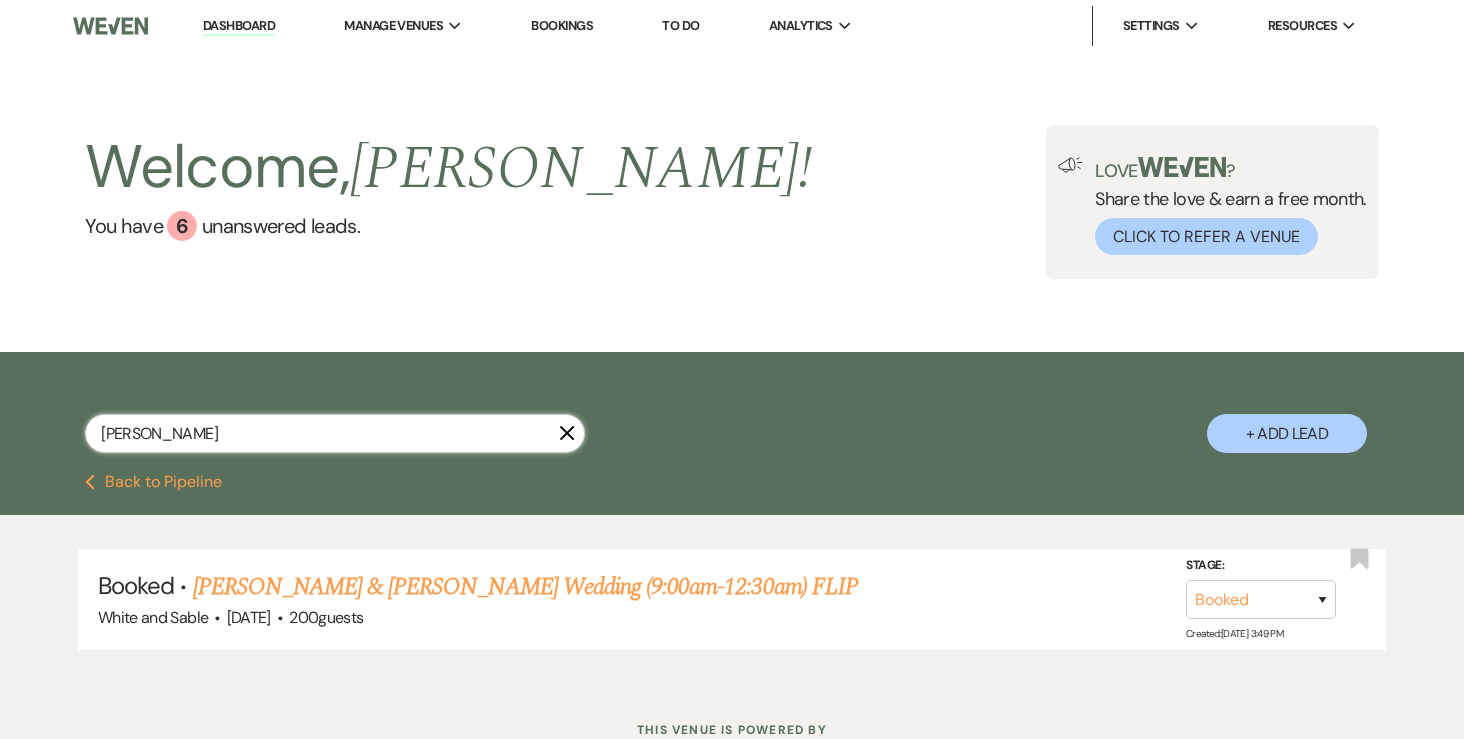scroll, scrollTop: 73, scrollLeft: 0, axis: vertical 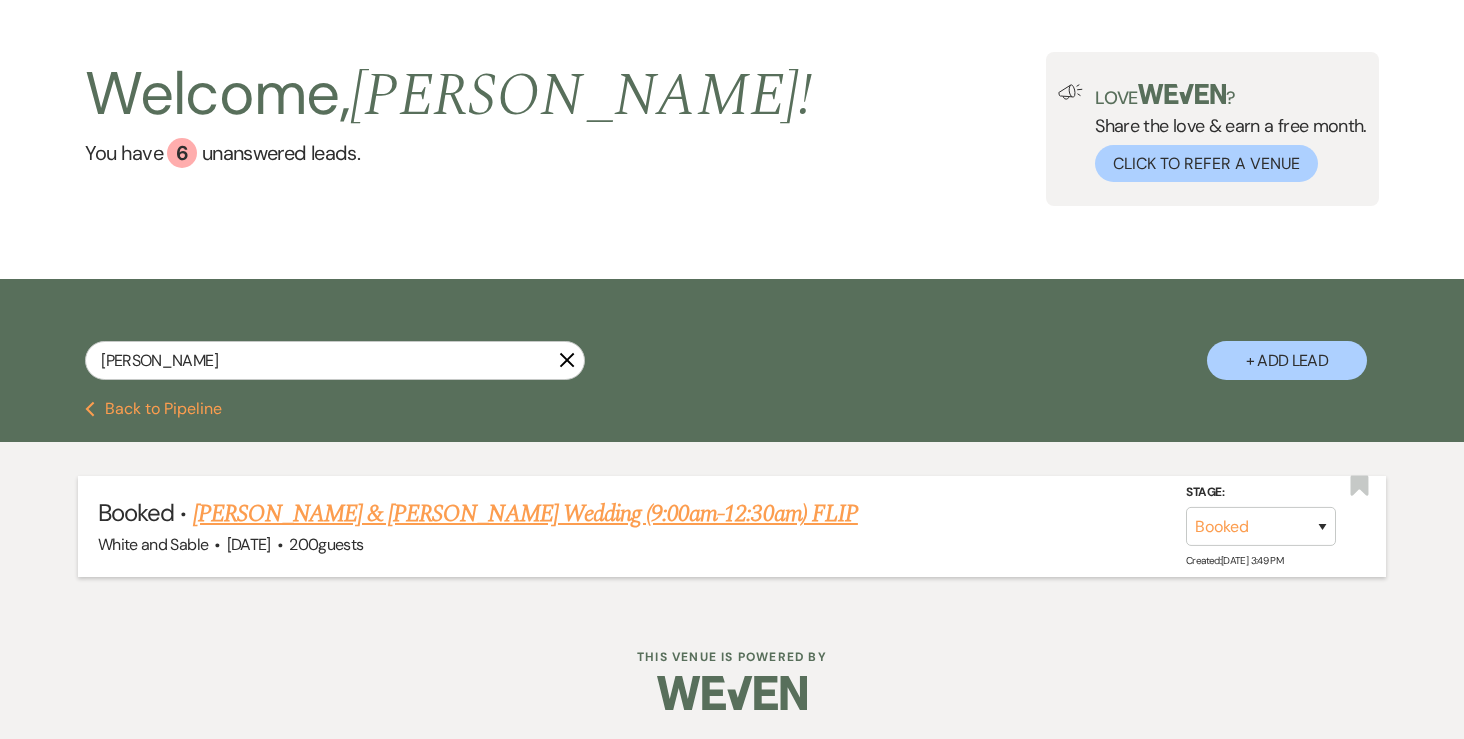 click on "Sheila Sullivan & Isaiah Welckle's Wedding (9:00am-12:30am) FLIP" at bounding box center [525, 514] 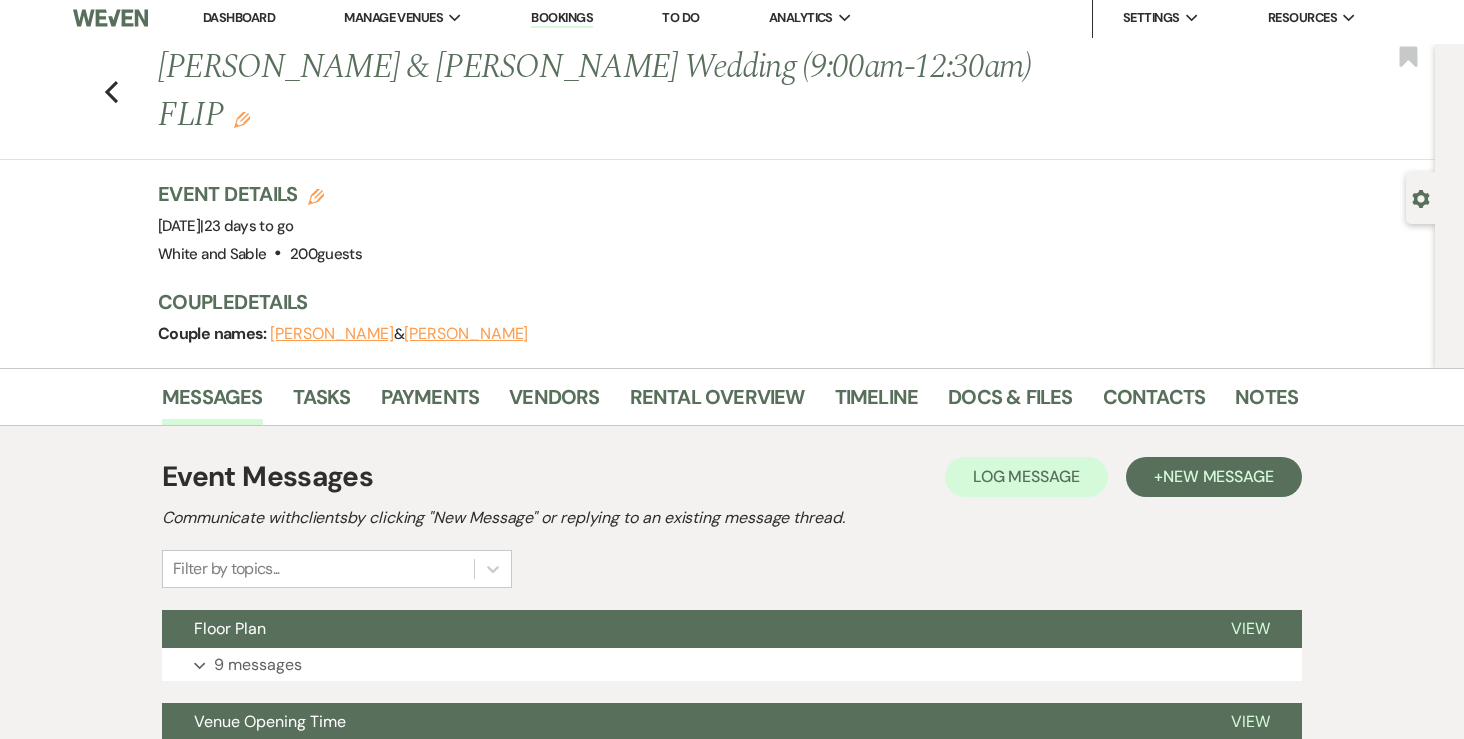 scroll, scrollTop: 0, scrollLeft: 0, axis: both 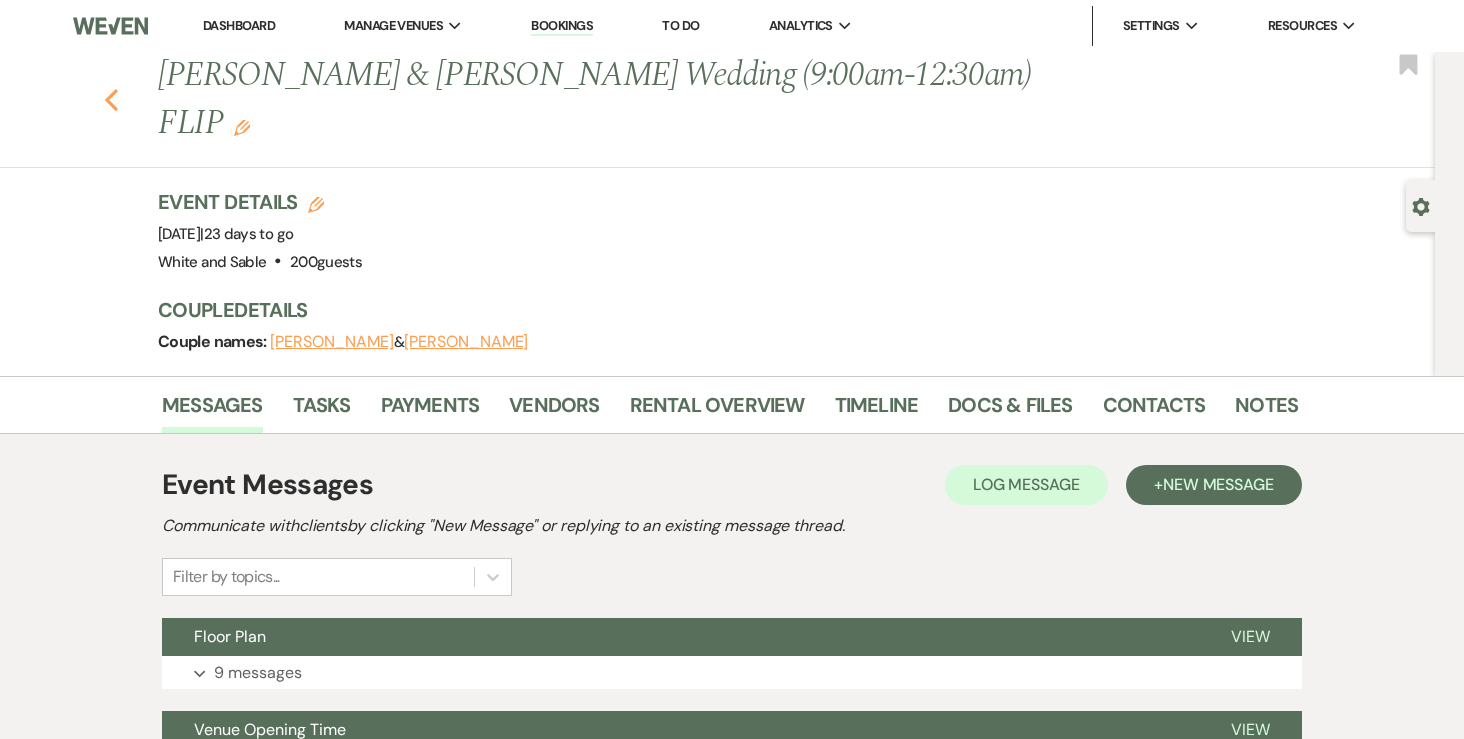 click 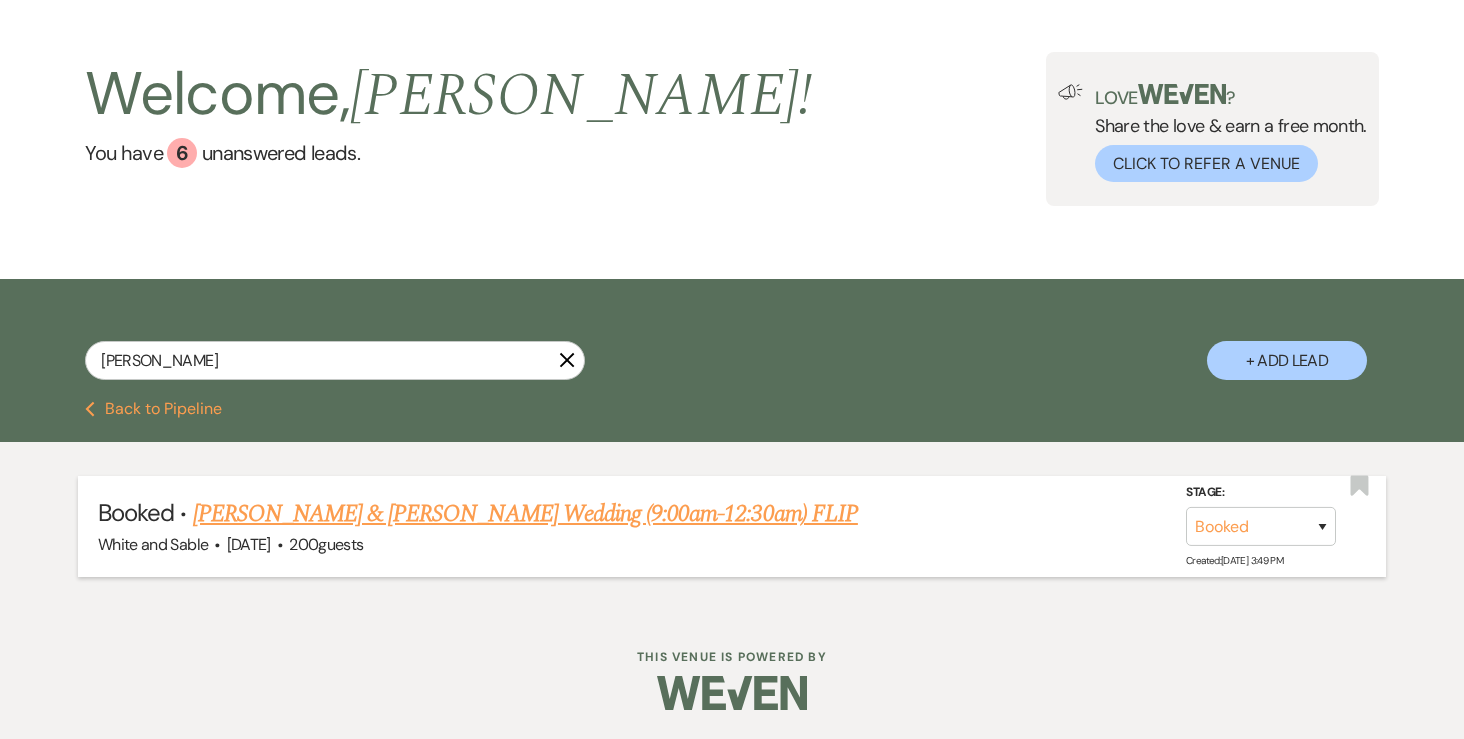 click on "Sheila Sullivan & Isaiah Welckle's Wedding (9:00am-12:30am) FLIP" at bounding box center (525, 514) 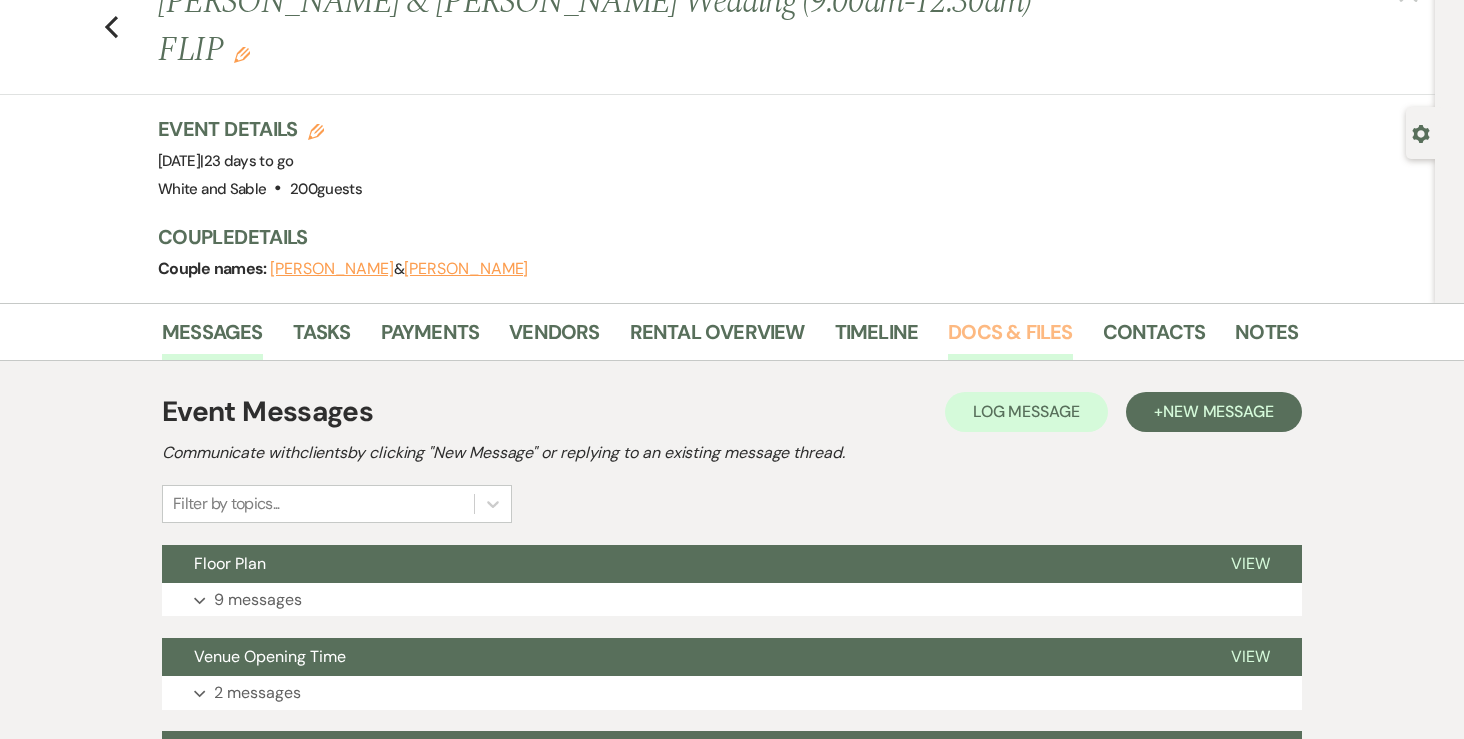 click on "Docs & Files" at bounding box center [1010, 338] 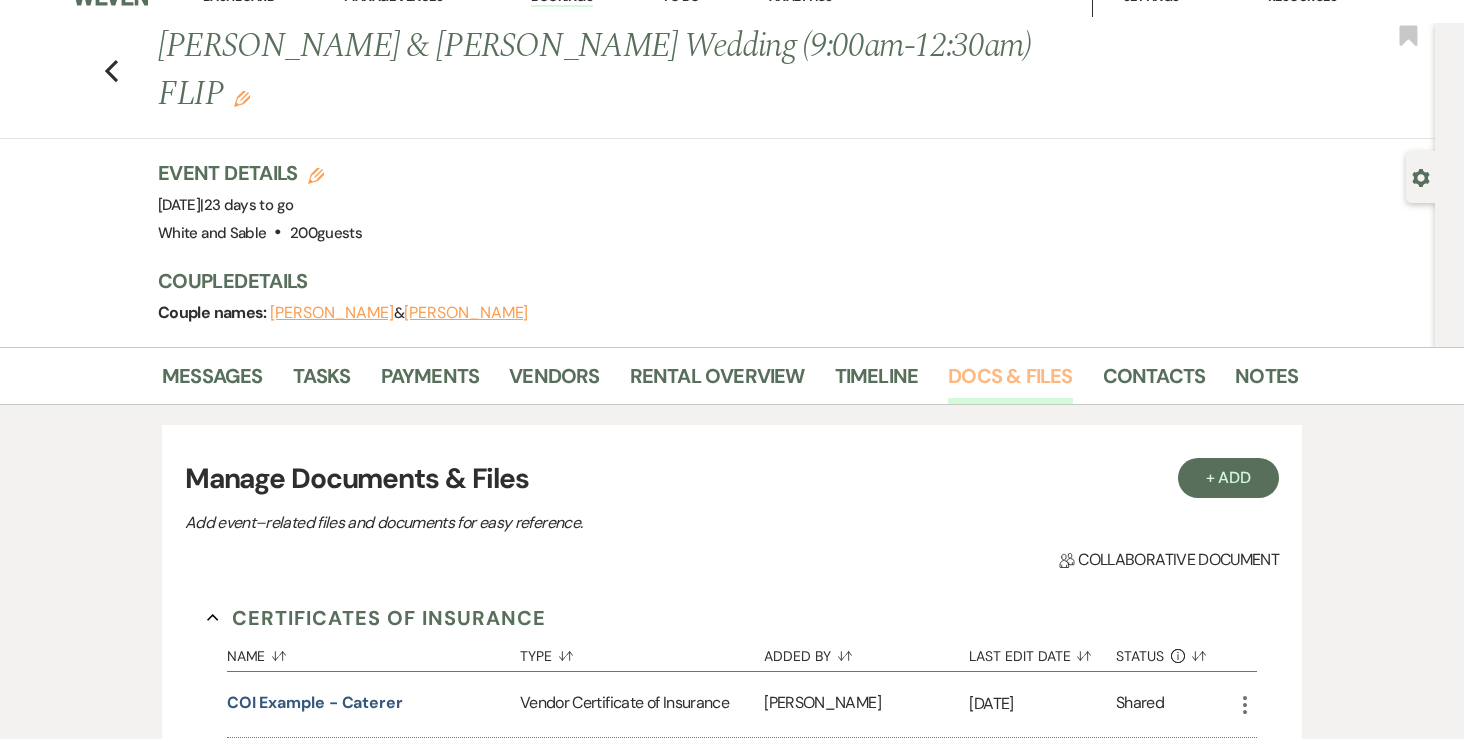 scroll, scrollTop: 0, scrollLeft: 0, axis: both 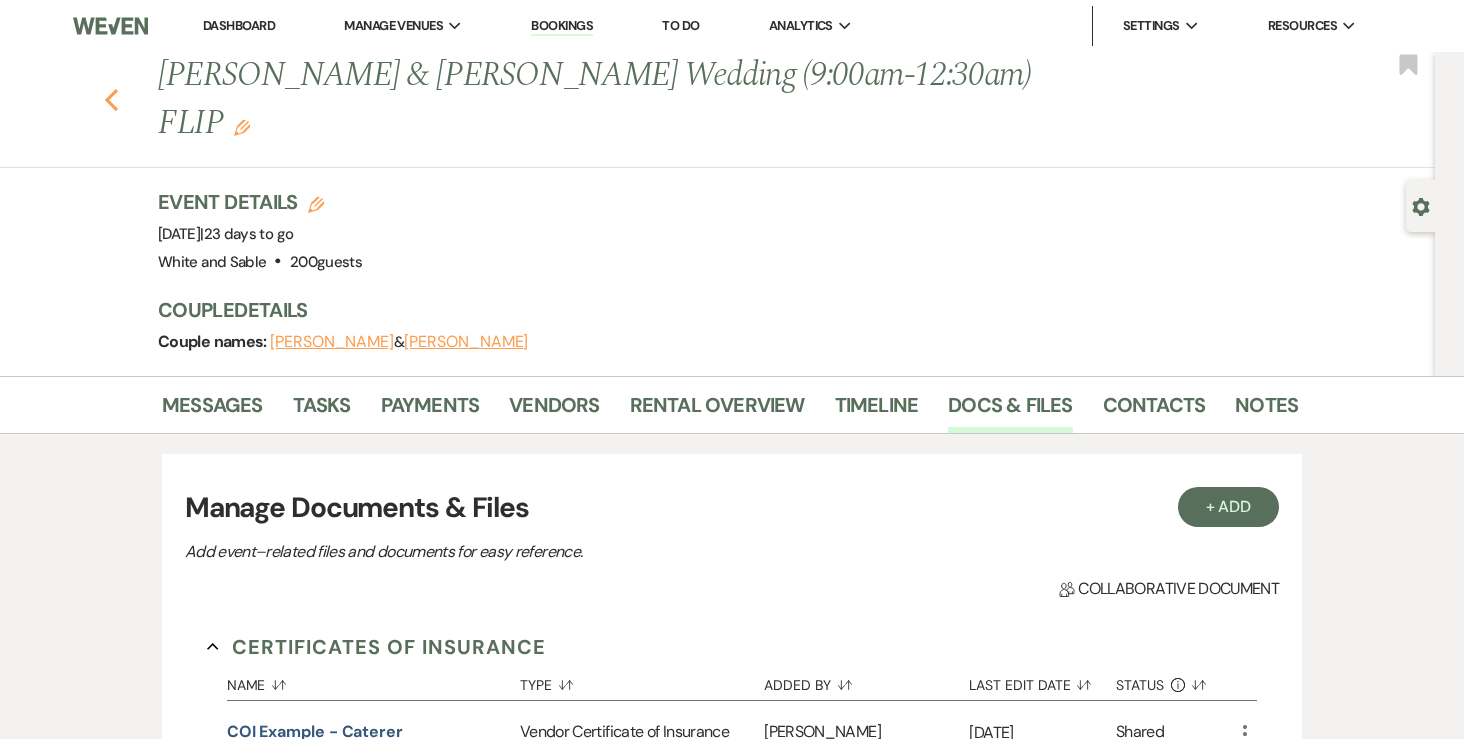 click on "Previous" 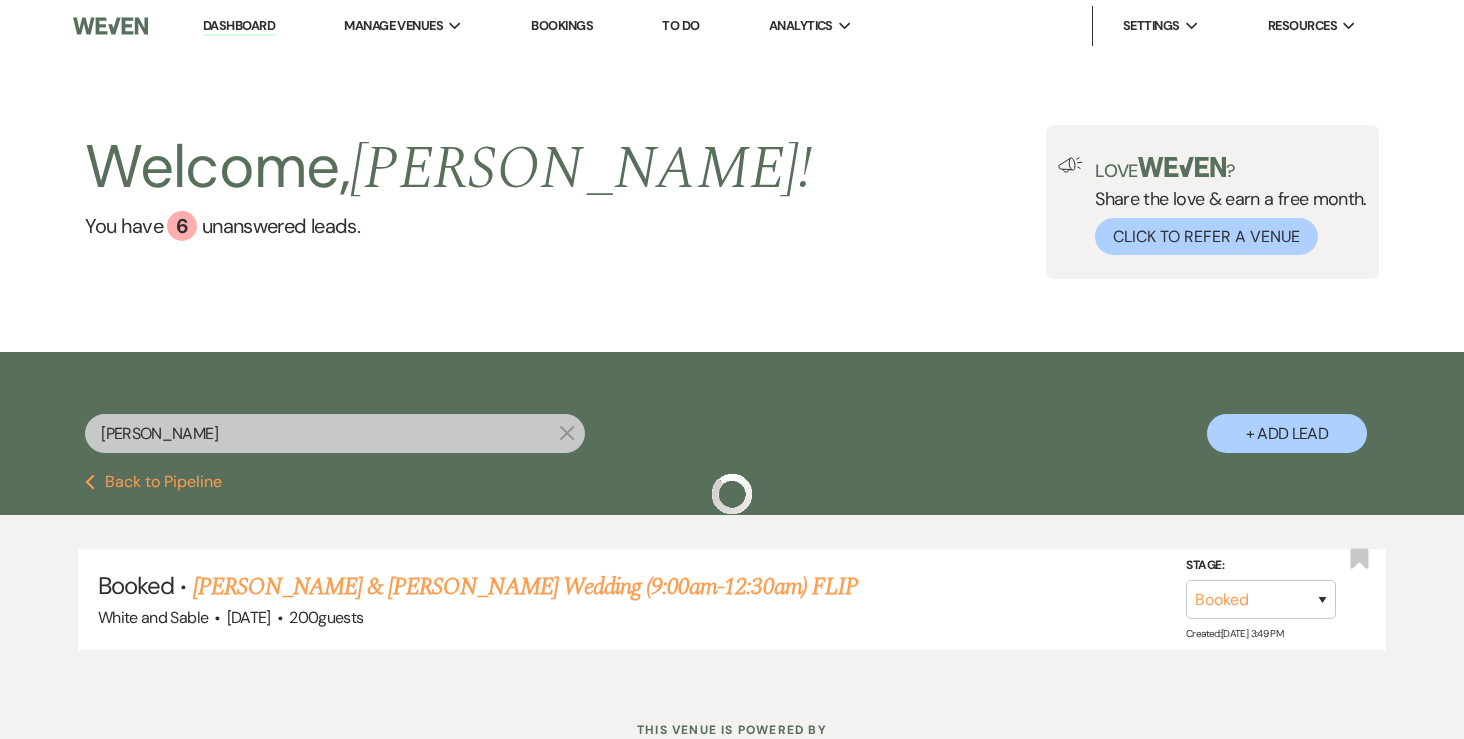 scroll, scrollTop: 73, scrollLeft: 0, axis: vertical 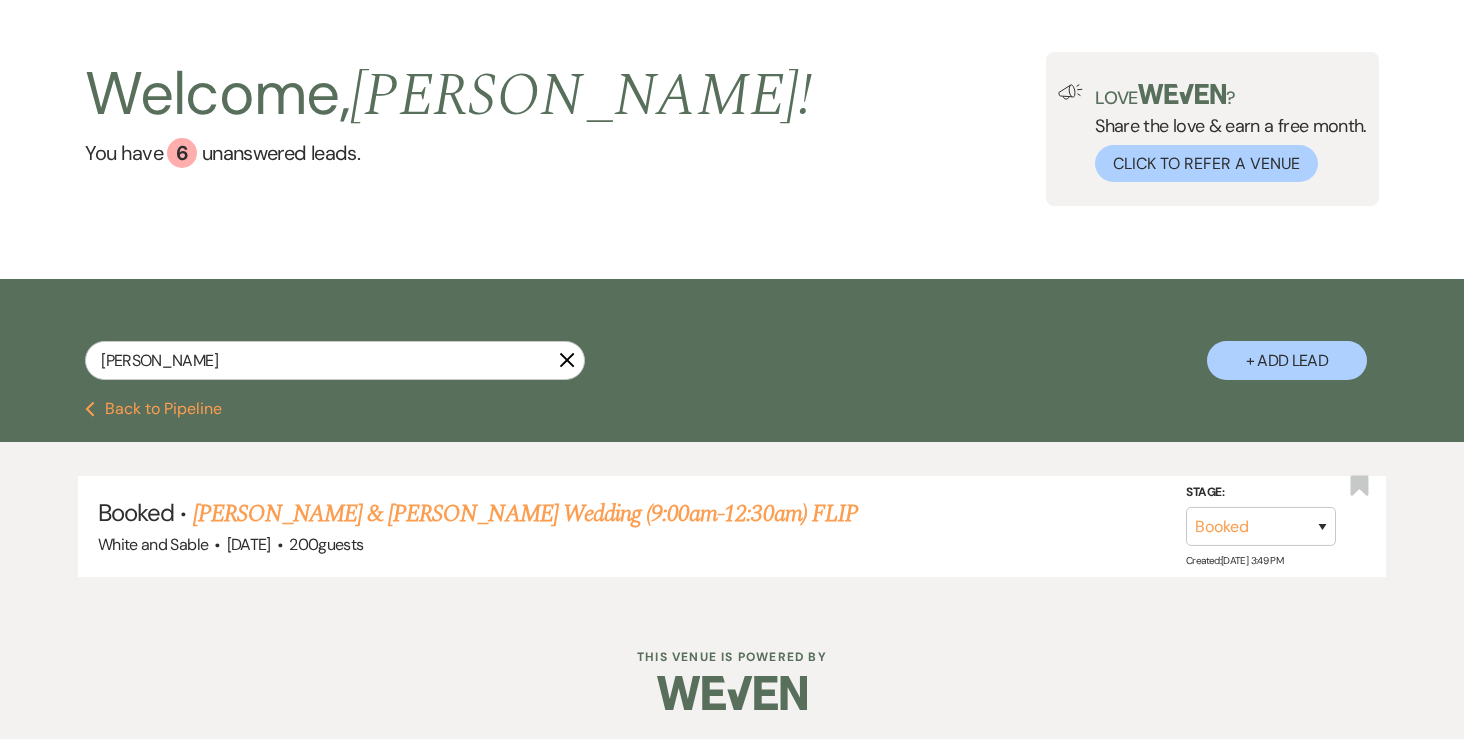 click on "Previous  Back to Pipeline" at bounding box center (153, 409) 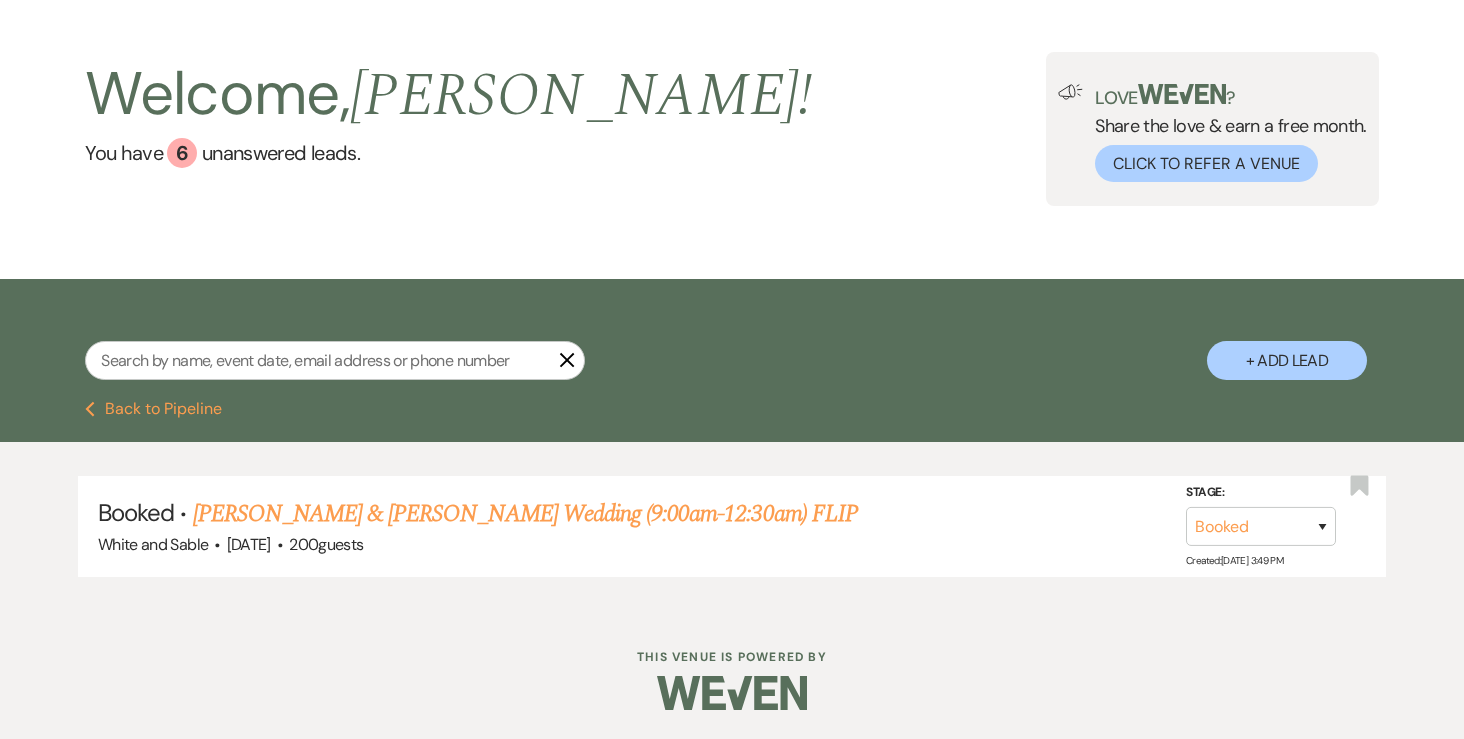 select on "6" 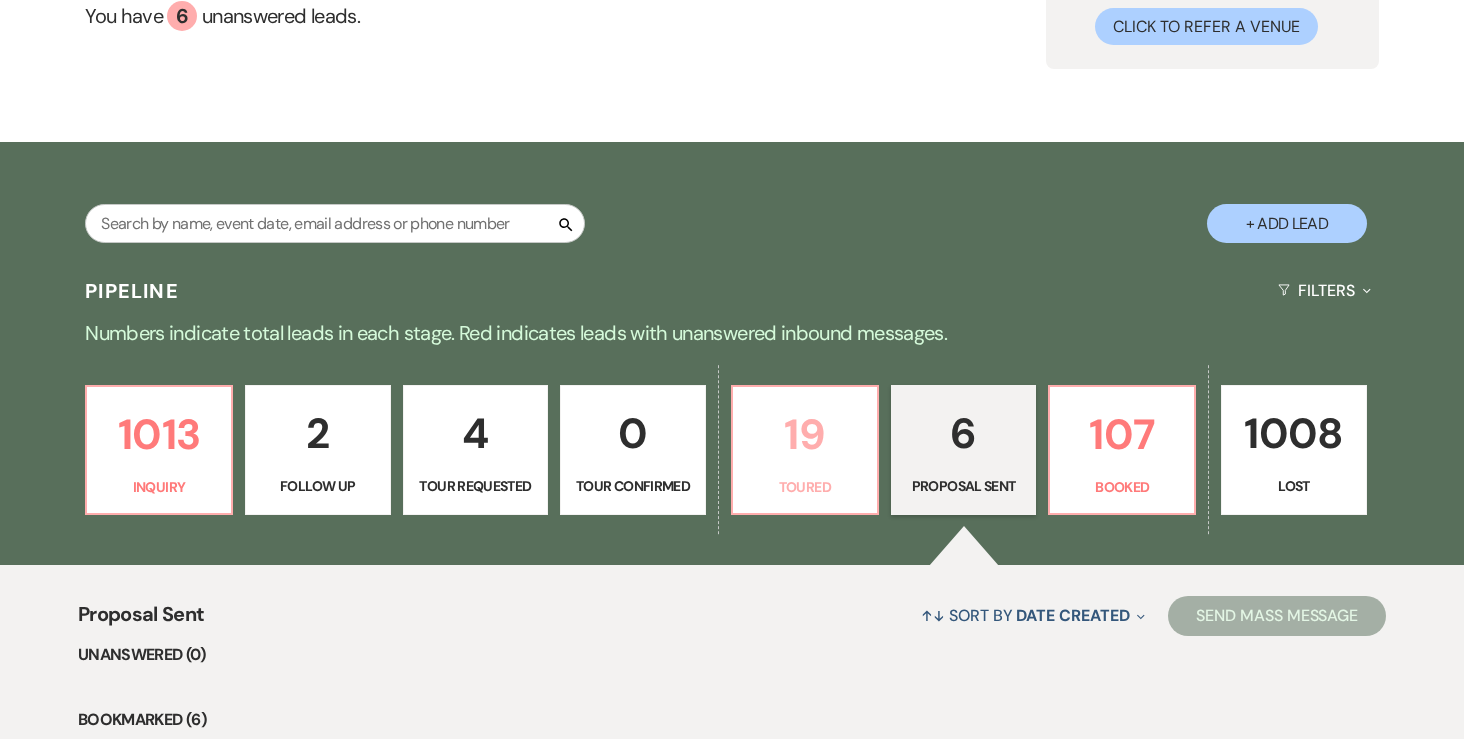 scroll, scrollTop: 218, scrollLeft: 0, axis: vertical 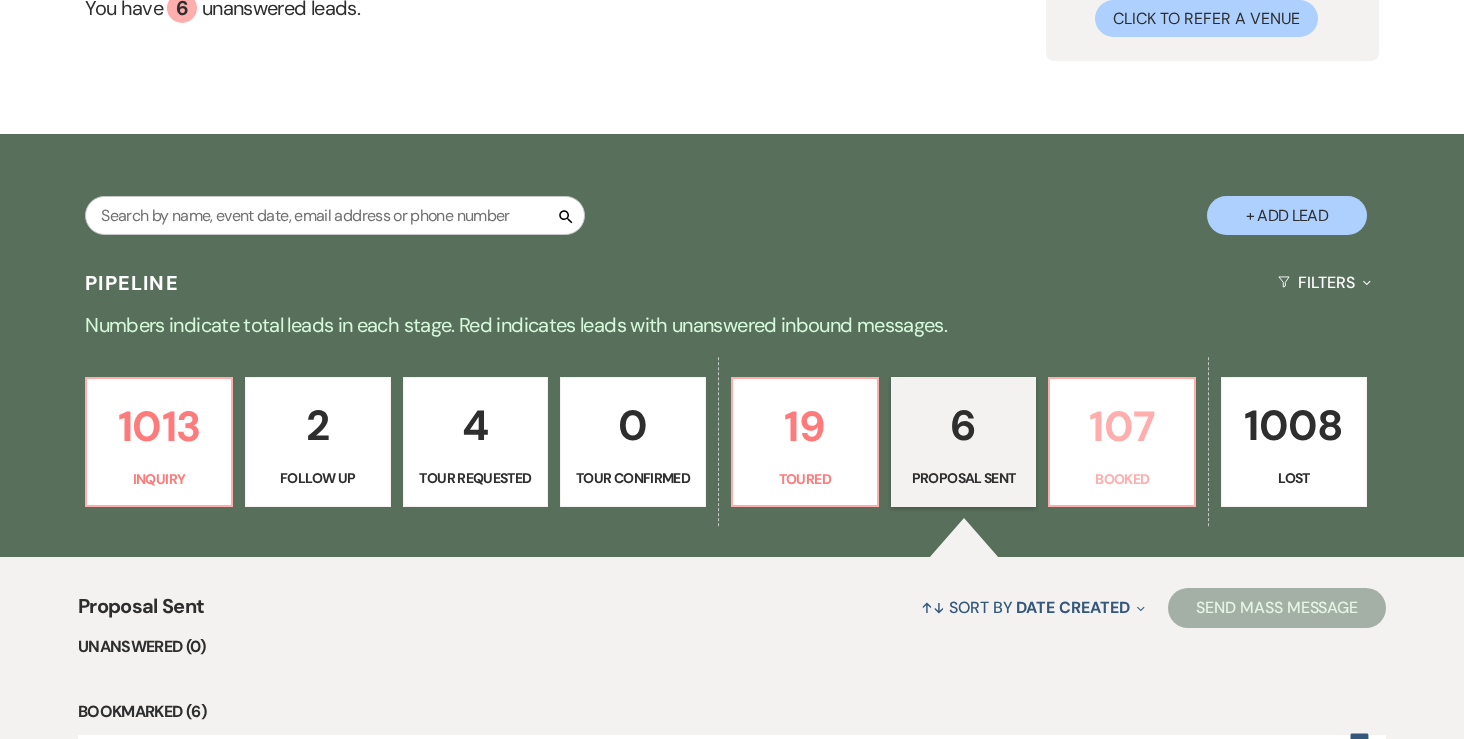 click on "107" at bounding box center [1122, 426] 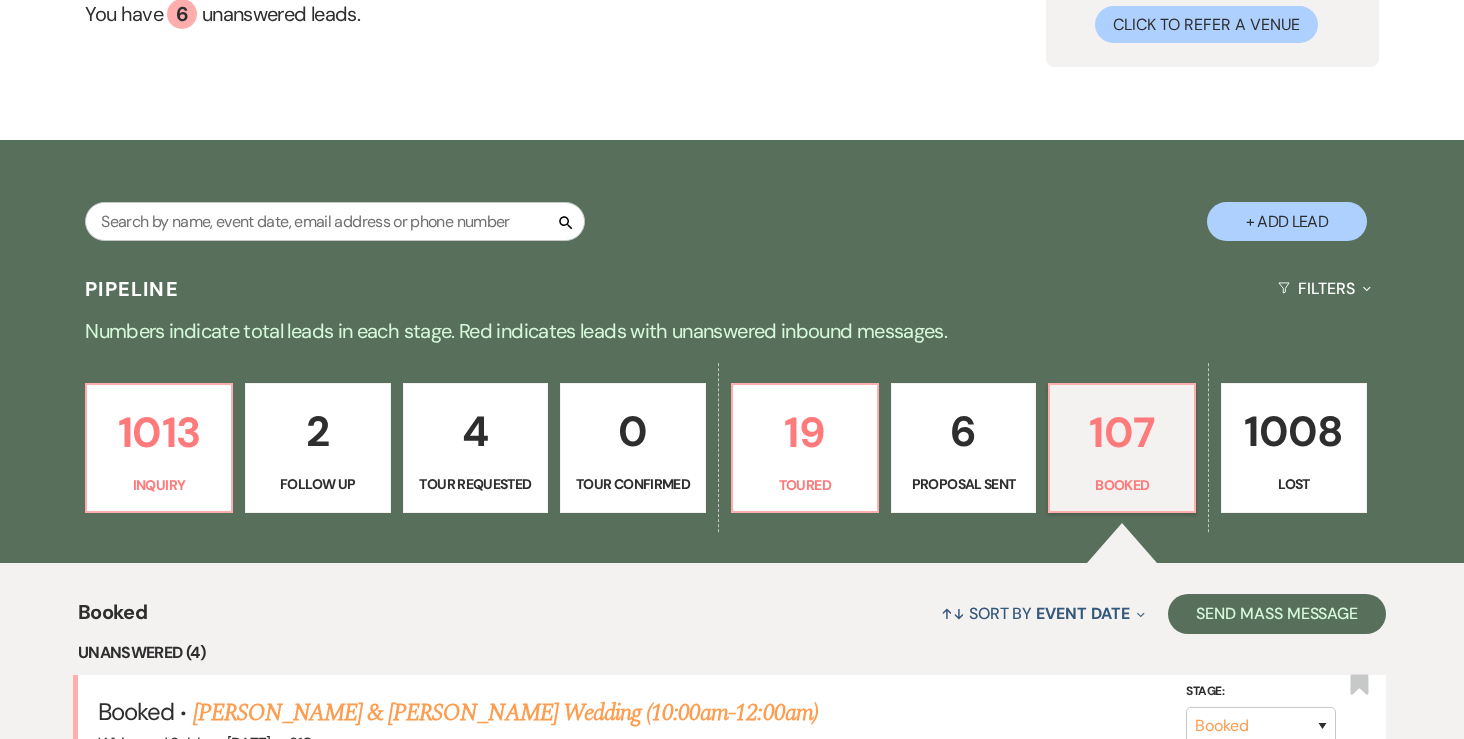 scroll, scrollTop: 265, scrollLeft: 0, axis: vertical 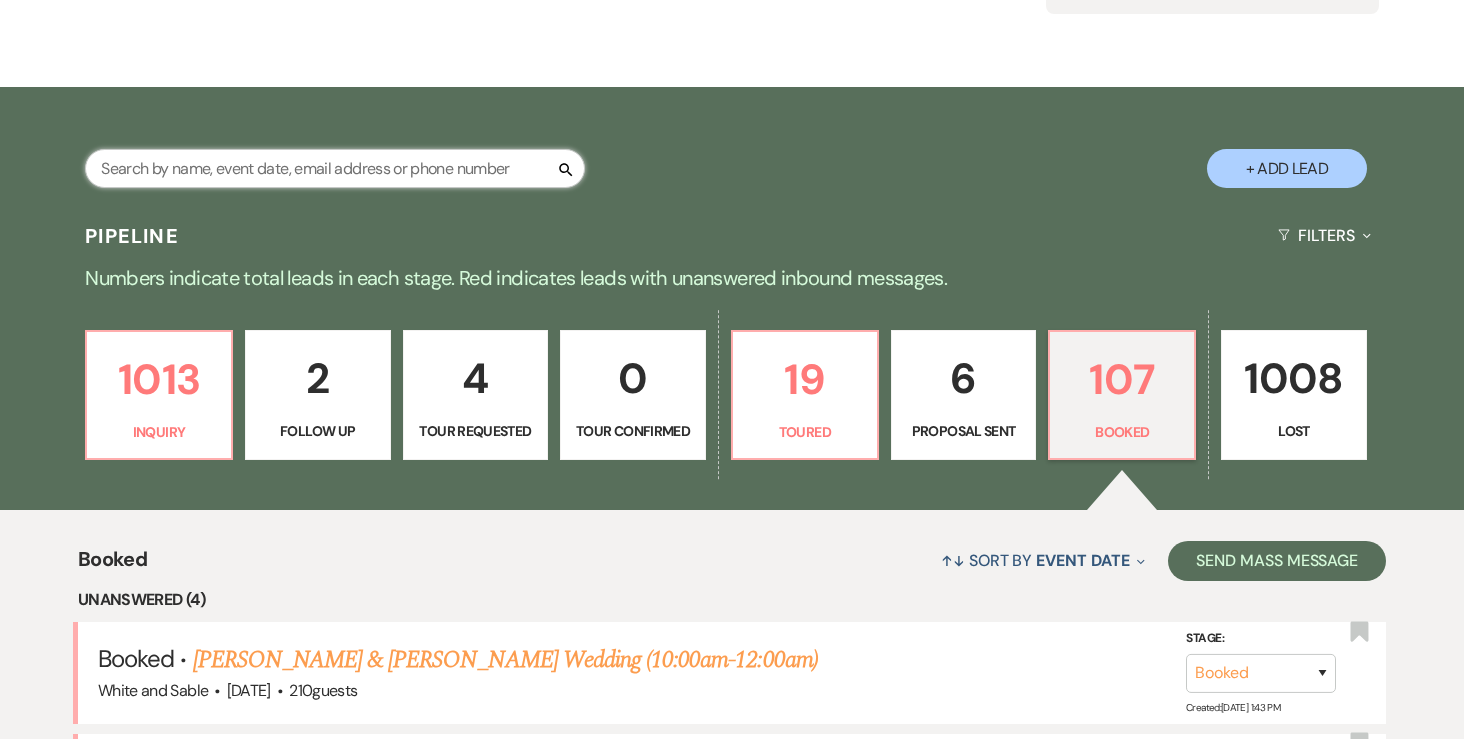 click at bounding box center [335, 168] 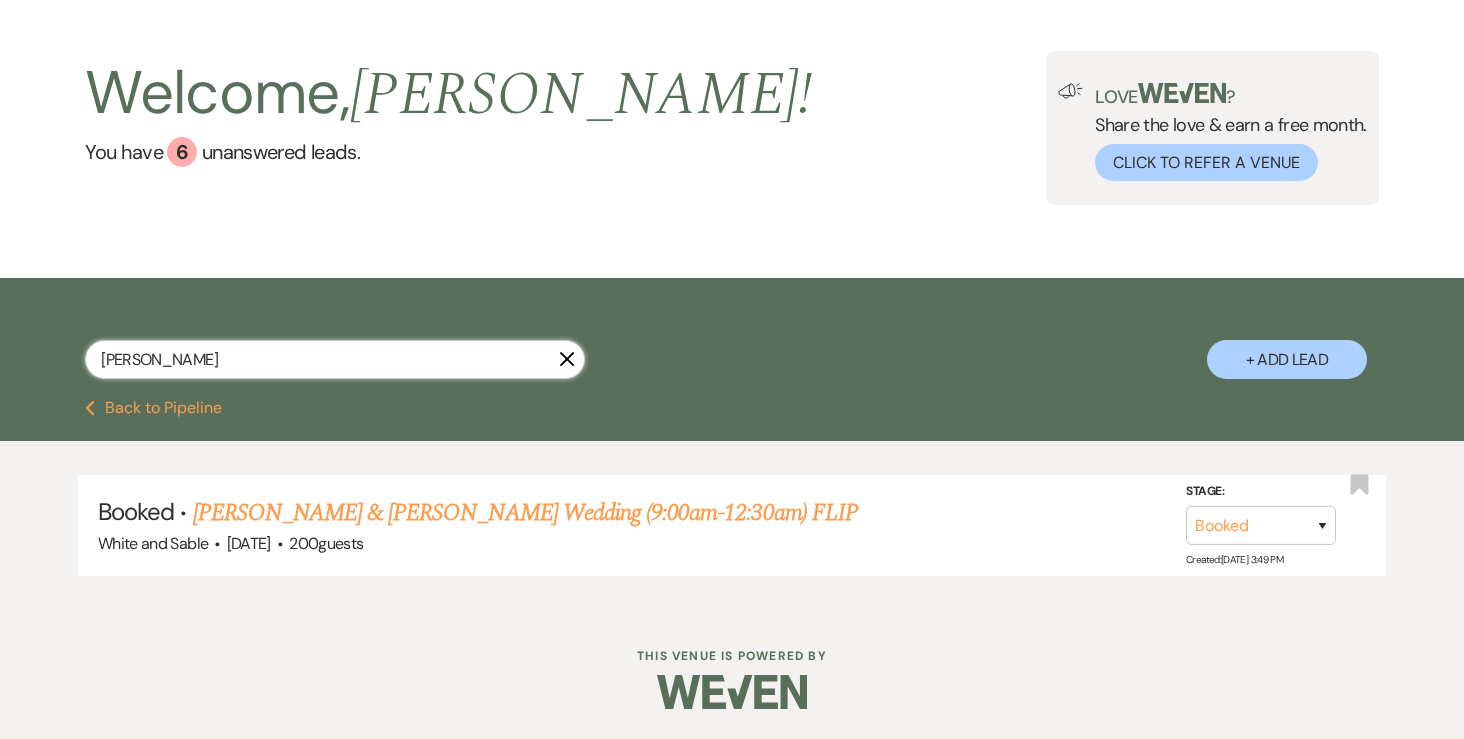 scroll, scrollTop: 73, scrollLeft: 0, axis: vertical 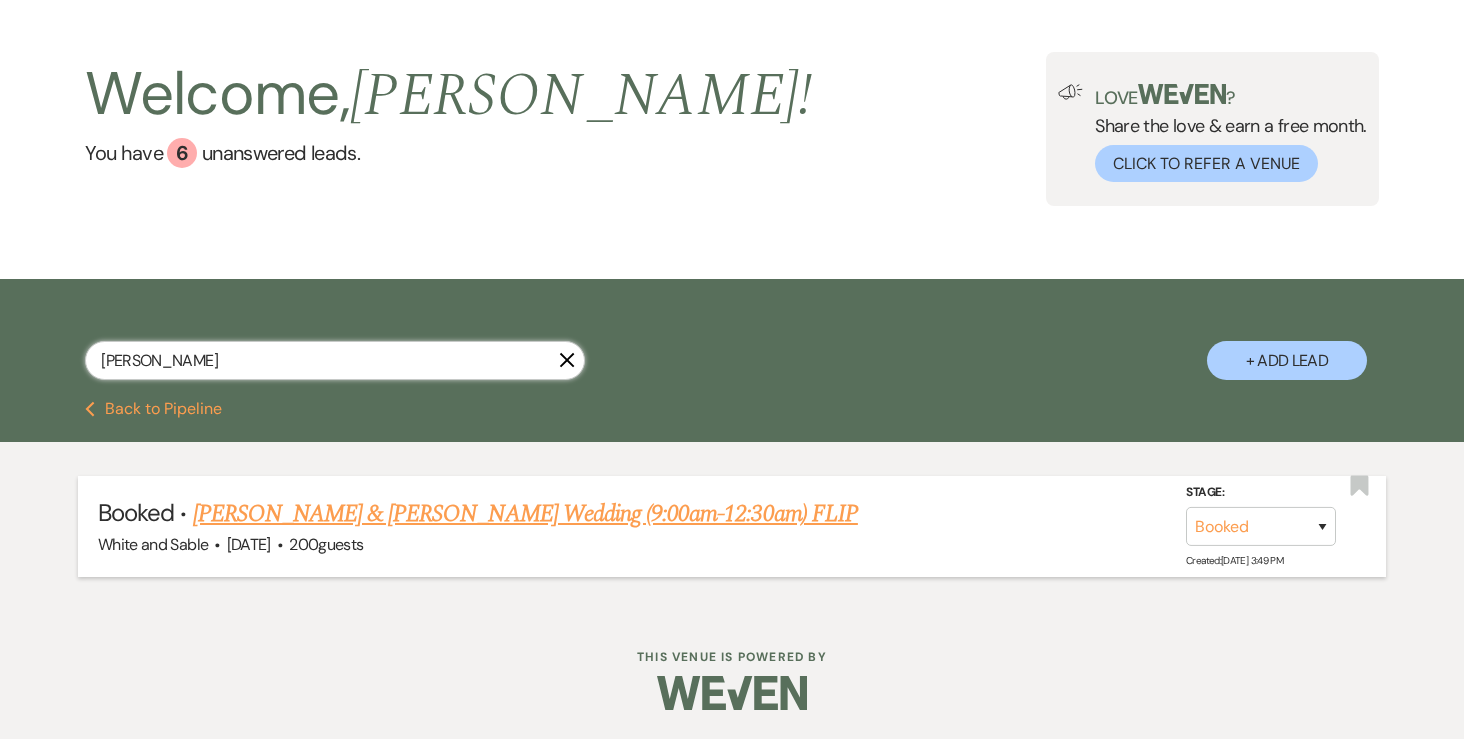 type on "sheila" 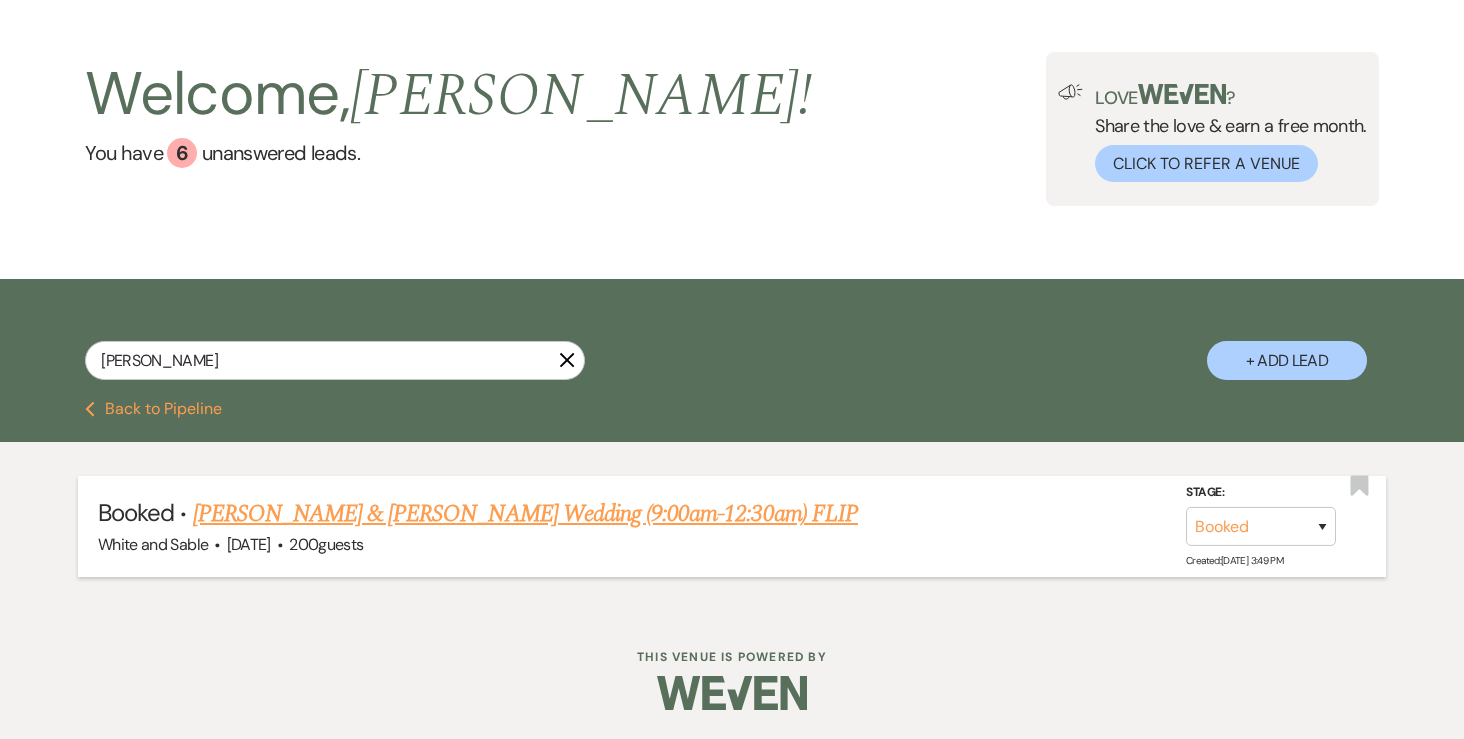 click on "Sheila Sullivan & Isaiah Welckle's Wedding (9:00am-12:30am) FLIP" at bounding box center (525, 514) 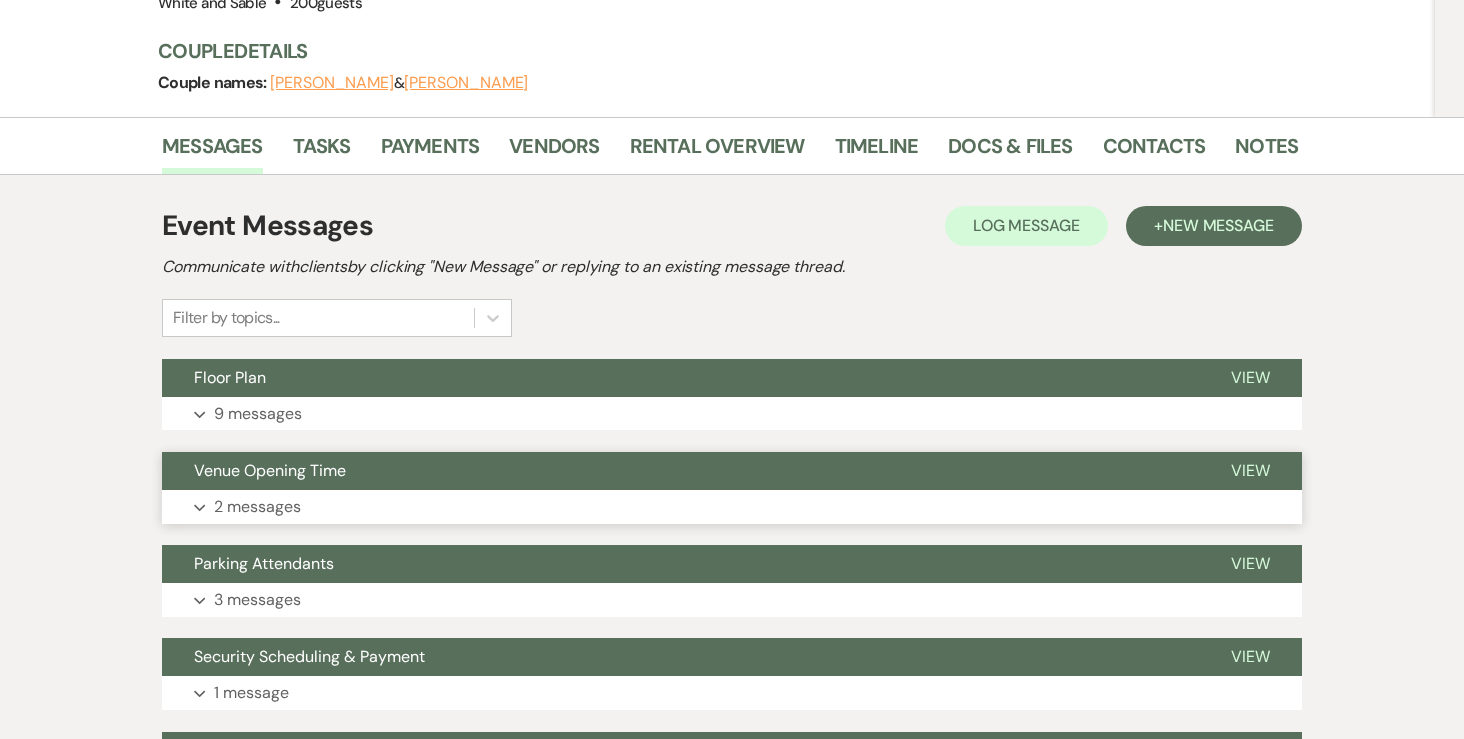 scroll, scrollTop: 269, scrollLeft: 0, axis: vertical 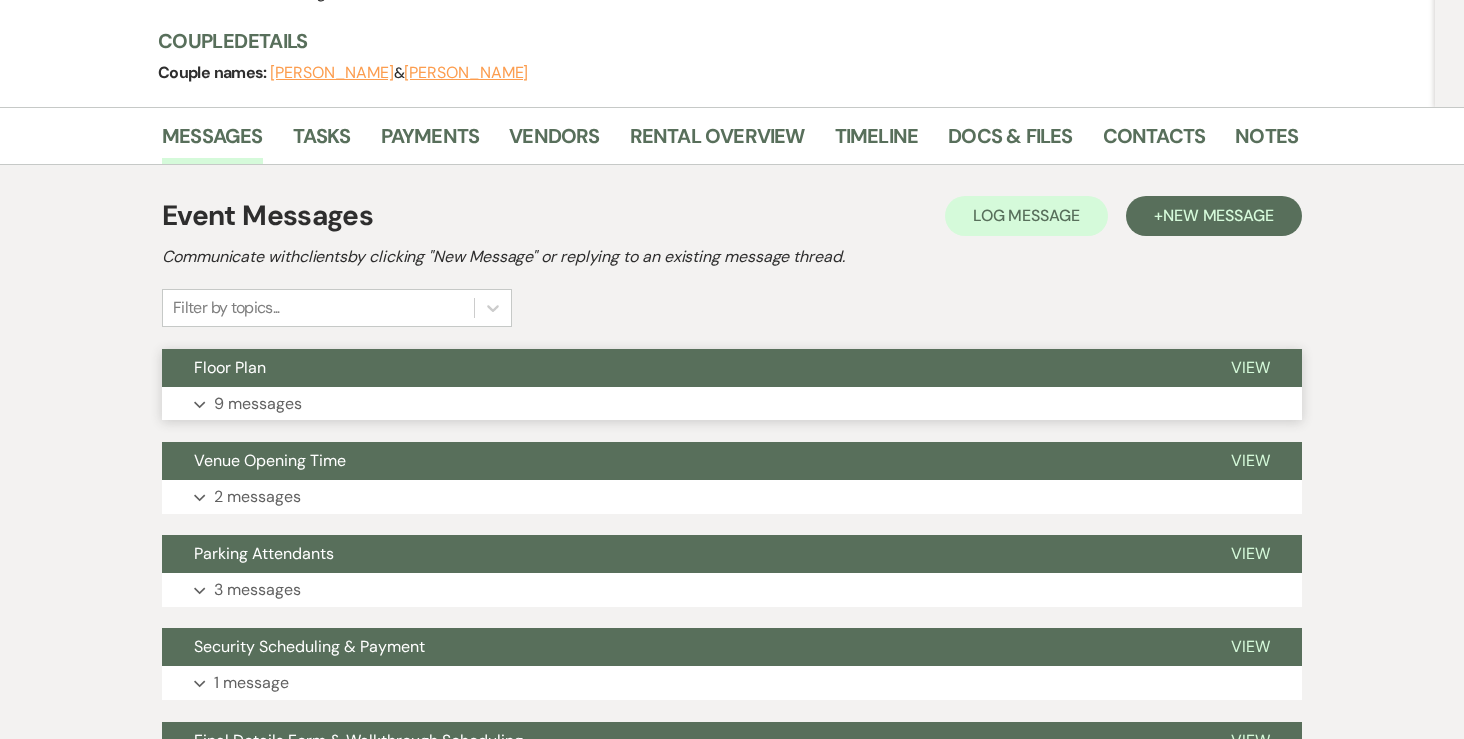click on "9 messages" at bounding box center (258, 404) 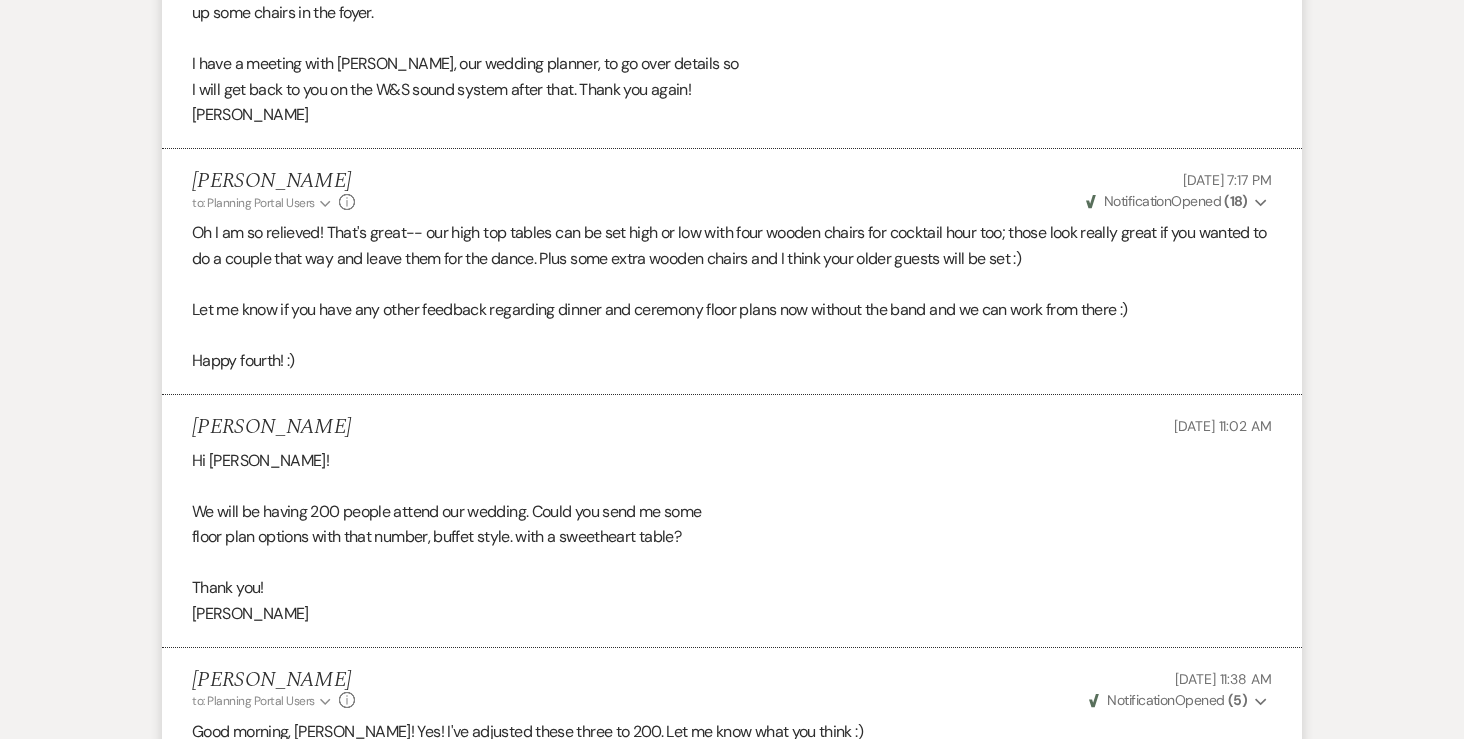 scroll, scrollTop: 3600, scrollLeft: 0, axis: vertical 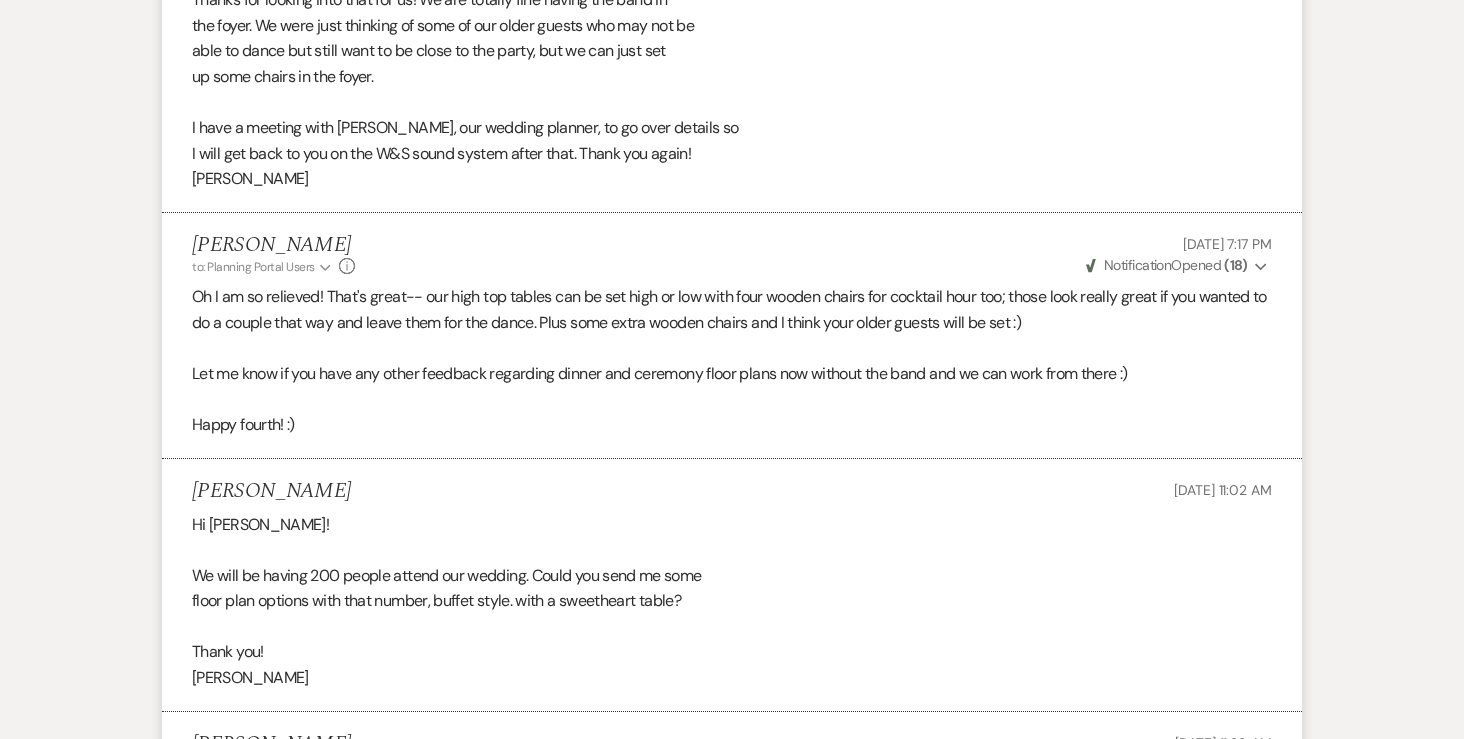 click on "Let me know if you have any other feedback regarding dinner and ceremony floor plans now without the band and we can work from there :)" at bounding box center (732, 374) 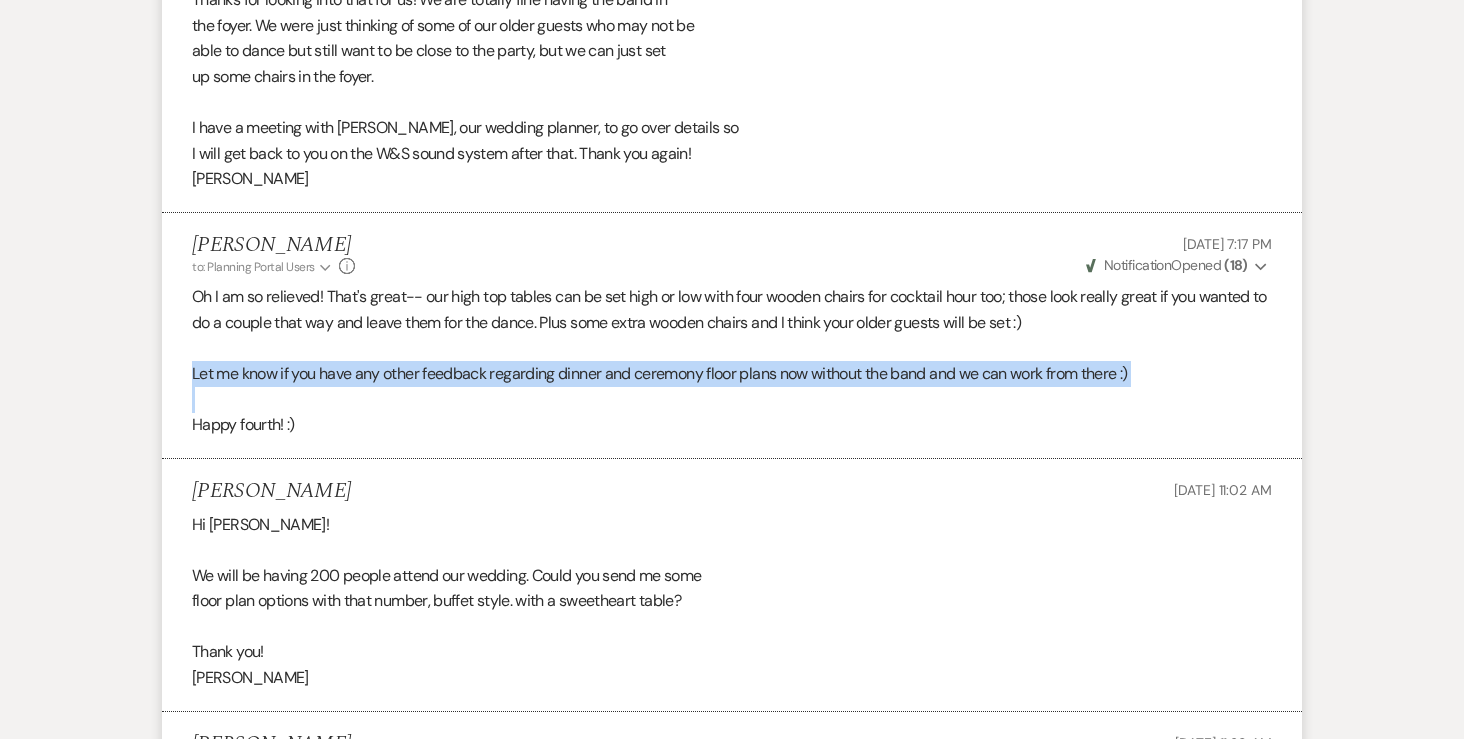 drag, startPoint x: 187, startPoint y: 274, endPoint x: 578, endPoint y: 304, distance: 392.1492 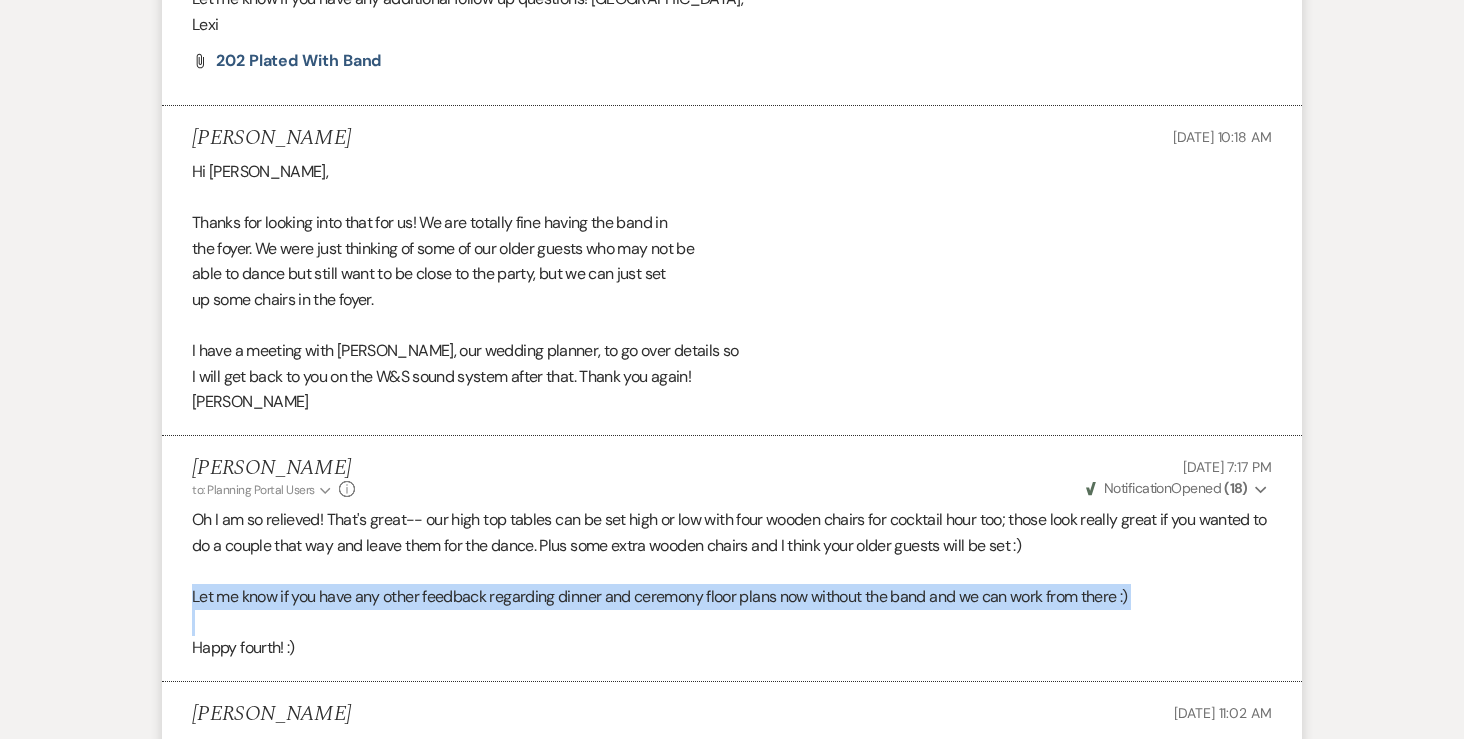 scroll, scrollTop: 3376, scrollLeft: 0, axis: vertical 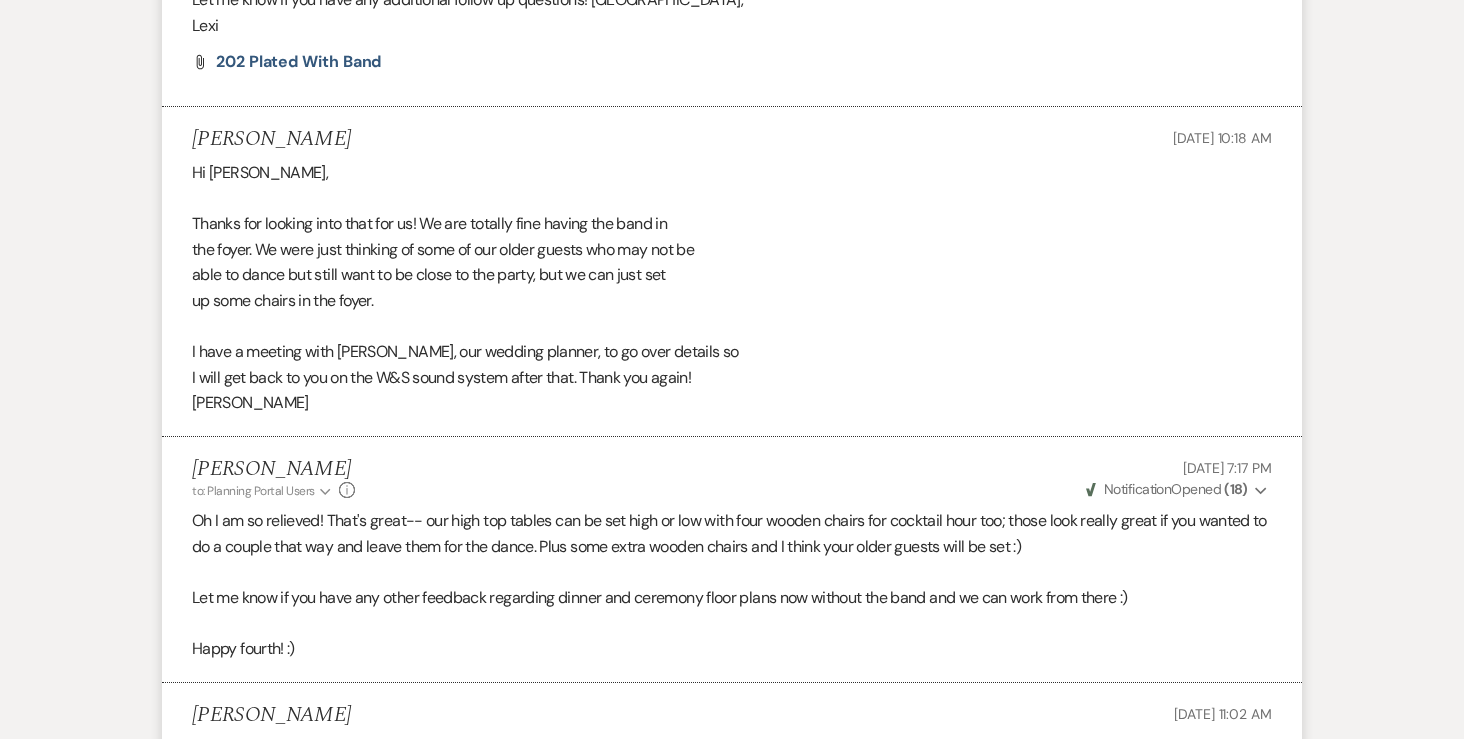 click on "Hi Lexi, Thanks for looking into that for us! We are totally fine having the band in the foyer. We were just thinking of some of our older guests who may not be able to dance but still want to be close to the party, but we can just set up some chairs in the foyer. I have a meeting with Sheridan, our wedding planner, to go over details so I will get back to you on the W&S sound system after that. Thank you again! Sheila" at bounding box center [732, 288] 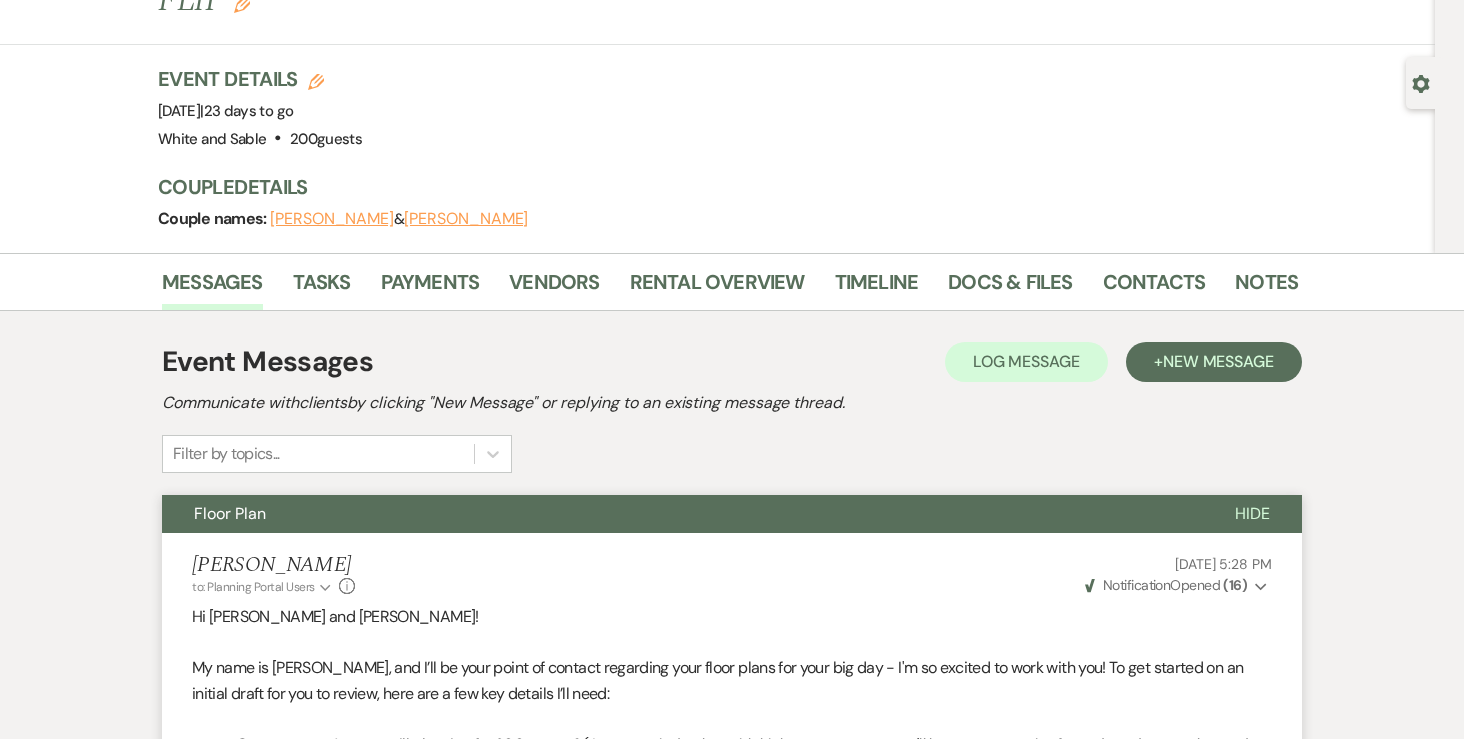 scroll, scrollTop: 0, scrollLeft: 0, axis: both 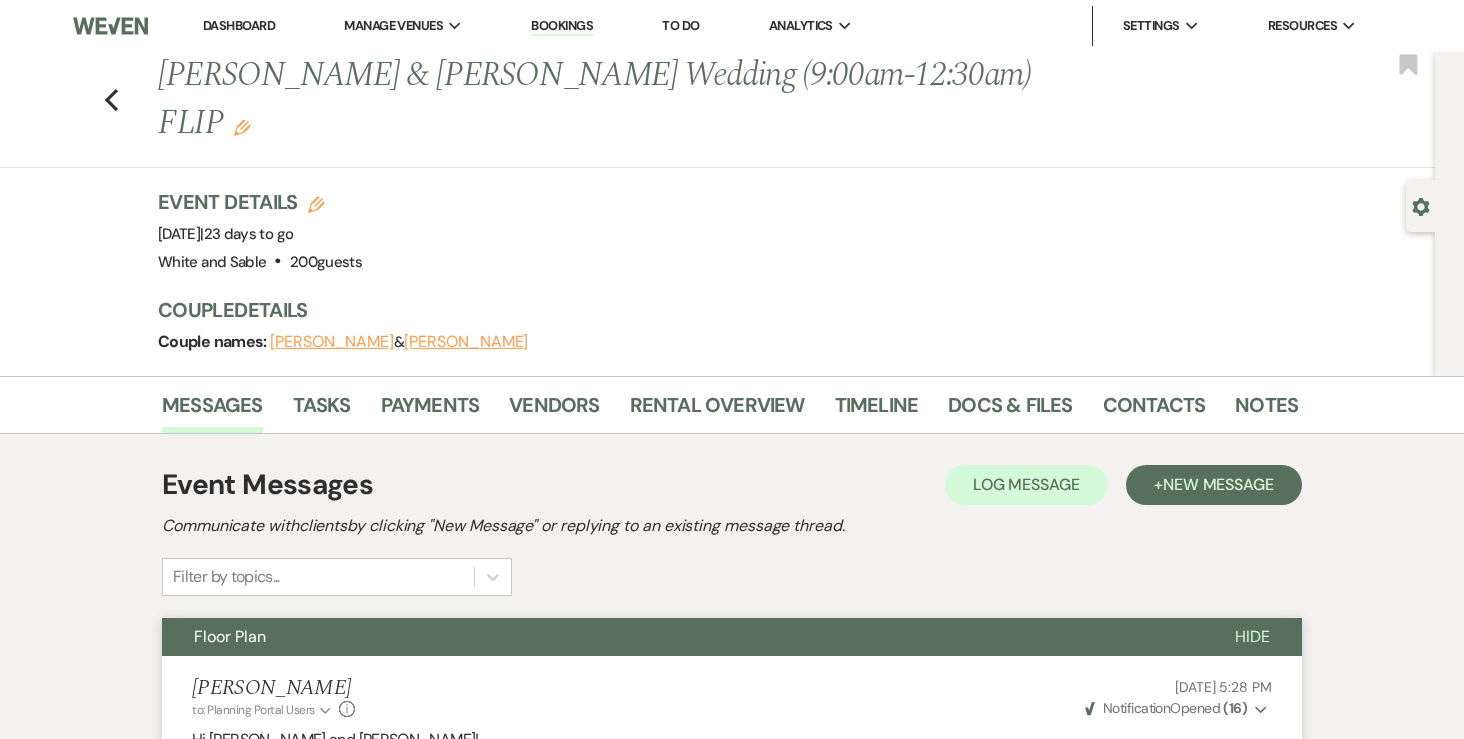 click on "Event Details Edit Event Date:   Saturday, August 9th, 2025  |  23 days to go Venue:   White and Sable . 200  guests Venue Address:   15485 Baltimore St Ham Lake   MN, 55304 Guest count:   200  guests" at bounding box center [718, 232] 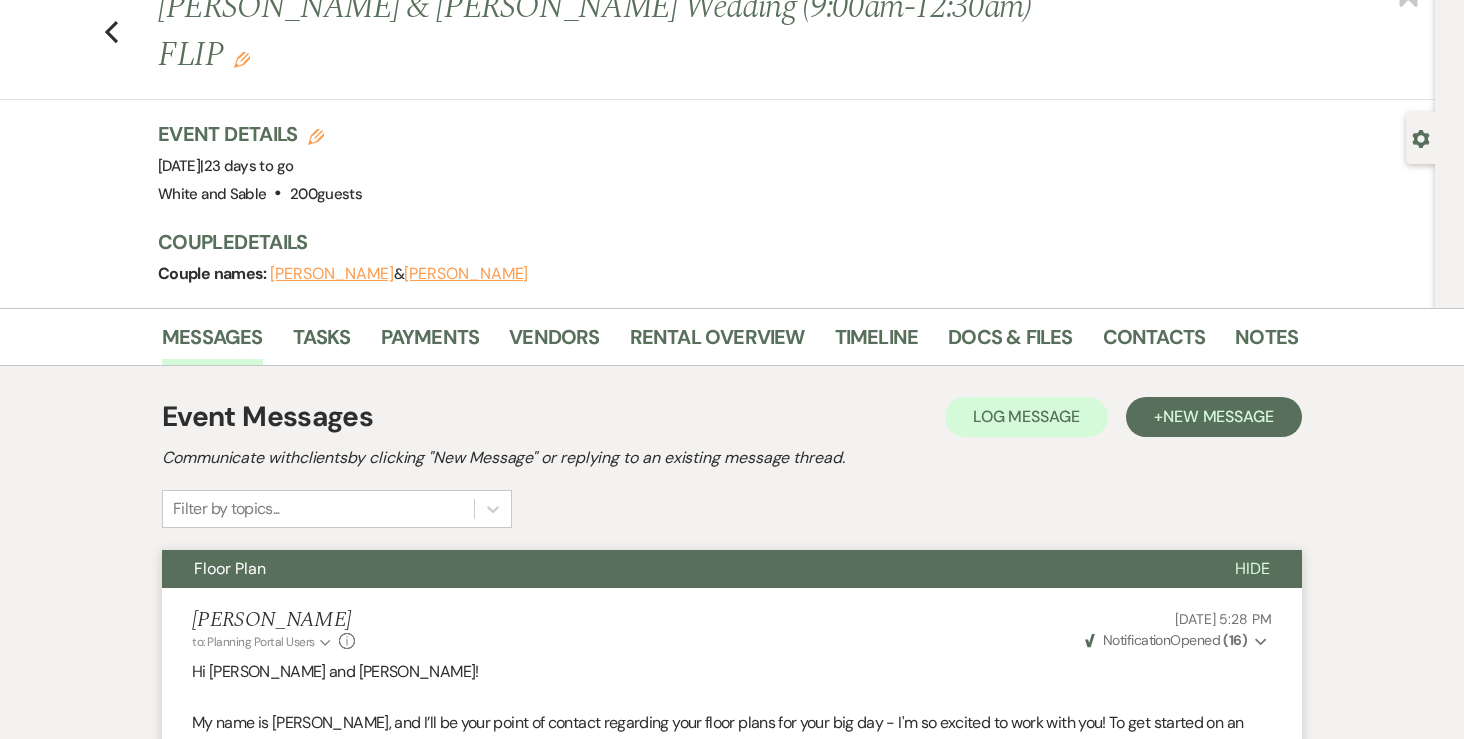 scroll, scrollTop: 0, scrollLeft: 0, axis: both 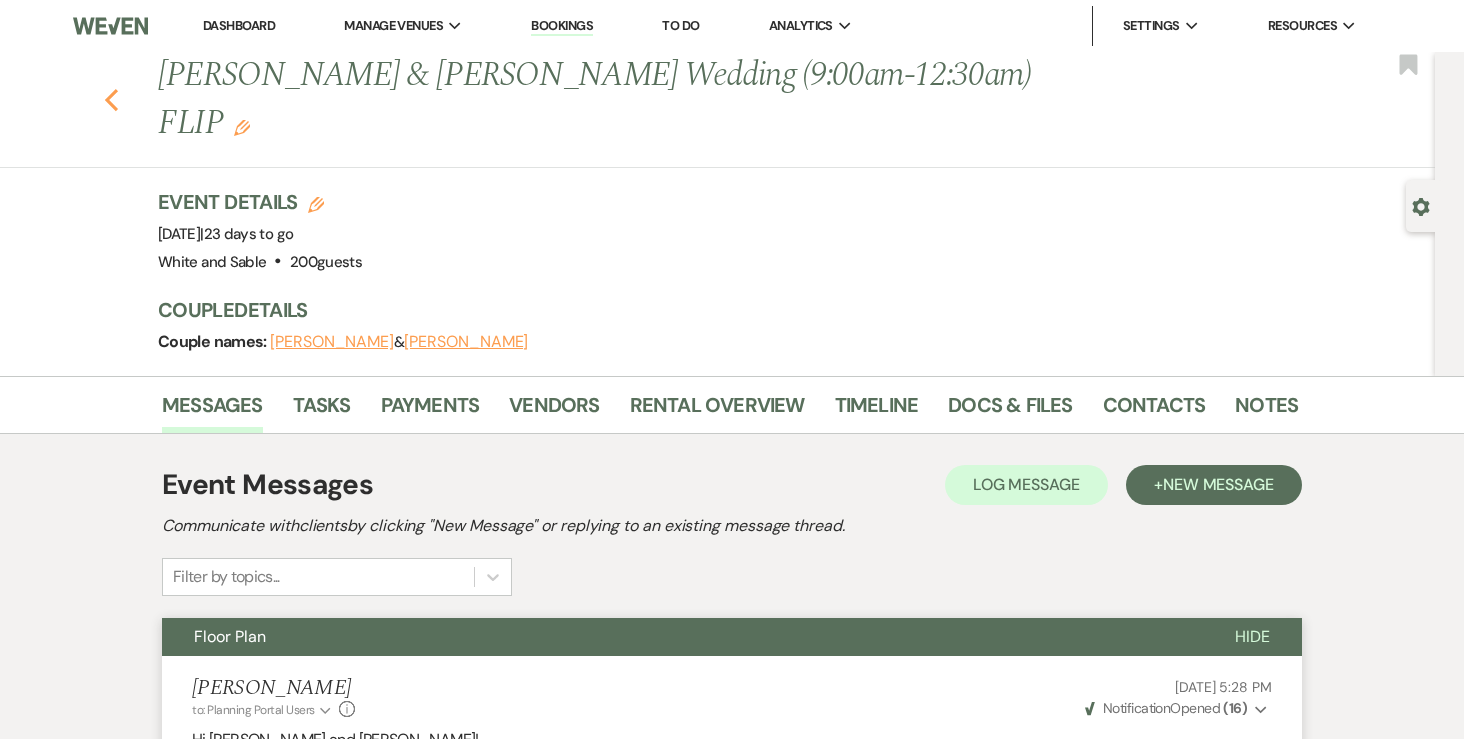 click on "Previous" 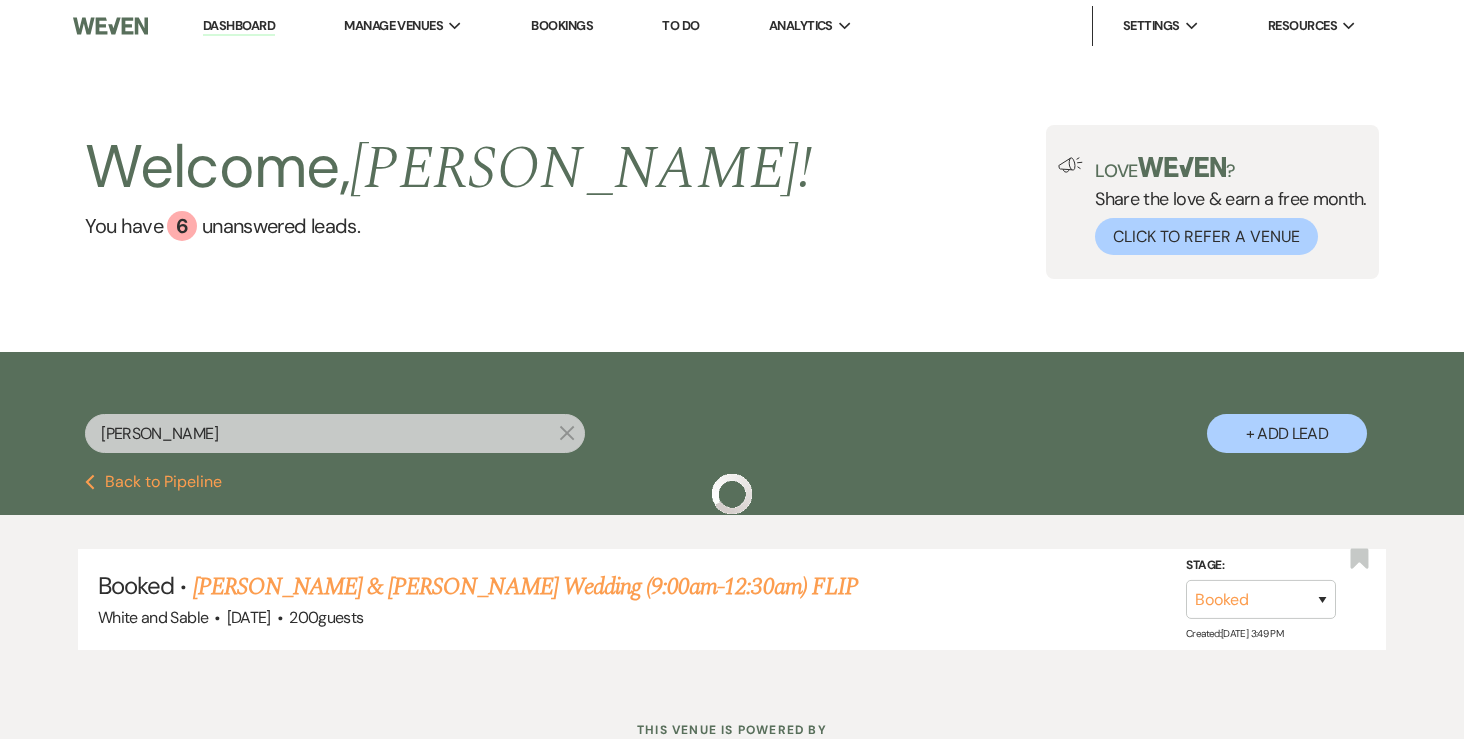 scroll, scrollTop: 73, scrollLeft: 0, axis: vertical 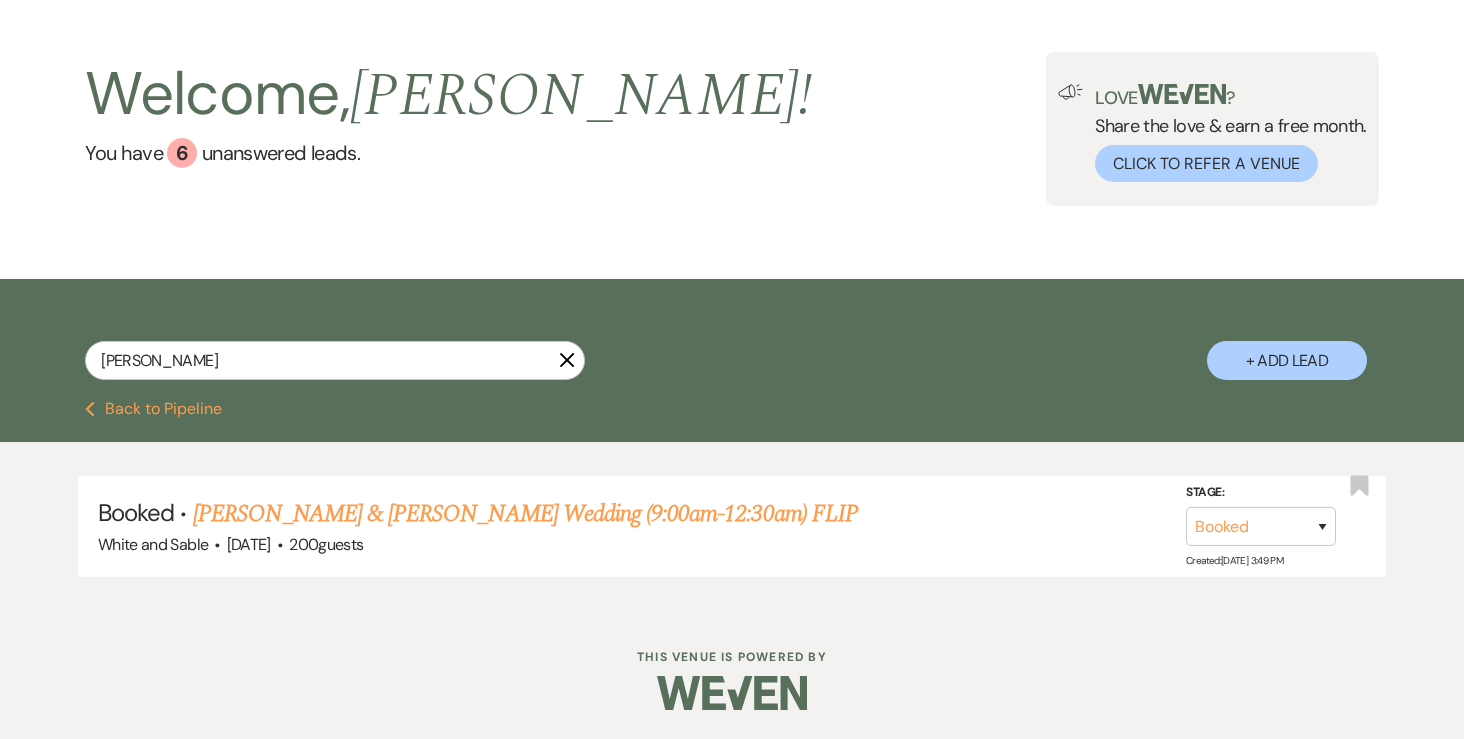 click on "Previous  Back to Pipeline" at bounding box center (153, 409) 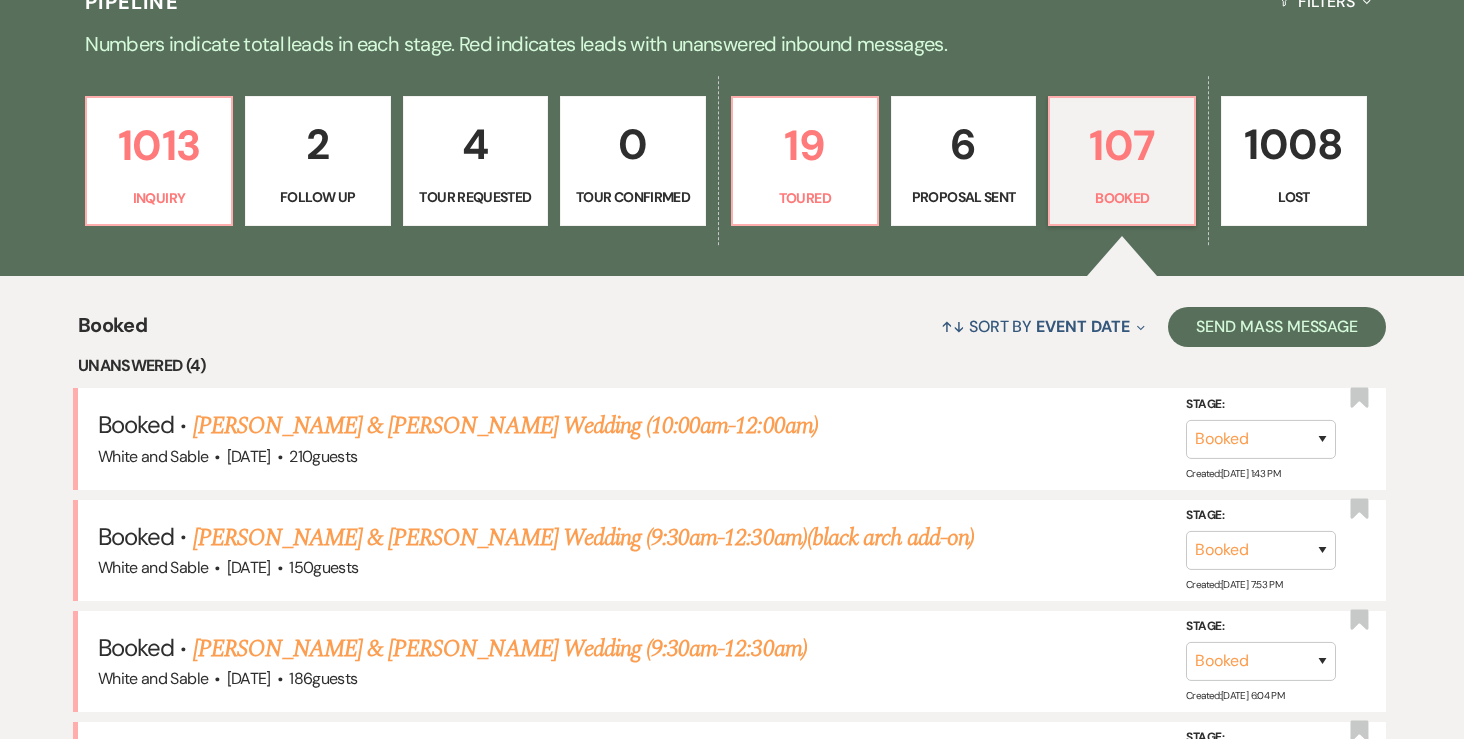 scroll, scrollTop: 515, scrollLeft: 0, axis: vertical 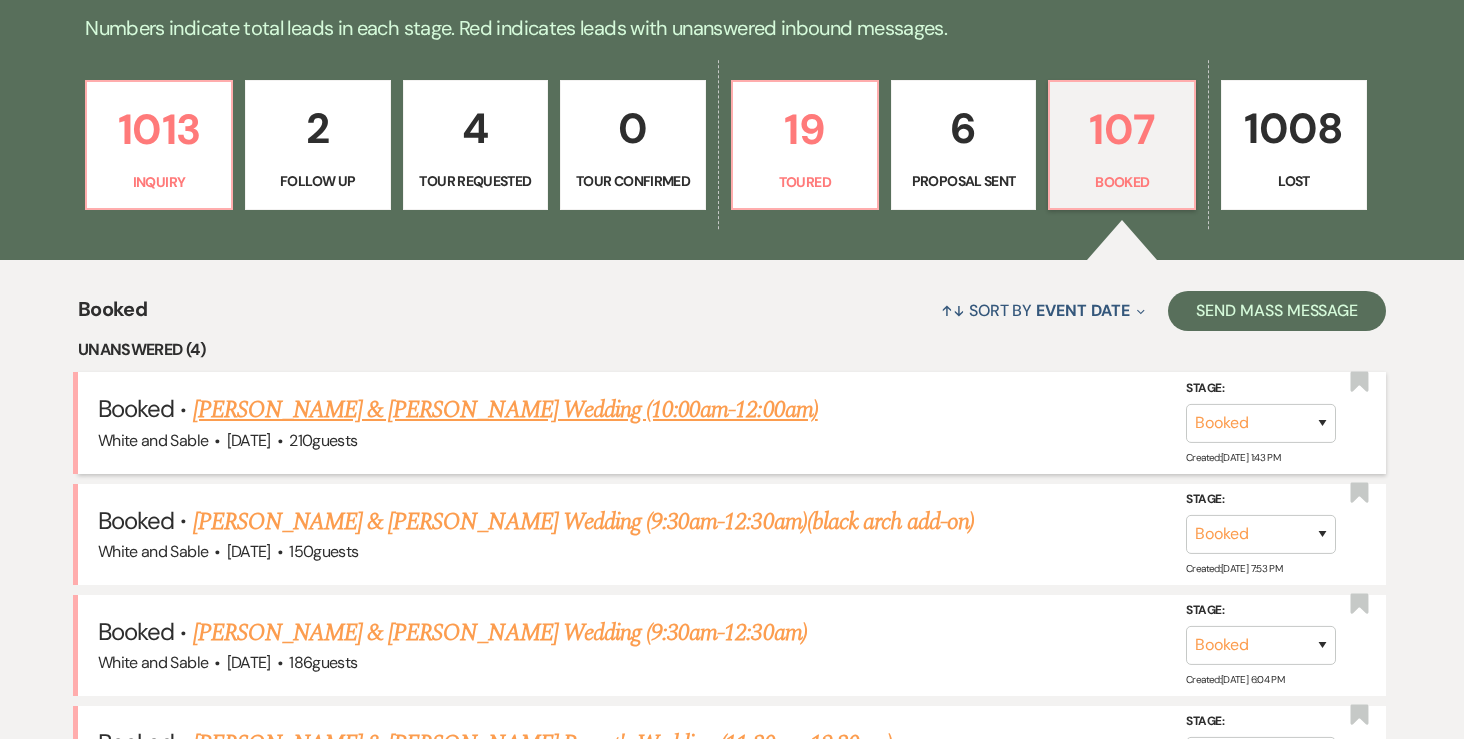 click on "Alex Christensen & Sam Weiss's Wedding (10:00am-12:00am)" at bounding box center (505, 410) 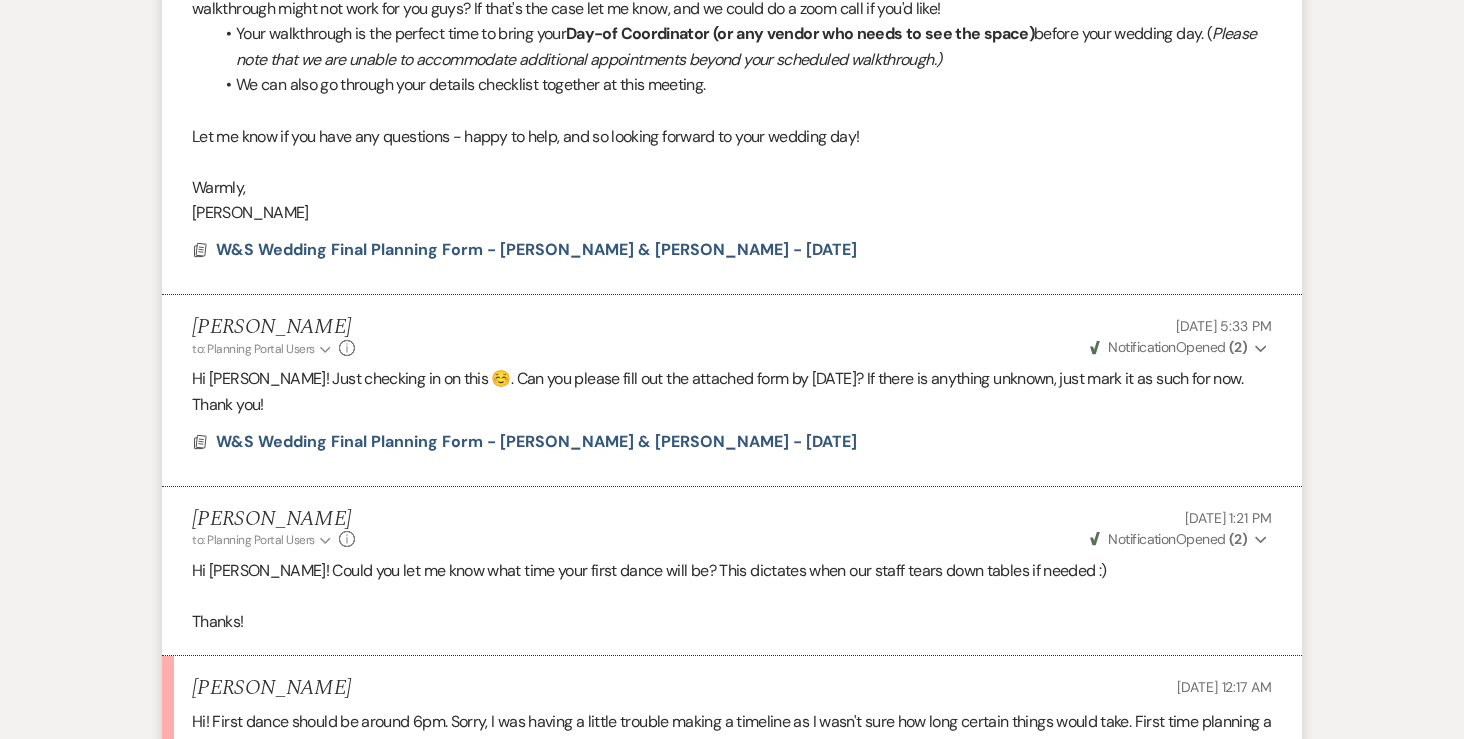 scroll, scrollTop: 0, scrollLeft: 0, axis: both 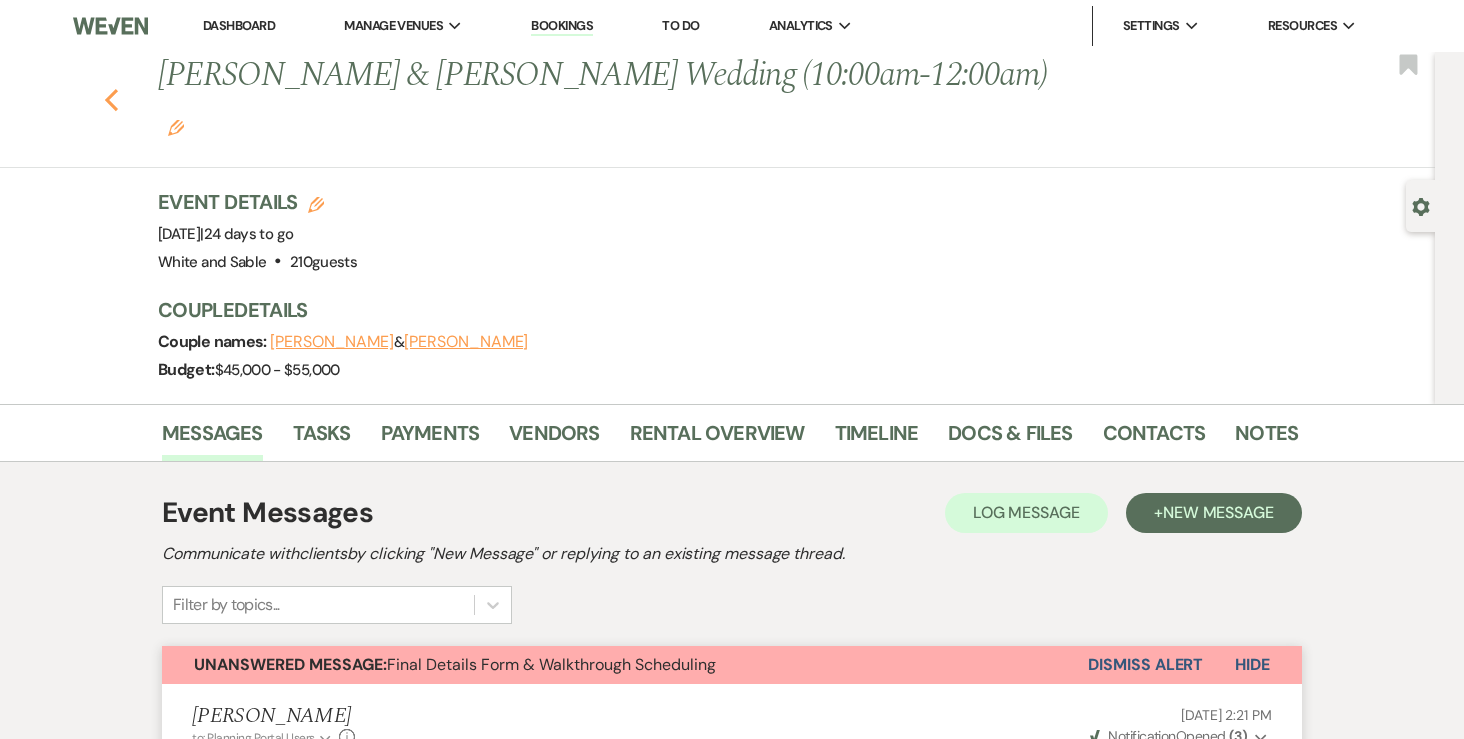click on "Previous" 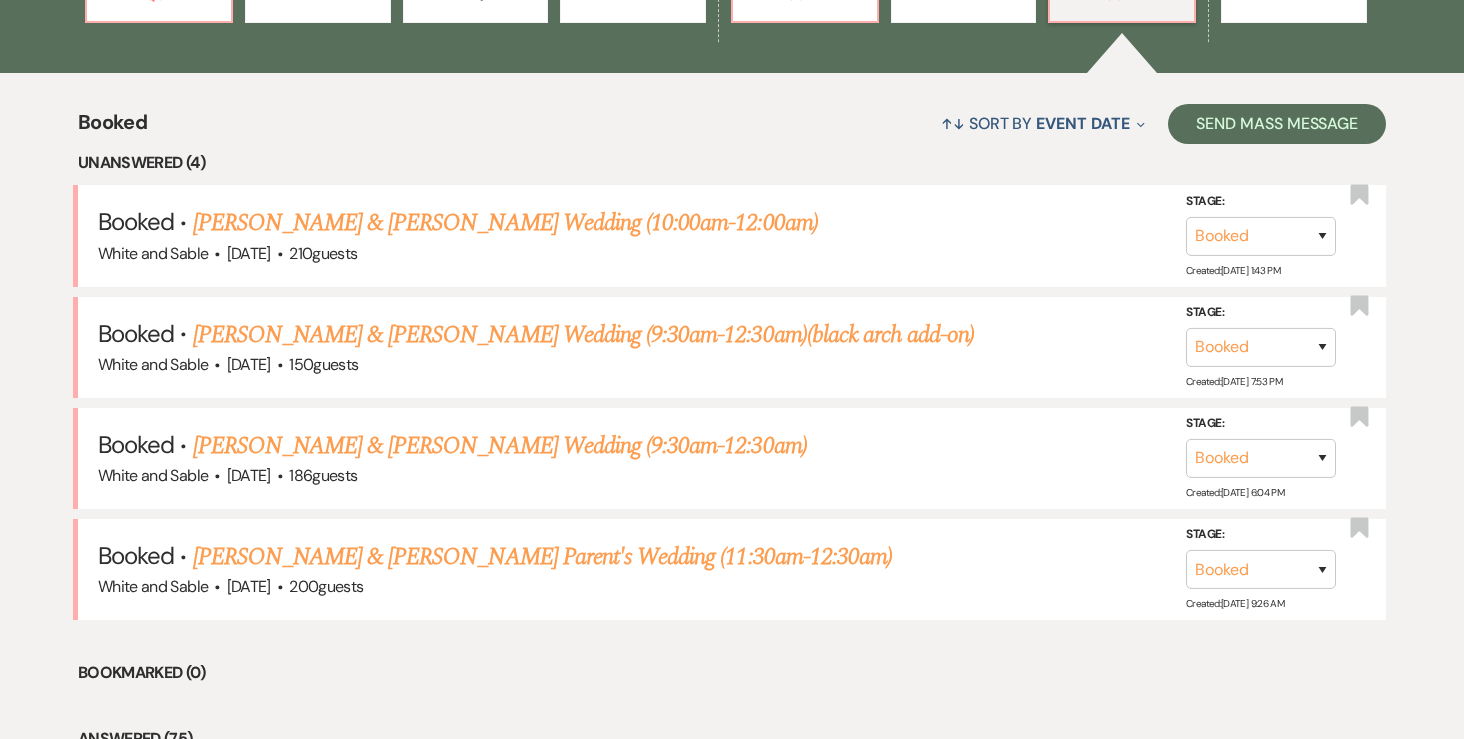 scroll, scrollTop: 704, scrollLeft: 0, axis: vertical 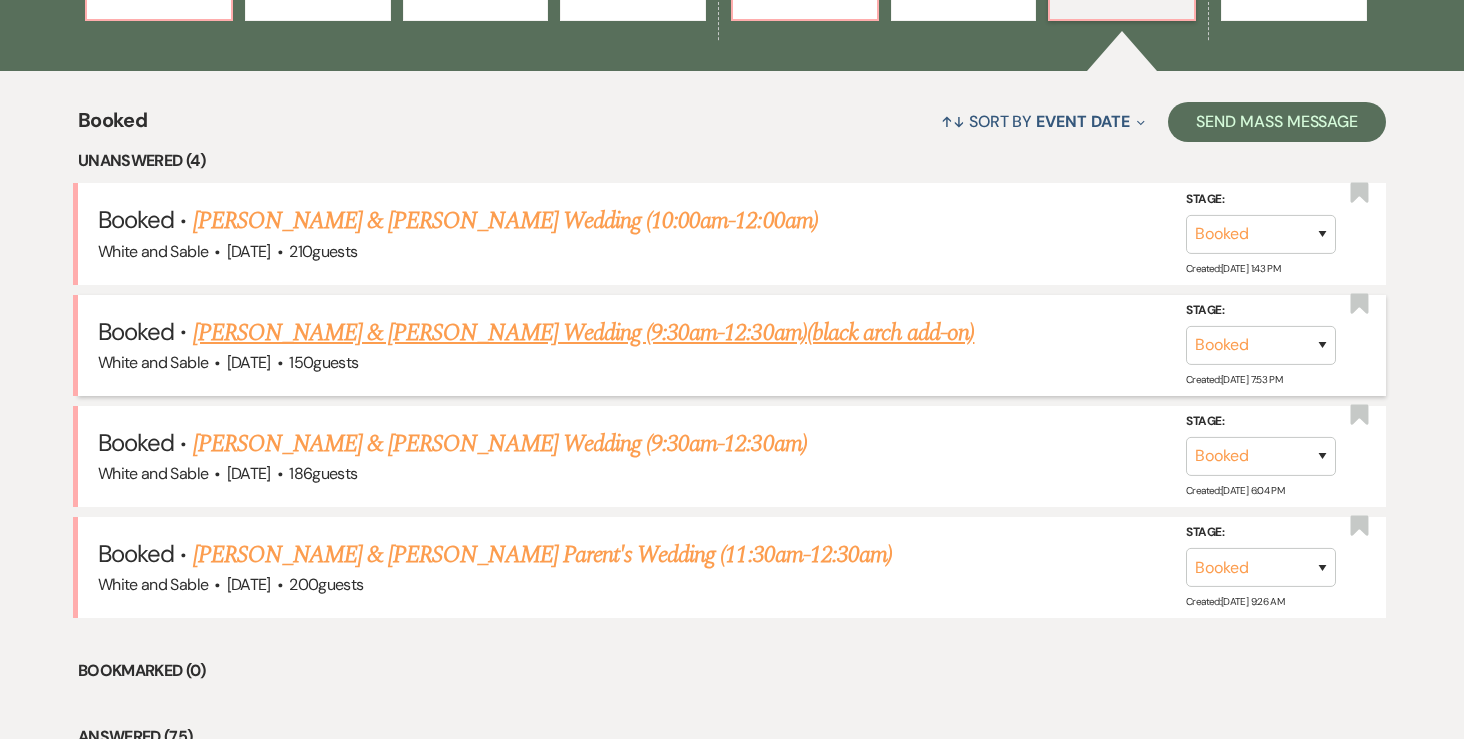 click on "Karissa Tatro & Joe Holmberg's Wedding (9:30am-12:30am)(black arch add-on)" at bounding box center (584, 333) 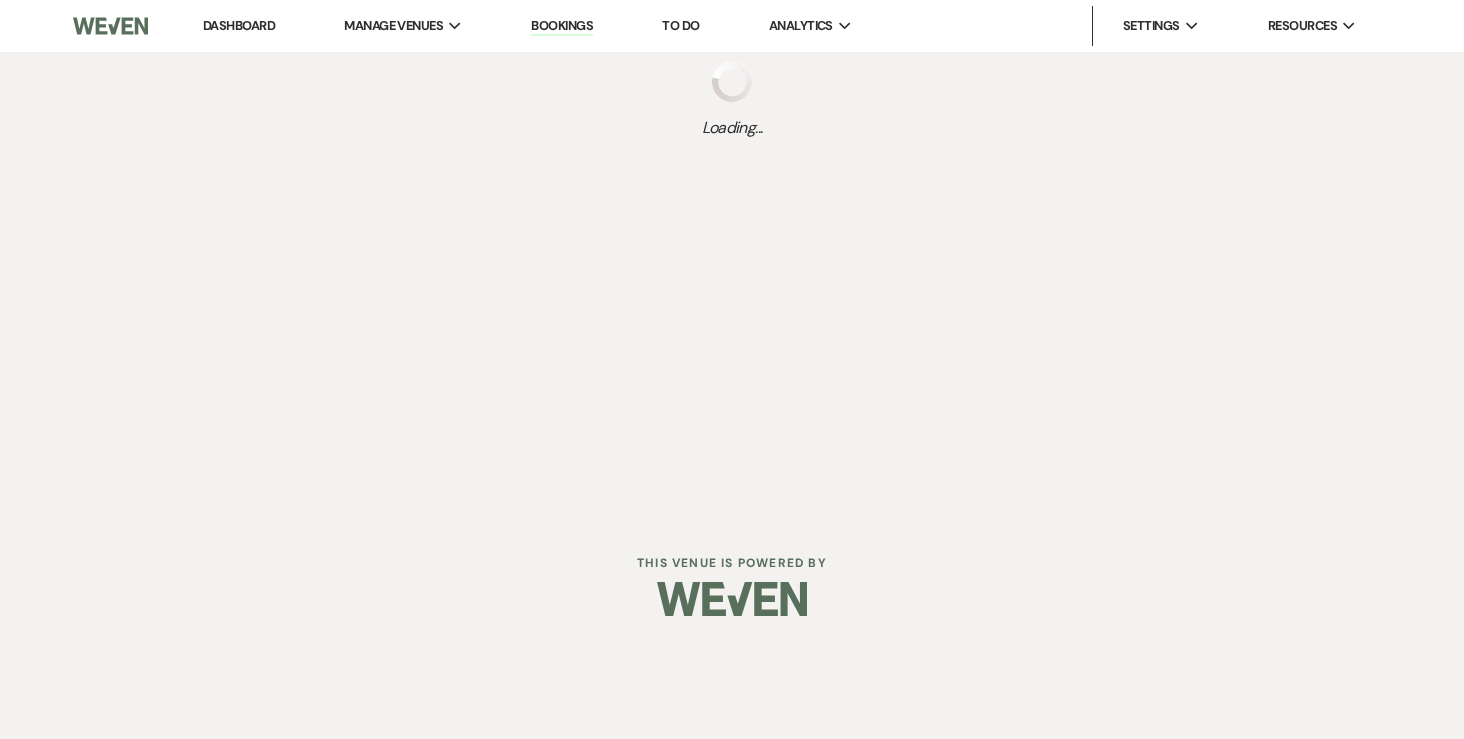 scroll, scrollTop: 0, scrollLeft: 0, axis: both 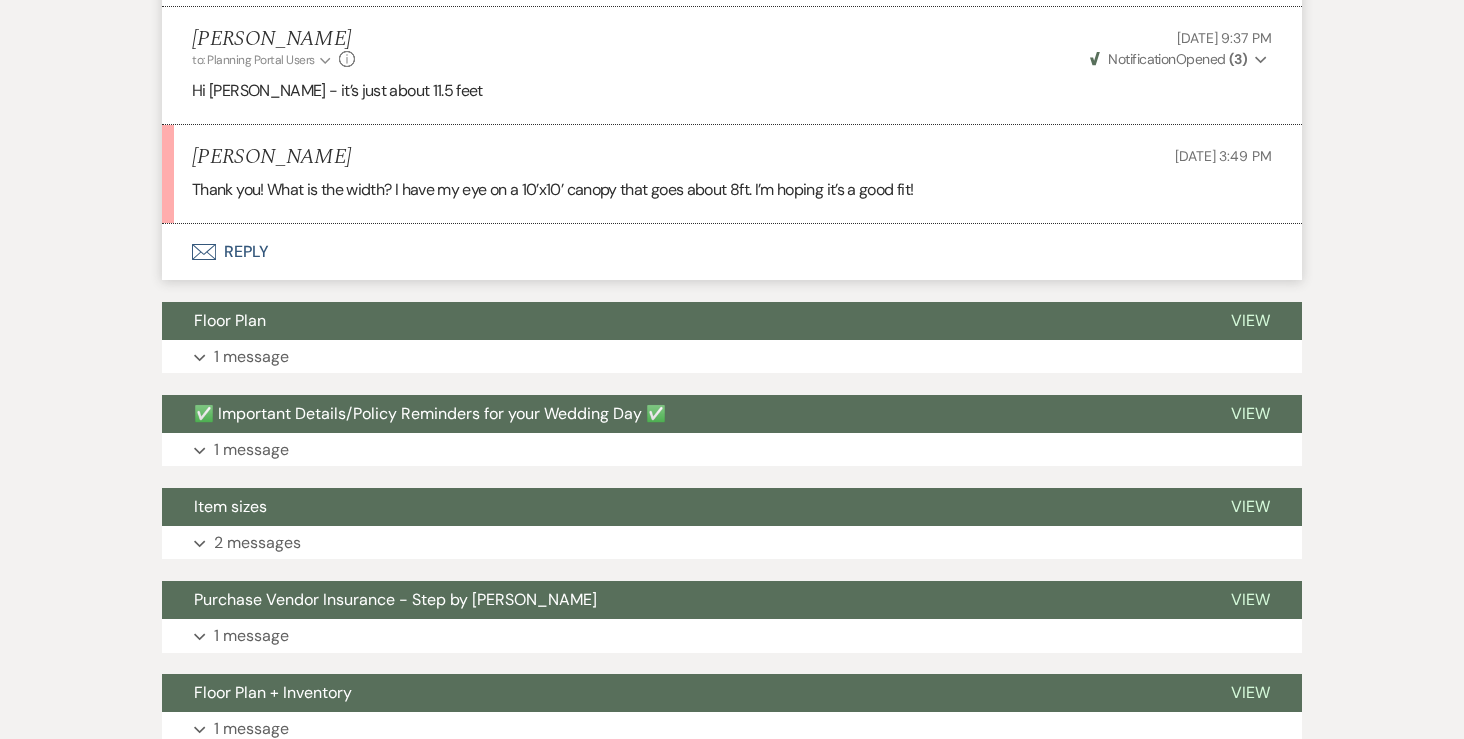 click on "Envelope Reply" at bounding box center (732, 252) 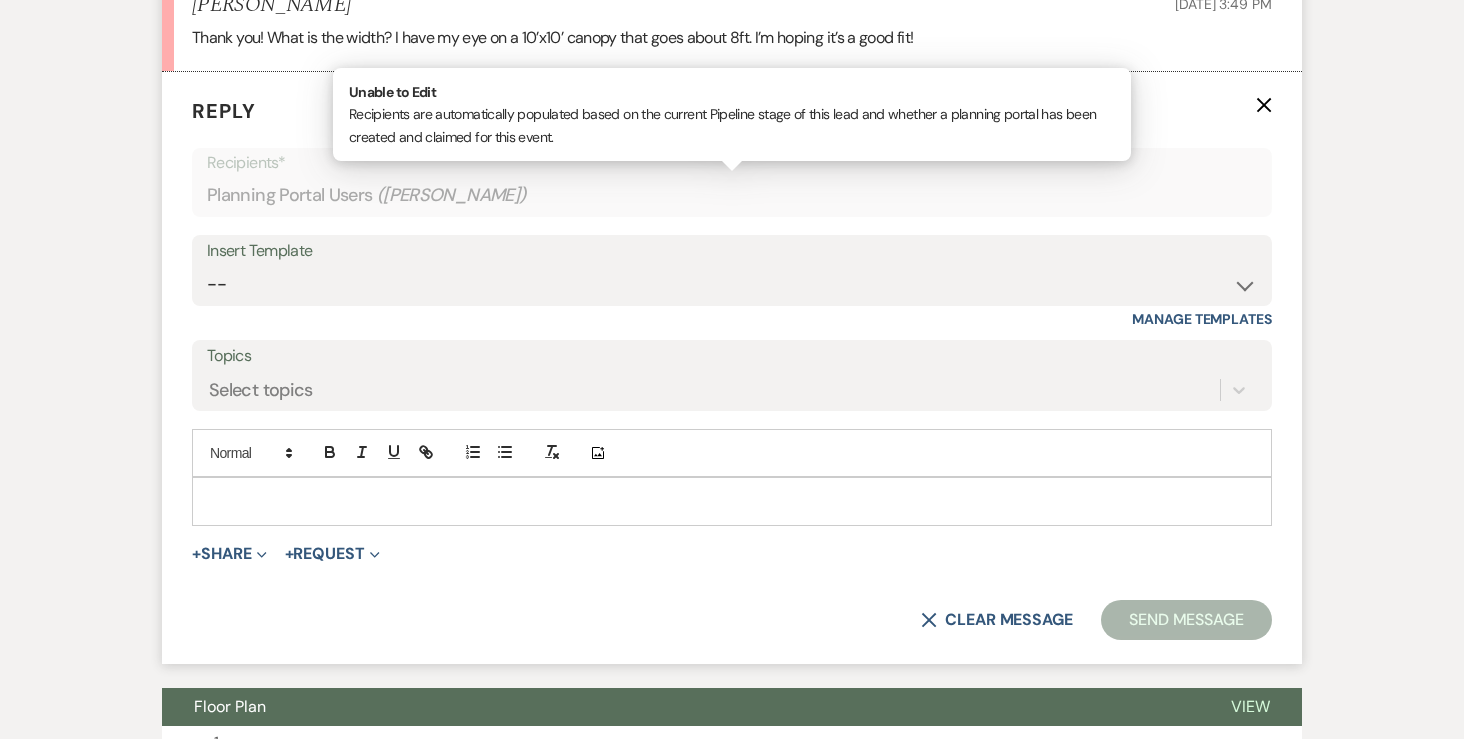 scroll, scrollTop: 2183, scrollLeft: 0, axis: vertical 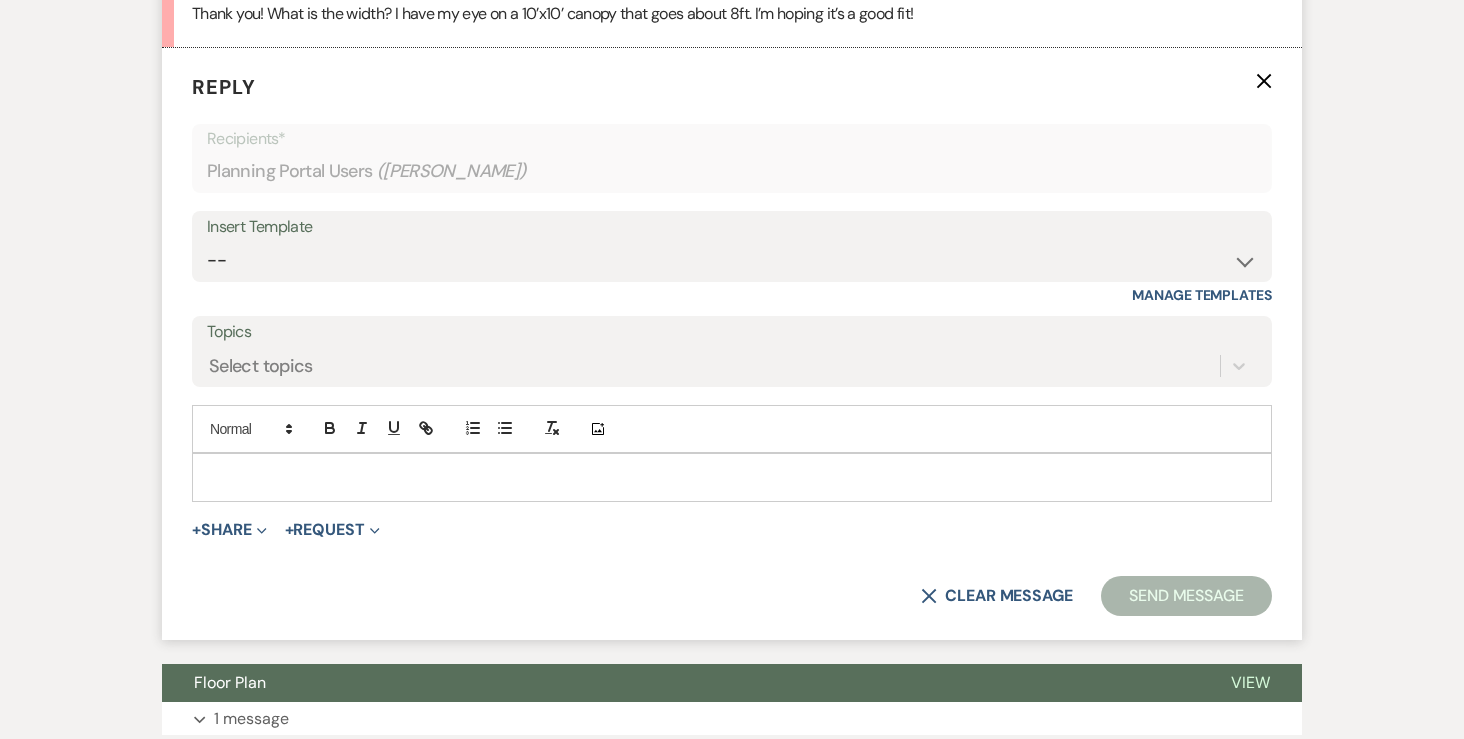 click at bounding box center [732, 477] 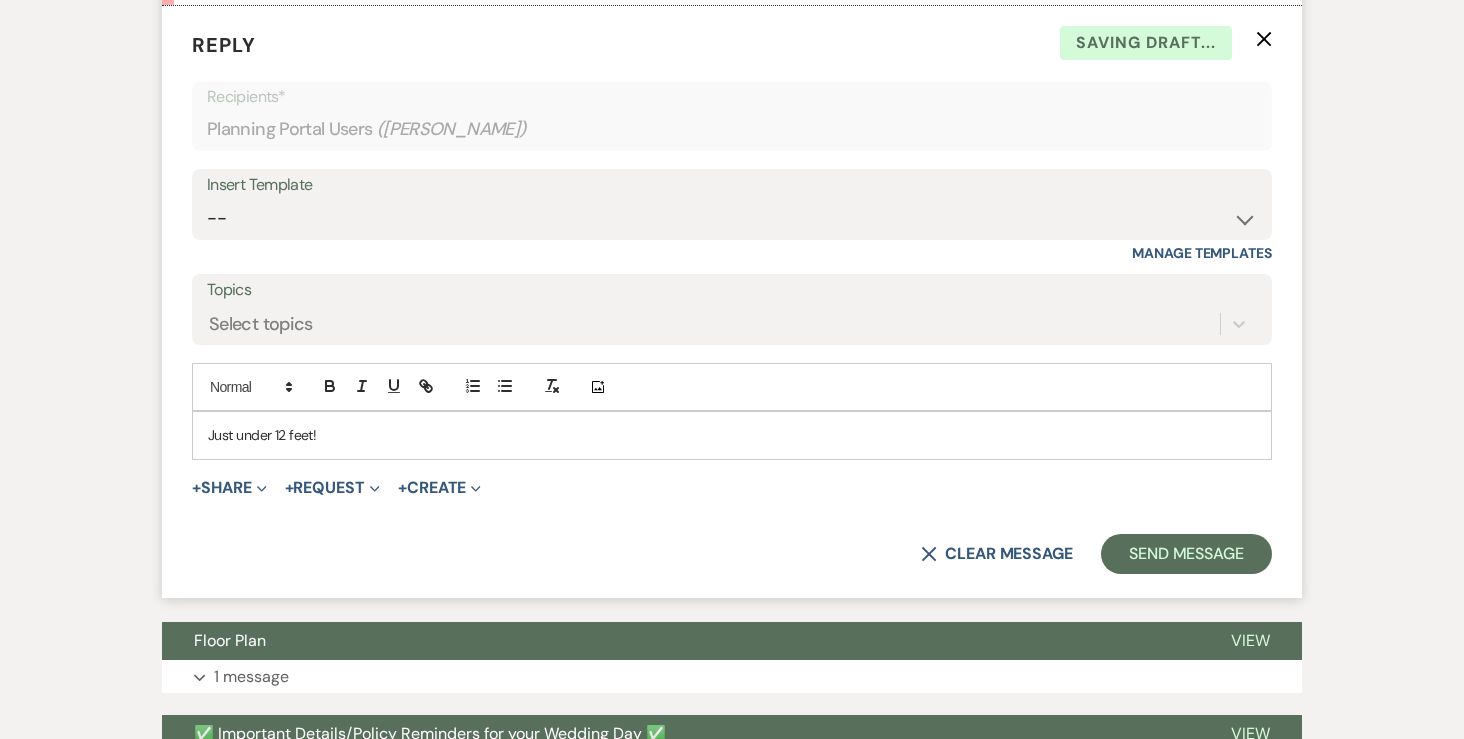 scroll, scrollTop: 2255, scrollLeft: 0, axis: vertical 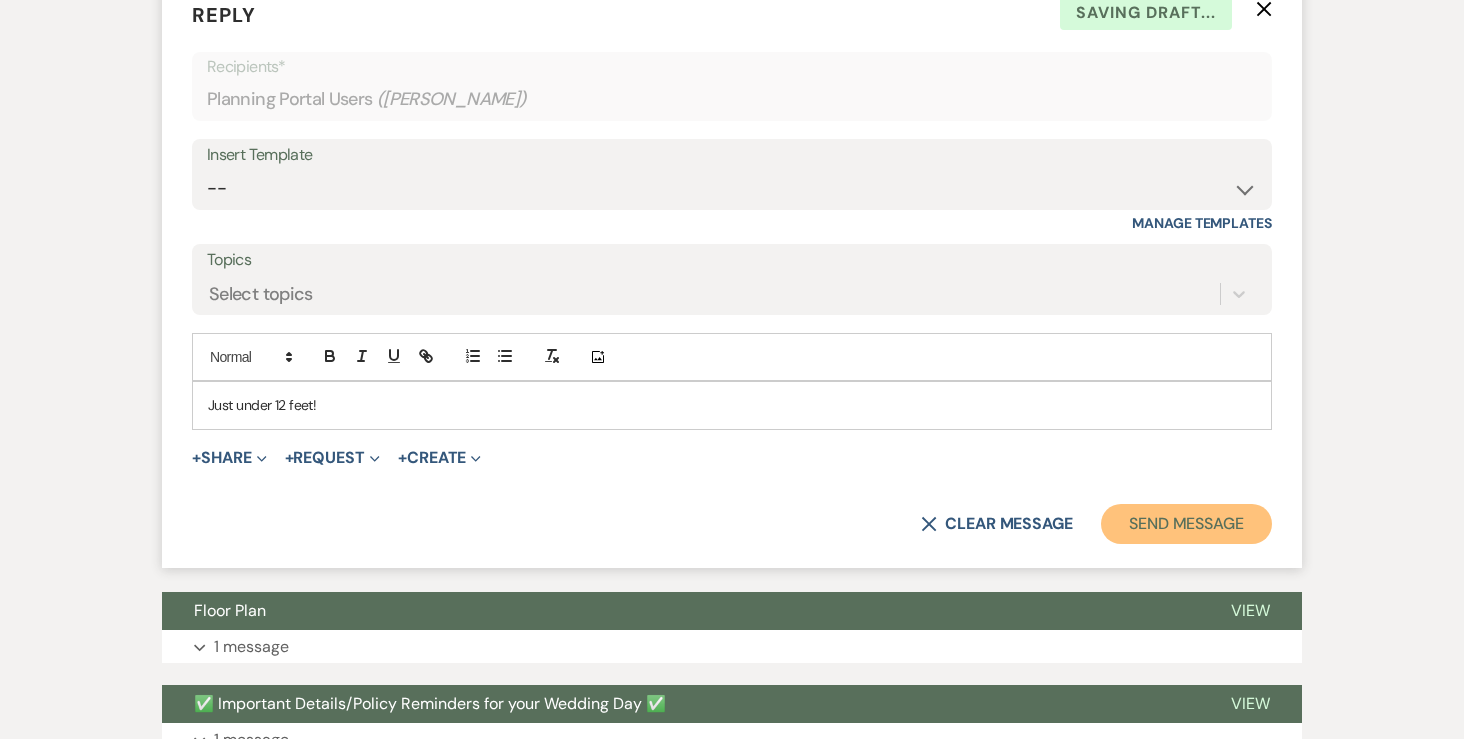 click on "Send Message" at bounding box center (1186, 524) 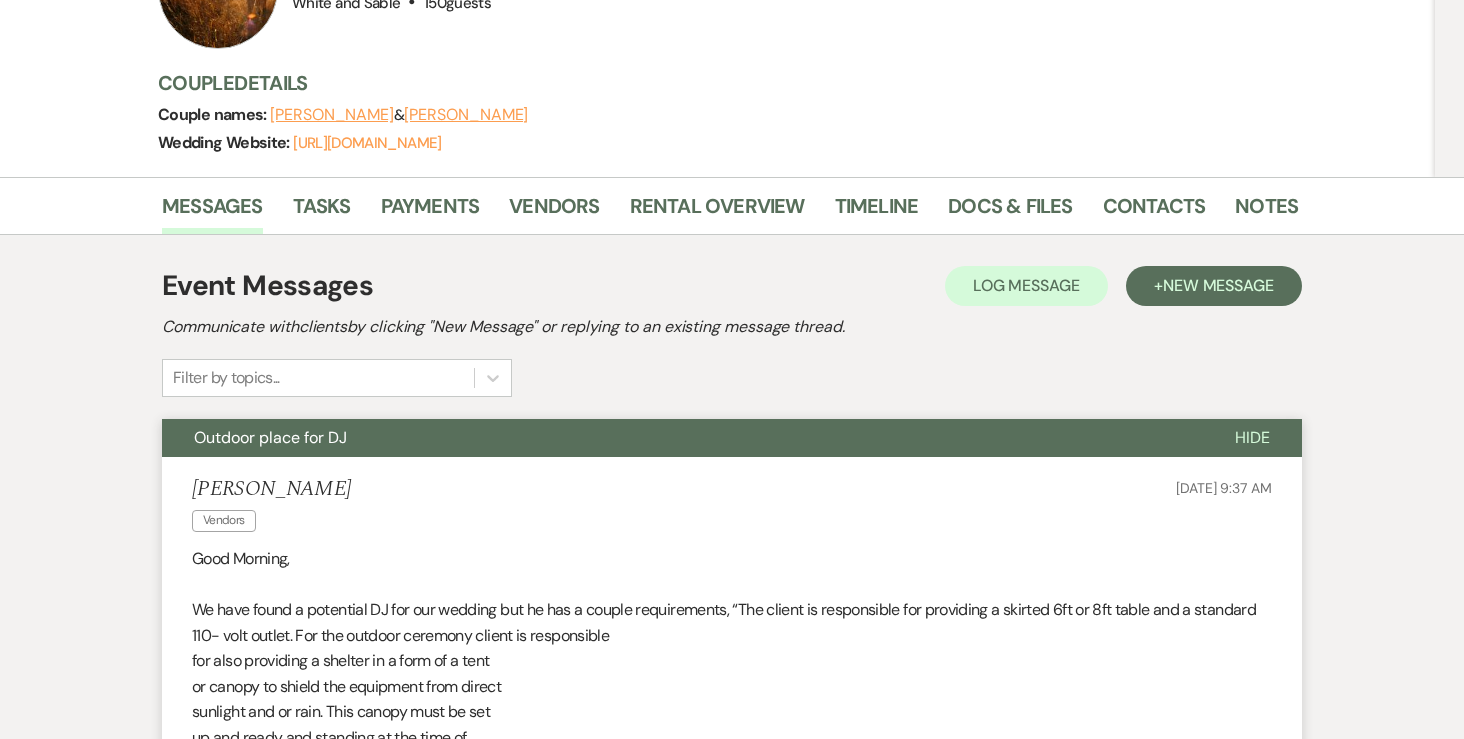 scroll, scrollTop: 14, scrollLeft: 0, axis: vertical 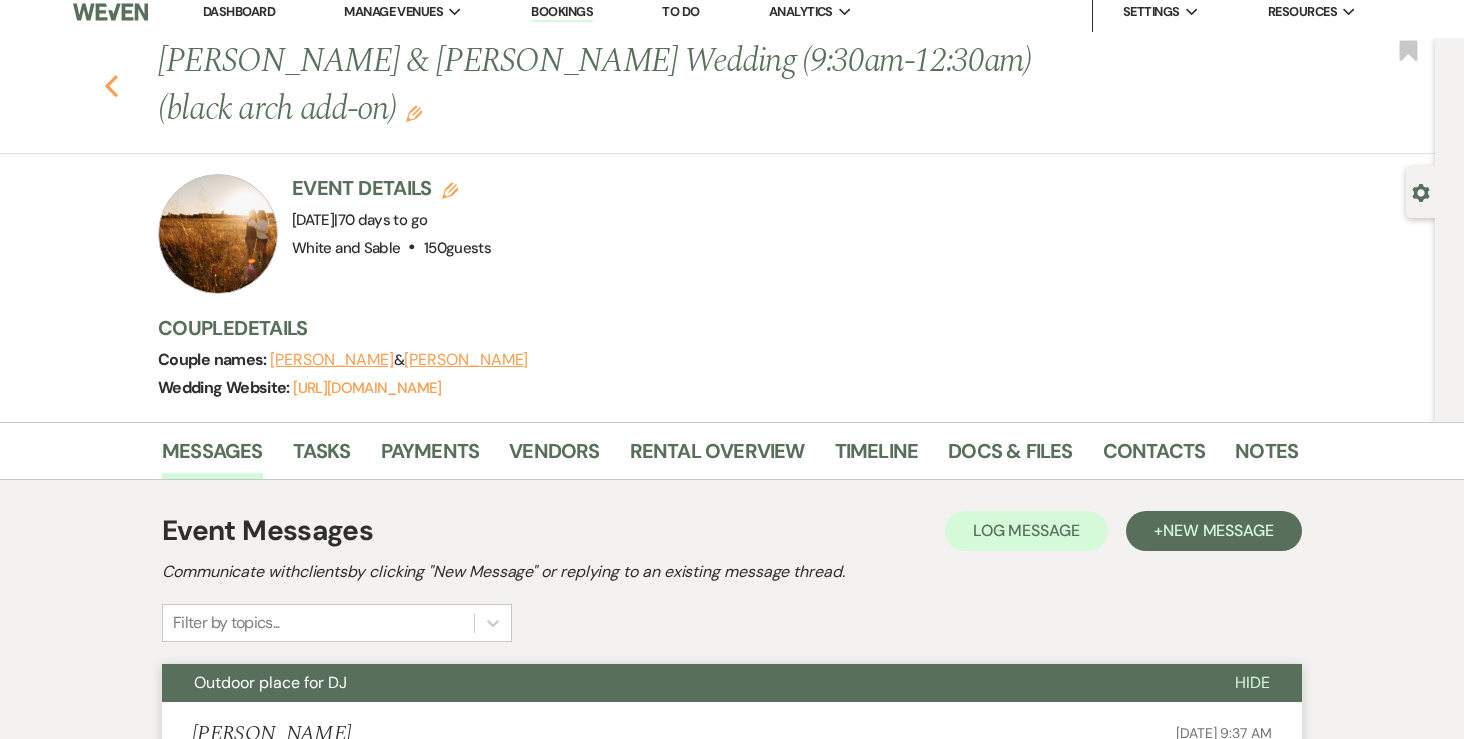 click on "Previous" 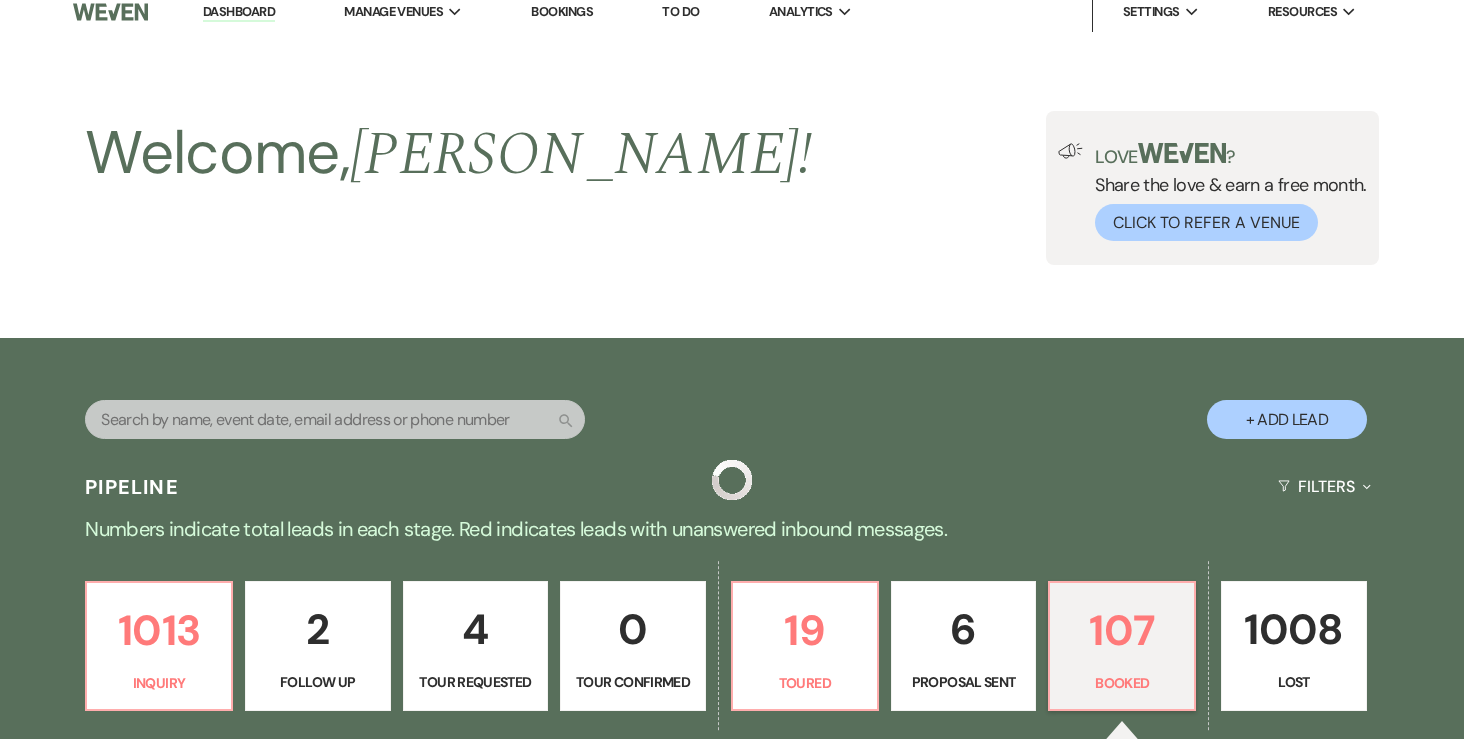 scroll, scrollTop: 704, scrollLeft: 0, axis: vertical 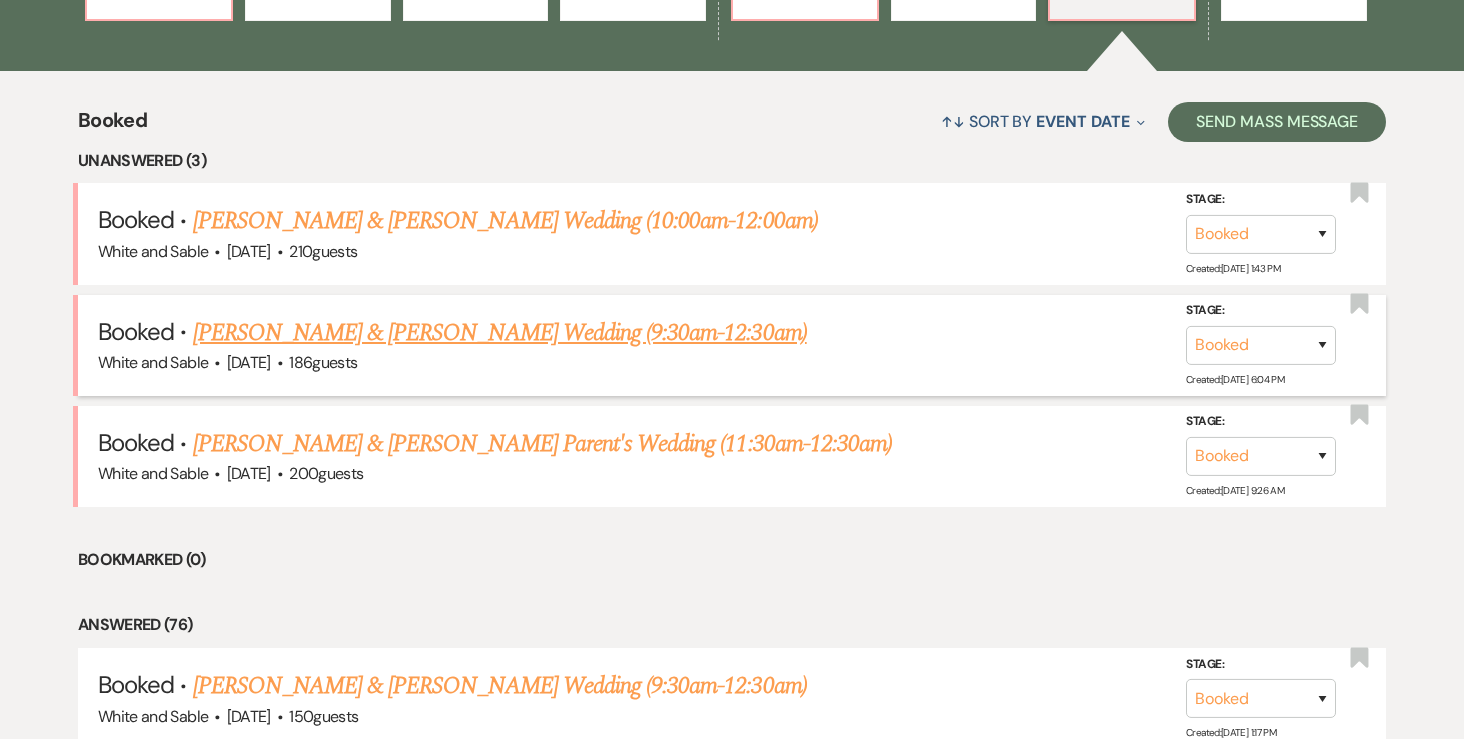 click on "Lainie Cox & Jack Meier's Wedding (9:30am-12:30am)" at bounding box center [500, 333] 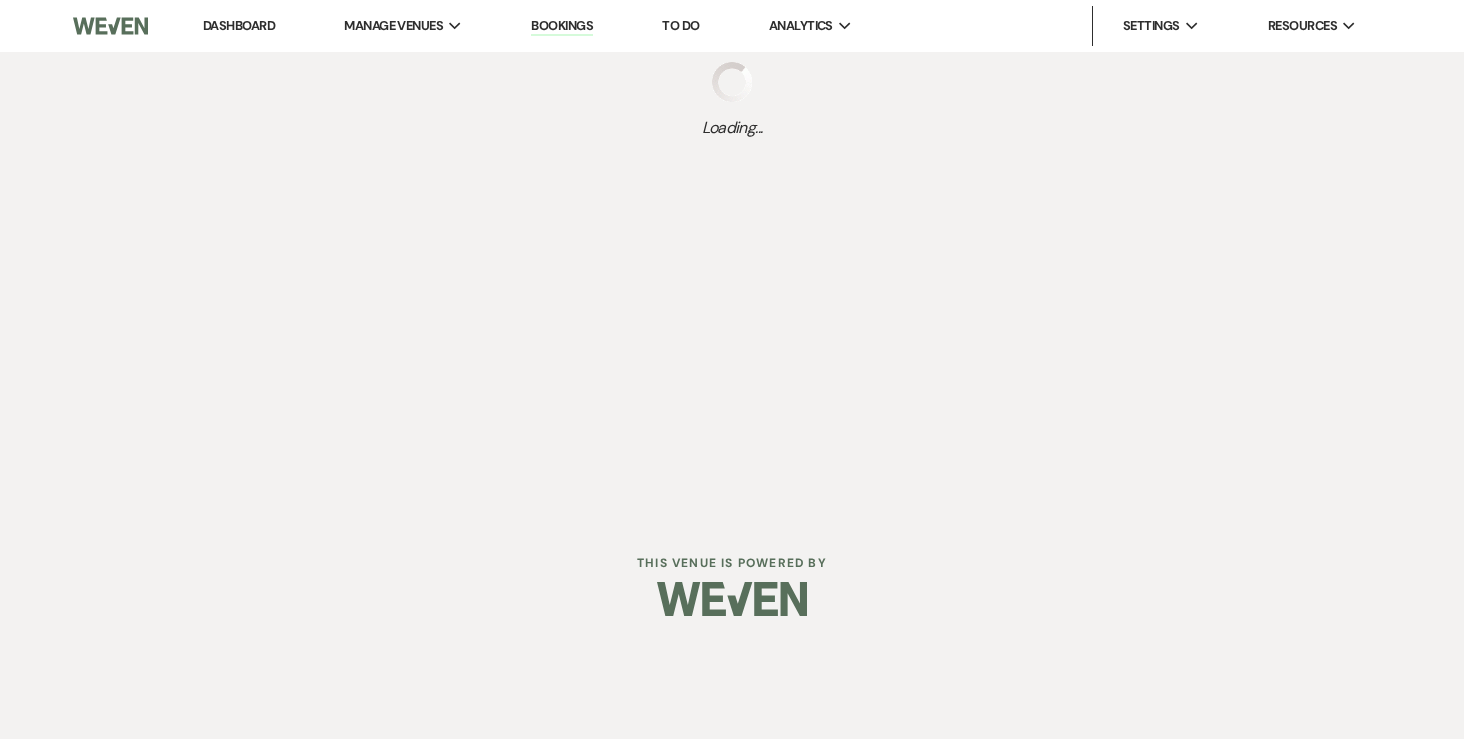 scroll, scrollTop: 0, scrollLeft: 0, axis: both 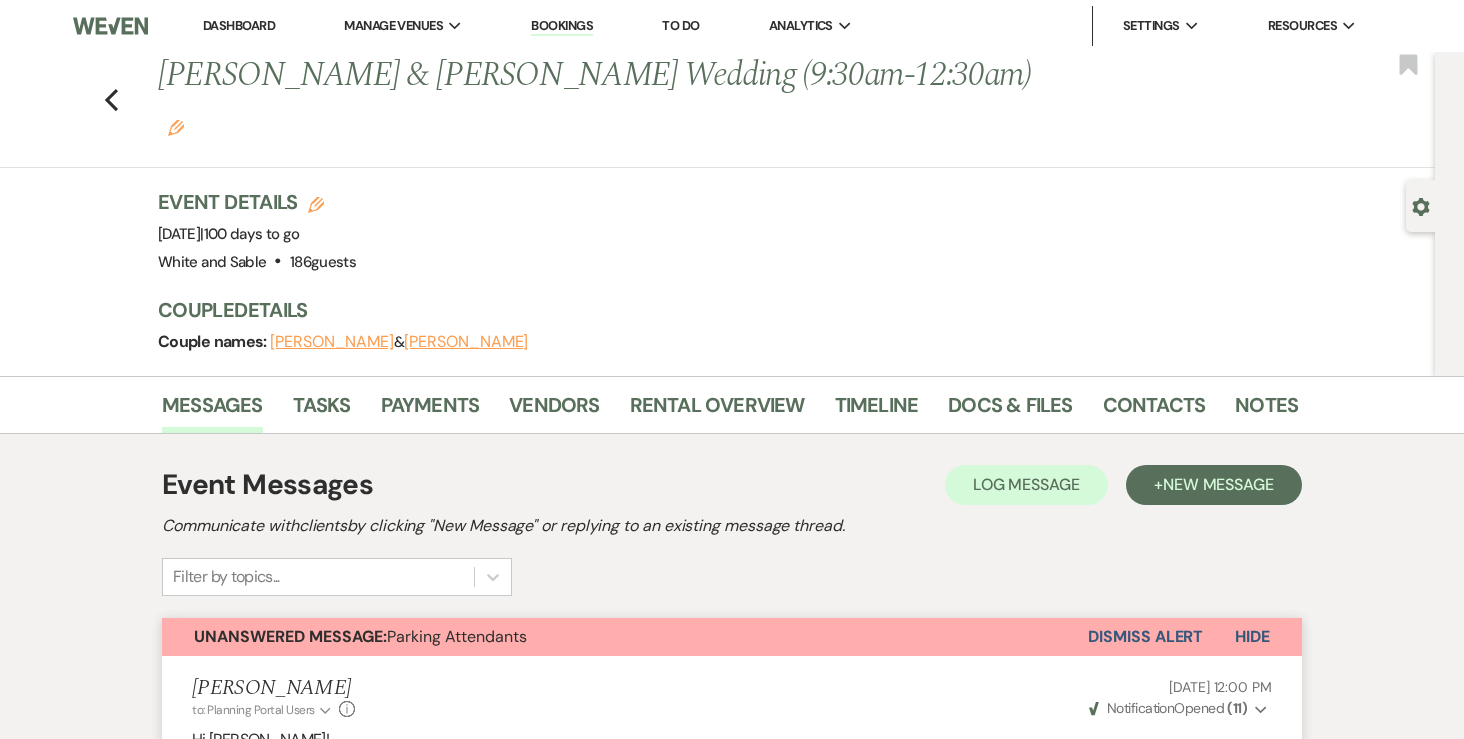 click on "Angela Oldenburger to: Planning Portal Users Expand Info Jul 05, 2025, 12:00 PM Weven Check Notification  Opened   ( 11 ) Expand Hi Lainie!  For guest counts over 200, we require parking attendants (unless you are providing a shuttle). We schedule two attendants to be on-site for 2 hours, starting 1 hour before your ceremony. They direct vehicles and create extra spots once the lot fills. The cost is $50/hr = $100. Can you confirm where you're at with guest count, and whether you're using a shuttle service? Then we'll coordinate from there 😊 Thanks!" at bounding box center [732, 817] 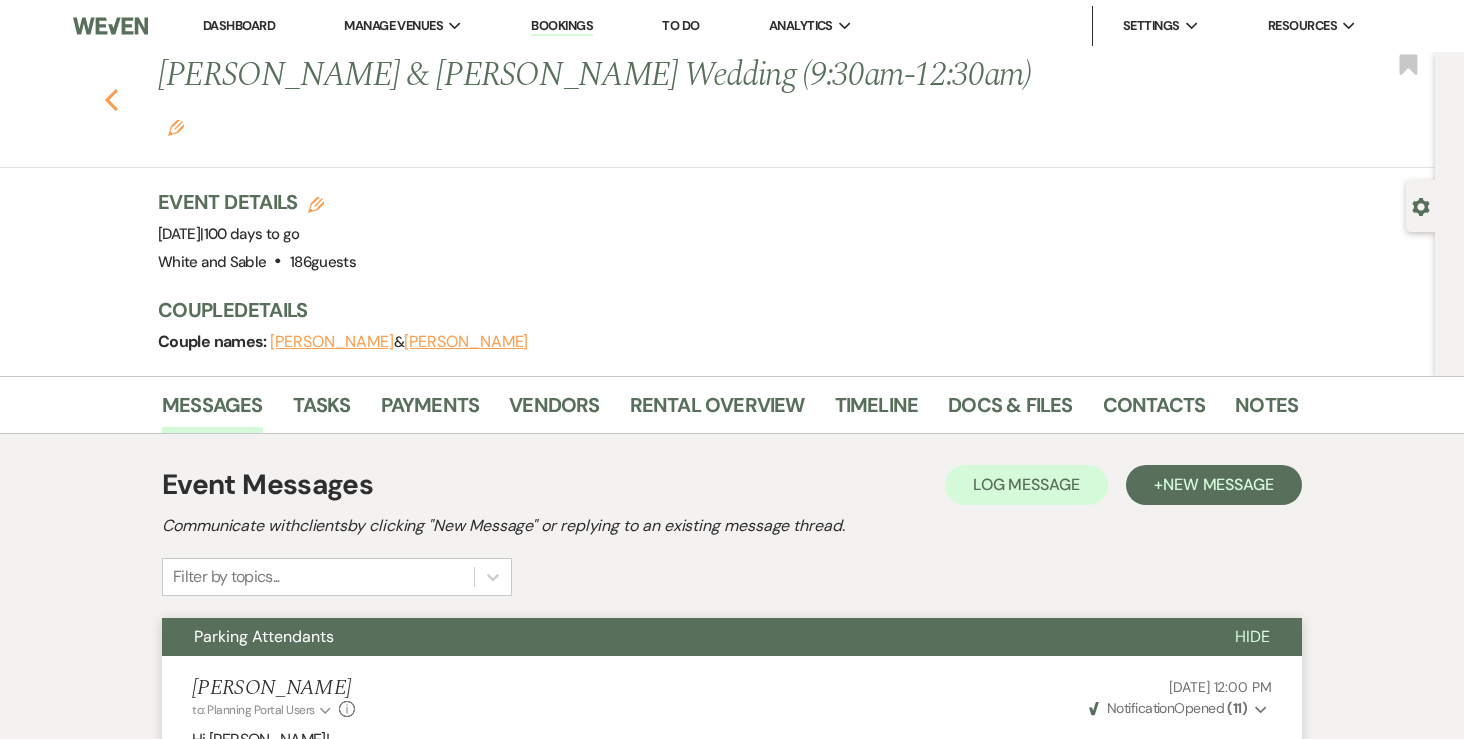 click on "Previous" 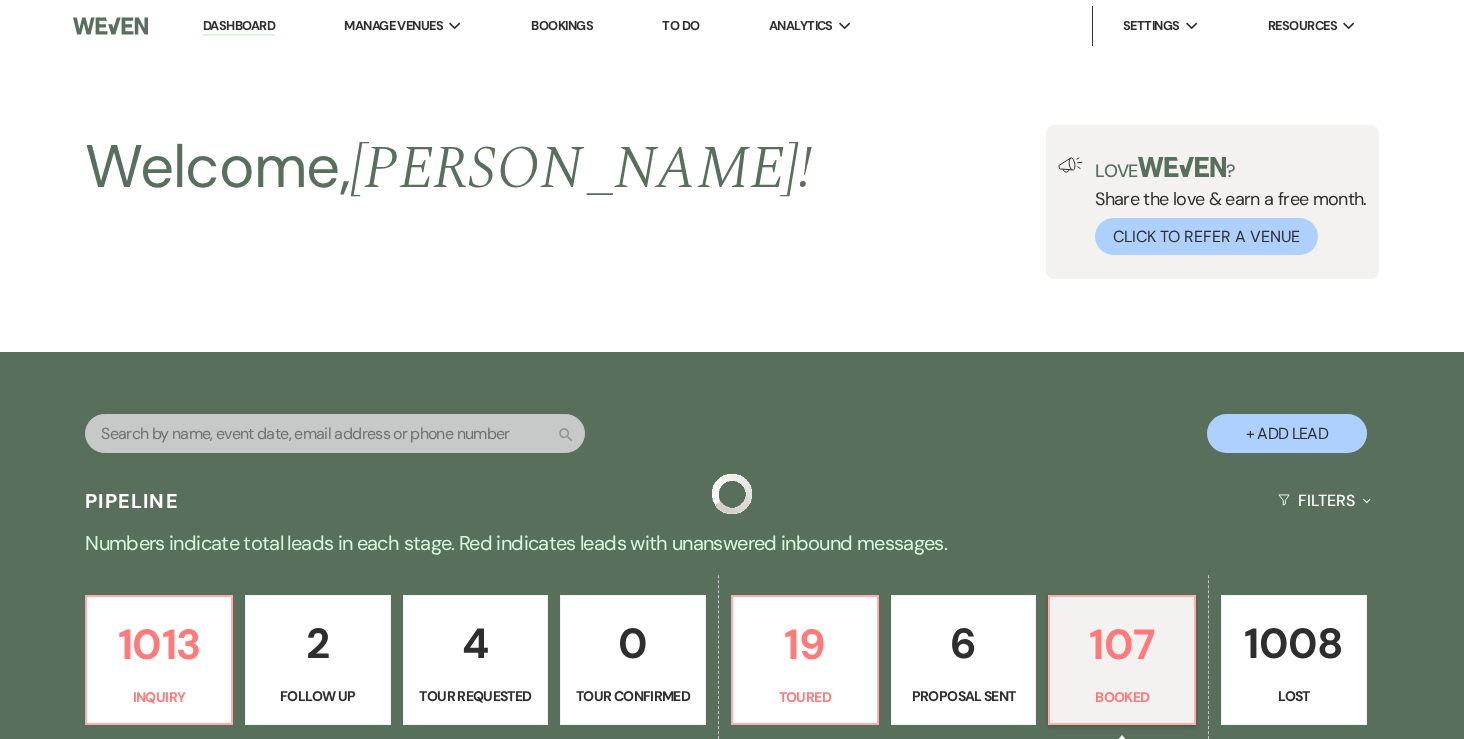 scroll, scrollTop: 704, scrollLeft: 0, axis: vertical 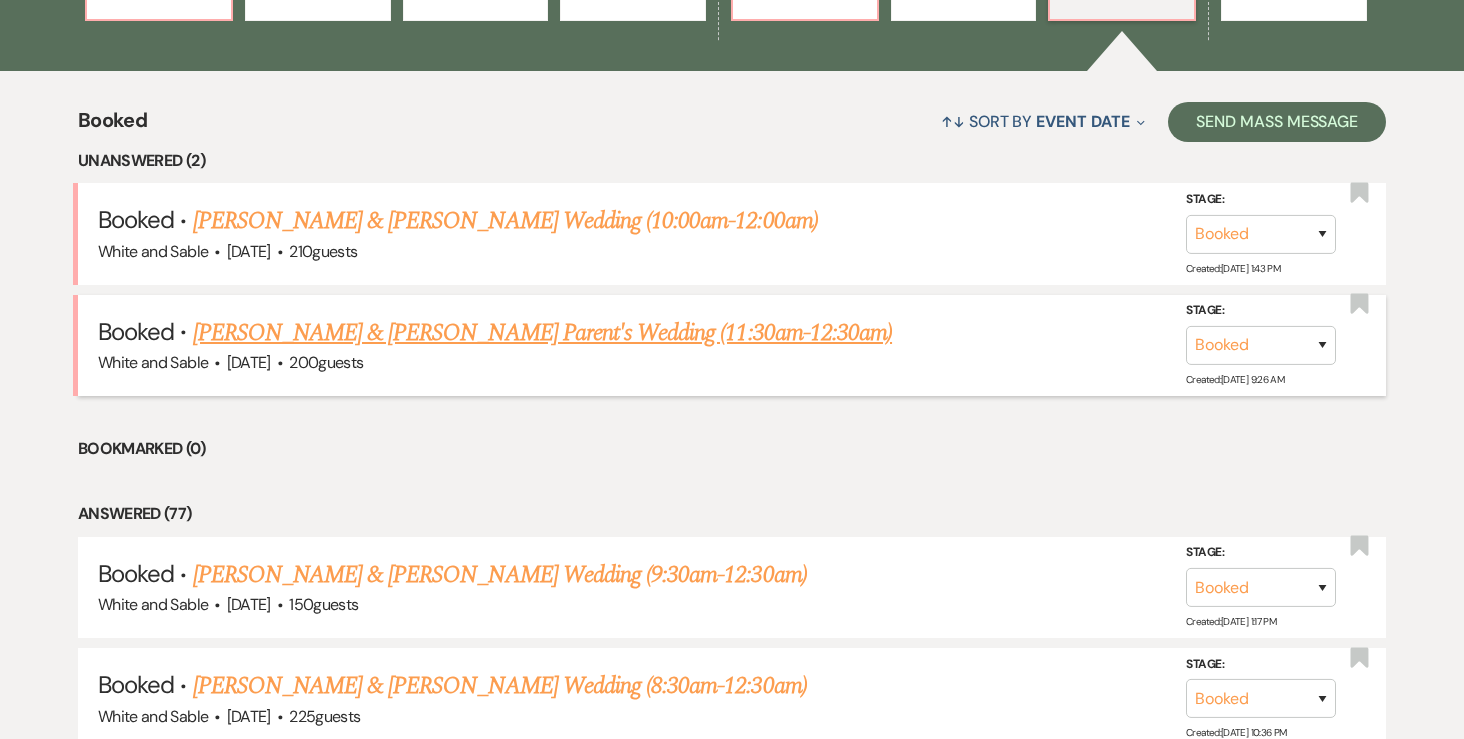 click on "Bryce Brodzinski & Ramsey Parent's Wedding (11:30am-12:30am)" at bounding box center (543, 333) 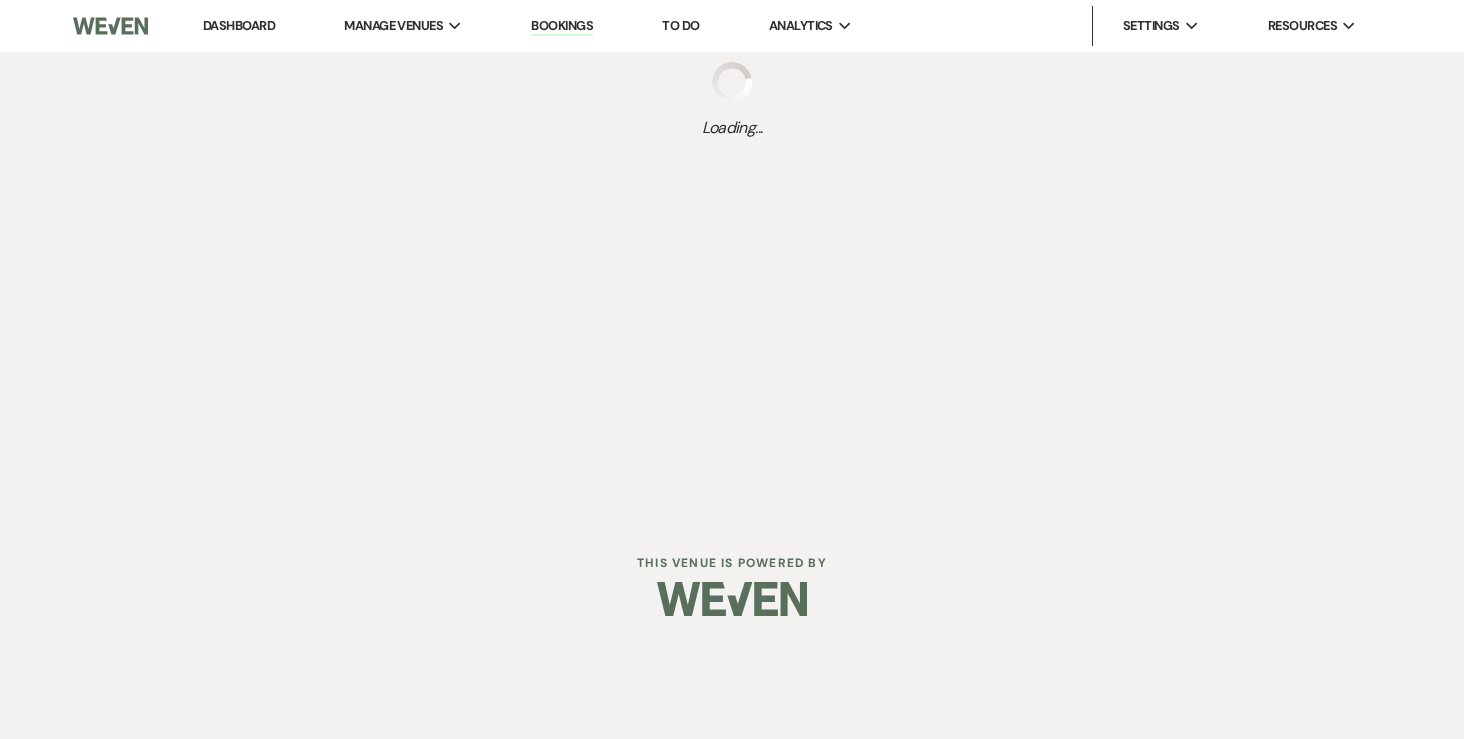 scroll, scrollTop: 0, scrollLeft: 0, axis: both 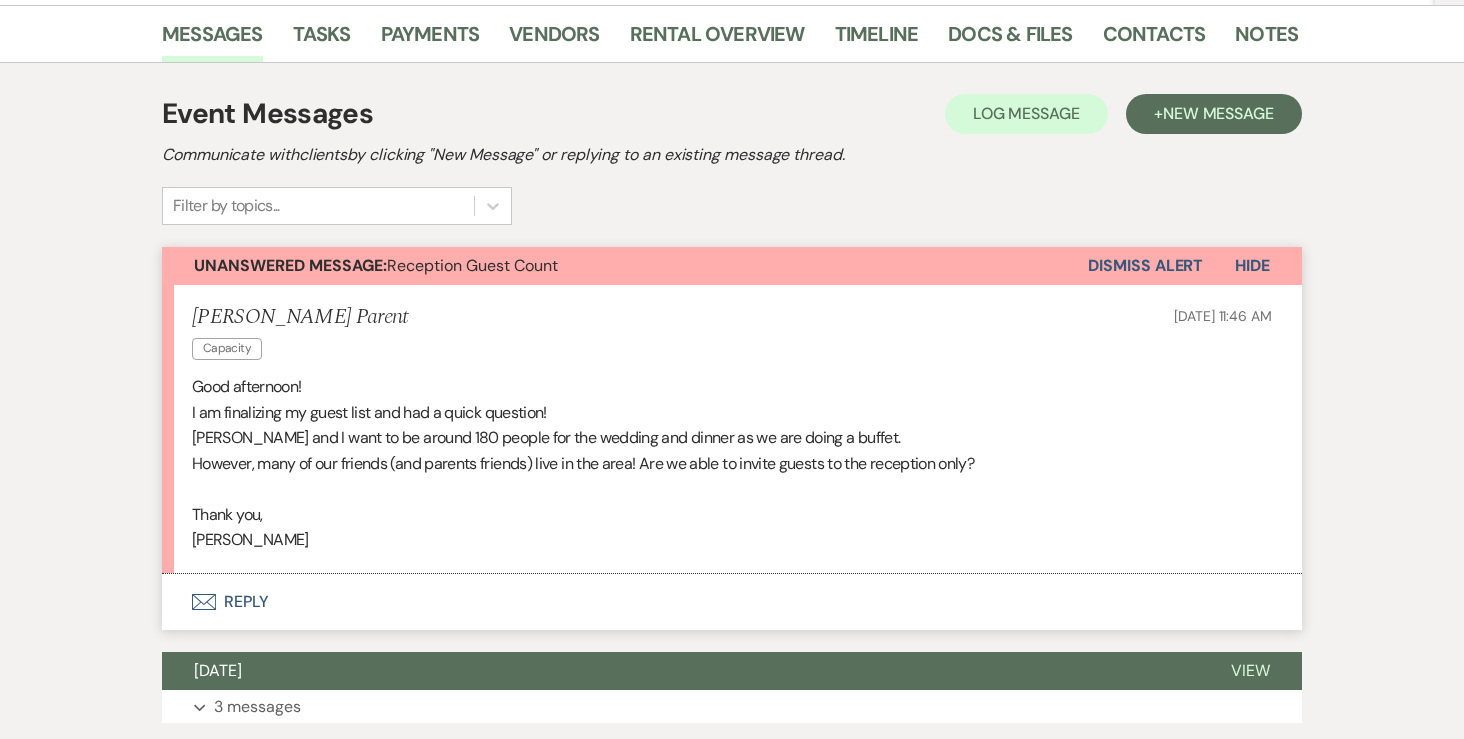click on "Envelope Reply" at bounding box center (732, 602) 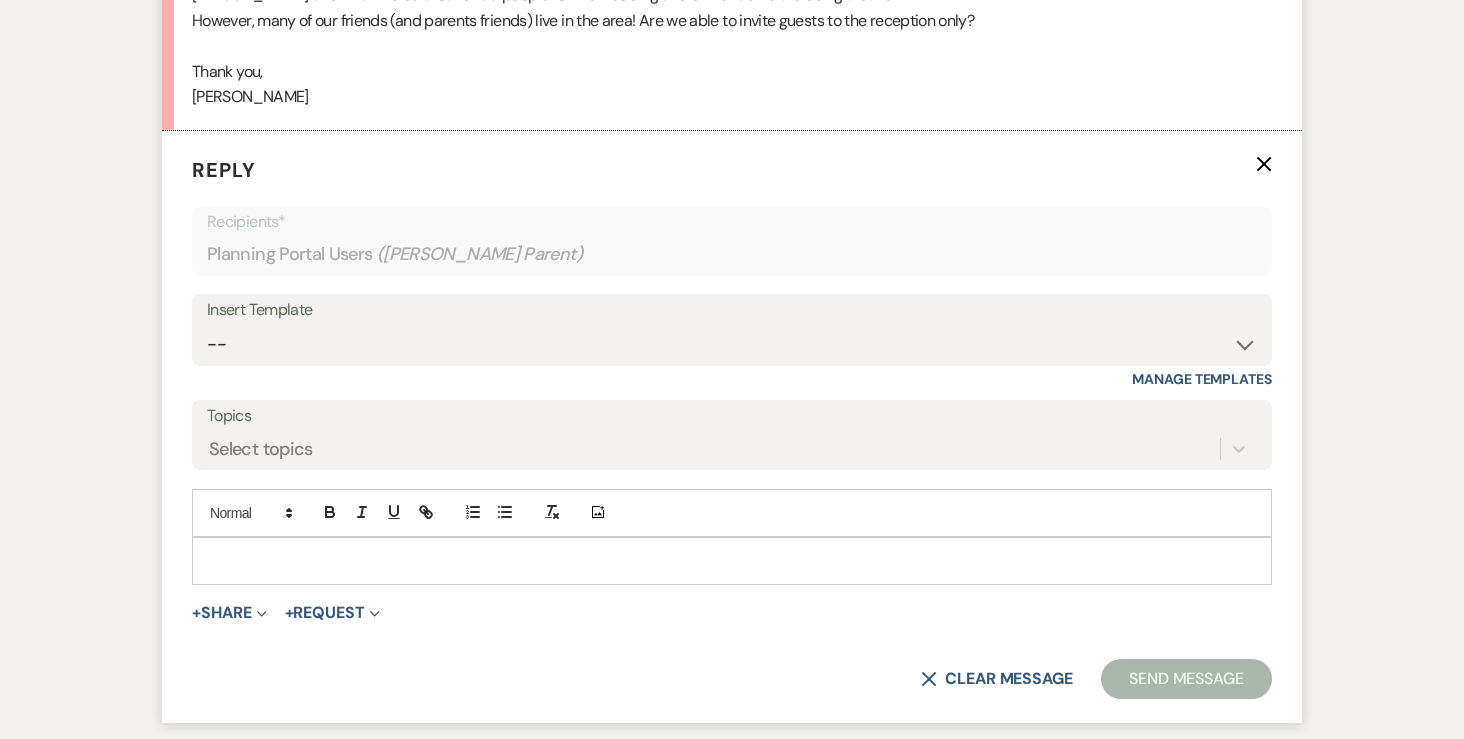 scroll, scrollTop: 852, scrollLeft: 0, axis: vertical 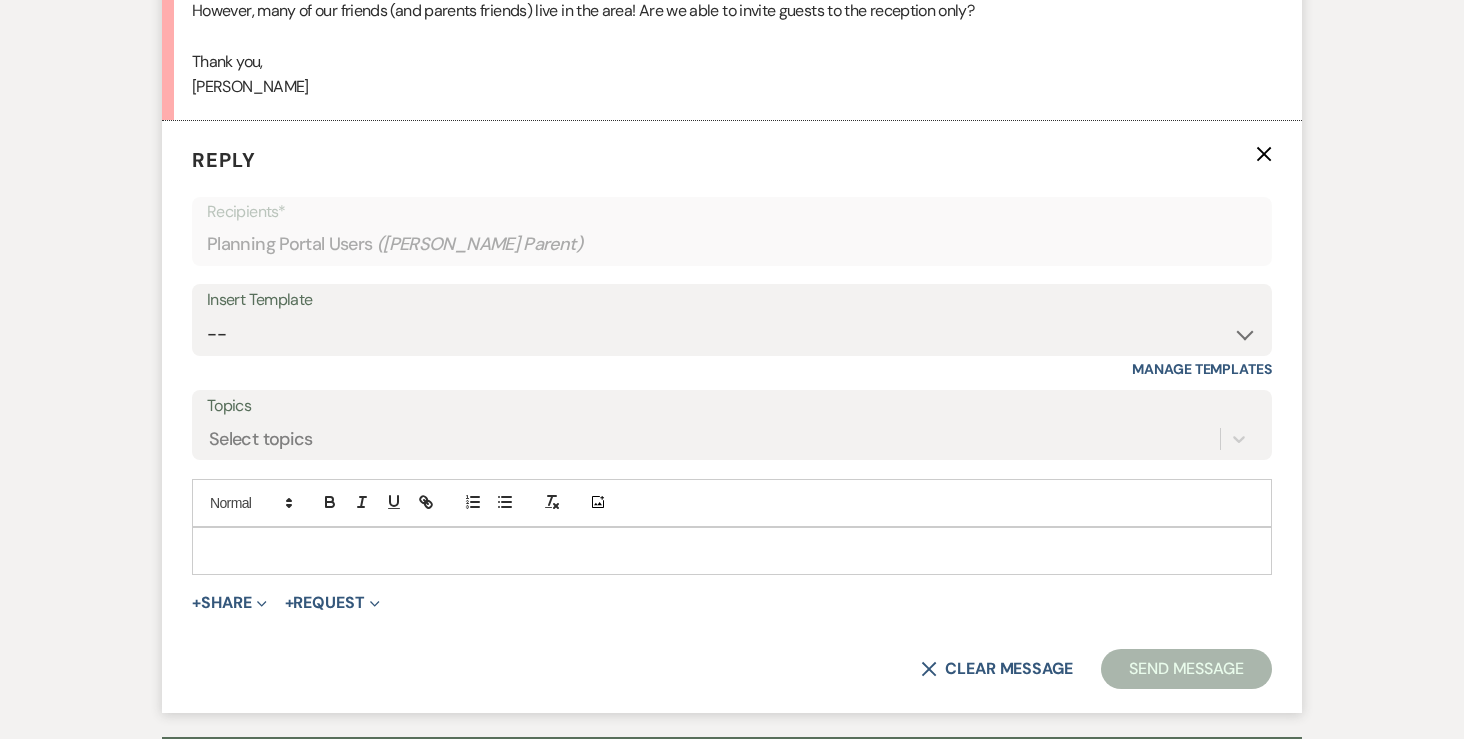 click at bounding box center [732, 551] 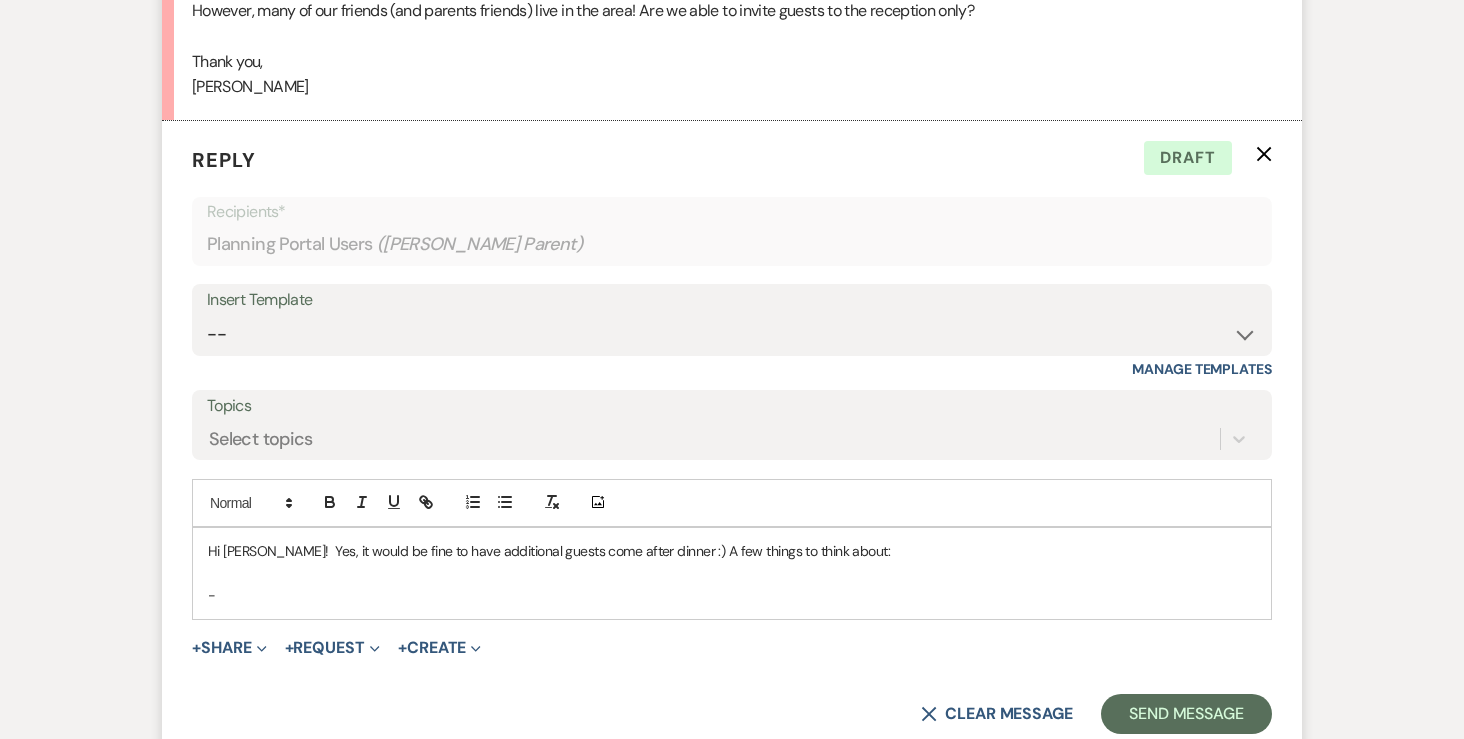 click on "Hi Bryce!  Yes, it would be fine to have additional guests come after dinner :) A few things to think about:" at bounding box center [732, 551] 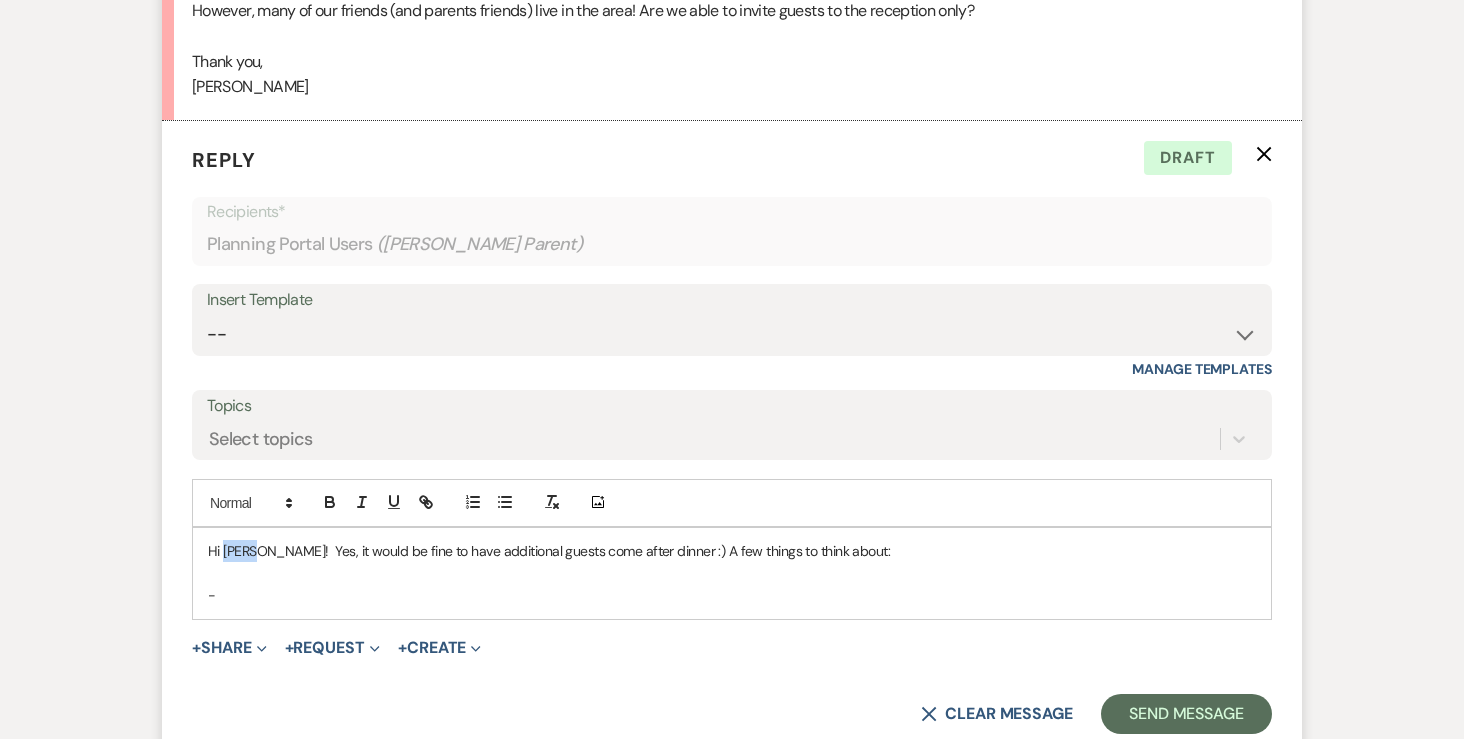 click on "Hi Bryce!  Yes, it would be fine to have additional guests come after dinner :) A few things to think about:" at bounding box center [732, 551] 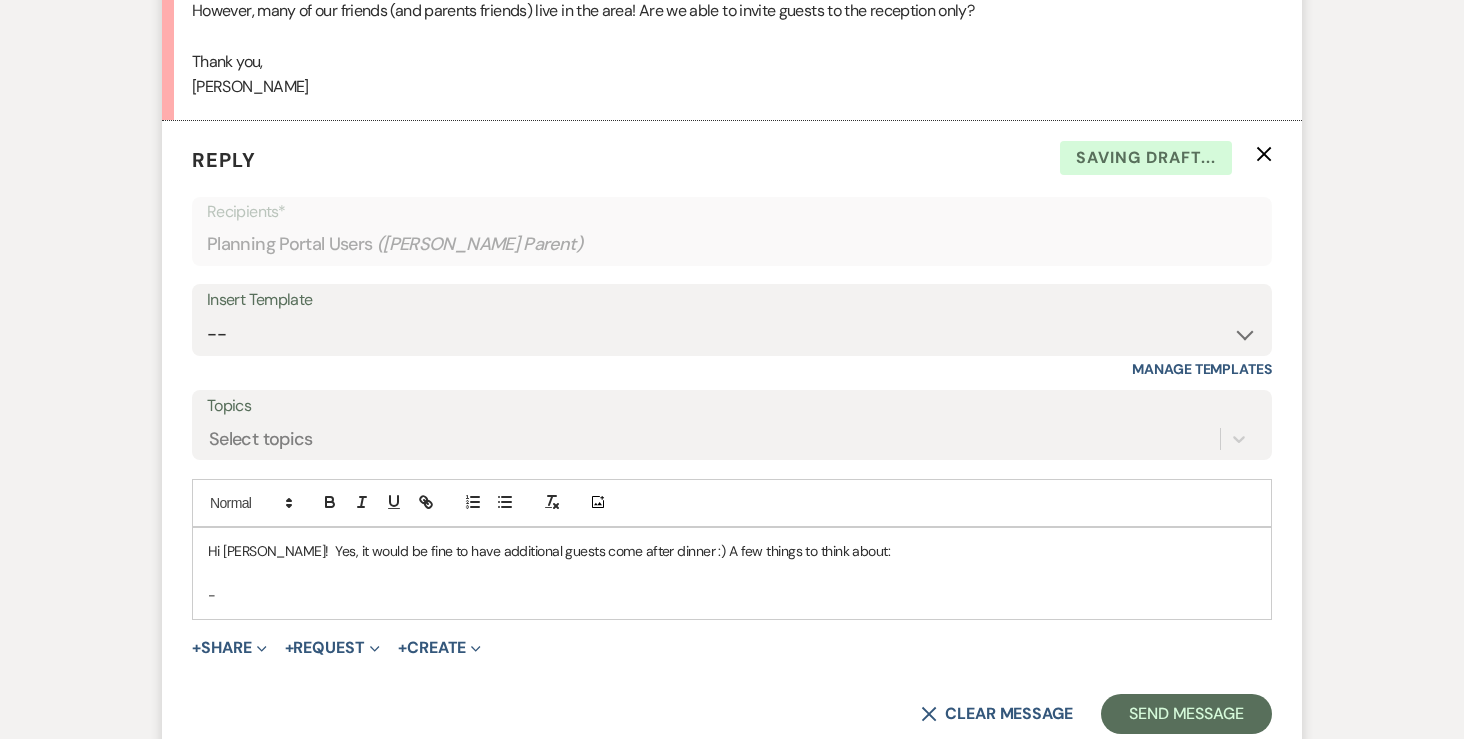 click on "Hi Ramsey!  Yes, it would be fine to have additional guests come after dinner :) A few things to think about:  -" at bounding box center (732, 573) 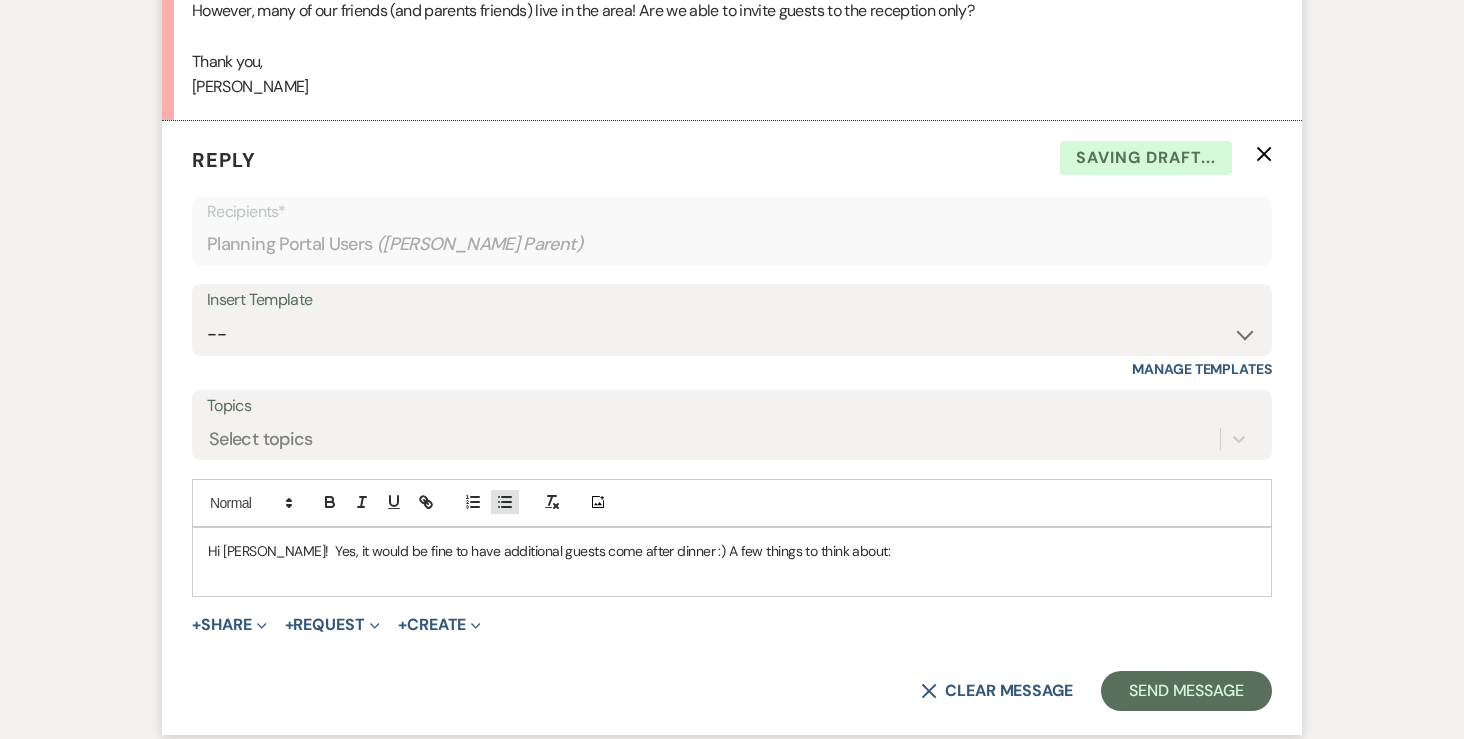 click 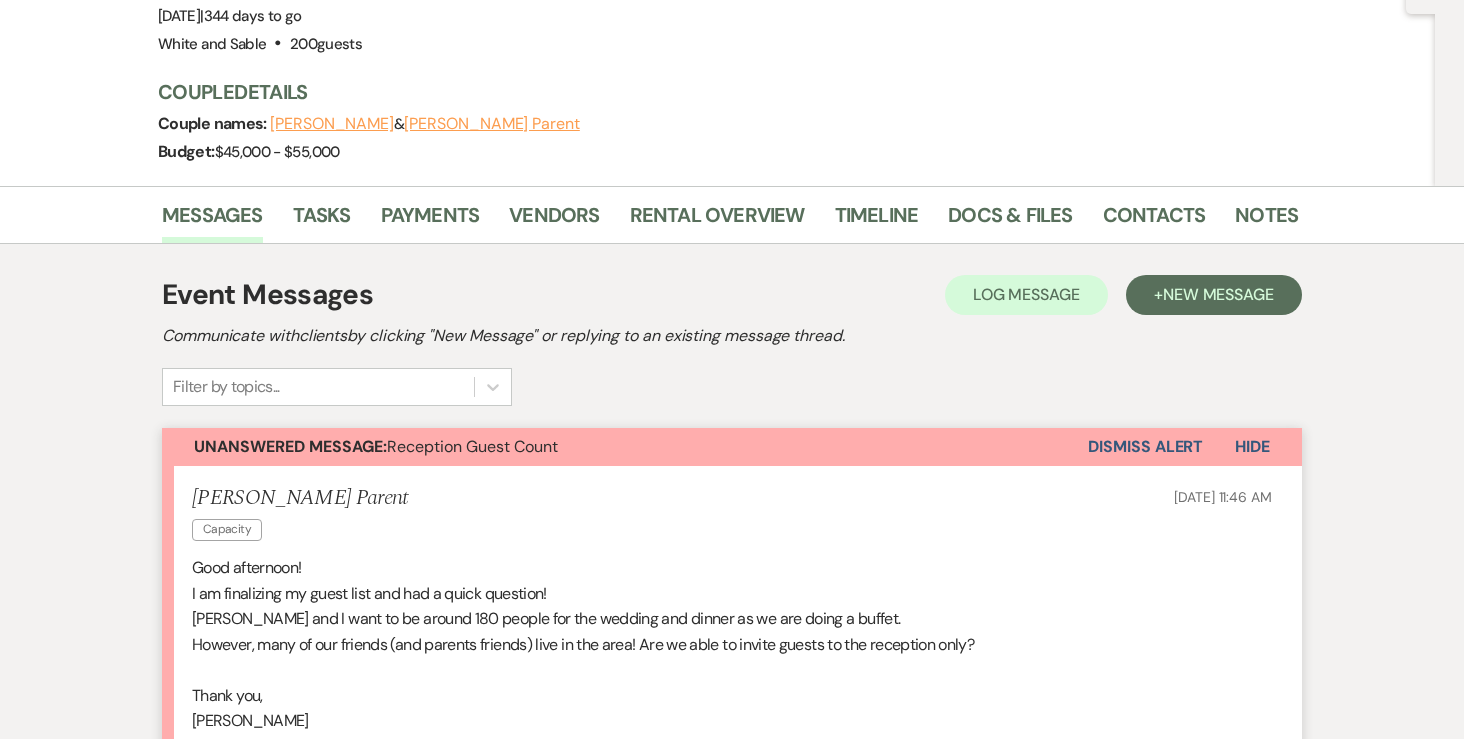 scroll, scrollTop: 214, scrollLeft: 0, axis: vertical 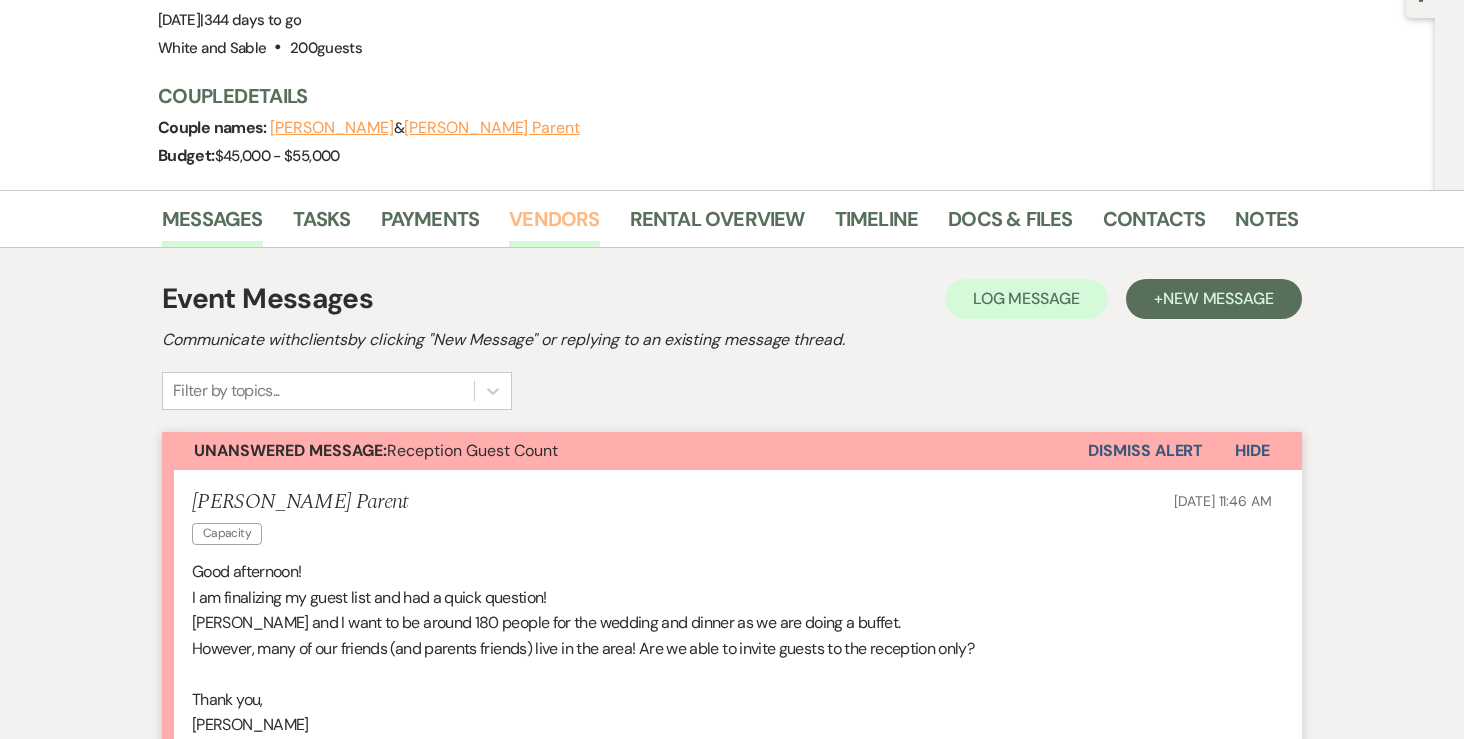 click on "Vendors" at bounding box center (554, 225) 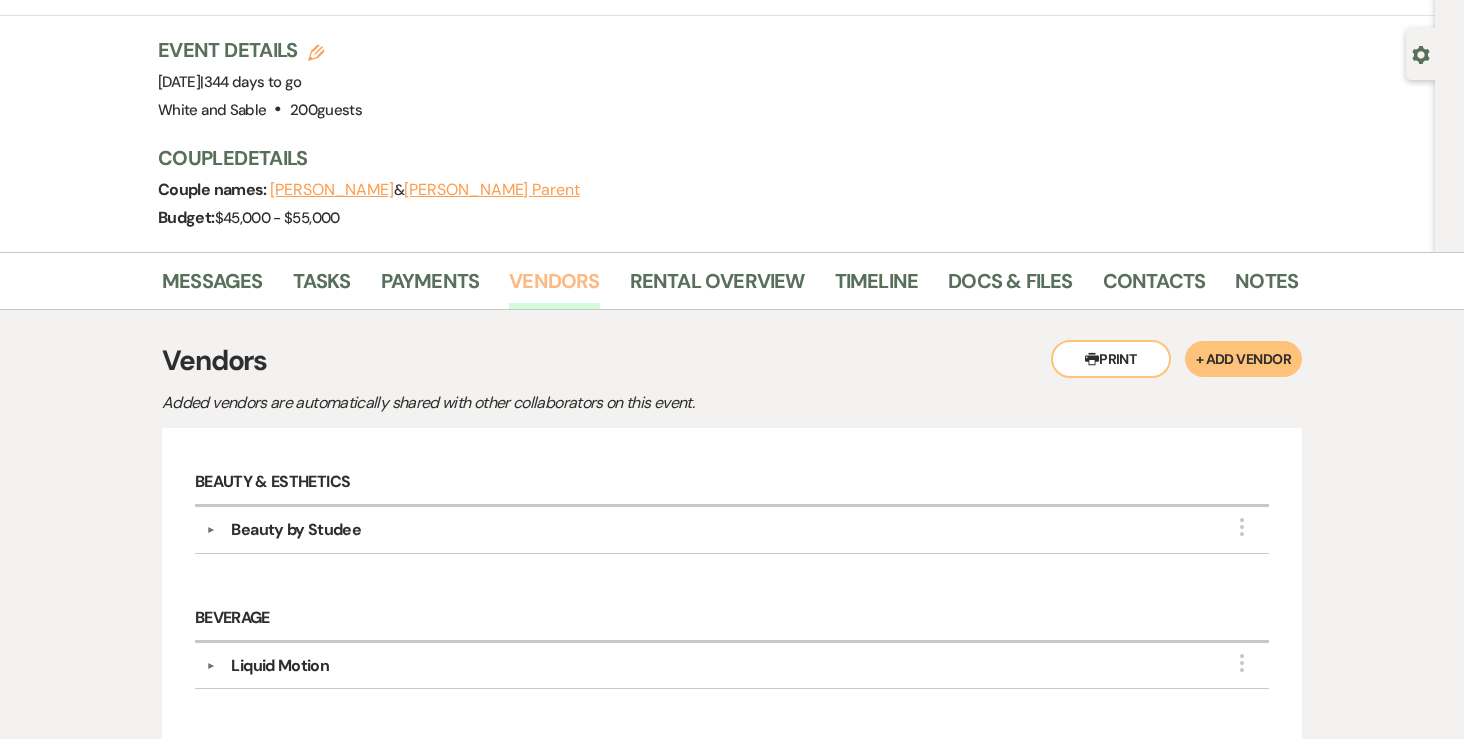 scroll, scrollTop: 0, scrollLeft: 0, axis: both 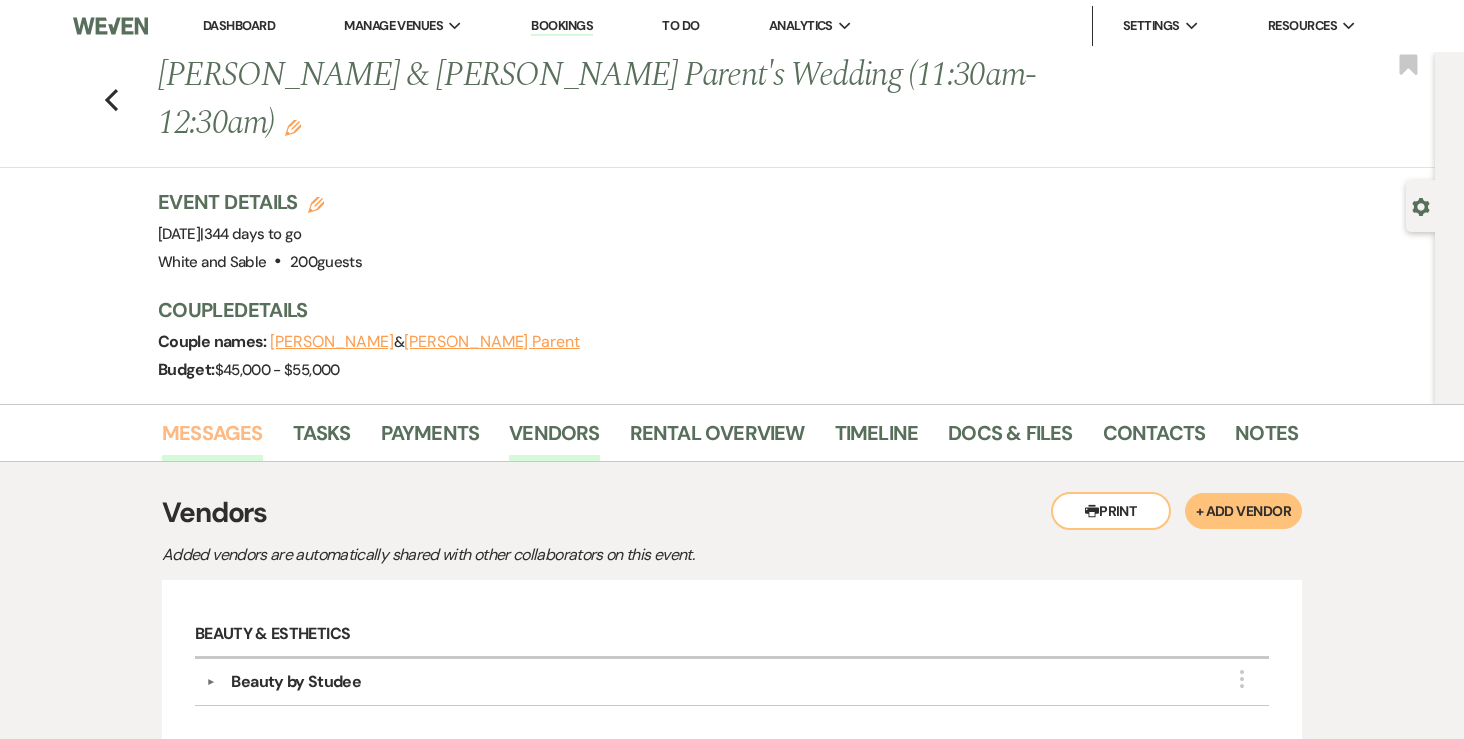 click on "Messages" at bounding box center (212, 439) 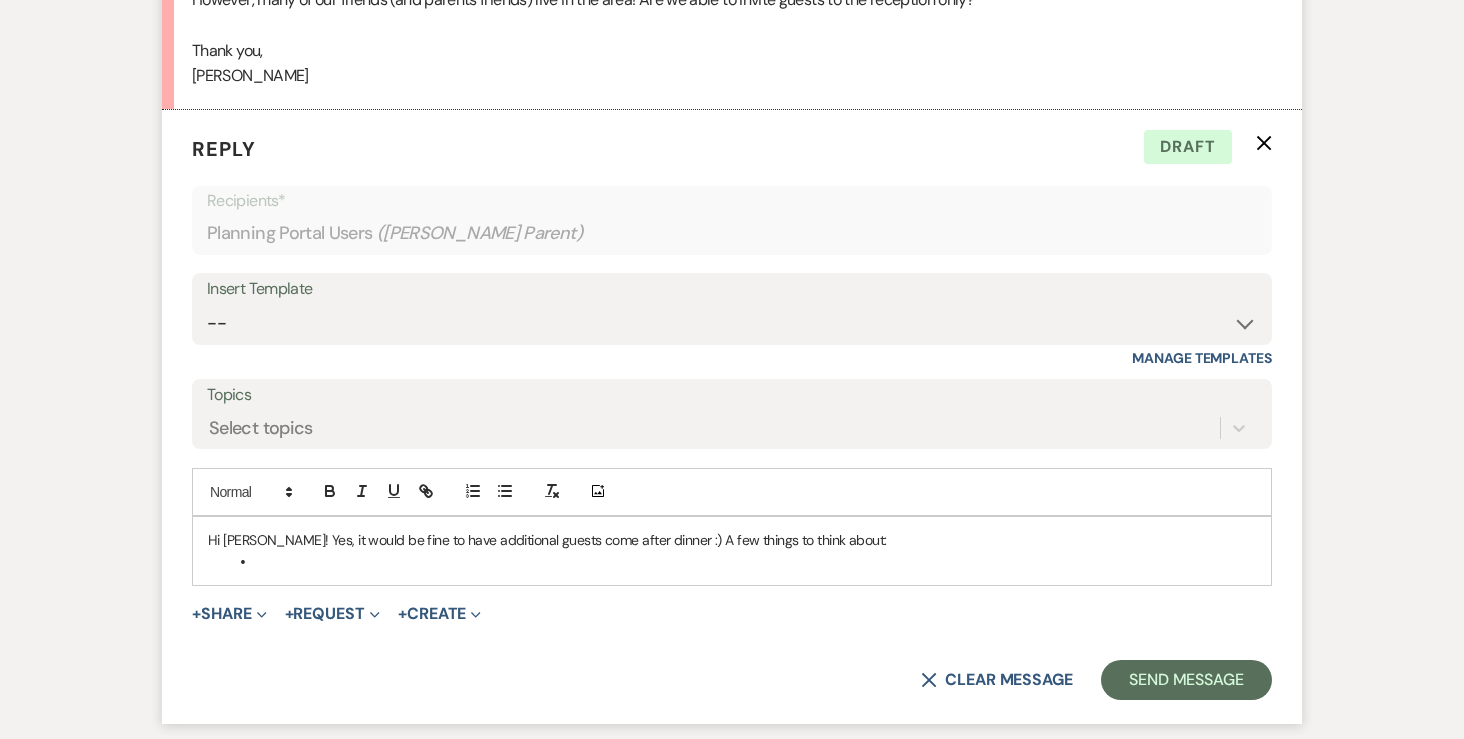 scroll, scrollTop: 863, scrollLeft: 0, axis: vertical 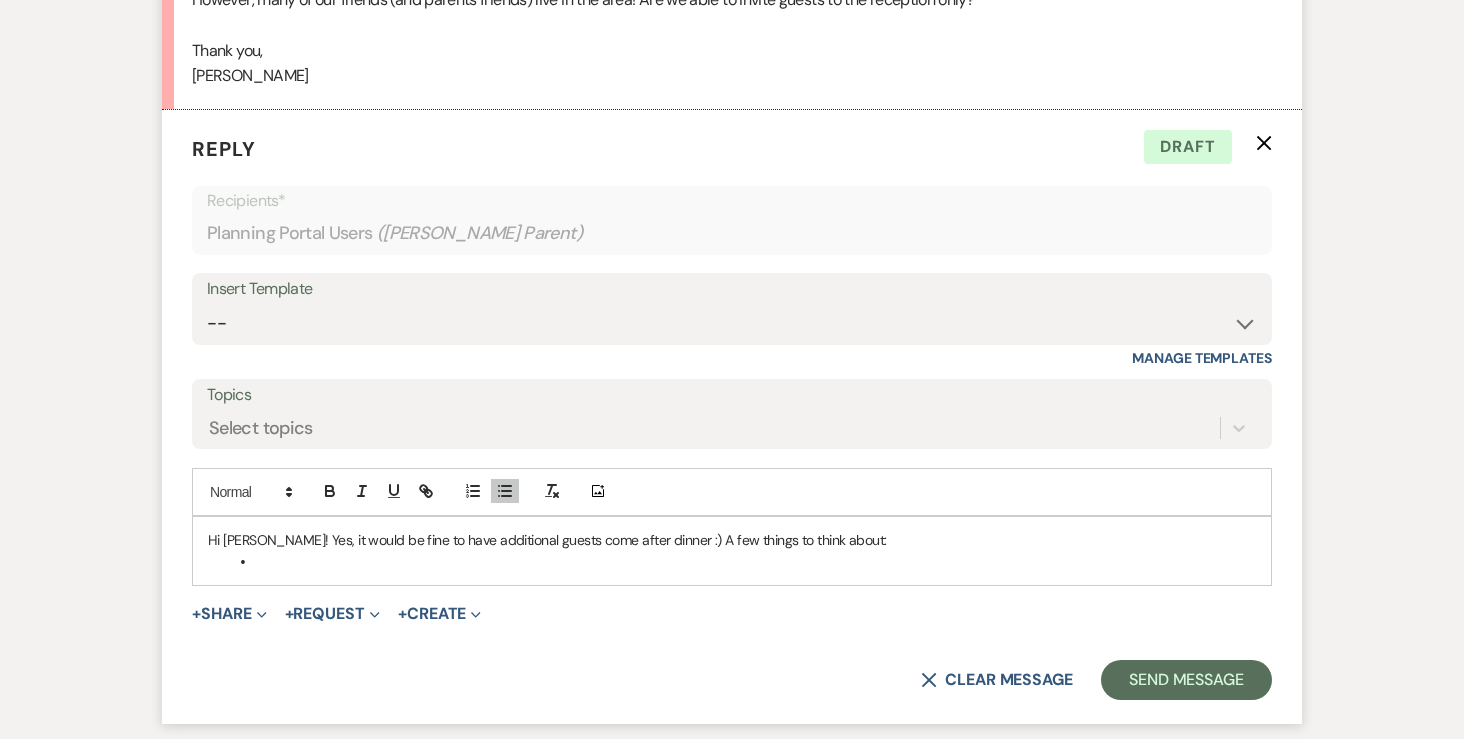 type 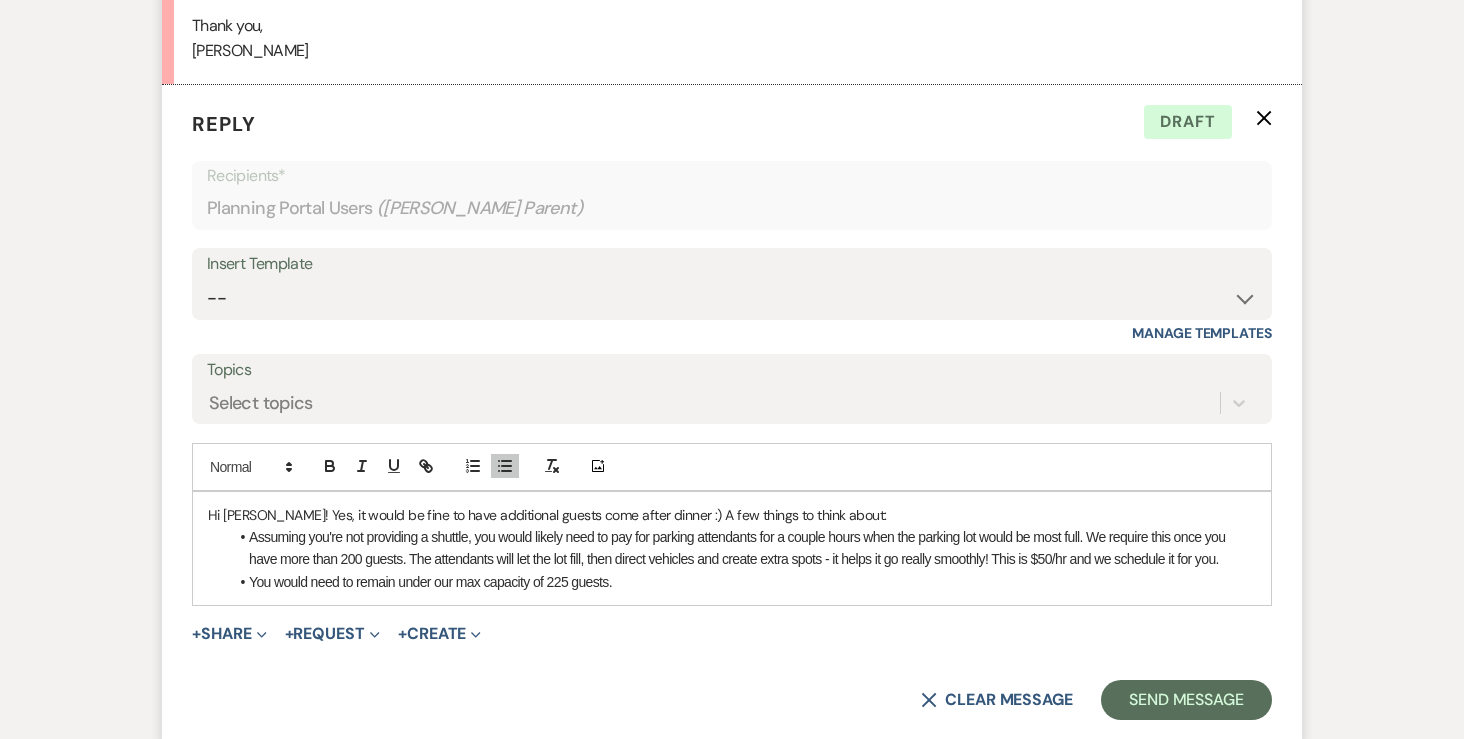scroll, scrollTop: 1181, scrollLeft: 0, axis: vertical 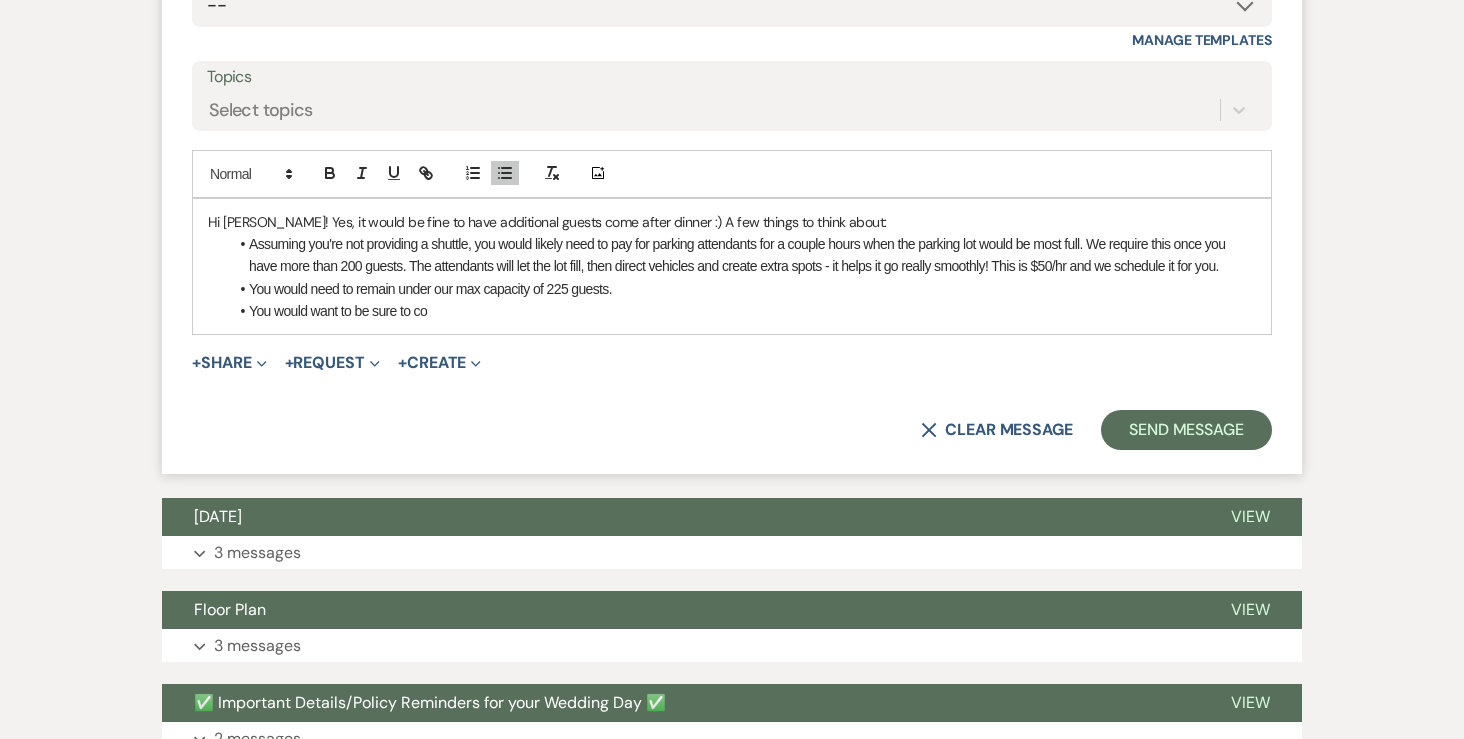 click on "You would want to be sure to co" at bounding box center (742, 311) 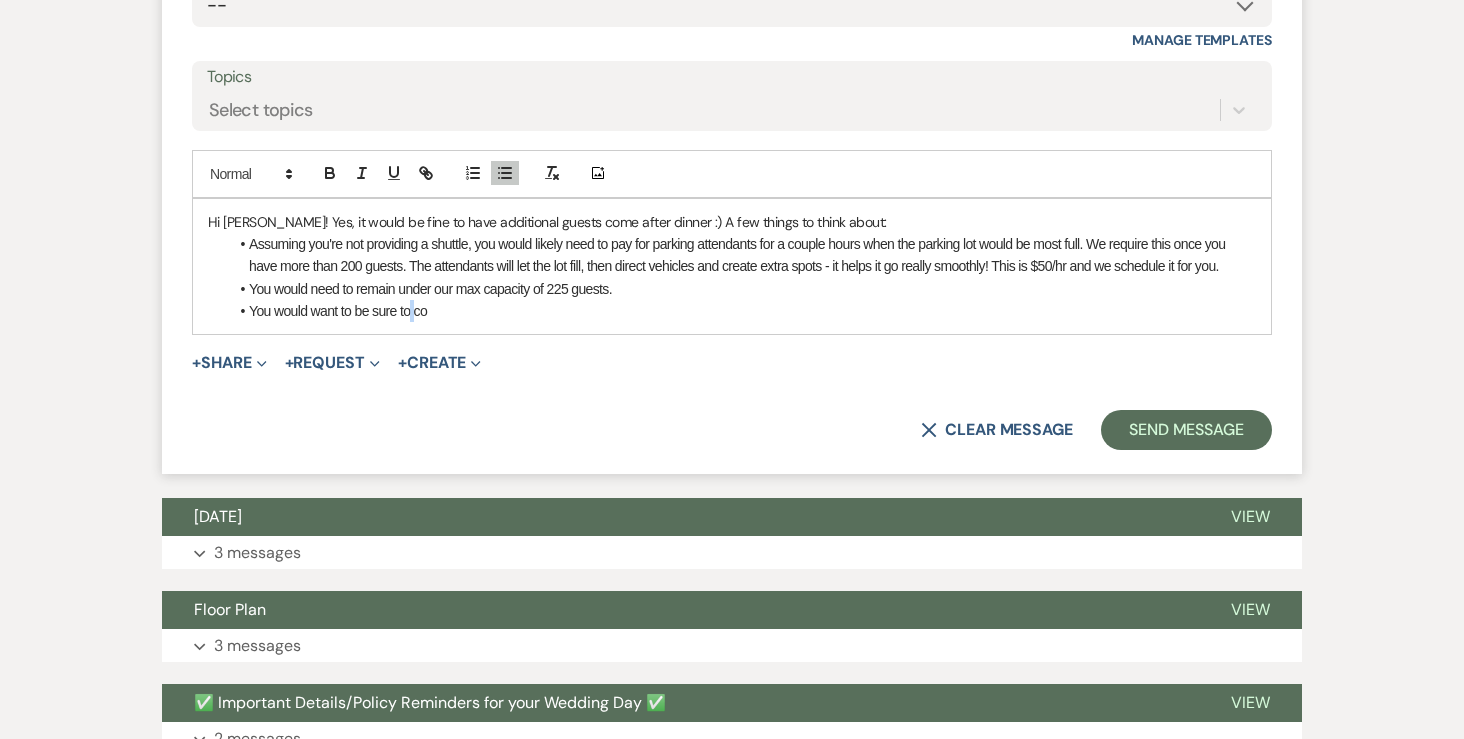 click on "You would want to be sure to co" at bounding box center (742, 311) 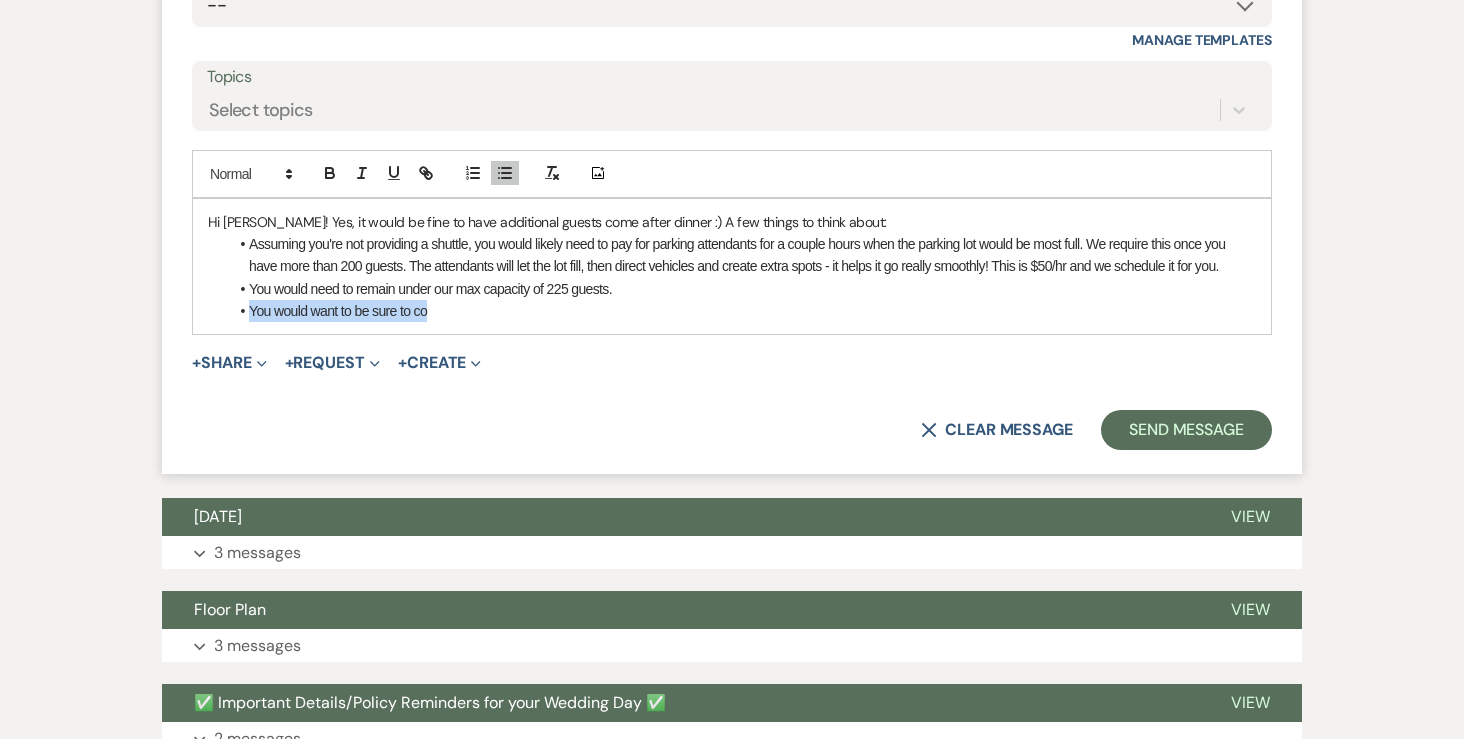 click on "You would want to be sure to co" at bounding box center (742, 311) 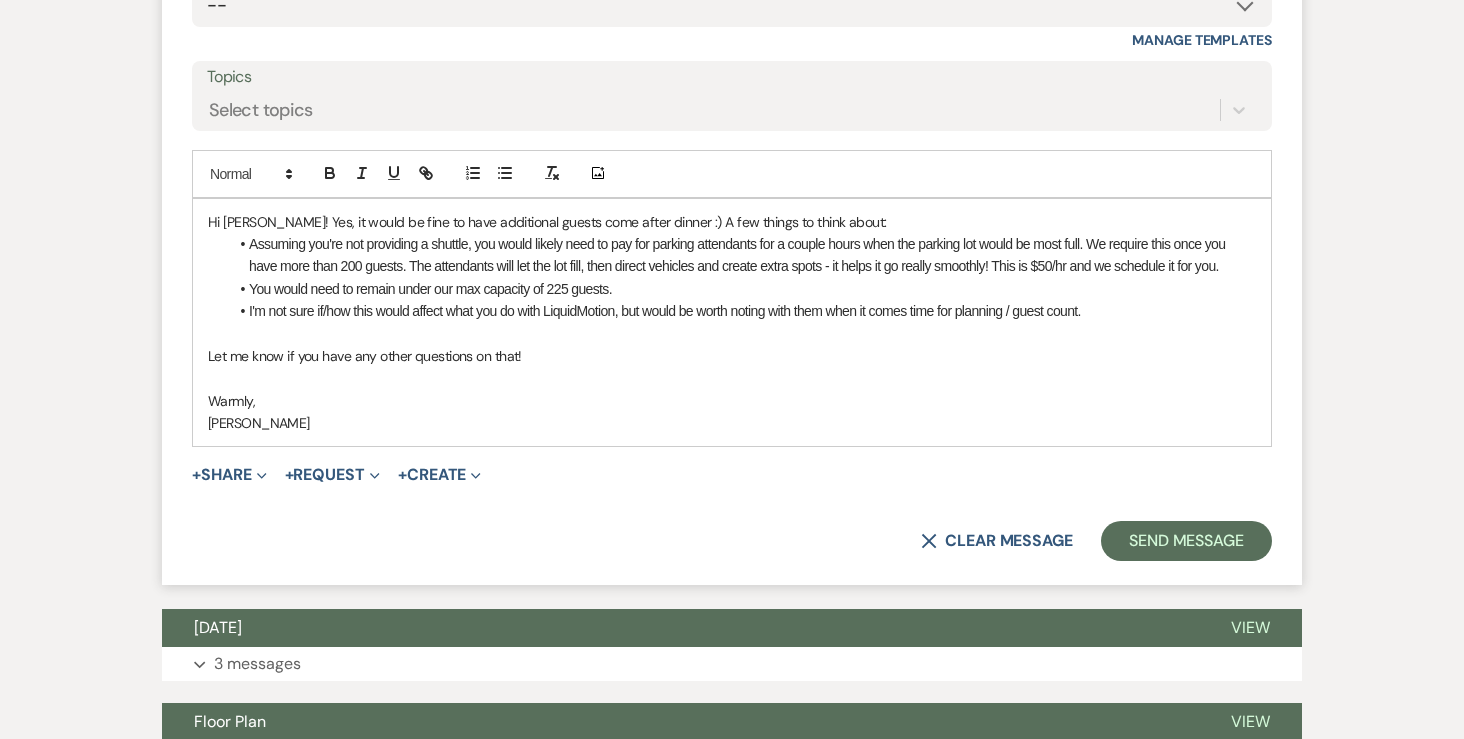 click on "Hi Ramsey! Yes, it would be fine to have additional guests come after dinner :) A few things to think about:" at bounding box center [732, 222] 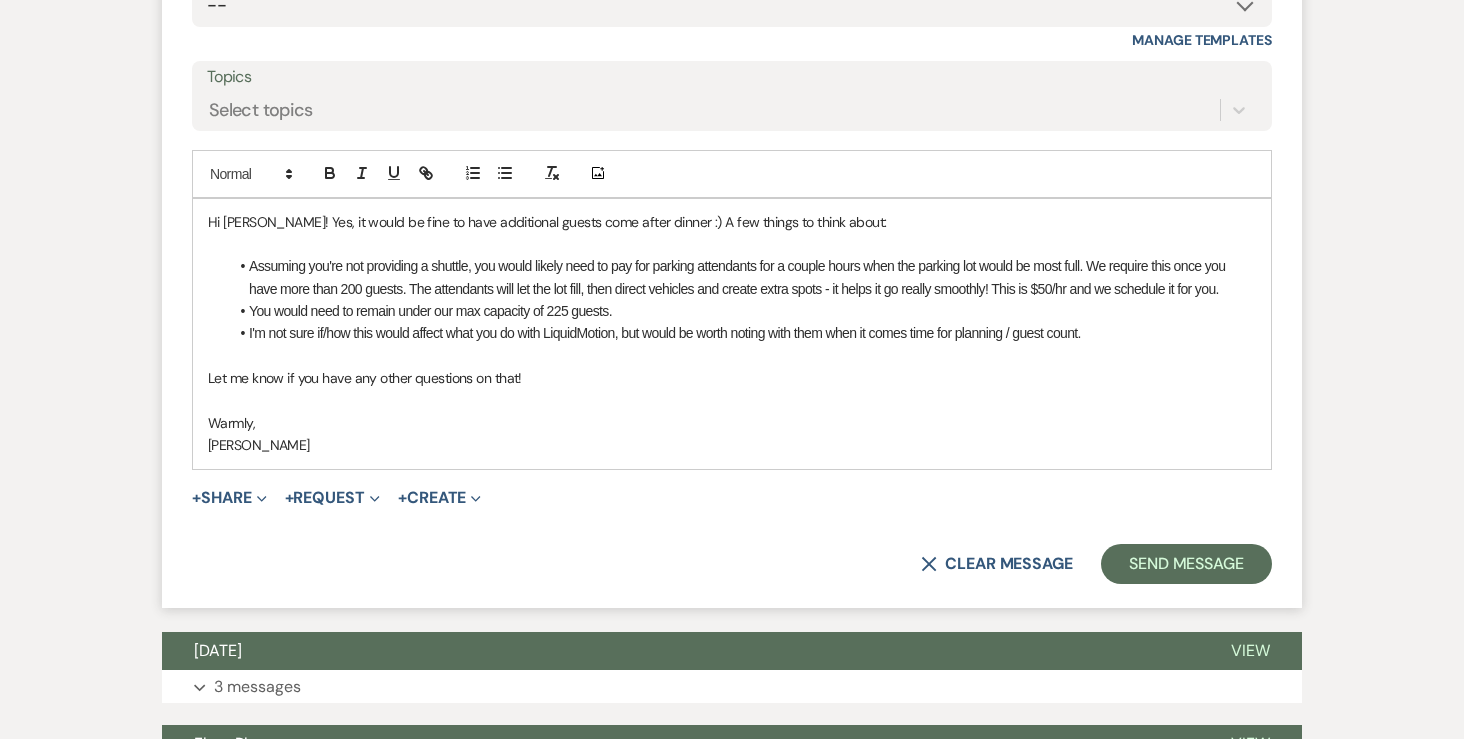 click on "Hi Ramsey! Yes, it would be fine to have additional guests come after dinner :) A few things to think about:" at bounding box center (732, 222) 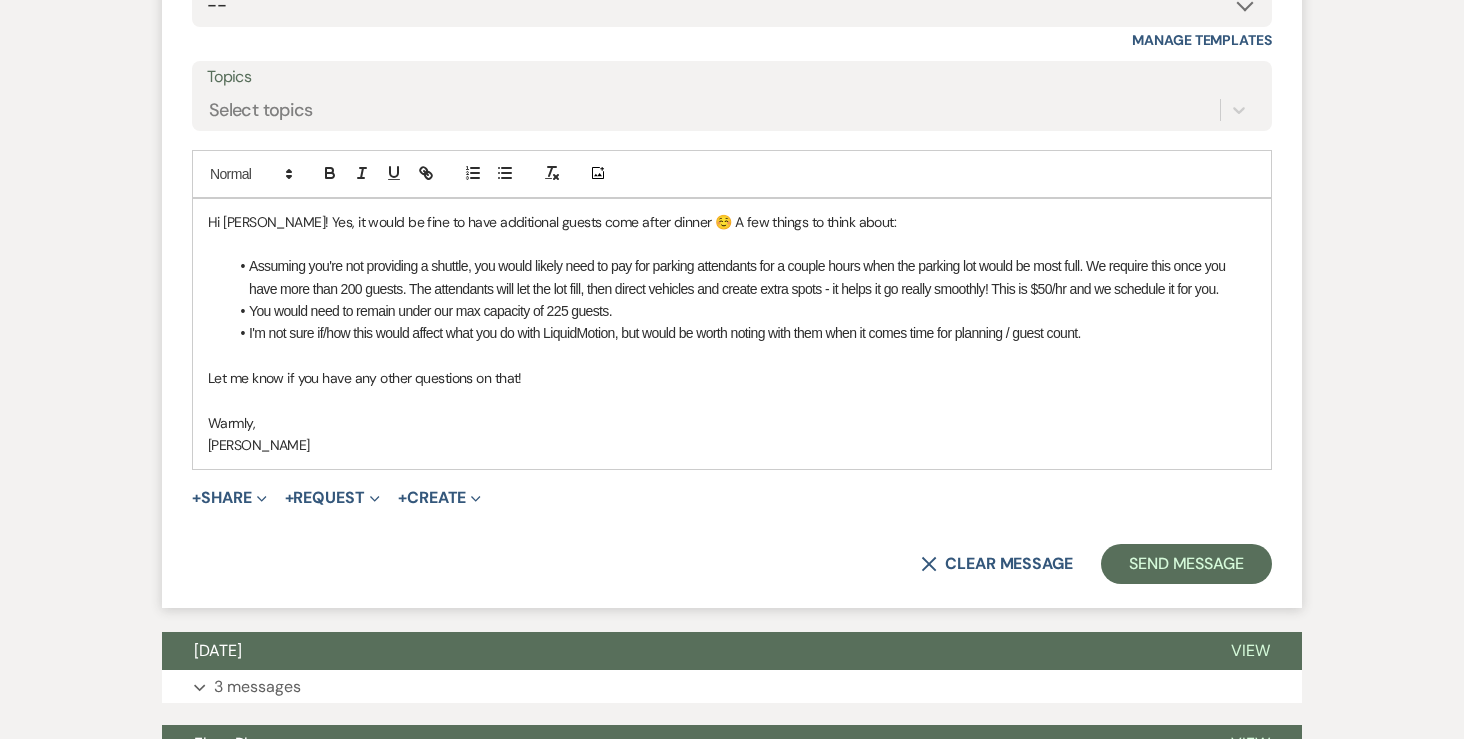 click on "You would need to remain under our max capacity of 225 guests." at bounding box center (742, 311) 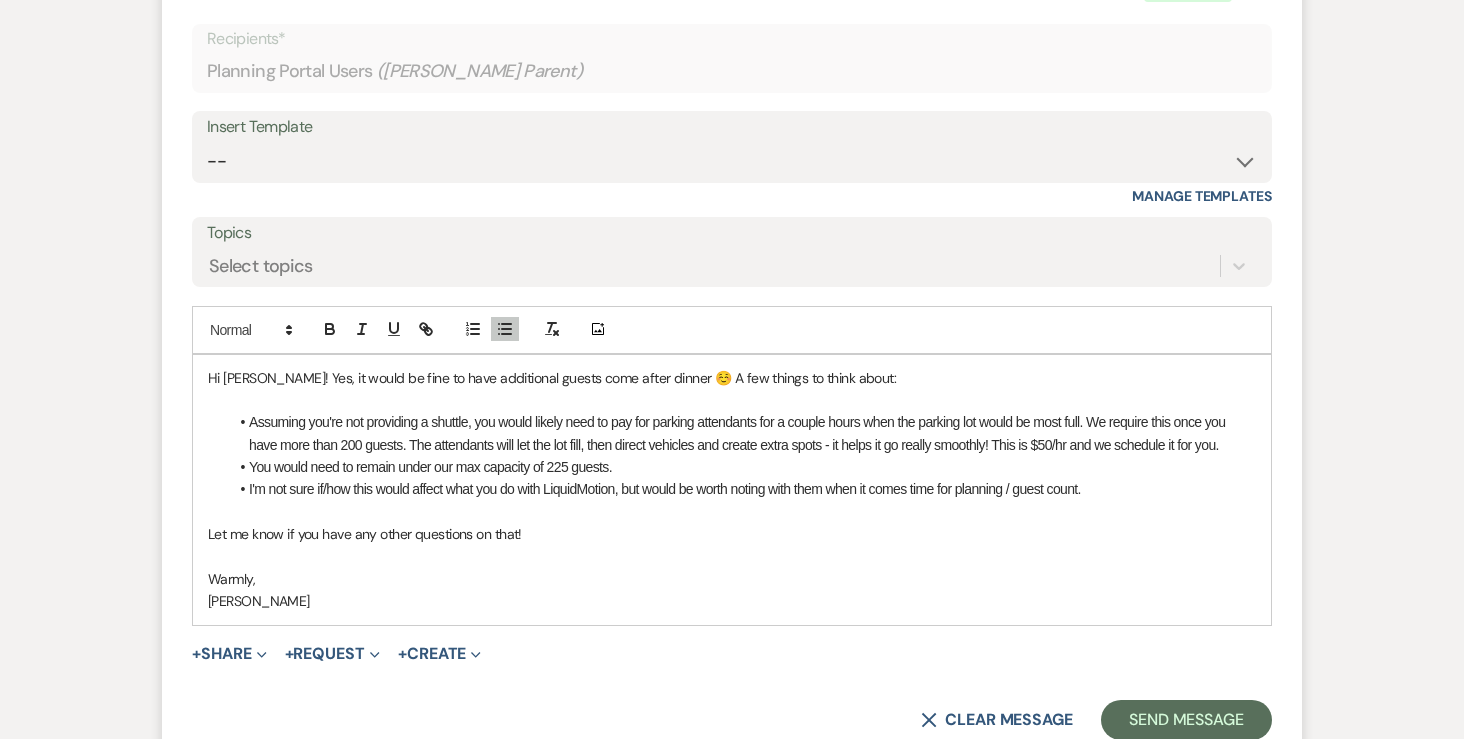 scroll, scrollTop: 1055, scrollLeft: 0, axis: vertical 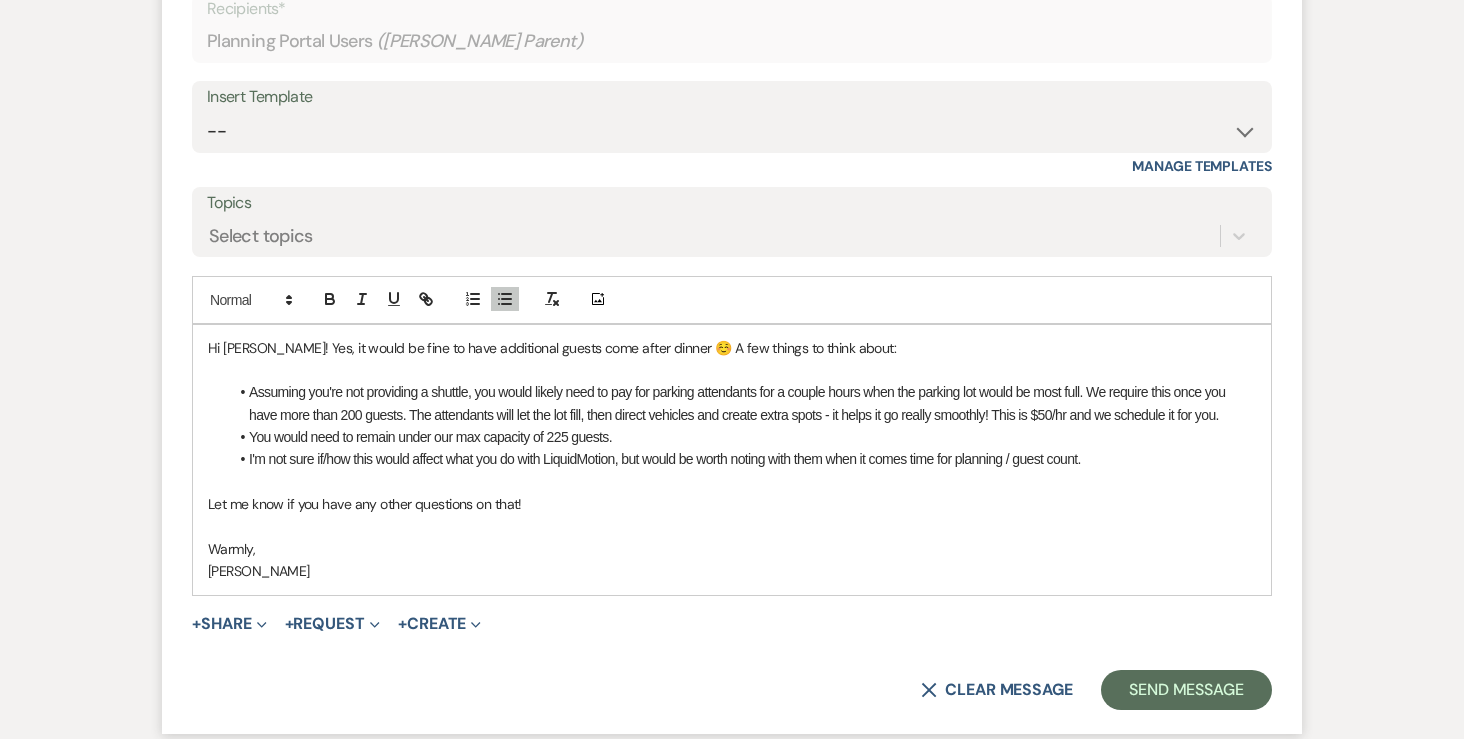 click on "I'm not sure if/how this would affect what you do with LiquidMotion, but would be worth noting with them when it comes time for planning / guest count." at bounding box center [742, 459] 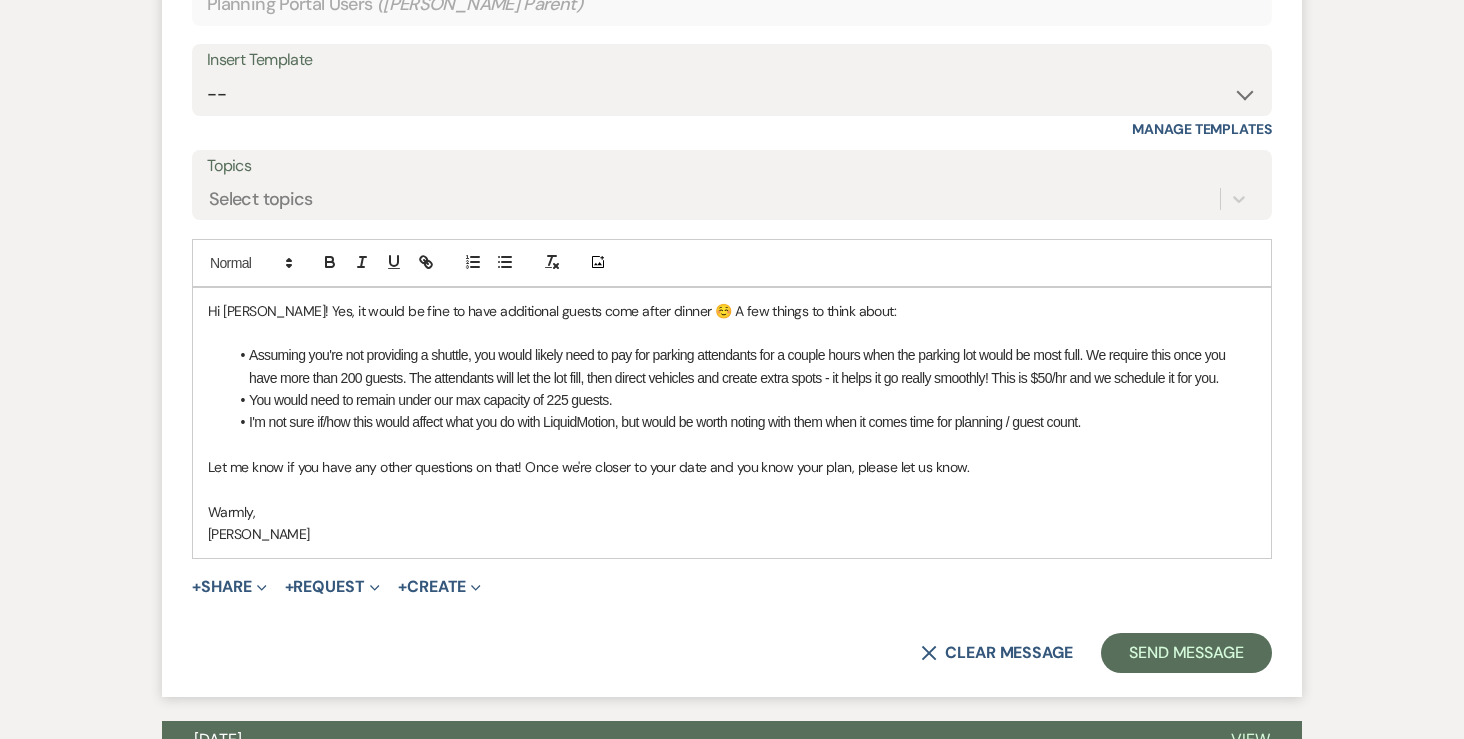 scroll, scrollTop: 1099, scrollLeft: 0, axis: vertical 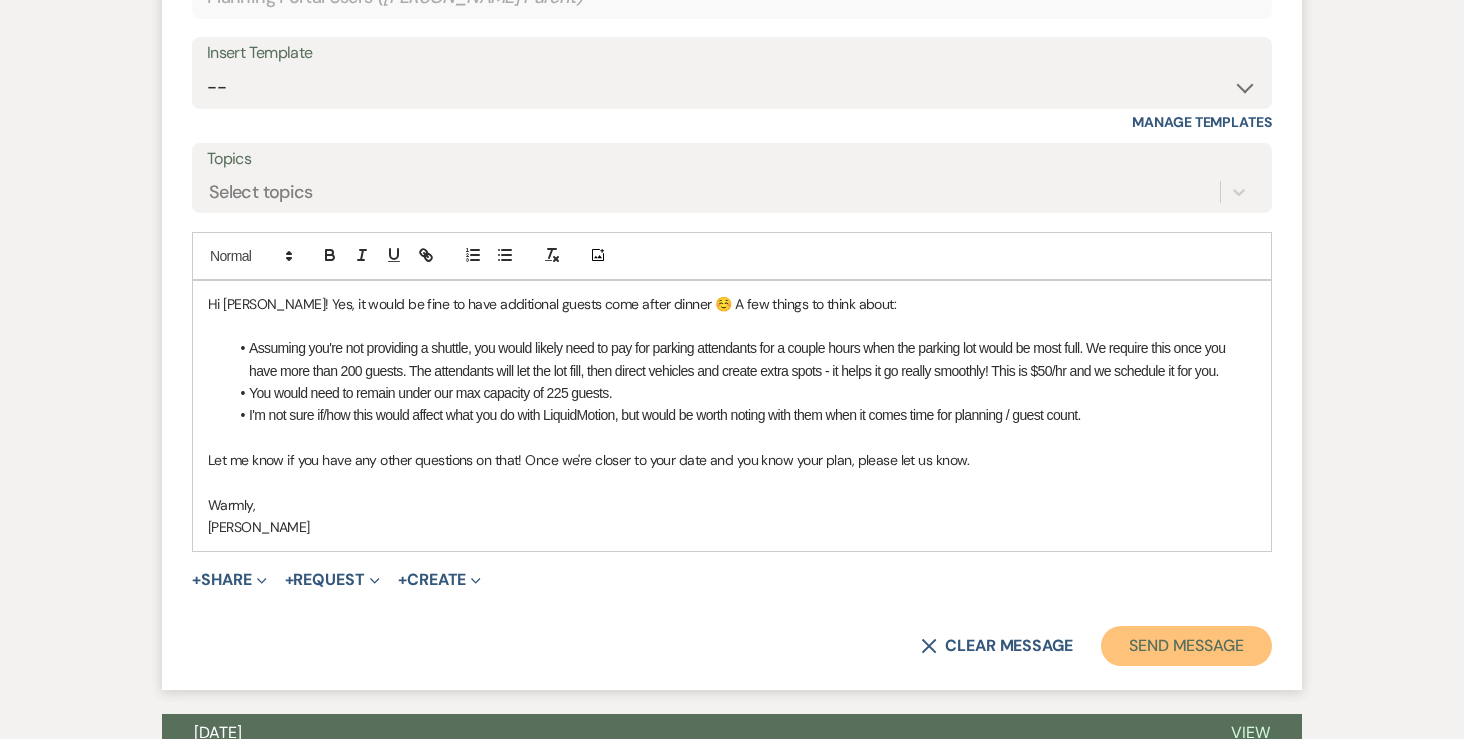 click on "Send Message" at bounding box center (1186, 646) 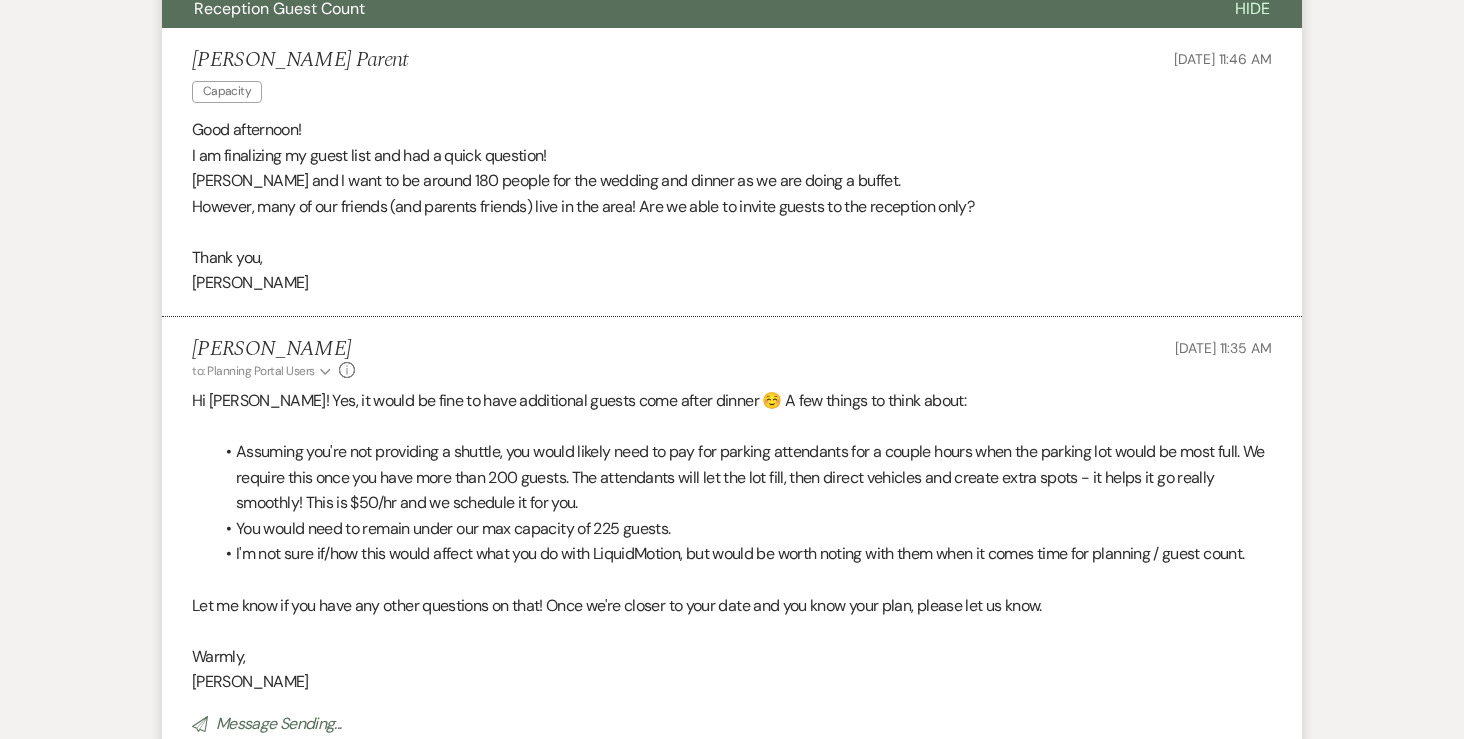 scroll, scrollTop: 0, scrollLeft: 0, axis: both 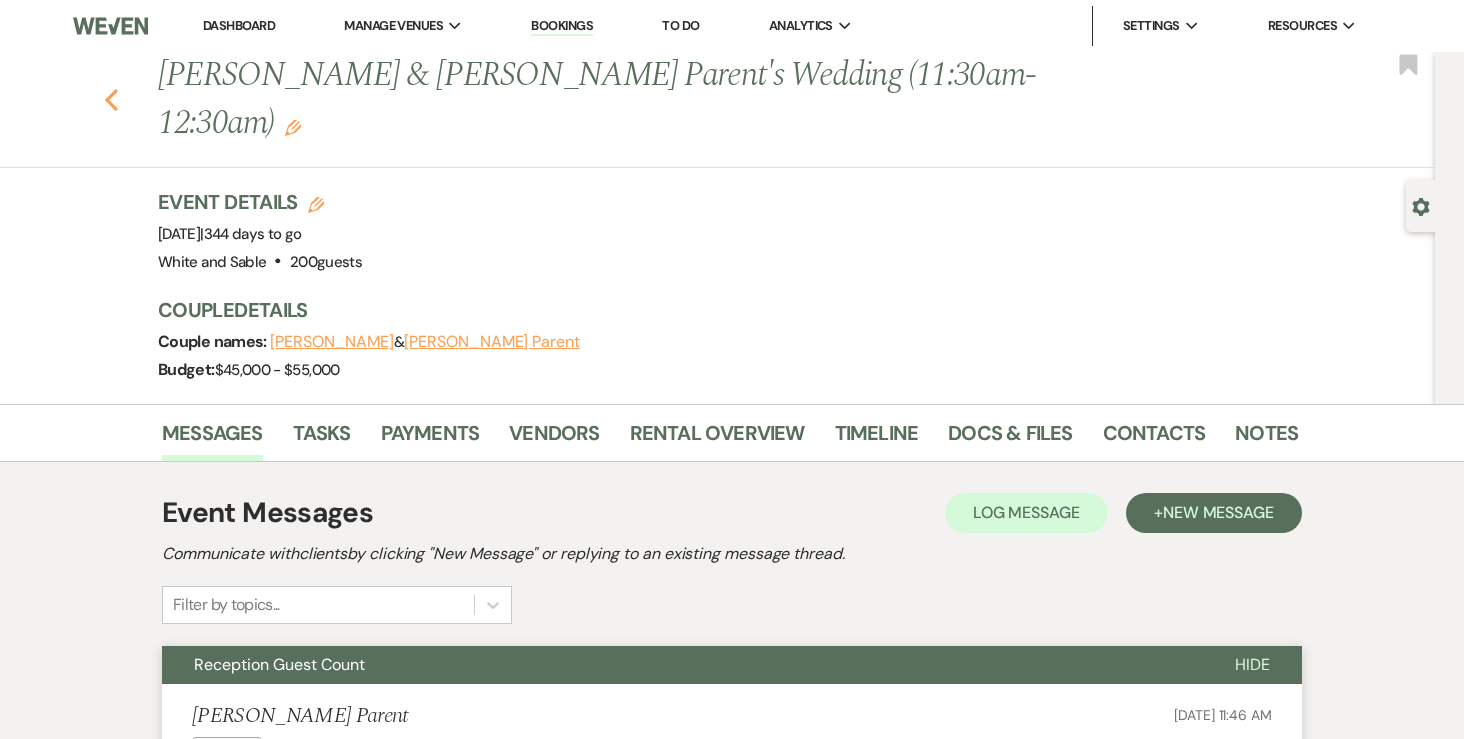 click on "Previous" 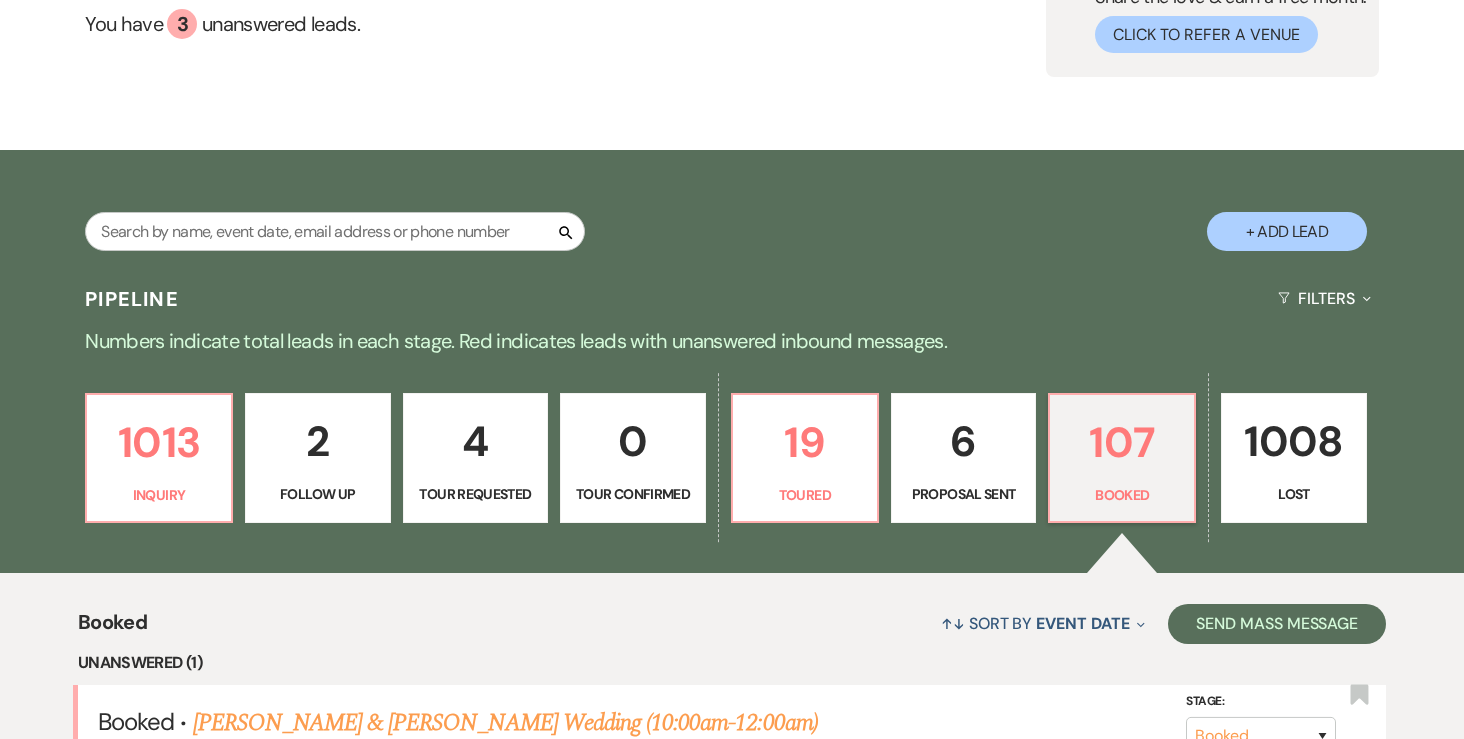 scroll, scrollTop: 201, scrollLeft: 0, axis: vertical 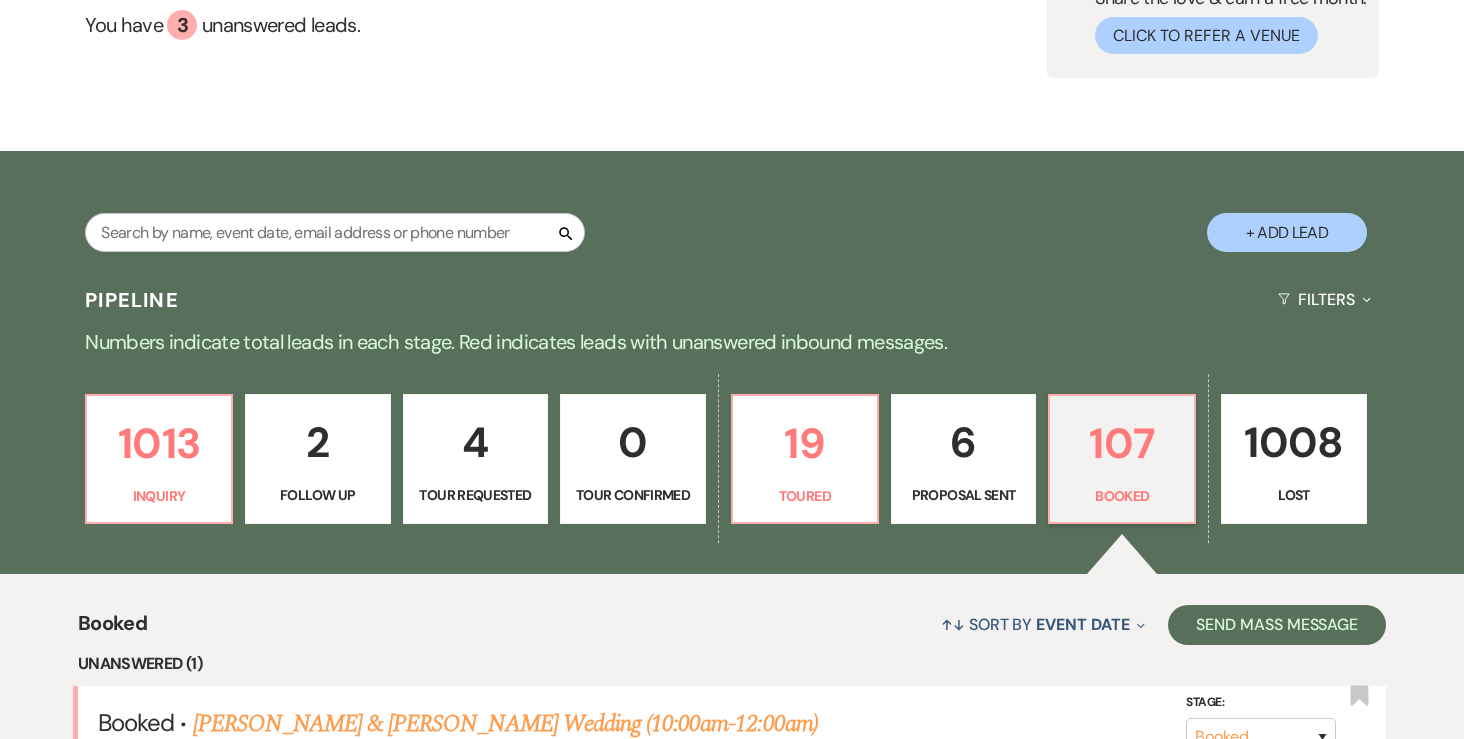 click on "6 Proposal Sent" at bounding box center [964, 459] 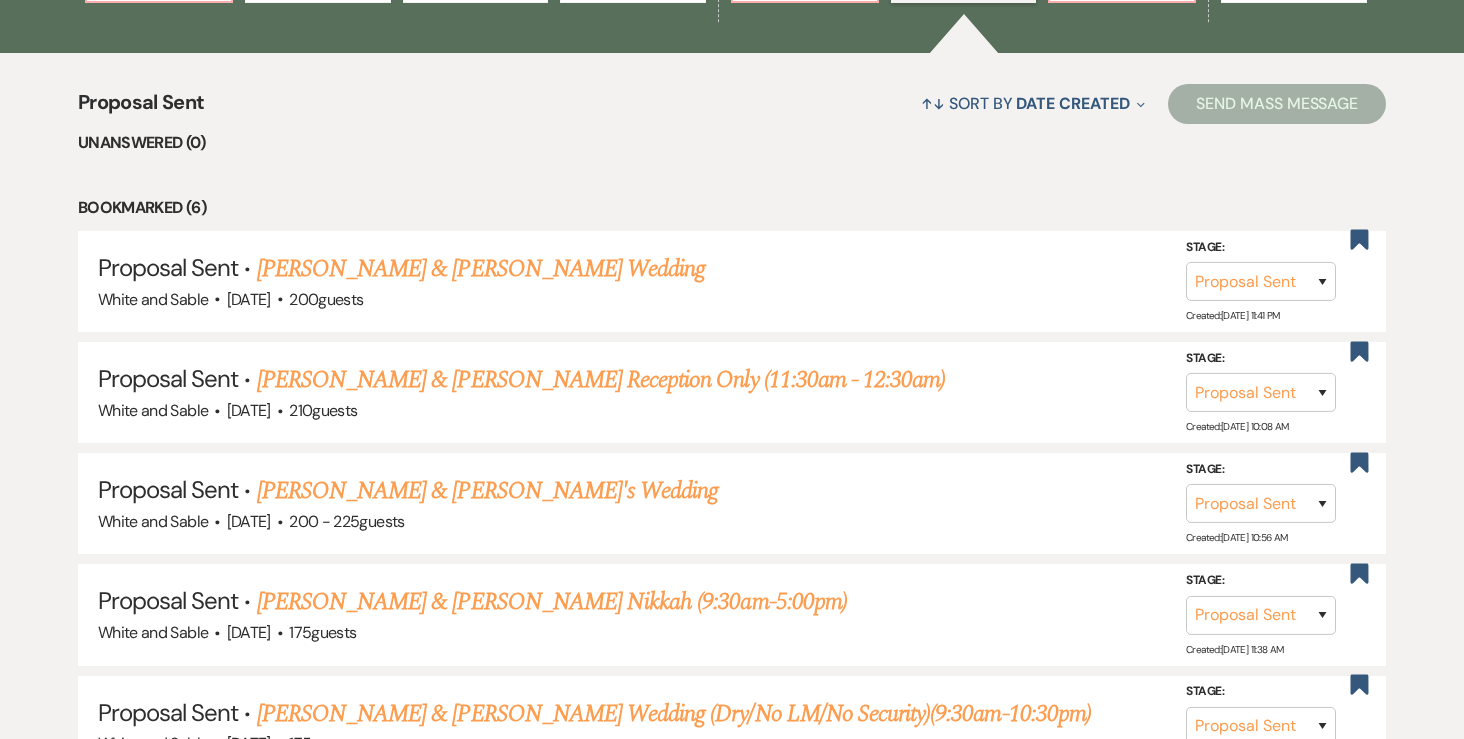 scroll, scrollTop: 725, scrollLeft: 0, axis: vertical 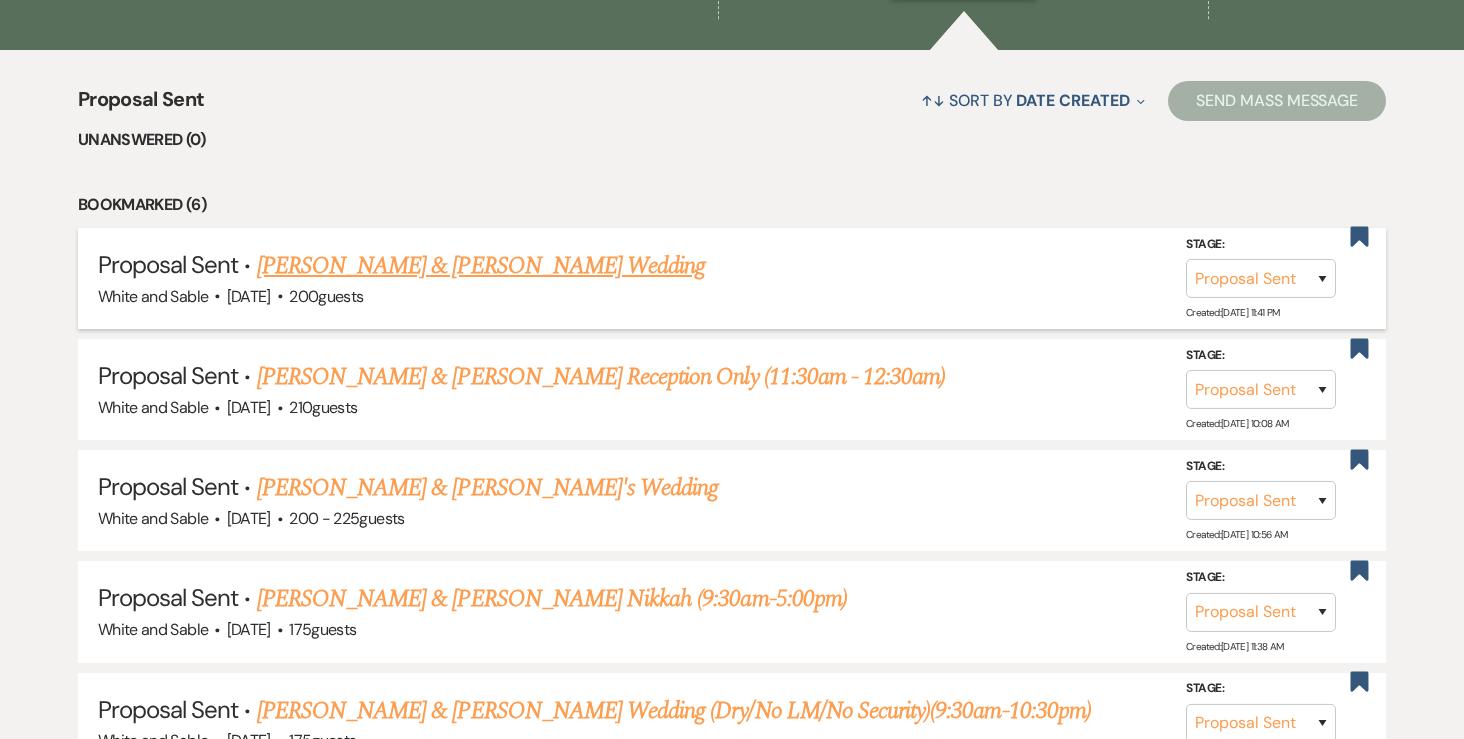 click on "Alysha Johnson & Luke Jackson's Wedding" at bounding box center [481, 266] 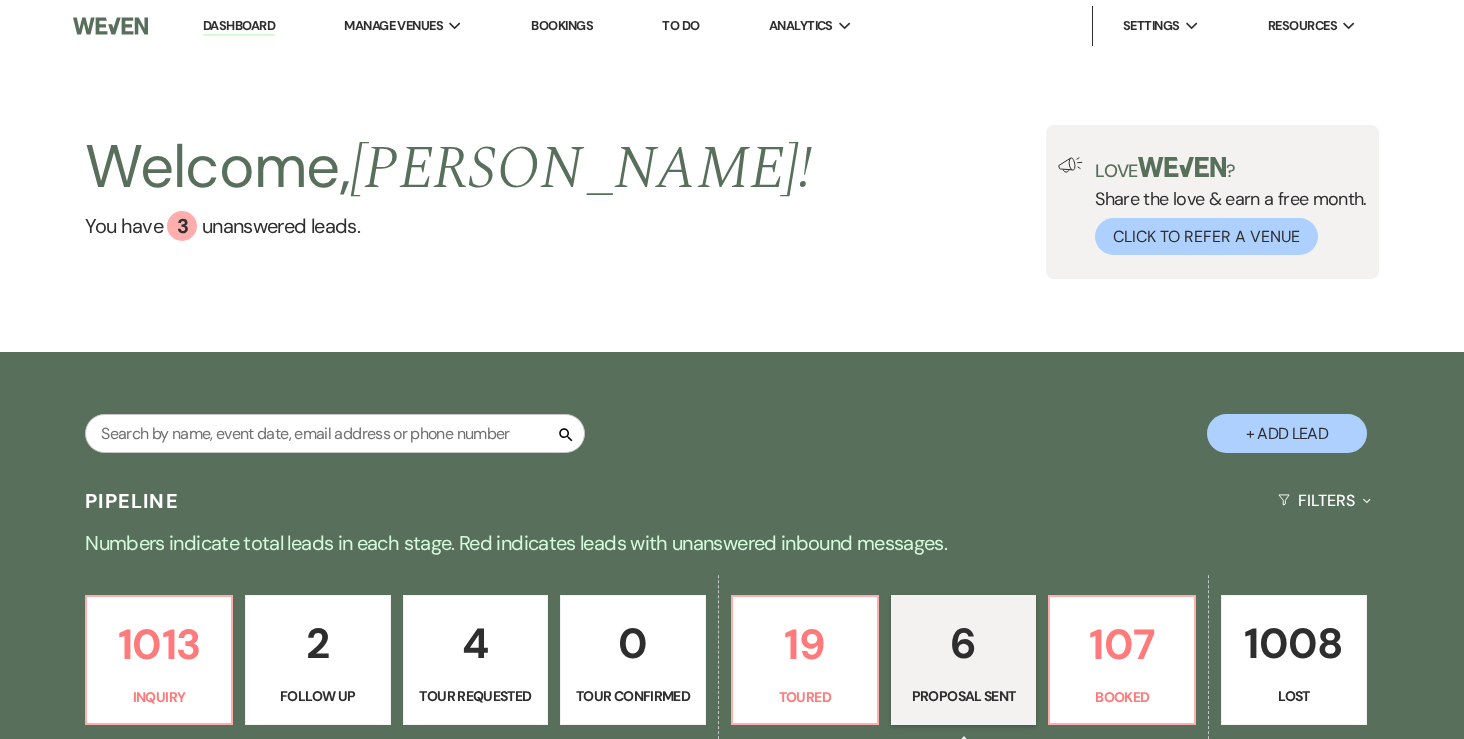 select on "6" 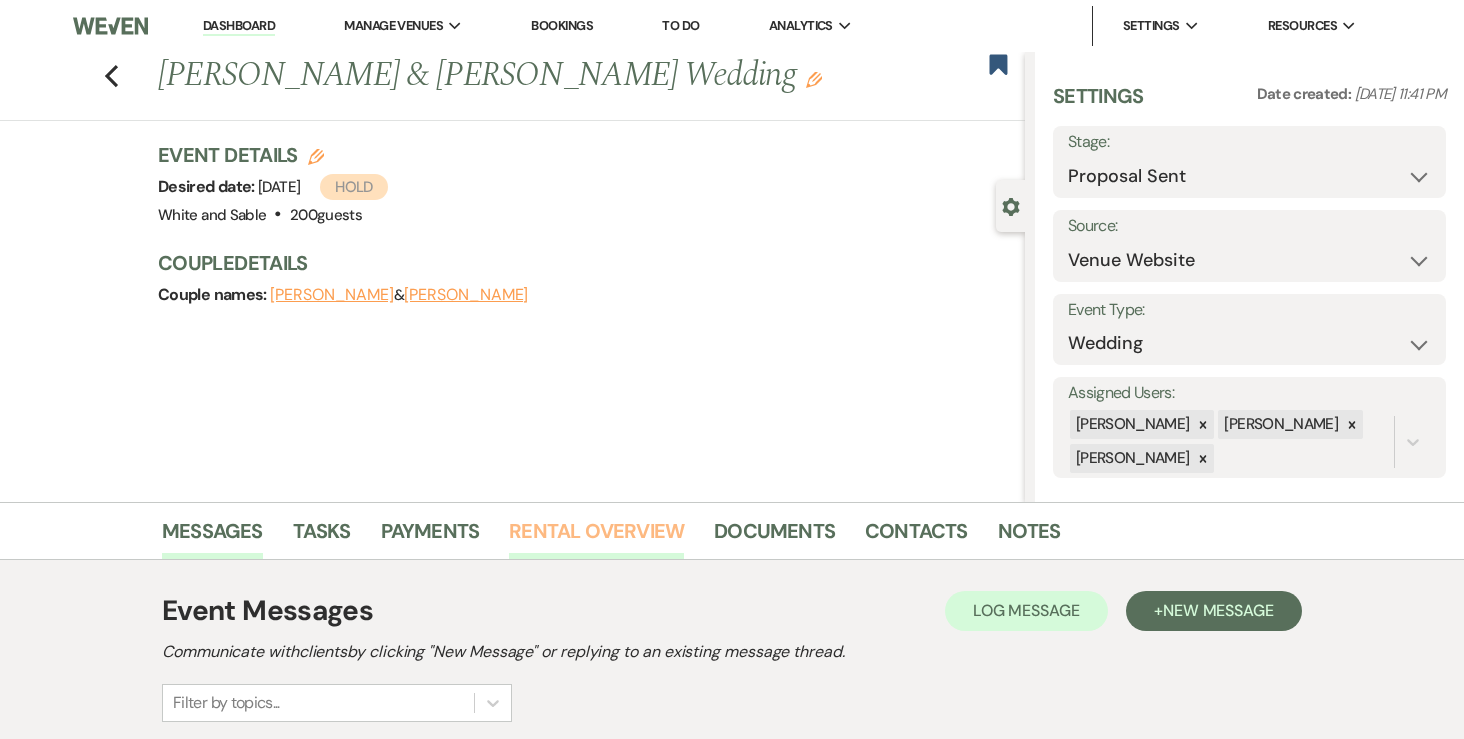 click on "Rental Overview" at bounding box center (596, 537) 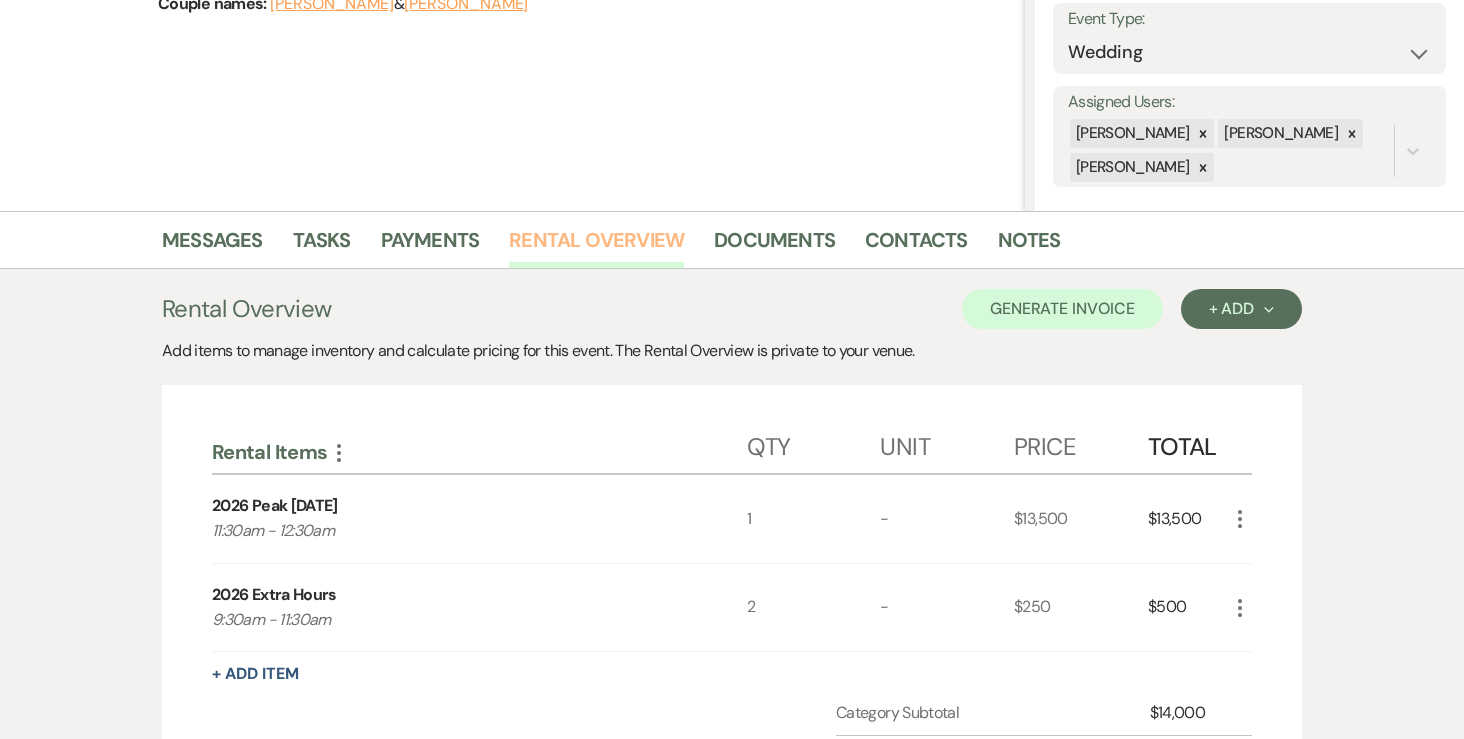 scroll, scrollTop: 0, scrollLeft: 0, axis: both 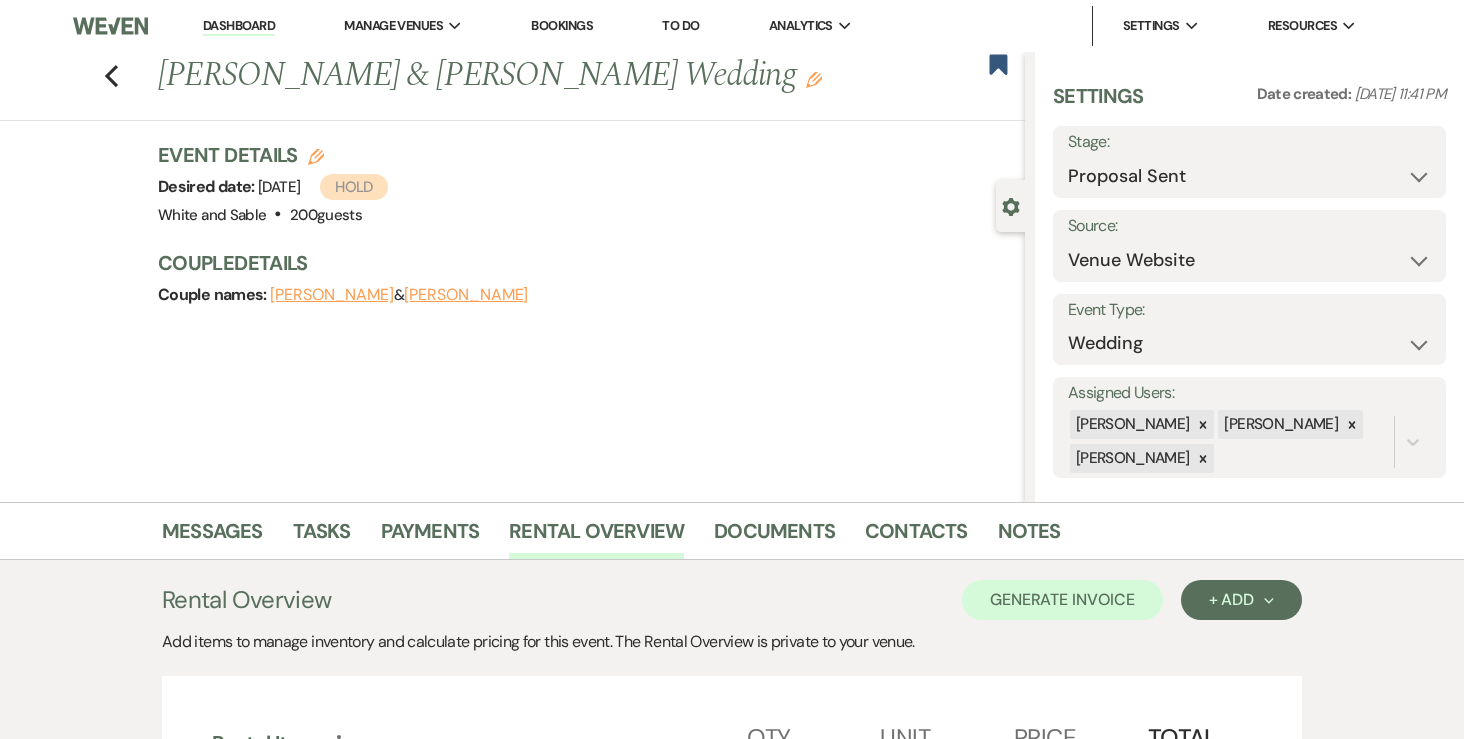 click on "Alysha Johnson & Luke Jackson's Wedding Edit" at bounding box center (500, 76) 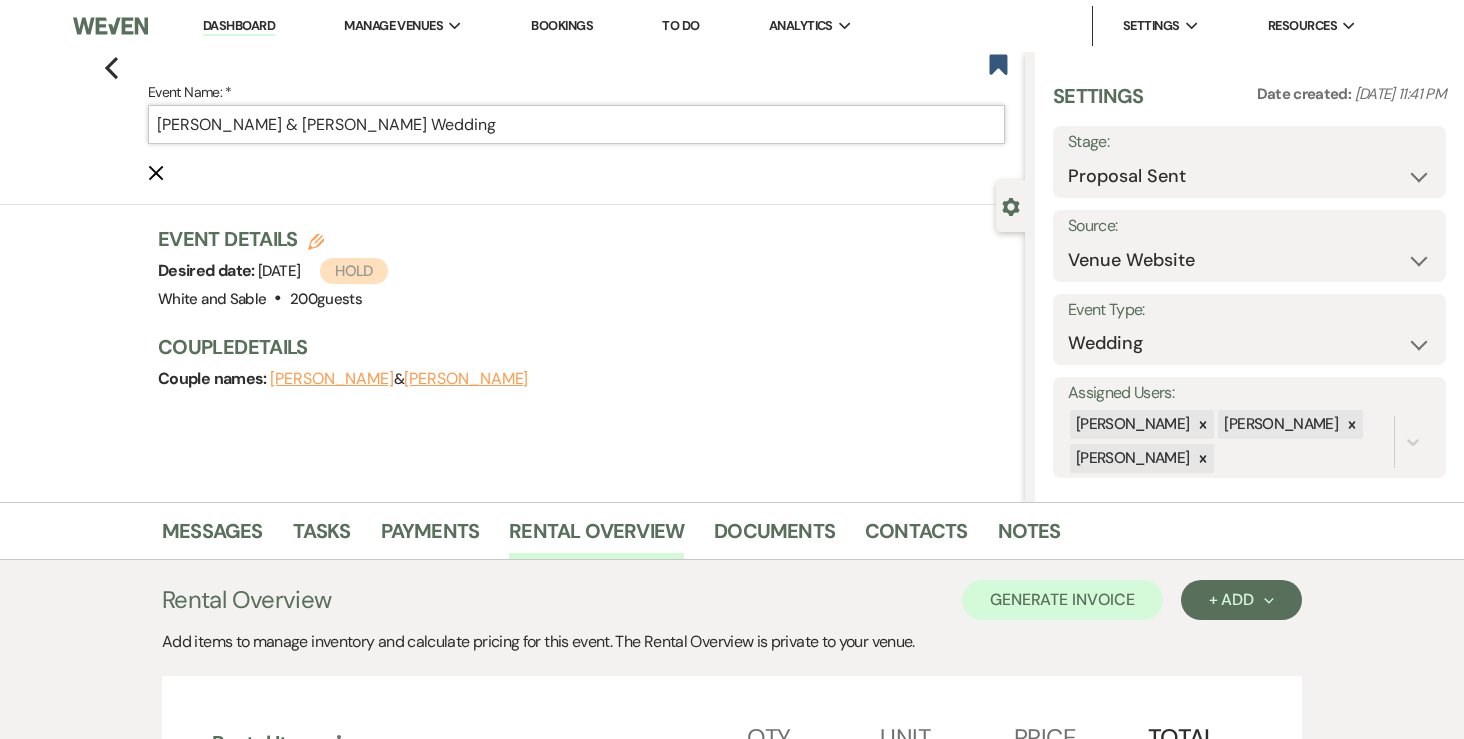 click on "Alysha Johnson & Luke Jackson's Wedding" at bounding box center [576, 124] 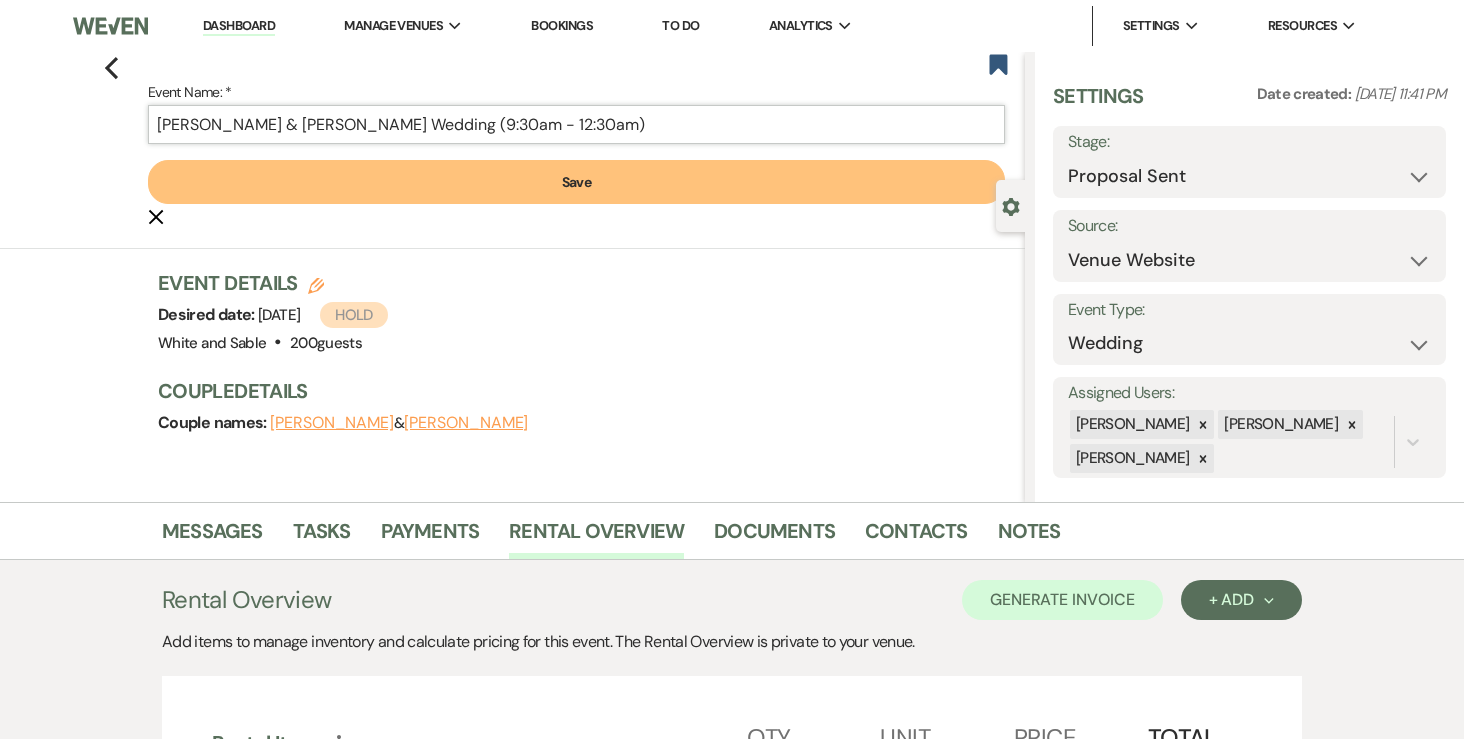 type on "Alysha Johnson & Luke Jackson's Wedding (9:30am - 12:30am)" 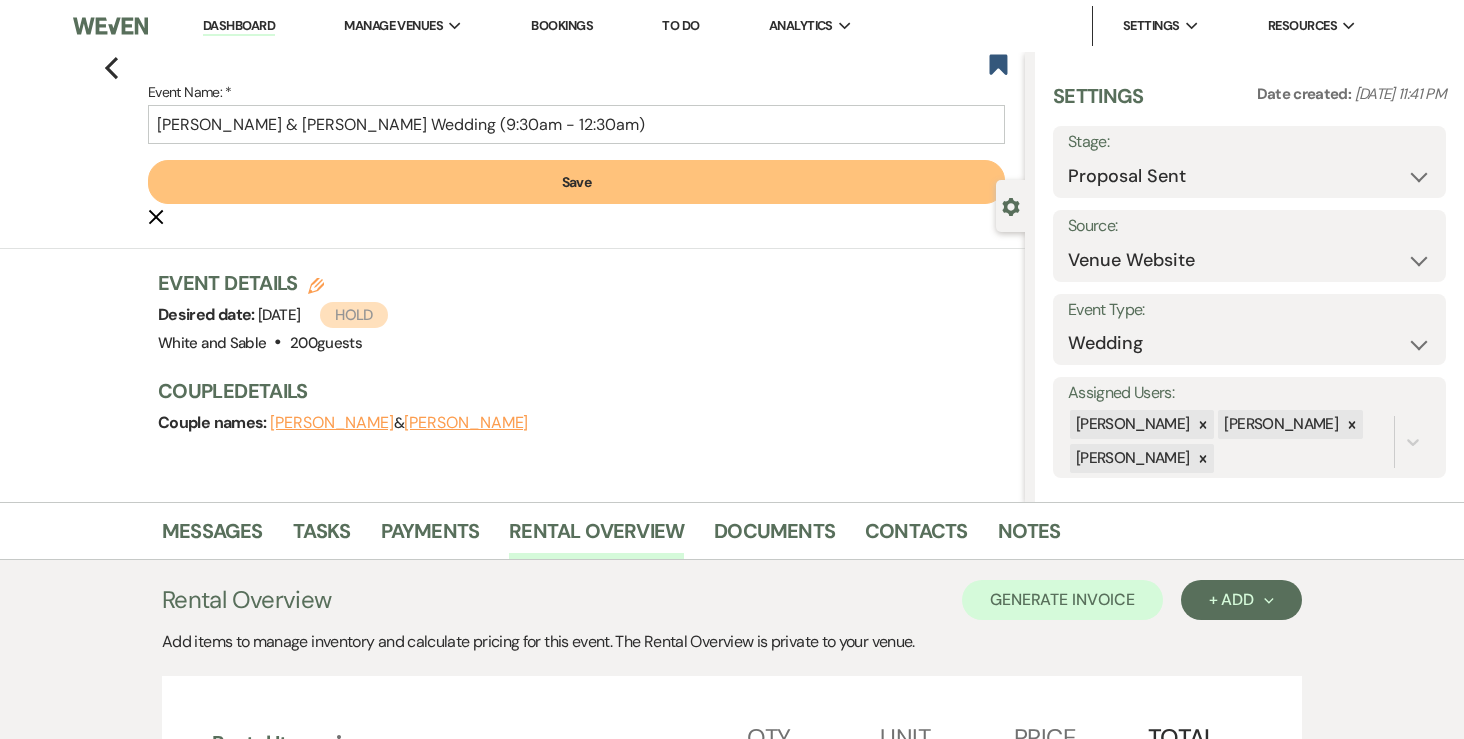 click on "Save" at bounding box center (576, 182) 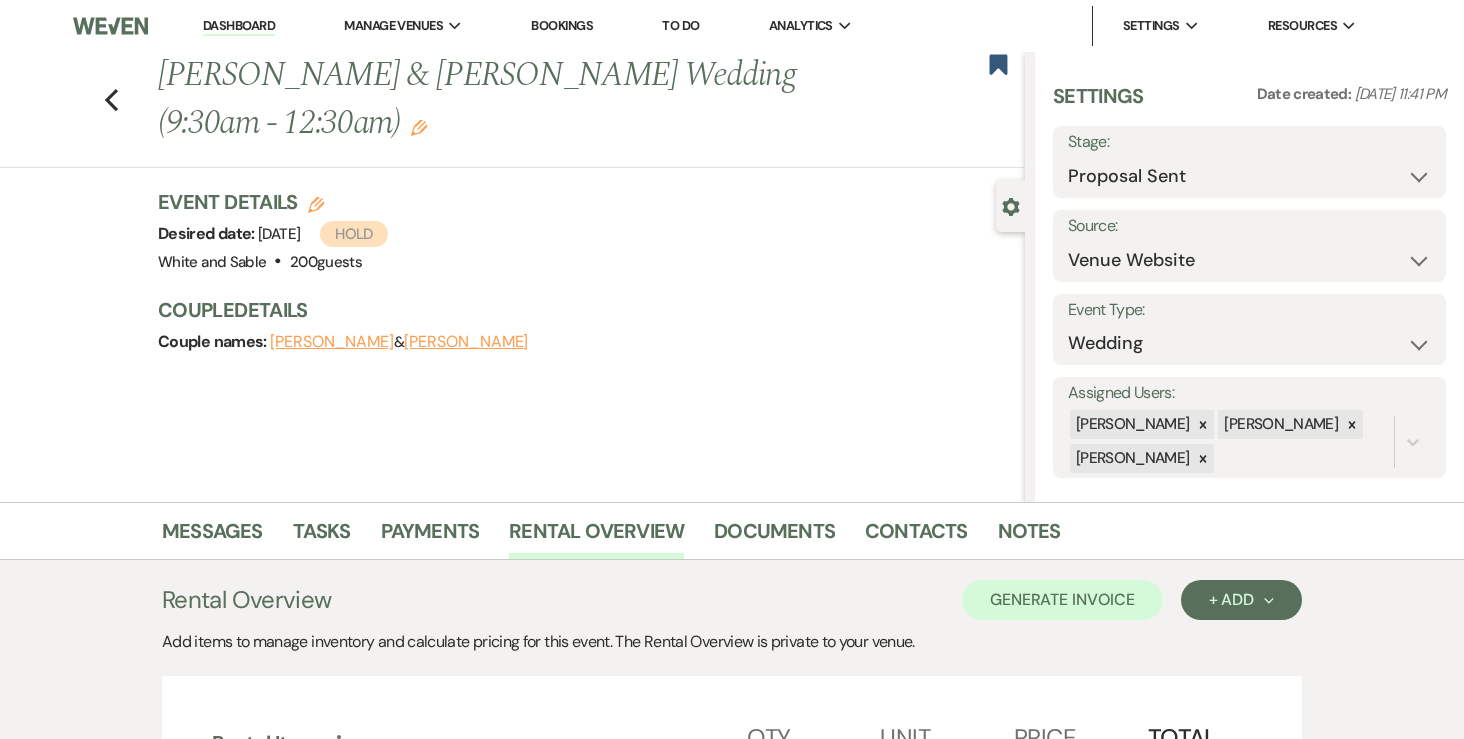 click on "Previous Alysha Johnson & Luke Jackson's Wedding (9:30am - 12:30am) Edit Bookmark" at bounding box center [507, 110] 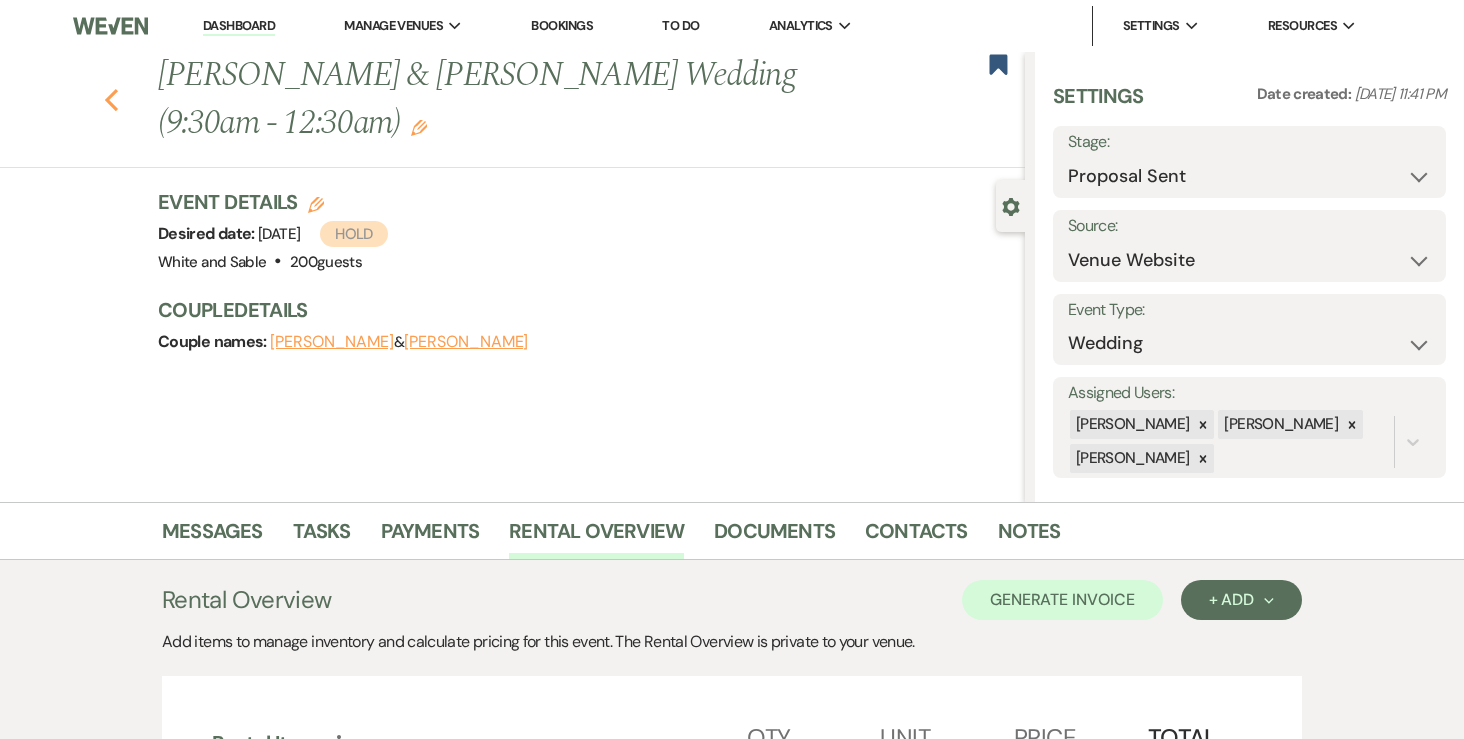 click on "Previous" 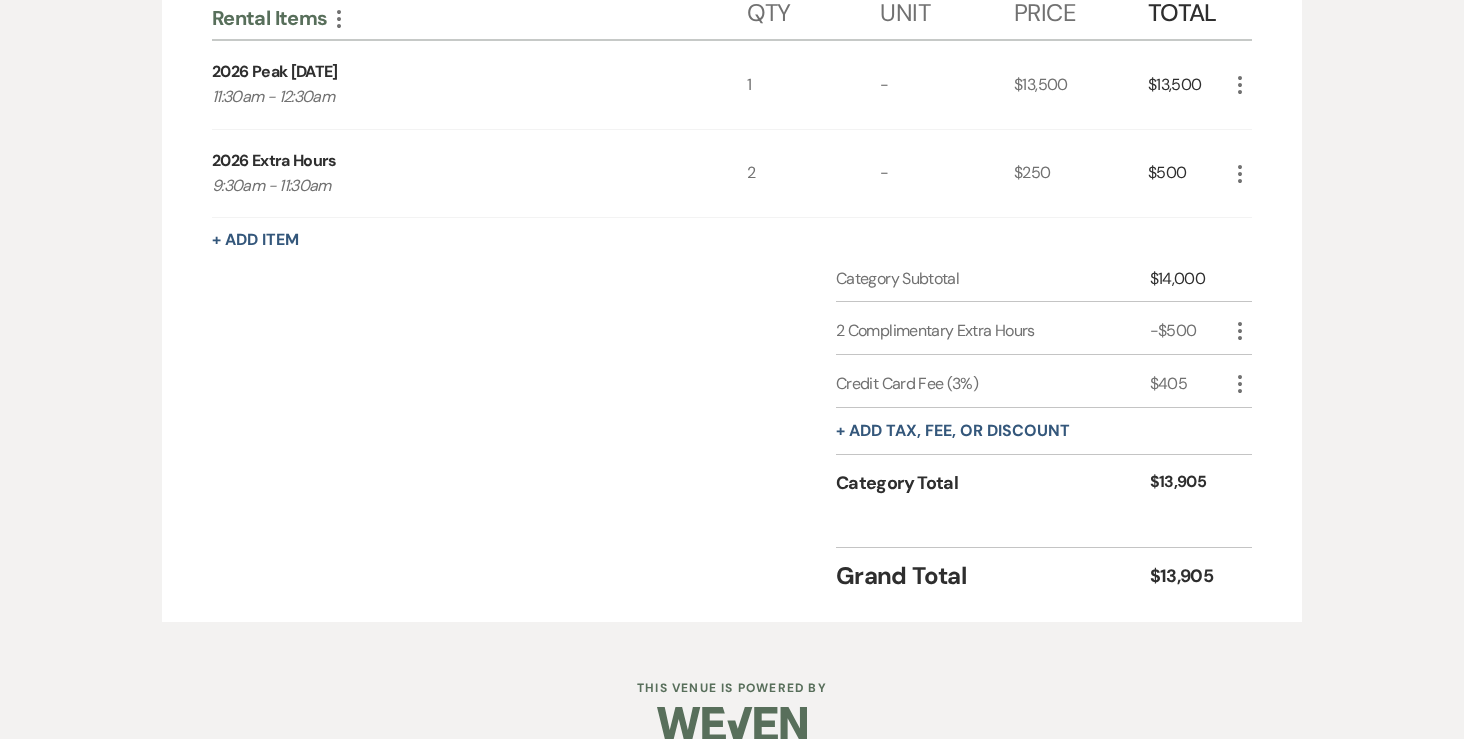 select on "6" 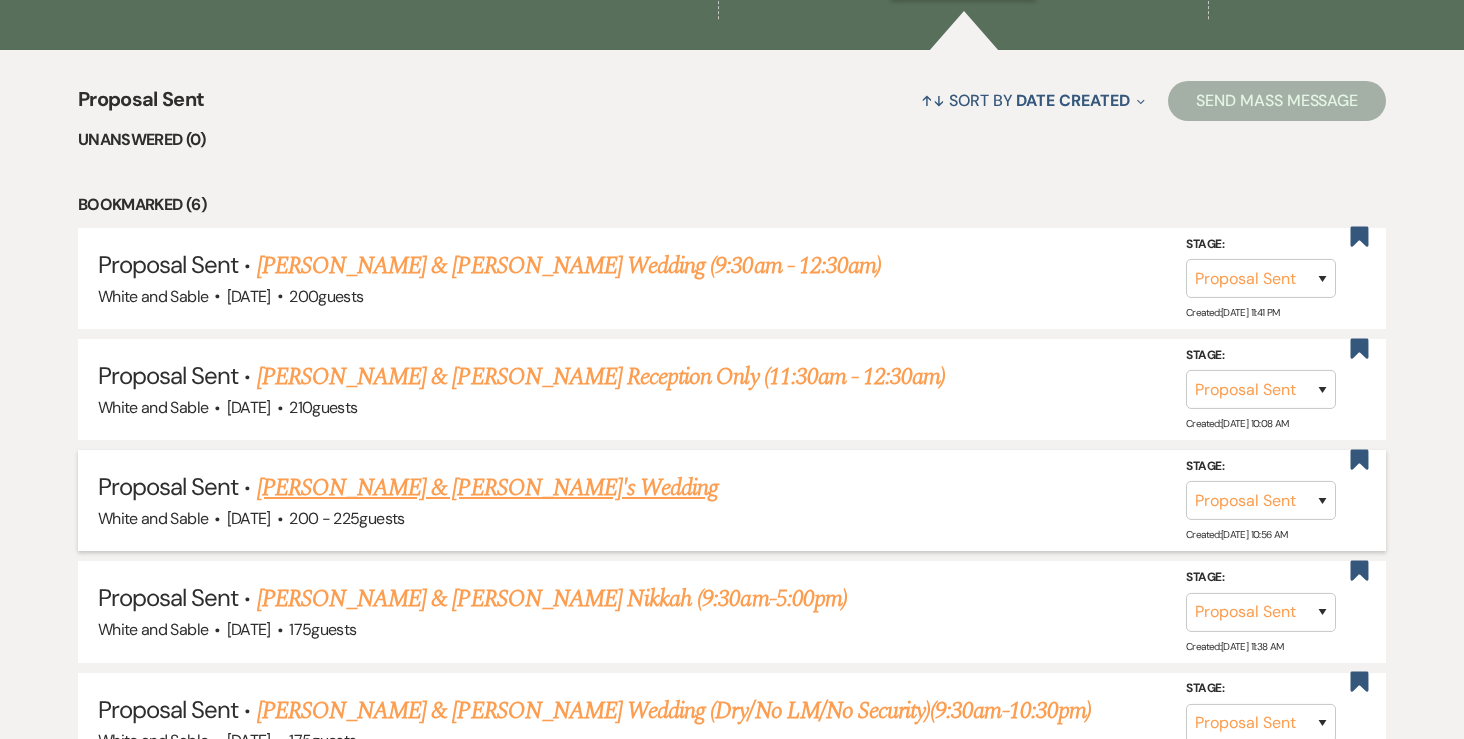 click on "Paige Reiners & Brad's Wedding" at bounding box center [488, 488] 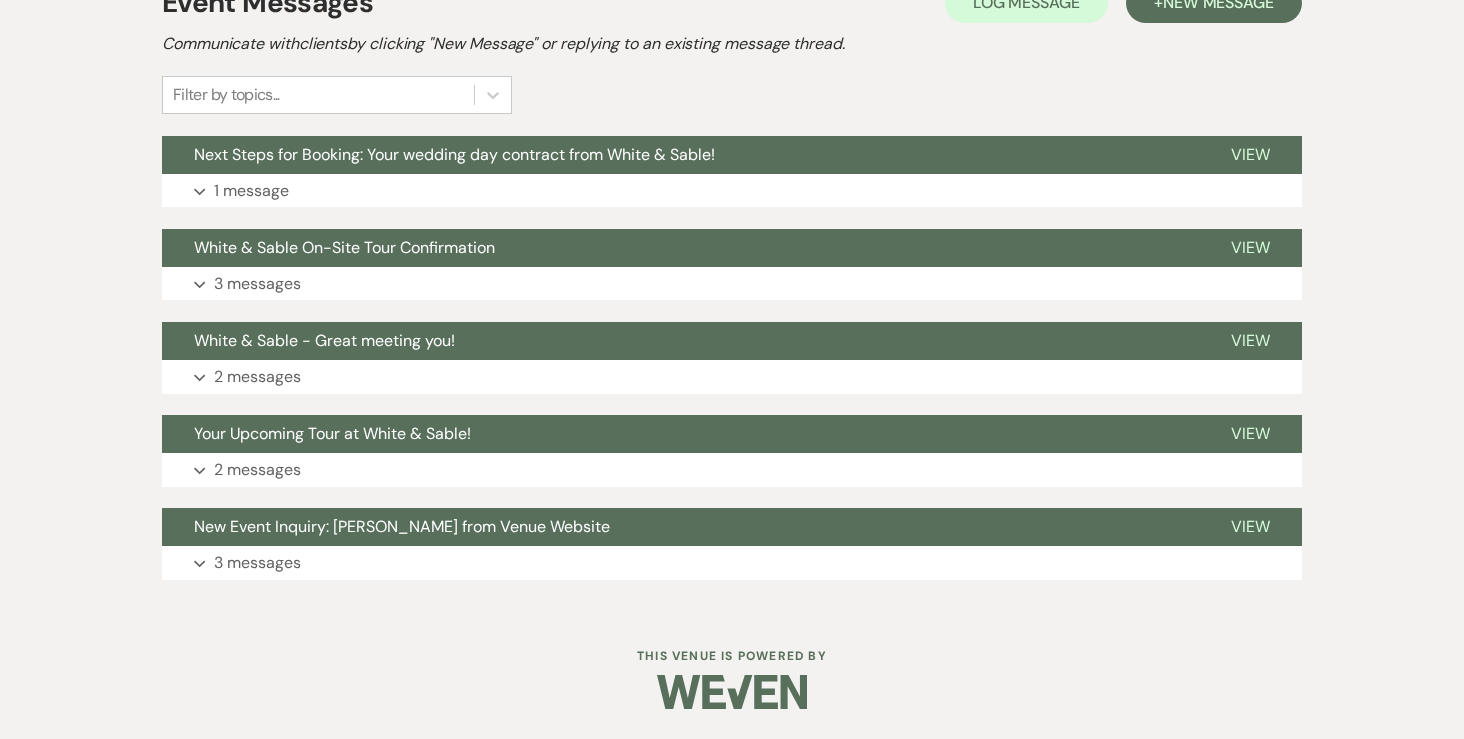 scroll, scrollTop: 0, scrollLeft: 0, axis: both 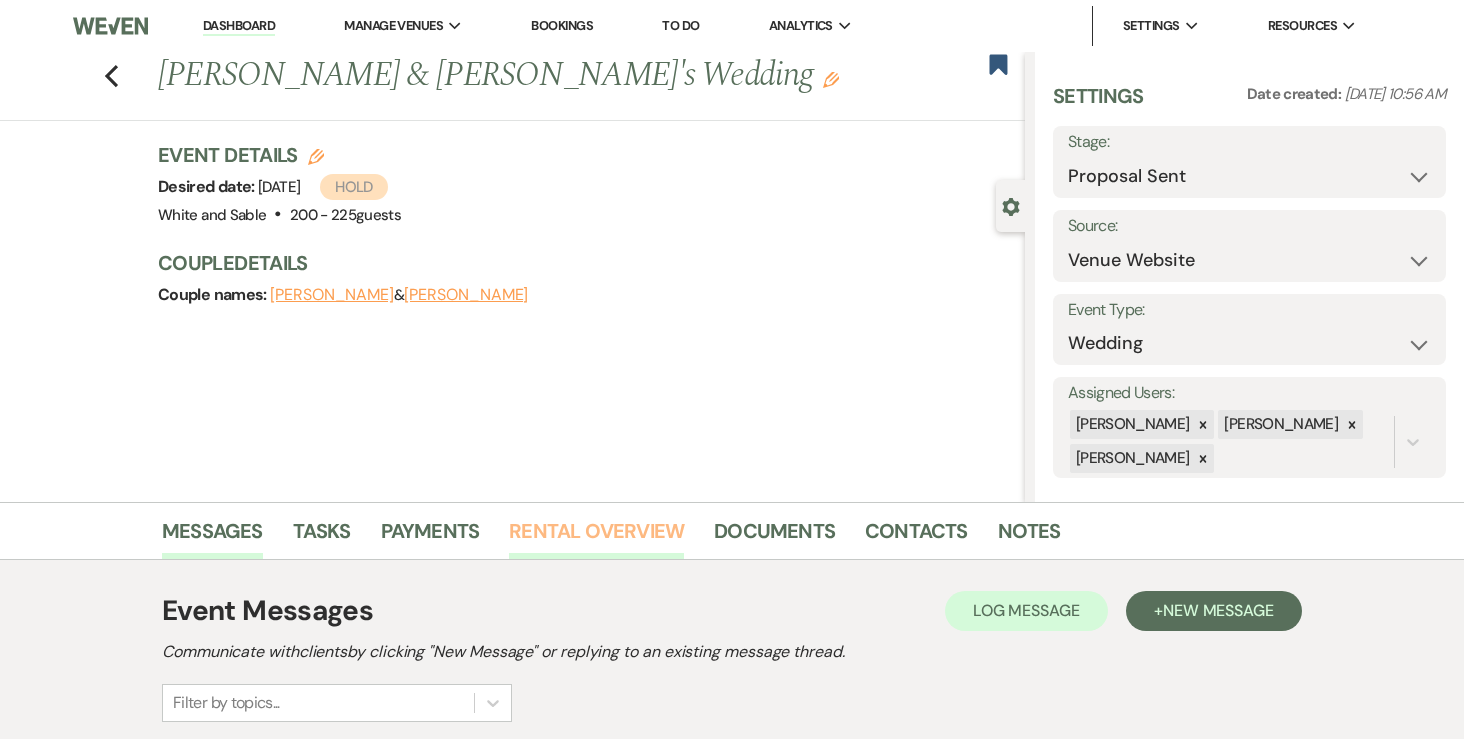 click on "Rental Overview" at bounding box center (596, 537) 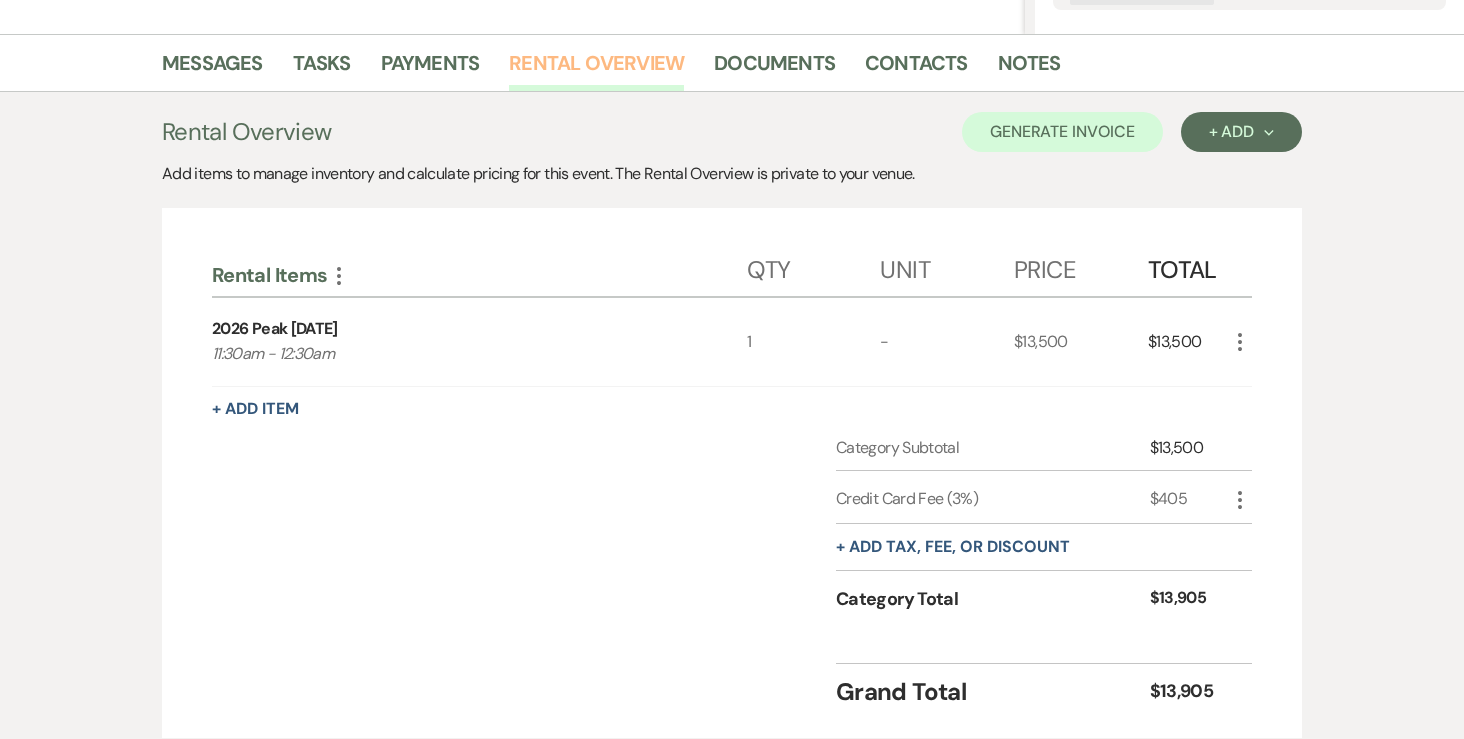 scroll, scrollTop: 0, scrollLeft: 0, axis: both 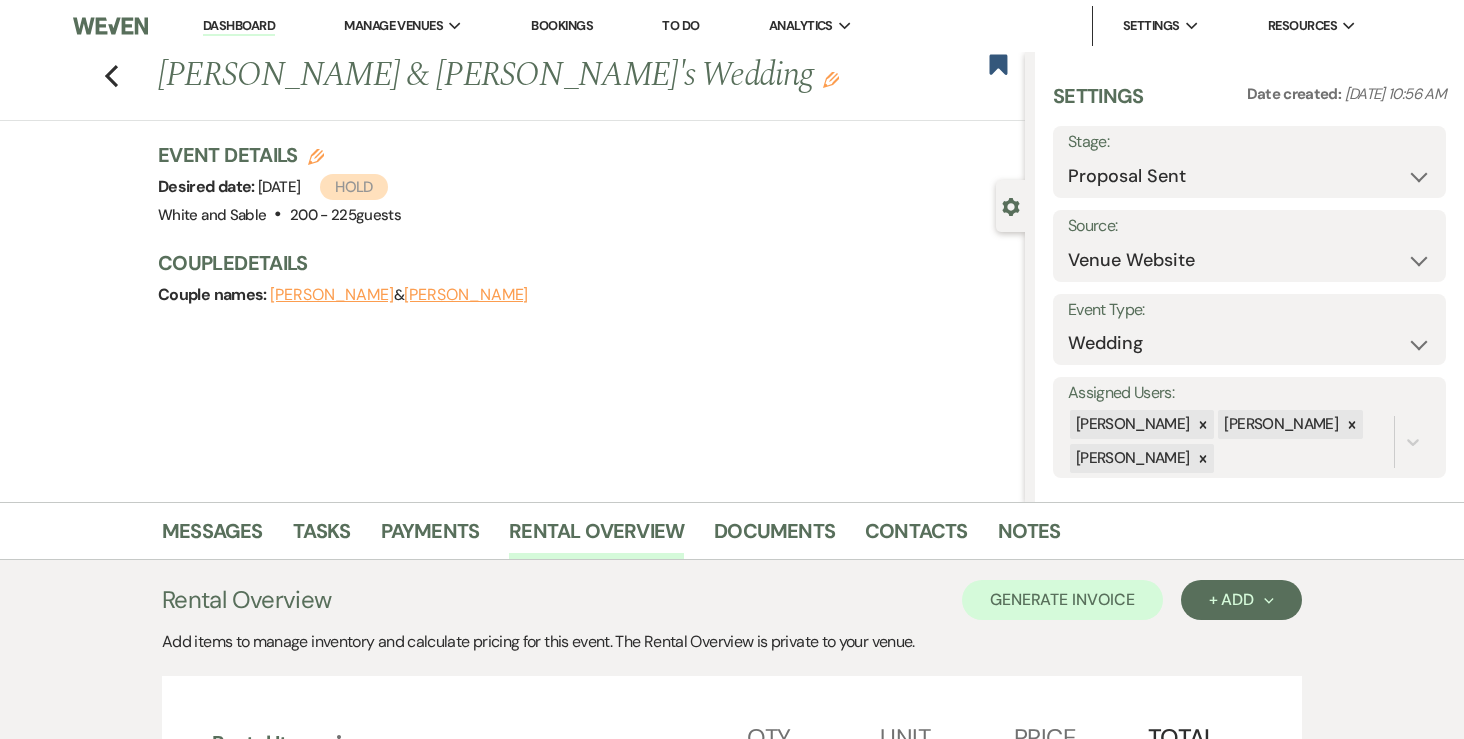click on "Paige Reiners & Brad's Wedding Edit" at bounding box center [500, 76] 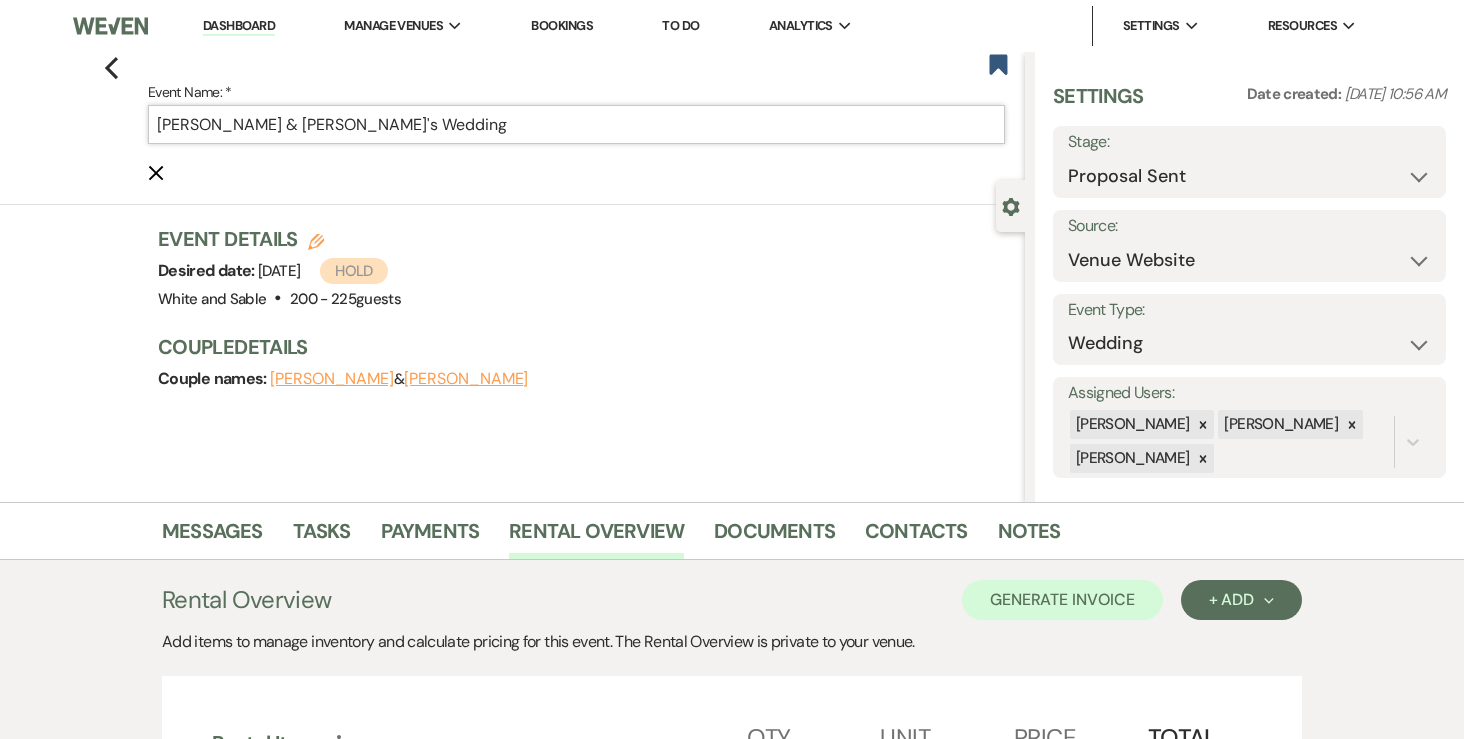 click on "Paige Reiners & Brad's Wedding" at bounding box center [576, 124] 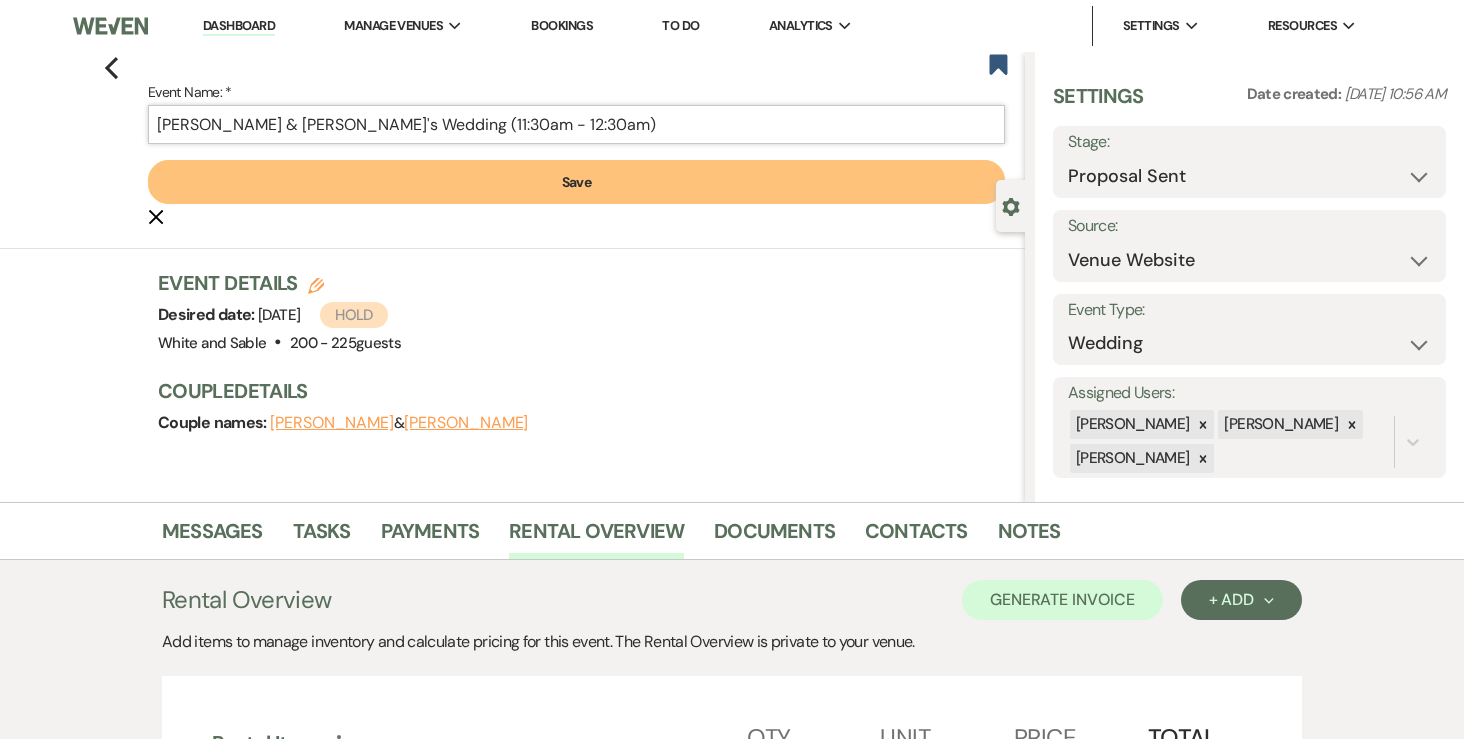 type on "Paige Reiners & Brad's Wedding (11:30am - 12:30am)" 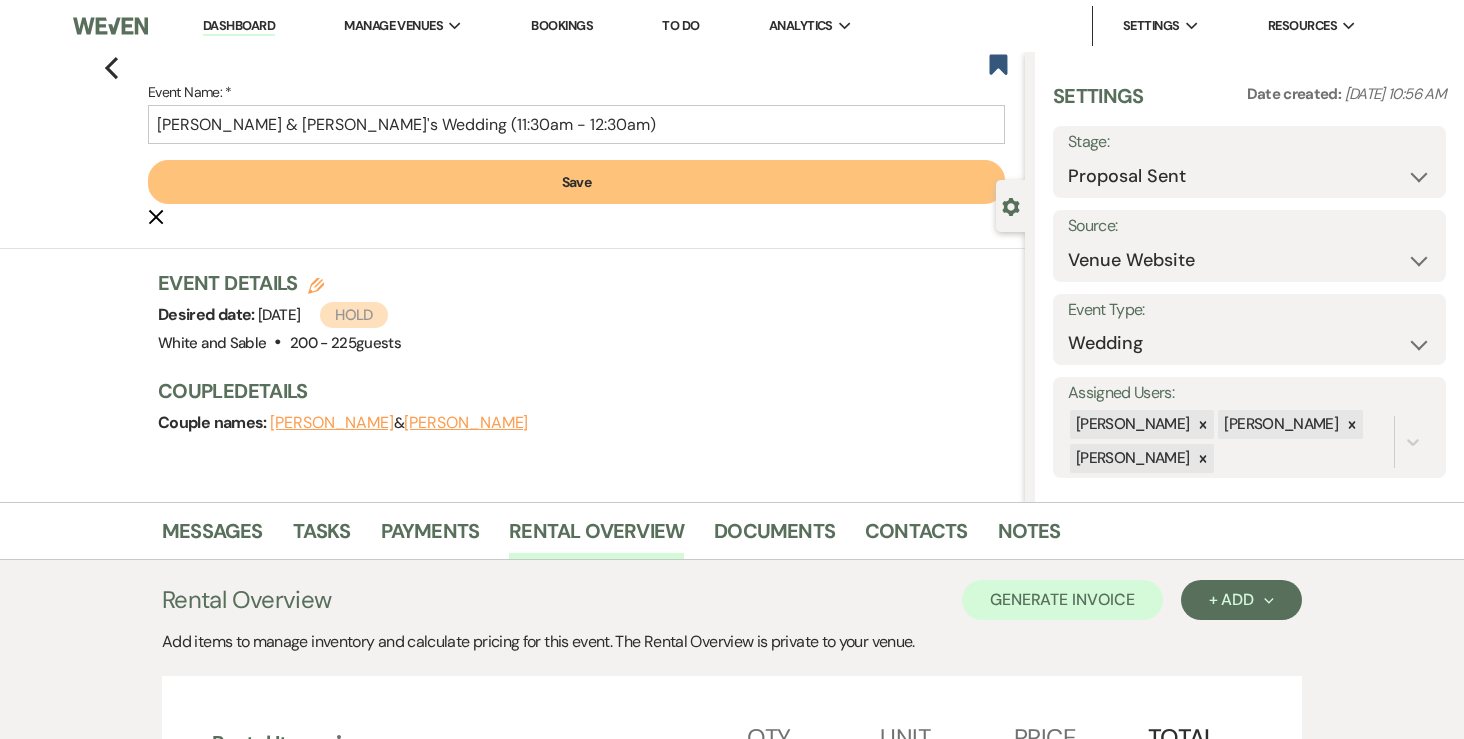 click on "Event Name: * Paige Reiners & Brad's Wedding (11:30am - 12:30am) Save Cancel Edit" at bounding box center [576, 154] 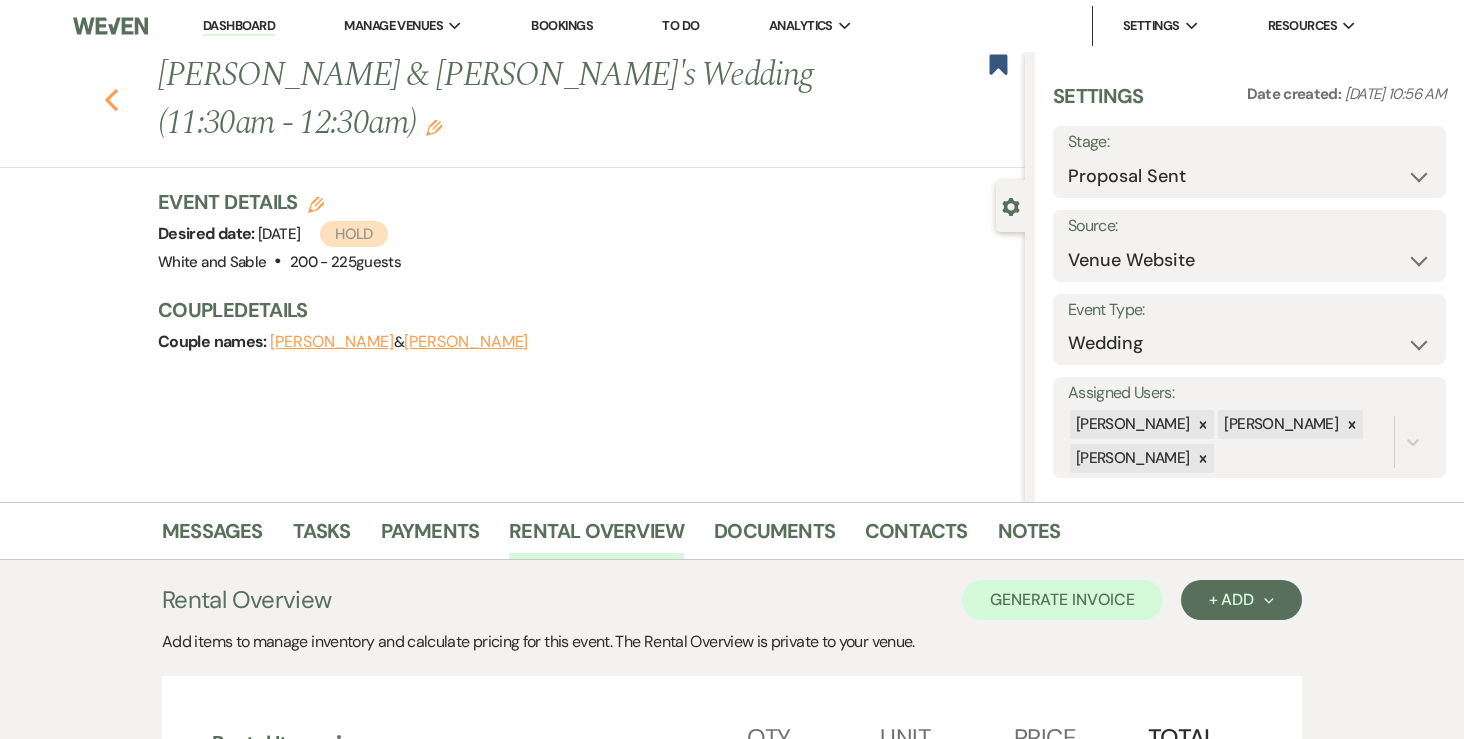 click on "Previous" 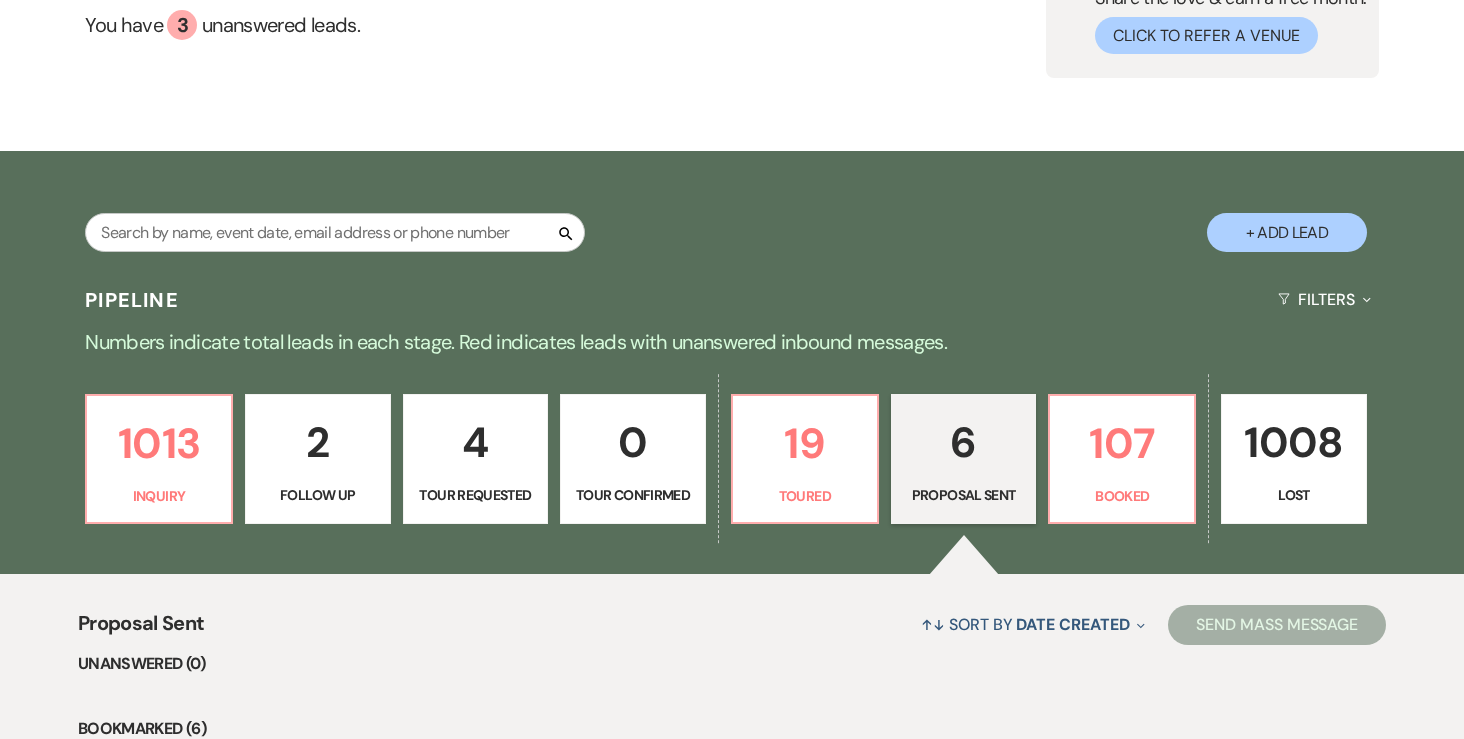 scroll, scrollTop: 0, scrollLeft: 0, axis: both 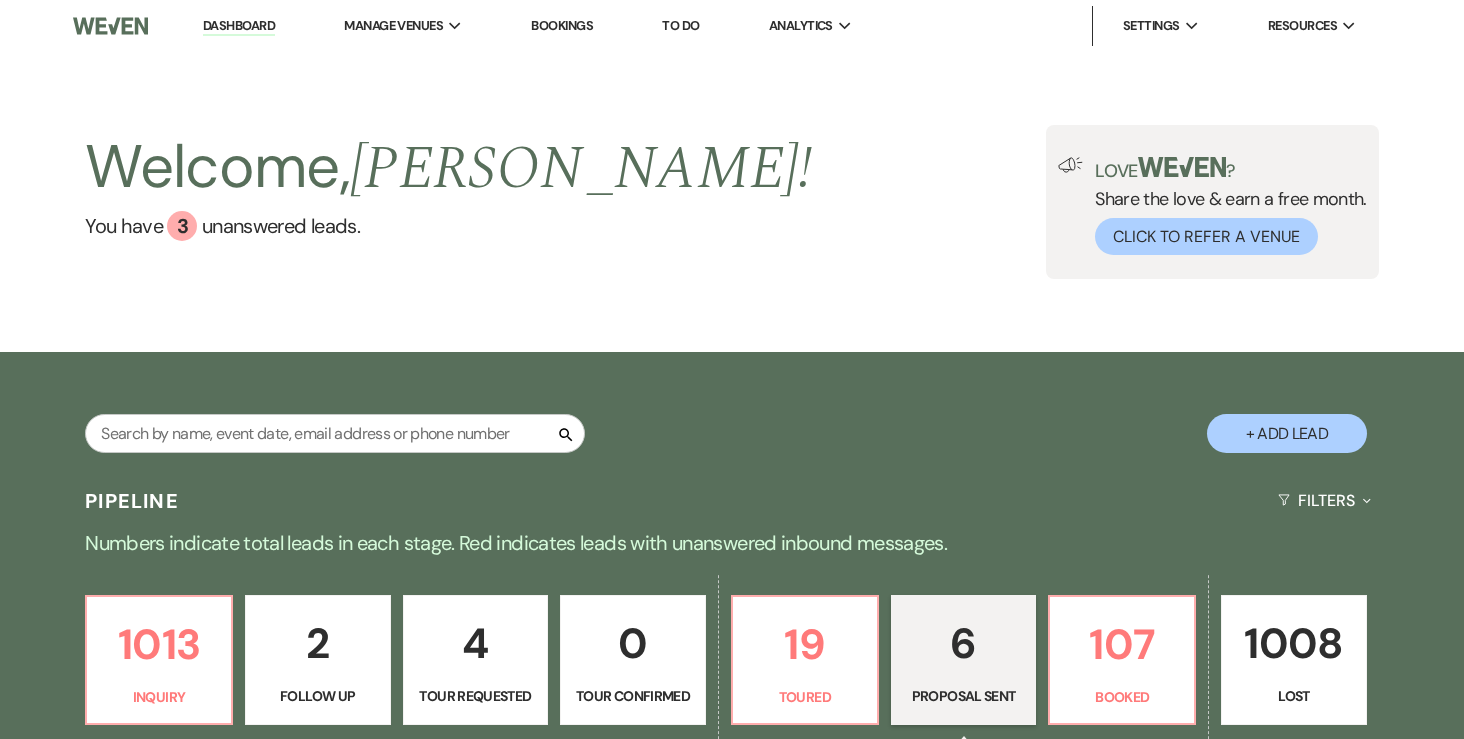 click on "Dashboard" at bounding box center (239, 26) 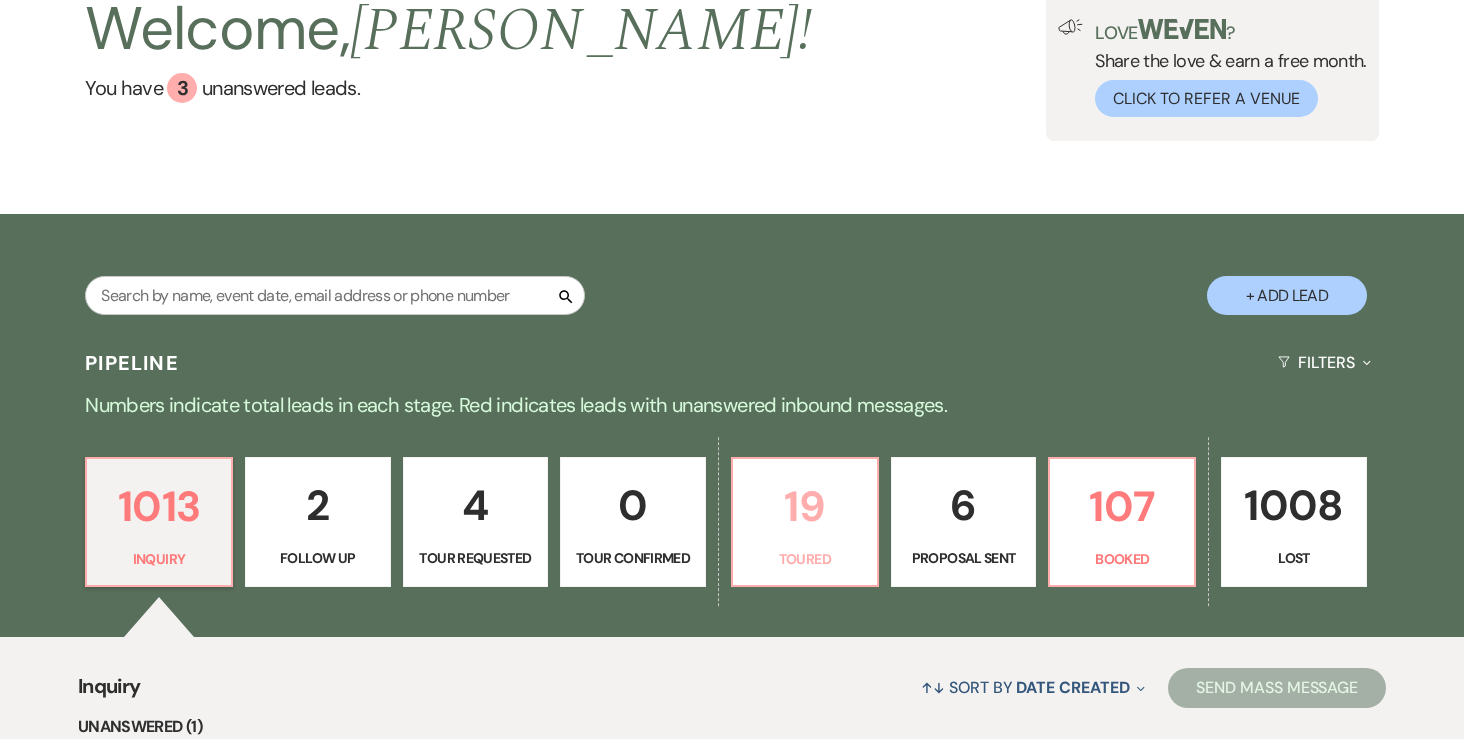 scroll, scrollTop: 166, scrollLeft: 0, axis: vertical 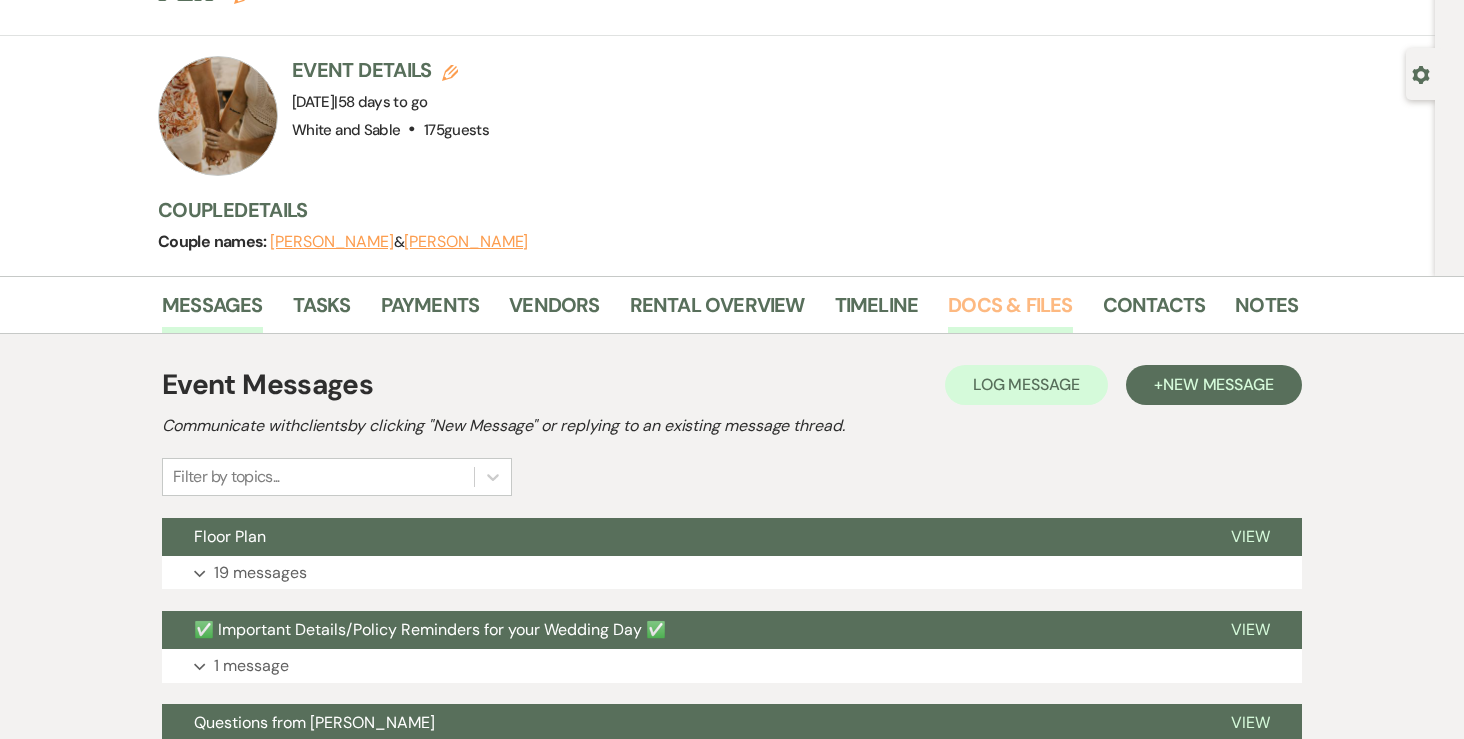 click on "Docs & Files" at bounding box center [1010, 311] 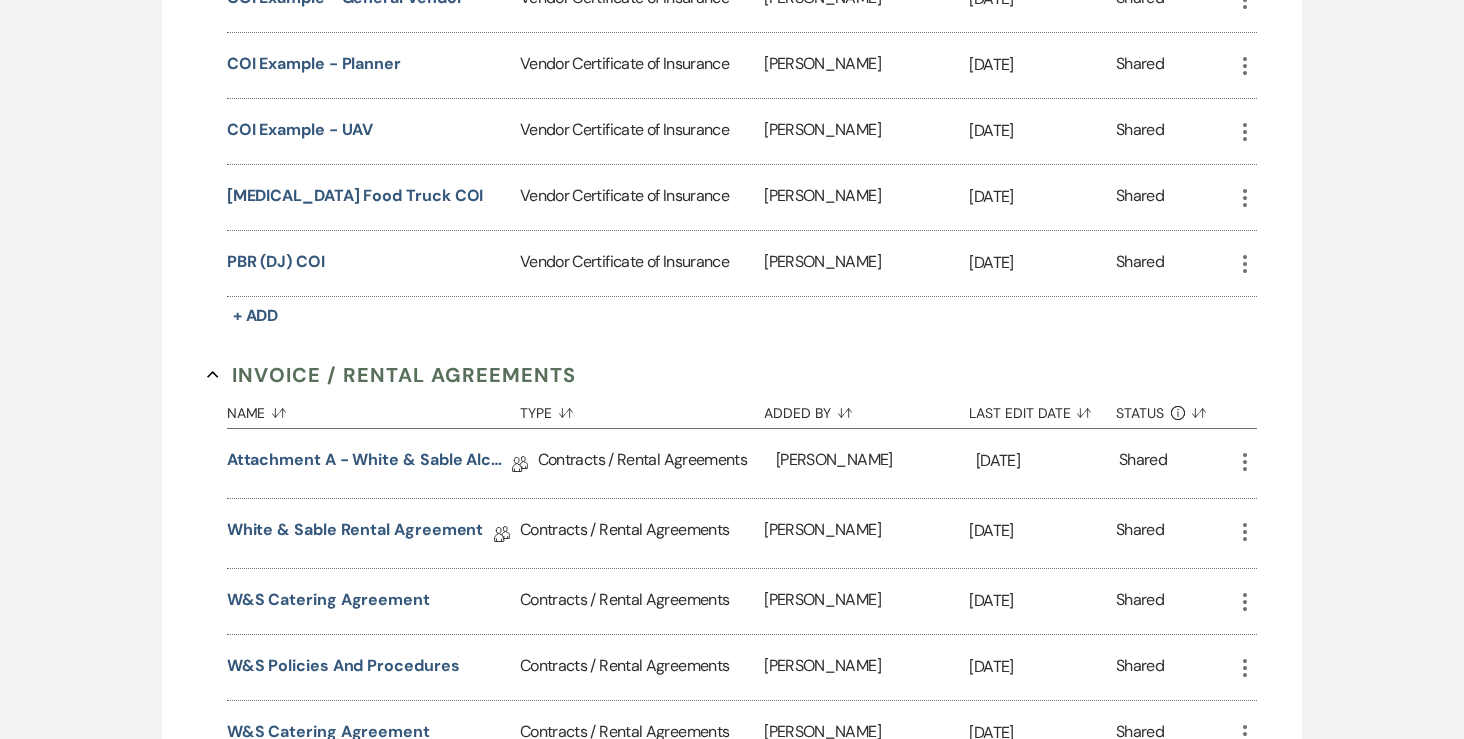 scroll, scrollTop: 900, scrollLeft: 0, axis: vertical 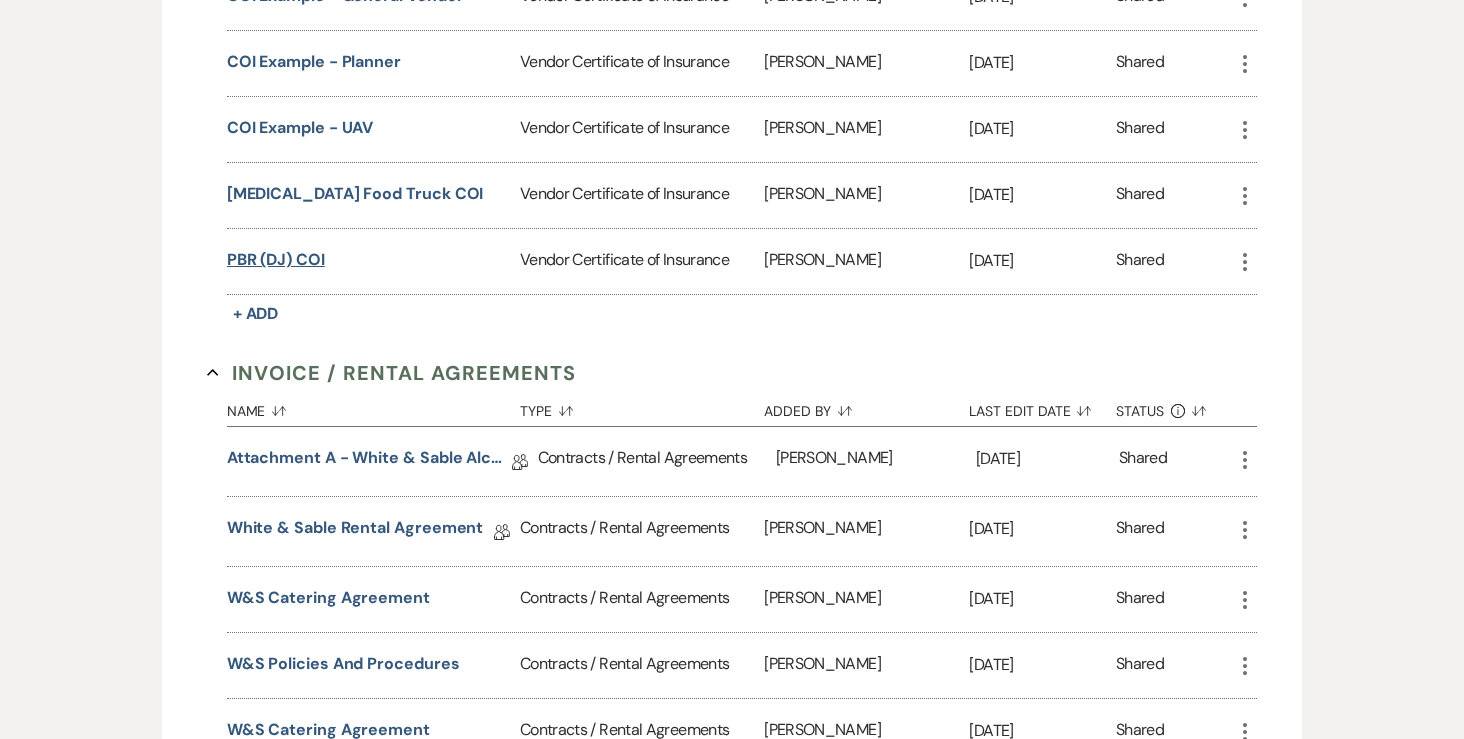 click on "PBR (DJ) COI" at bounding box center (276, 260) 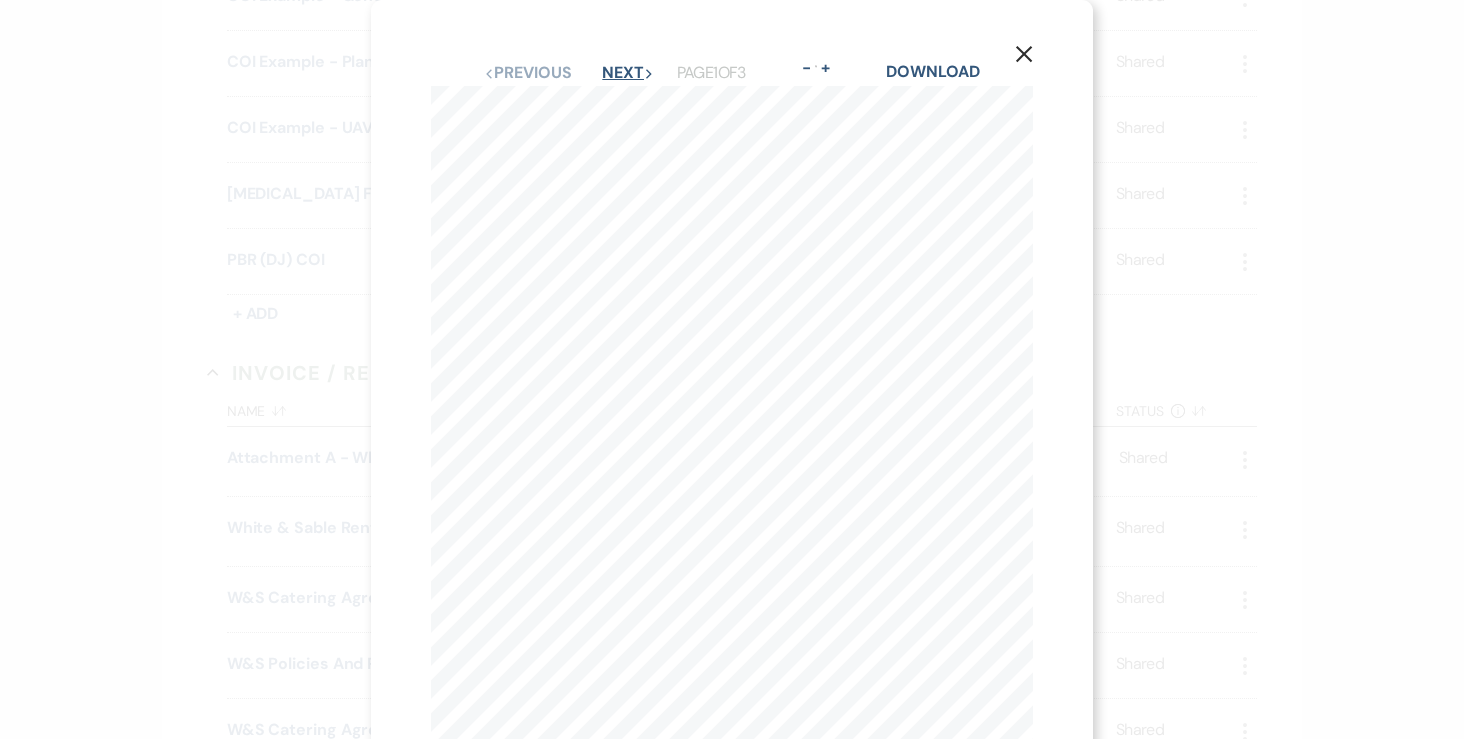 click on "Next  Next" at bounding box center (628, 73) 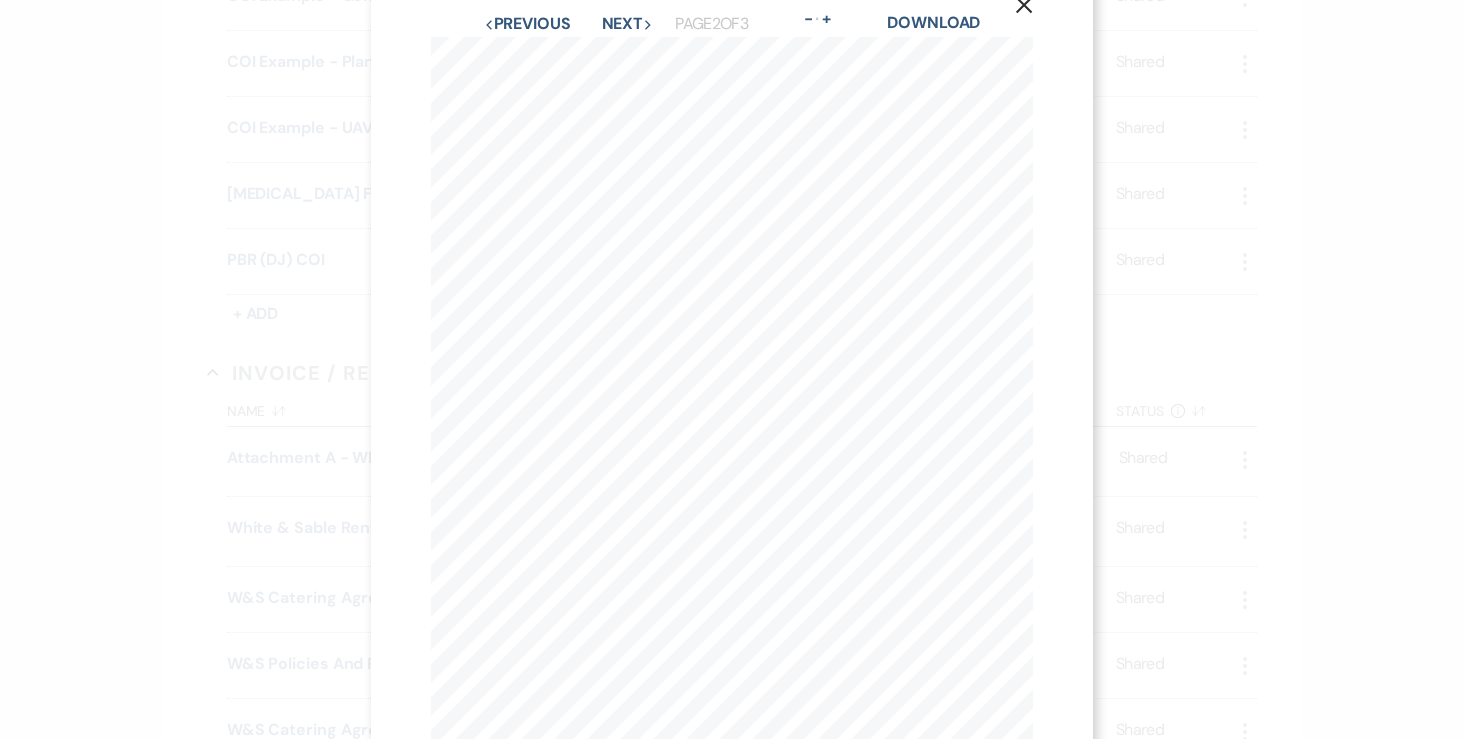 scroll, scrollTop: 62, scrollLeft: 0, axis: vertical 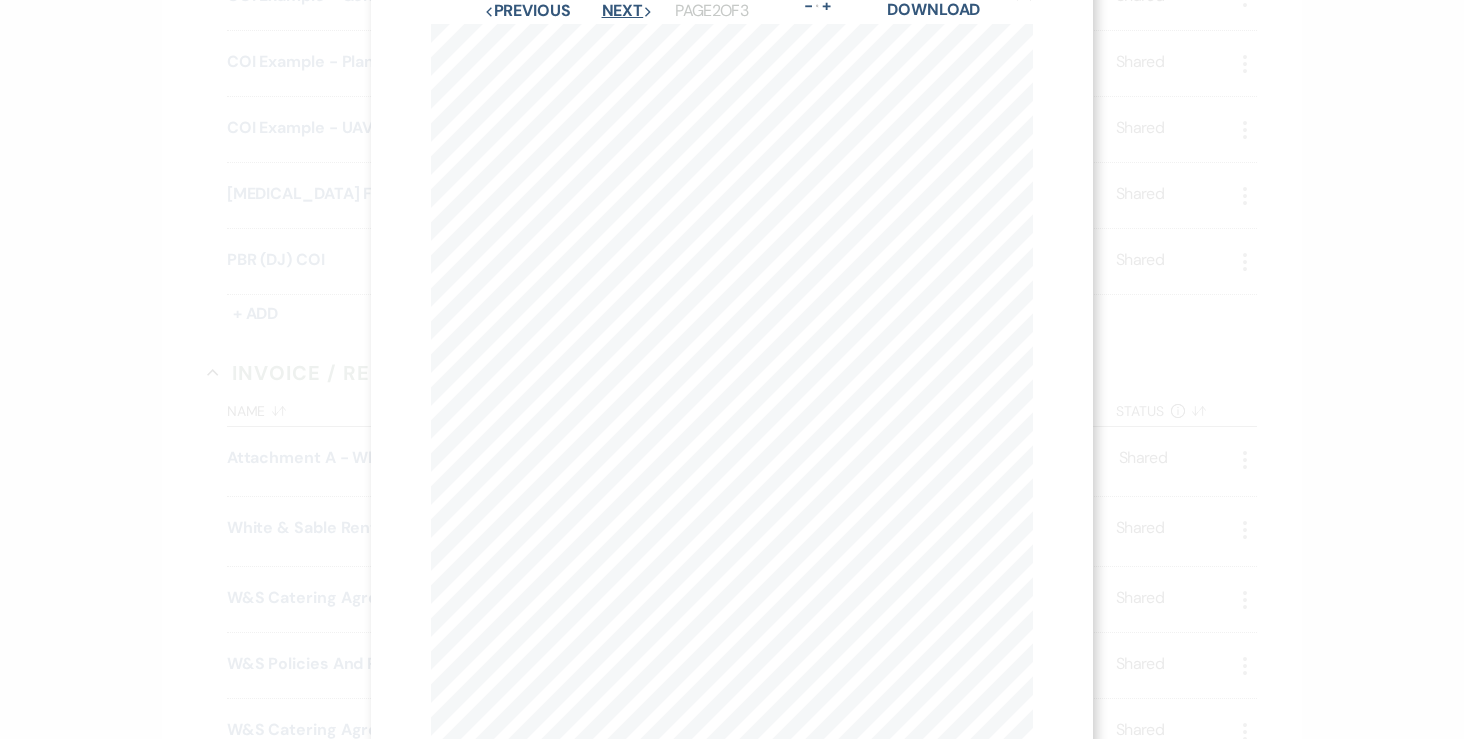 click on "Next  Next" at bounding box center (628, 11) 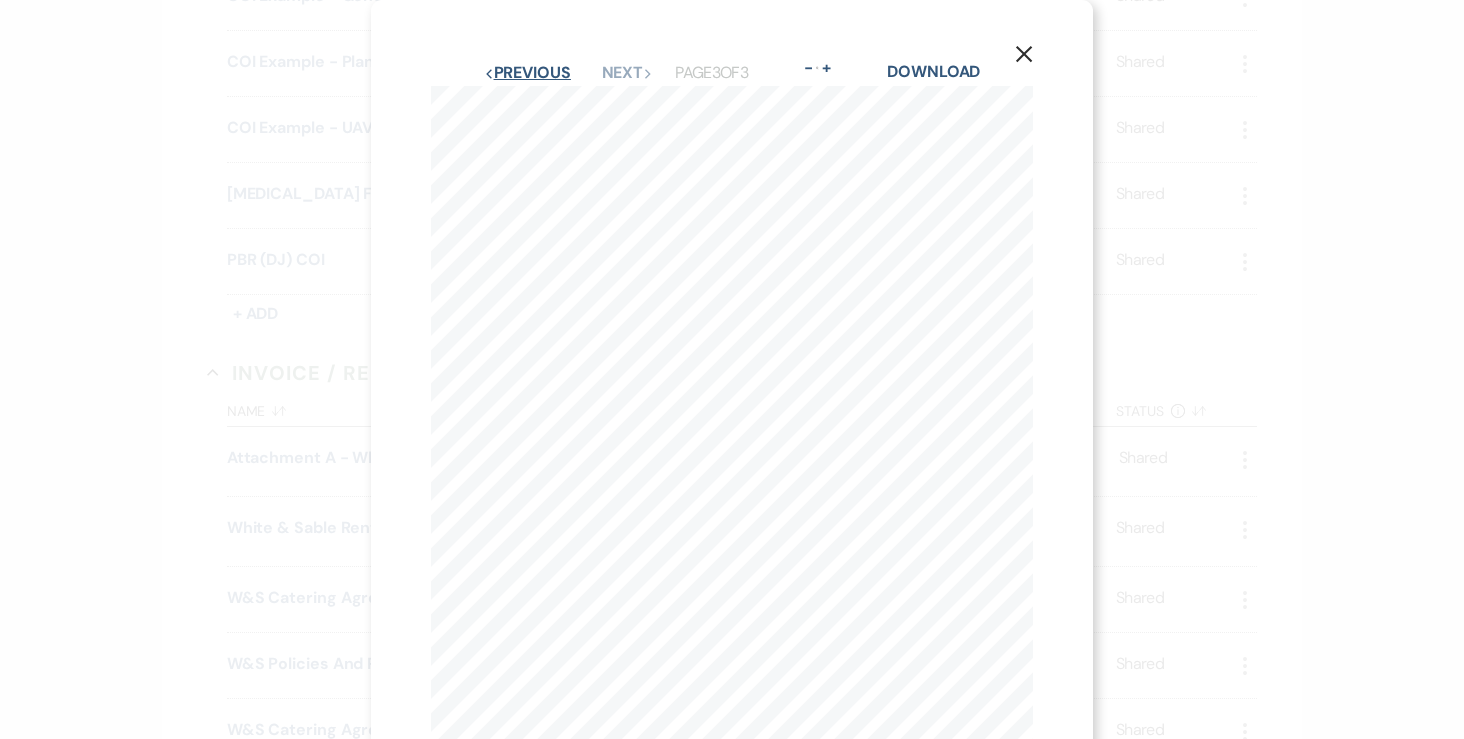 click on "Previous  Previous" at bounding box center (527, 73) 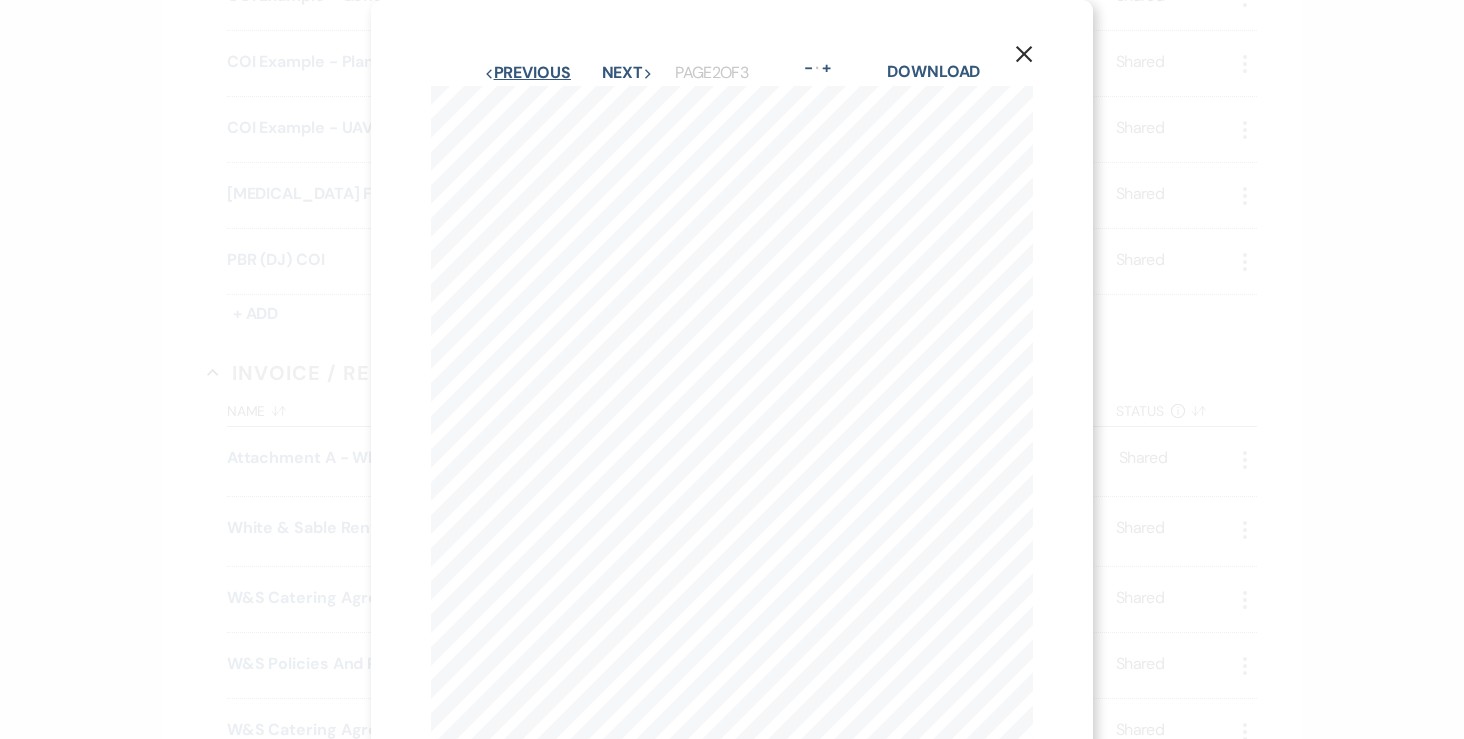 click on "Previous  Previous" at bounding box center [527, 73] 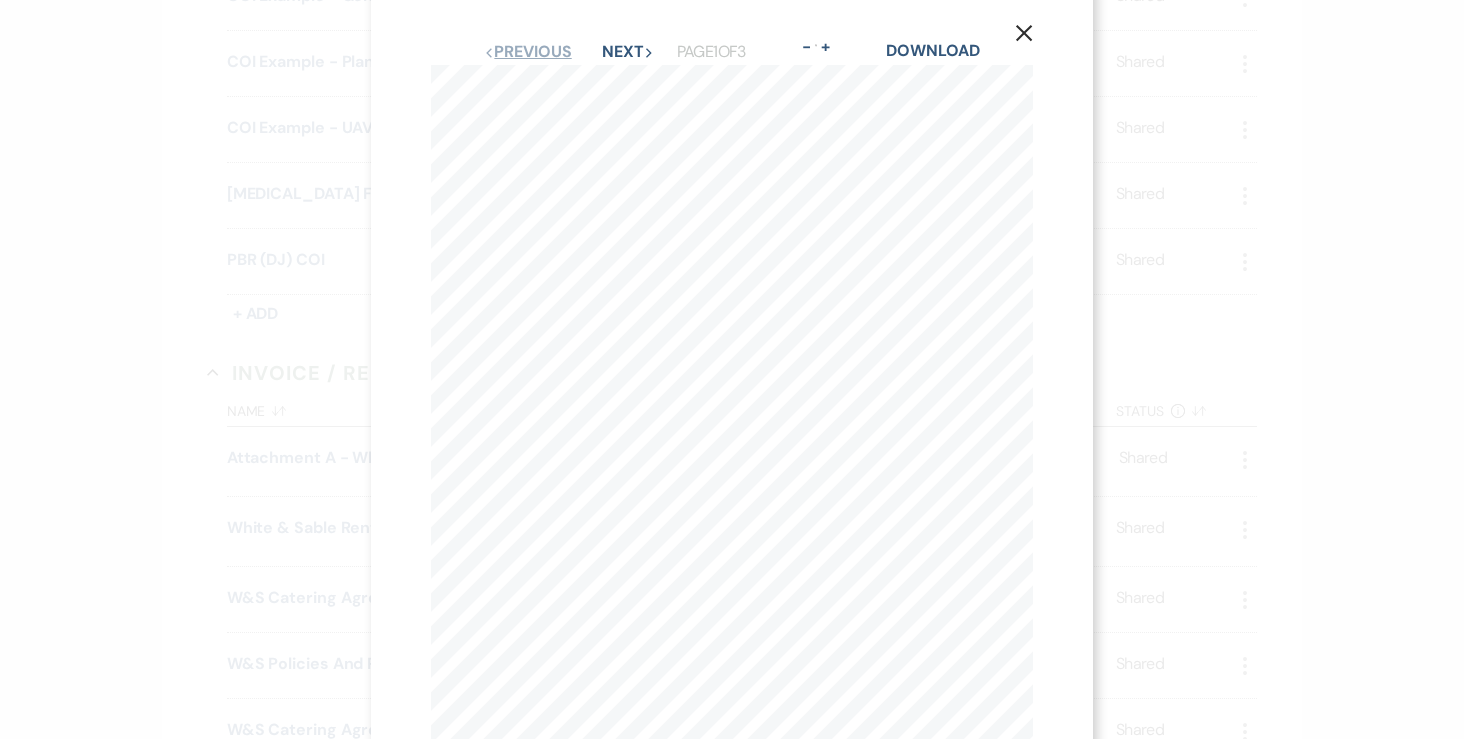 scroll, scrollTop: 0, scrollLeft: 0, axis: both 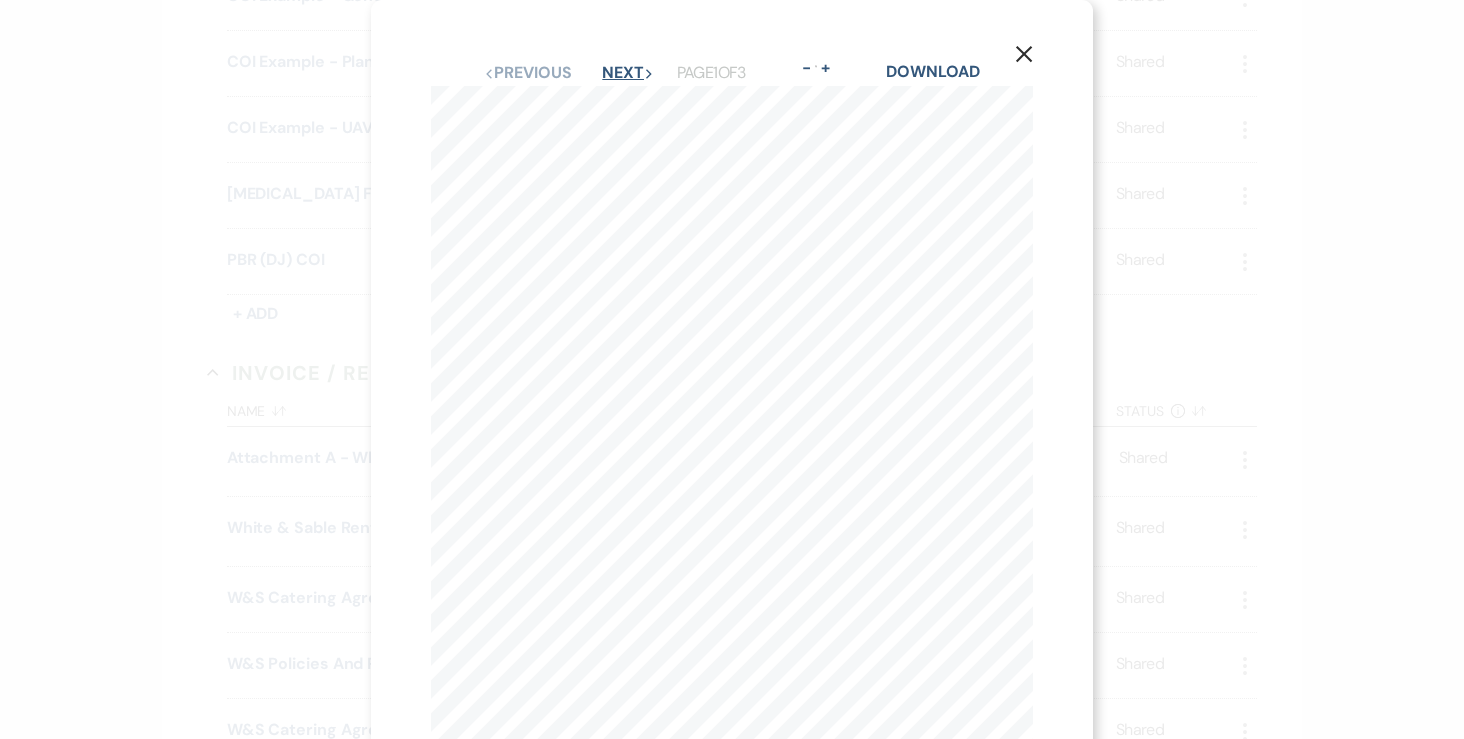 click on "Next  Next" at bounding box center (628, 73) 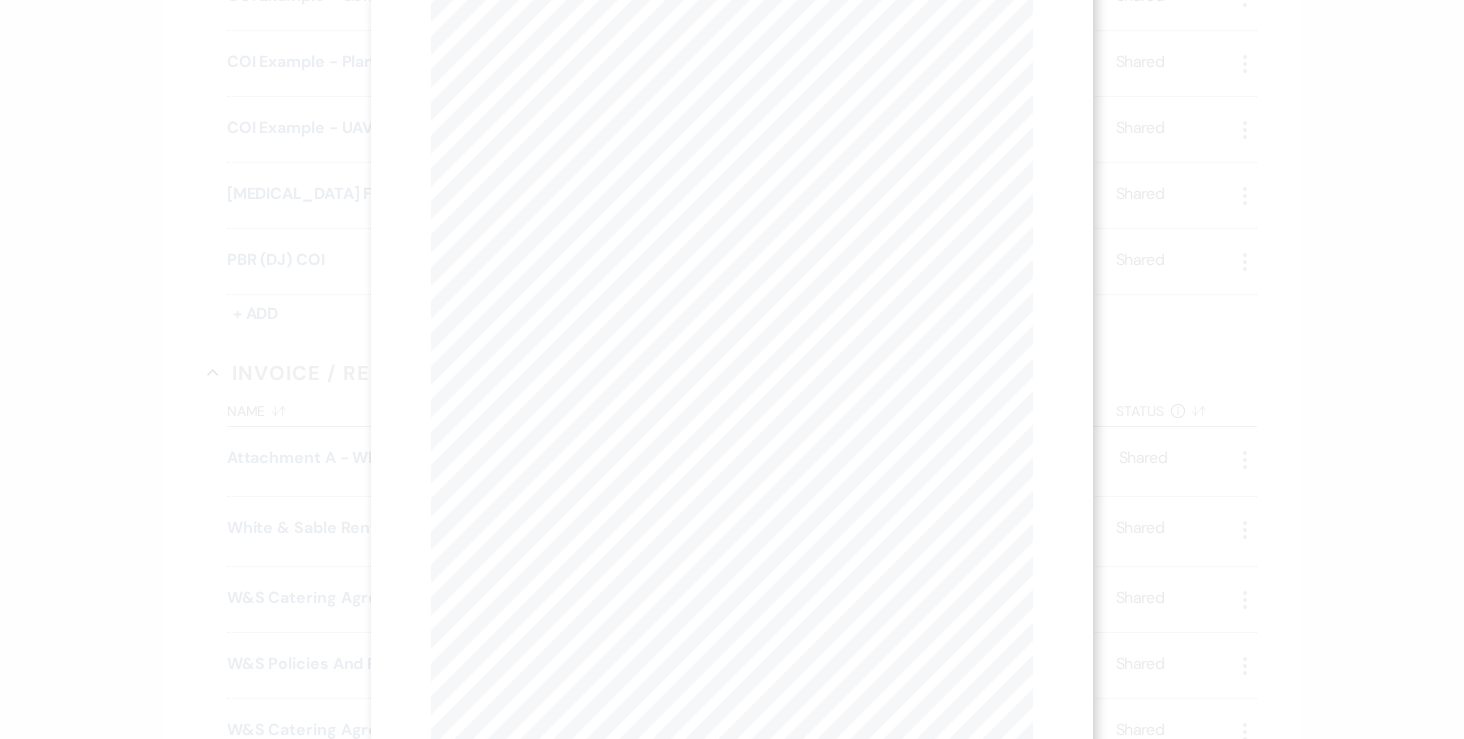 scroll, scrollTop: 0, scrollLeft: 0, axis: both 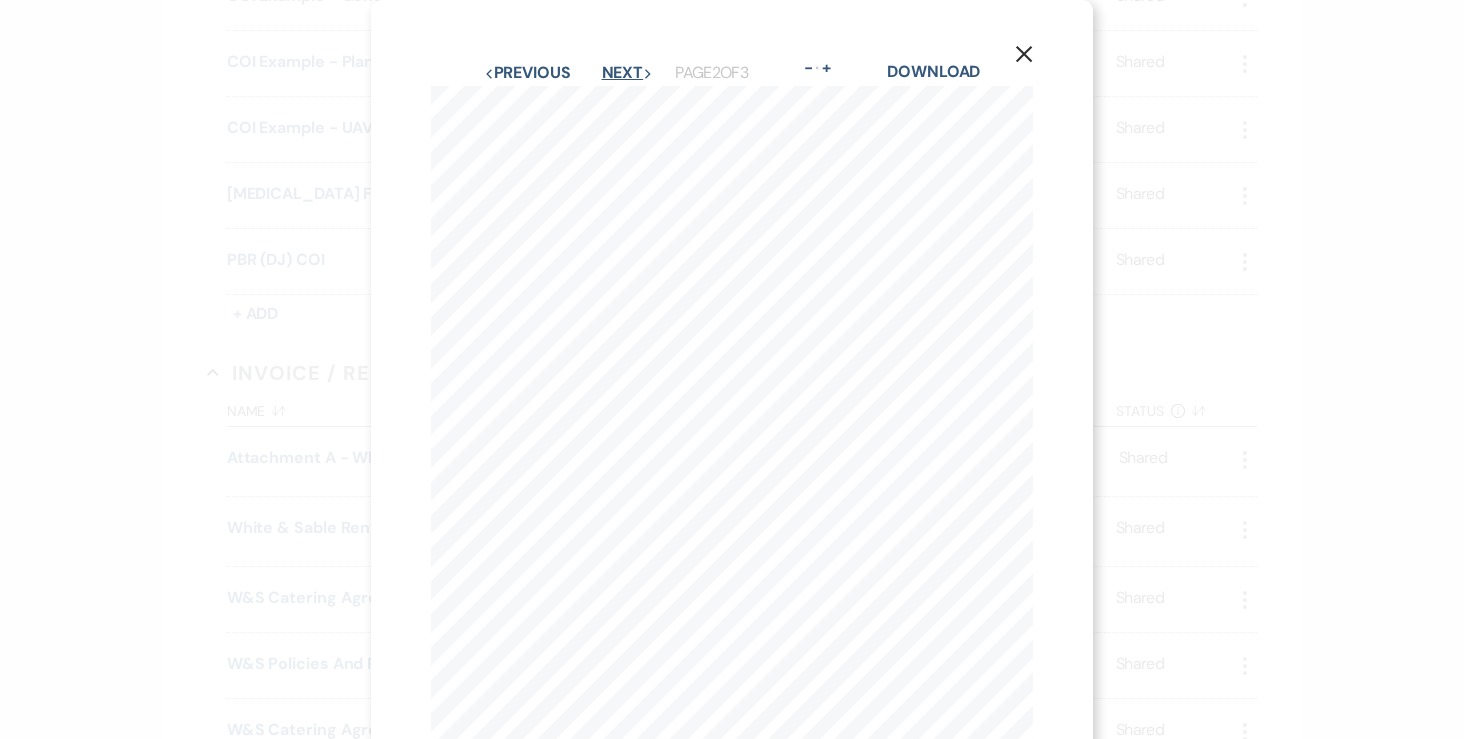 click on "Next  Next" at bounding box center (628, 73) 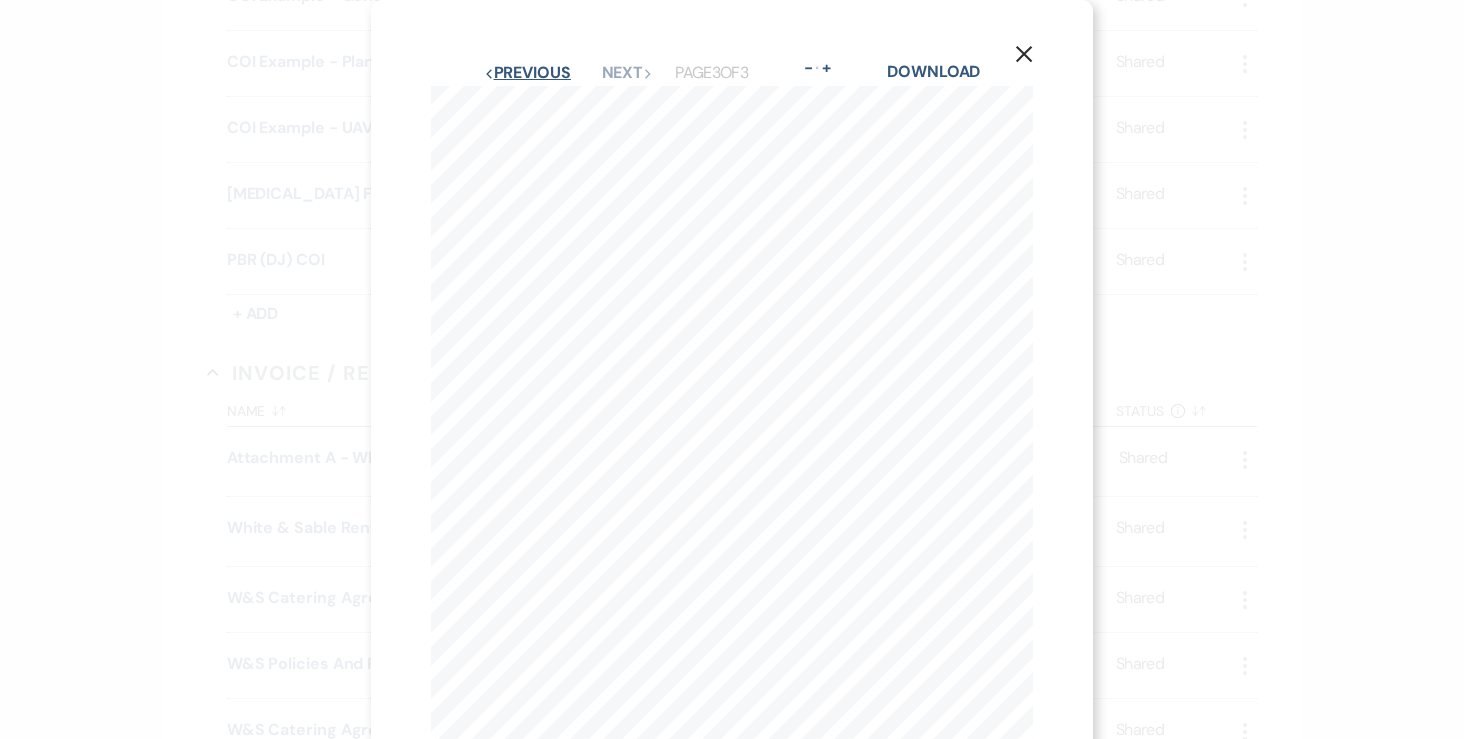 click on "Previous  Previous" at bounding box center [527, 73] 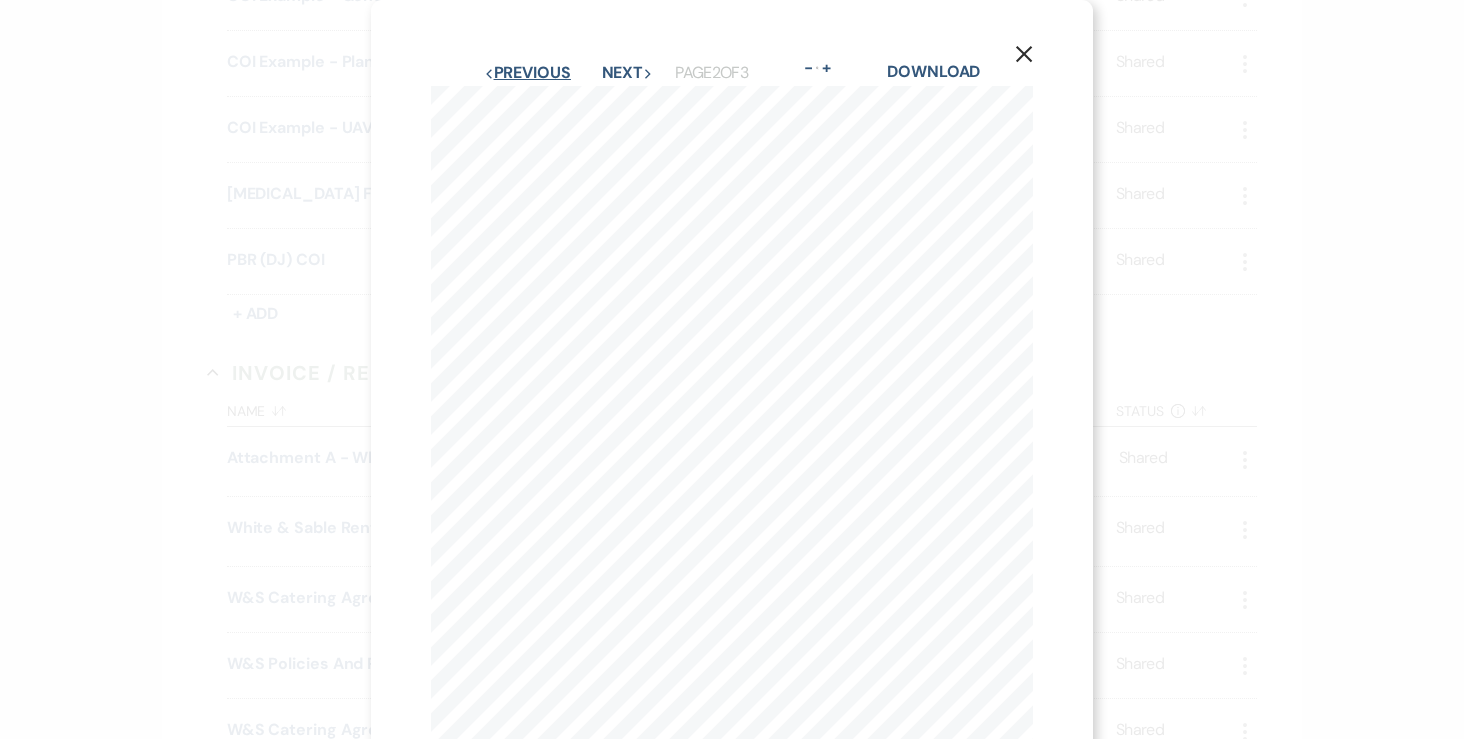 click on "Previous  Previous" at bounding box center [527, 73] 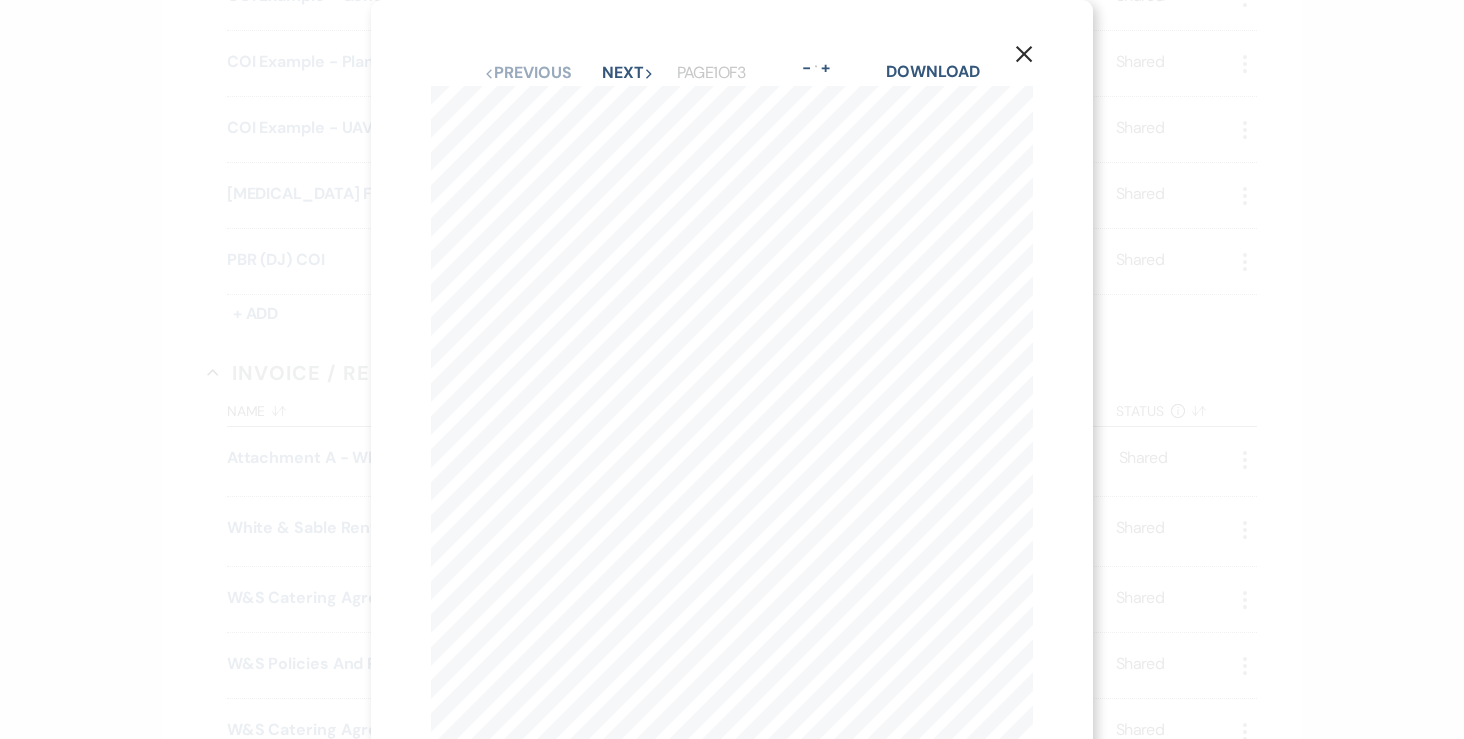 click 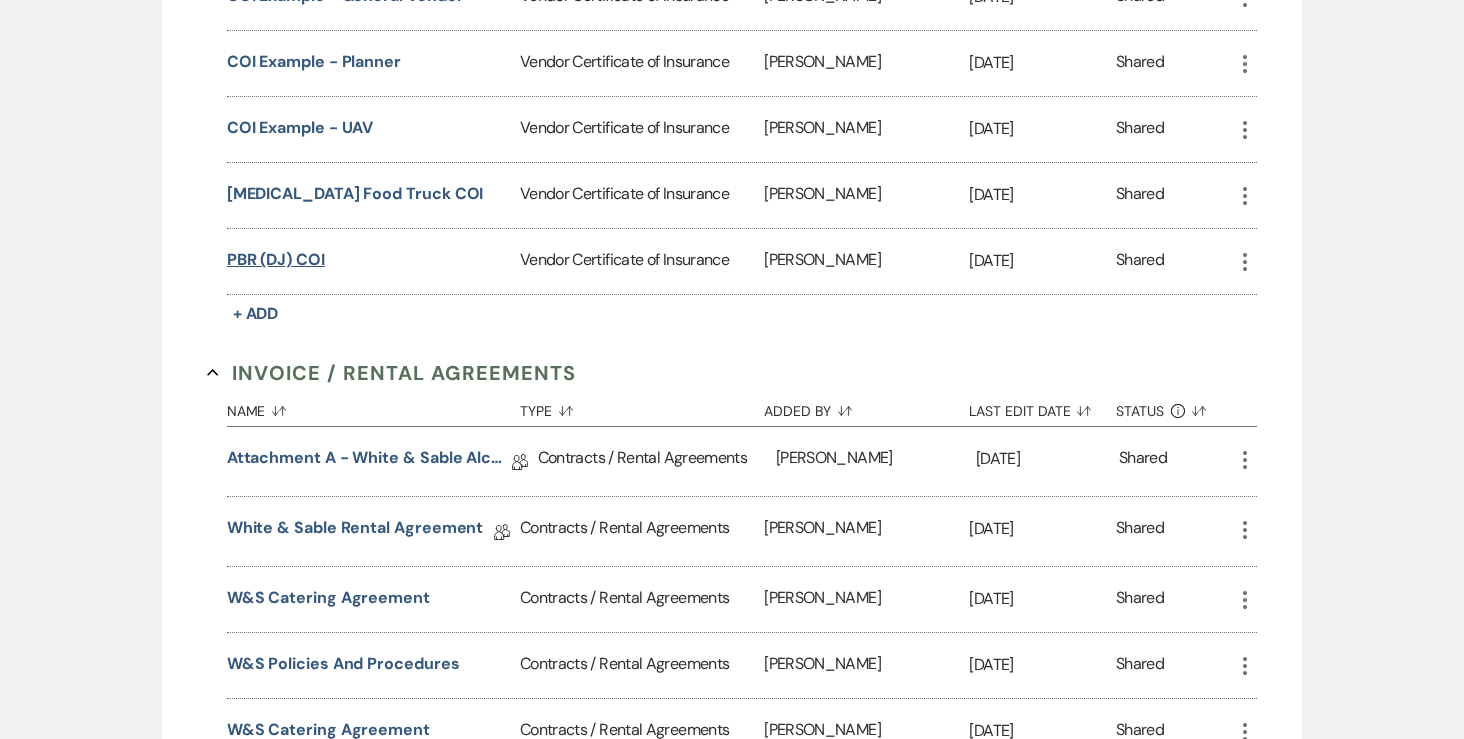 click on "PBR (DJ) COI" at bounding box center (276, 260) 